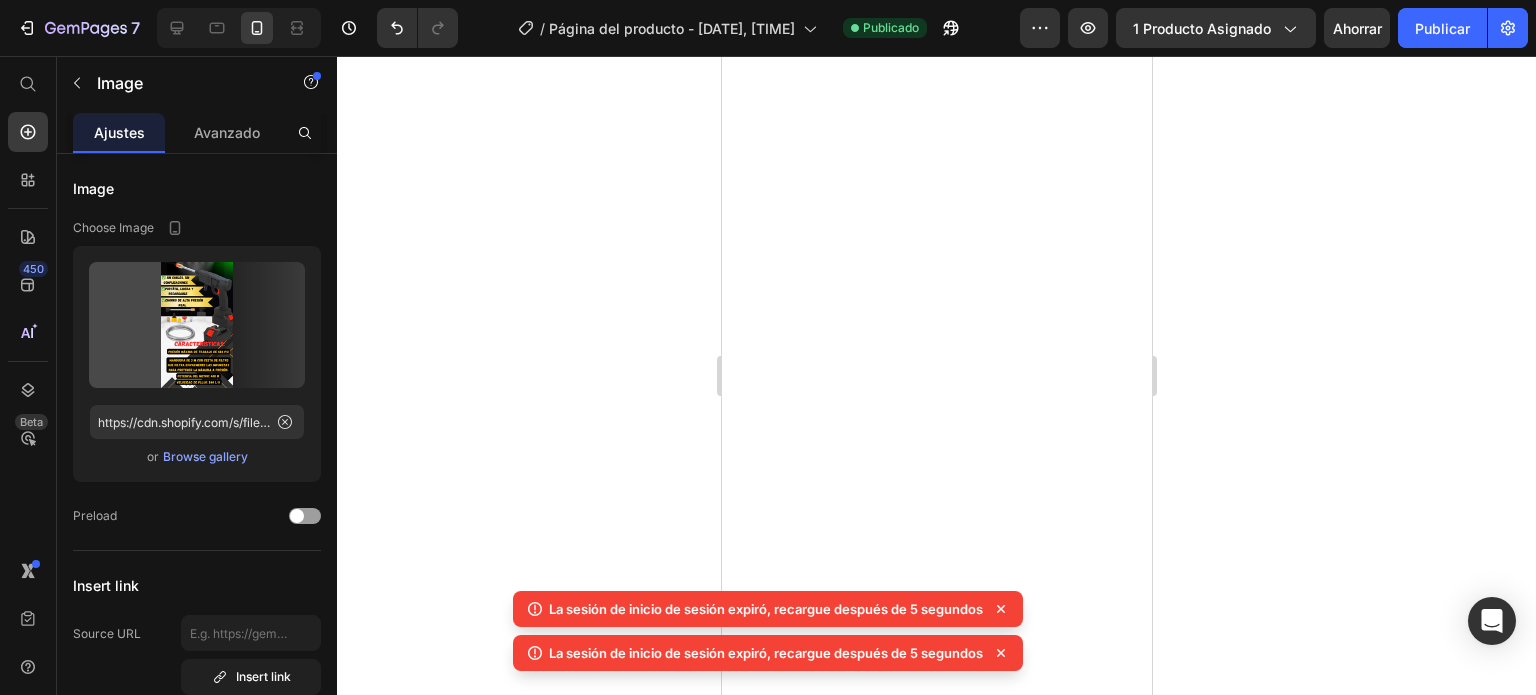 scroll, scrollTop: 0, scrollLeft: 0, axis: both 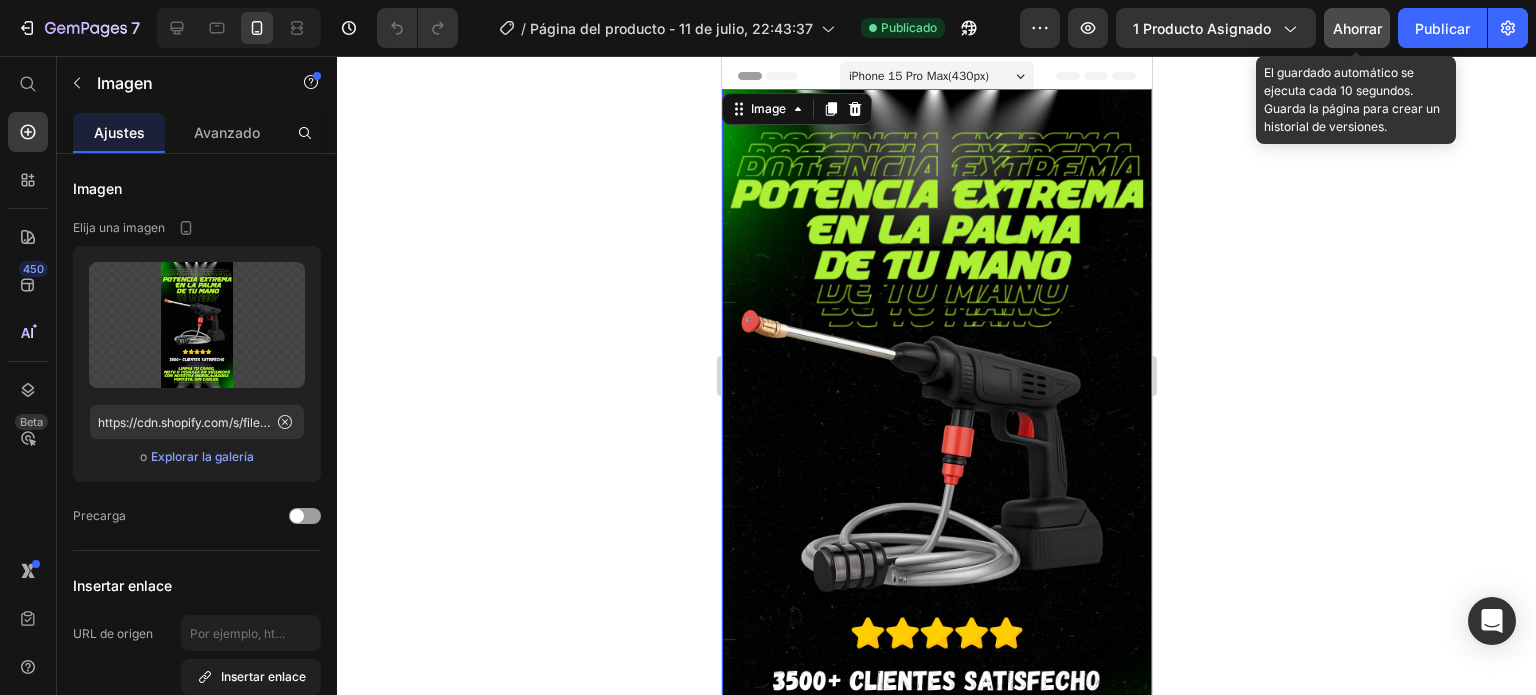 click on "Ahorrar" at bounding box center (1357, 28) 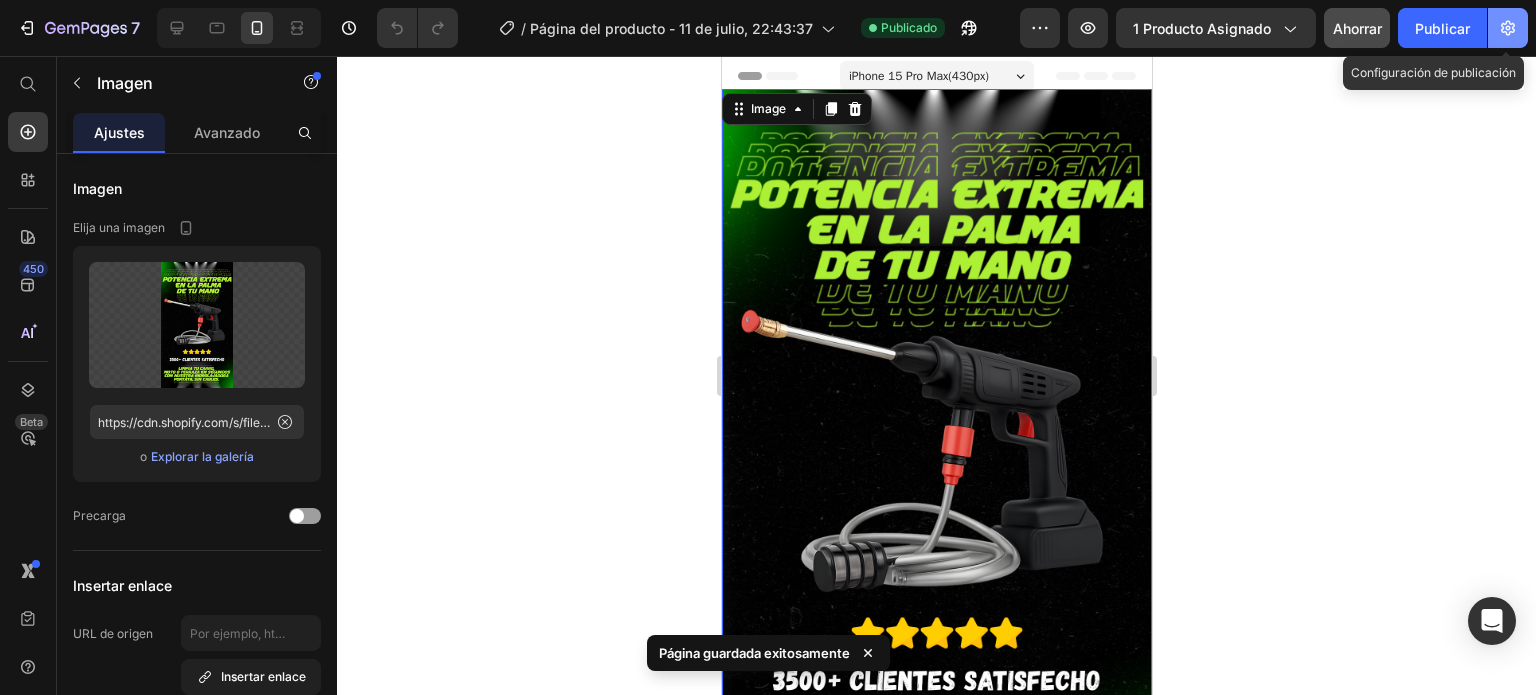 click 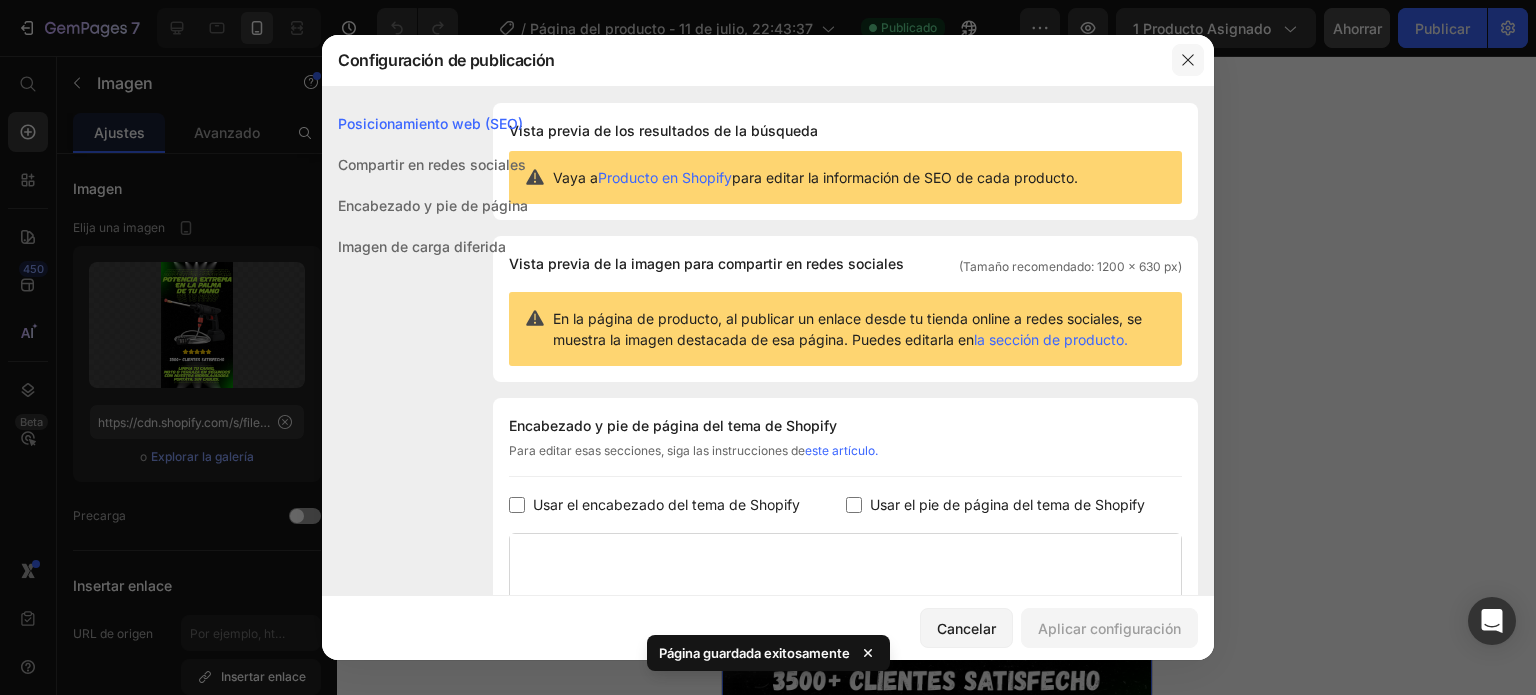 click 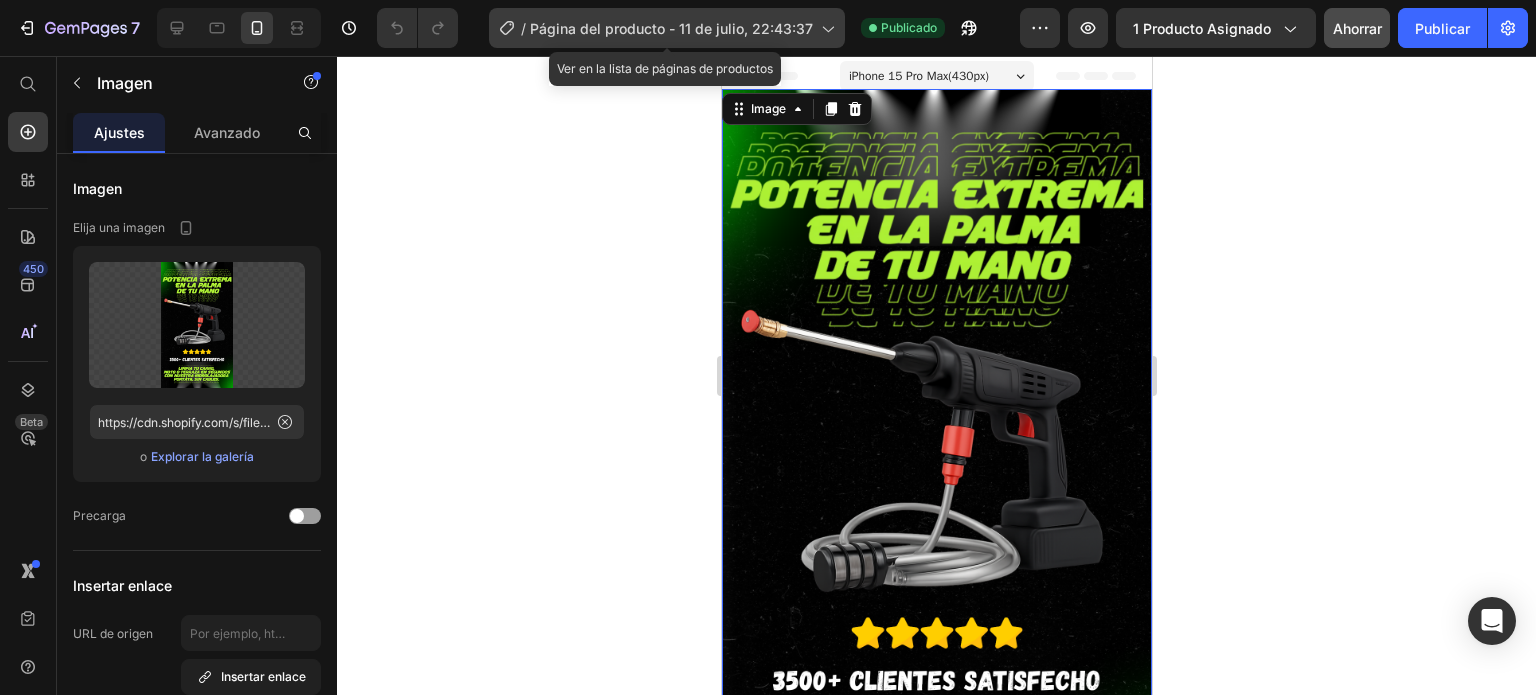 click on "Página del producto - 11 de julio, 22:43:37" at bounding box center [671, 28] 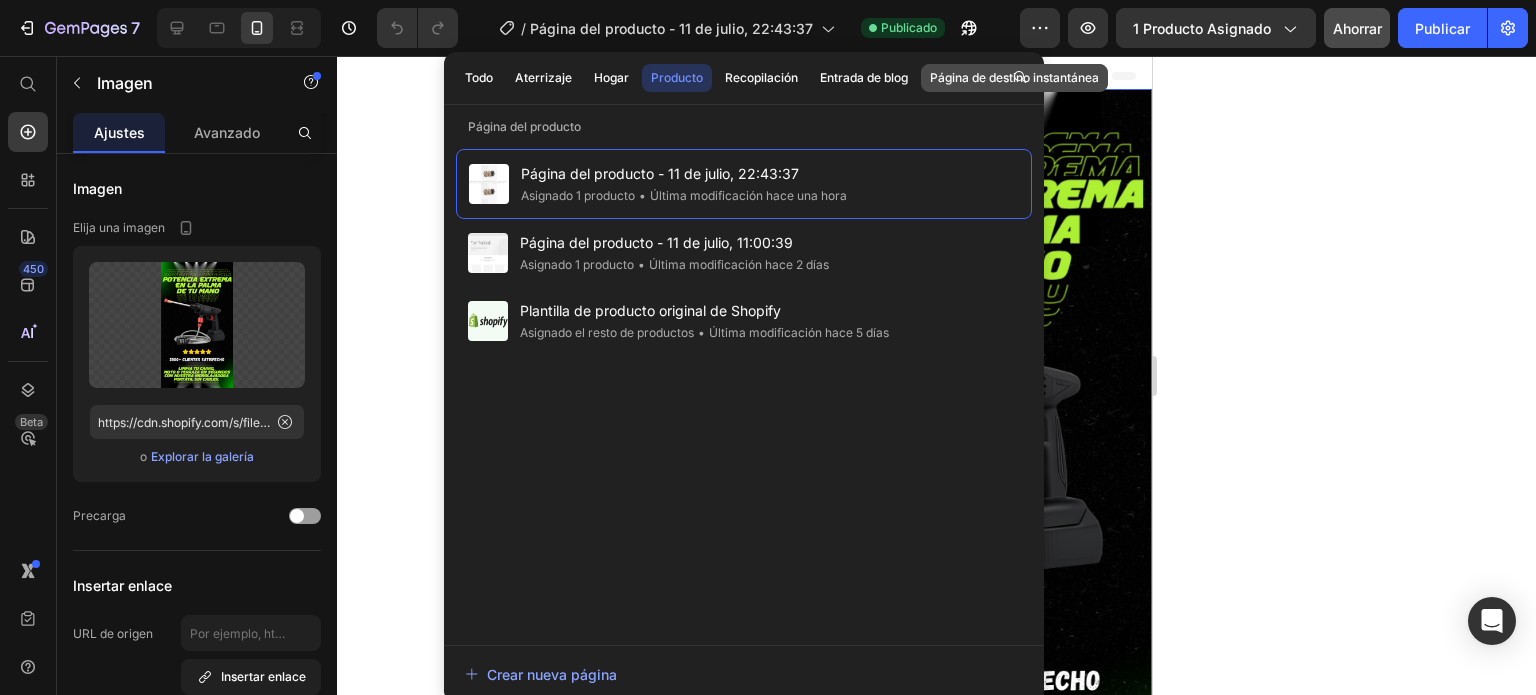 click on "Página de destino instantánea" at bounding box center (1014, 77) 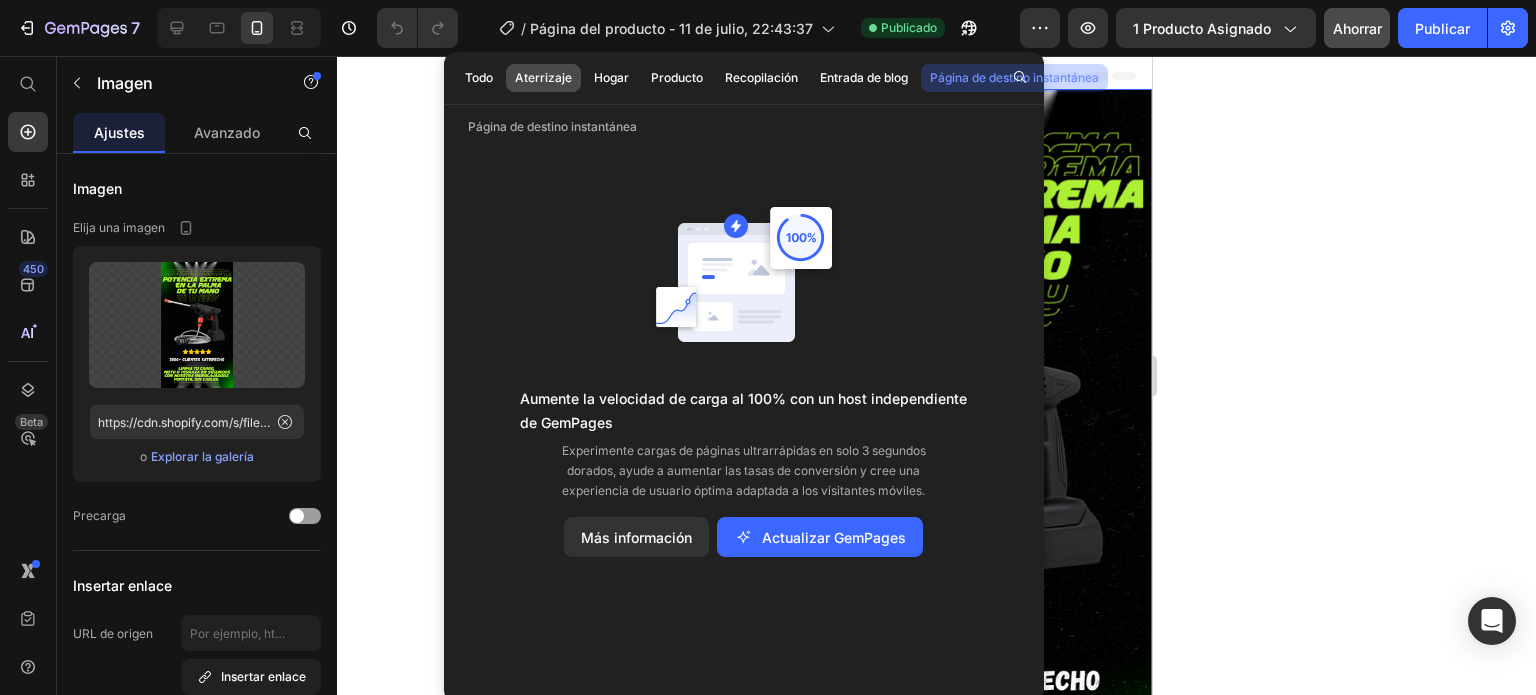 click on "Aterrizaje" at bounding box center [543, 77] 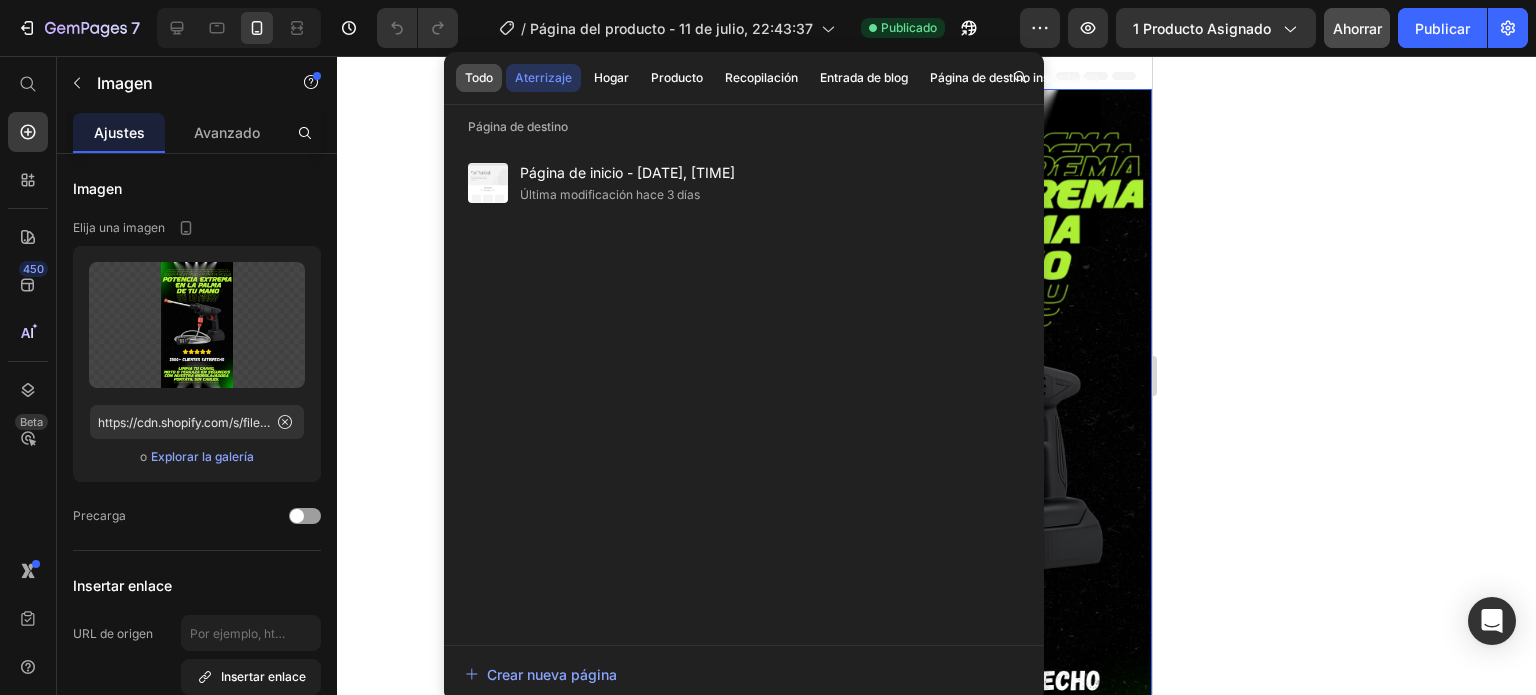 click on "Todo" at bounding box center [479, 77] 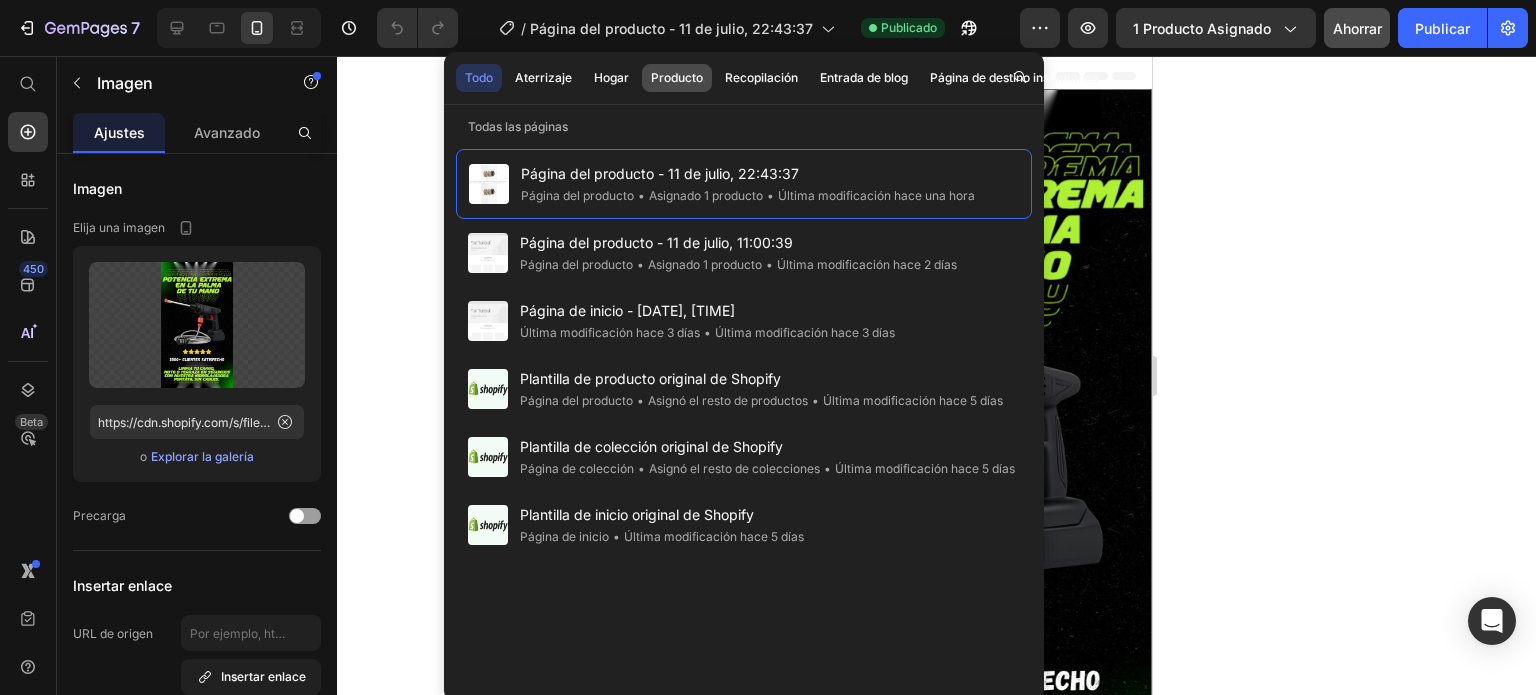 click on "Producto" 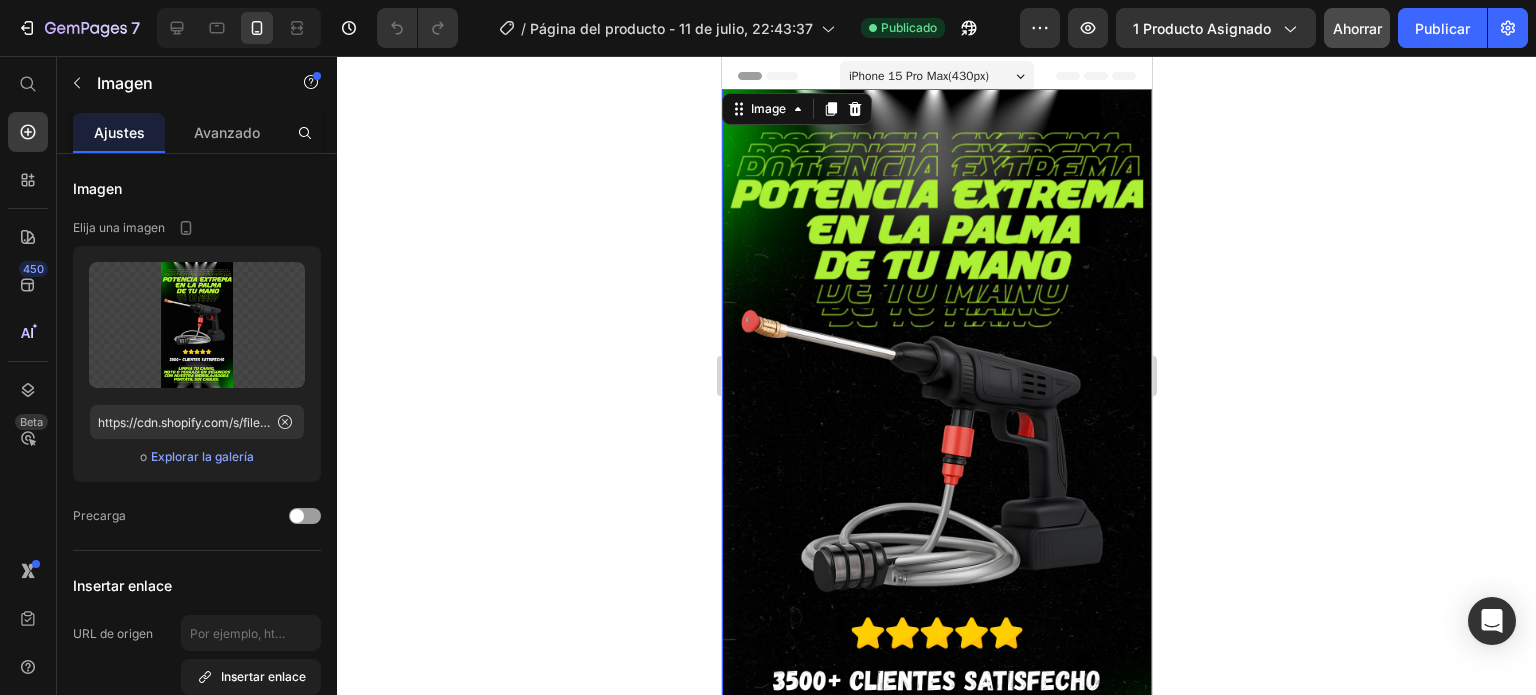 click 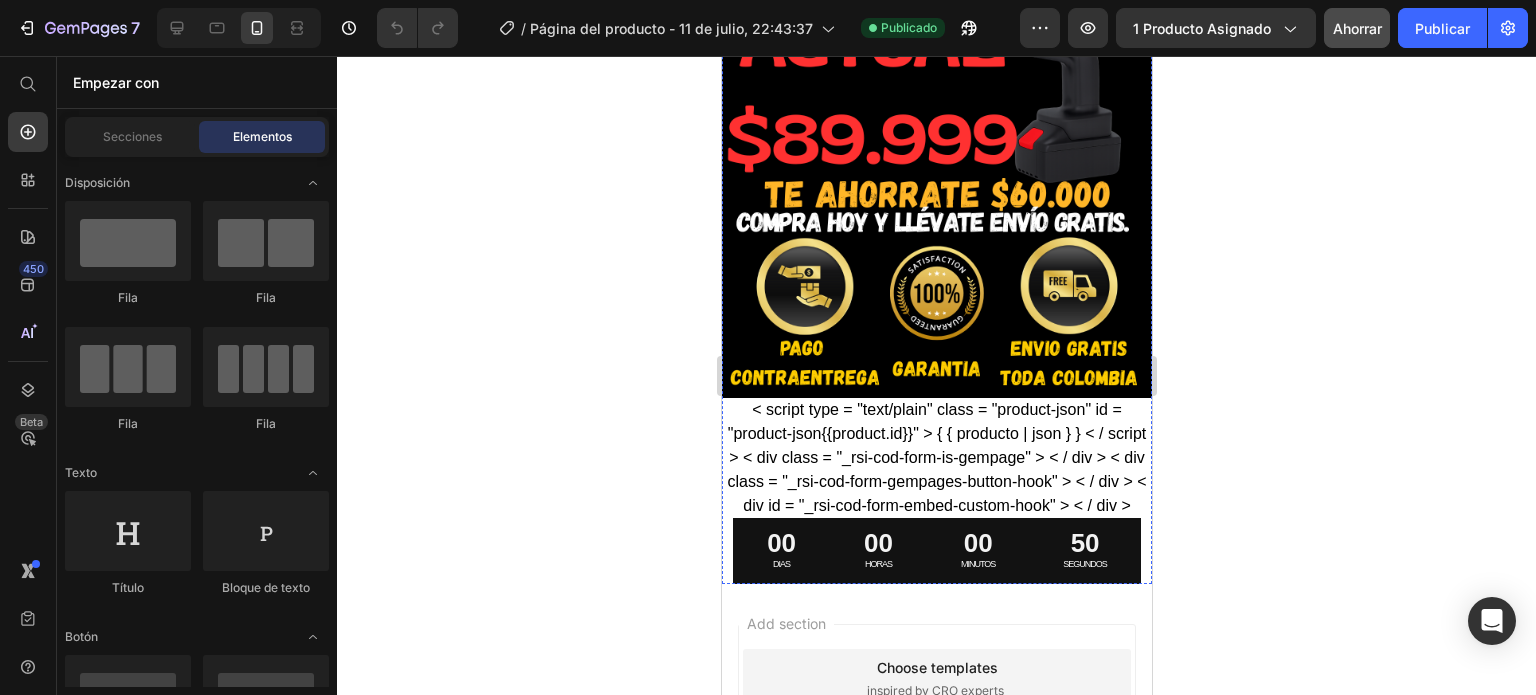 scroll, scrollTop: 2868, scrollLeft: 0, axis: vertical 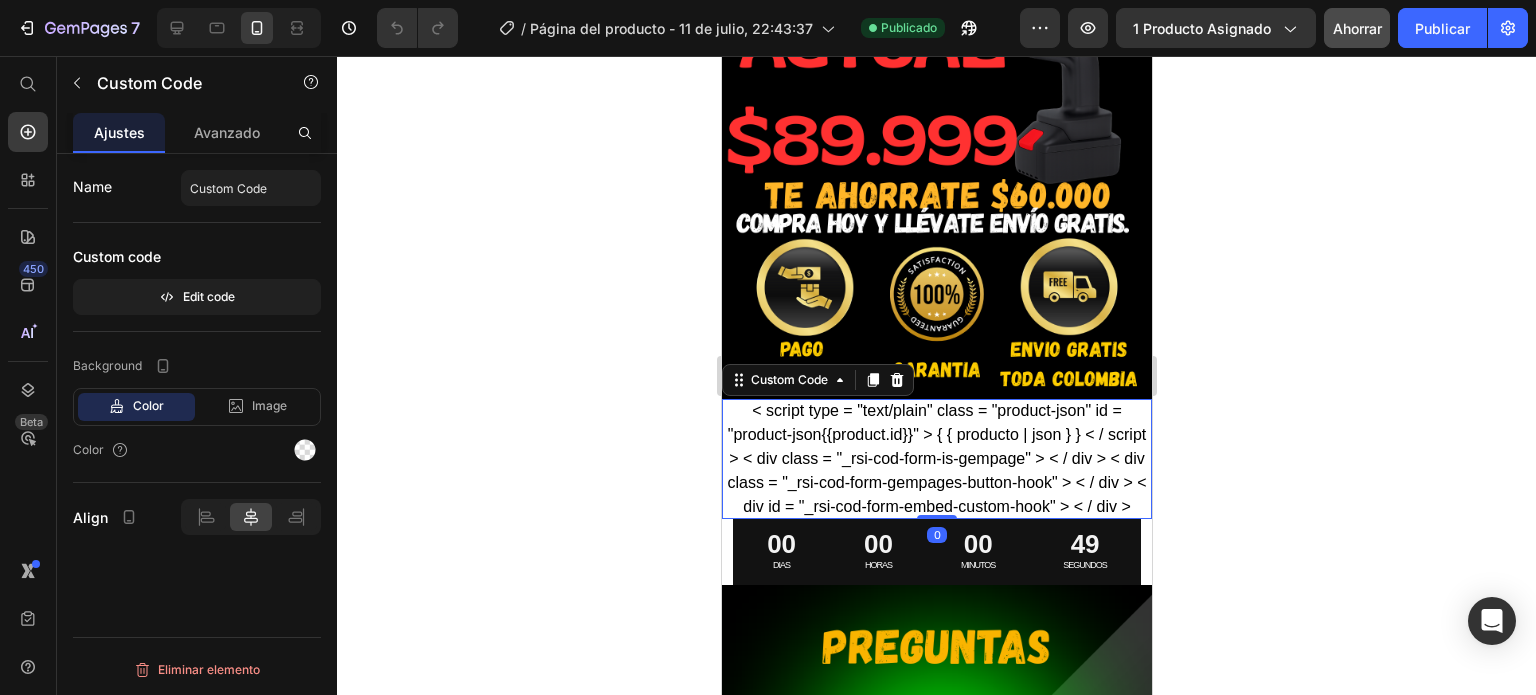 click on "< script type = "text/plain" class = "product-json" id = "product-json{{product.id}}" > { { producto | json } } < / script > < div class = "_rsi-cod-form-is-gempage" > < / div > < div class = "_rsi-cod-form-gempages-button-hook" > < / div > < div id = "_rsi-cod-form-embed-custom-hook" > < / div >" at bounding box center (936, 459) 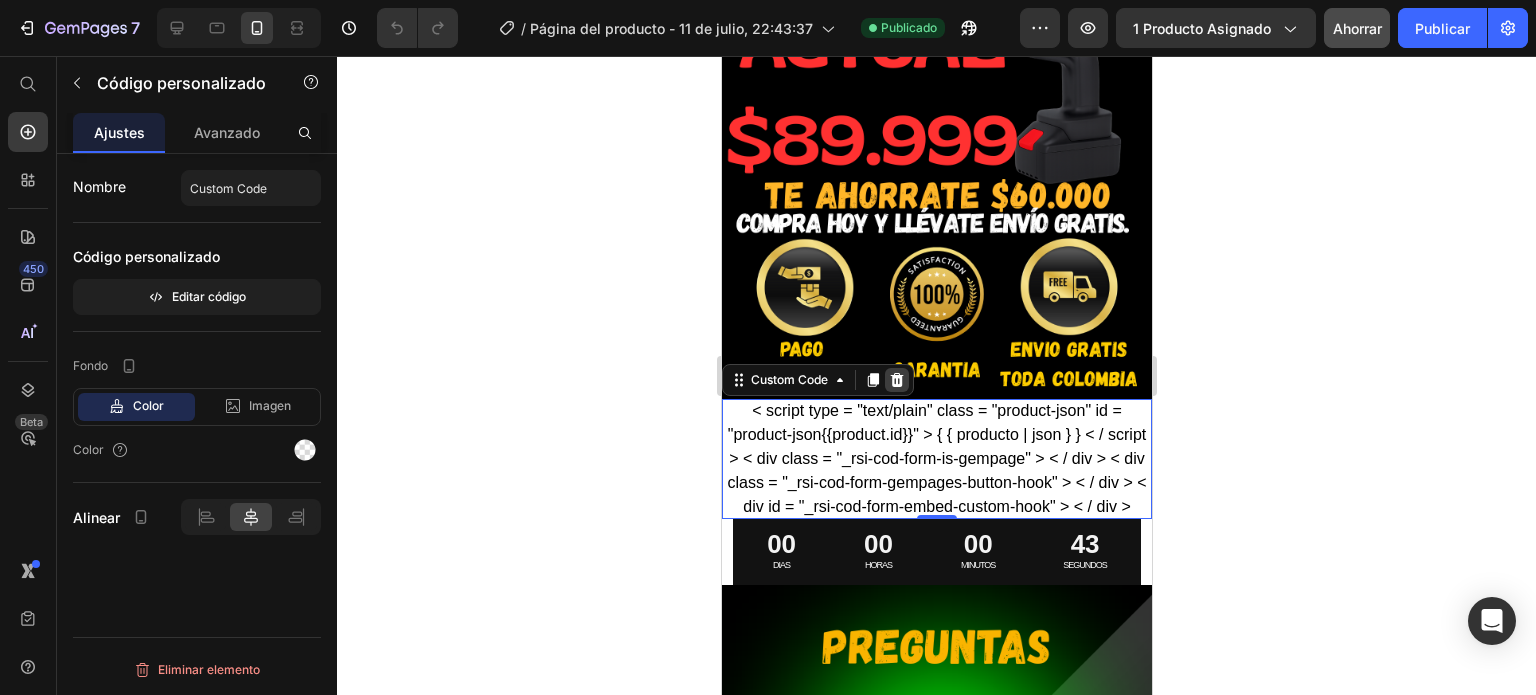 click 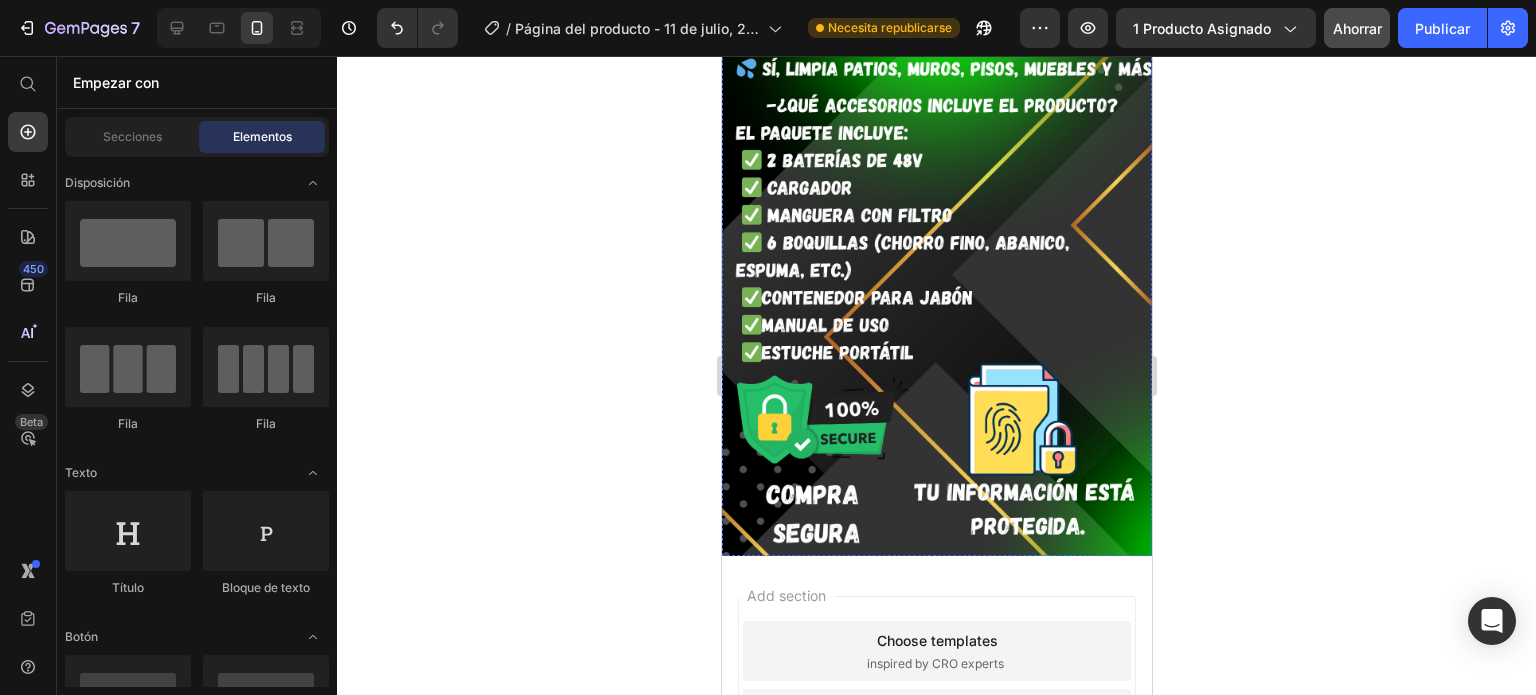 scroll, scrollTop: 3669, scrollLeft: 0, axis: vertical 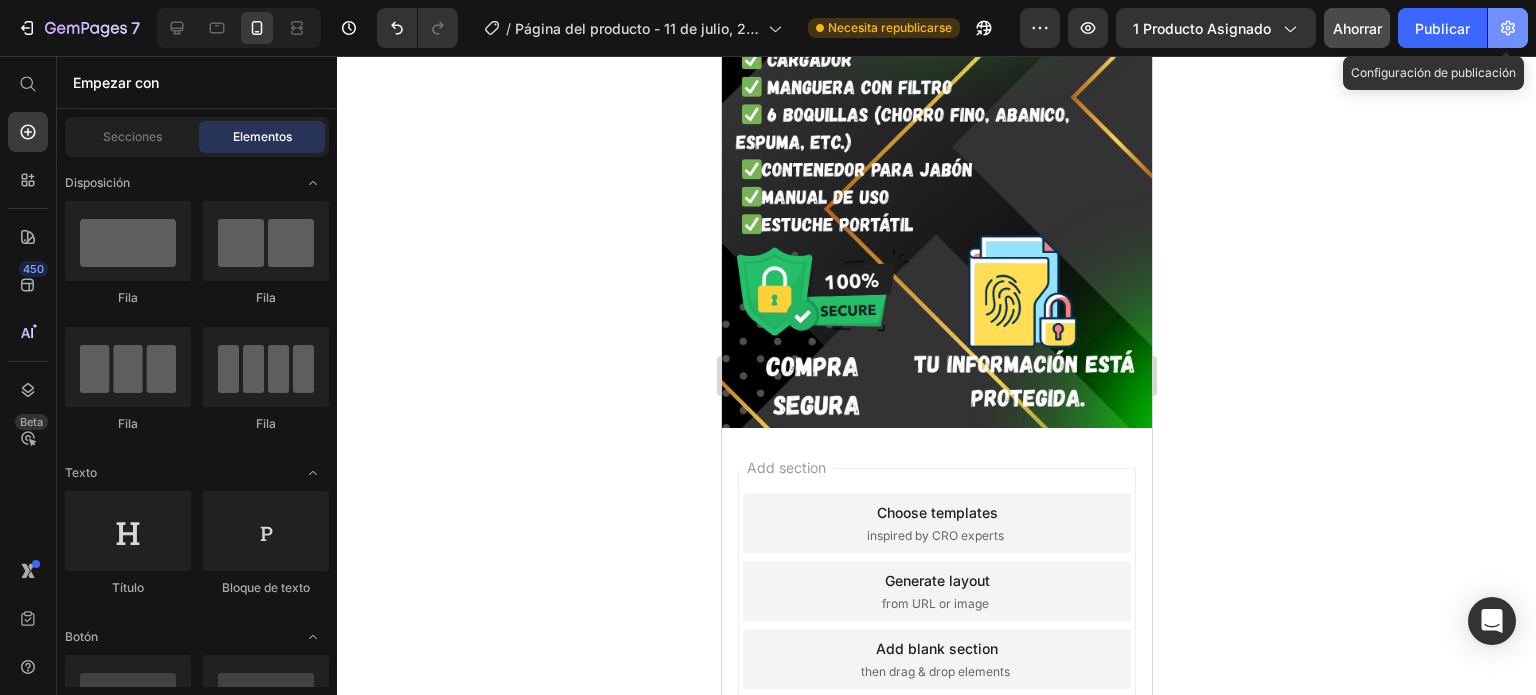 click 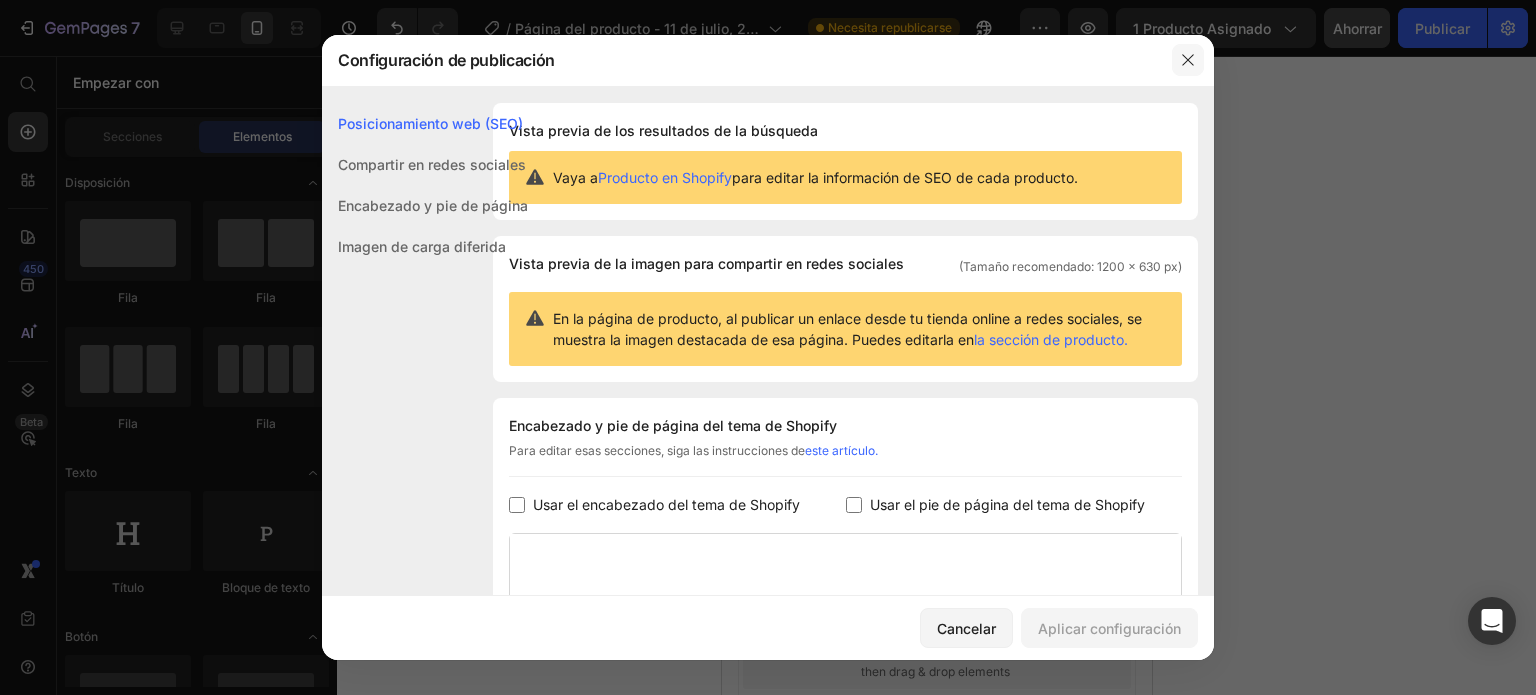 click at bounding box center (1188, 60) 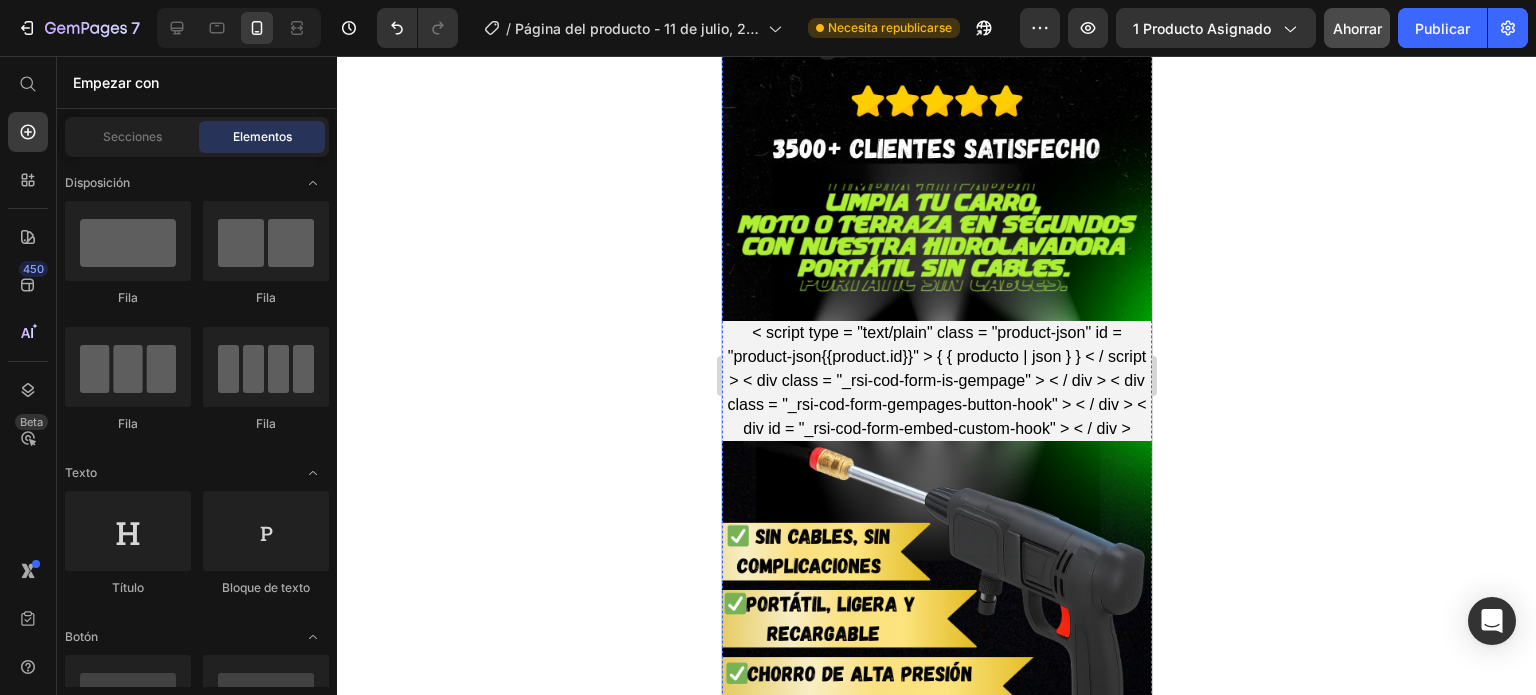 scroll, scrollTop: 622, scrollLeft: 0, axis: vertical 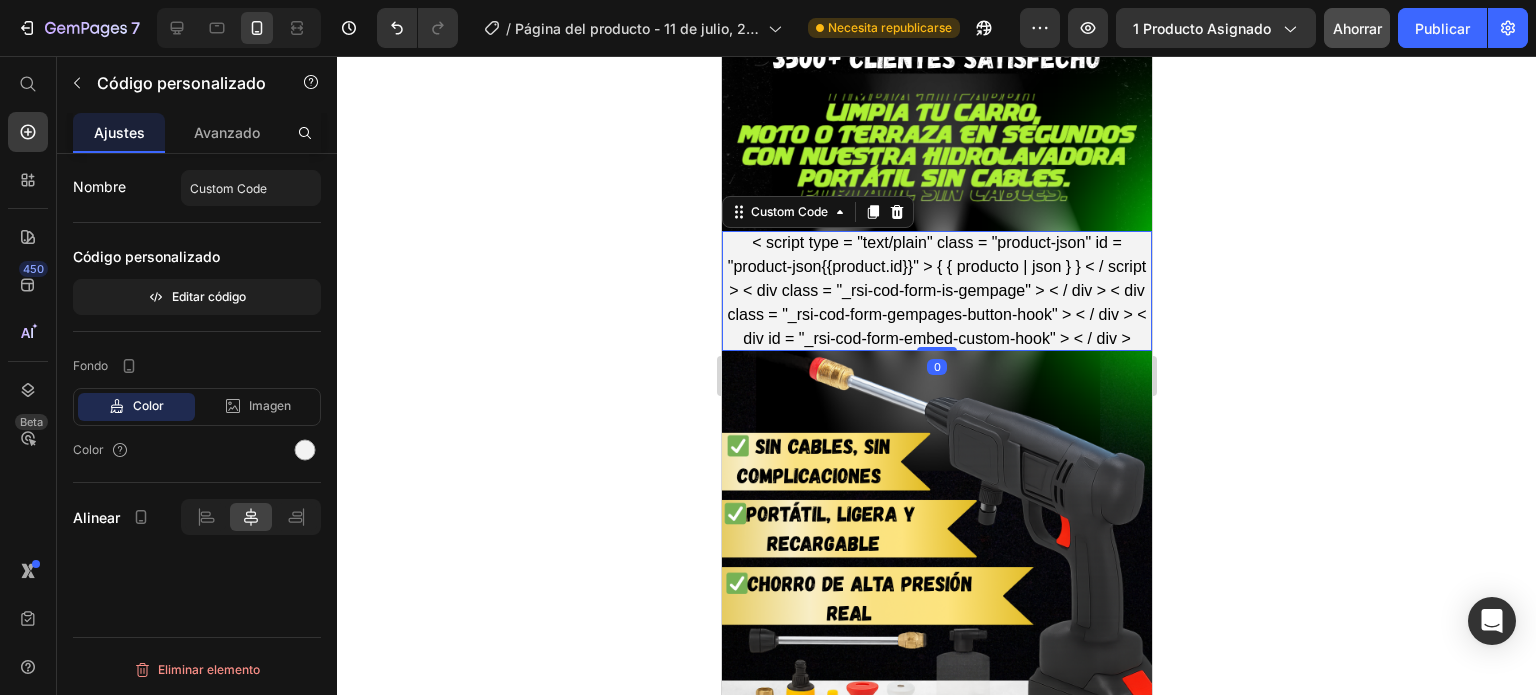 click on "< script type = "text/plain" class = "product-json" id = "product-json{{product.id}}" > { { producto | json } } < / script > < div class = "_rsi-cod-form-is-gempage" > < / div > < div class = "_rsi-cod-form-gempages-button-hook" > < / div > < div id = "_rsi-cod-form-embed-custom-hook" > < / div >" at bounding box center [936, 291] 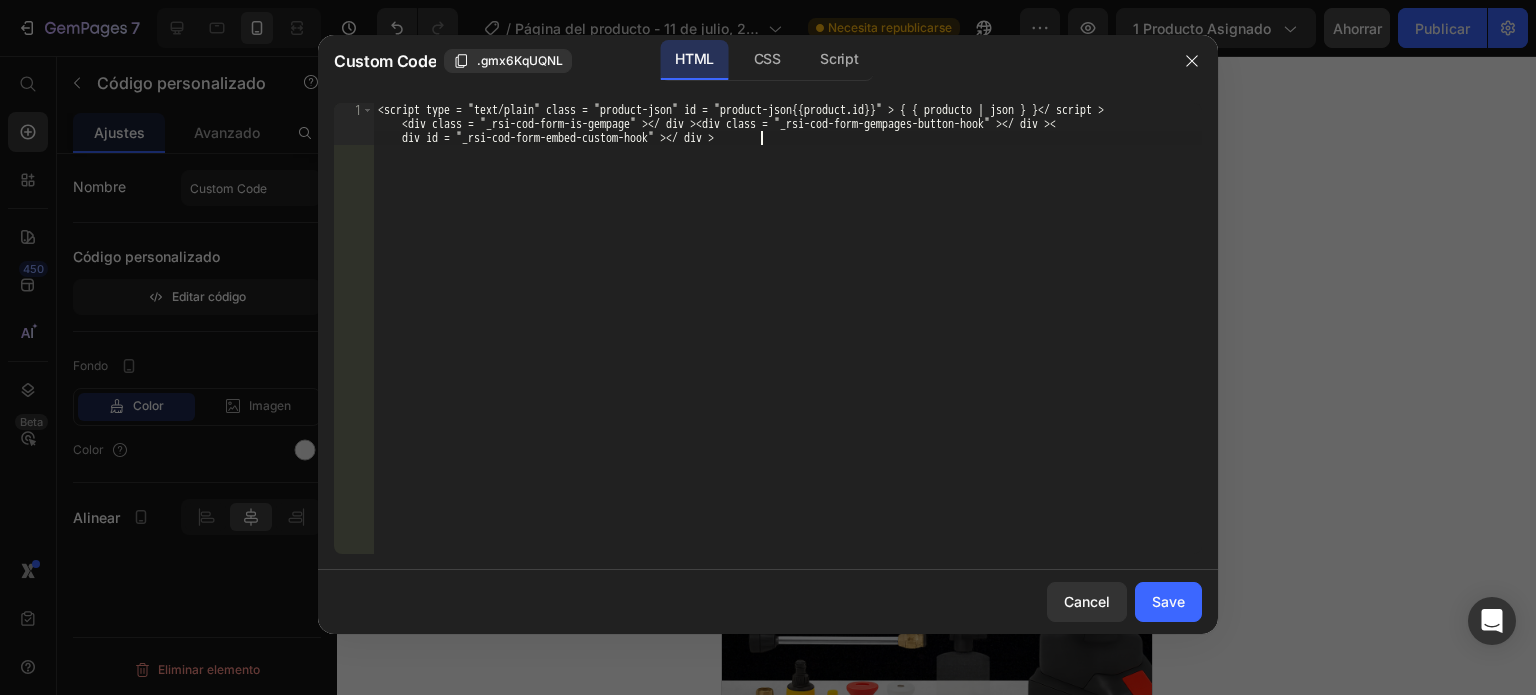 click on "<script type="text/plain" class="product-json" id="product-json{{product.id}}"> {{ producto | json }} </script> <div class="_rsi-cod-form-is-gempage"></div><div class="_rsi-cod-form-gempages-button-hook"></div><div id="_rsi-cod-form-embed-custom-hook"></div>" at bounding box center [788, 370] 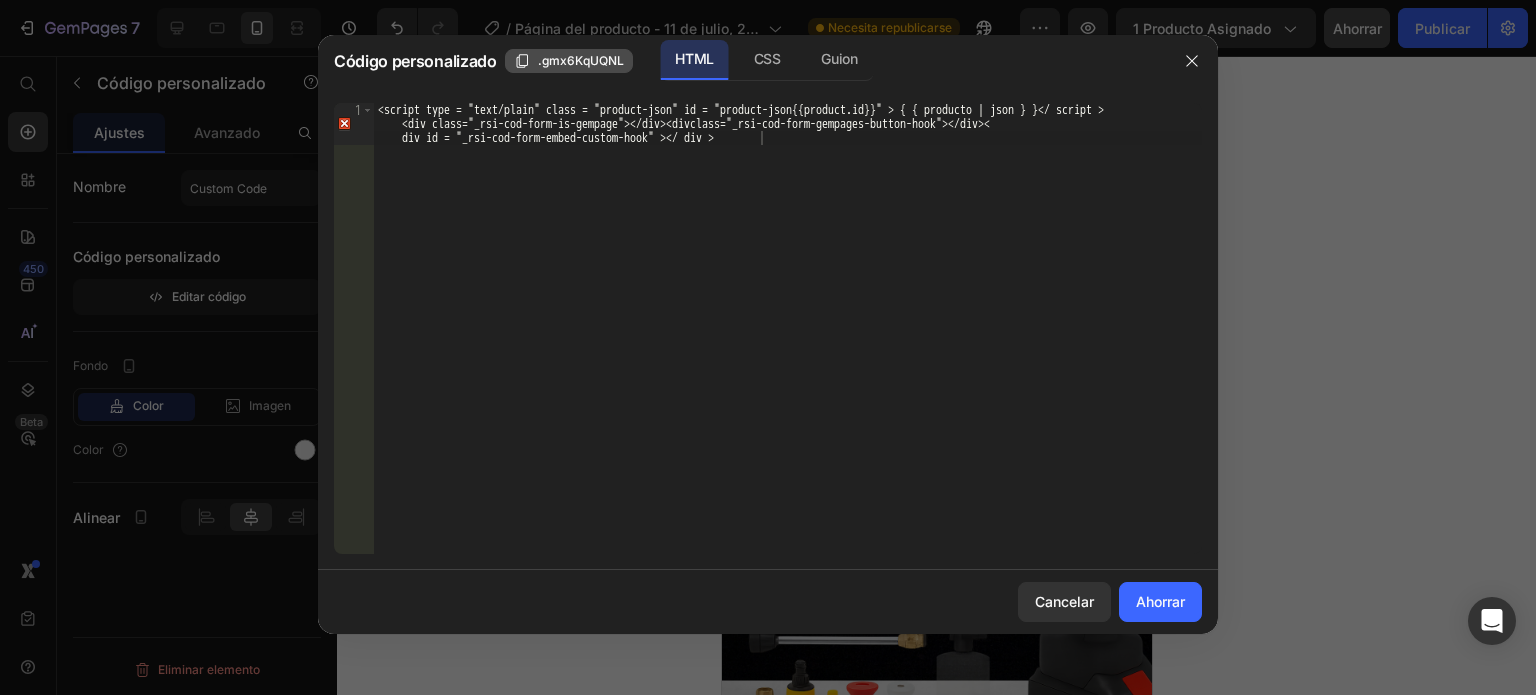 click on ".gmx6KqUQNL" at bounding box center [581, 60] 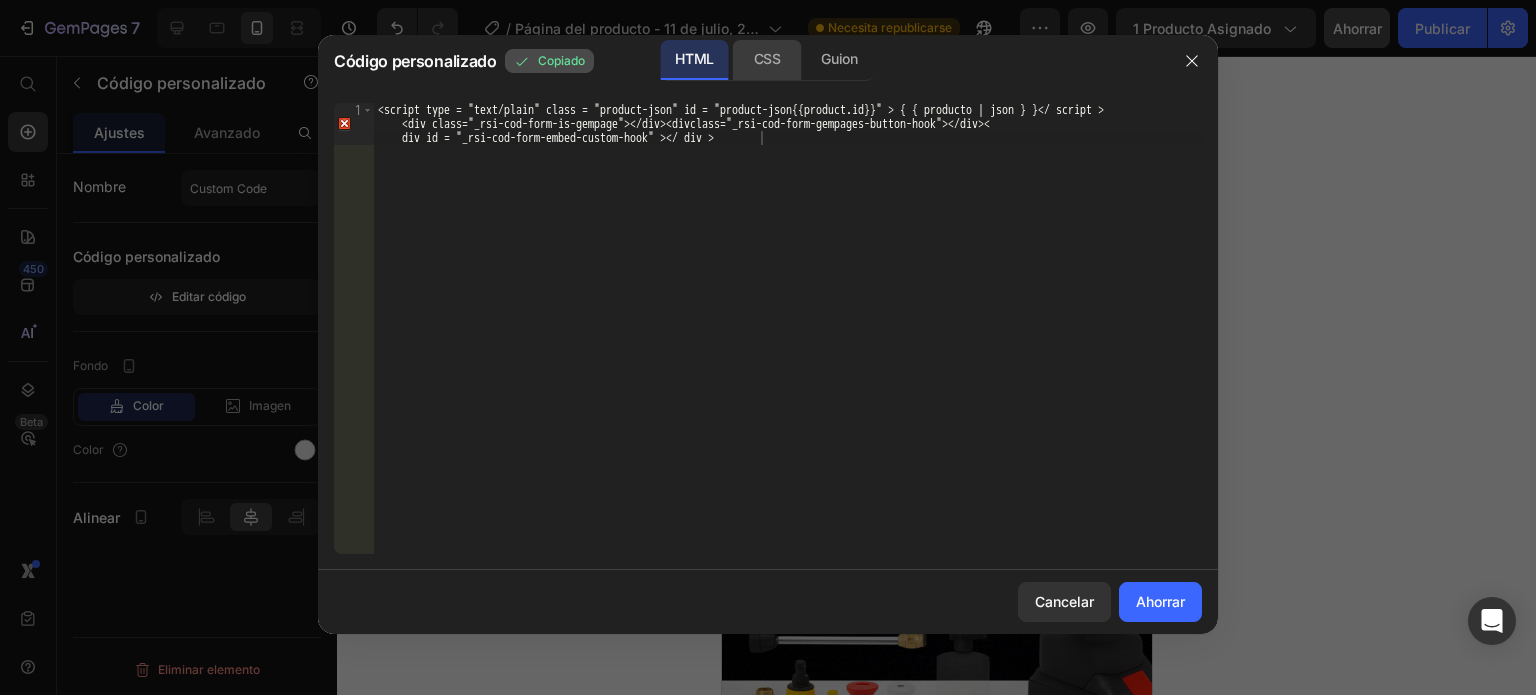 click on "CSS" 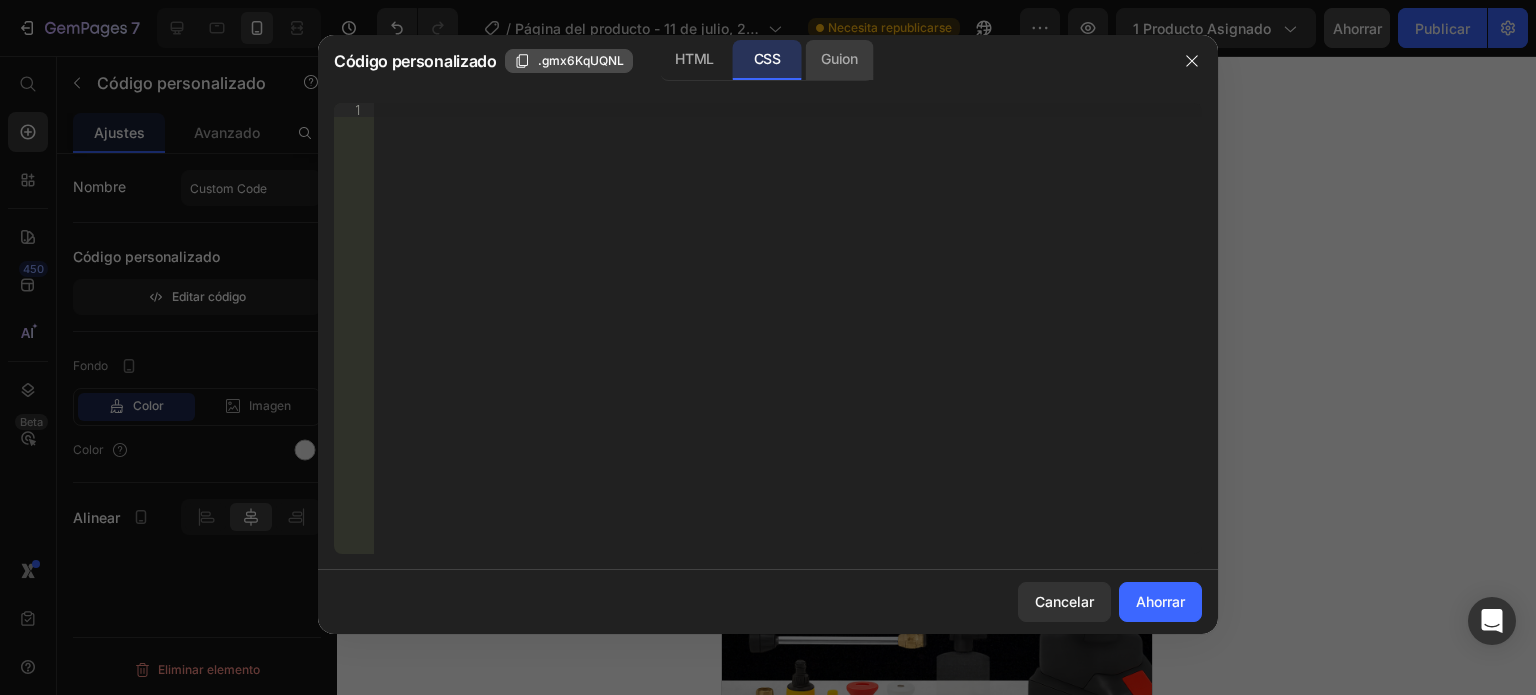 click on "Guion" at bounding box center (839, 58) 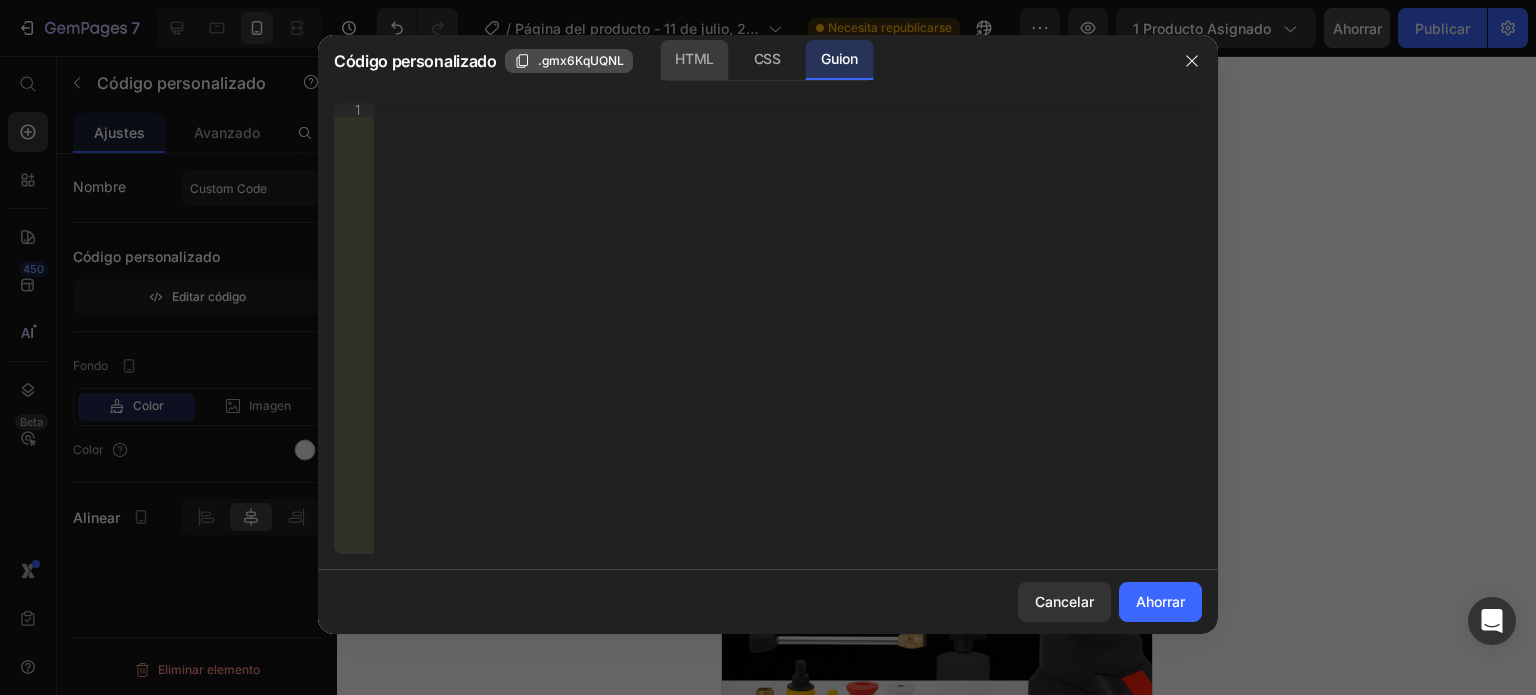 click on "HTML" 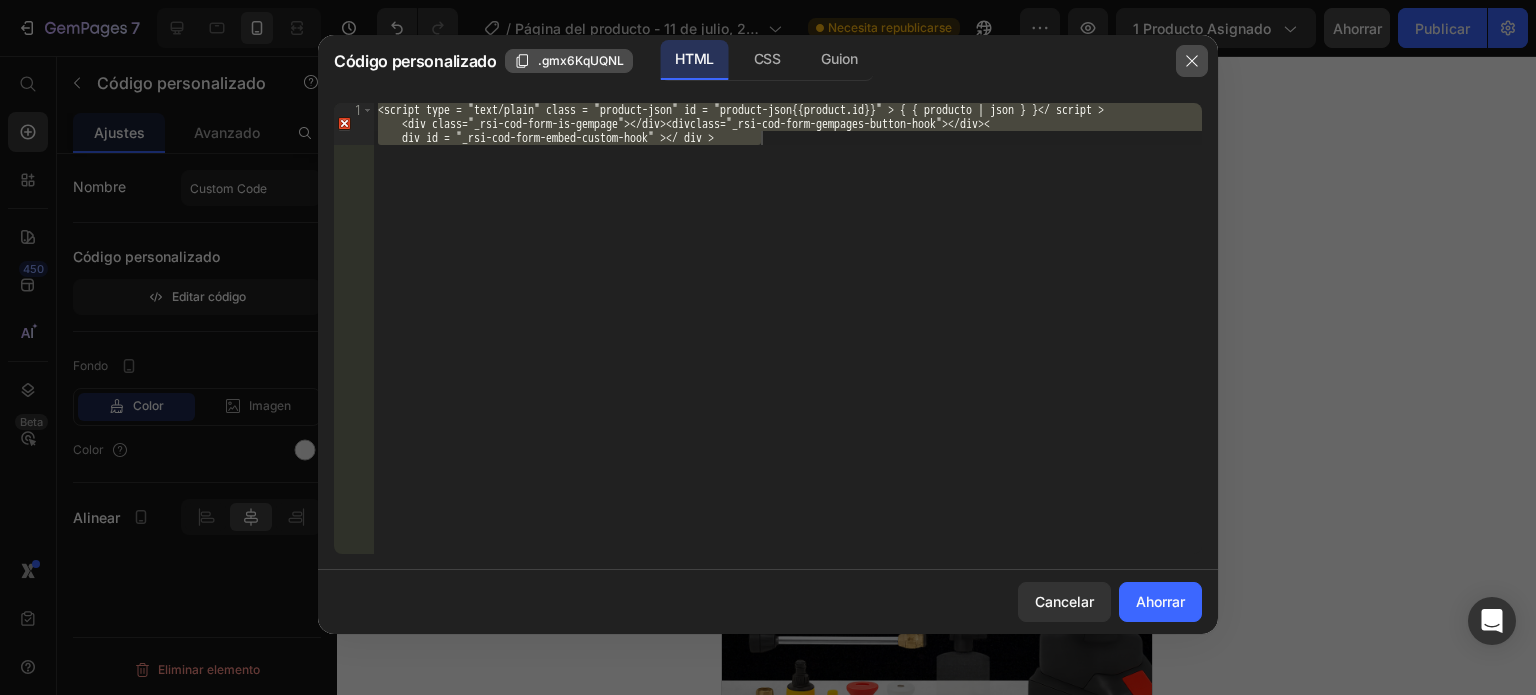click at bounding box center [1192, 61] 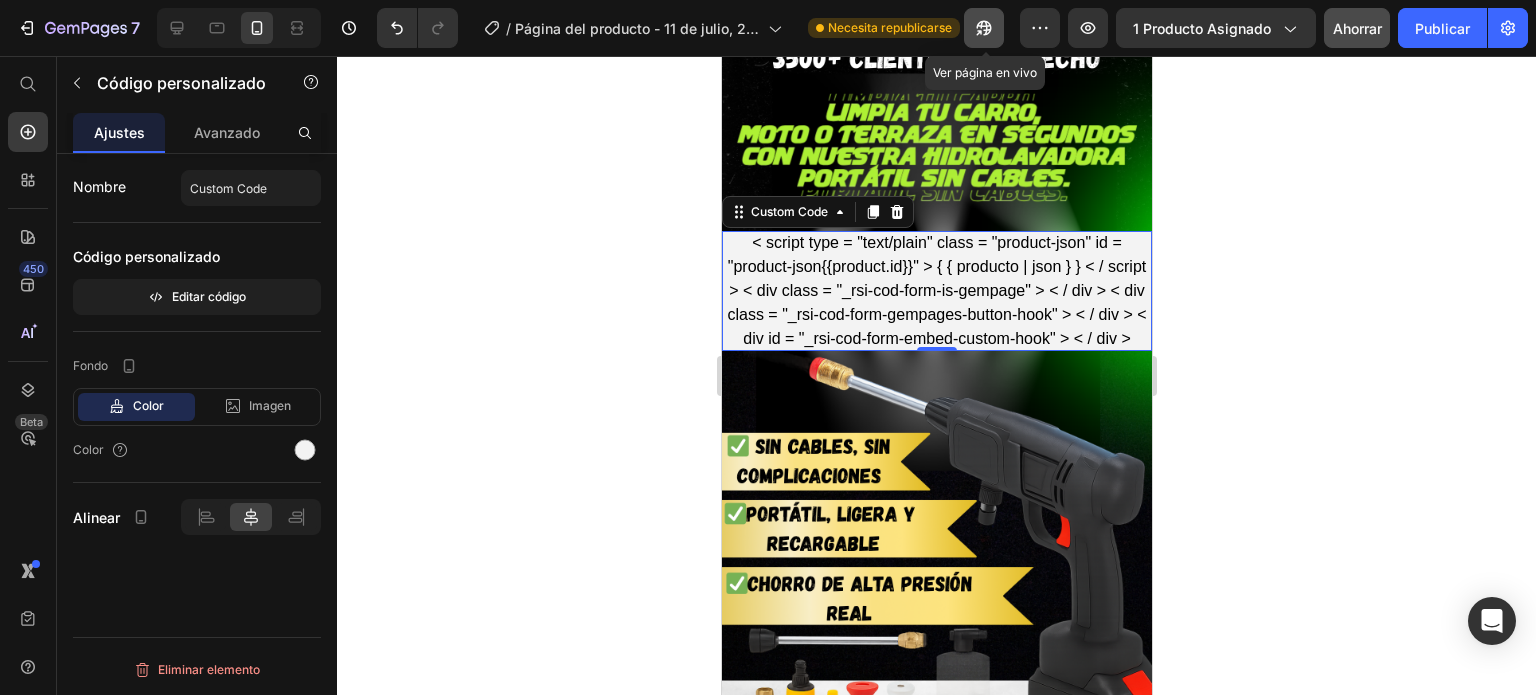 click 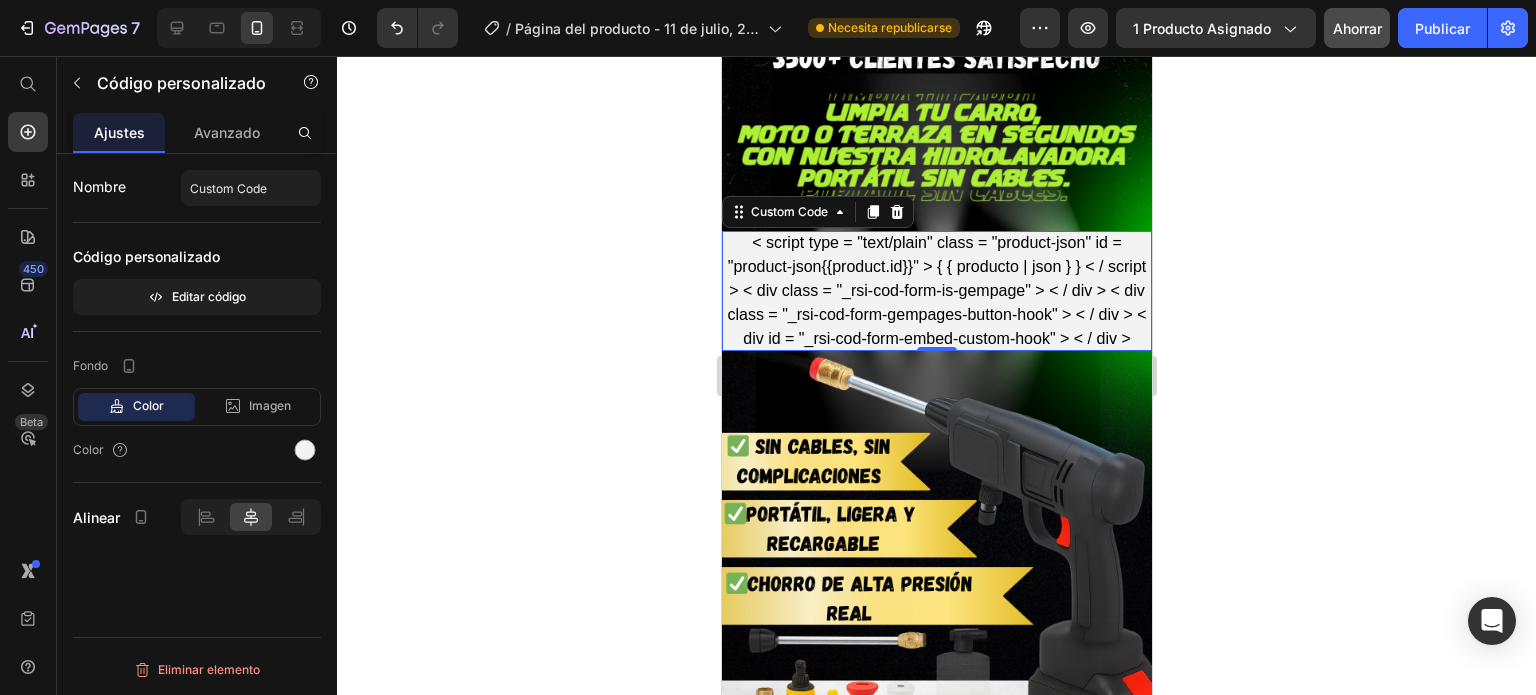 click on "< script type = "text/plain" class = "product-json" id = "product-json{{product.id}}" > { { producto | json } } < / script > < div class = "_rsi-cod-form-is-gempage" > < / div > < div class = "_rsi-cod-form-gempages-button-hook" > < / div > < div id = "_rsi-cod-form-embed-custom-hook" > < / div >" at bounding box center [936, 291] 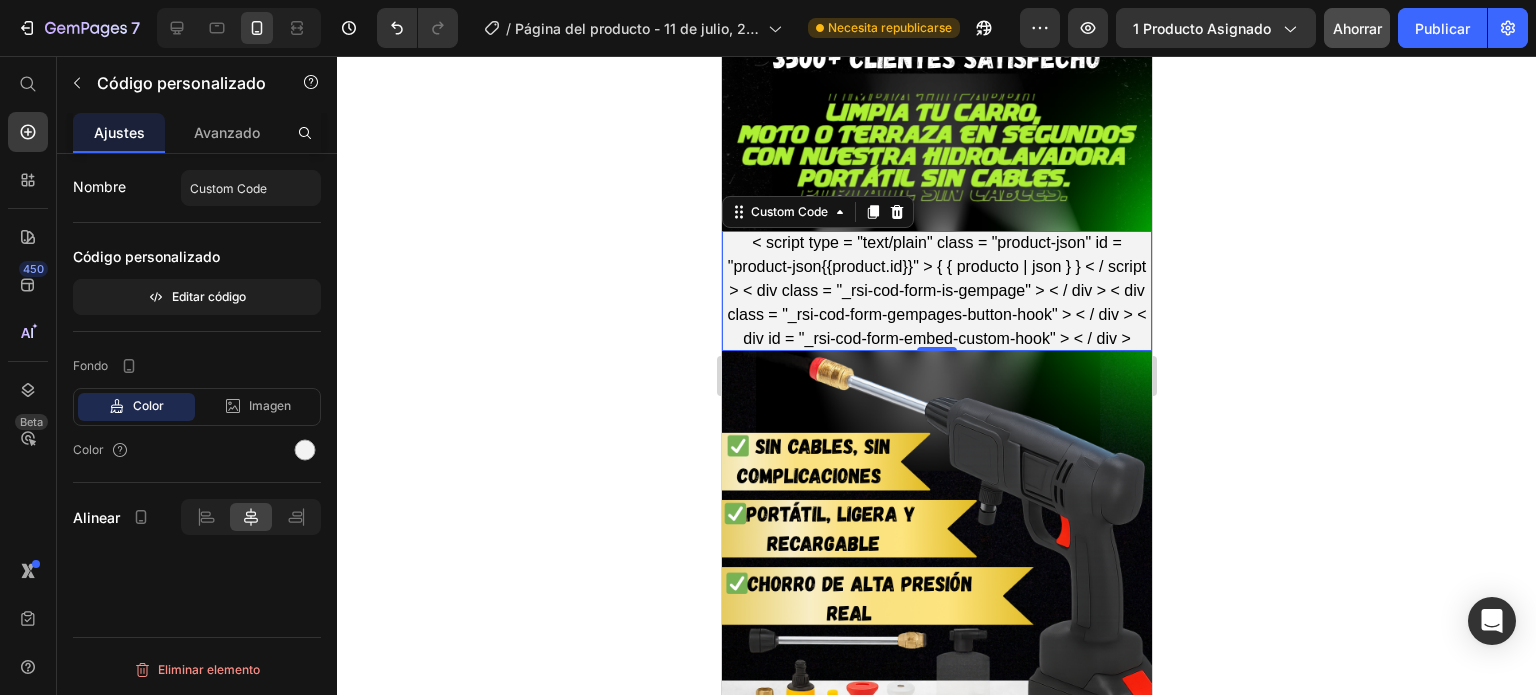 click on "< script type = "text/plain" class = "product-json" id = "product-json{{product.id}}" > { { producto | json } } < / script > < div class = "_rsi-cod-form-is-gempage" > < / div > < div class = "_rsi-cod-form-gempages-button-hook" > < / div > < div id = "_rsi-cod-form-embed-custom-hook" > < / div >" at bounding box center (936, 291) 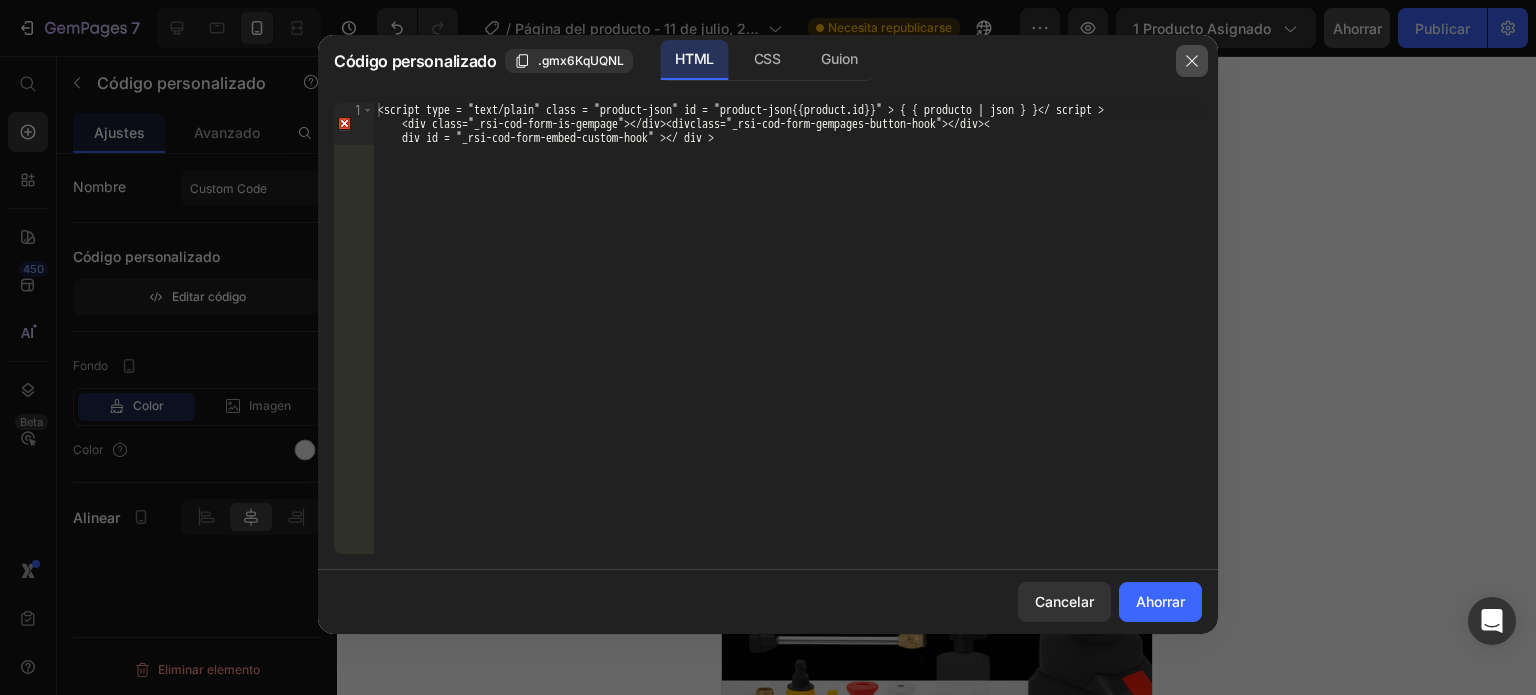 click at bounding box center (1192, 61) 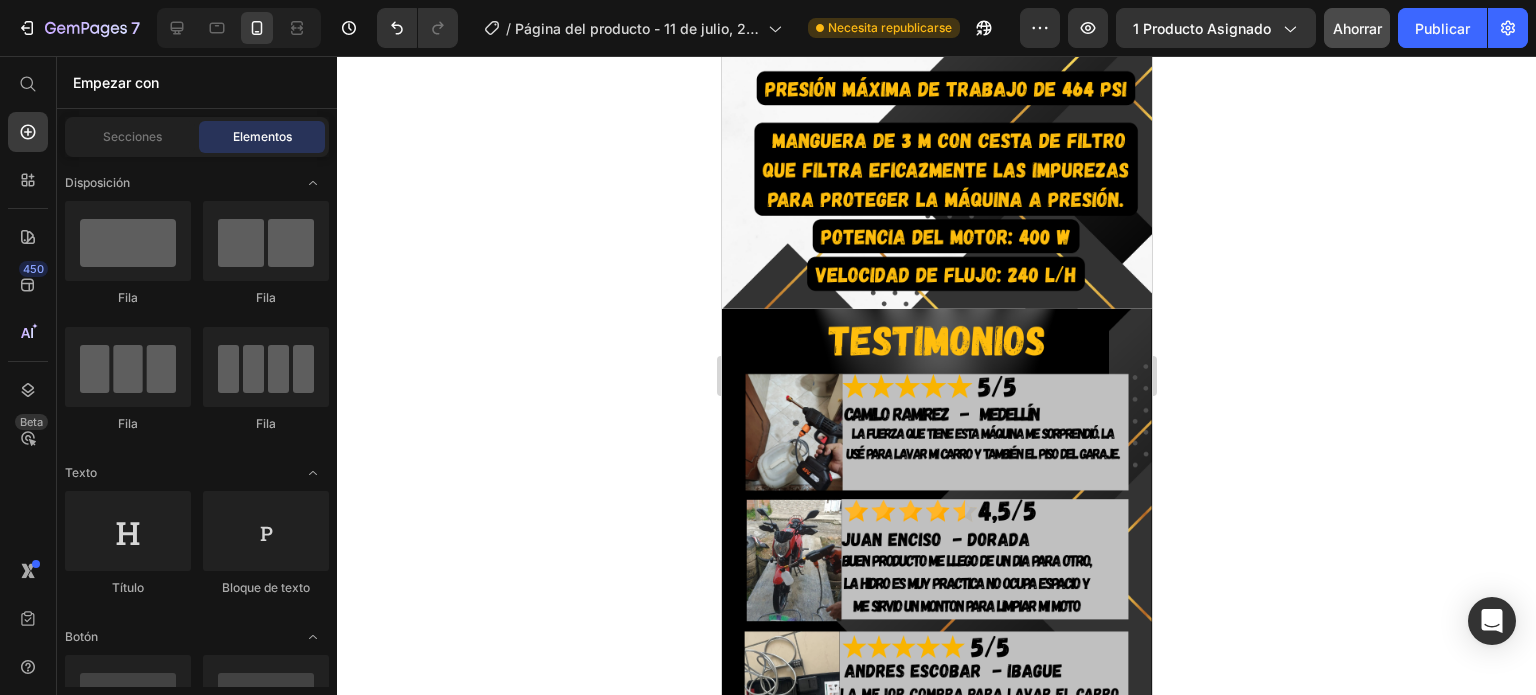 scroll, scrollTop: 1268, scrollLeft: 0, axis: vertical 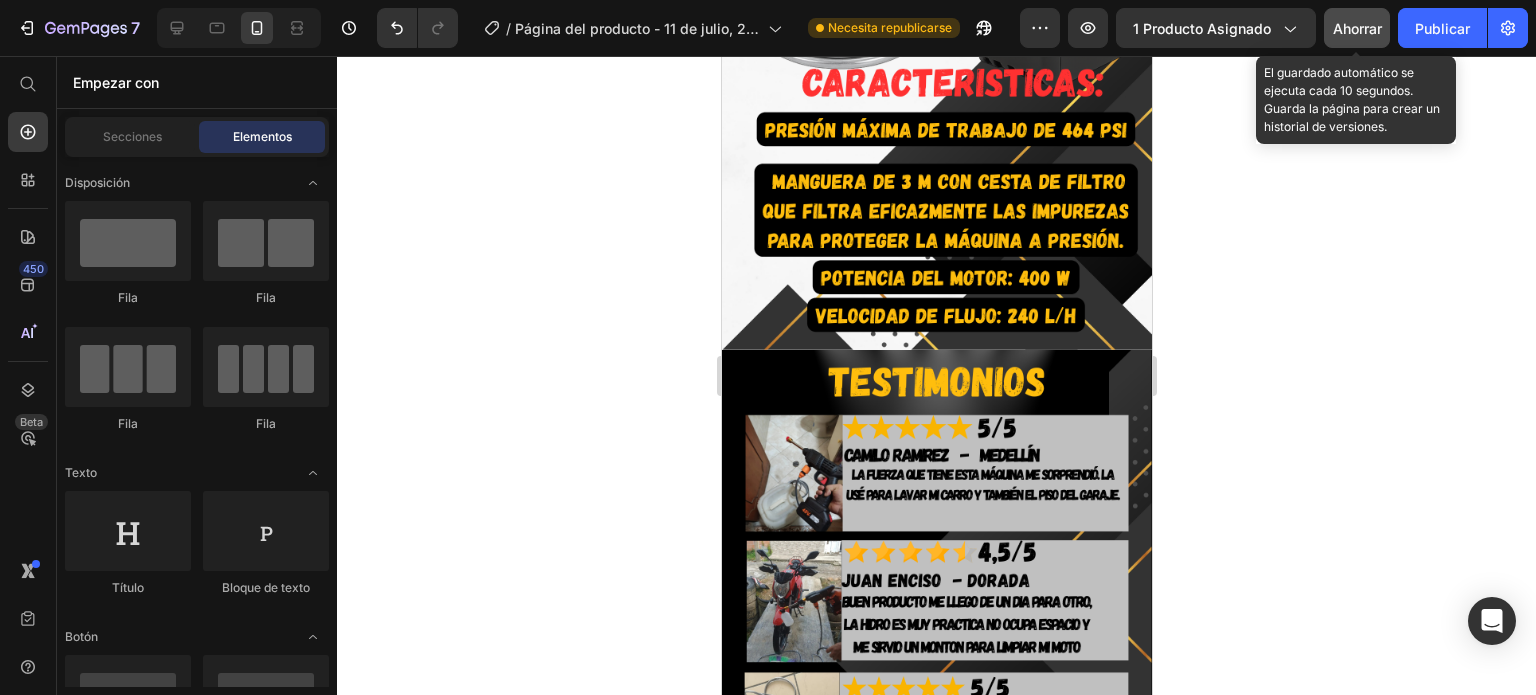 click on "Ahorrar" at bounding box center (1357, 28) 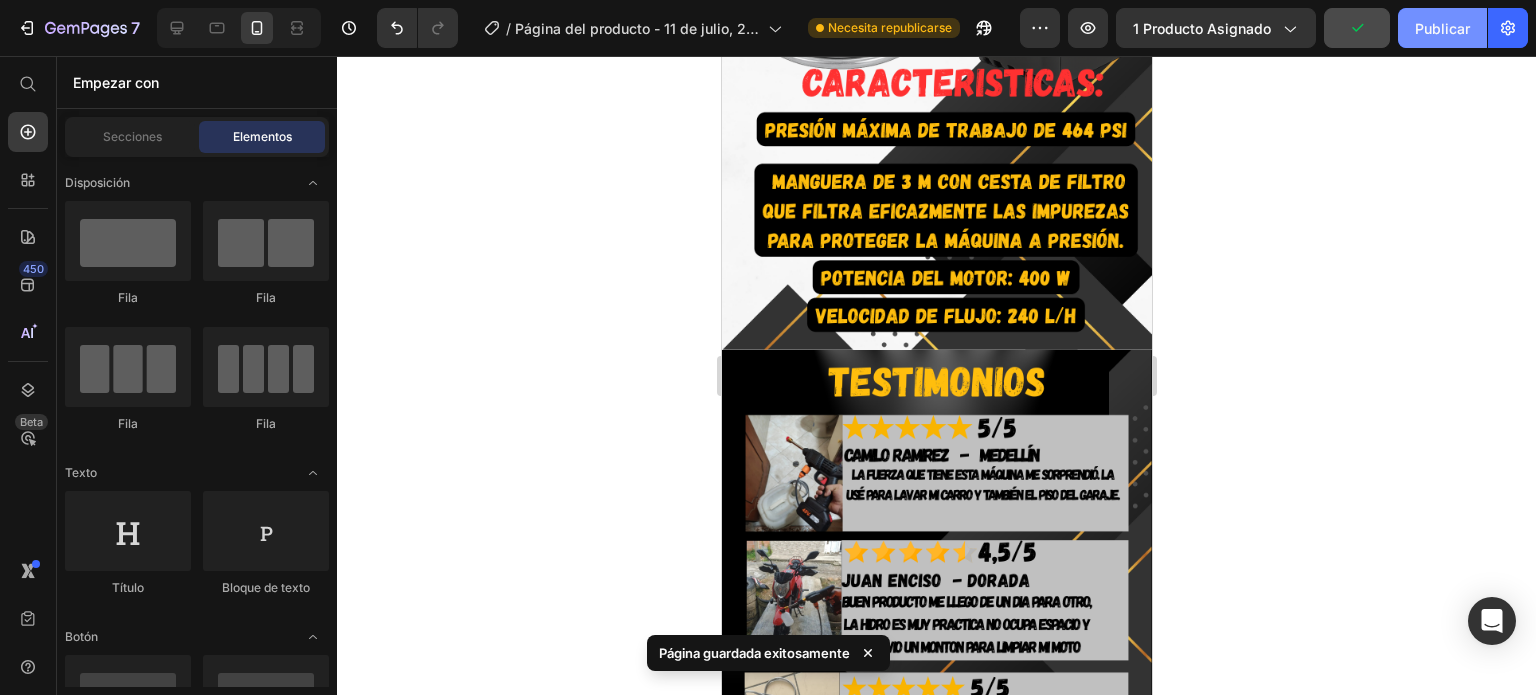 click on "Publicar" 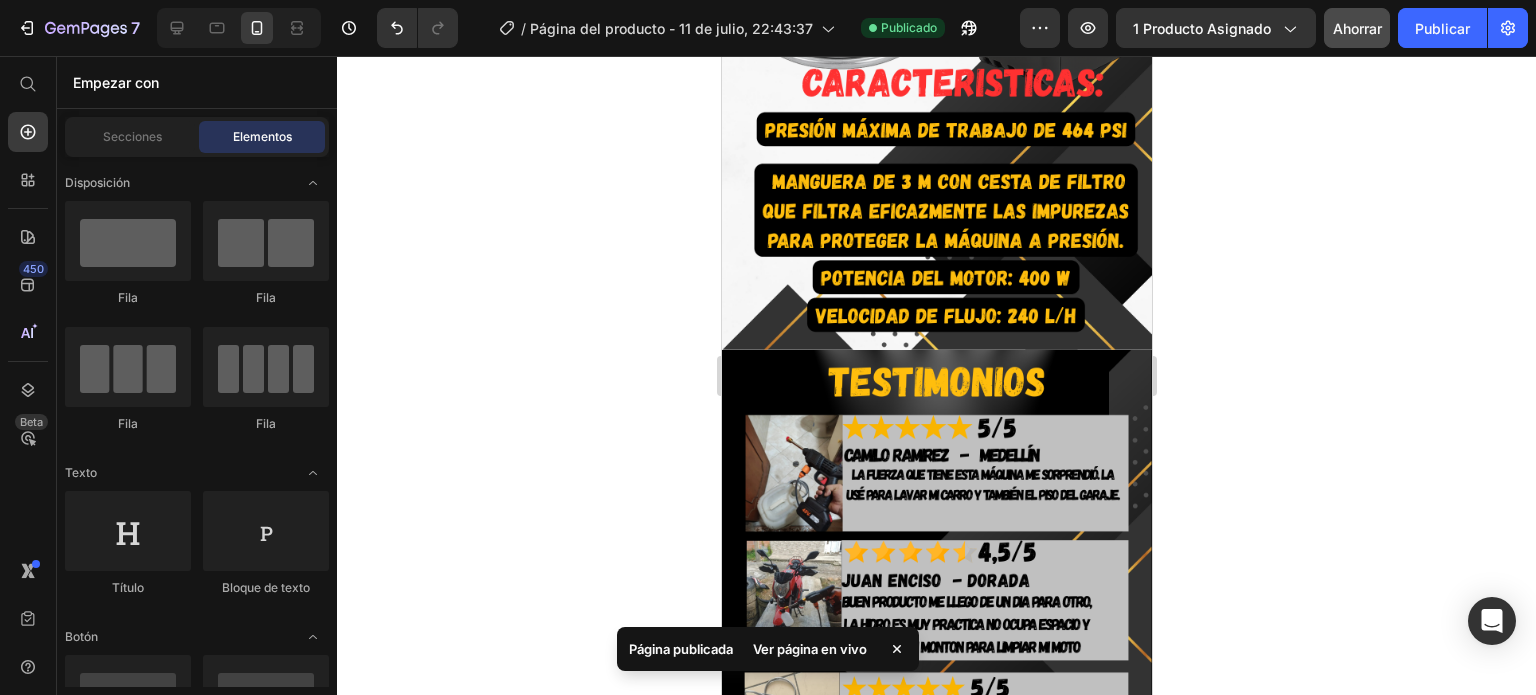 click on "Ver página en vivo" at bounding box center (810, 649) 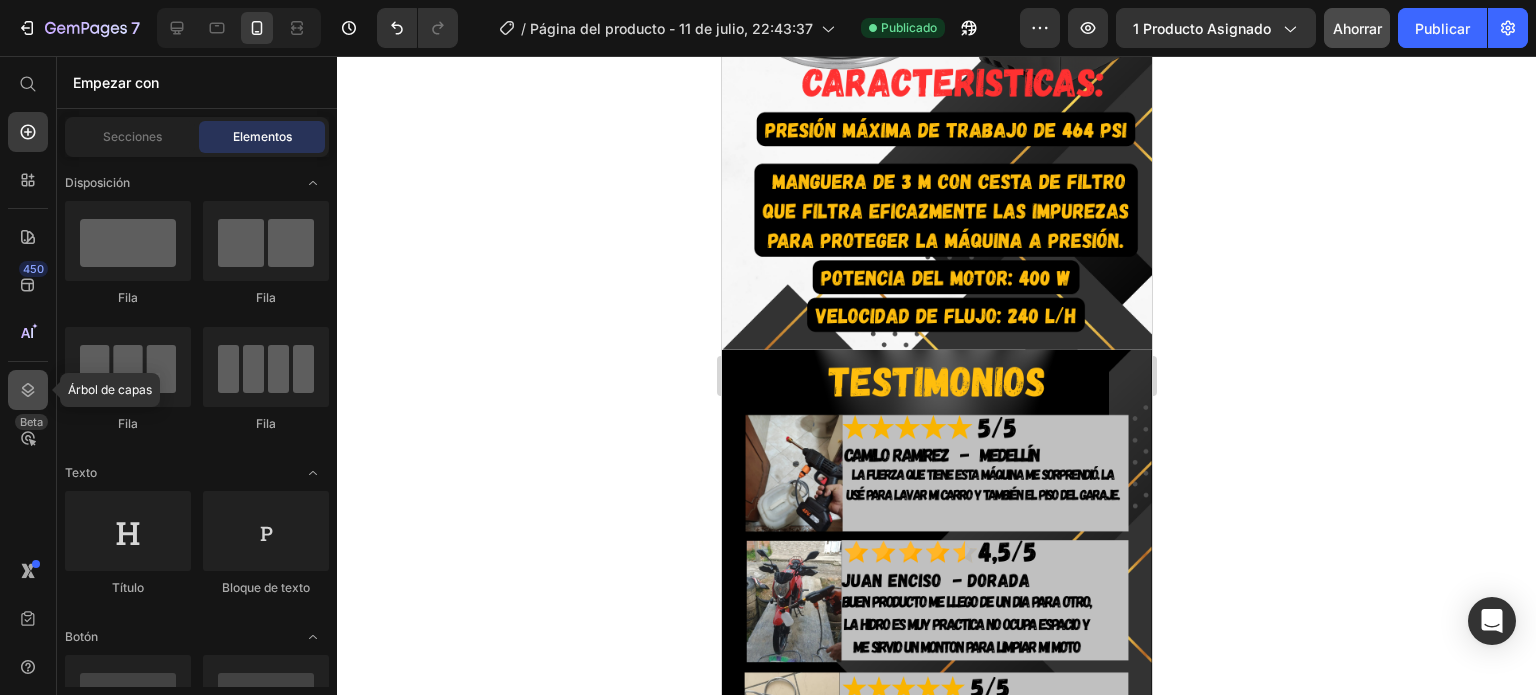 click 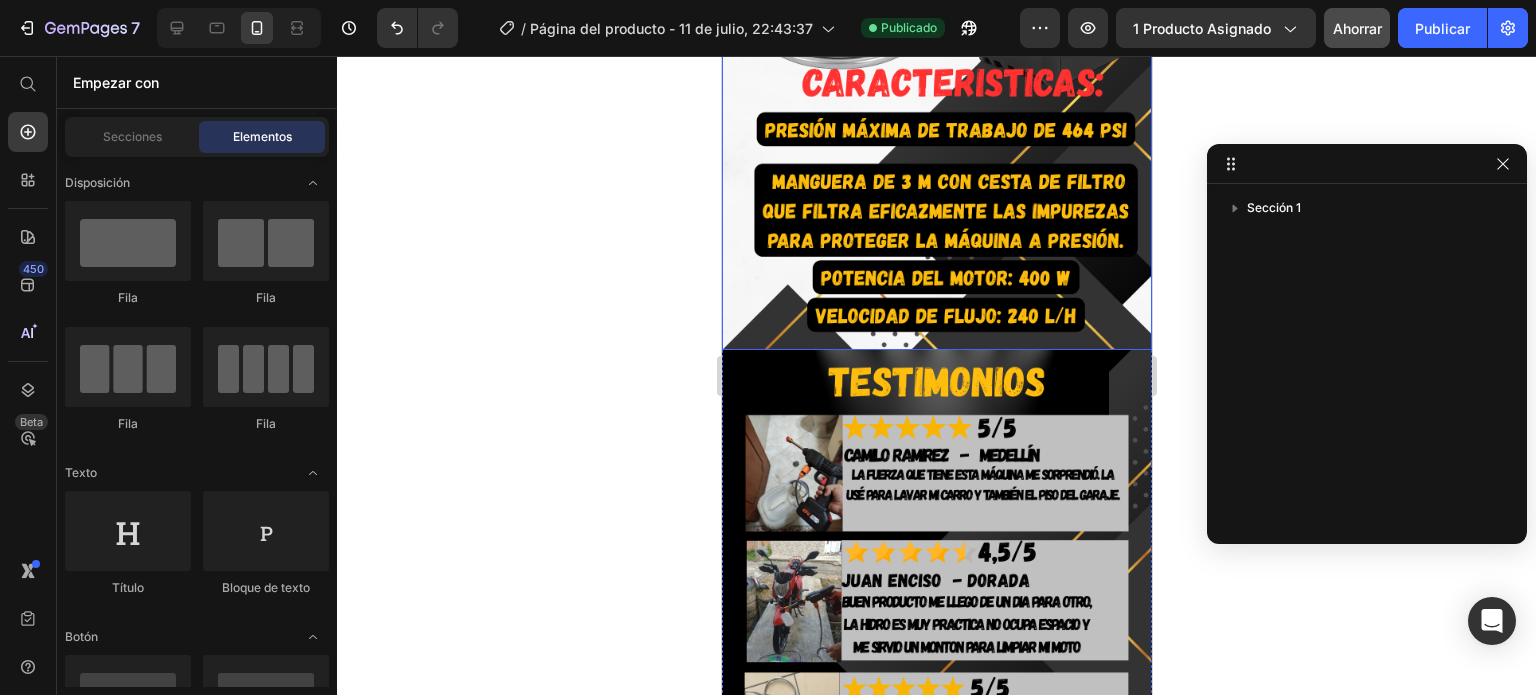 click at bounding box center (936, -33) 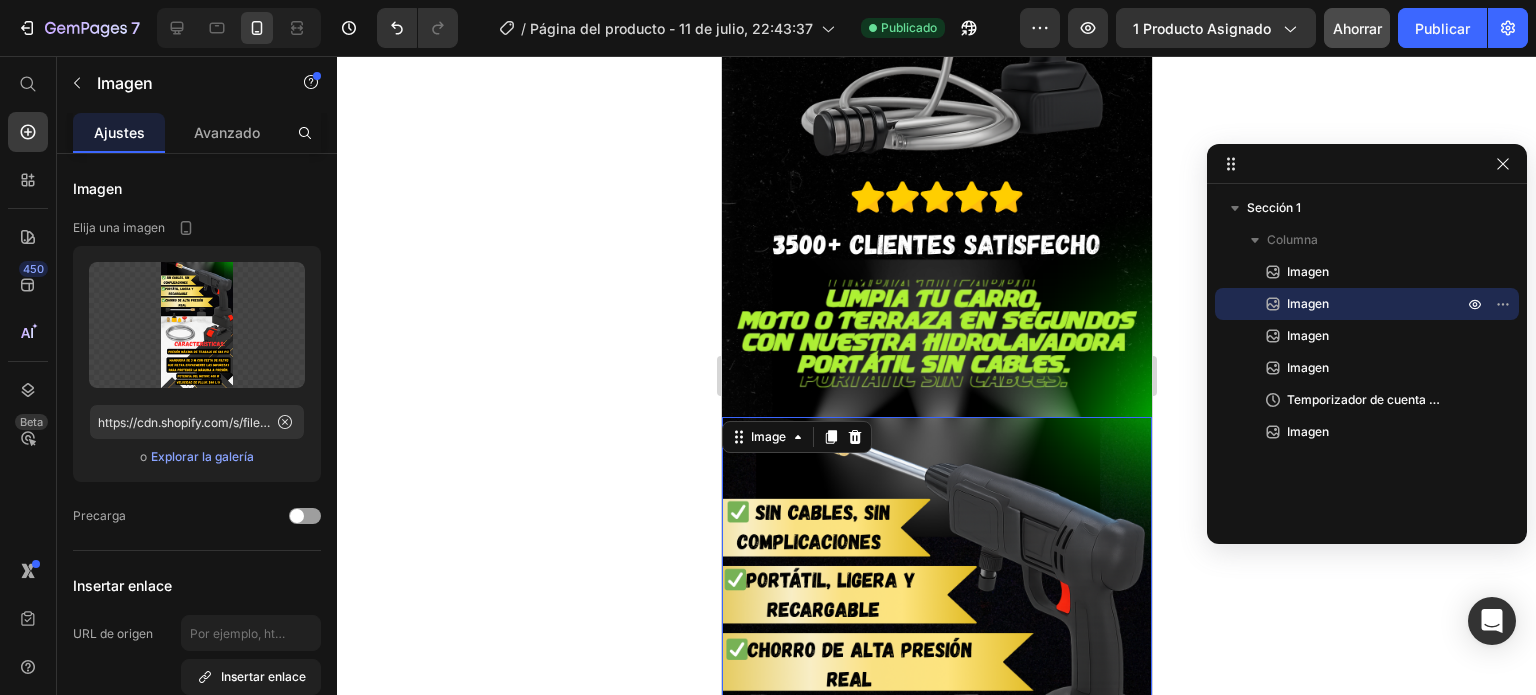 scroll, scrollTop: 0, scrollLeft: 0, axis: both 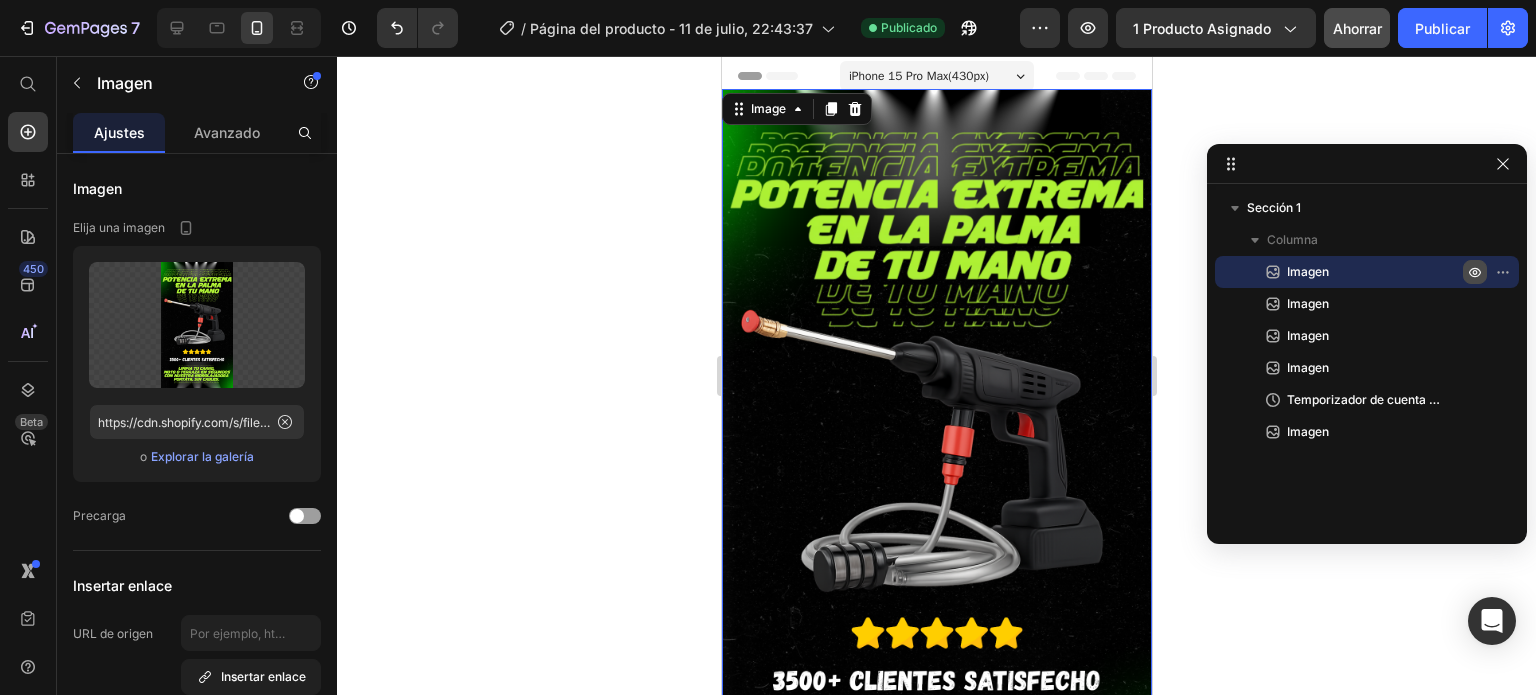 click 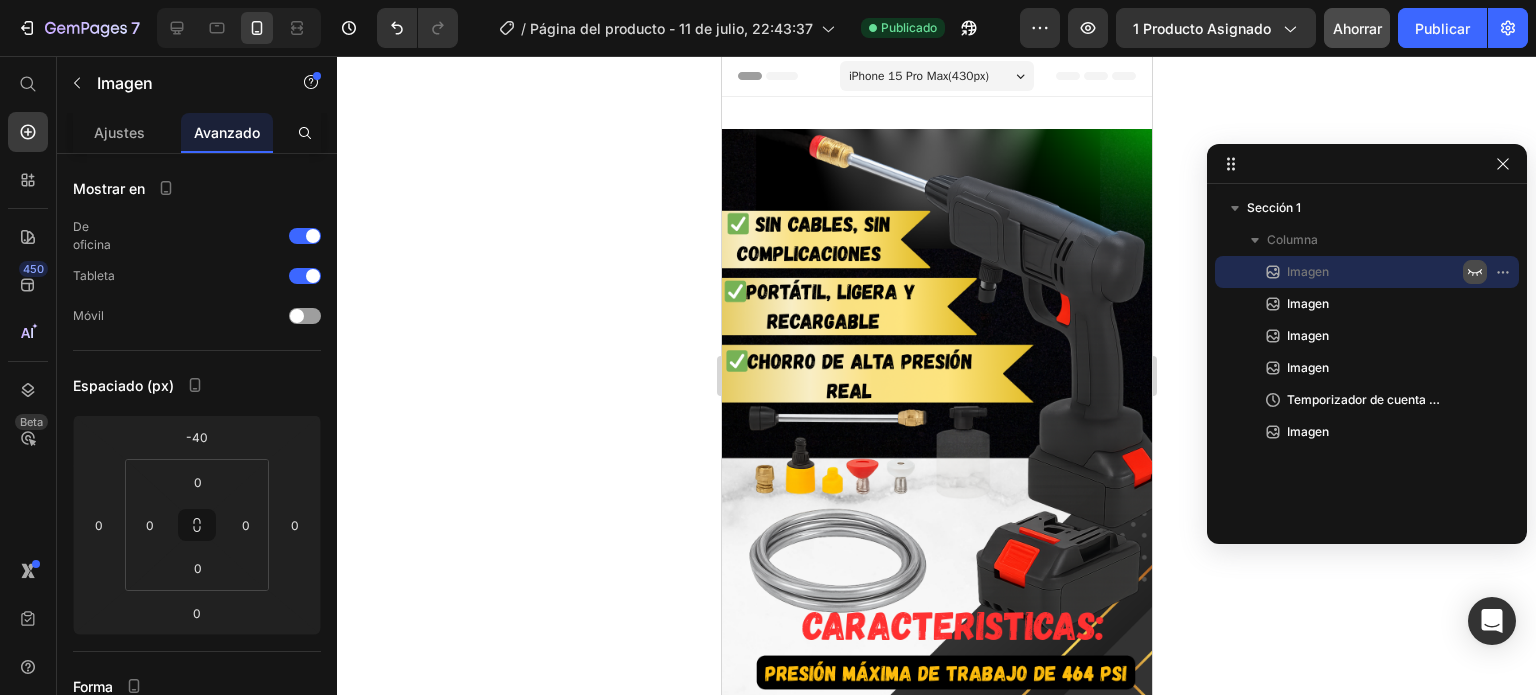 click 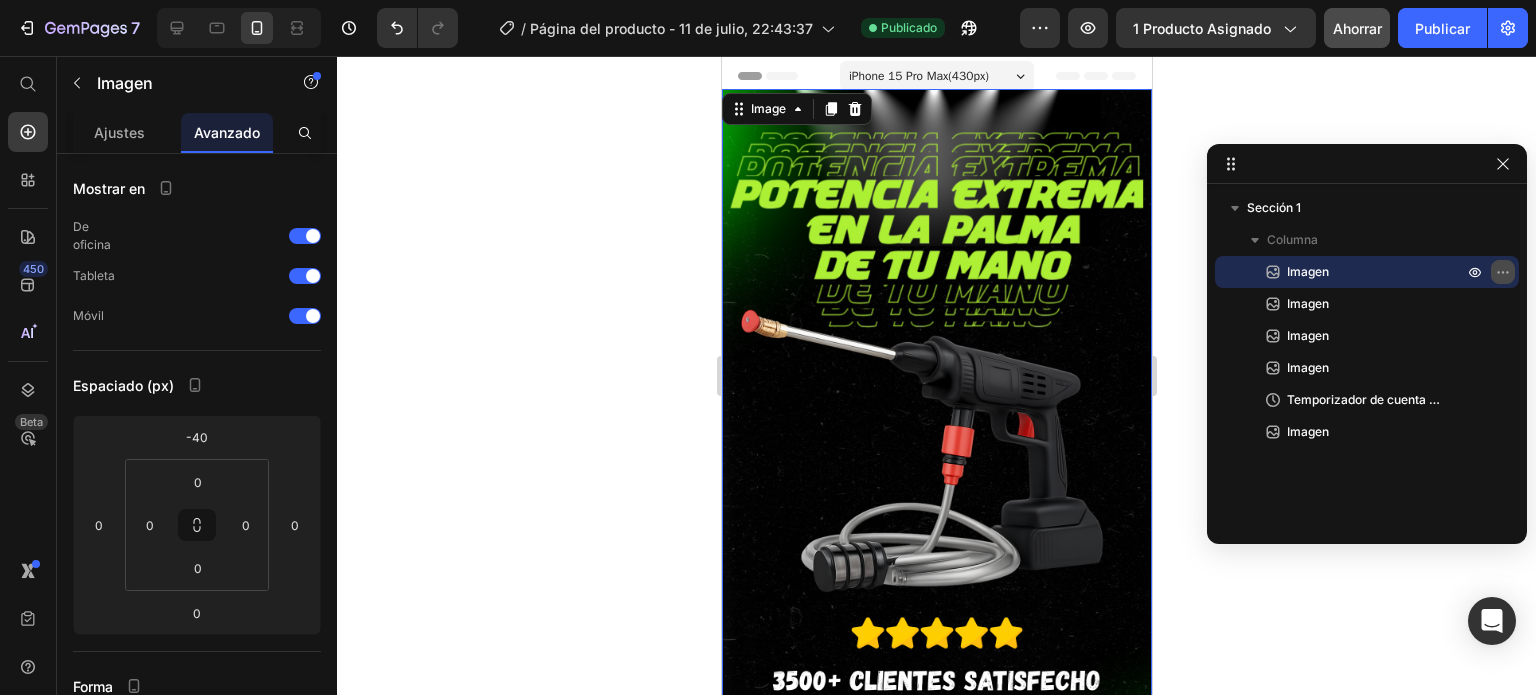 click 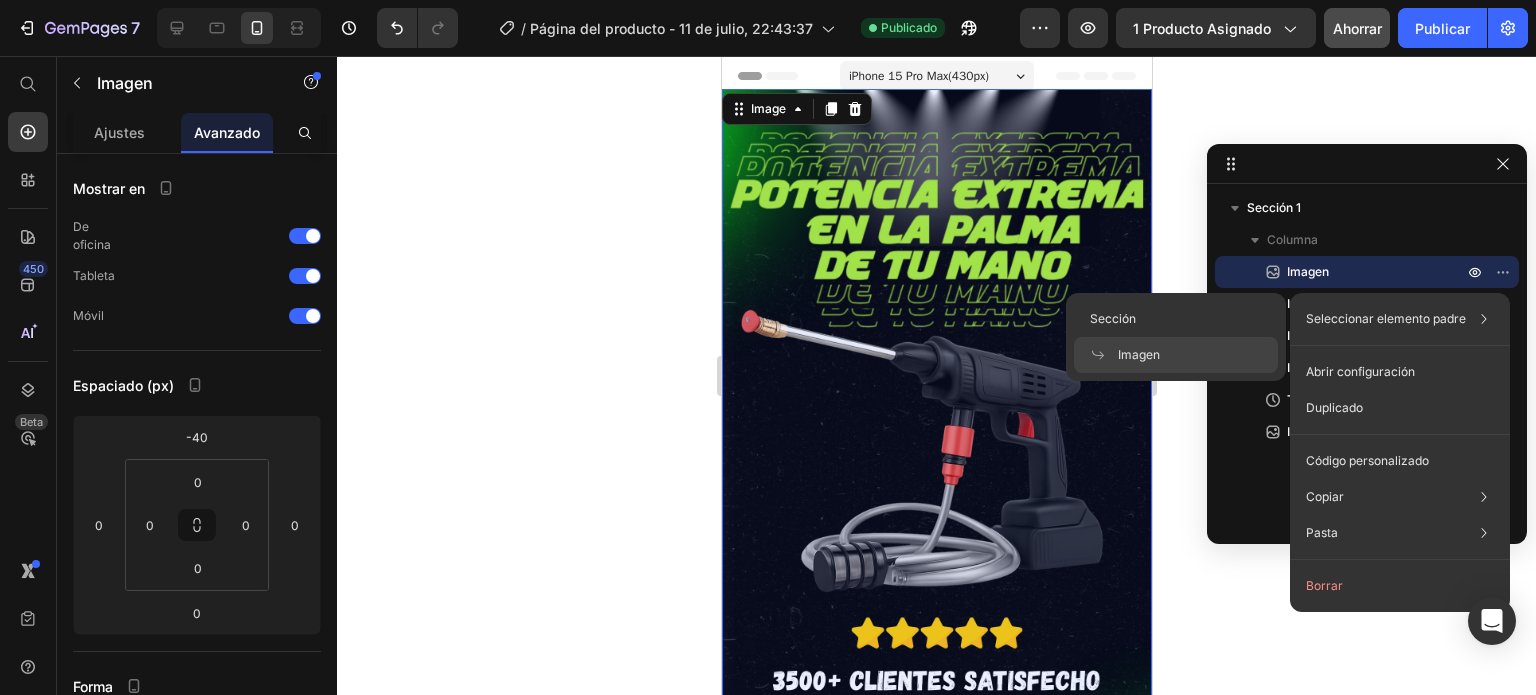 click on "Imagen" 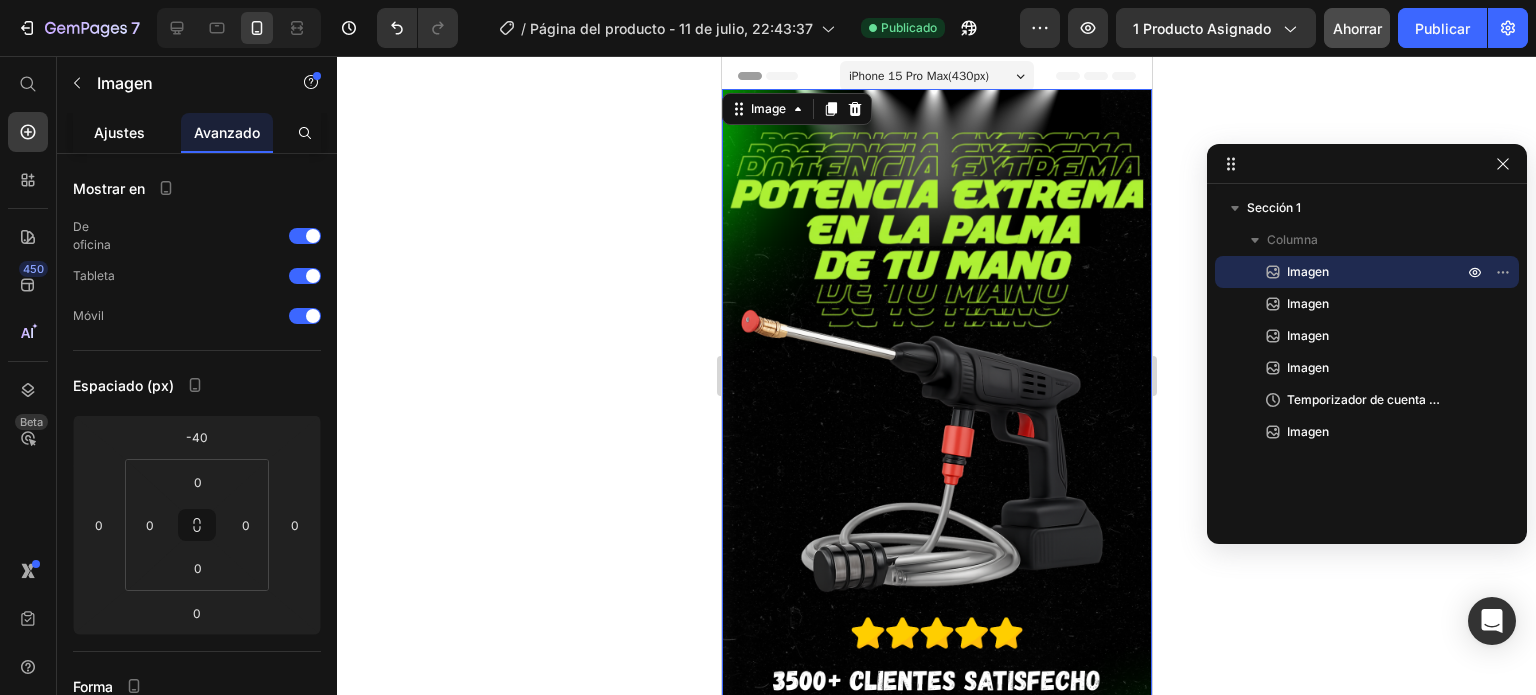 click on "Ajustes" 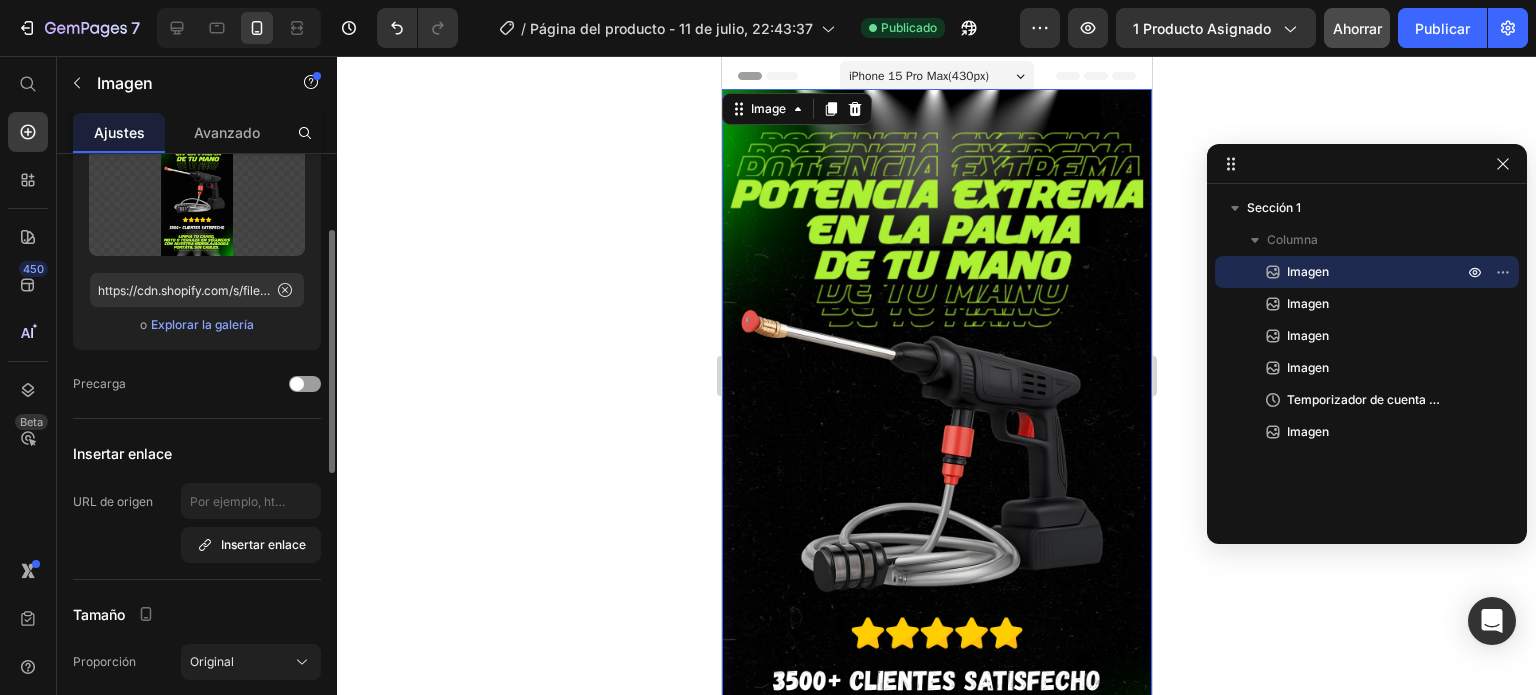 scroll, scrollTop: 148, scrollLeft: 0, axis: vertical 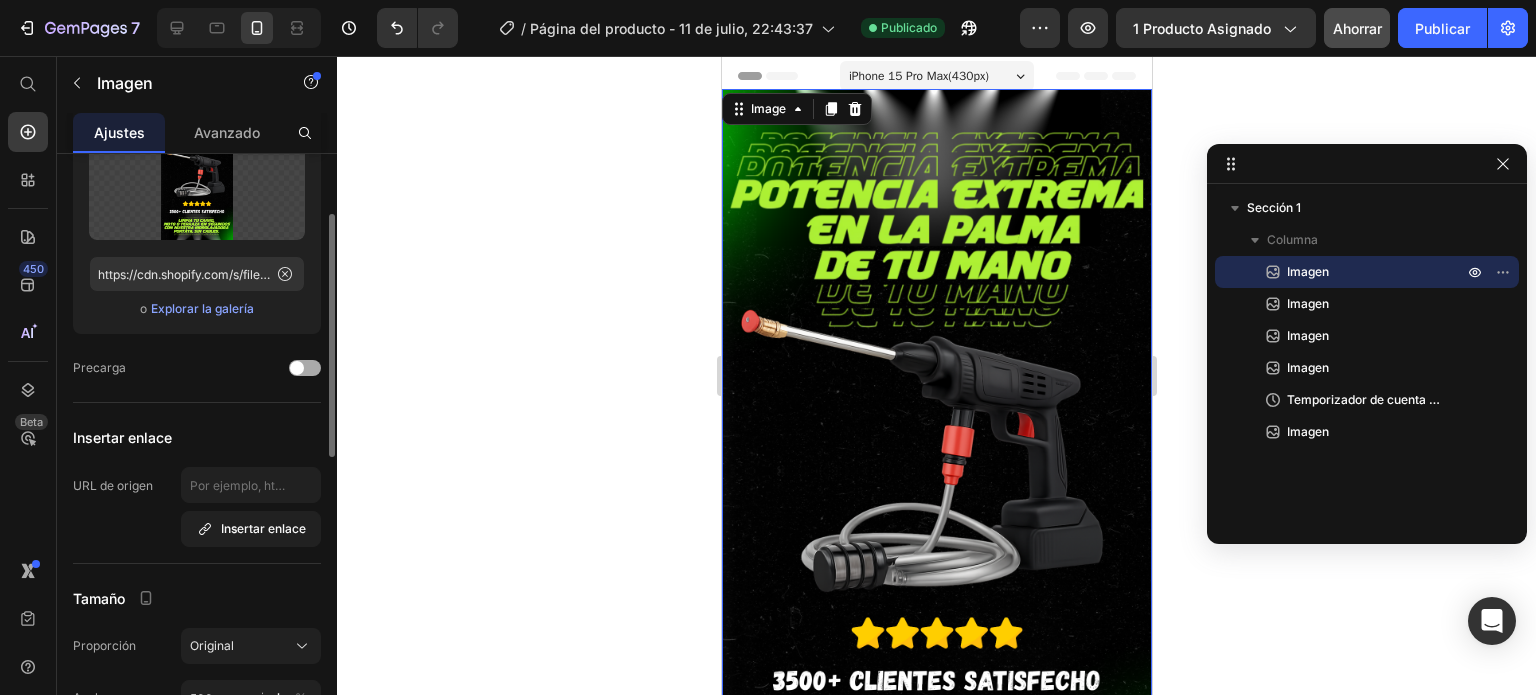 click at bounding box center (305, 368) 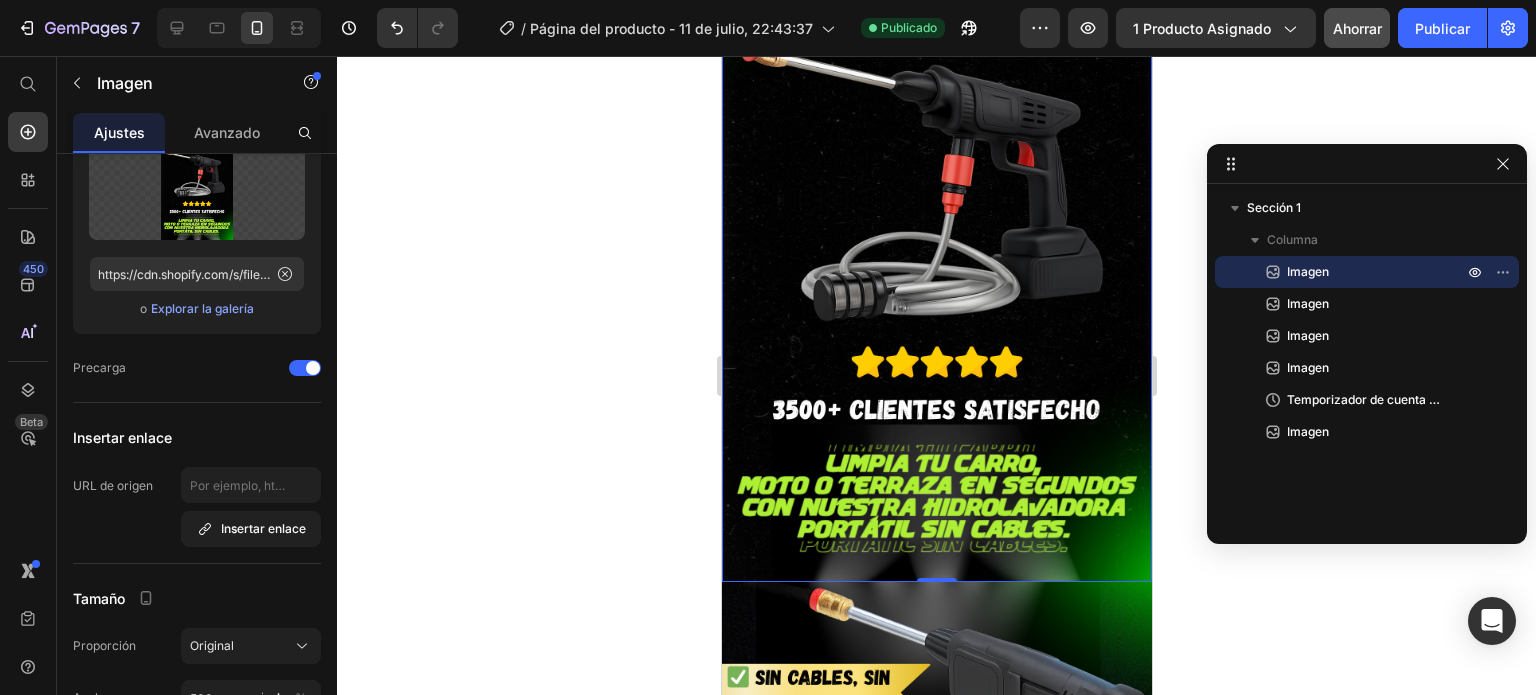scroll, scrollTop: 607, scrollLeft: 0, axis: vertical 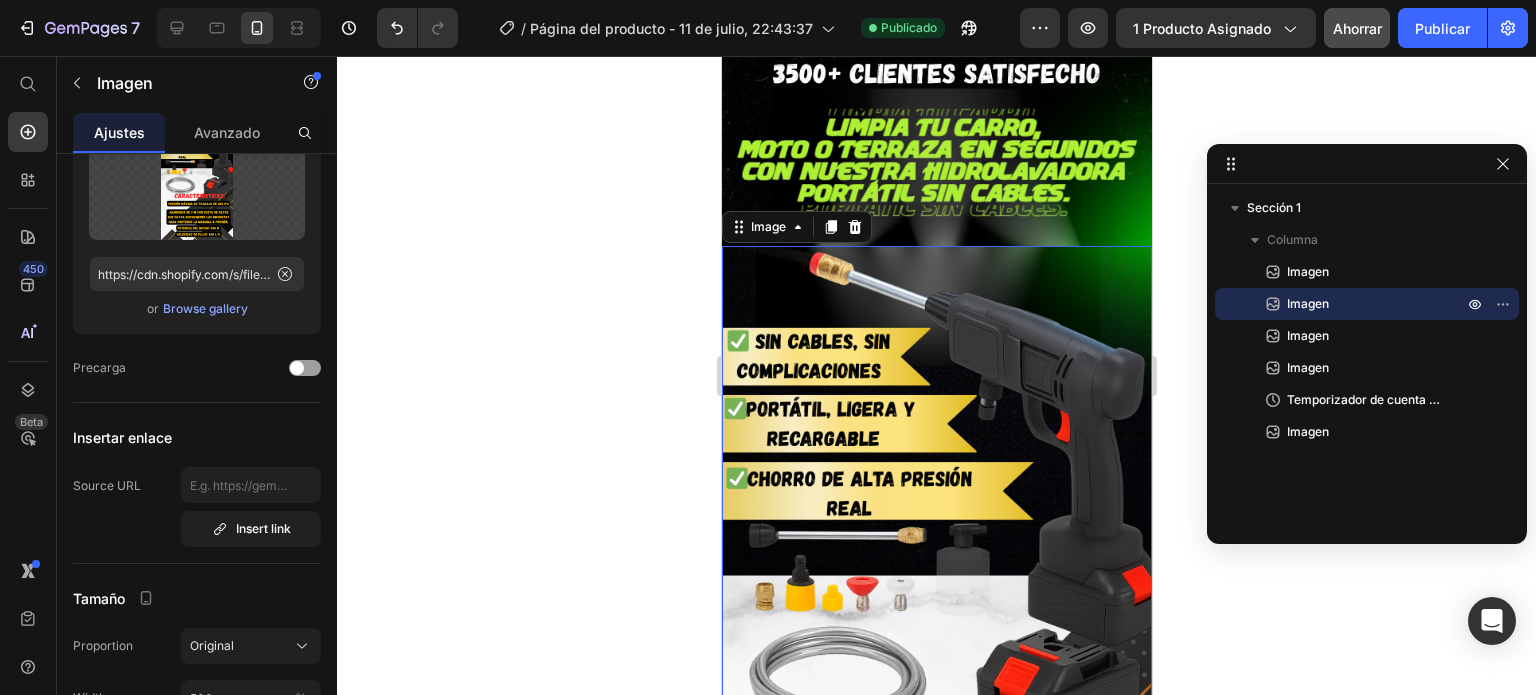 click at bounding box center (936, 628) 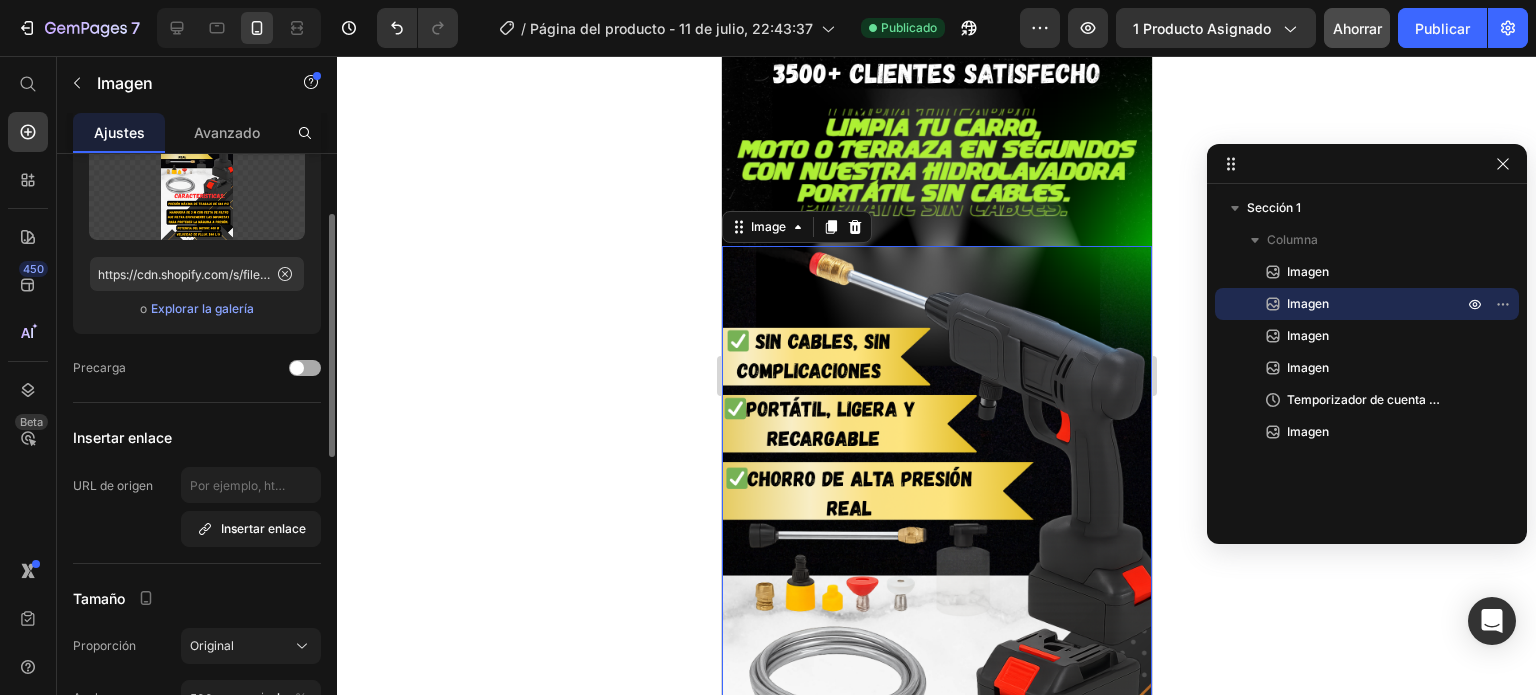 click at bounding box center (305, 368) 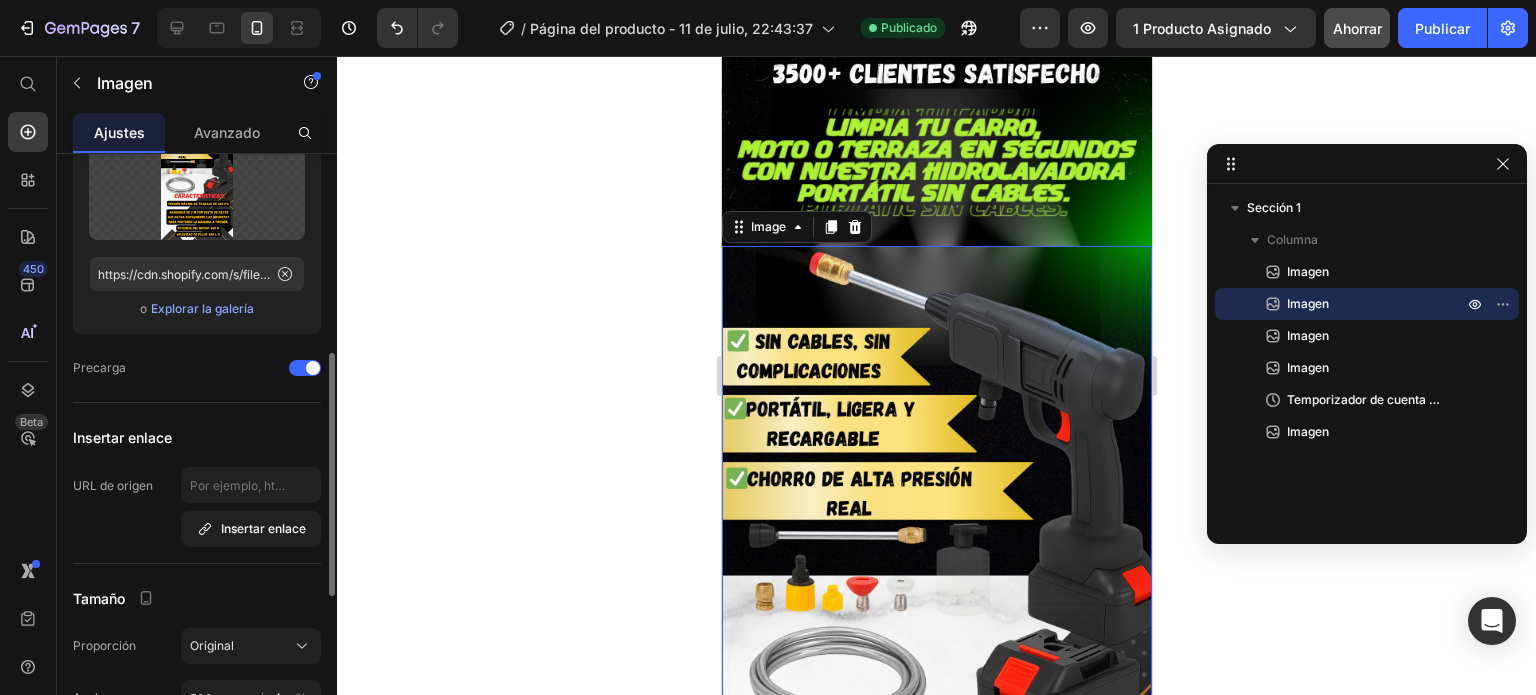 scroll, scrollTop: 248, scrollLeft: 0, axis: vertical 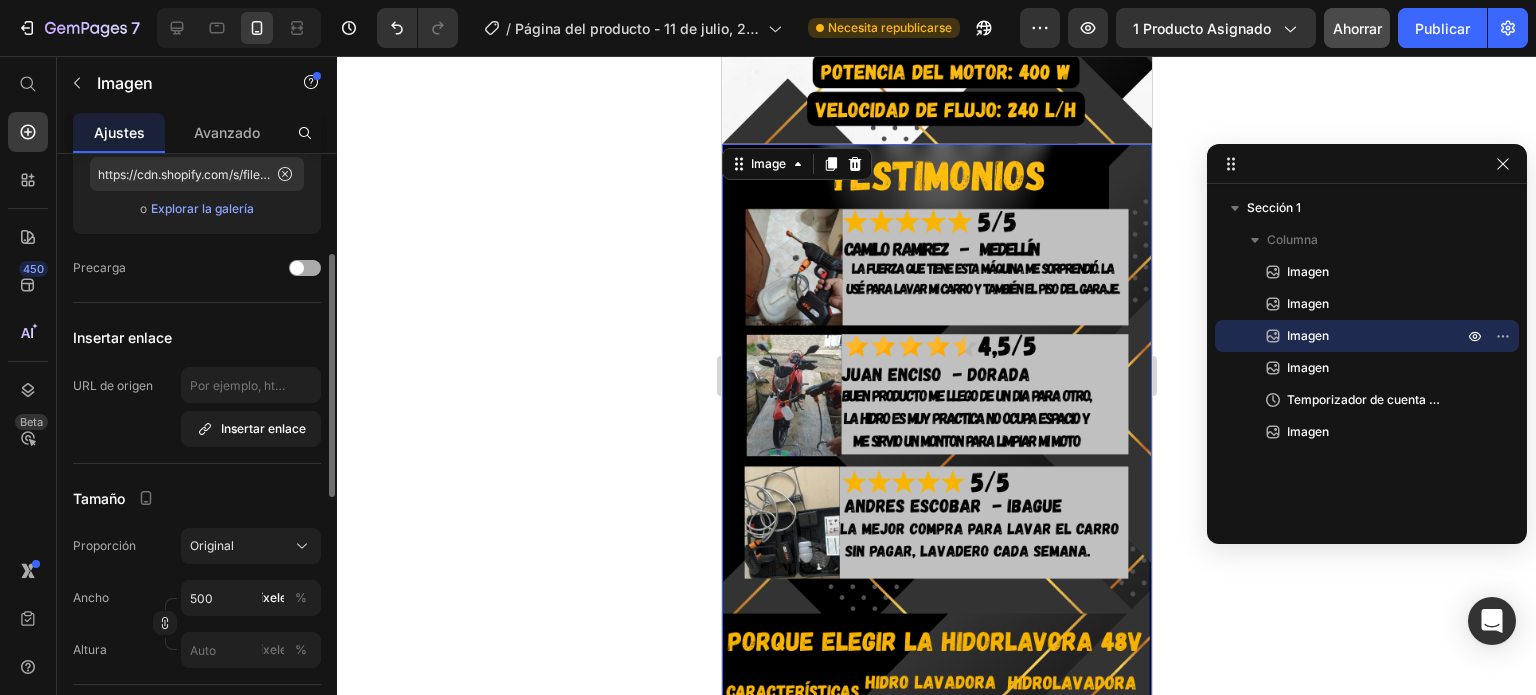 click on "Precarga" 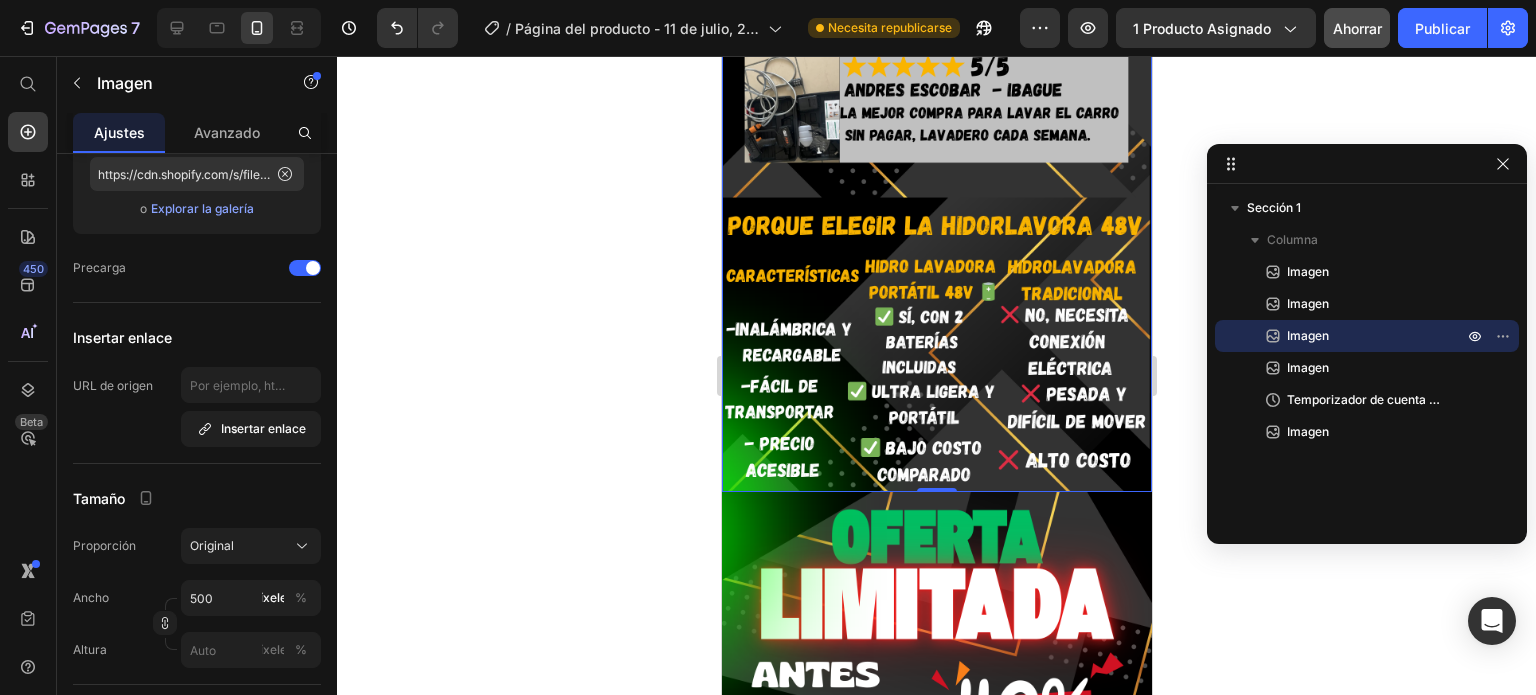 scroll, scrollTop: 1911, scrollLeft: 0, axis: vertical 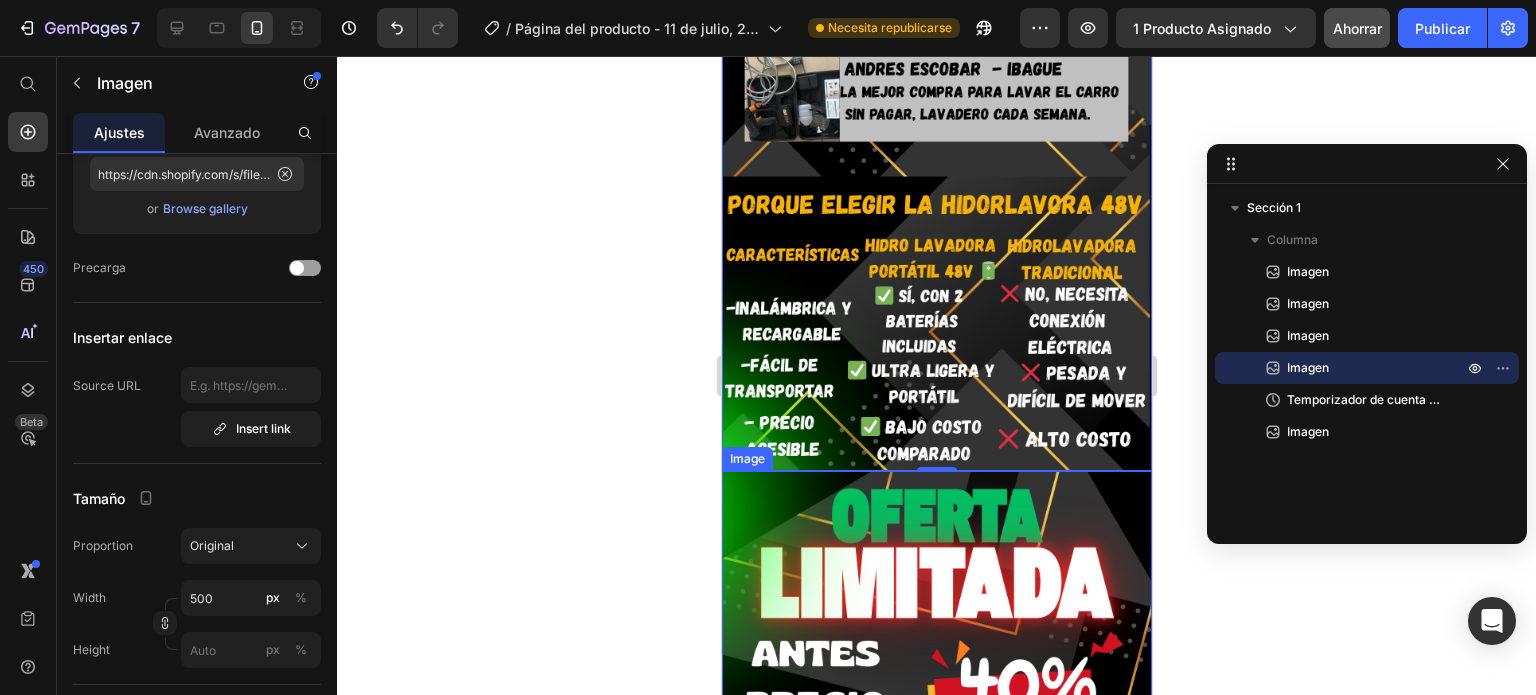 click at bounding box center [936, 853] 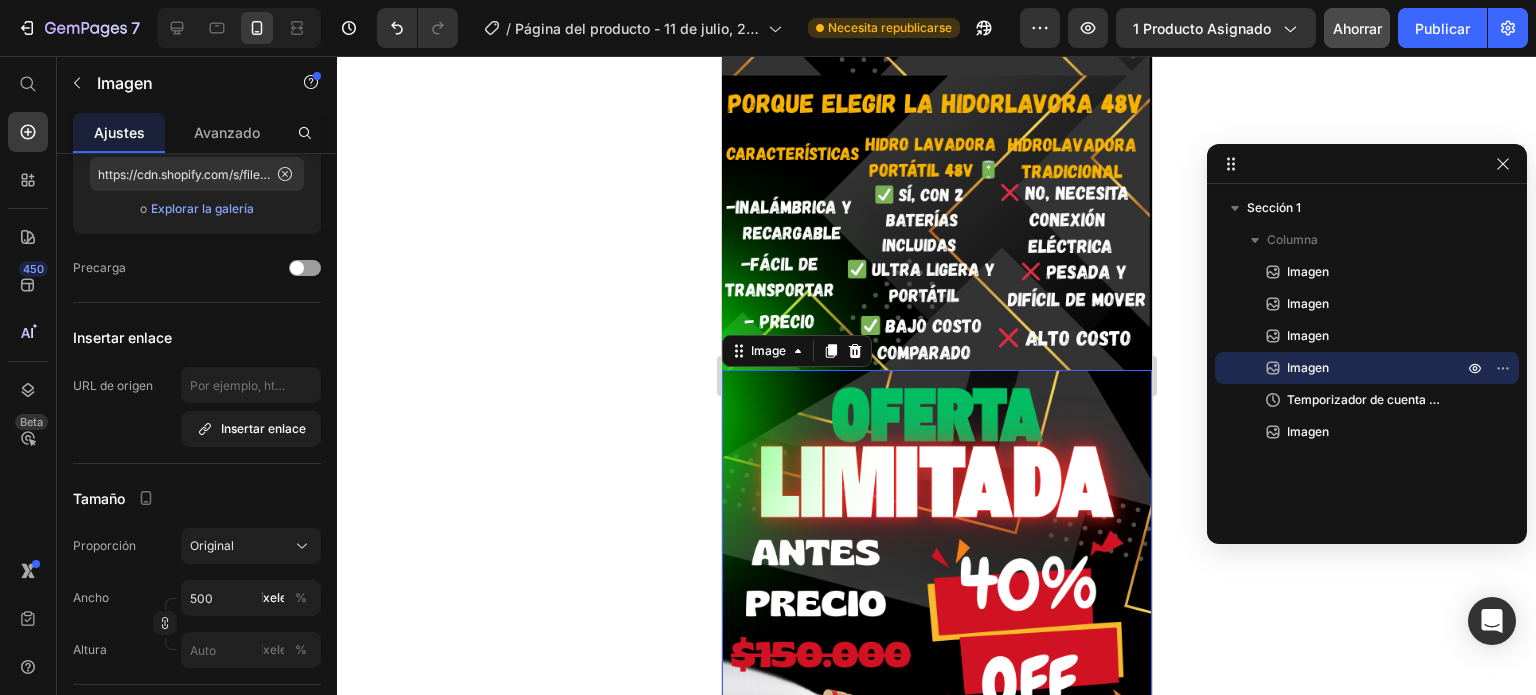 scroll, scrollTop: 2015, scrollLeft: 0, axis: vertical 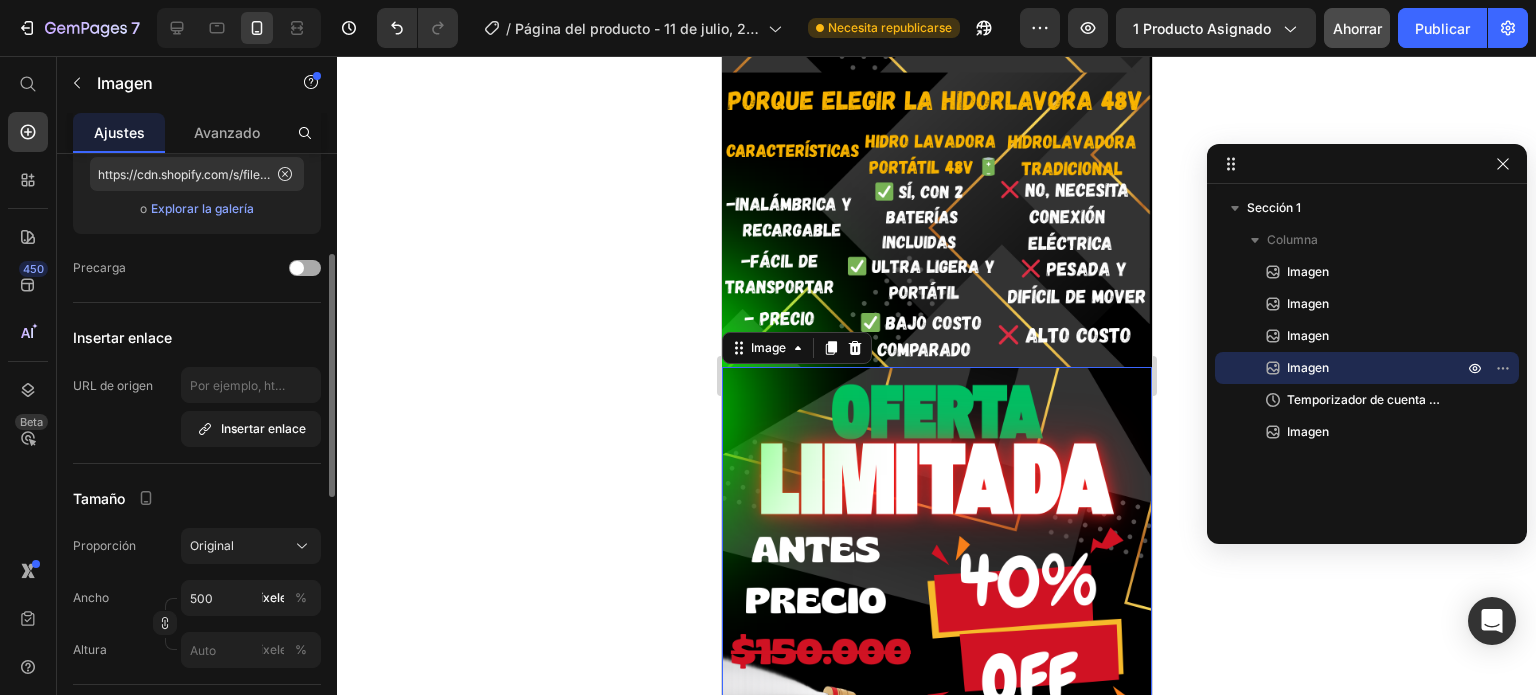 click at bounding box center [297, 268] 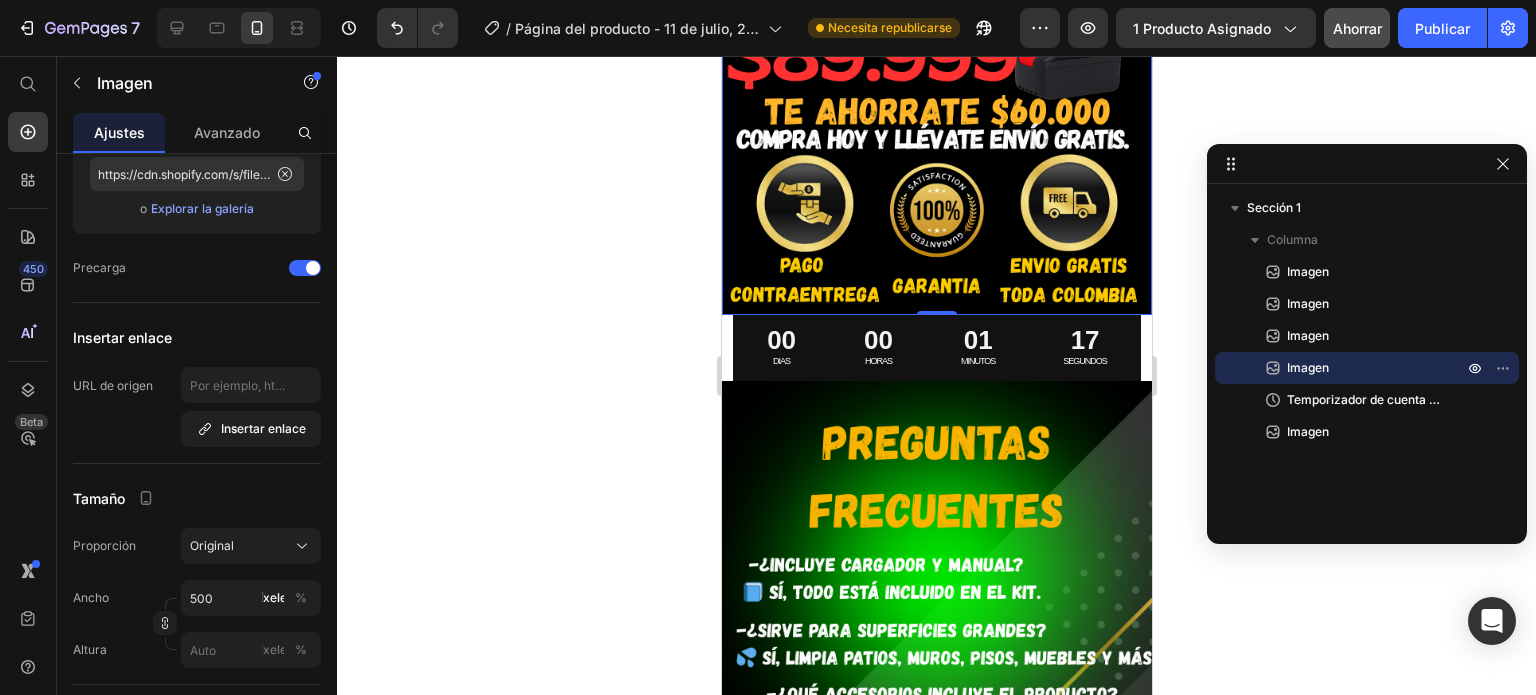 scroll, scrollTop: 2834, scrollLeft: 0, axis: vertical 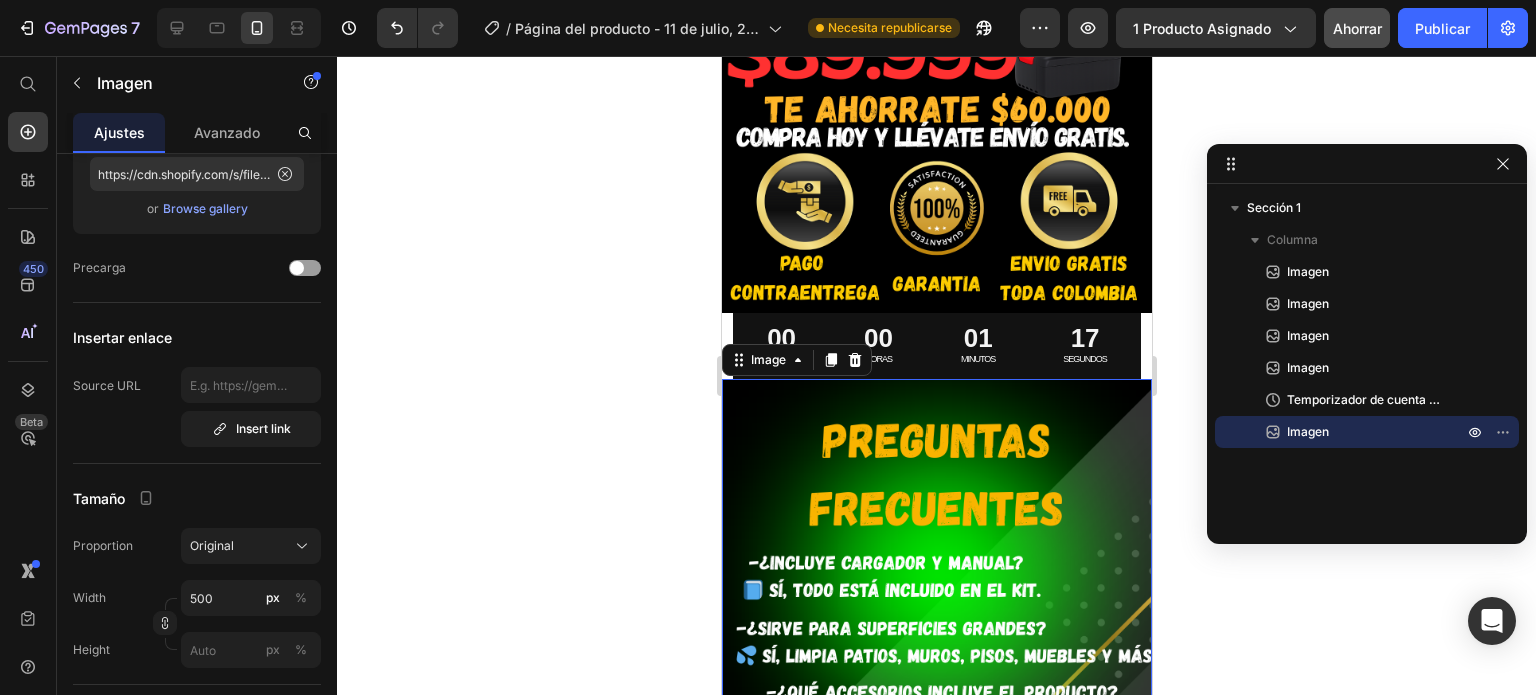 click at bounding box center (936, 761) 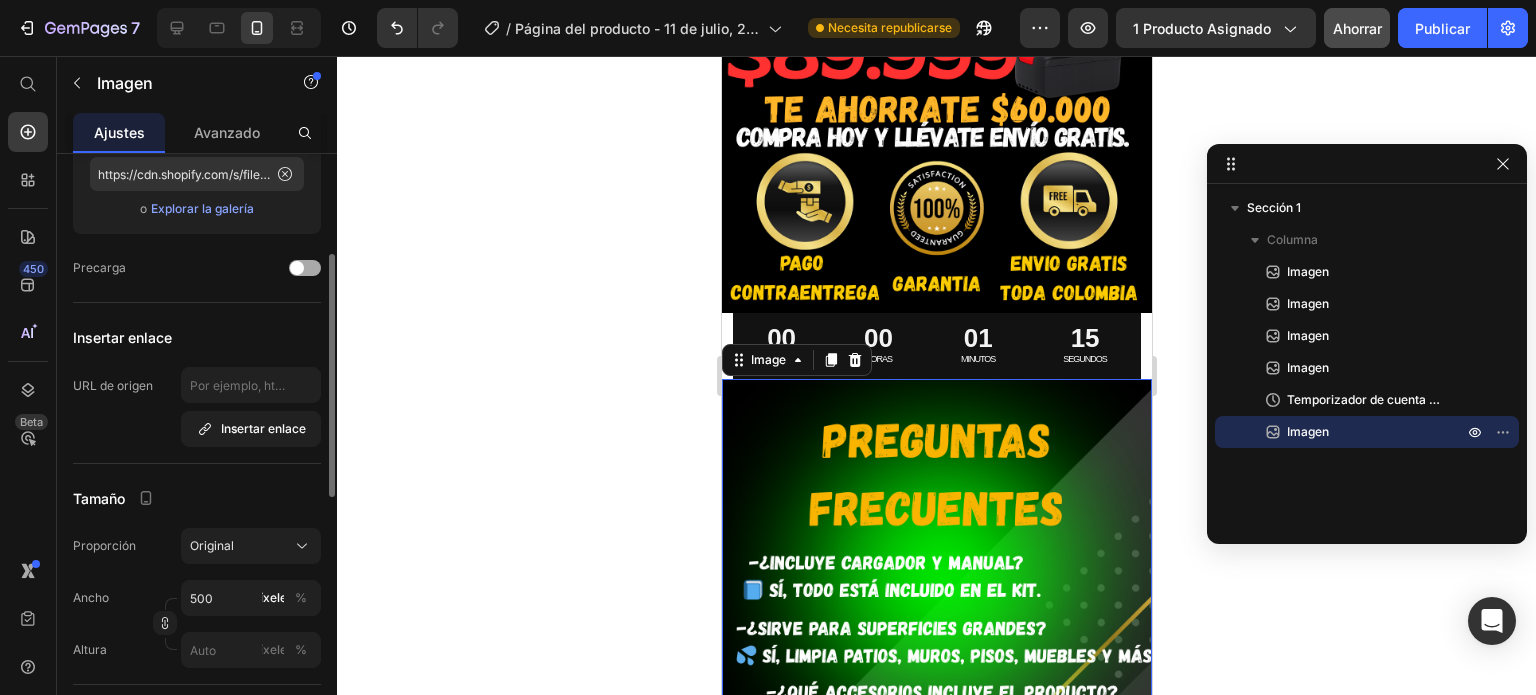 click on "Precarga" 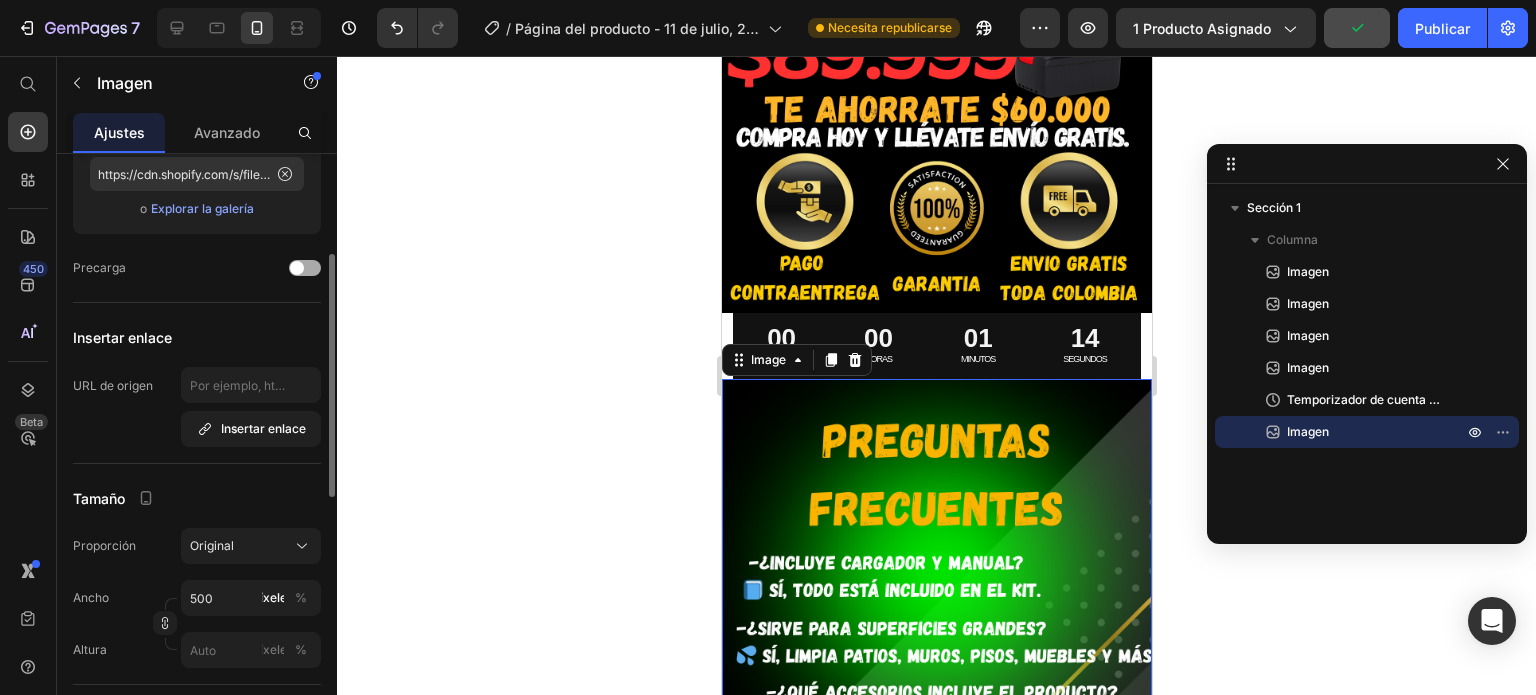 click at bounding box center [297, 268] 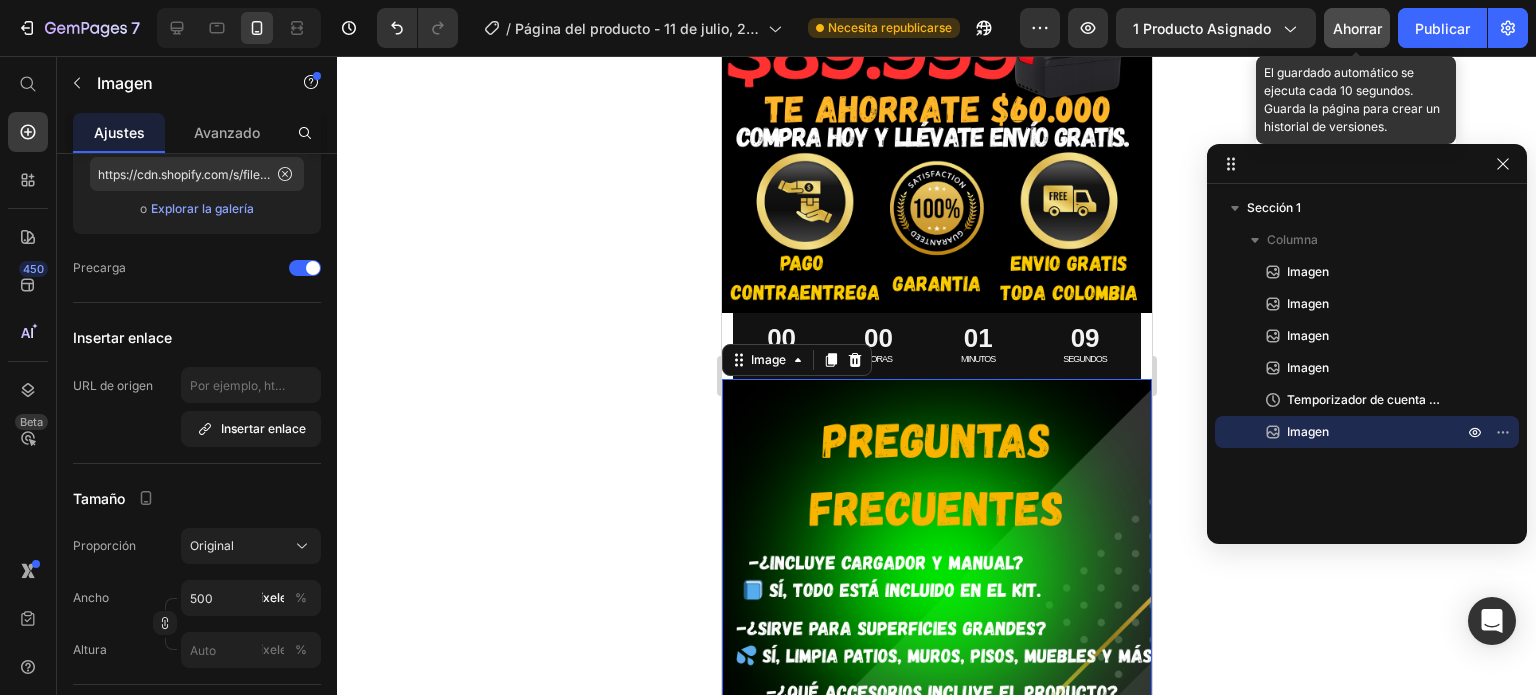 click on "Ahorrar" 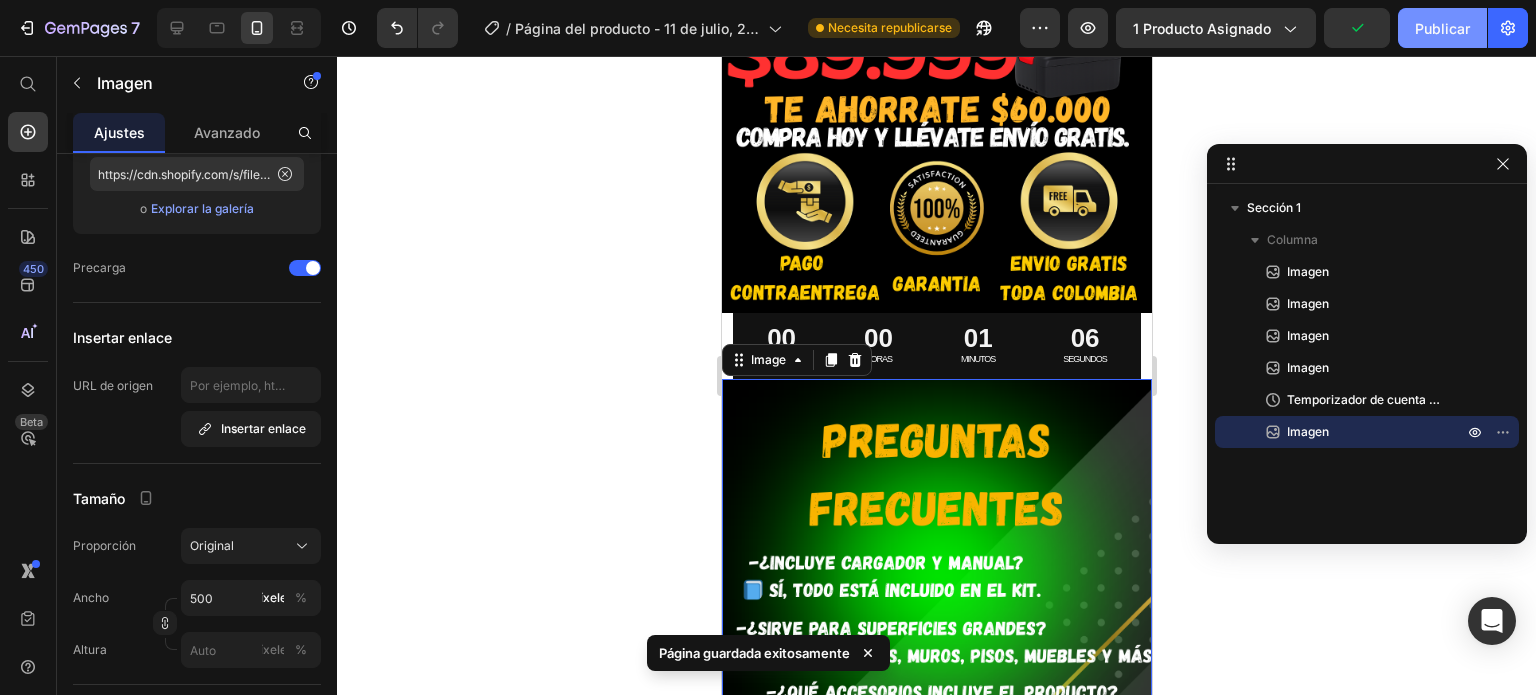 click on "Publicar" 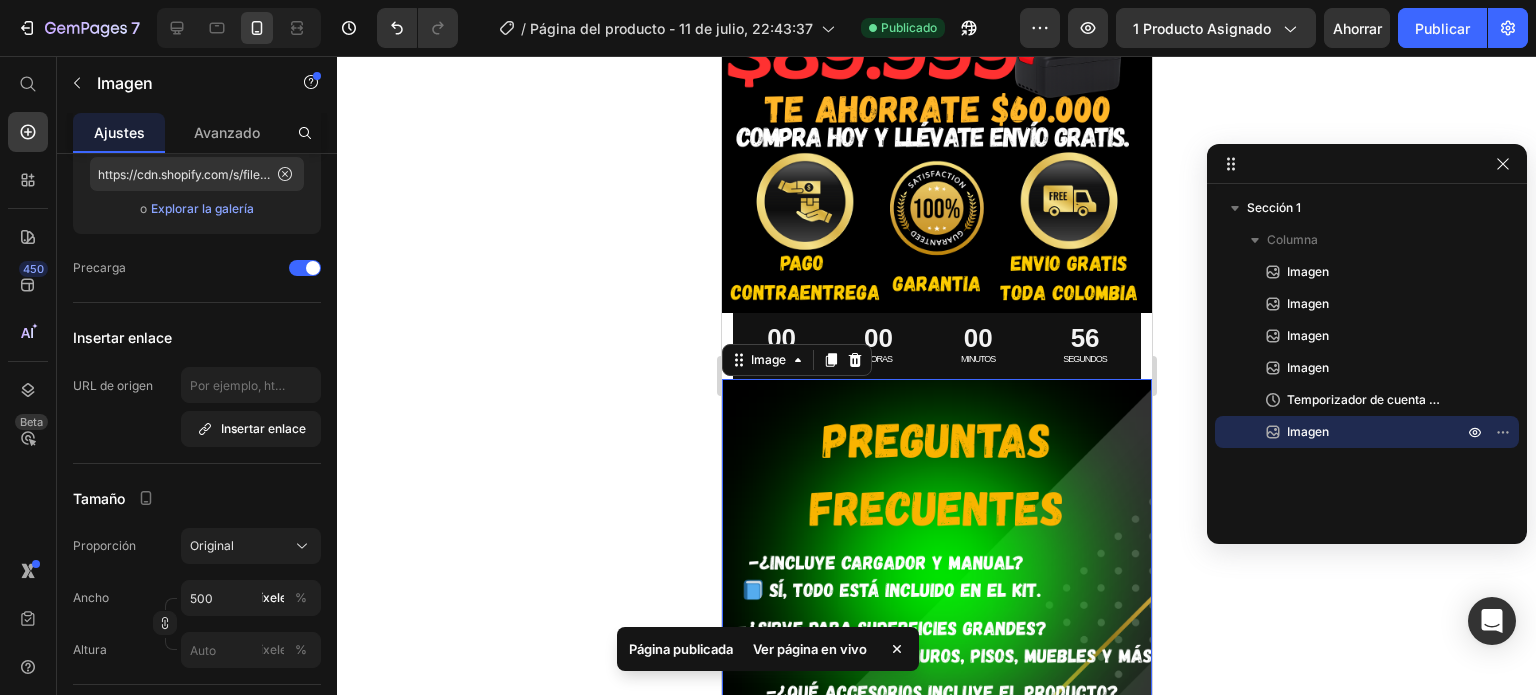 click on "Ver página en vivo" at bounding box center [810, 649] 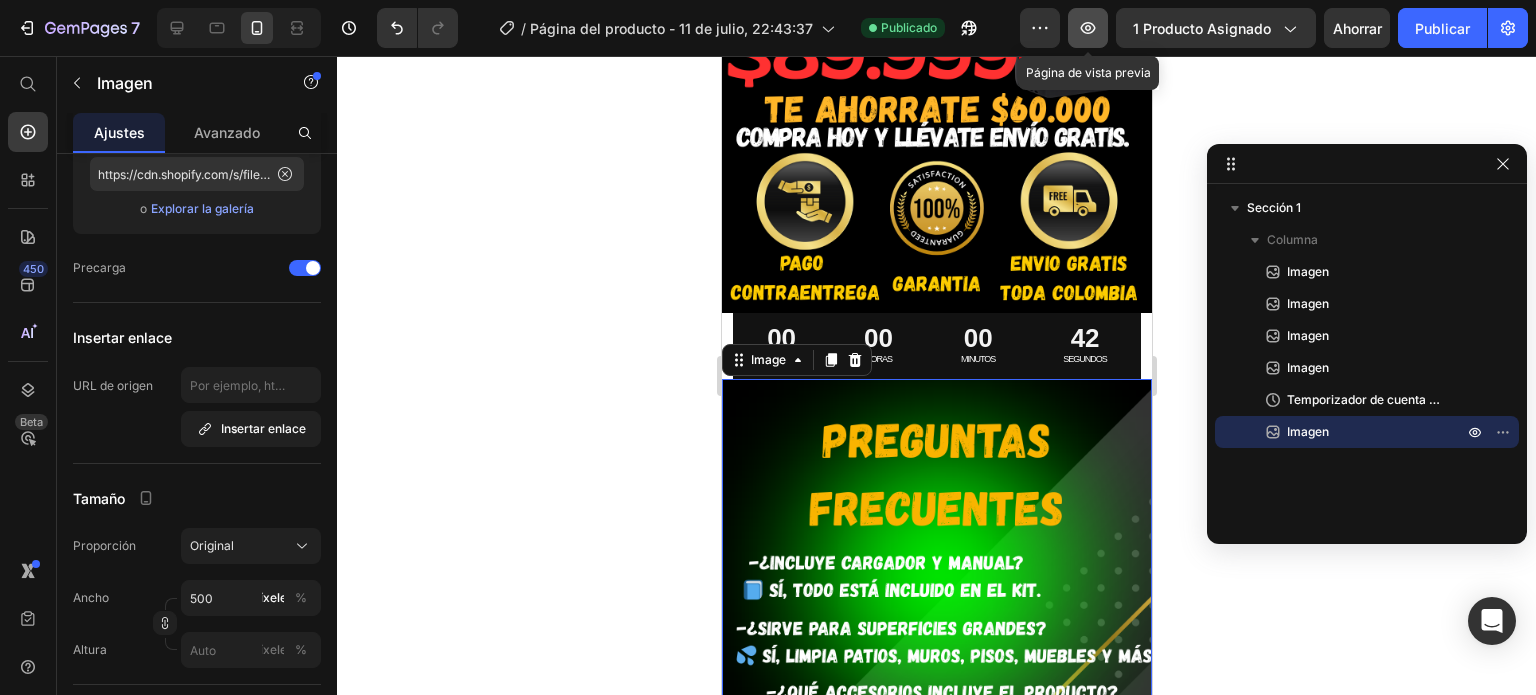 click 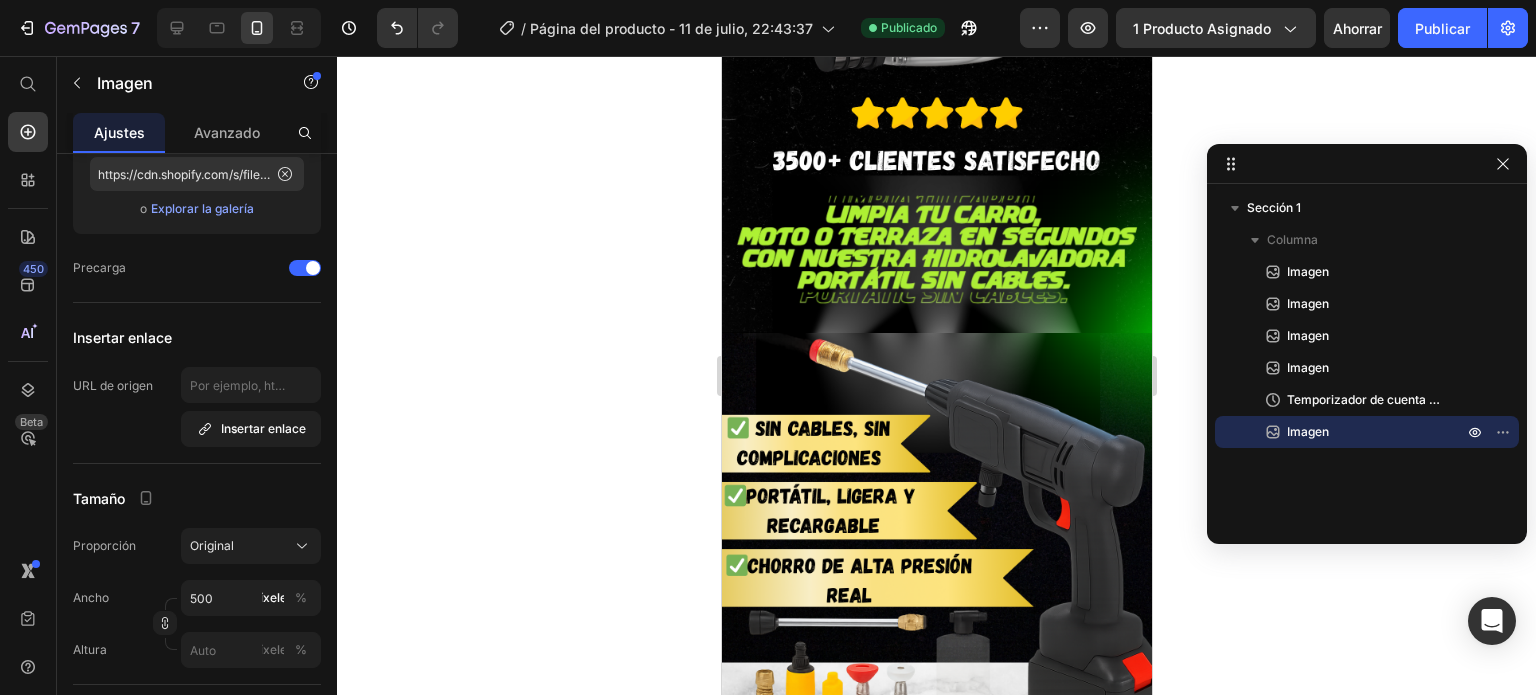 scroll, scrollTop: 0, scrollLeft: 0, axis: both 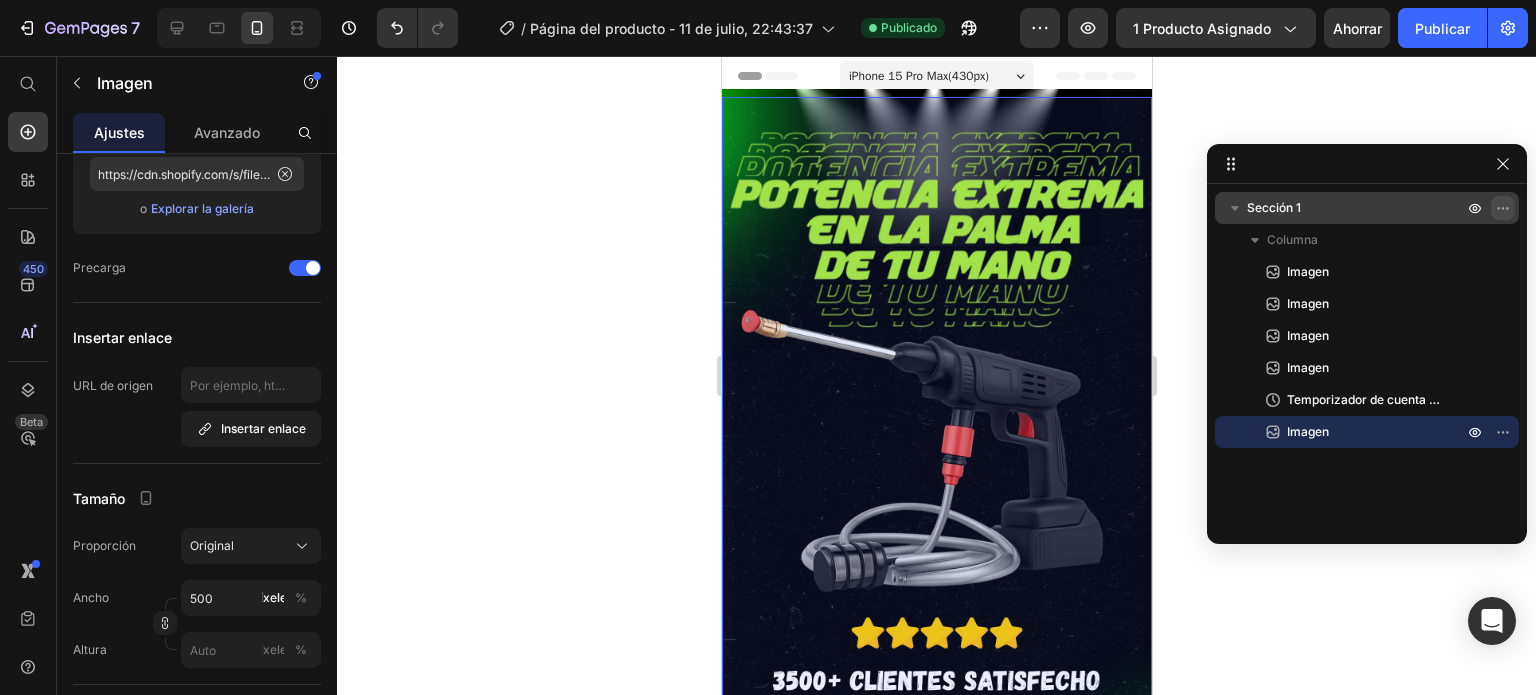 click 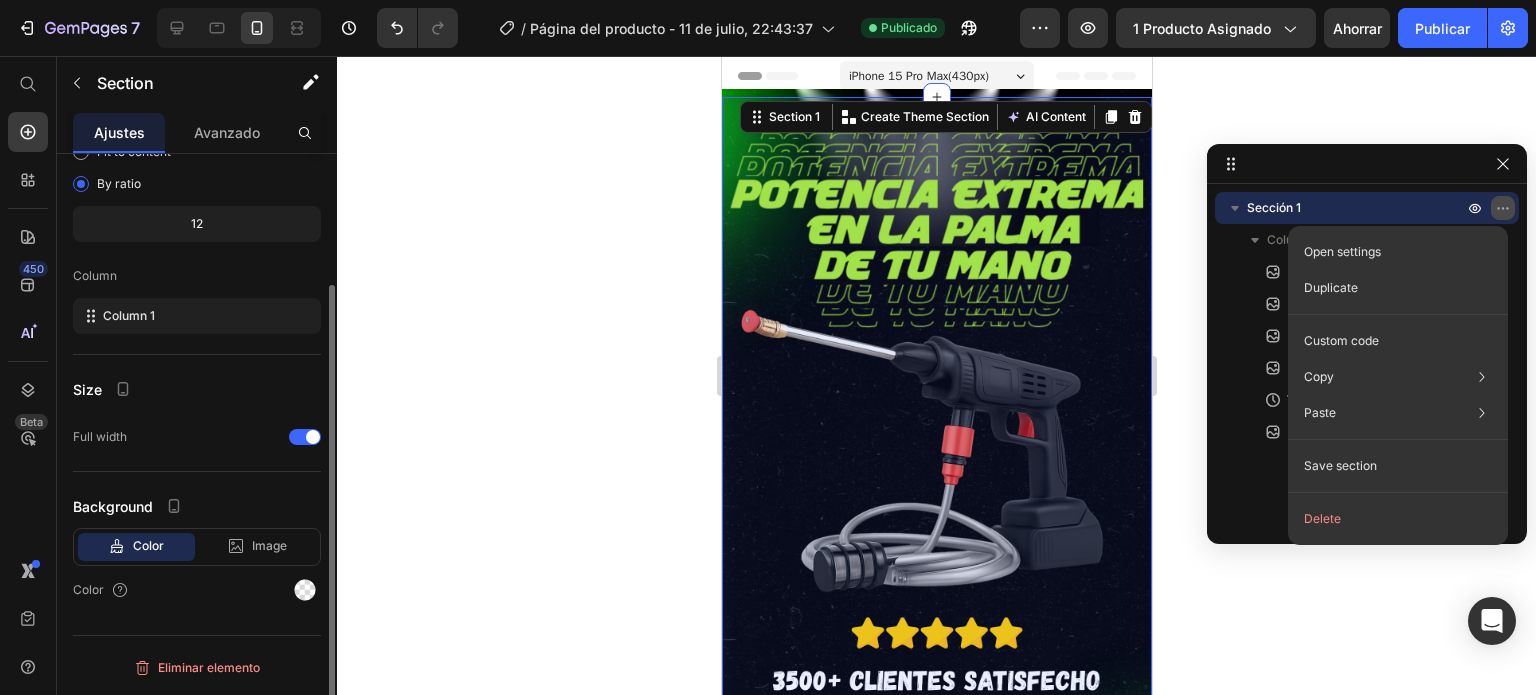scroll, scrollTop: 0, scrollLeft: 0, axis: both 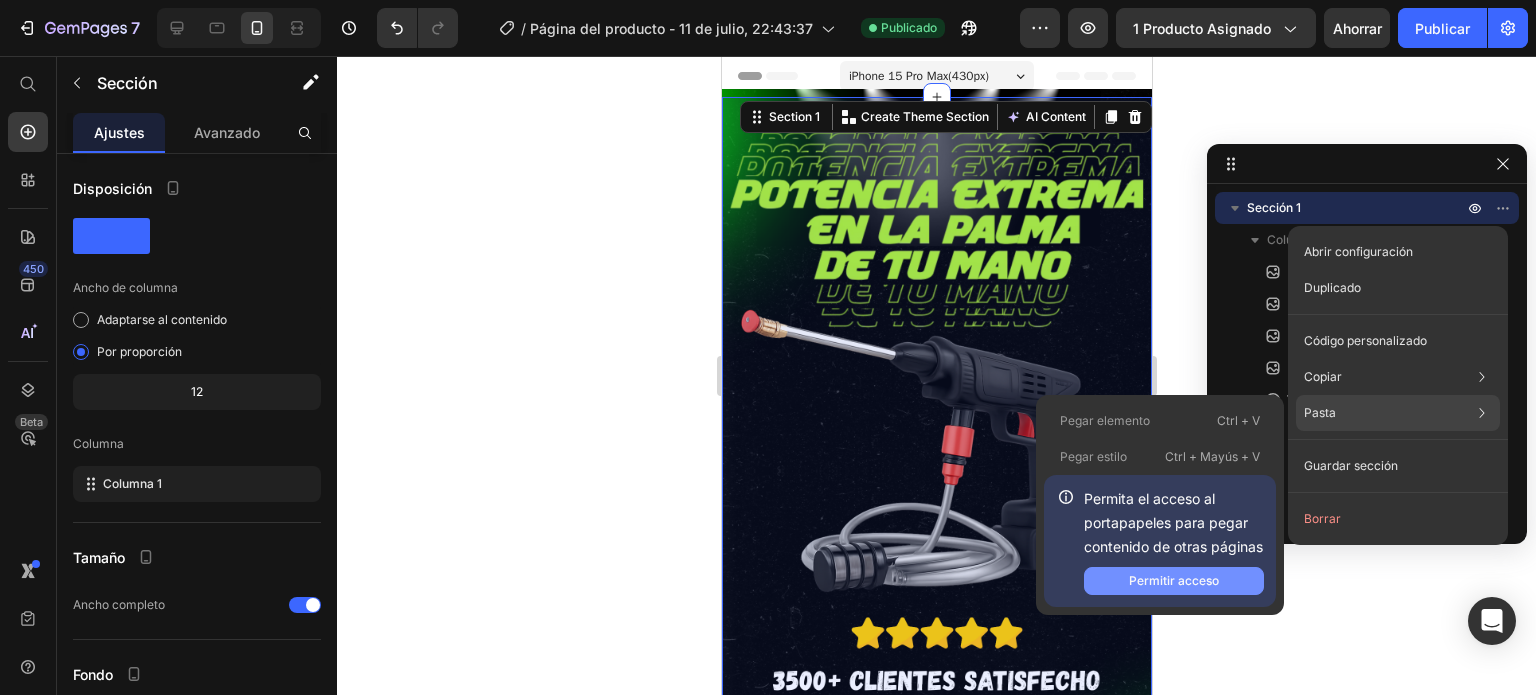 click on "Permitir acceso" at bounding box center (1174, 580) 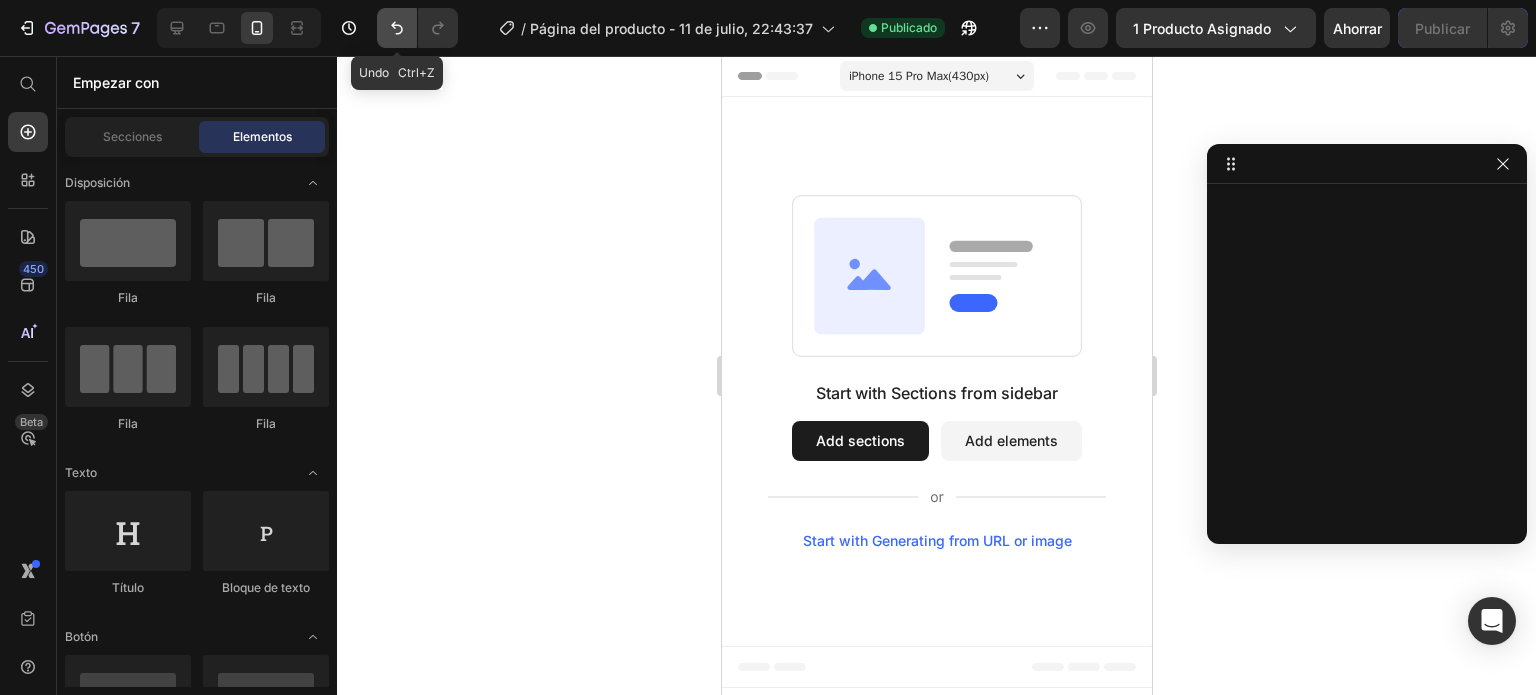 click 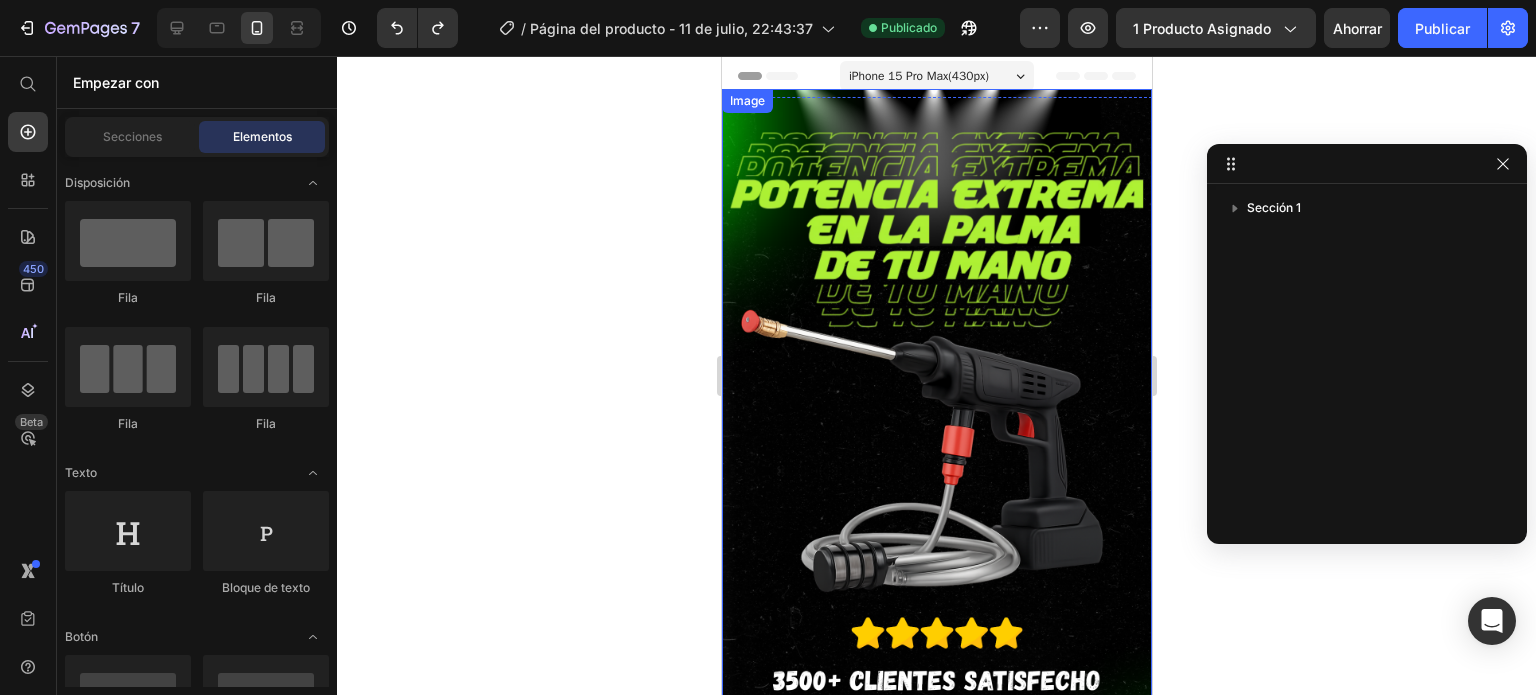click at bounding box center [936, 471] 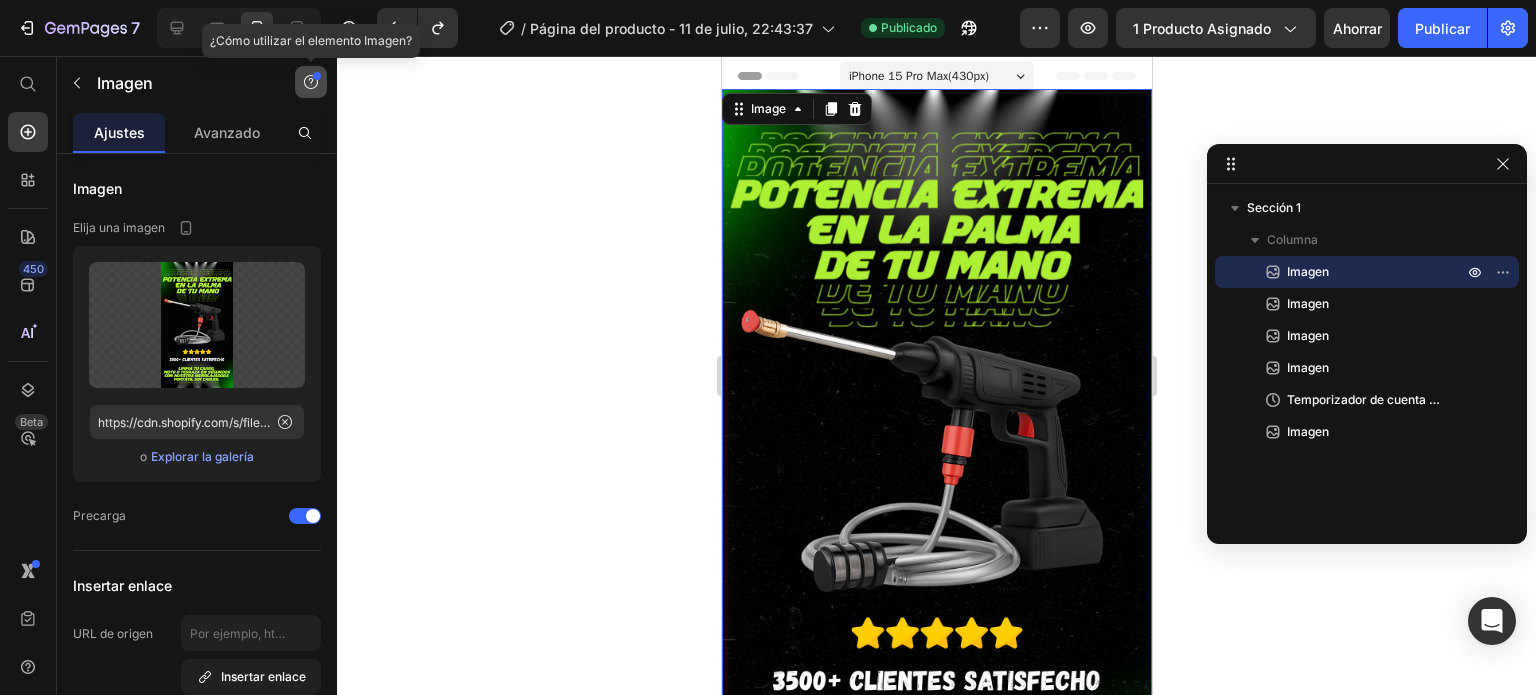 click at bounding box center (311, 82) 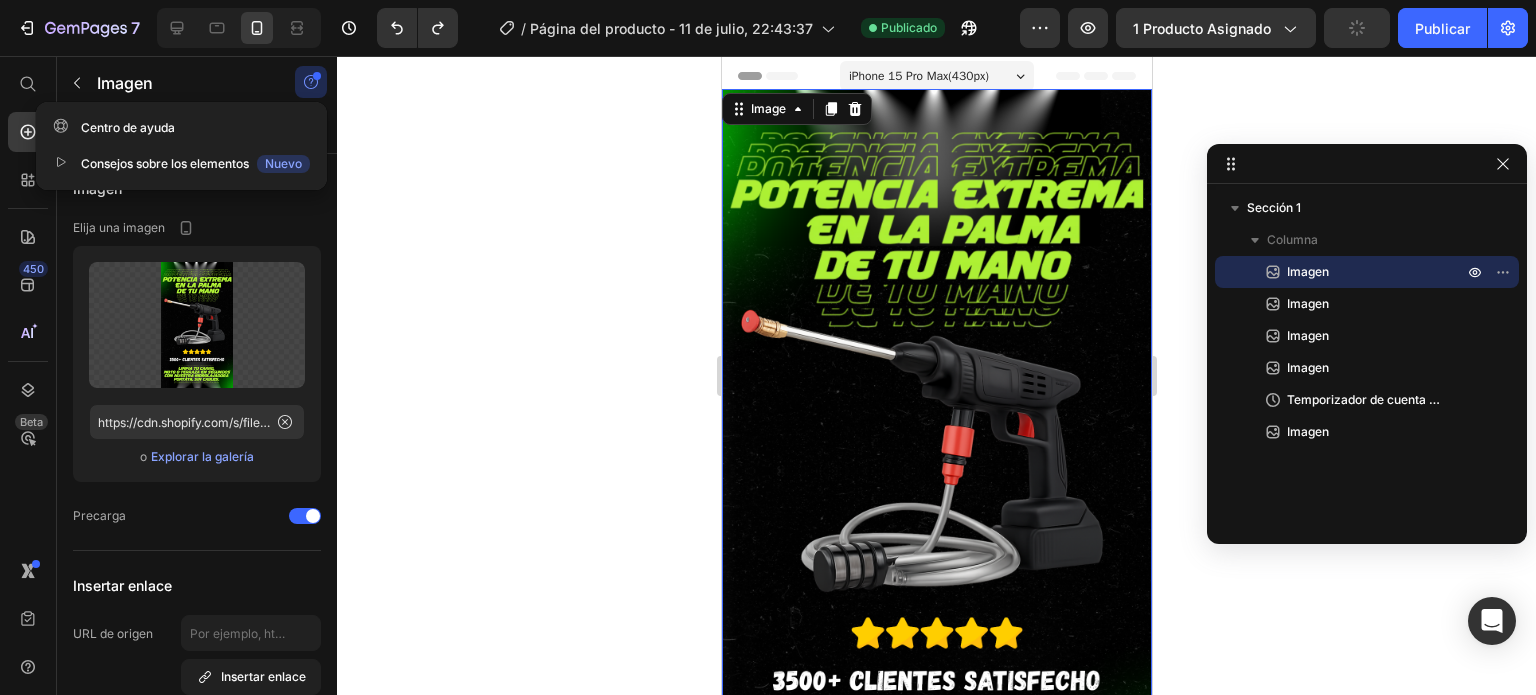 click at bounding box center [311, 82] 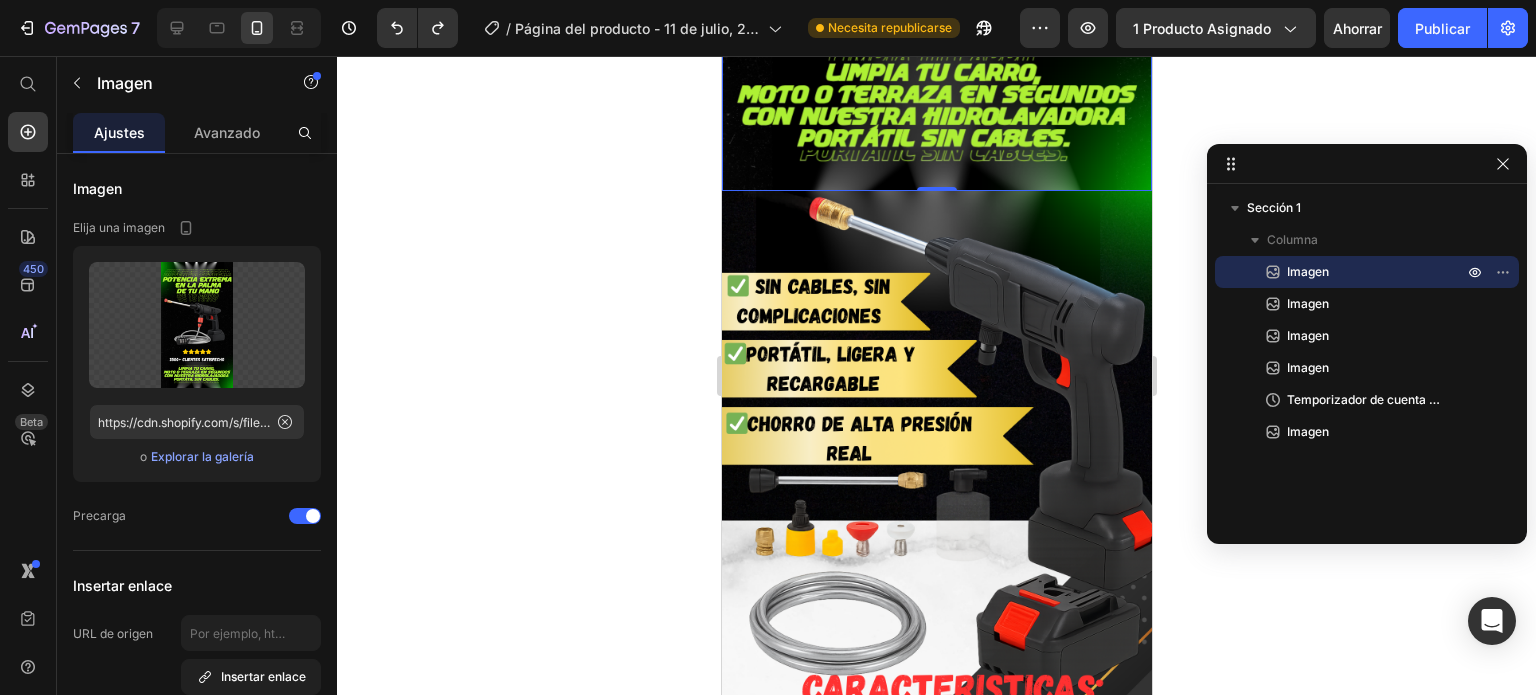 scroll, scrollTop: 0, scrollLeft: 0, axis: both 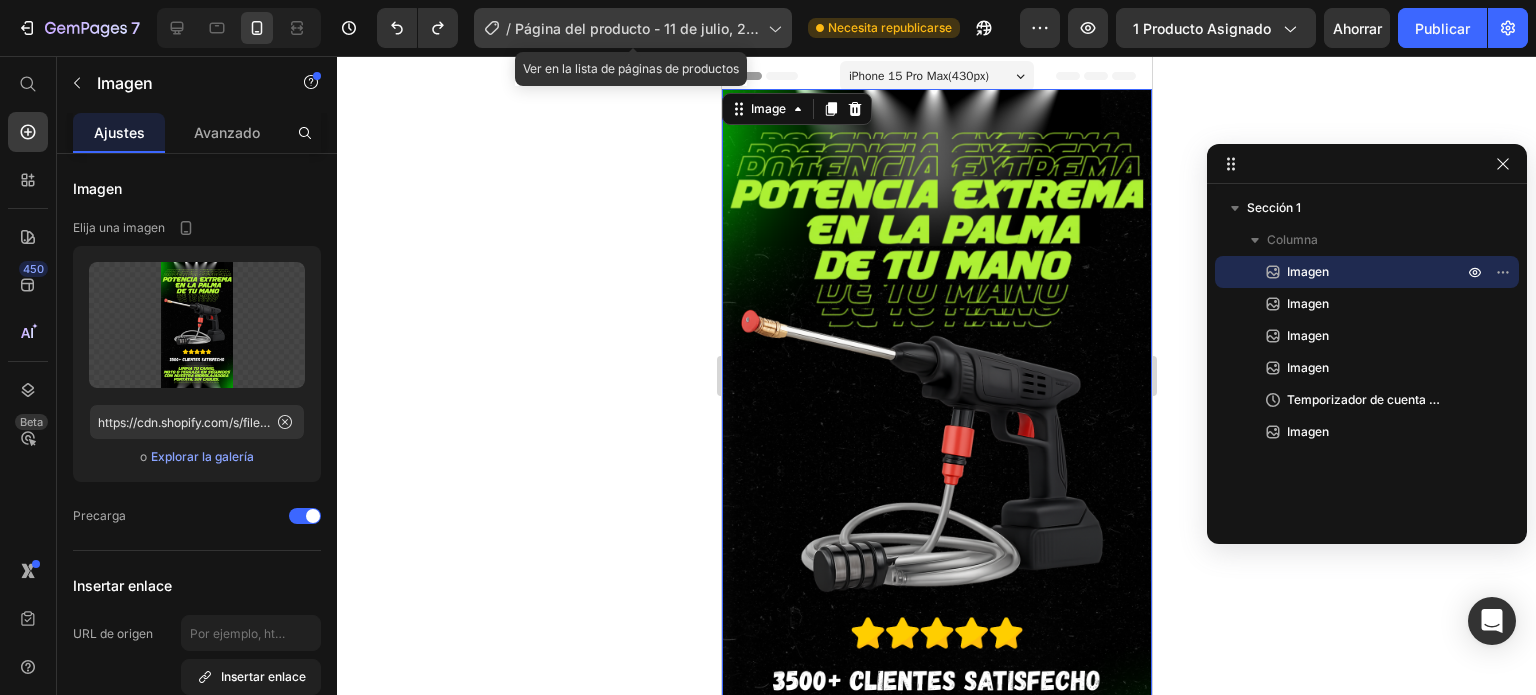 click on "/ Página del producto - [DATE], [TIME]" 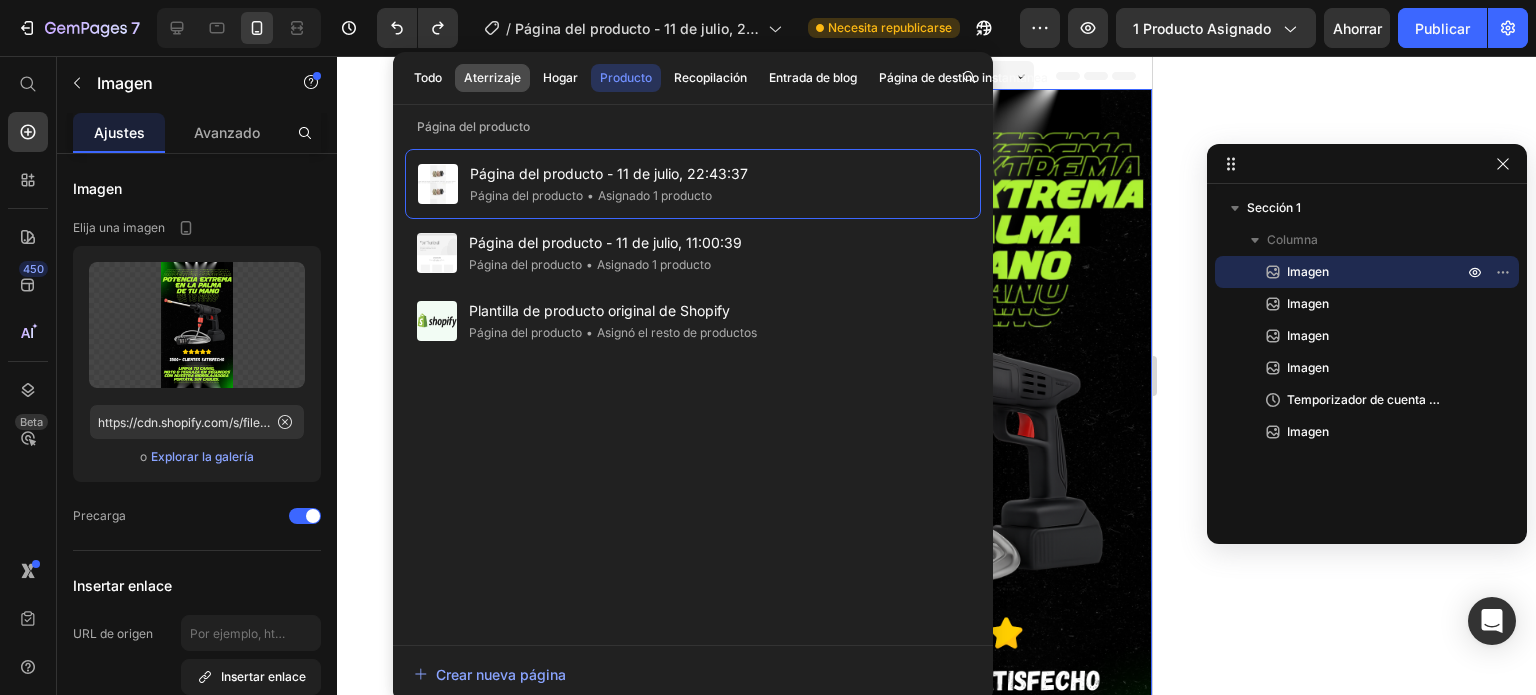 click on "Aterrizaje" at bounding box center [492, 77] 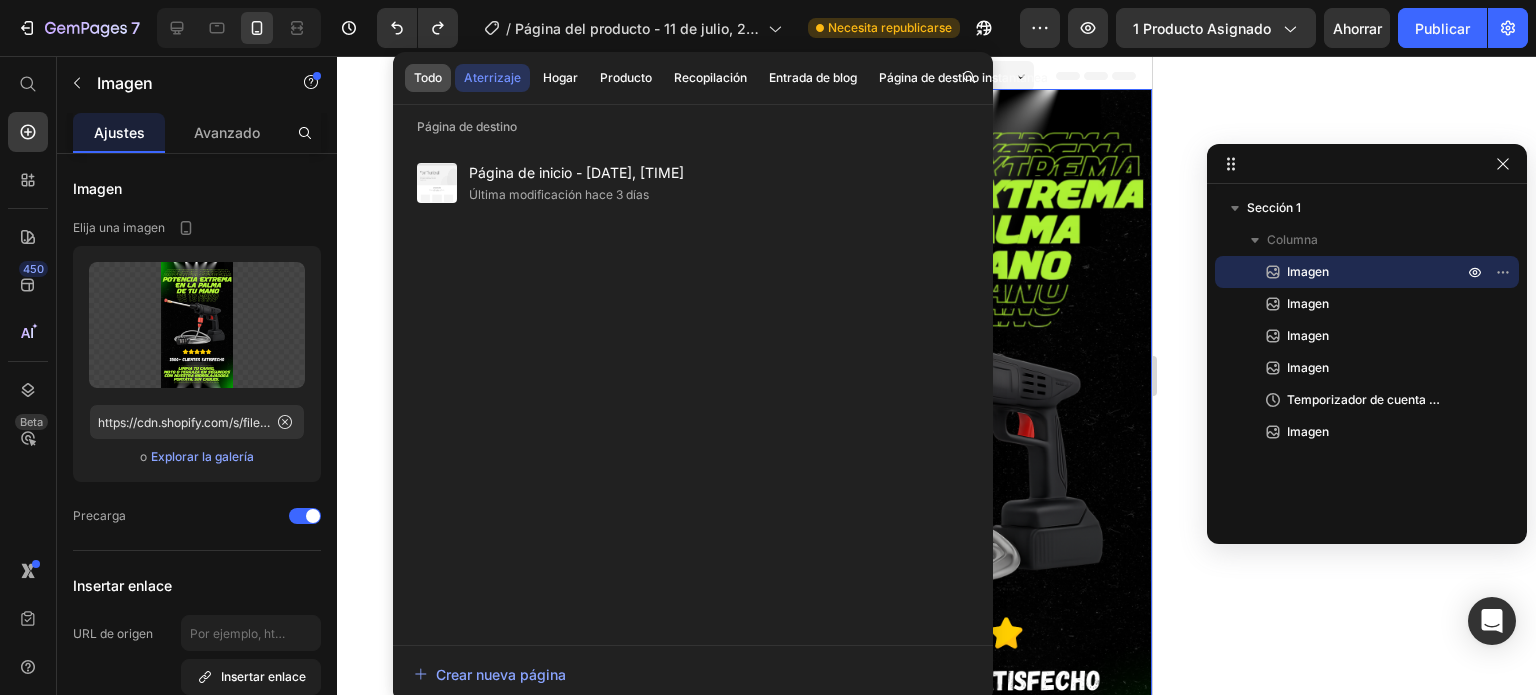 click on "Todo" at bounding box center (428, 77) 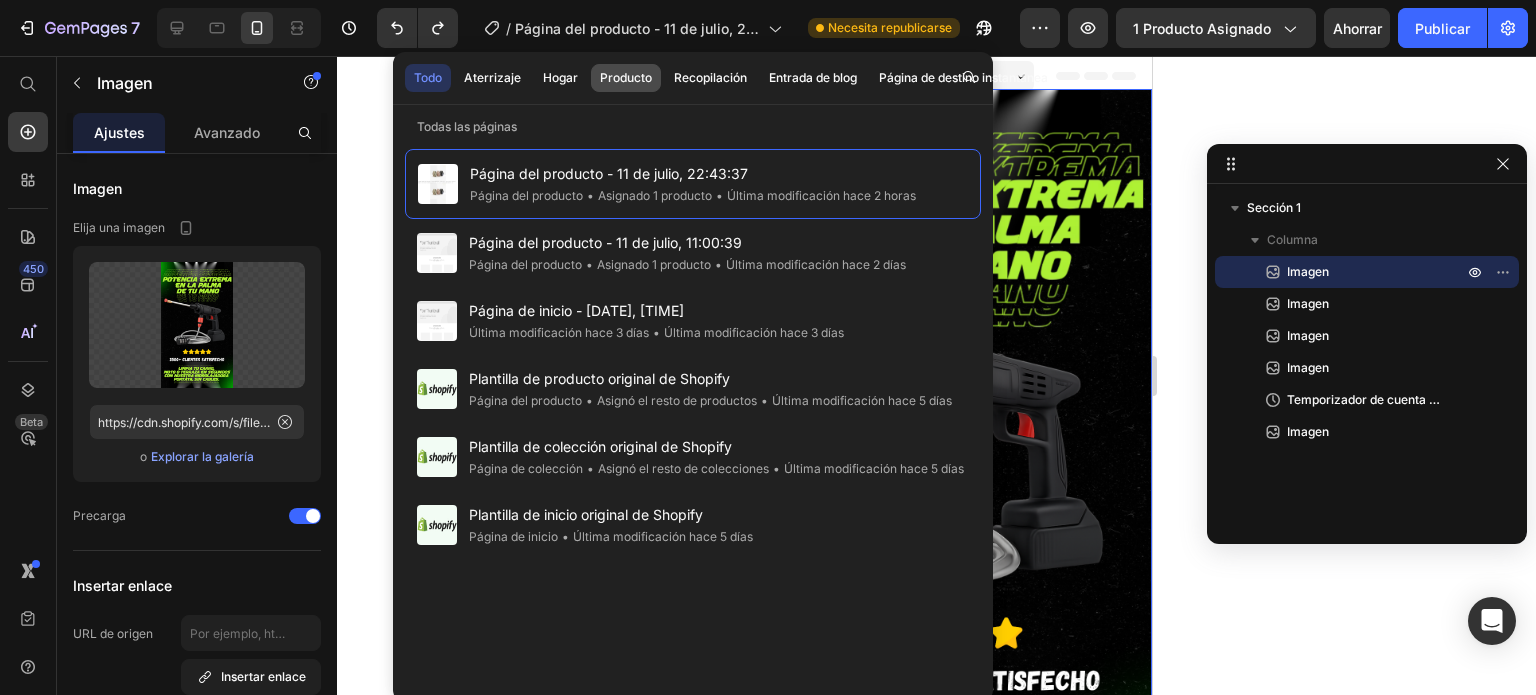 click on "Producto" at bounding box center [626, 77] 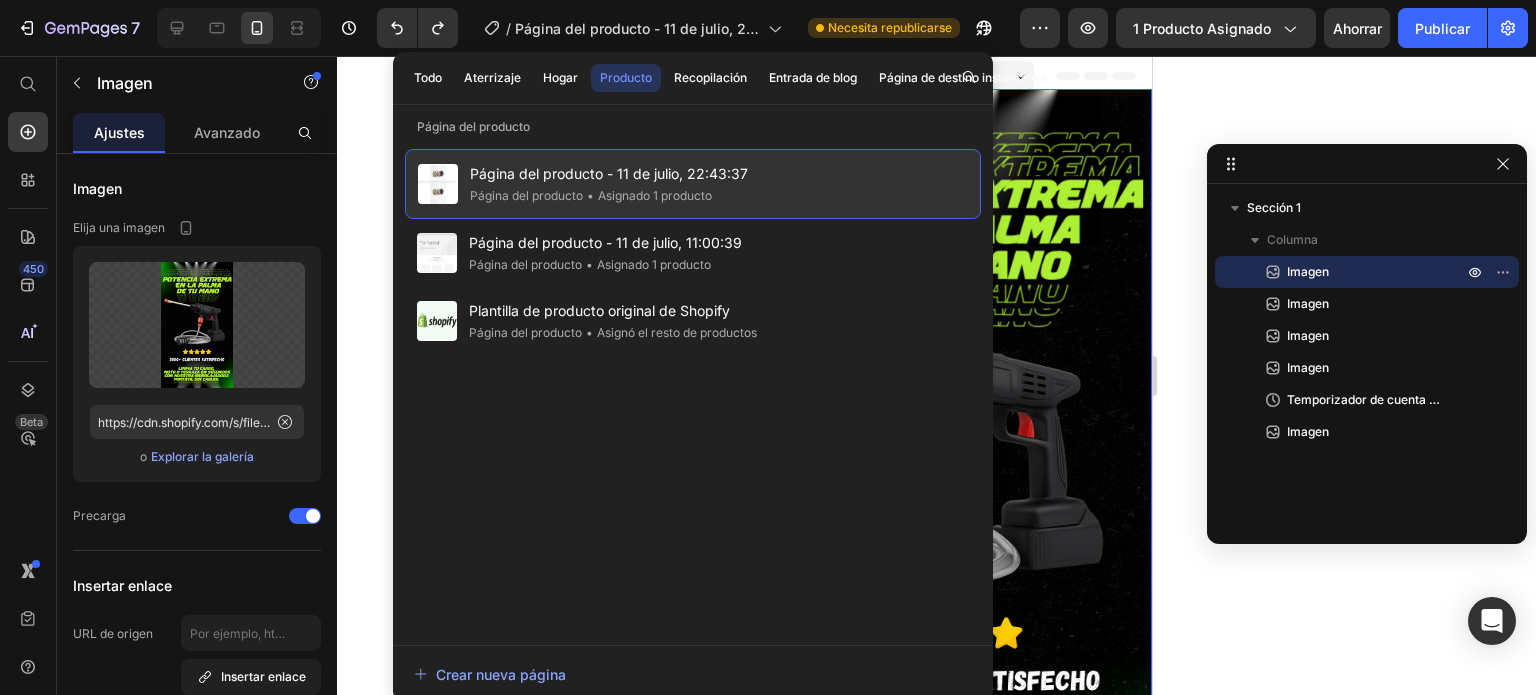 click on "Página del producto - [DATE], [TIME] Página del producto • Asignado 1 producto" 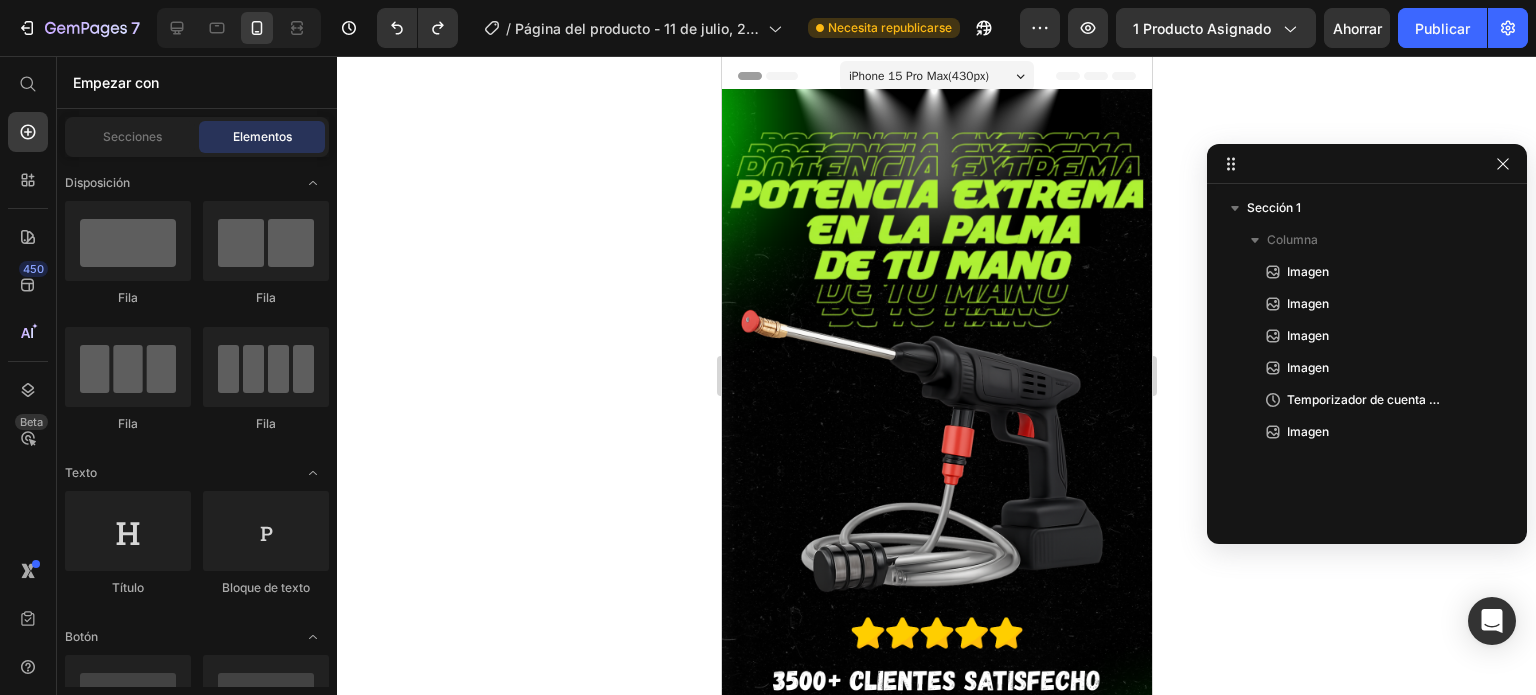 click on "iPhone 15 Pro Max  ( 430 px)" at bounding box center (936, 76) 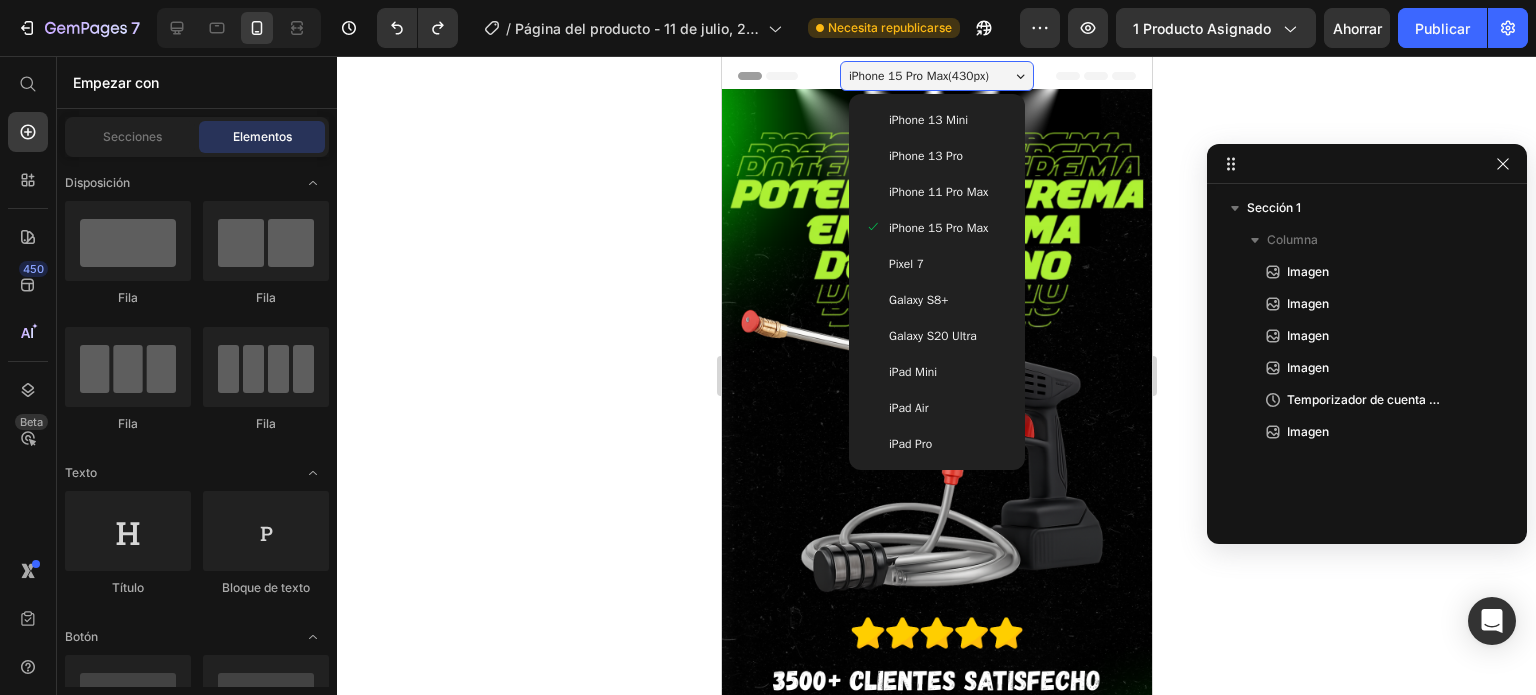 click on "Galaxy S20 Ultra" at bounding box center [932, 336] 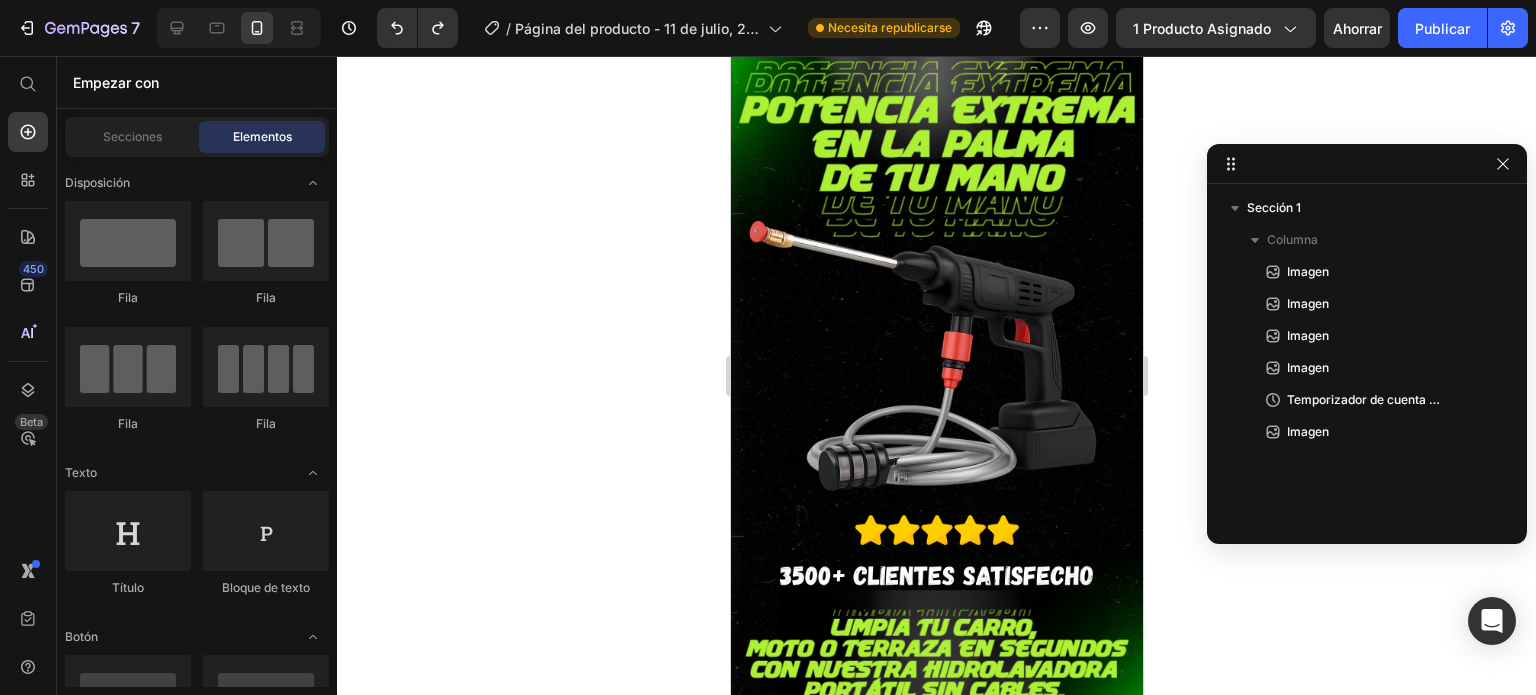 scroll, scrollTop: 0, scrollLeft: 0, axis: both 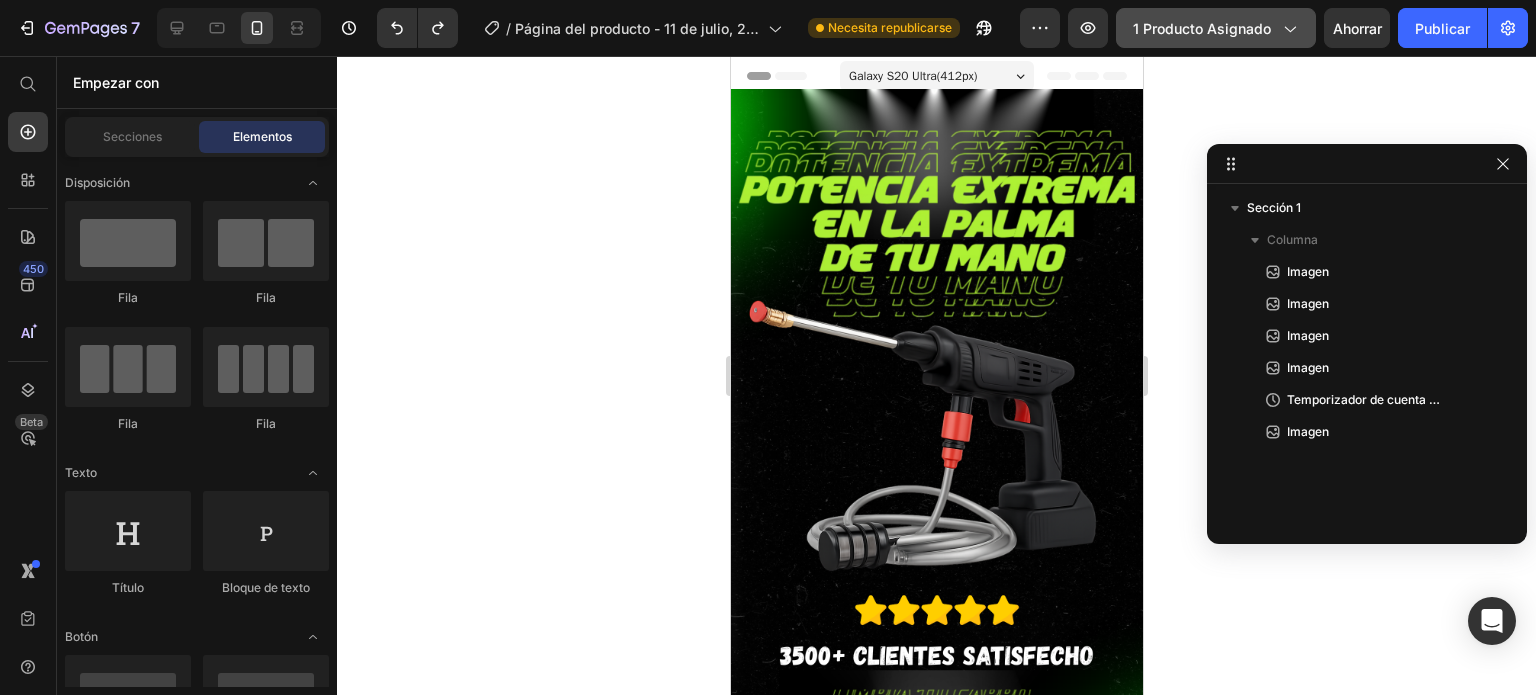 click on "1 producto asignado" at bounding box center (1216, 28) 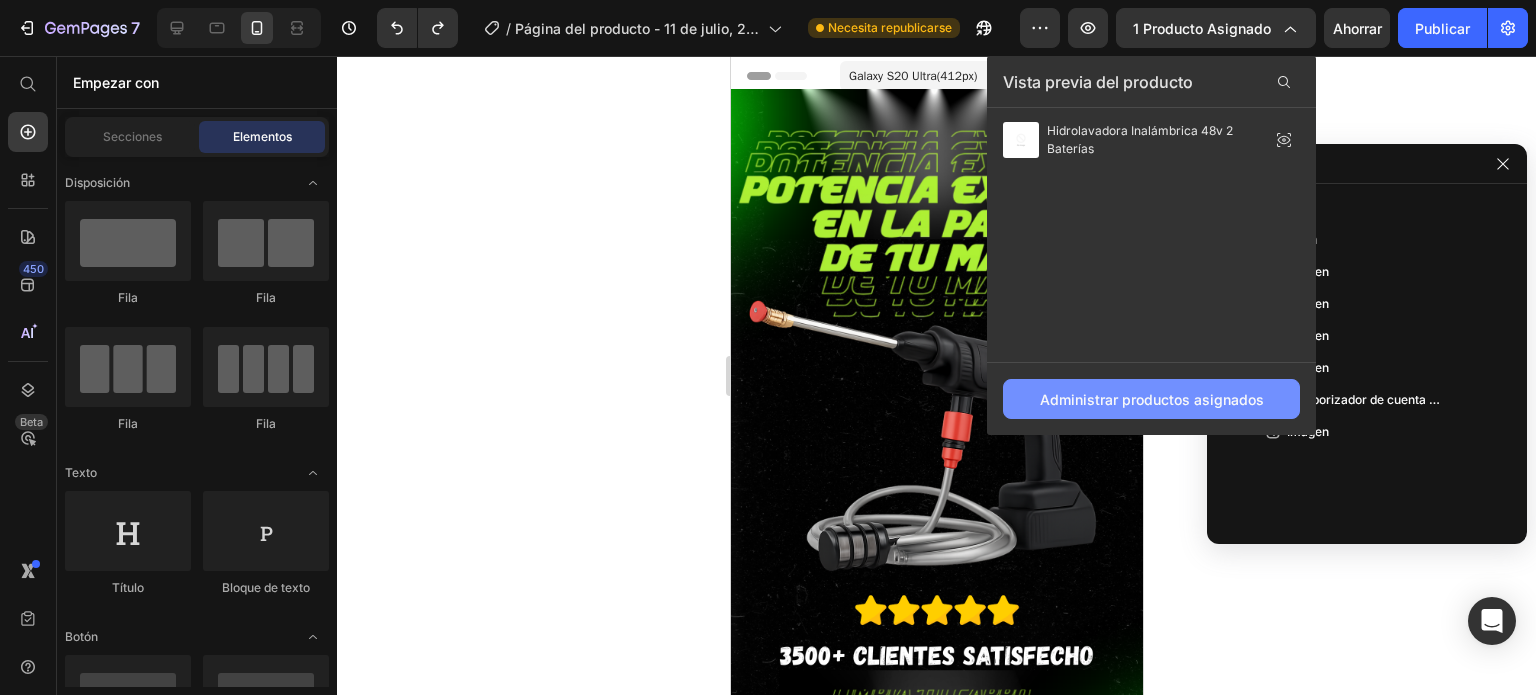 click on "Administrar productos asignados" at bounding box center [1152, 399] 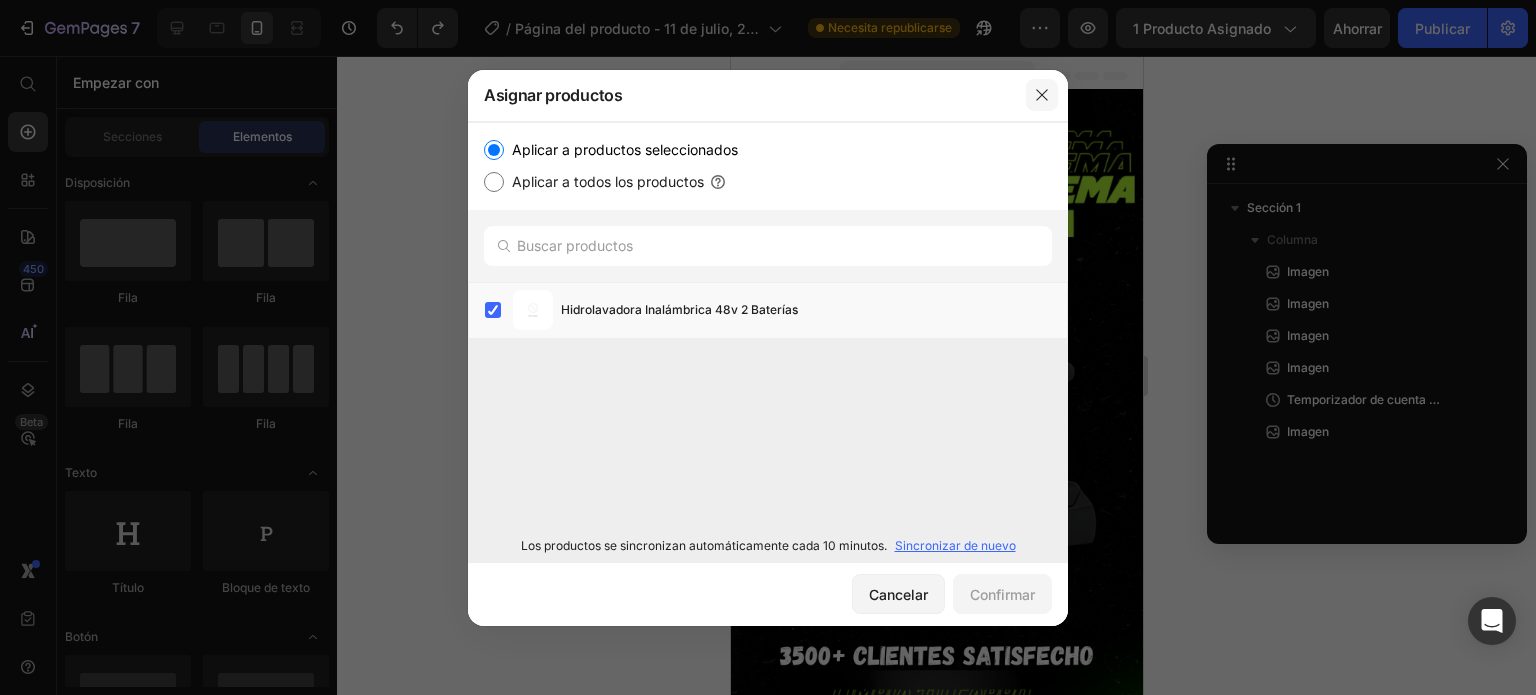 click at bounding box center [1042, 95] 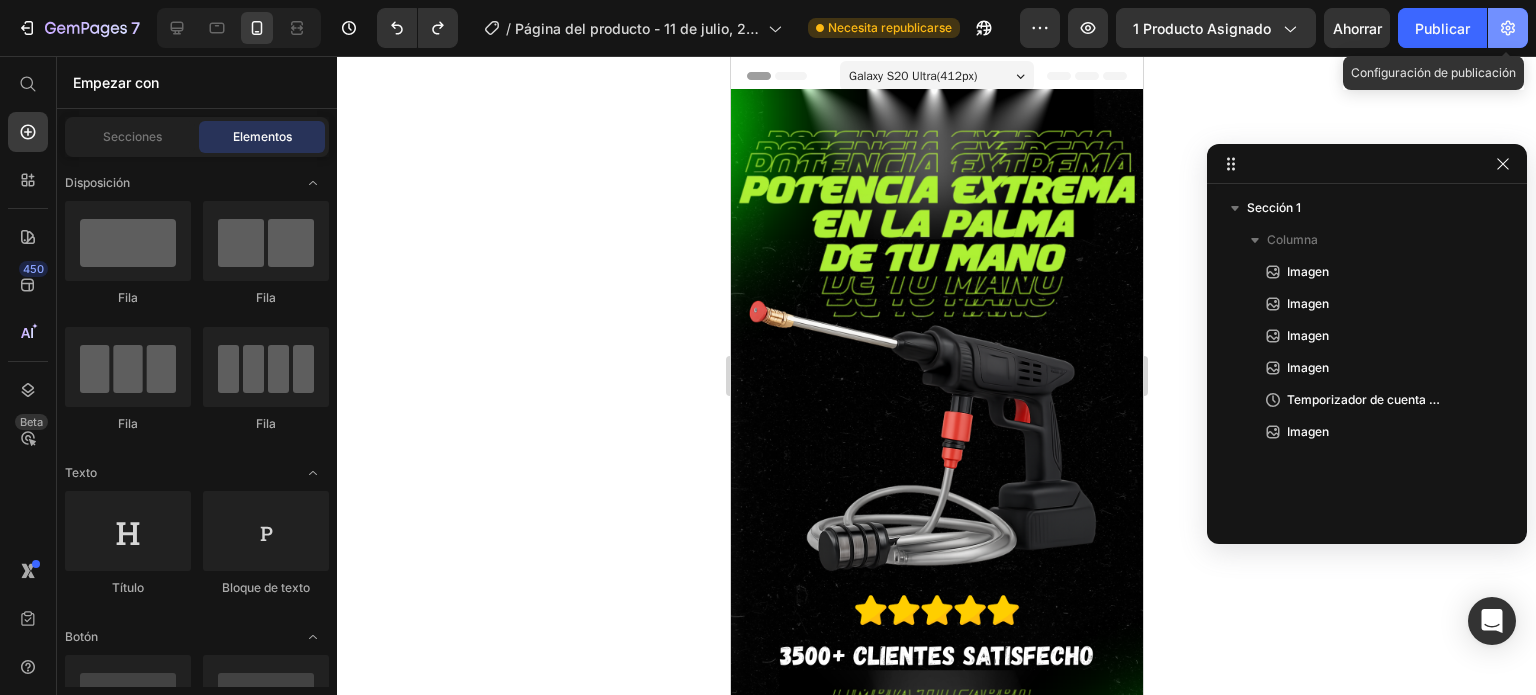 click 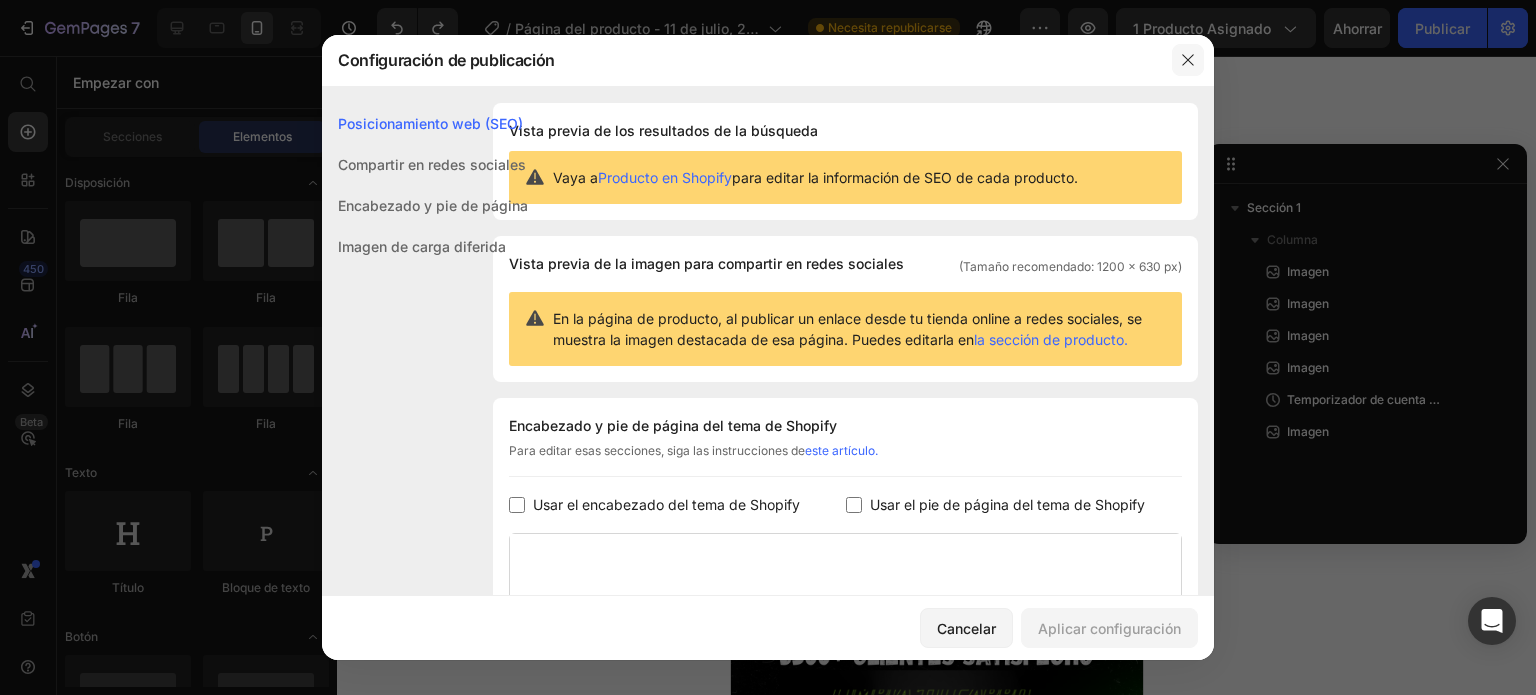 click at bounding box center [1188, 60] 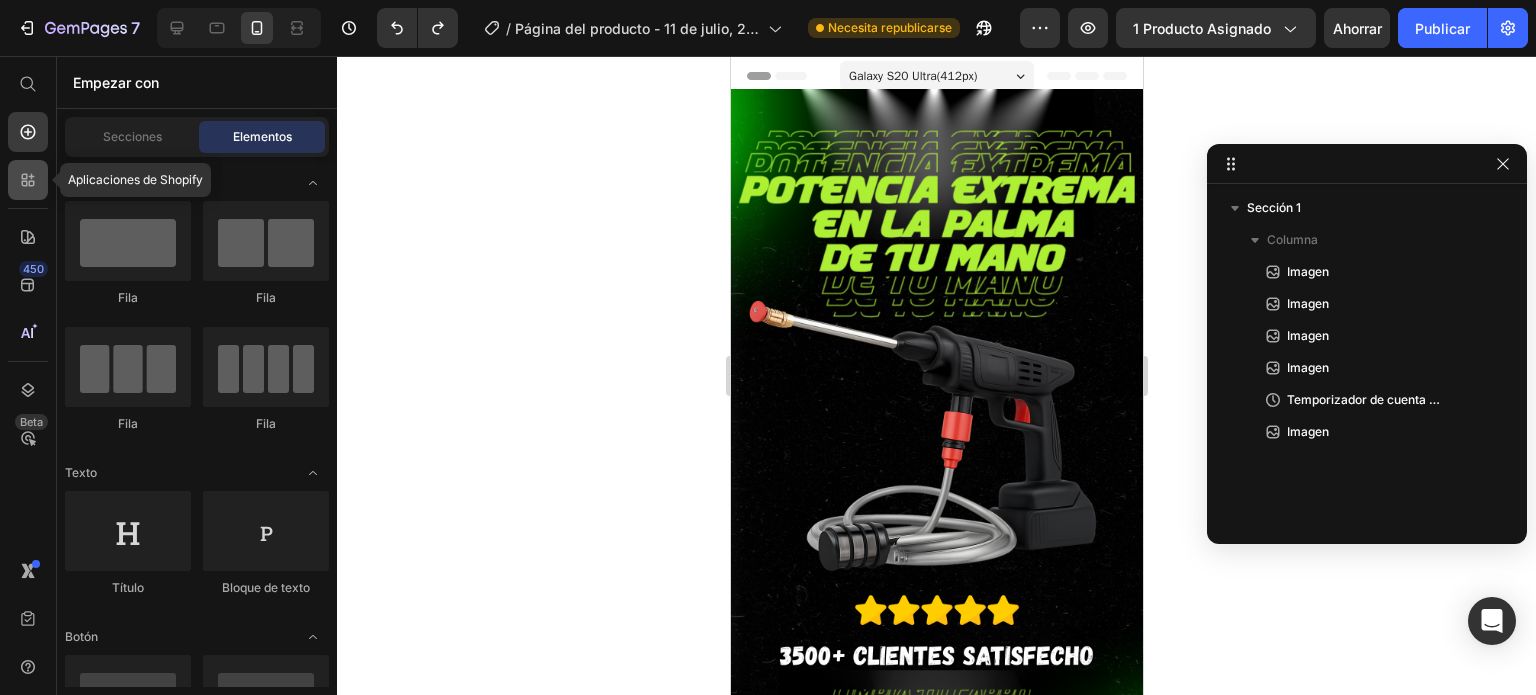 click 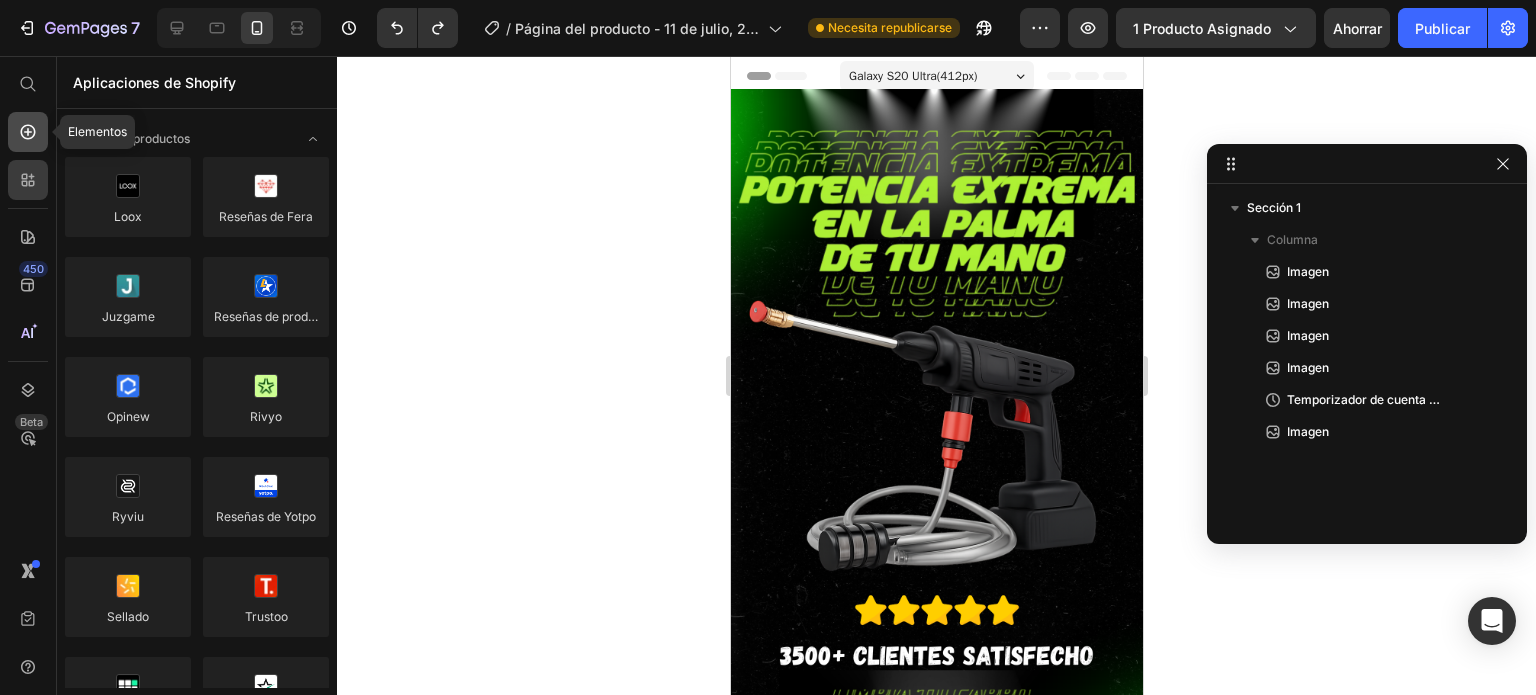 click 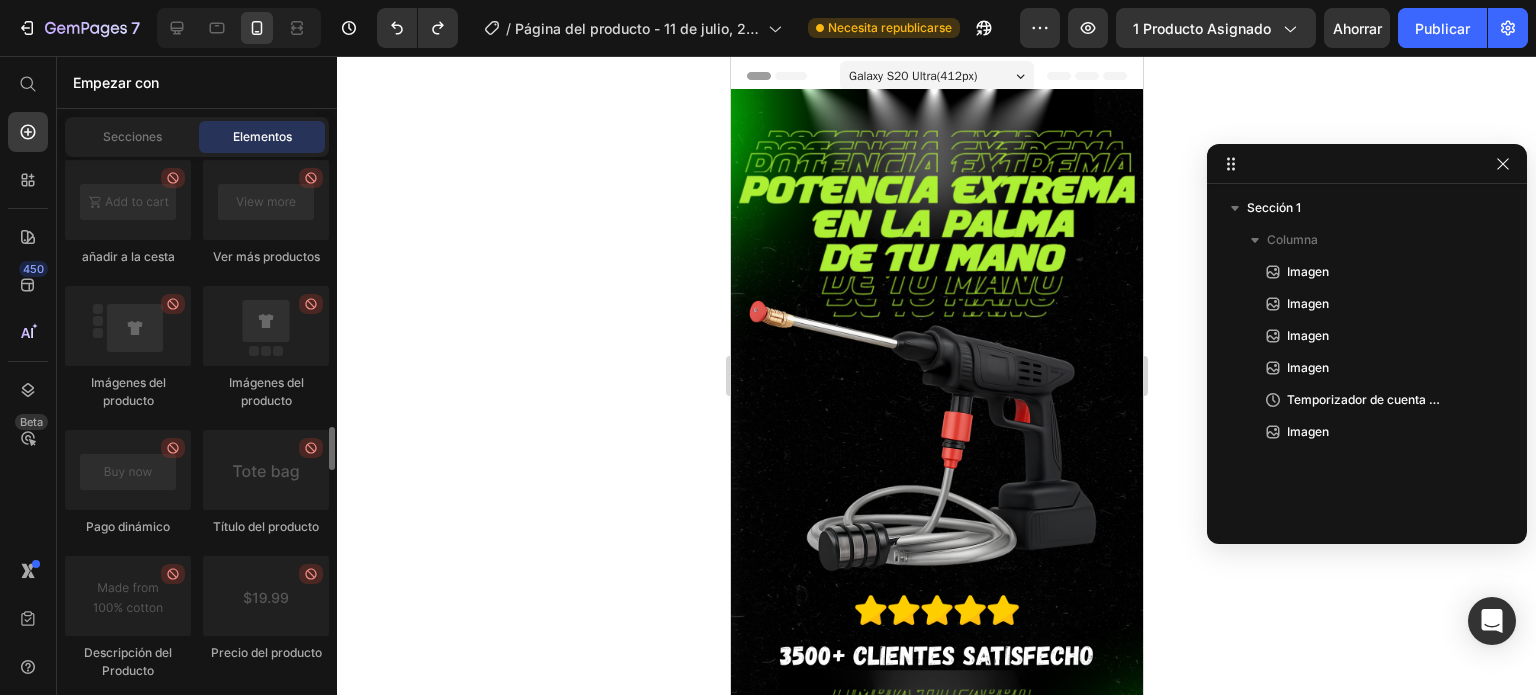 scroll, scrollTop: 3180, scrollLeft: 0, axis: vertical 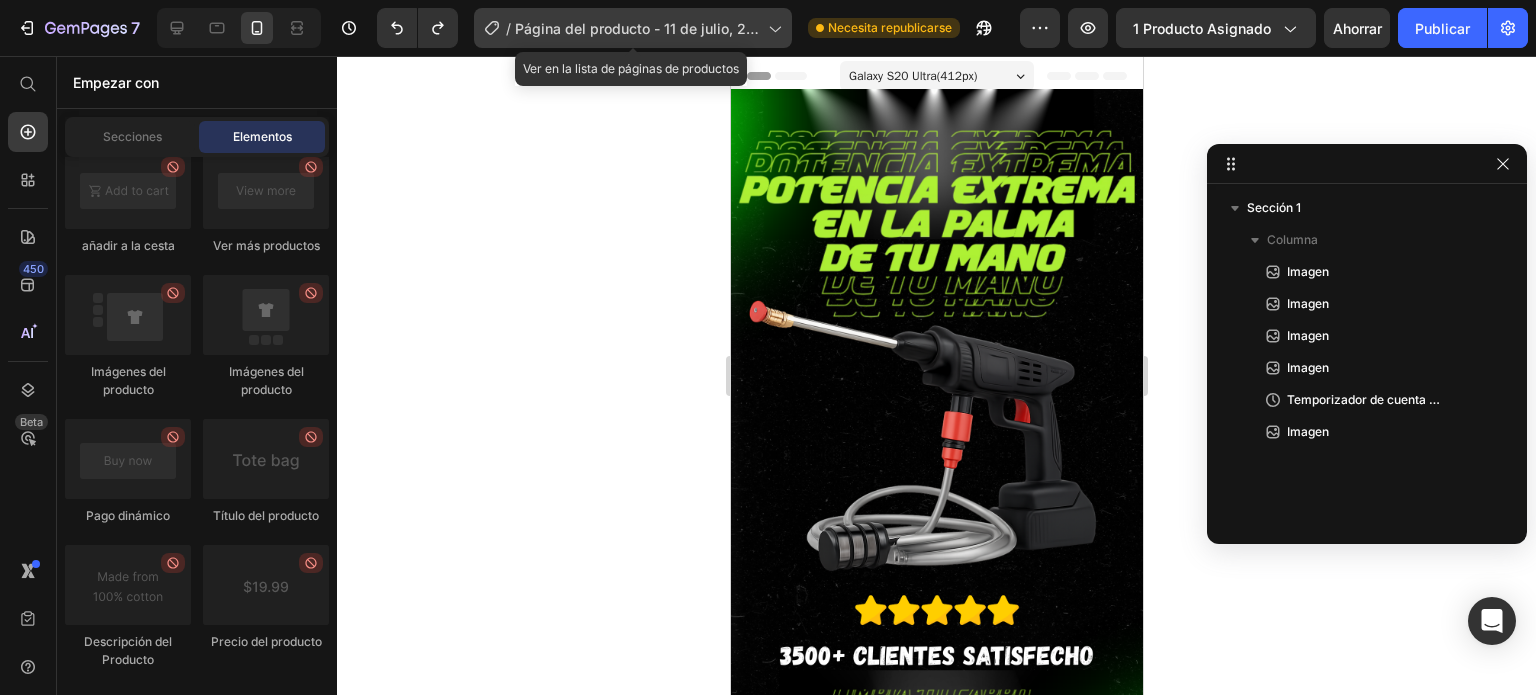 click on "Página del producto - 11 de julio, 22:43:37" at bounding box center (637, 39) 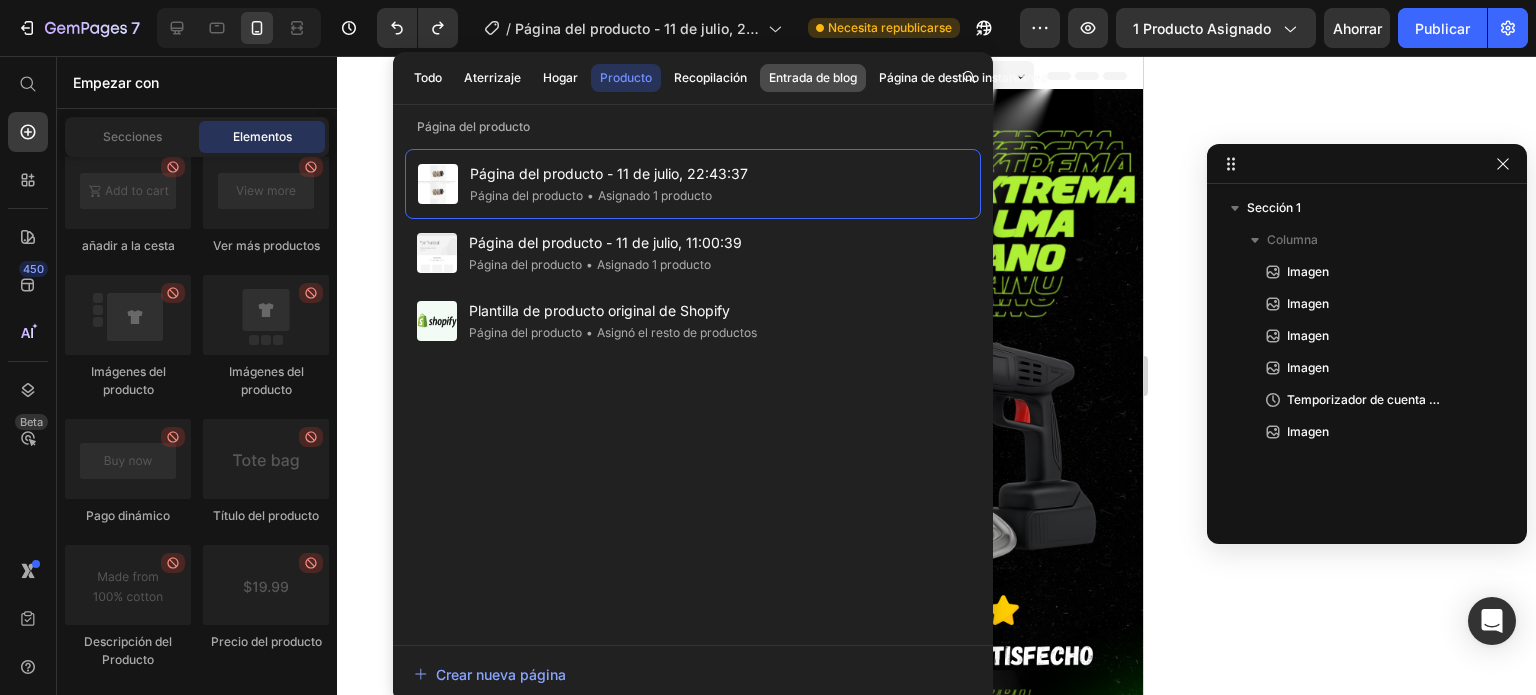 click on "Entrada de blog" 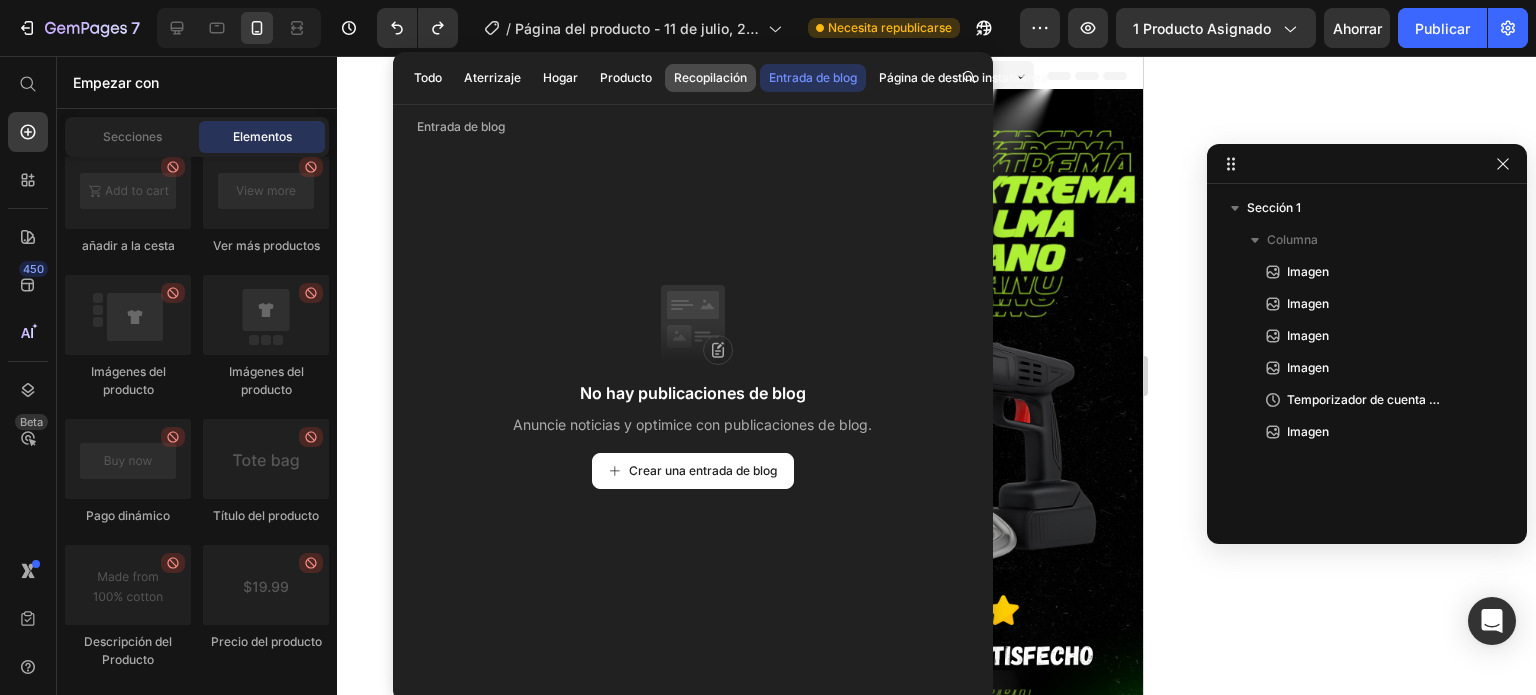 click on "Recopilación" at bounding box center [710, 77] 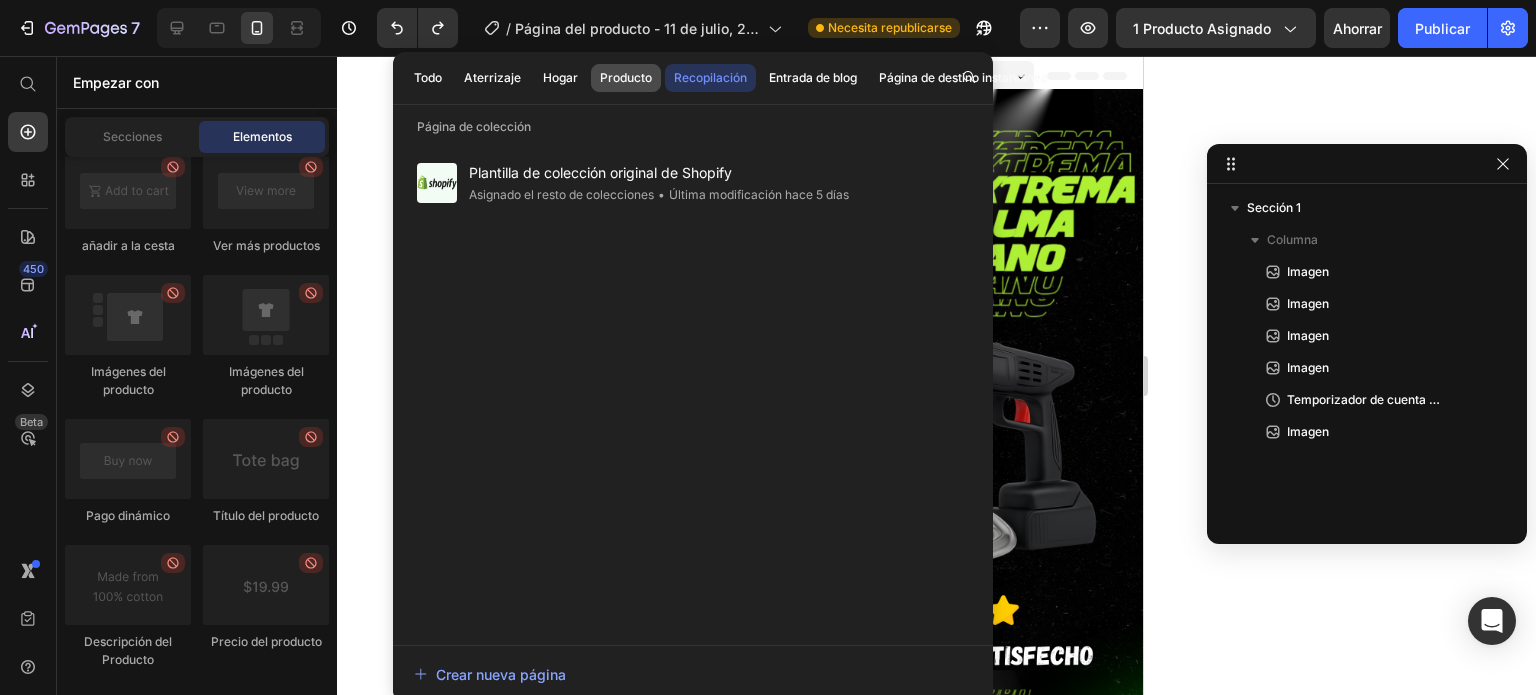 click on "Producto" at bounding box center (626, 77) 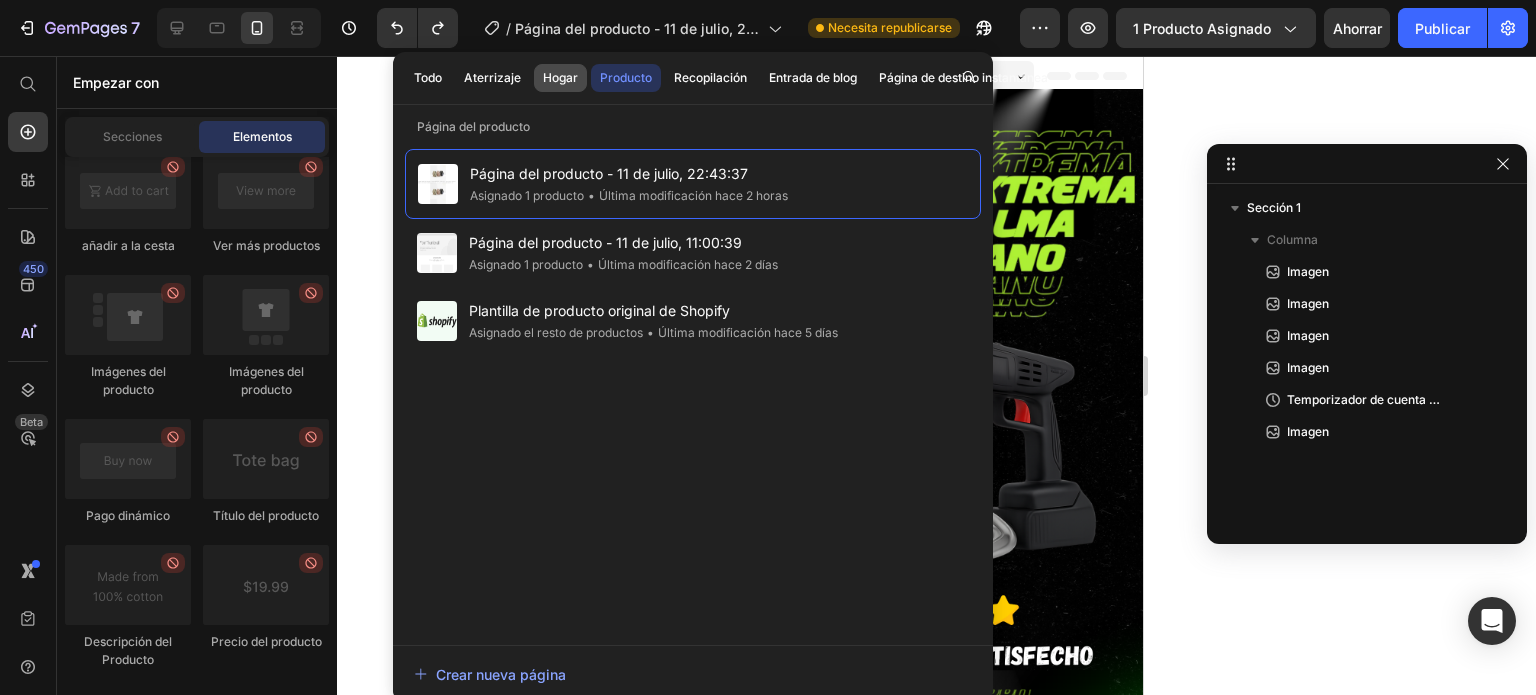 click on "Hogar" at bounding box center [560, 77] 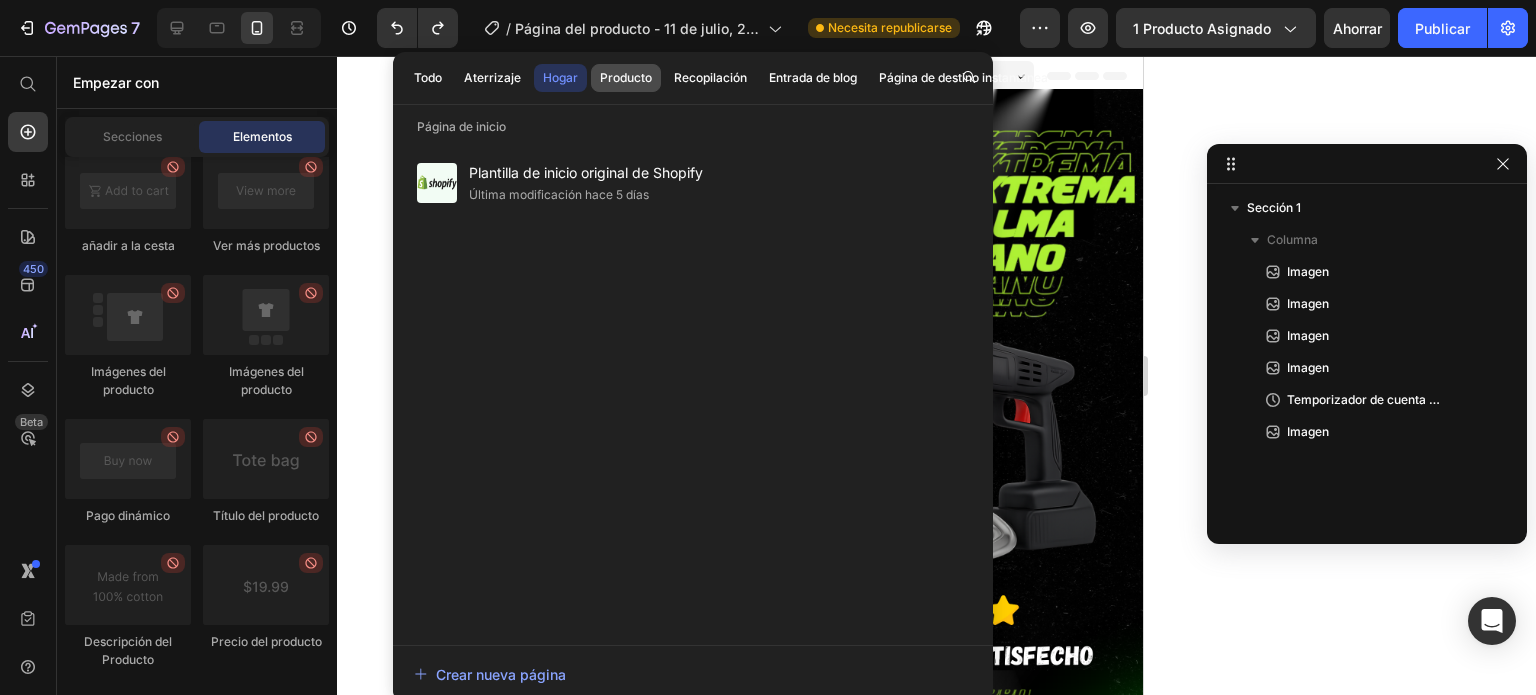click on "Producto" at bounding box center [626, 77] 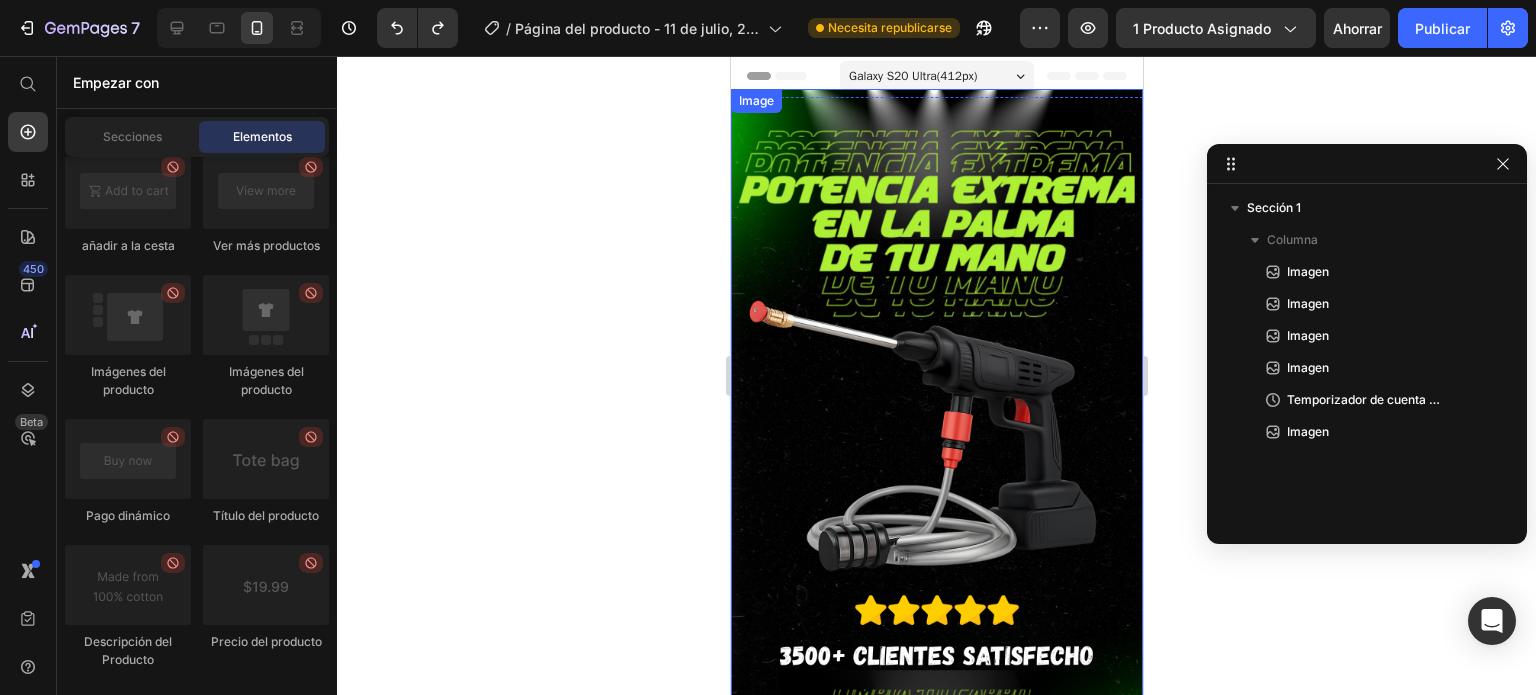 click 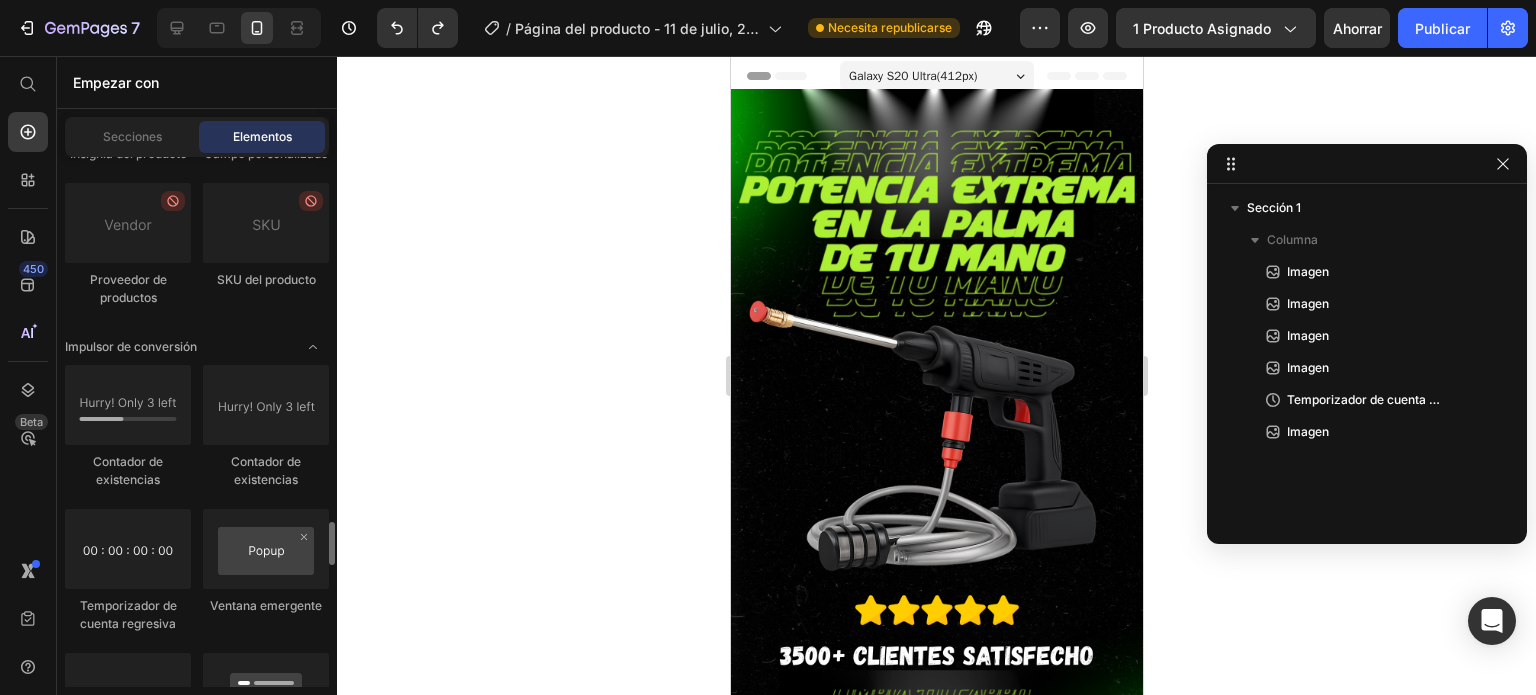 scroll, scrollTop: 4262, scrollLeft: 0, axis: vertical 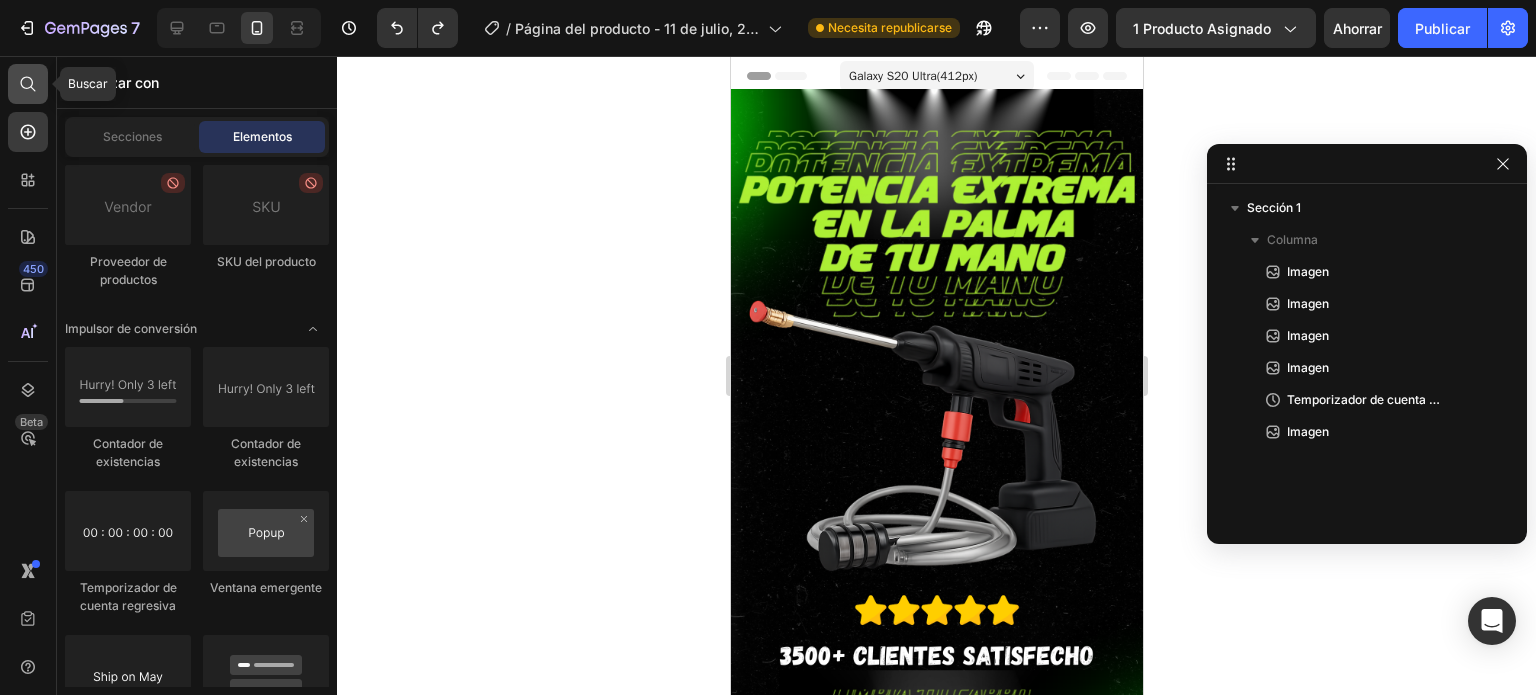 click 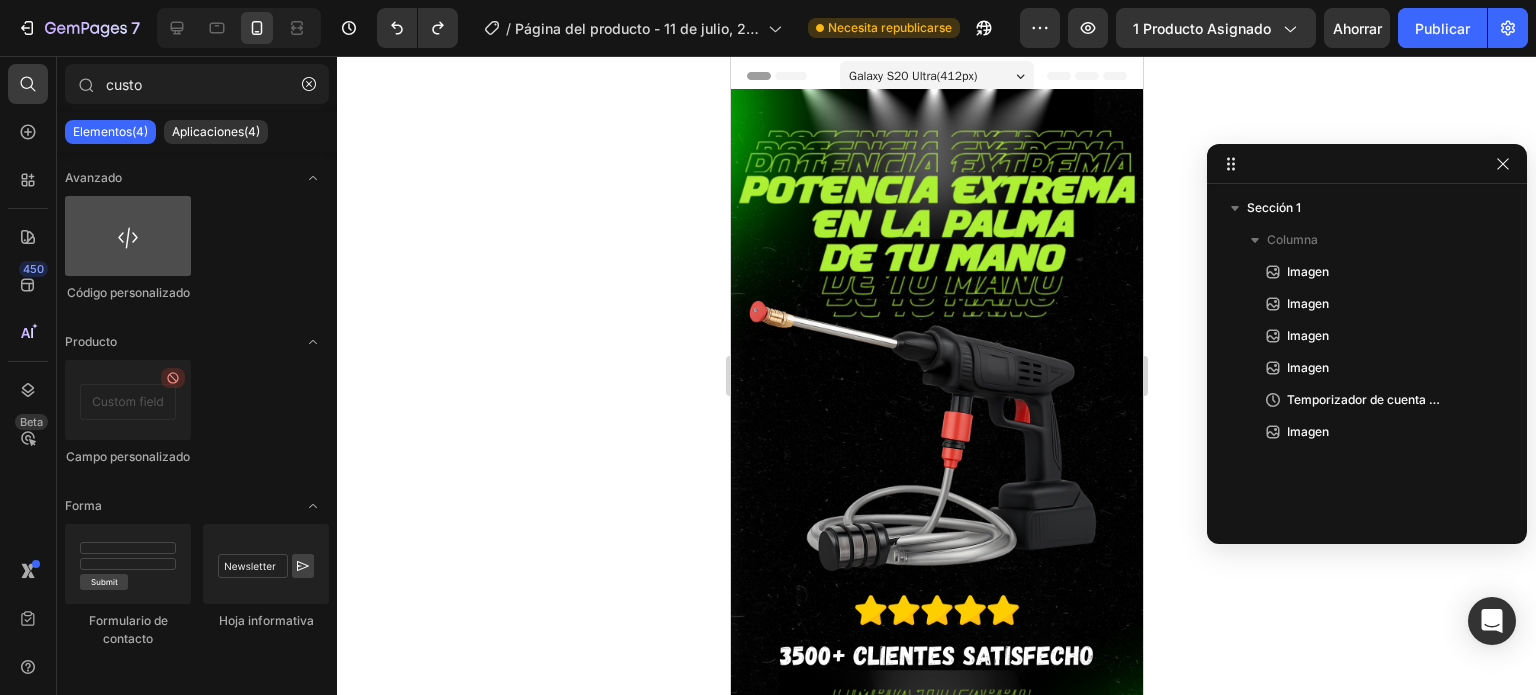 type on "custo" 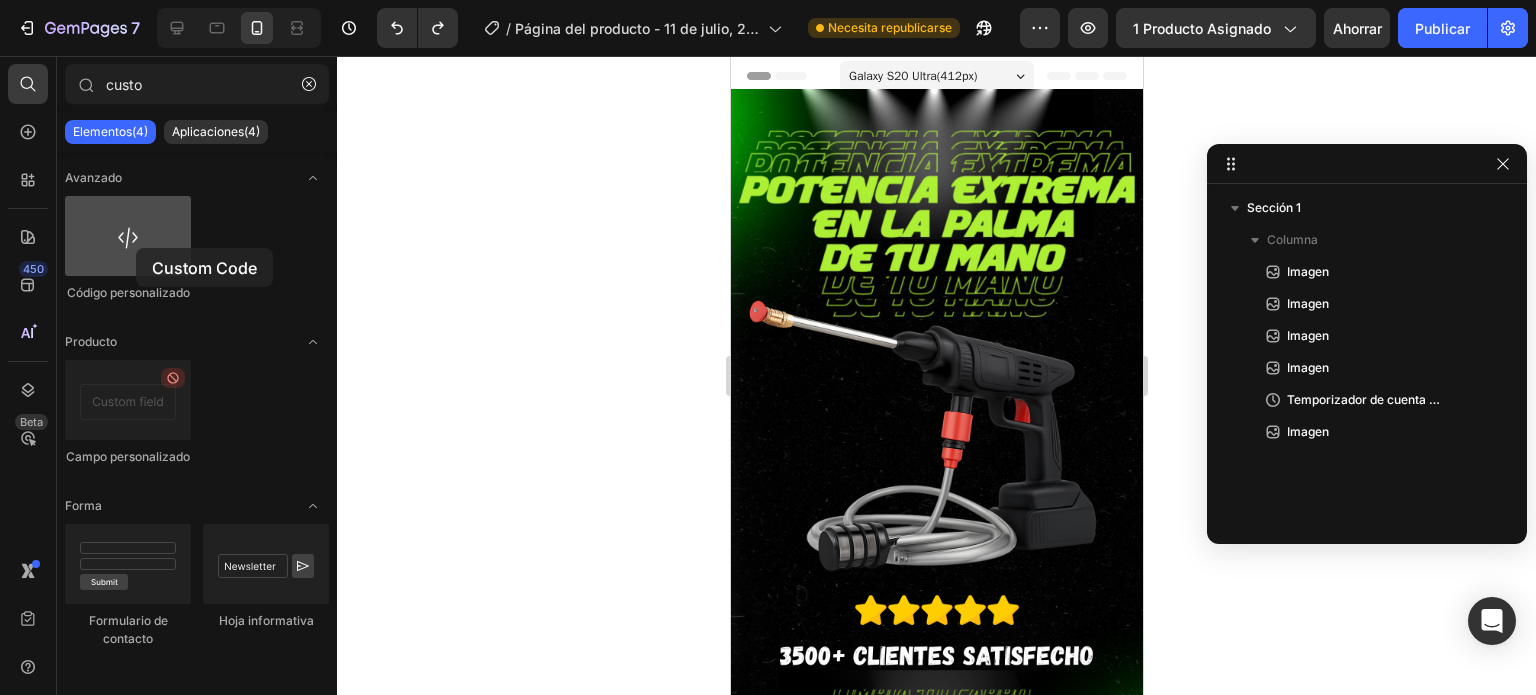 click at bounding box center [128, 236] 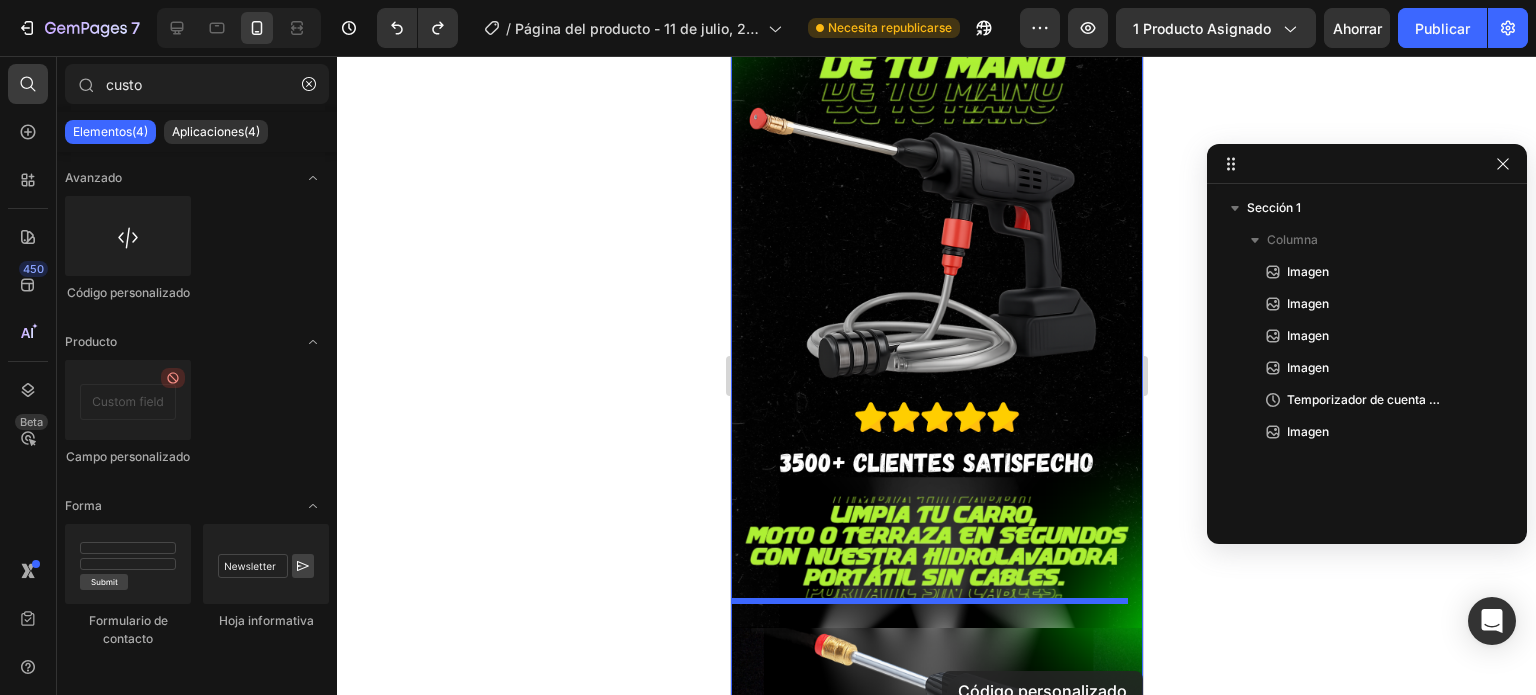 scroll, scrollTop: 284, scrollLeft: 0, axis: vertical 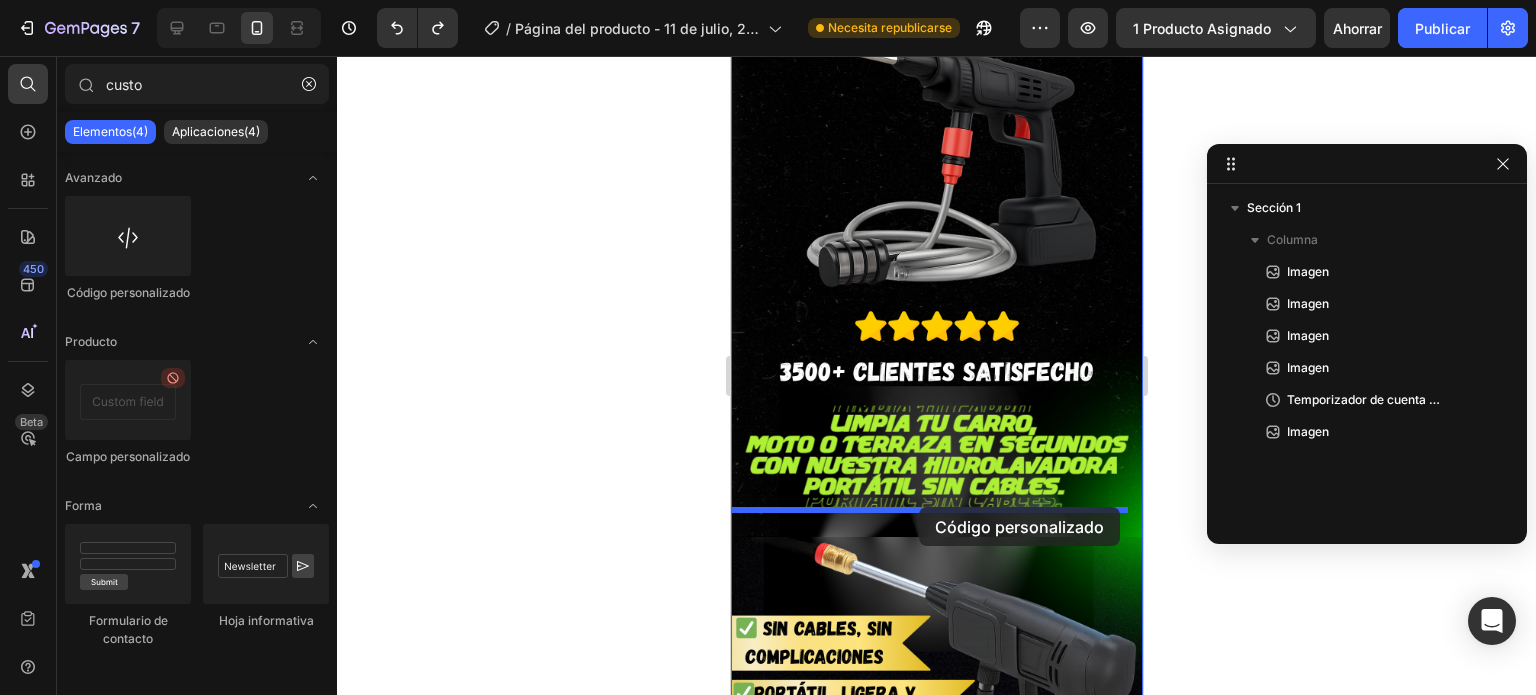 drag, startPoint x: 873, startPoint y: 307, endPoint x: 918, endPoint y: 506, distance: 204.0245 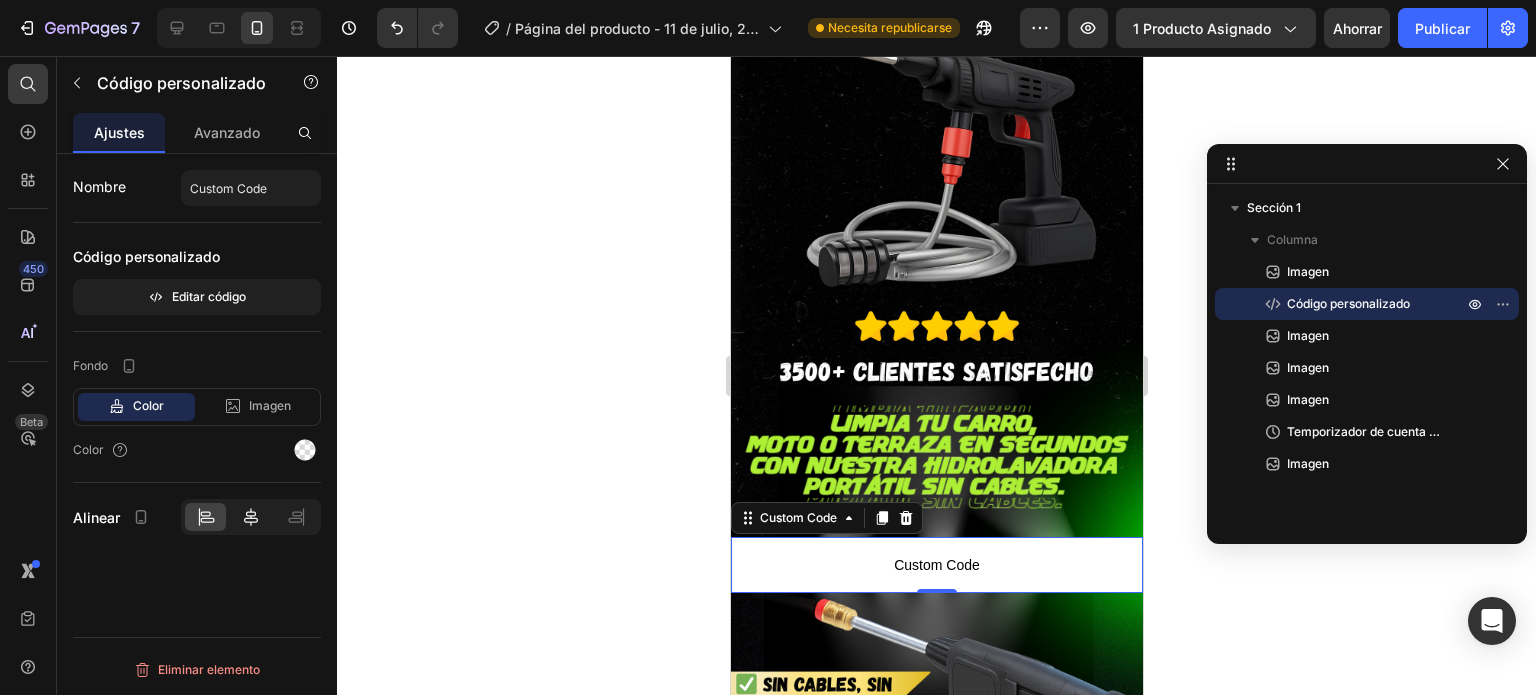 click 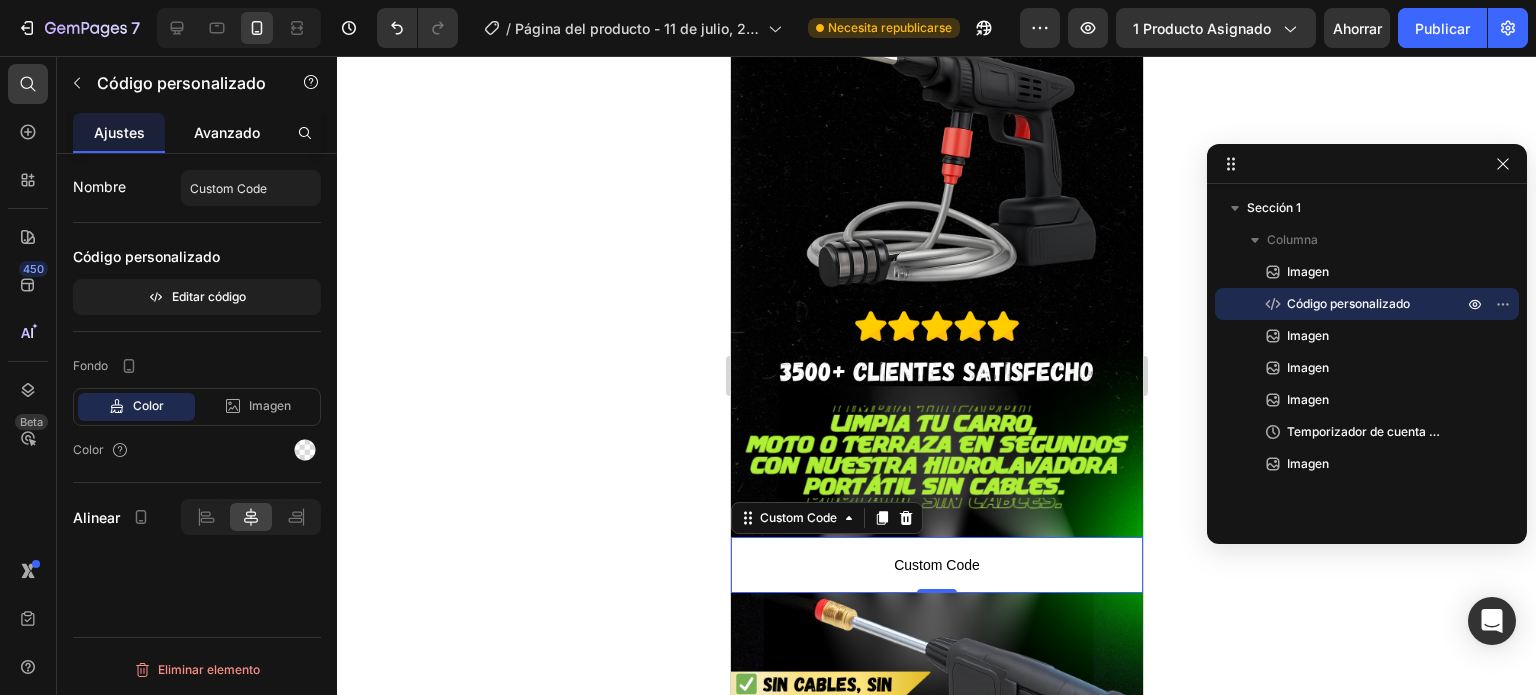 click on "Avanzado" 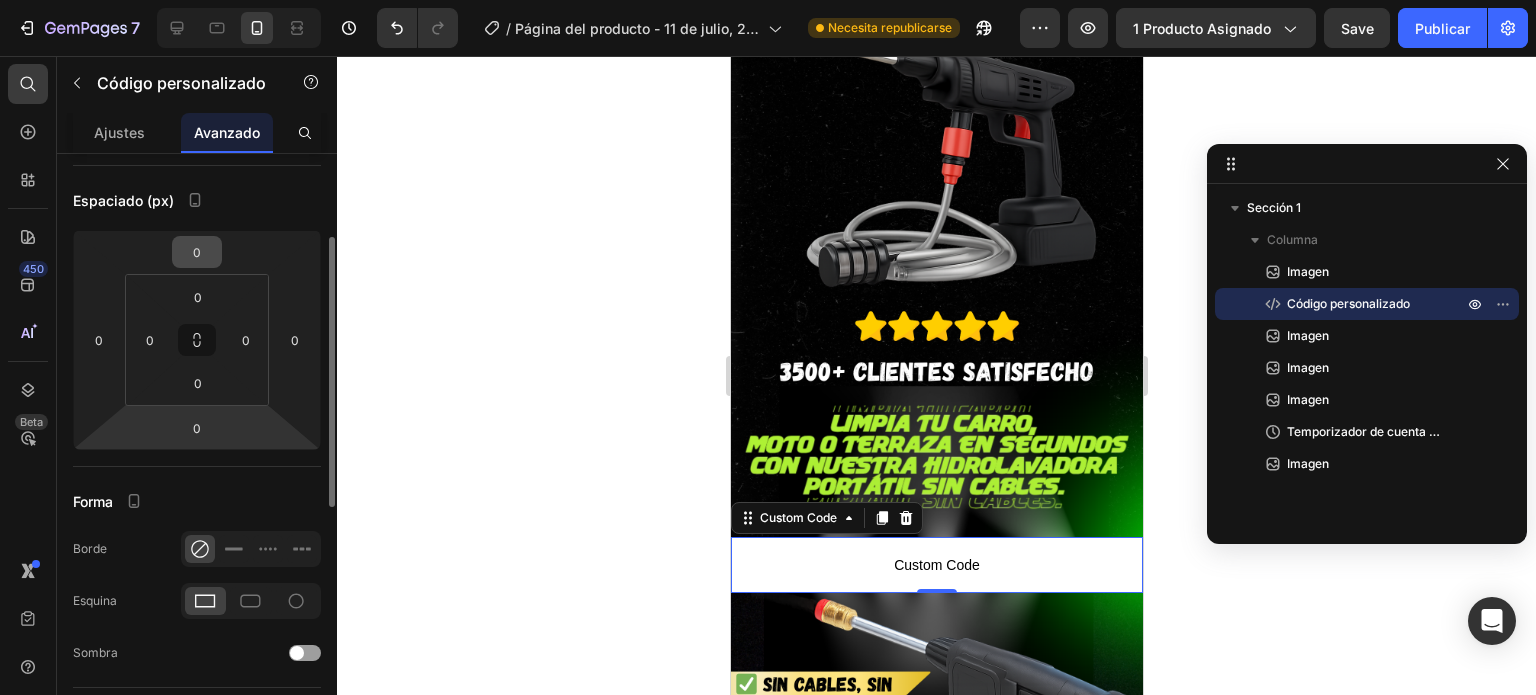 scroll, scrollTop: 0, scrollLeft: 0, axis: both 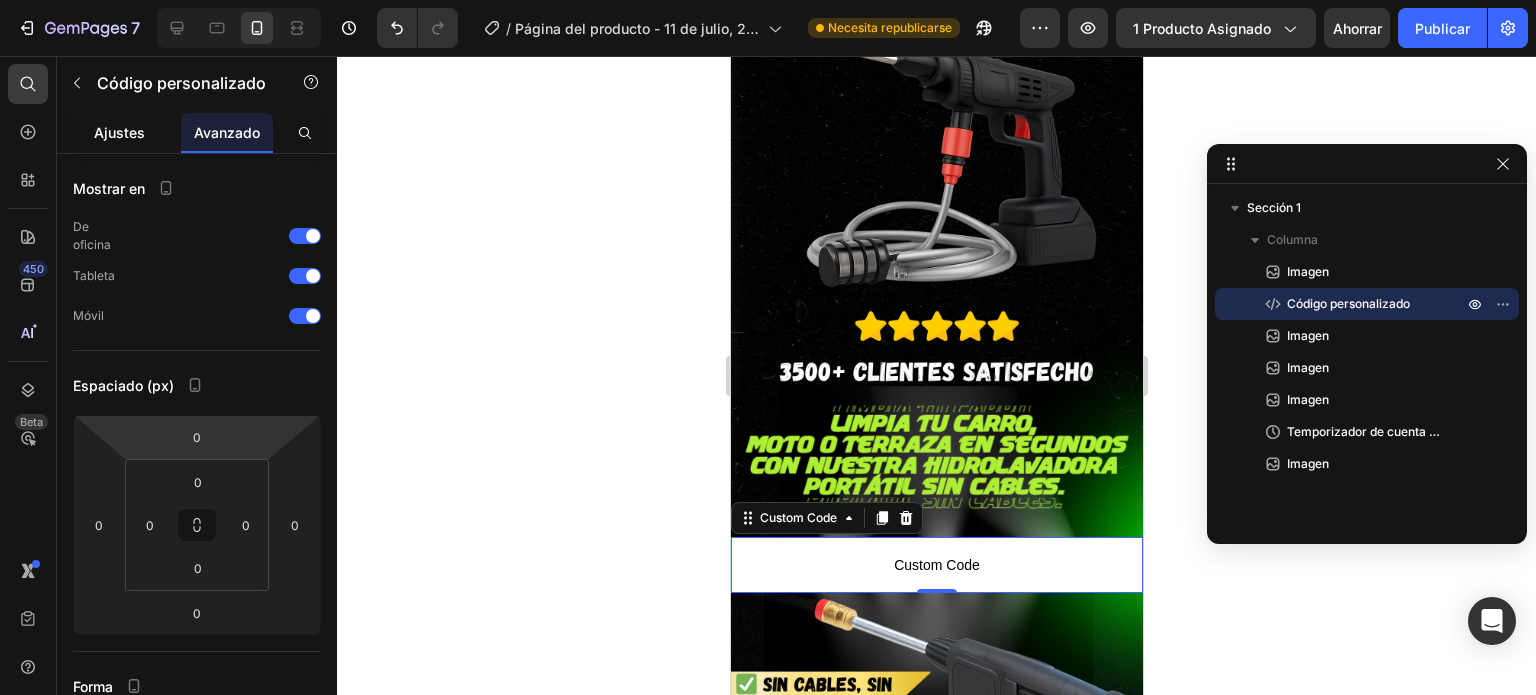 click on "Ajustes" at bounding box center [119, 132] 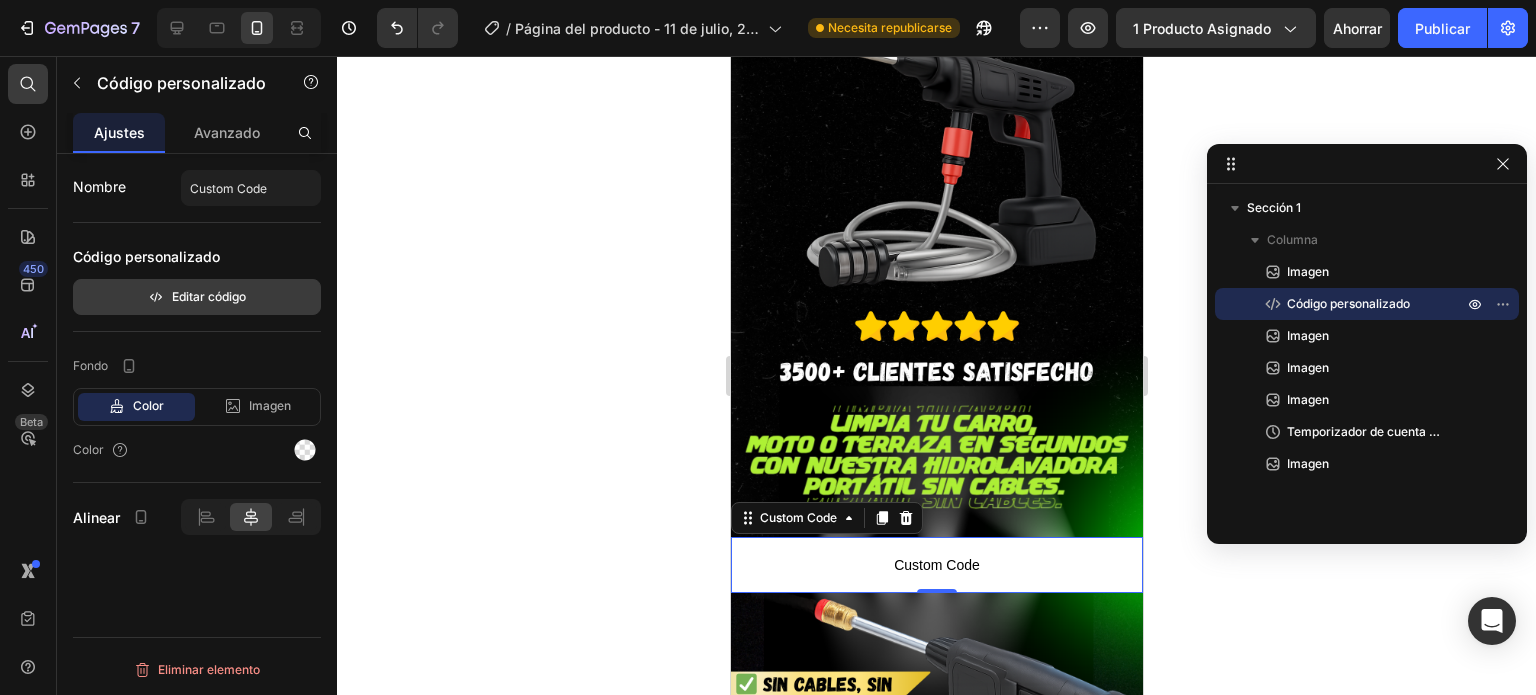 click on "Editar código" at bounding box center (209, 296) 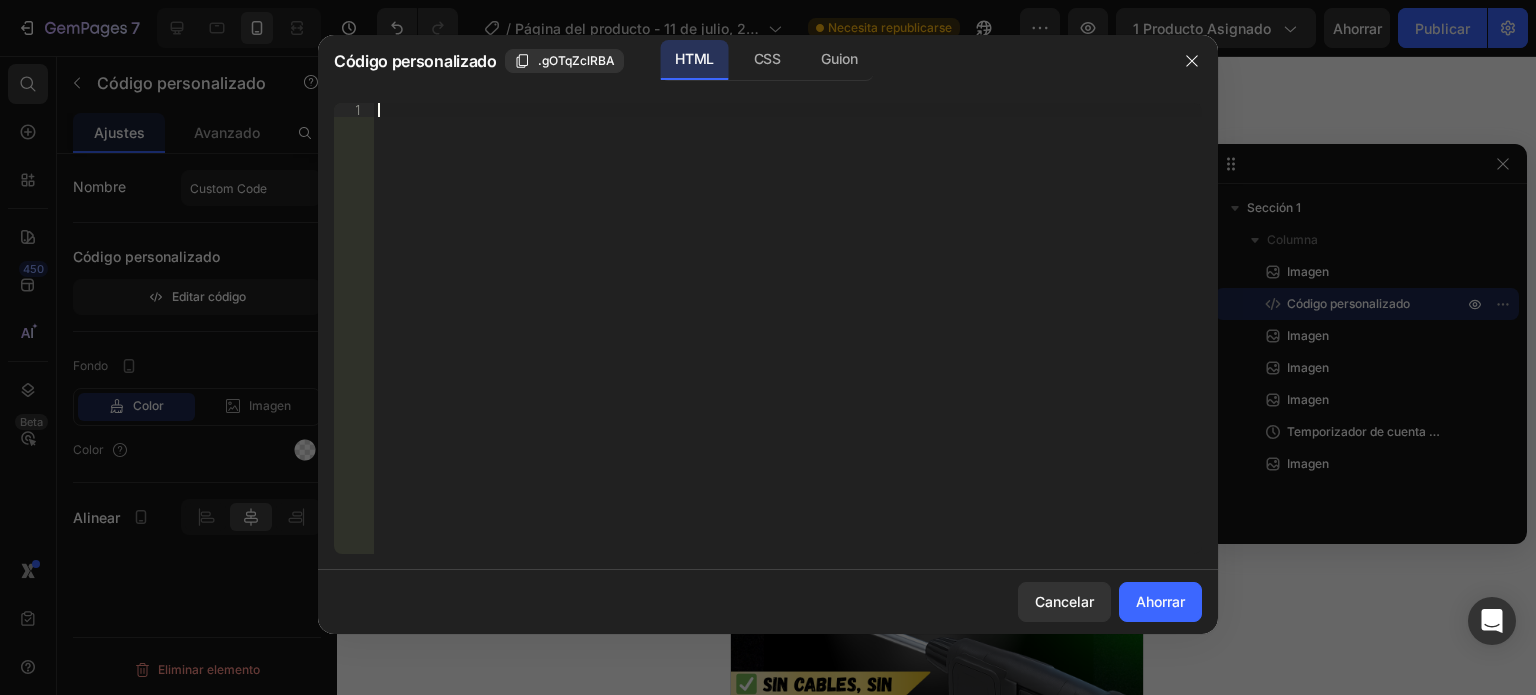click on "Inserte el código de instalación de terceros, el código HTML o el código Liquid para mostrar contenido personalizado." at bounding box center [788, 342] 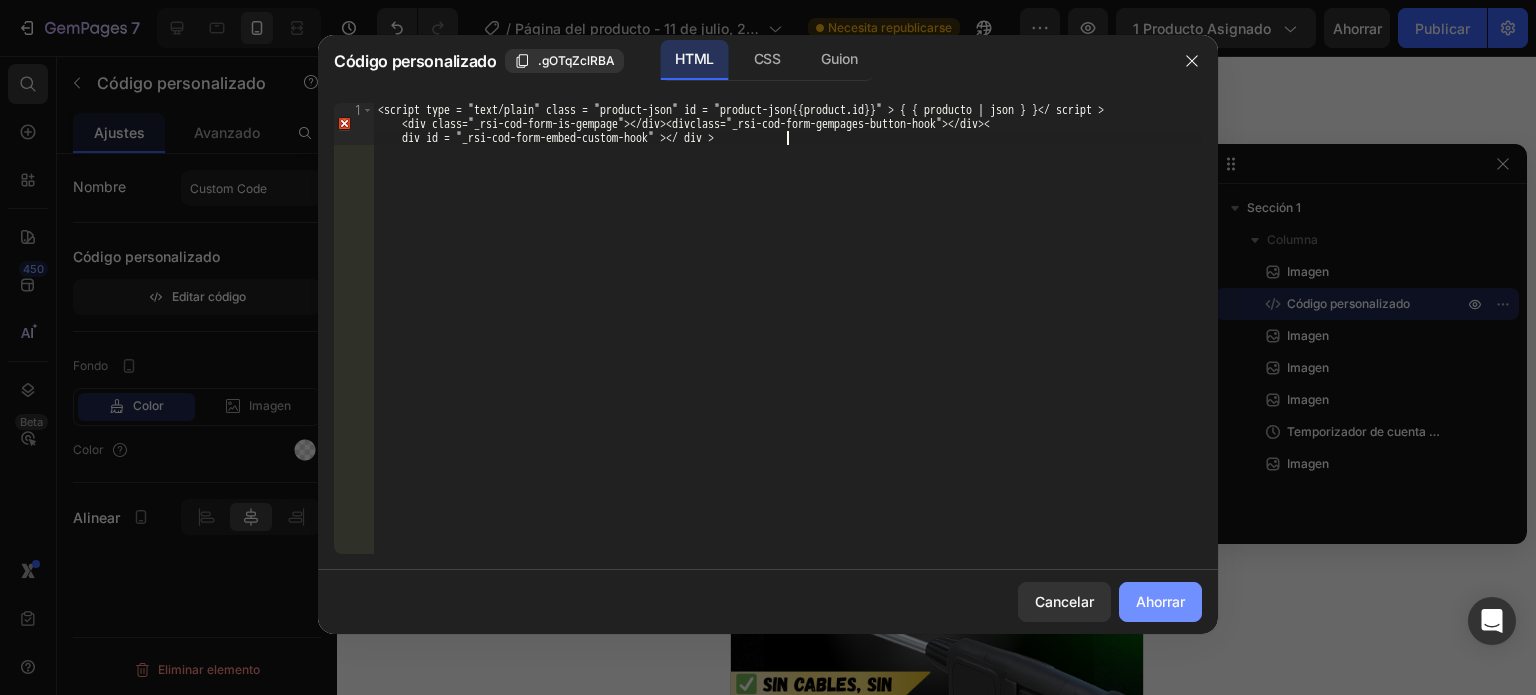 type on "< script type = "text/plain" class = "product-json" id = "product-json{{product.id}}" > { { producto | json } } < / script > < div class = "_rsi-cod-form-is-gempage" > < / div > < div class = "_rsi-cod-form-gempages-button-hook" > < / div > < div id = "_rsi-cod-form-embed-custom-hook" > < / div >" 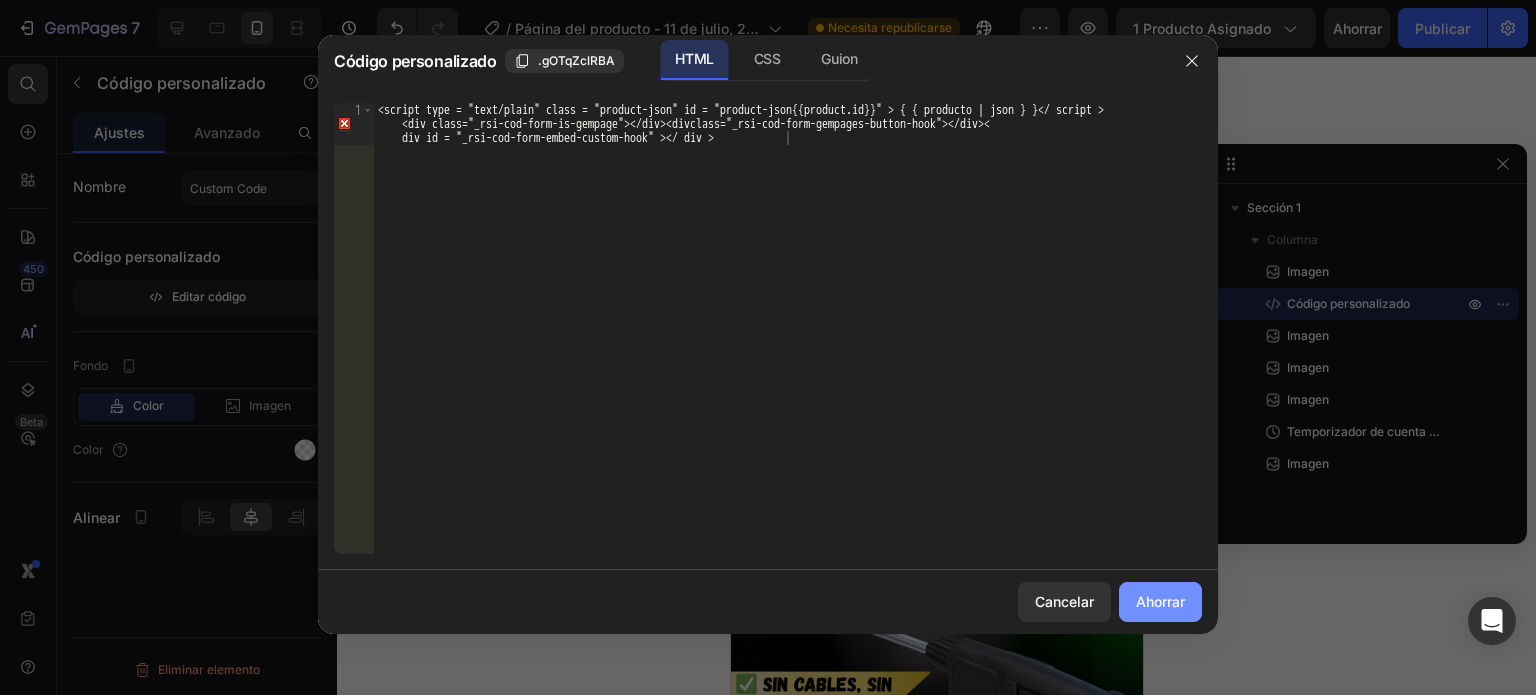 click on "Ahorrar" at bounding box center (1160, 601) 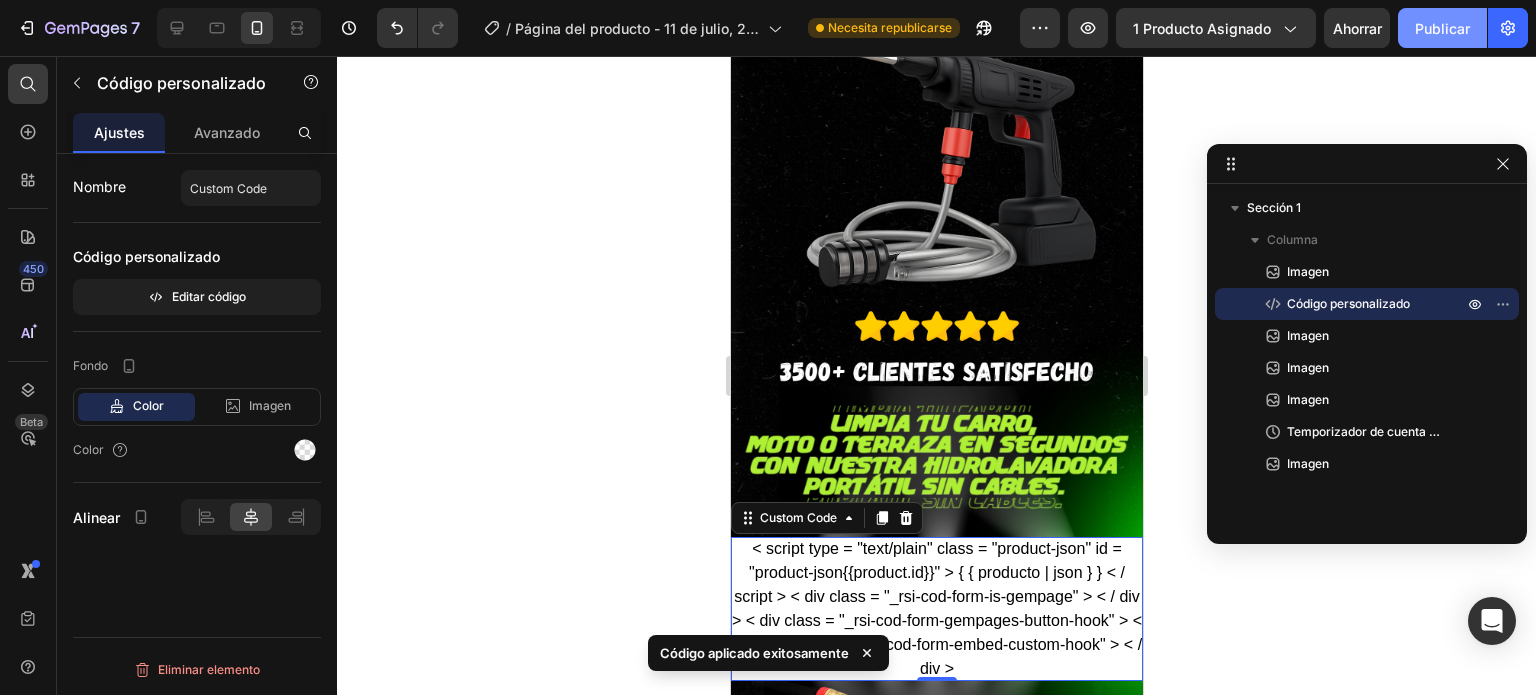click on "Publicar" at bounding box center (1442, 28) 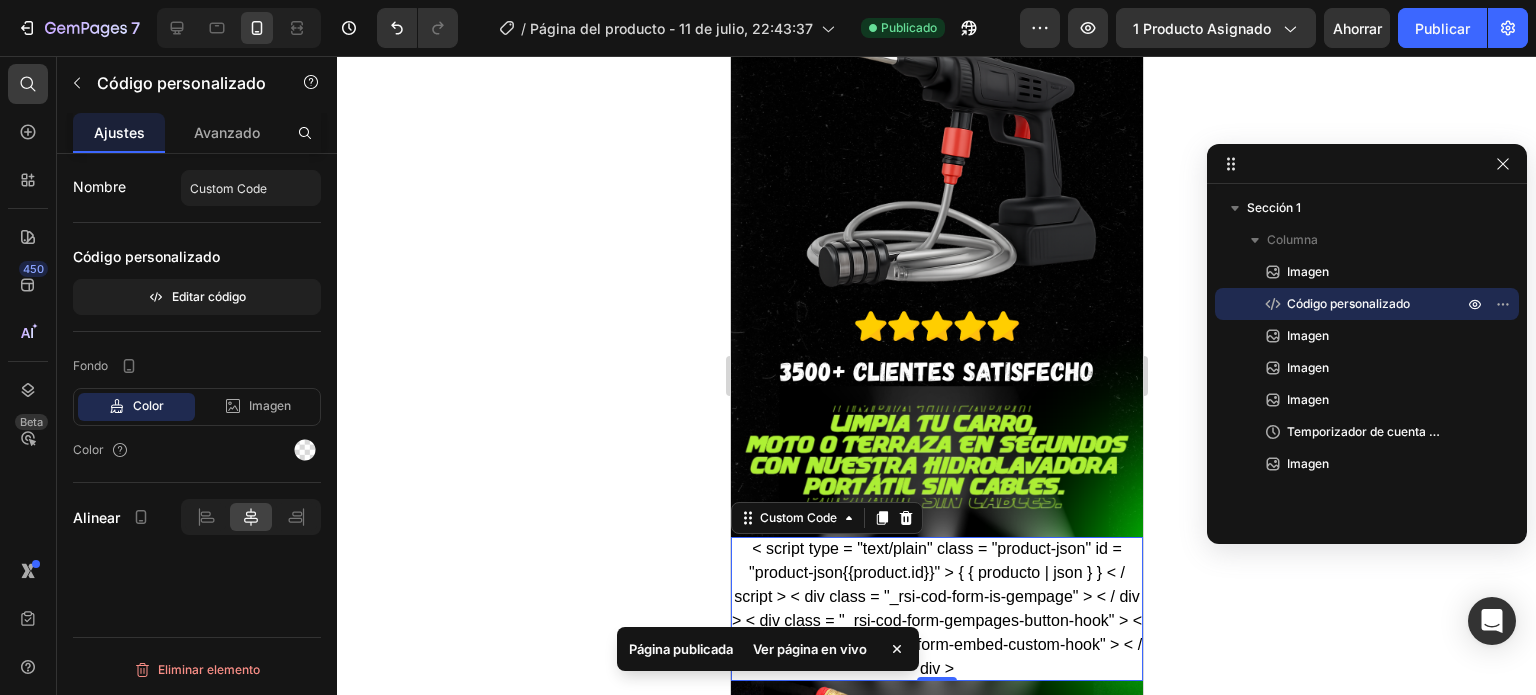 click on "Ver página en vivo" at bounding box center [810, 649] 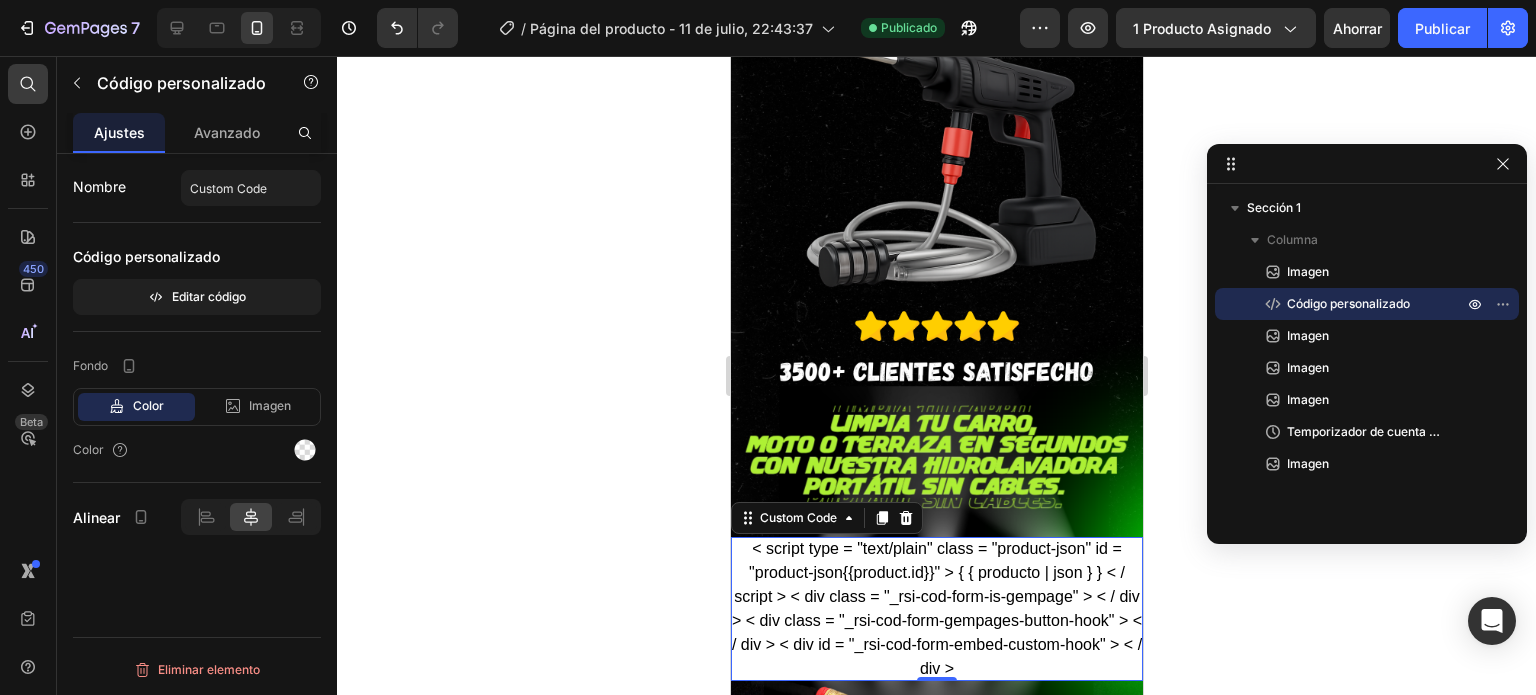 click on "< script type = "text/plain" class = "product-json" id = "product-json{{product.id}}" > { { producto | json } } < / script > < div class = "_rsi-cod-form-is-gempage" > < / div > < div class = "_rsi-cod-form-gempages-button-hook" > < / div > < div id = "_rsi-cod-form-embed-custom-hook" > < / div >" at bounding box center [936, 609] 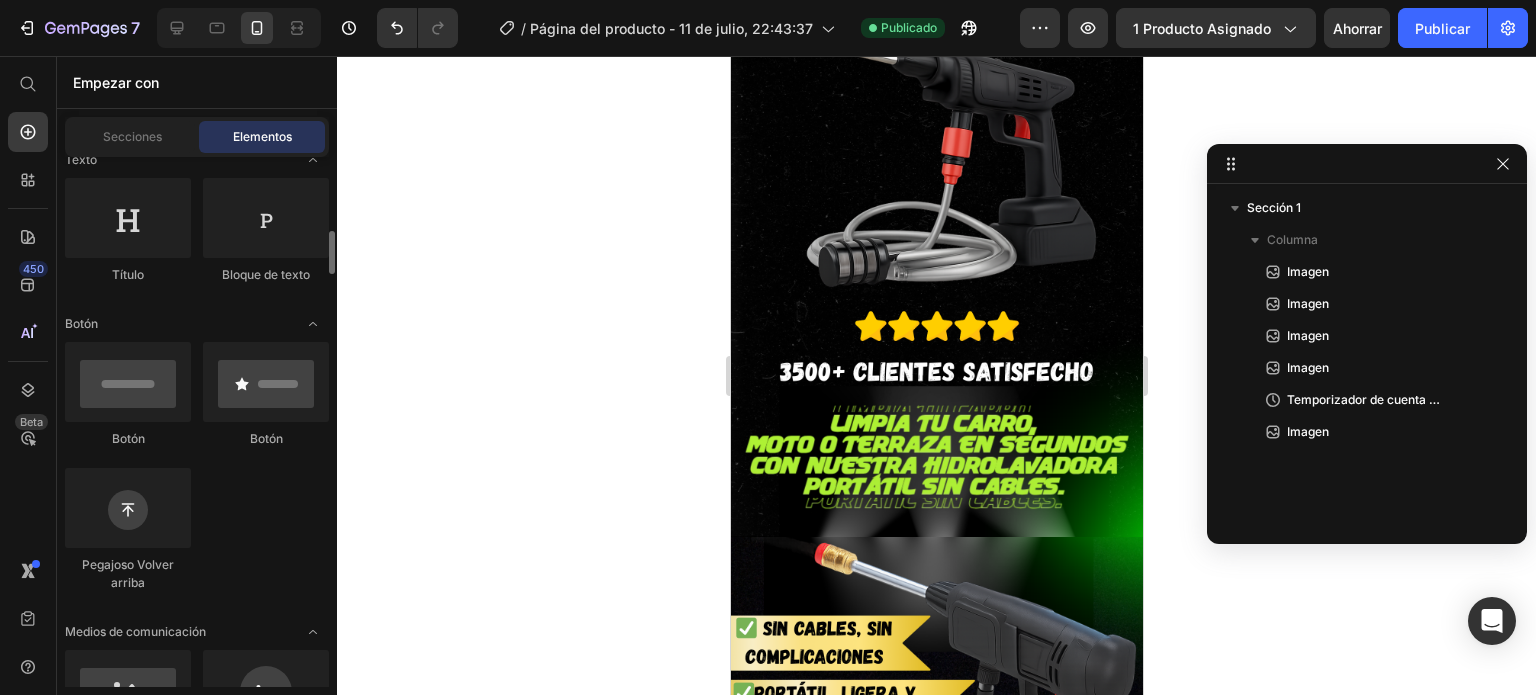 scroll, scrollTop: 360, scrollLeft: 0, axis: vertical 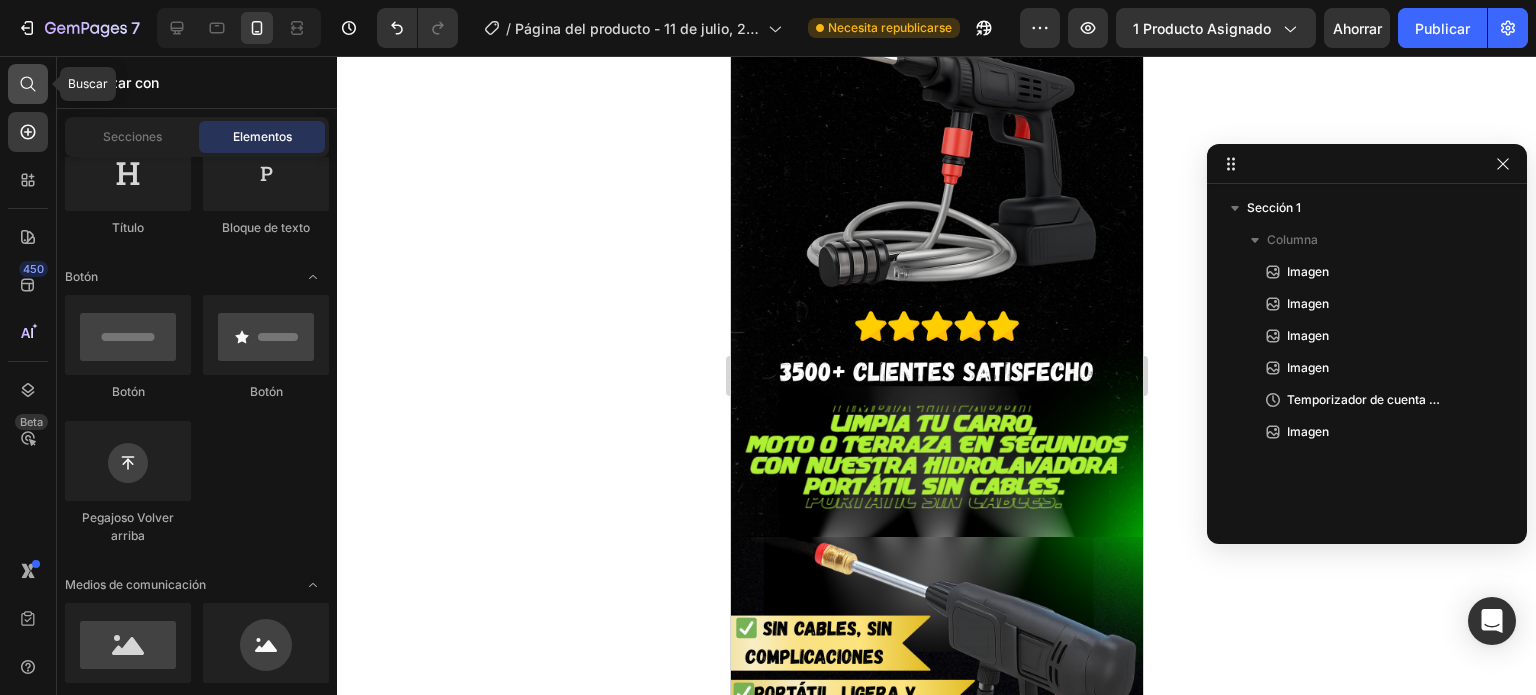 click 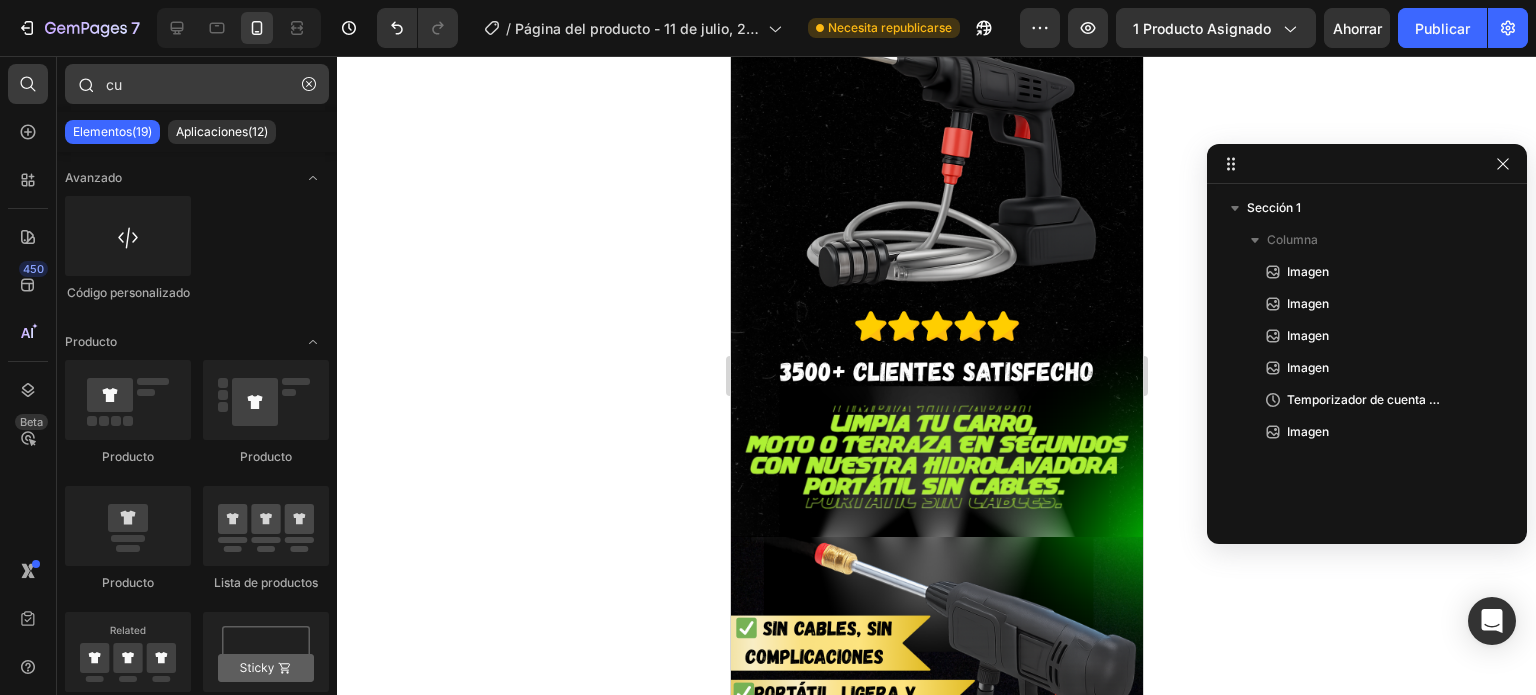 type on "c" 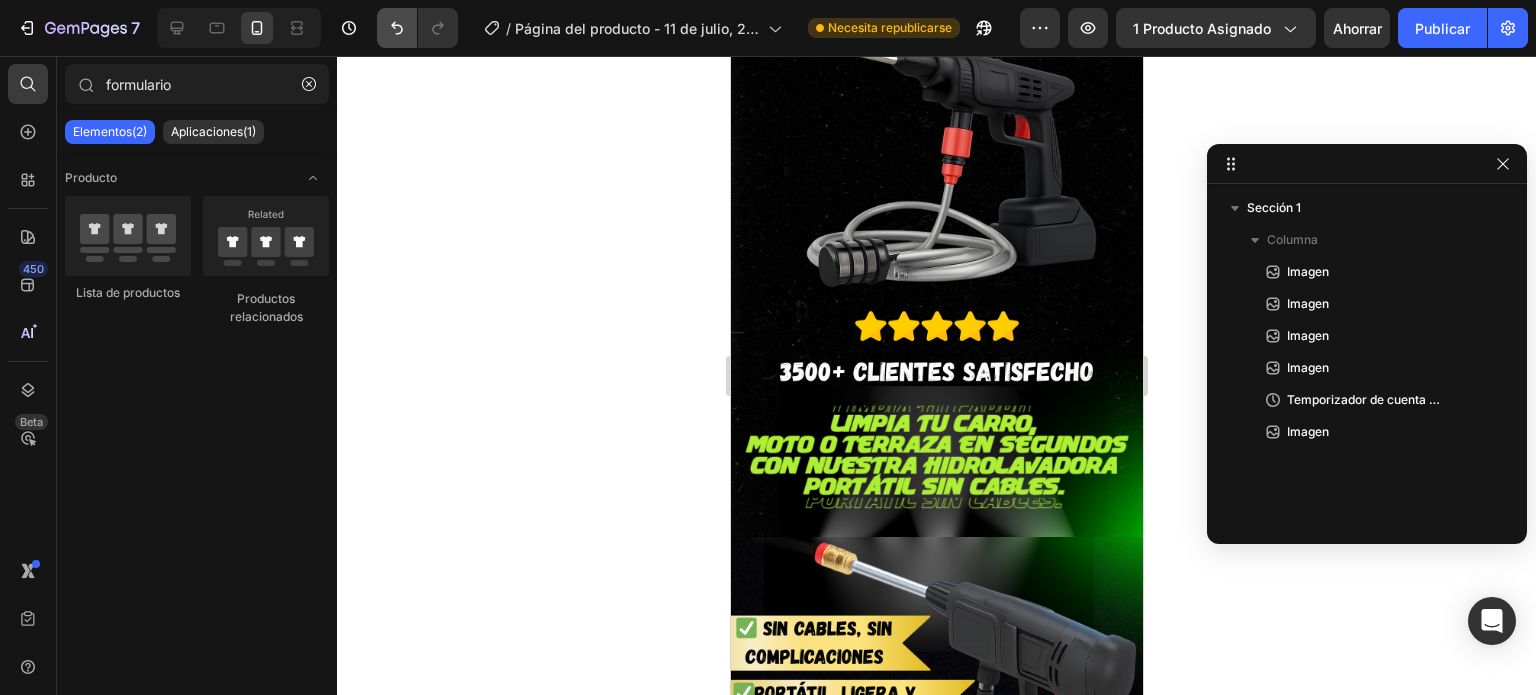 type on "formulario" 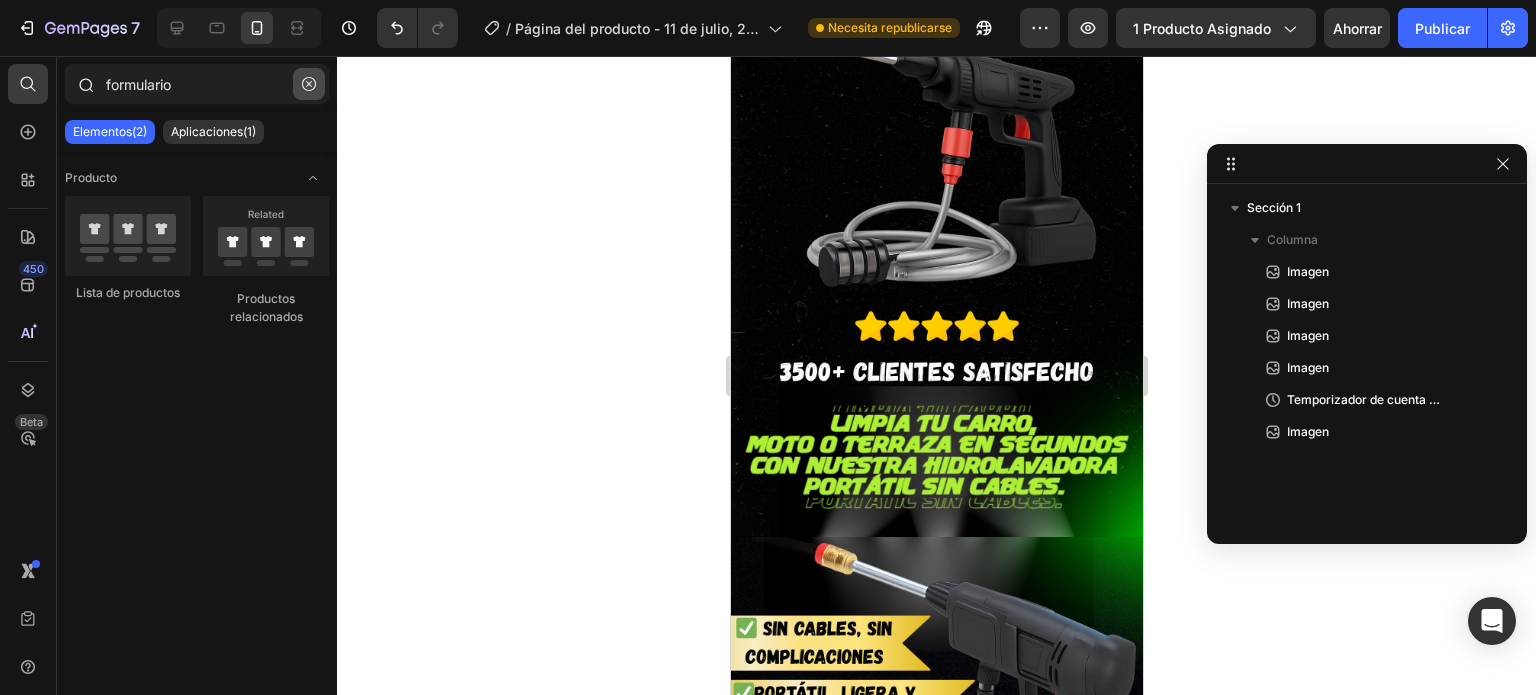 click 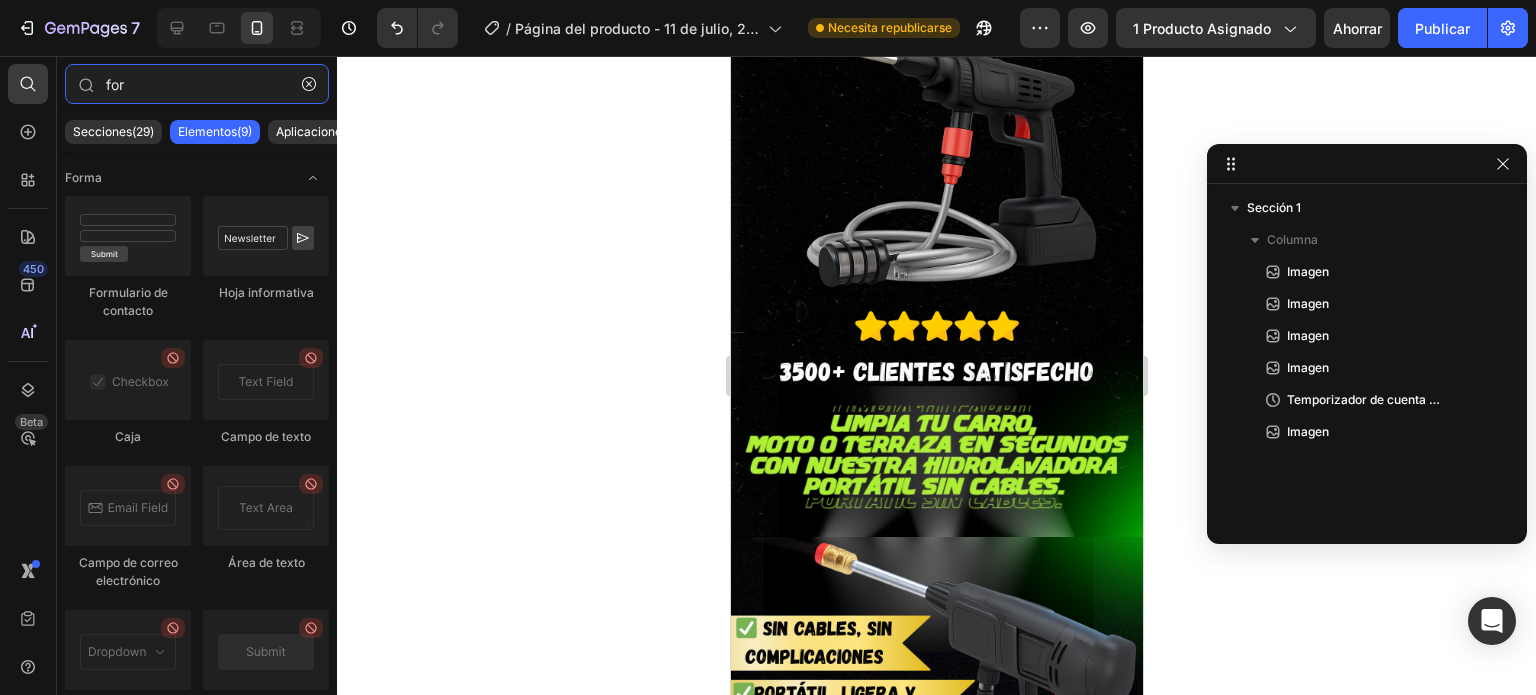 type on "for" 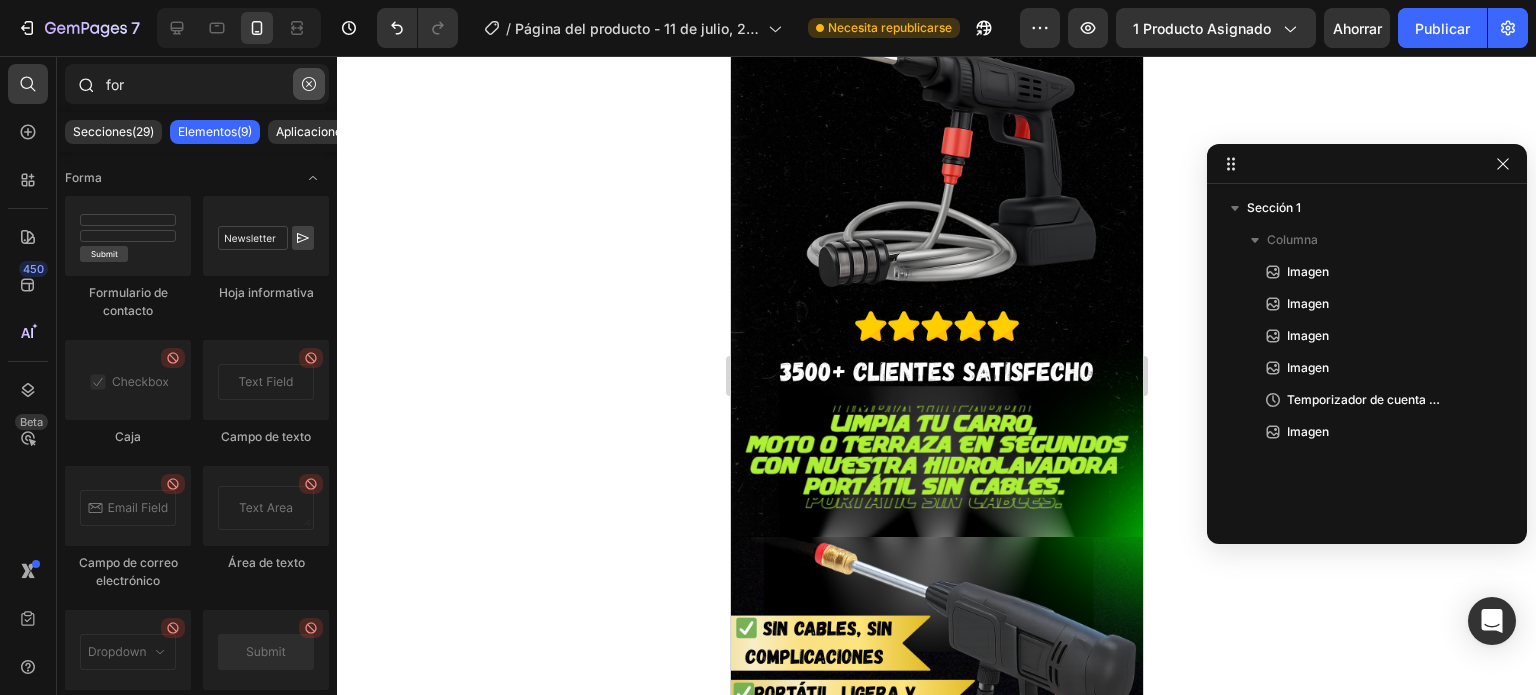 click at bounding box center [309, 84] 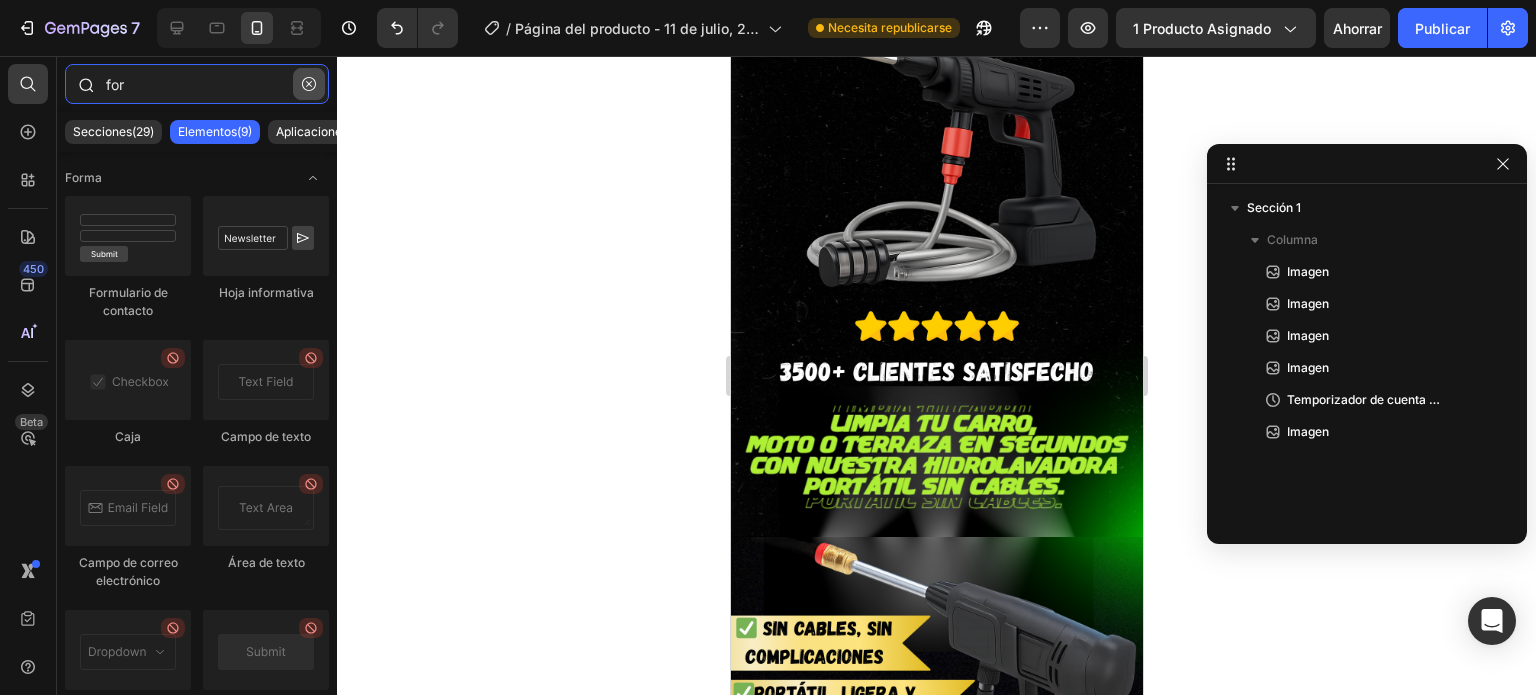 type 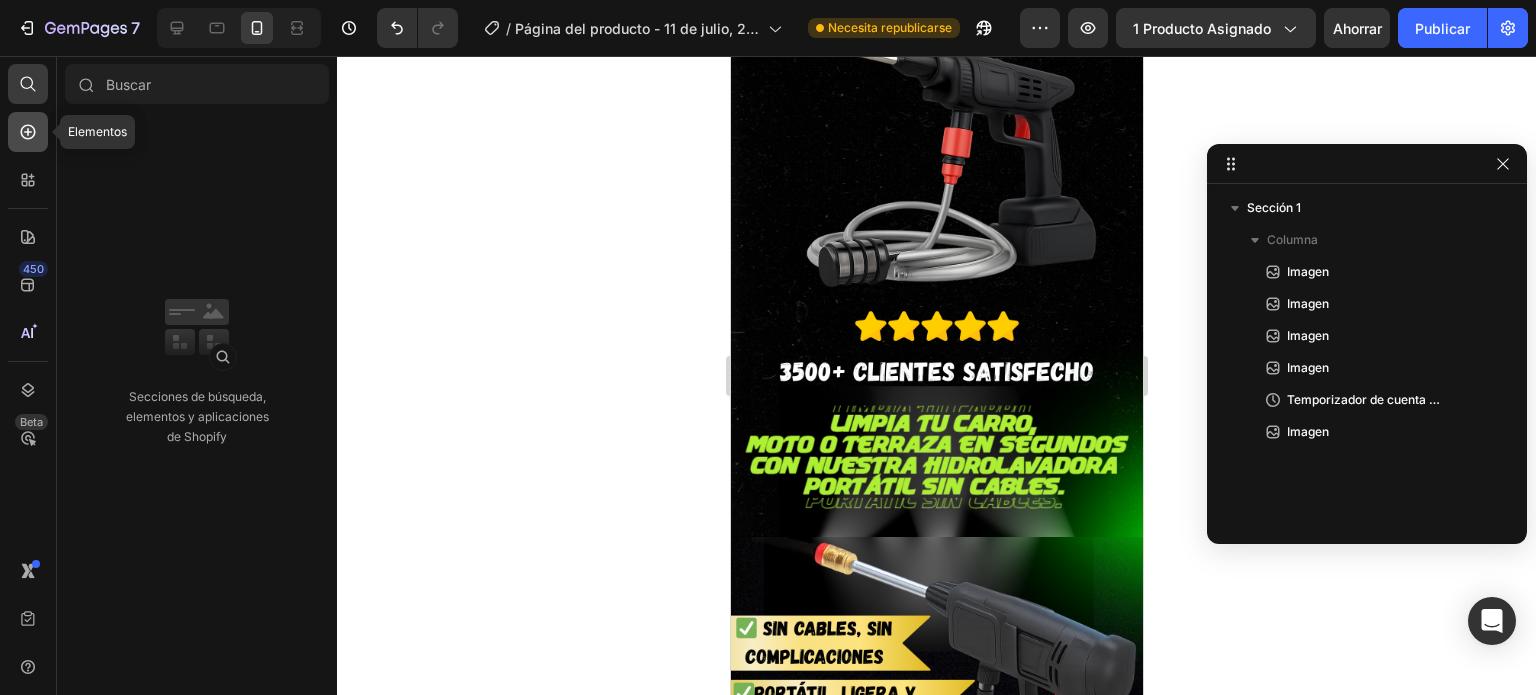 click 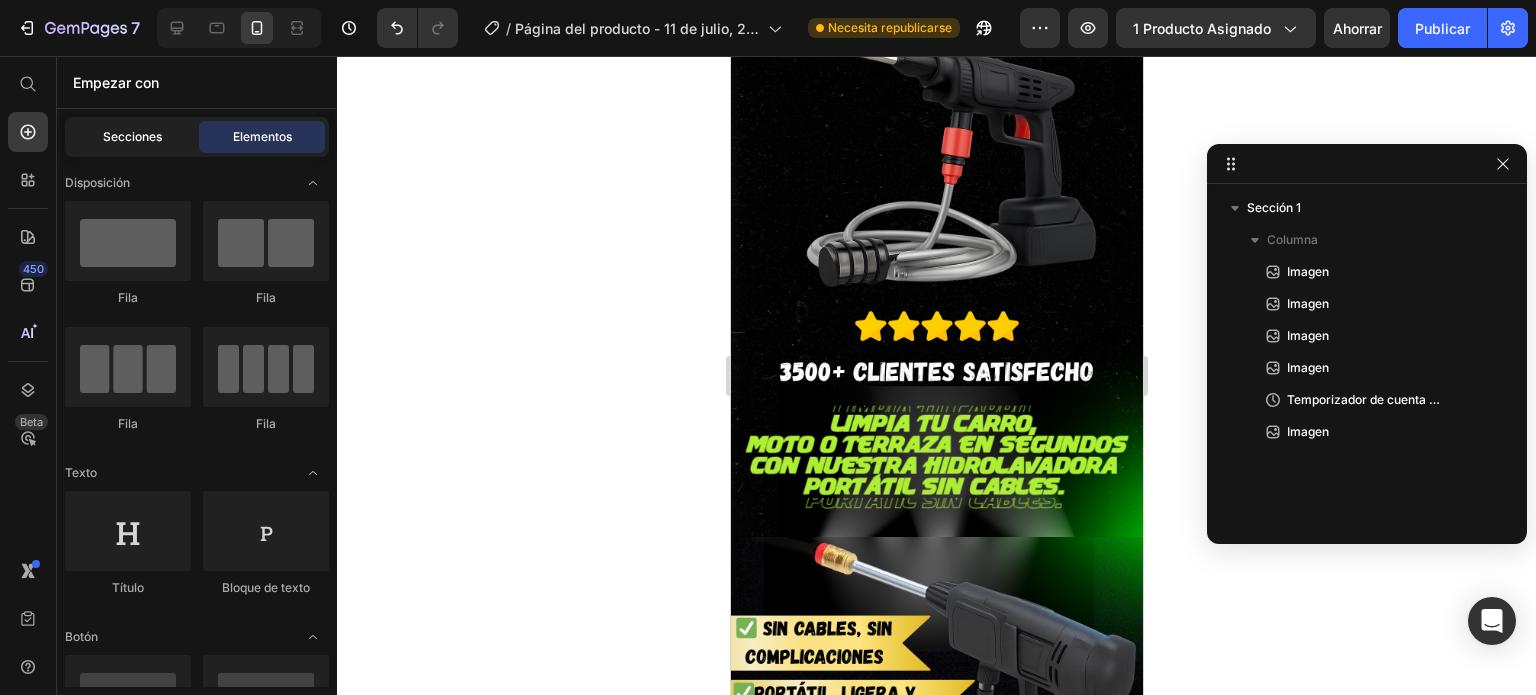 click on "Secciones" at bounding box center [132, 136] 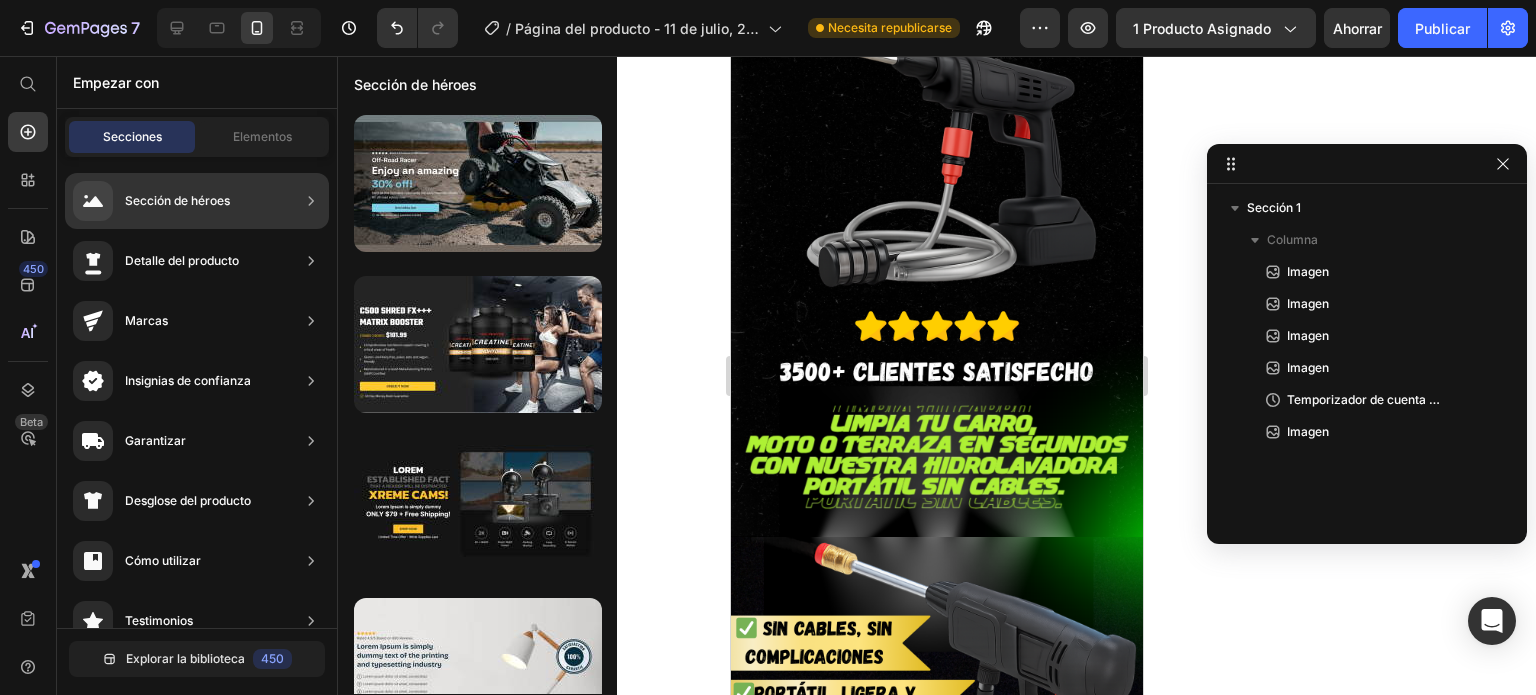 click 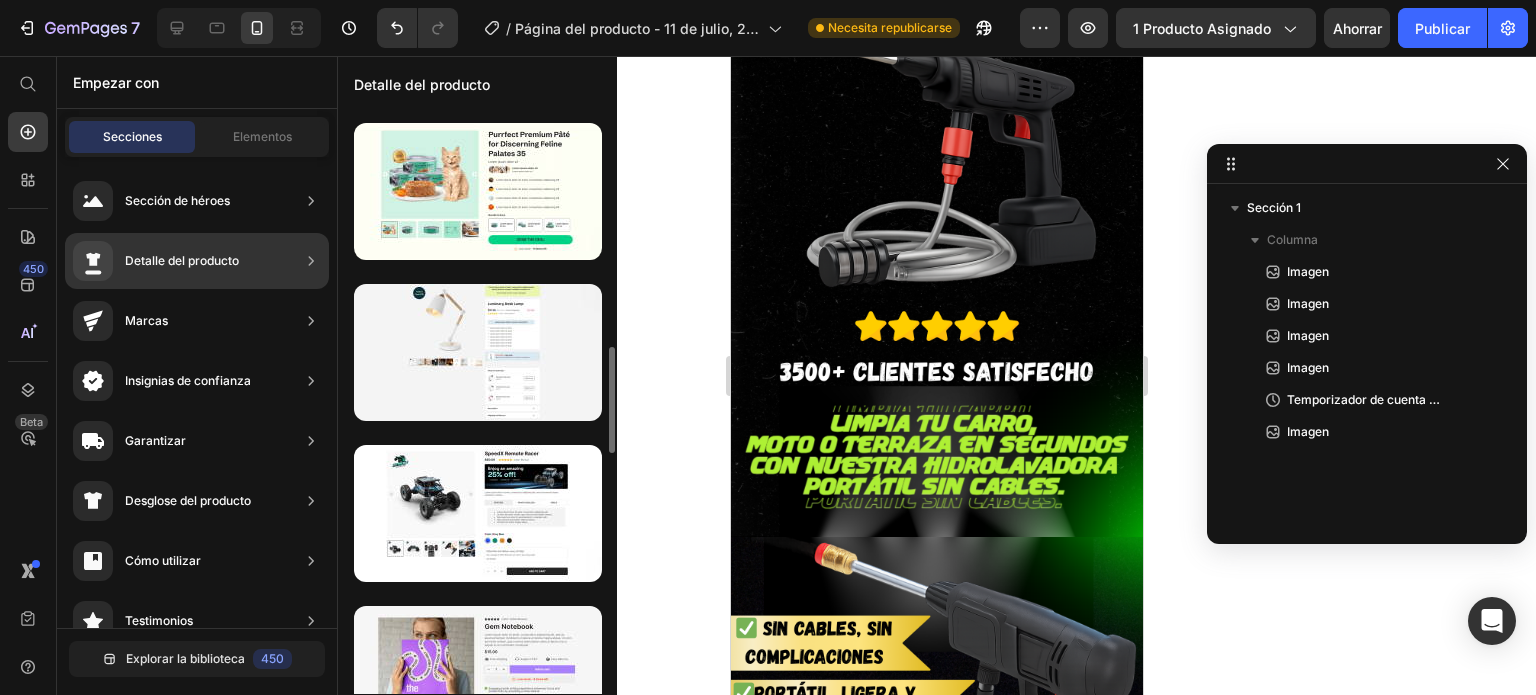 scroll, scrollTop: 1284, scrollLeft: 0, axis: vertical 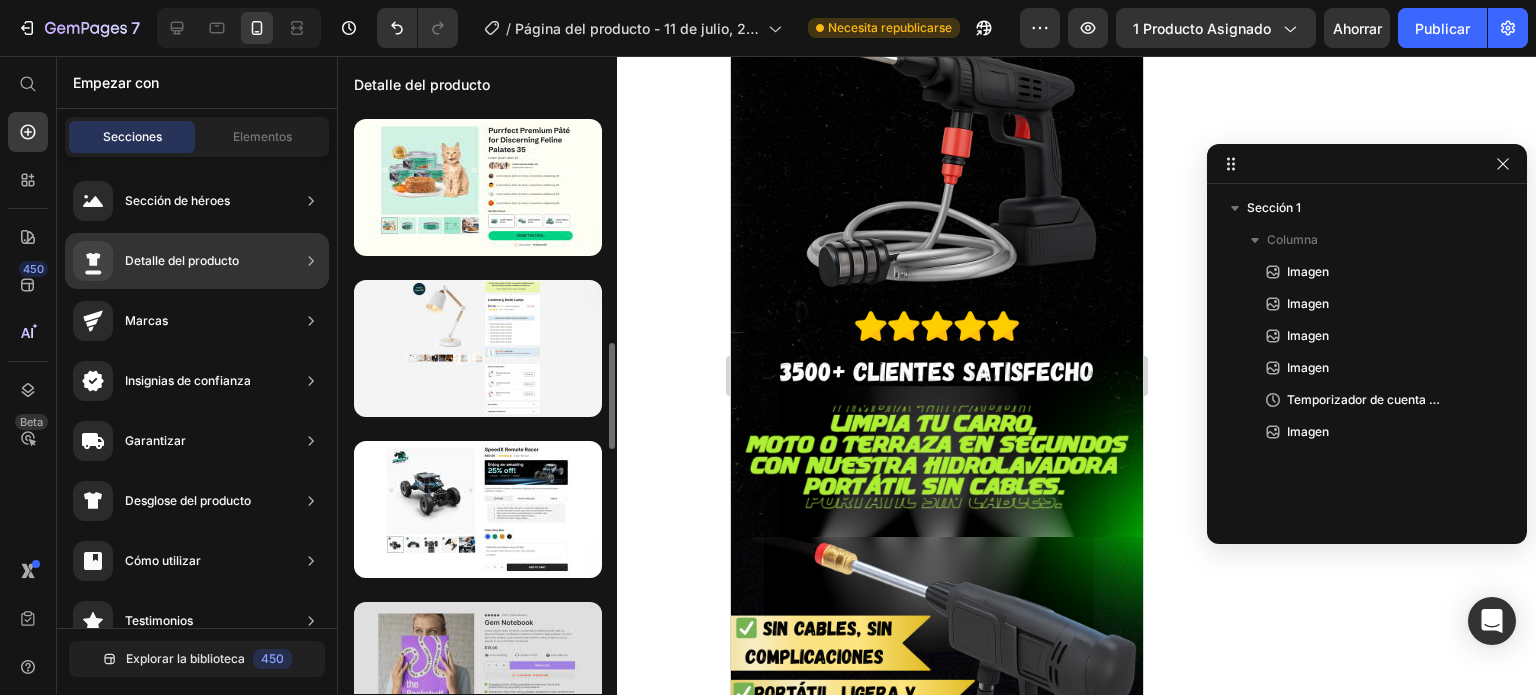 click at bounding box center [478, 670] 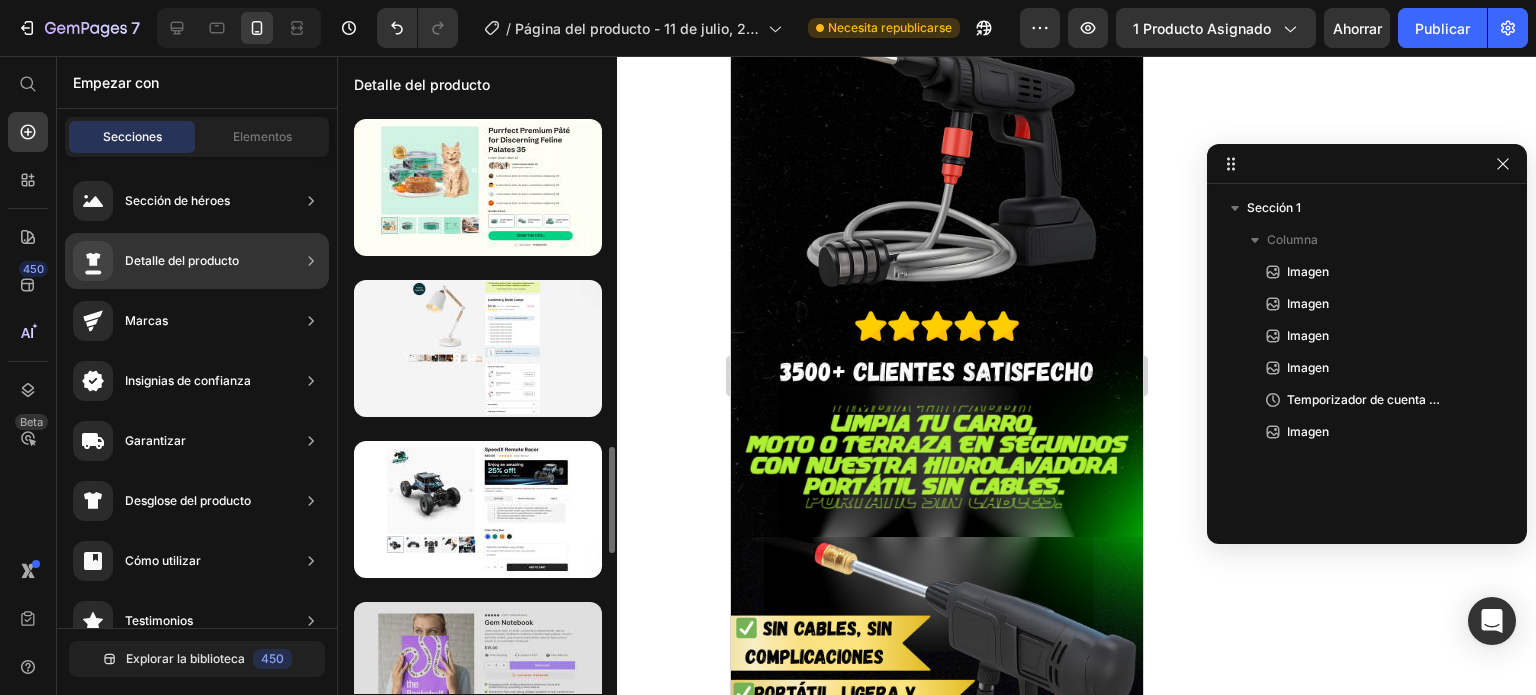 scroll, scrollTop: 1372, scrollLeft: 0, axis: vertical 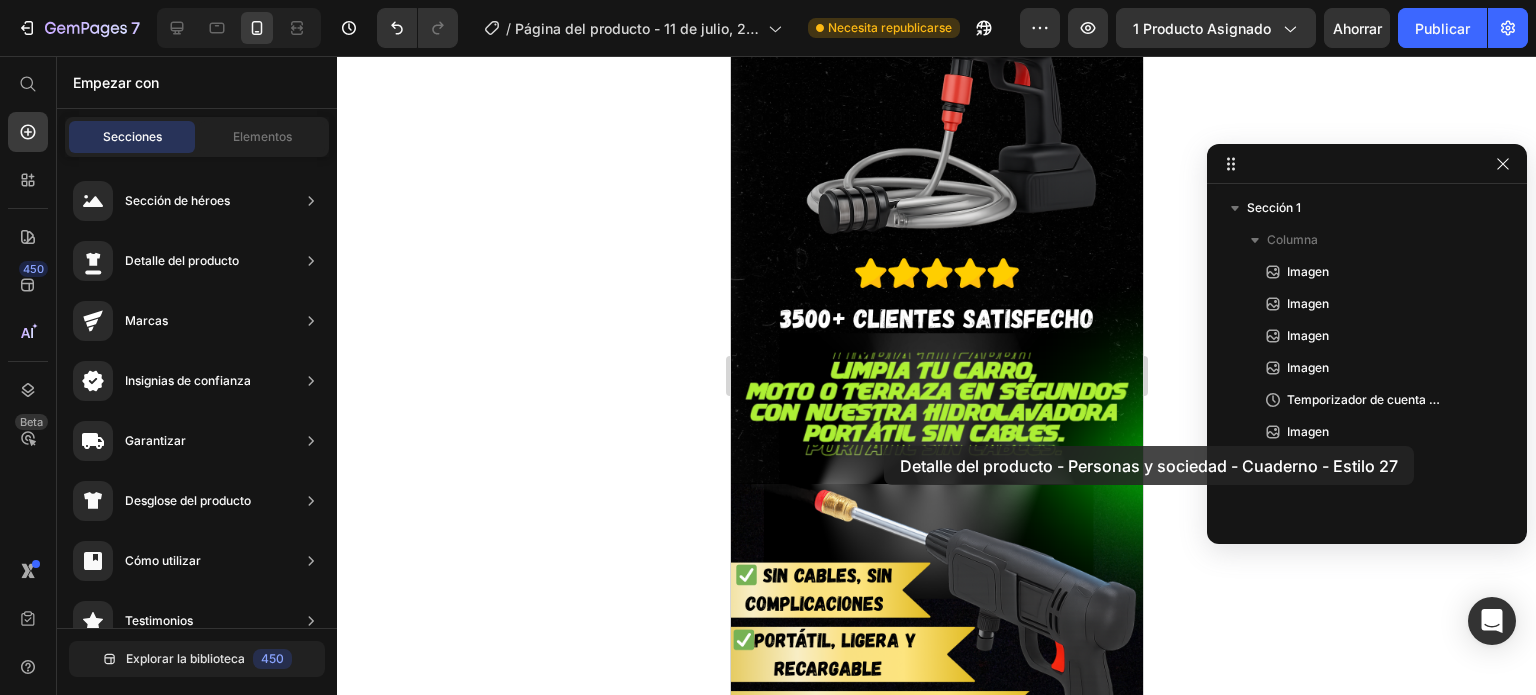 drag, startPoint x: 1227, startPoint y: 647, endPoint x: 883, endPoint y: 447, distance: 397.91455 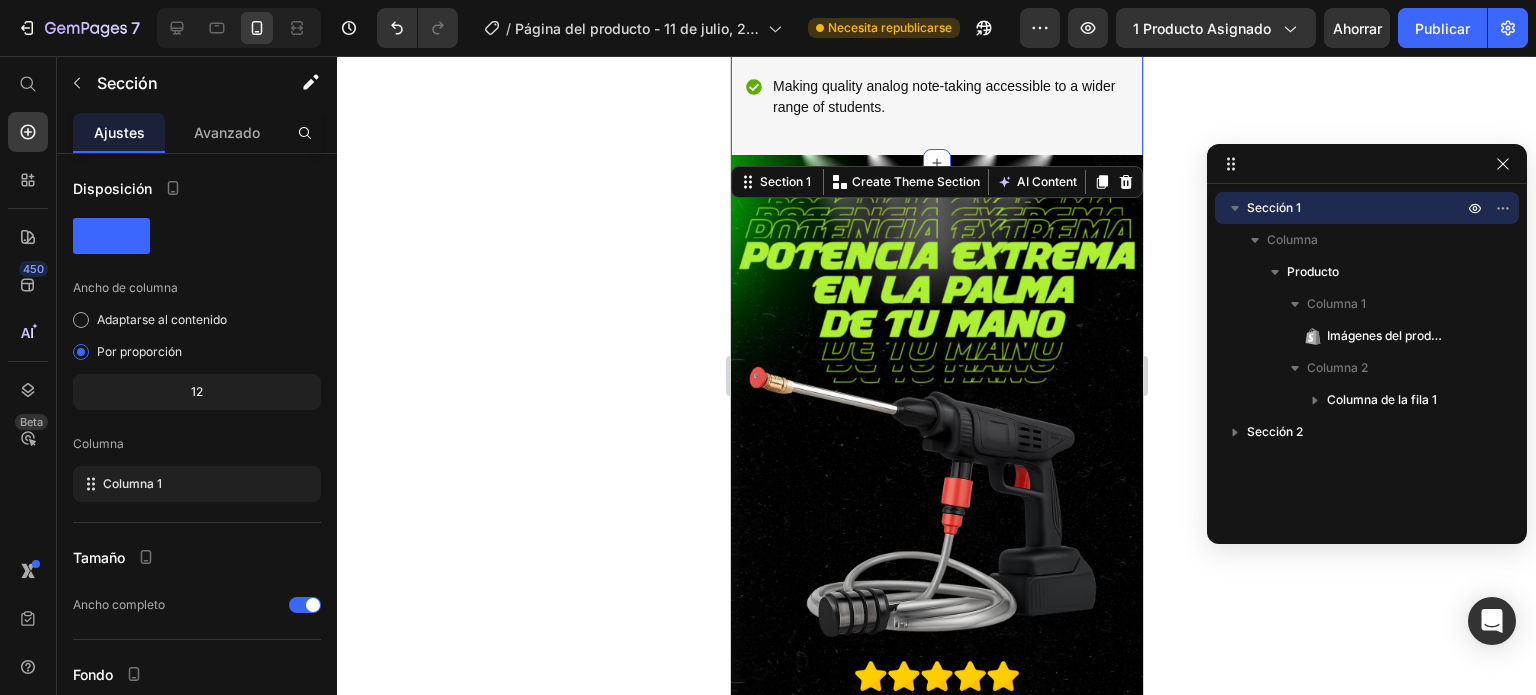 scroll, scrollTop: 988, scrollLeft: 0, axis: vertical 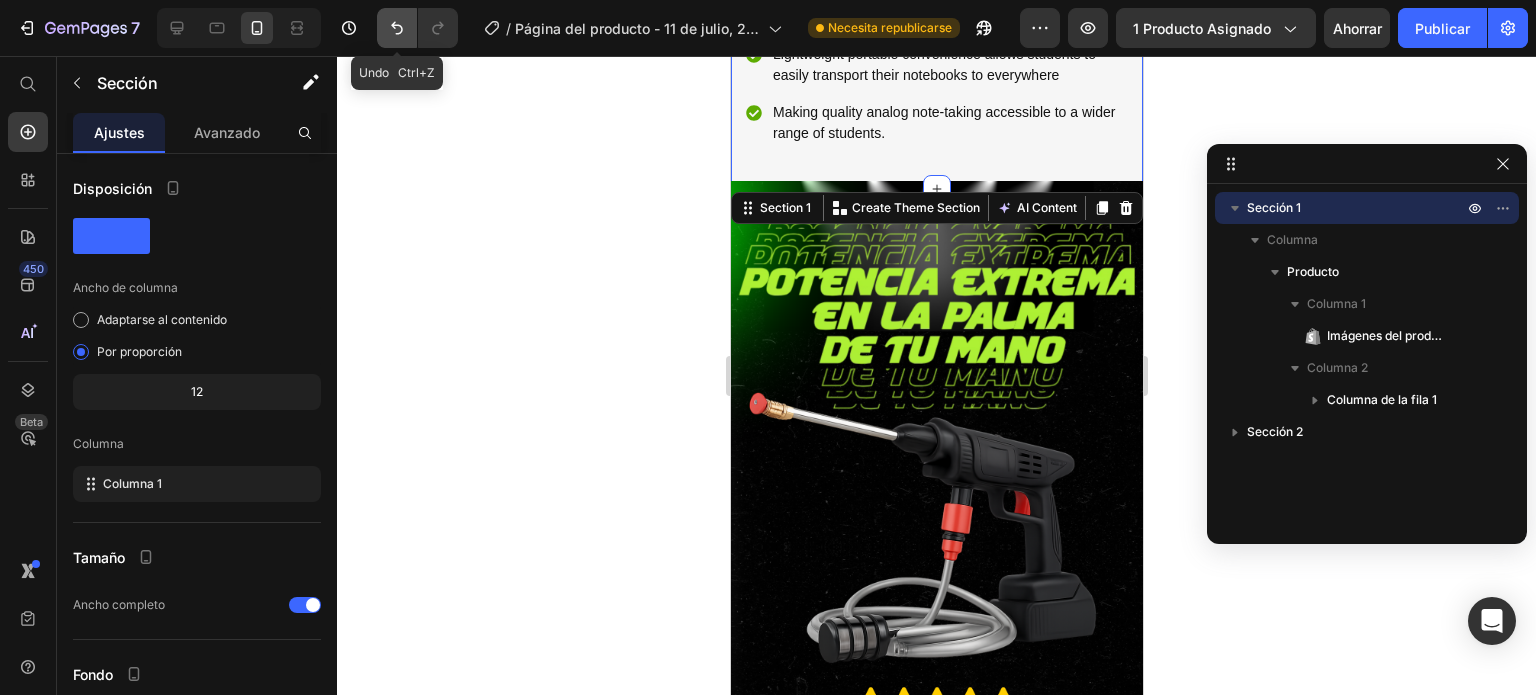 click 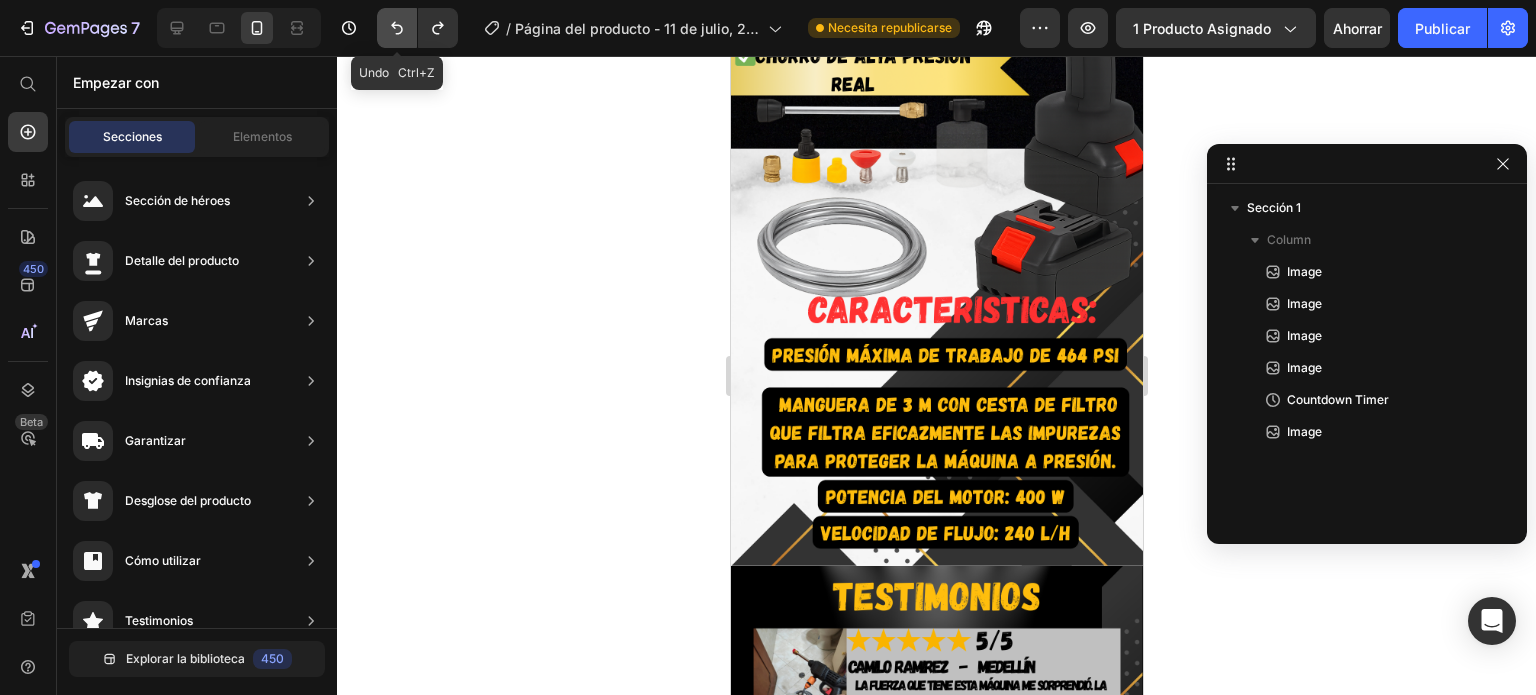 scroll, scrollTop: 0, scrollLeft: 0, axis: both 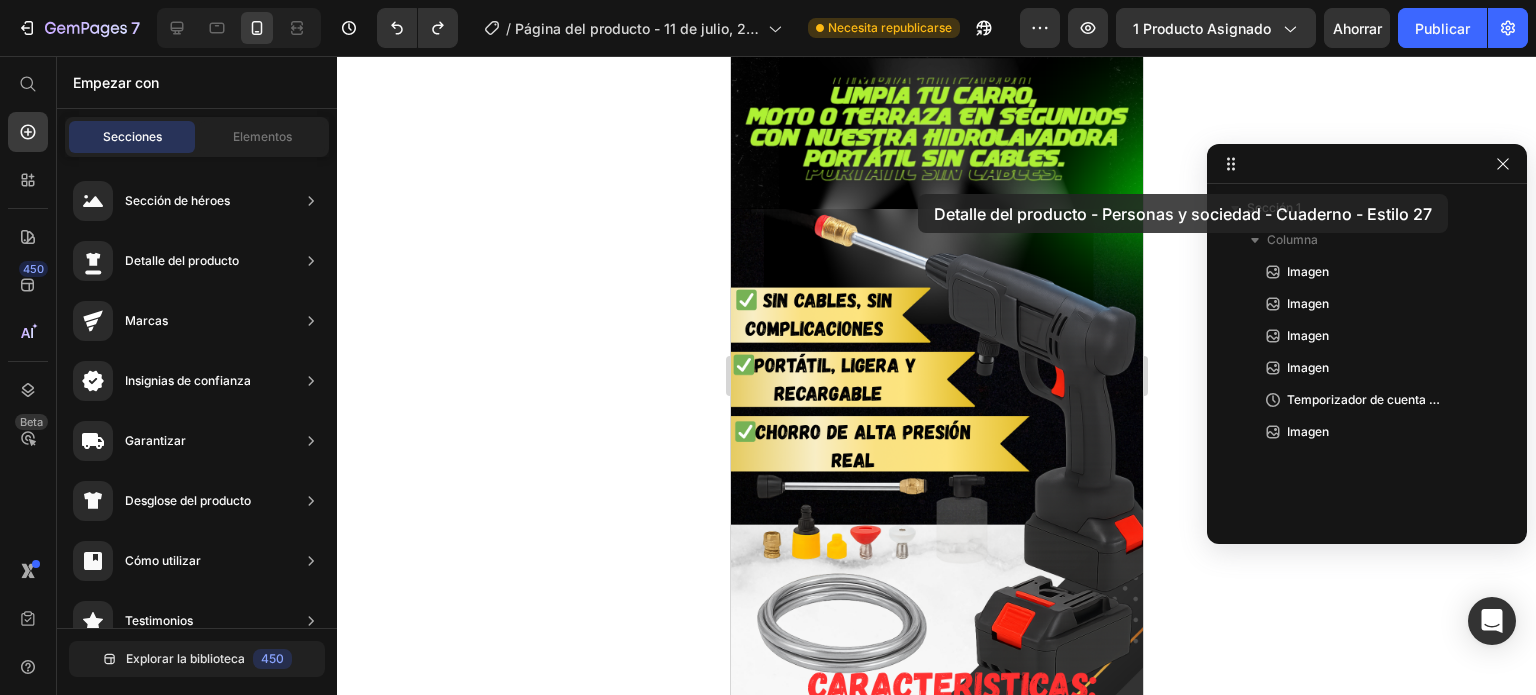 drag, startPoint x: 1158, startPoint y: 386, endPoint x: 917, endPoint y: 193, distance: 308.75555 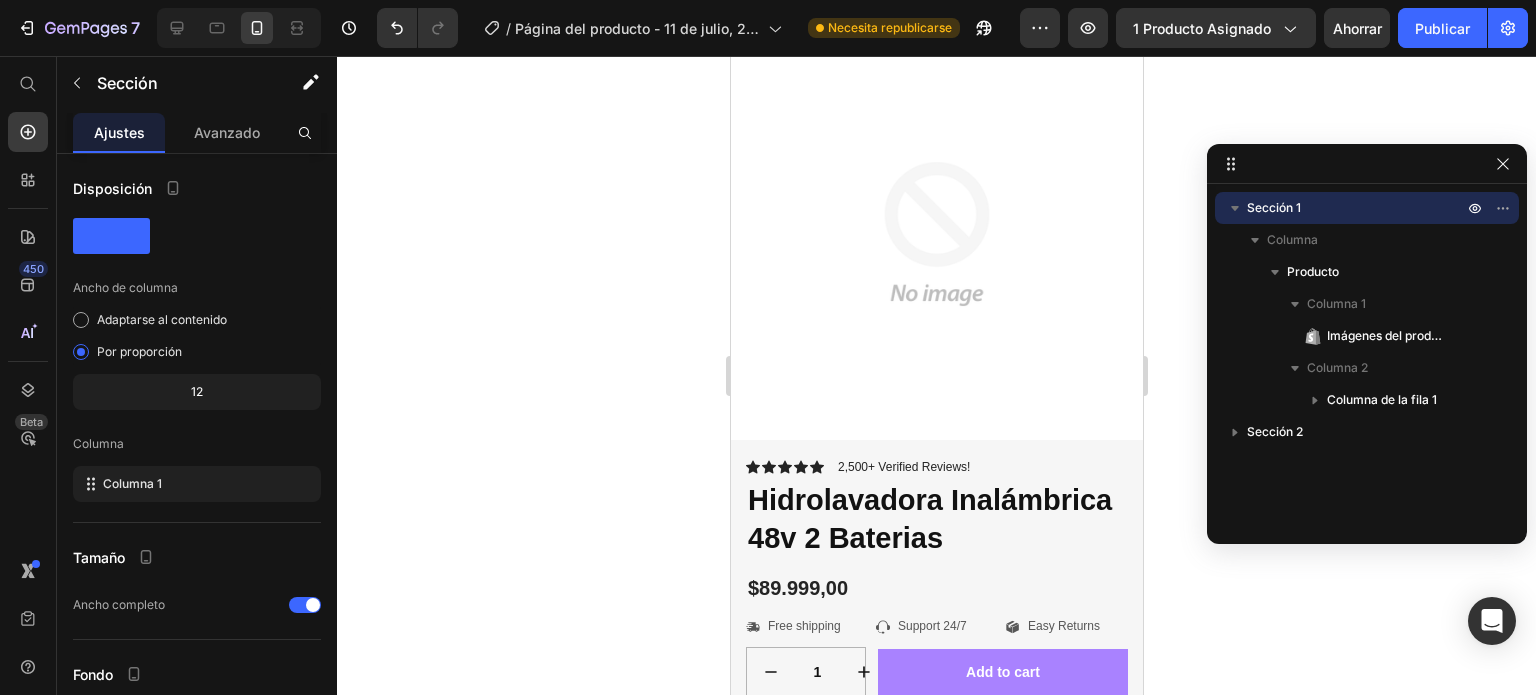 scroll, scrollTop: 0, scrollLeft: 0, axis: both 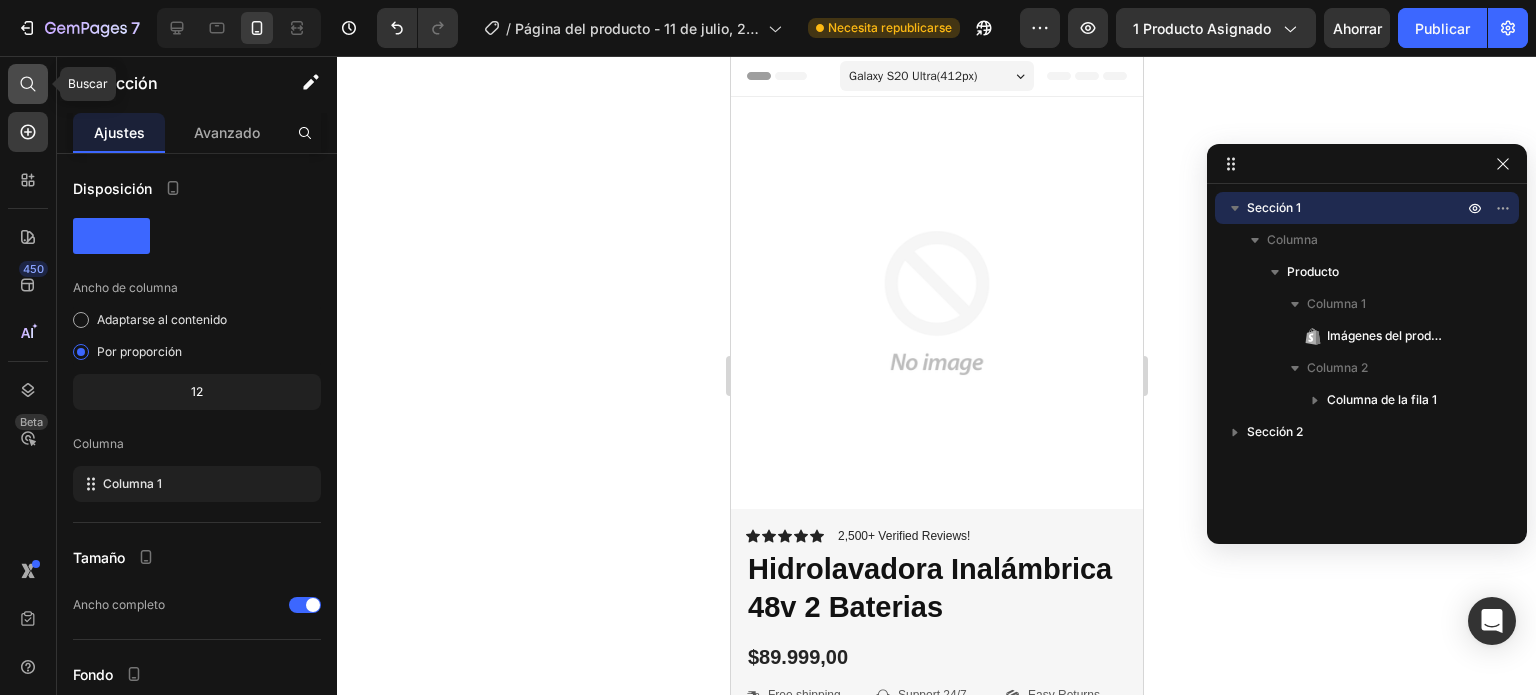 click 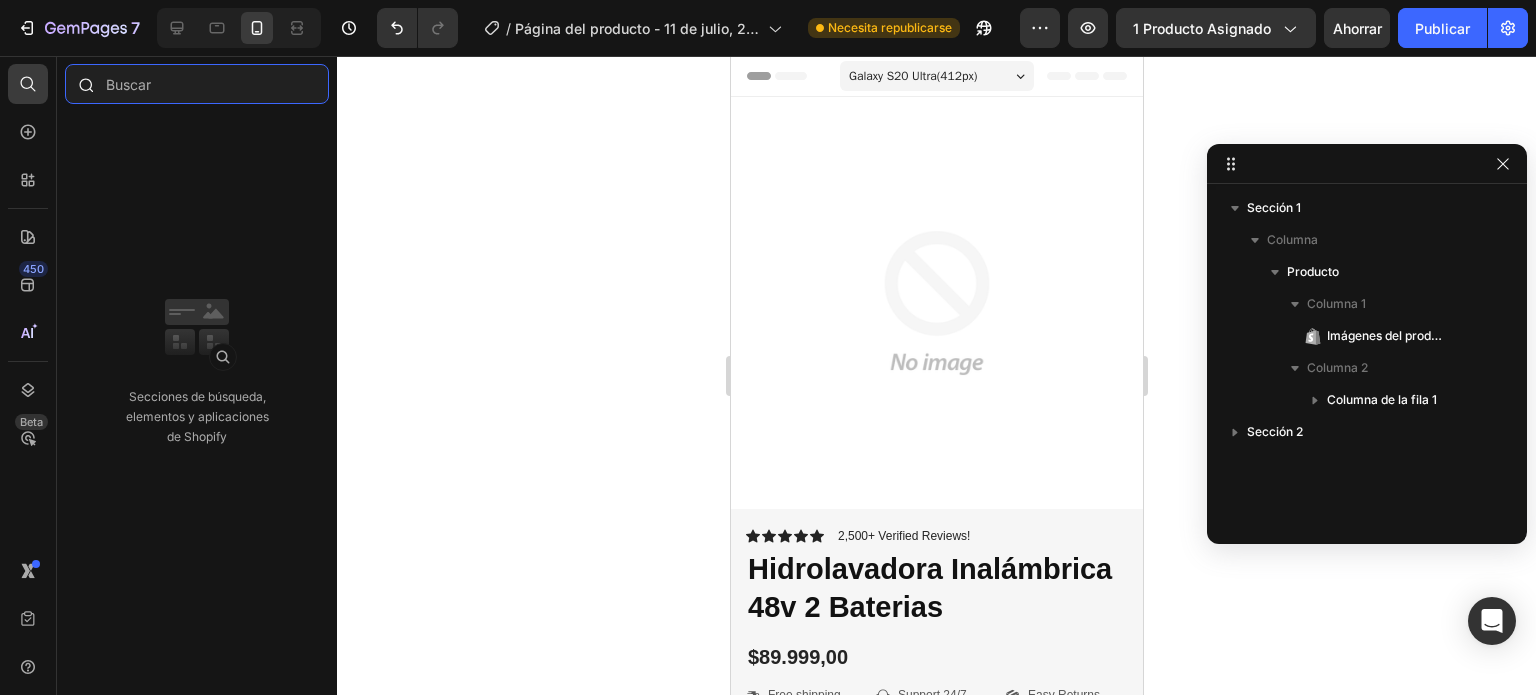click at bounding box center (197, 84) 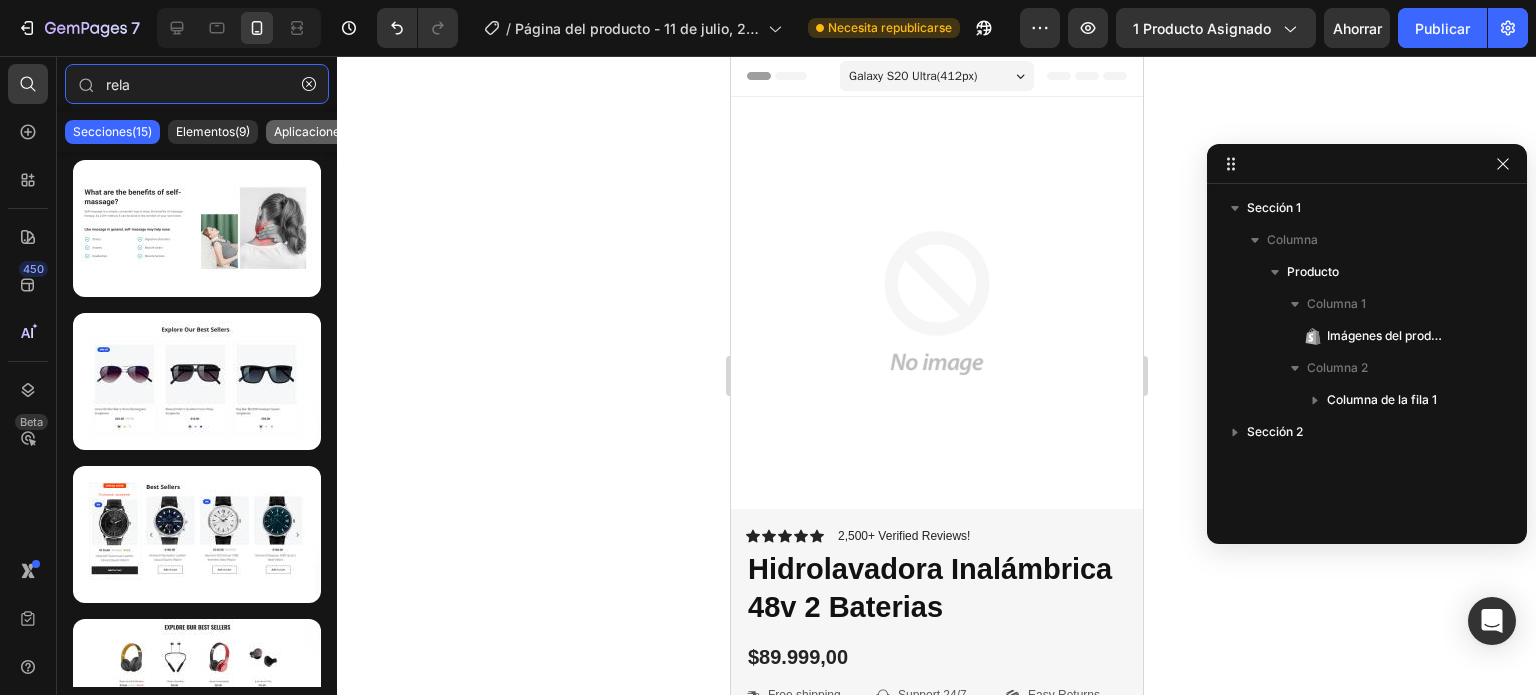 type on "rela" 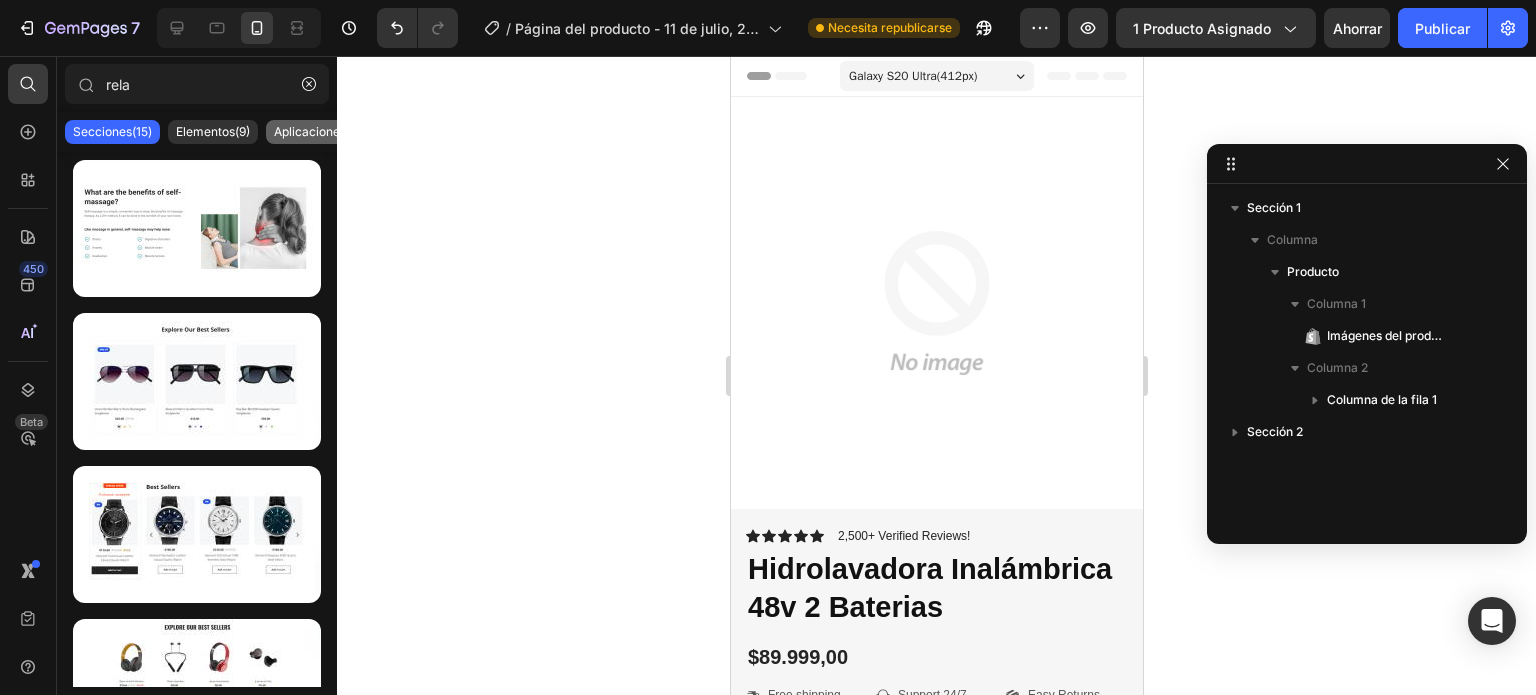 click on "Aplicaciones(7)" at bounding box center (317, 131) 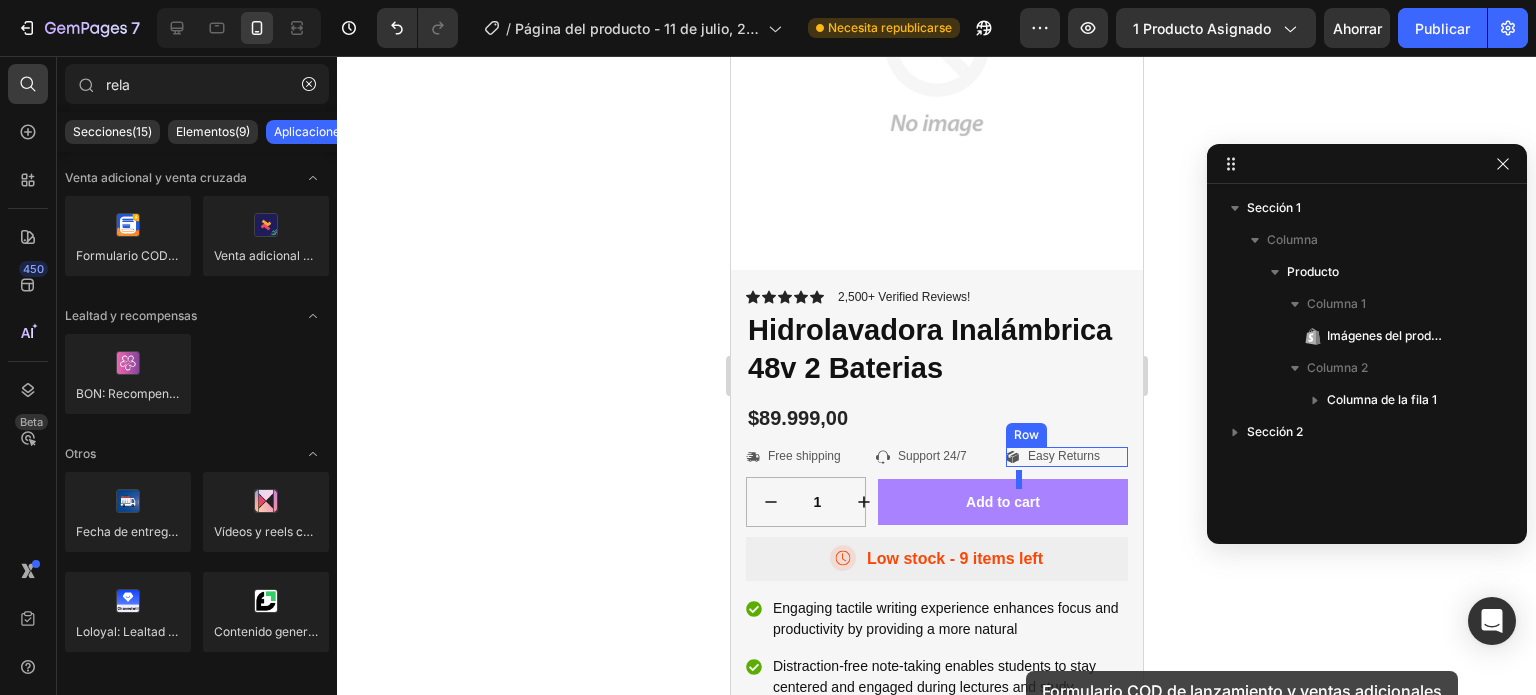 scroll, scrollTop: 245, scrollLeft: 0, axis: vertical 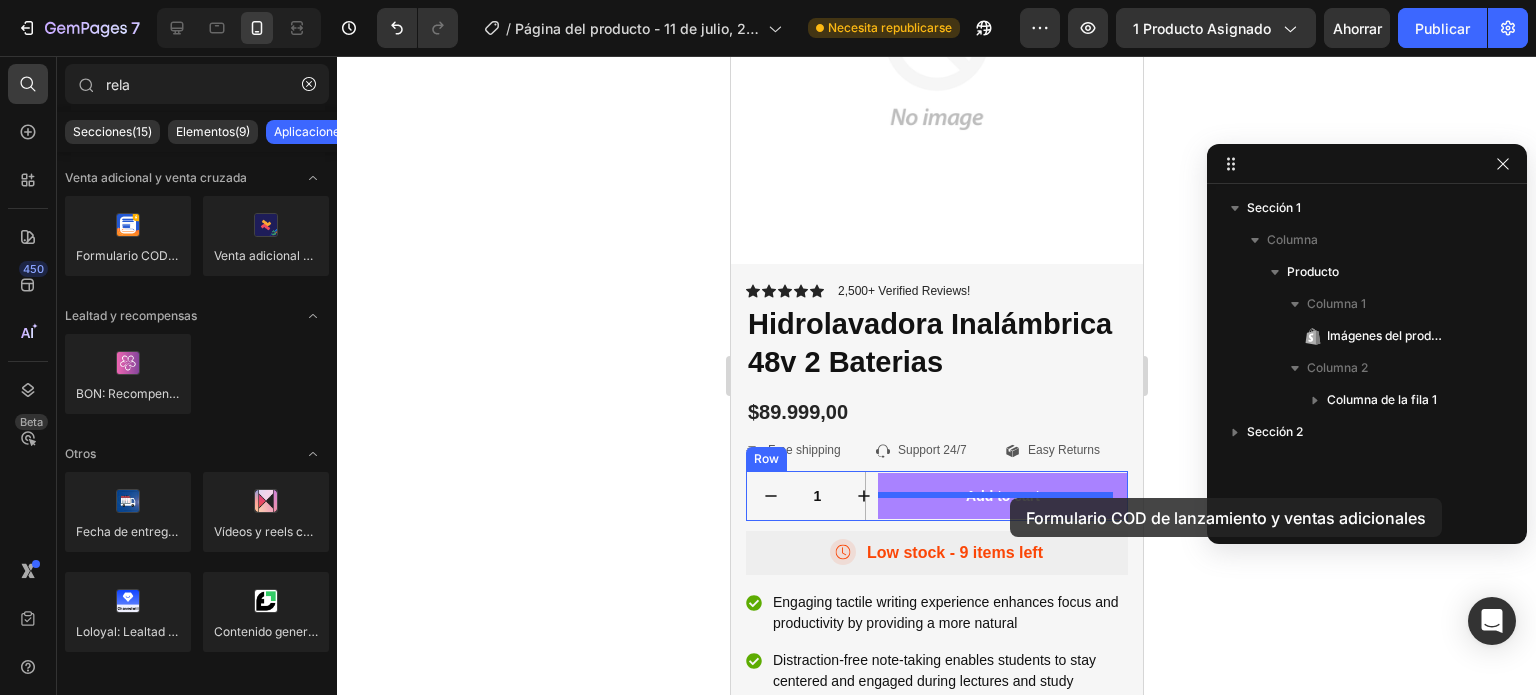 drag, startPoint x: 857, startPoint y: 304, endPoint x: 1009, endPoint y: 497, distance: 245.66847 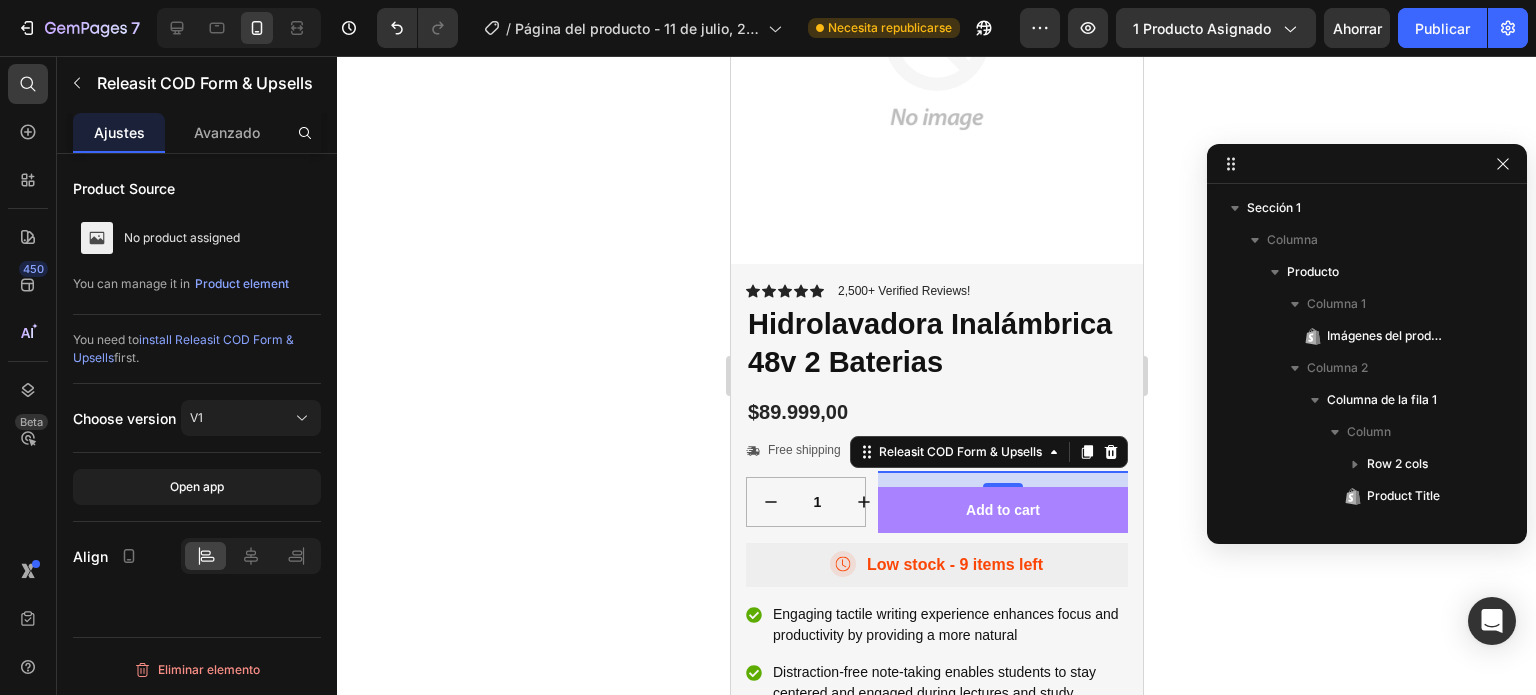 scroll, scrollTop: 373, scrollLeft: 0, axis: vertical 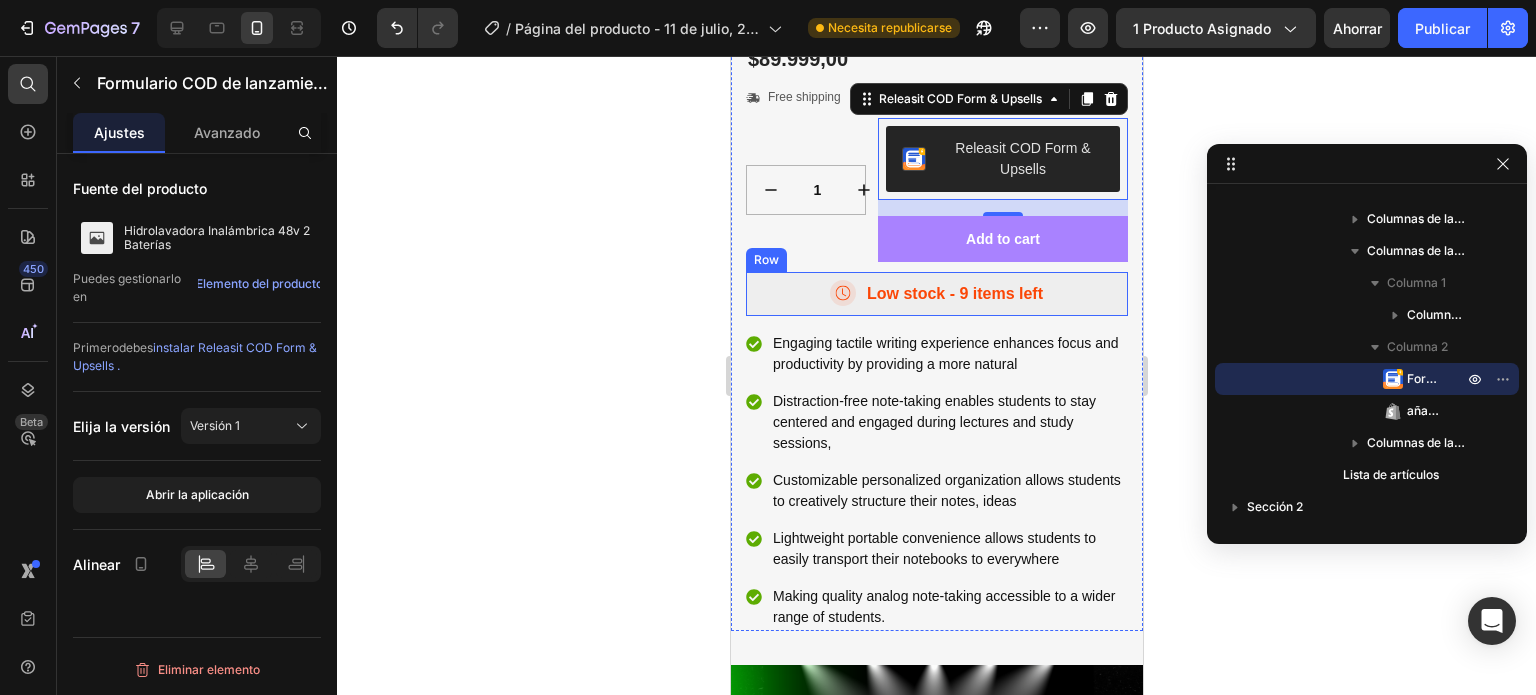 click on "Icon Low stock - 9 items left Text Block Row" at bounding box center [936, 294] 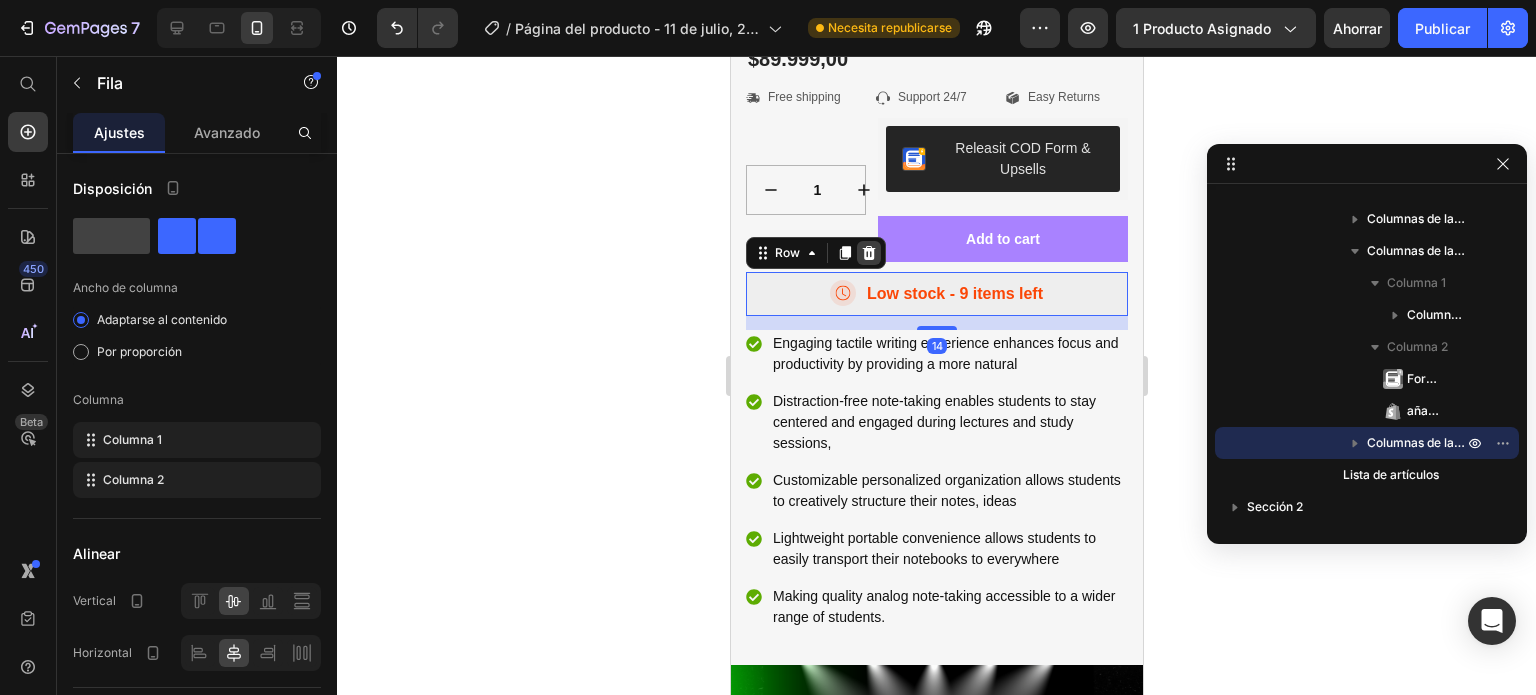 click 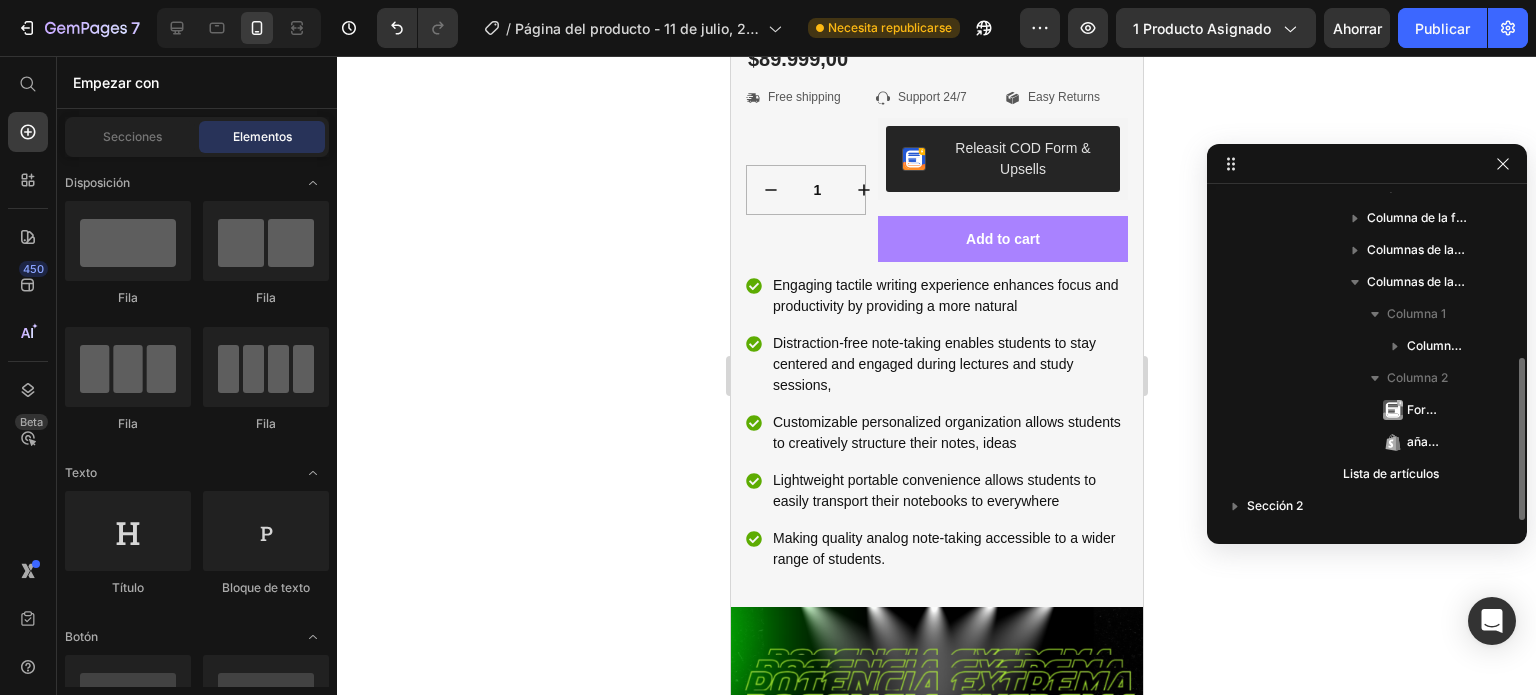 scroll, scrollTop: 341, scrollLeft: 0, axis: vertical 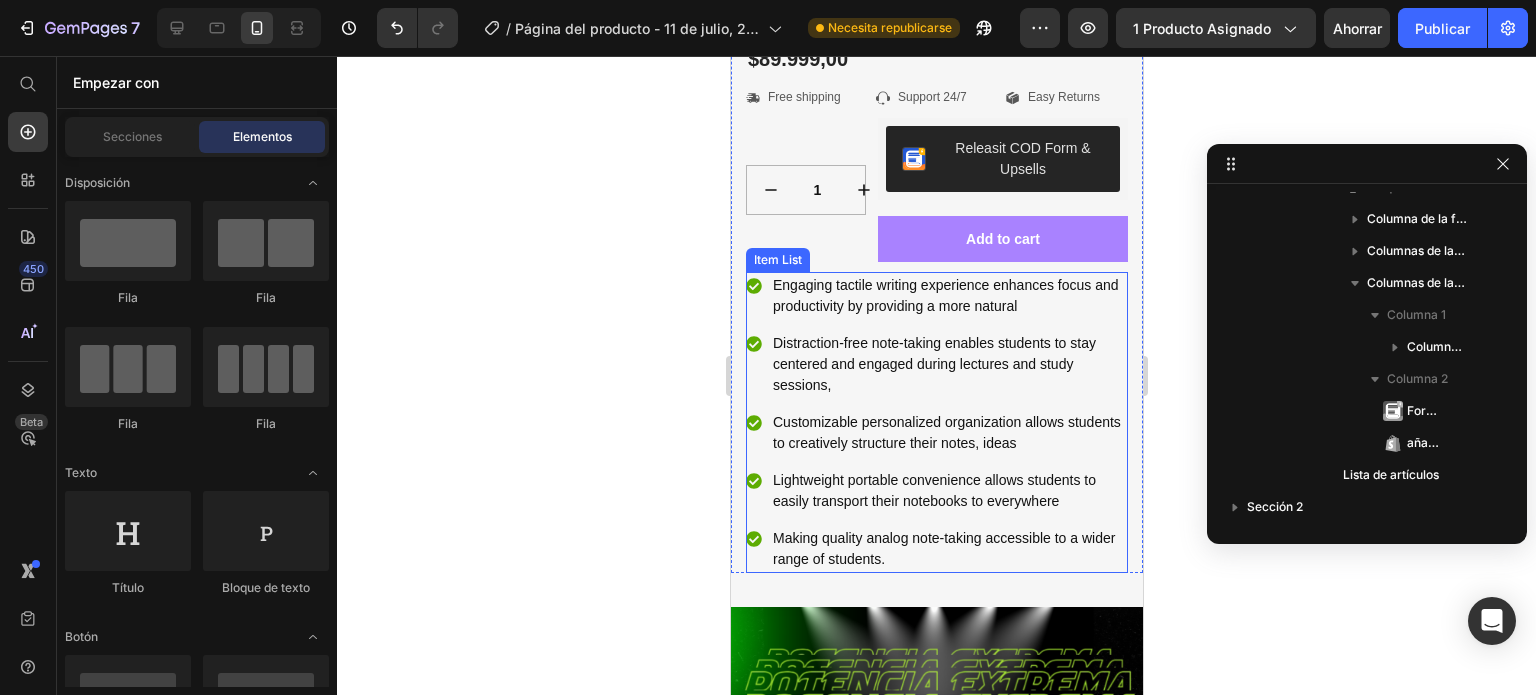 click on "Engaging tactile writing experience enhances focus and productivity by providing a more natural" at bounding box center (948, 296) 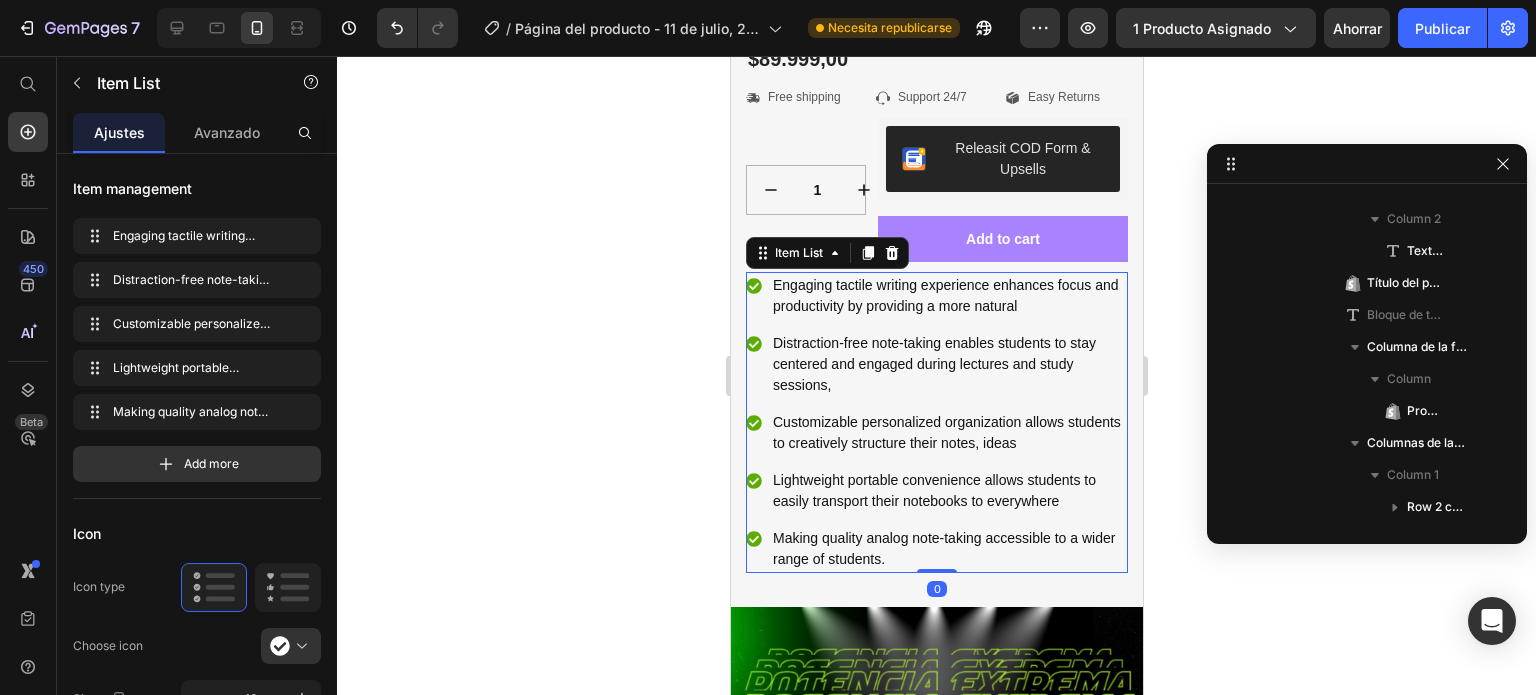 scroll, scrollTop: 789, scrollLeft: 0, axis: vertical 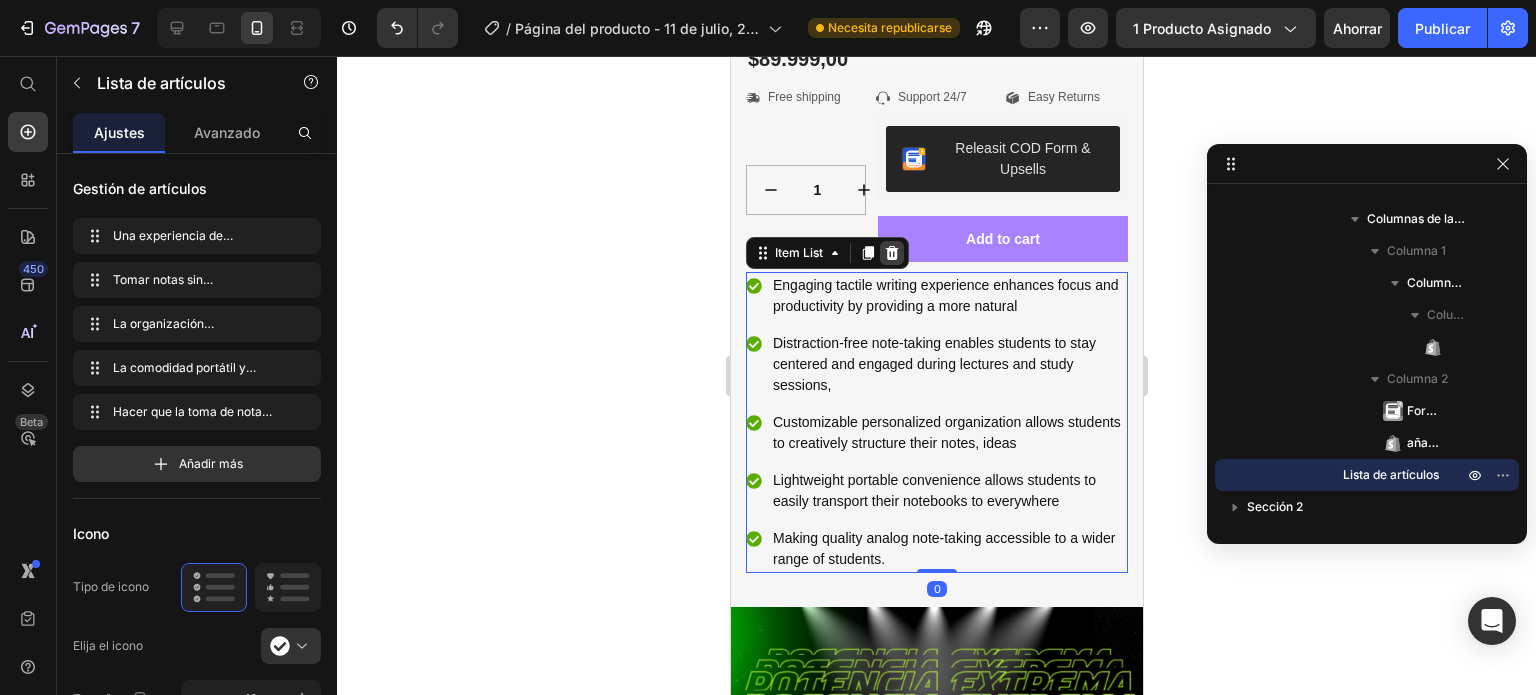 click at bounding box center (891, 253) 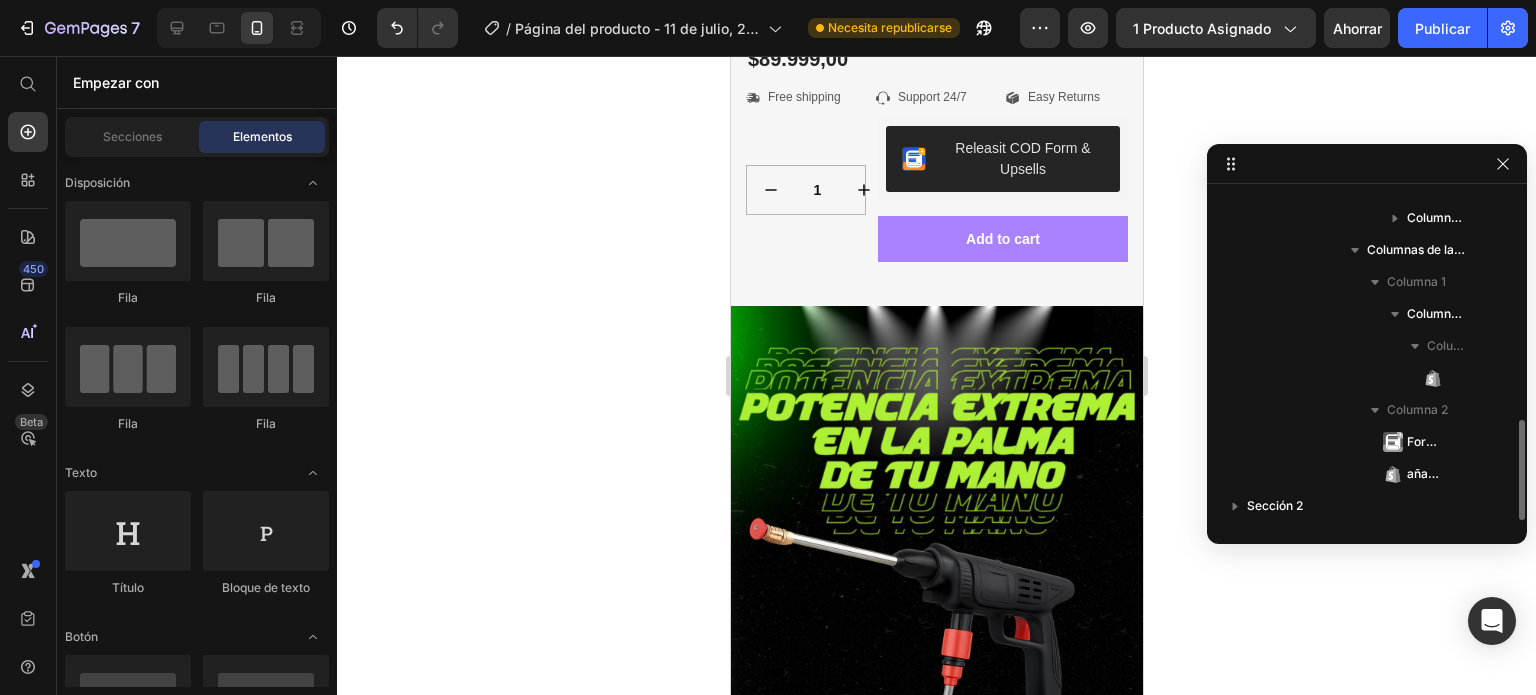 scroll, scrollTop: 757, scrollLeft: 0, axis: vertical 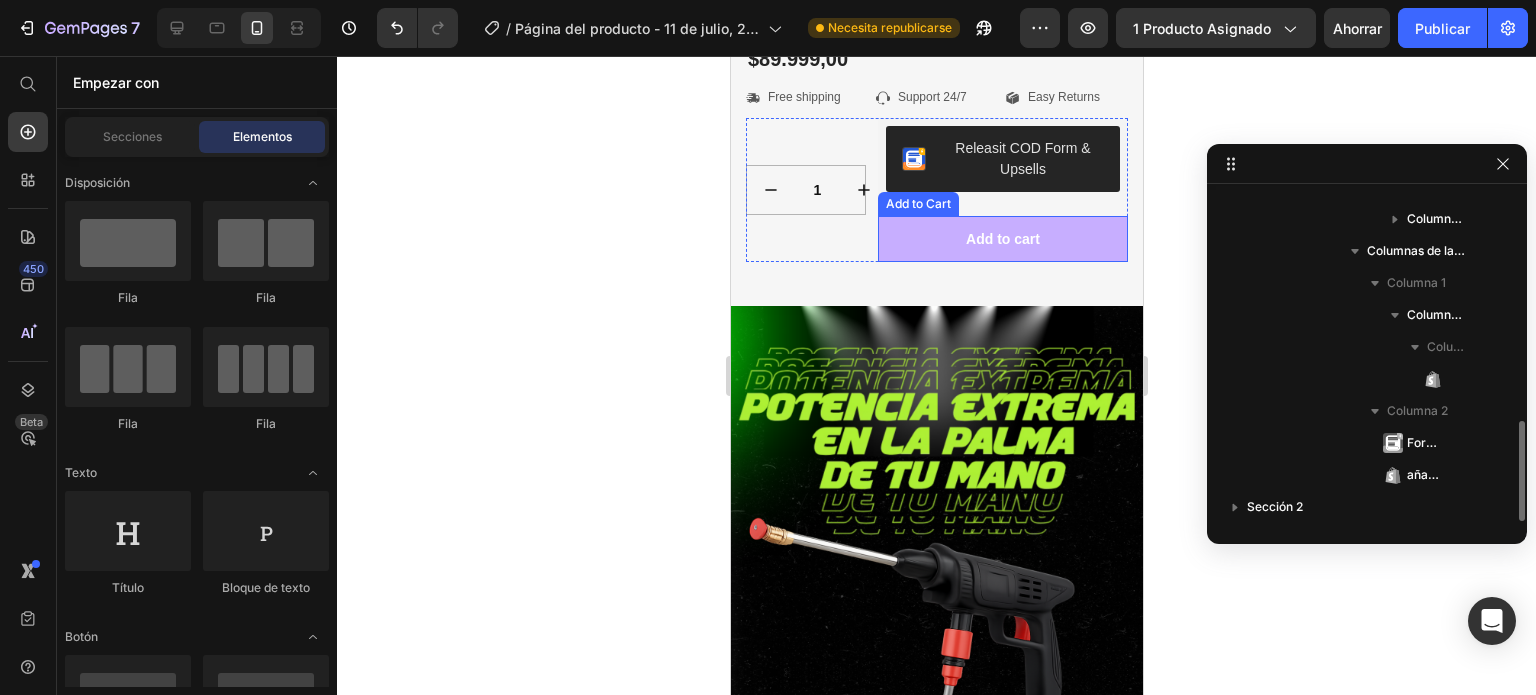 click on "Add to cart" at bounding box center [1002, 239] 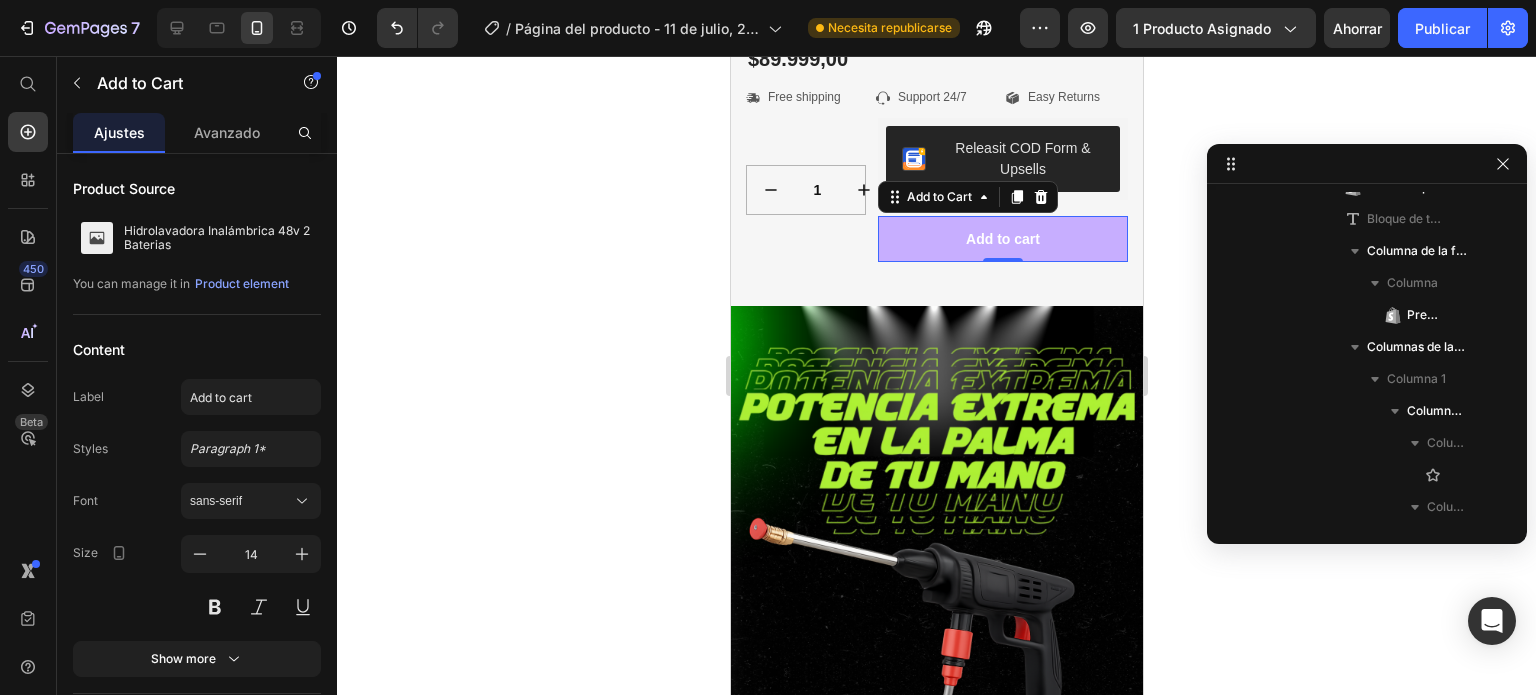 scroll, scrollTop: 1461, scrollLeft: 0, axis: vertical 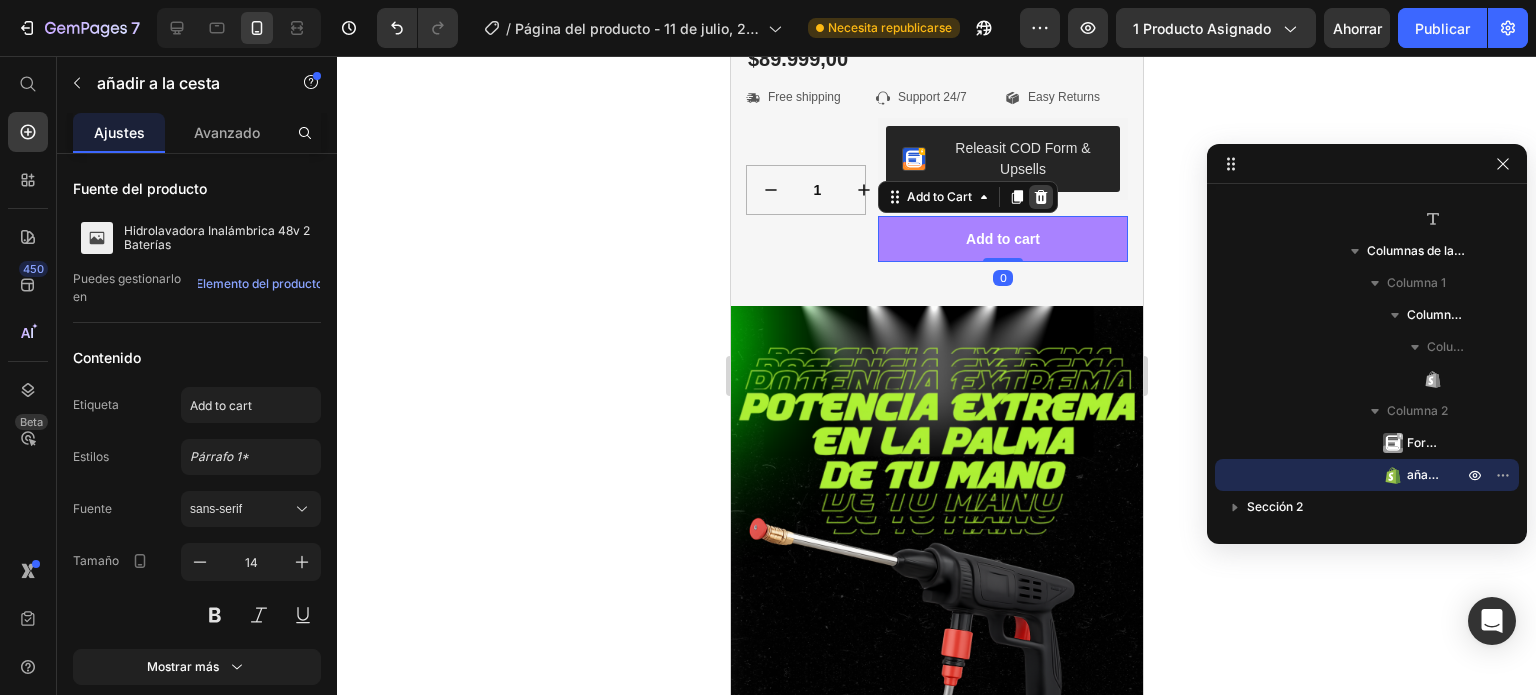 click 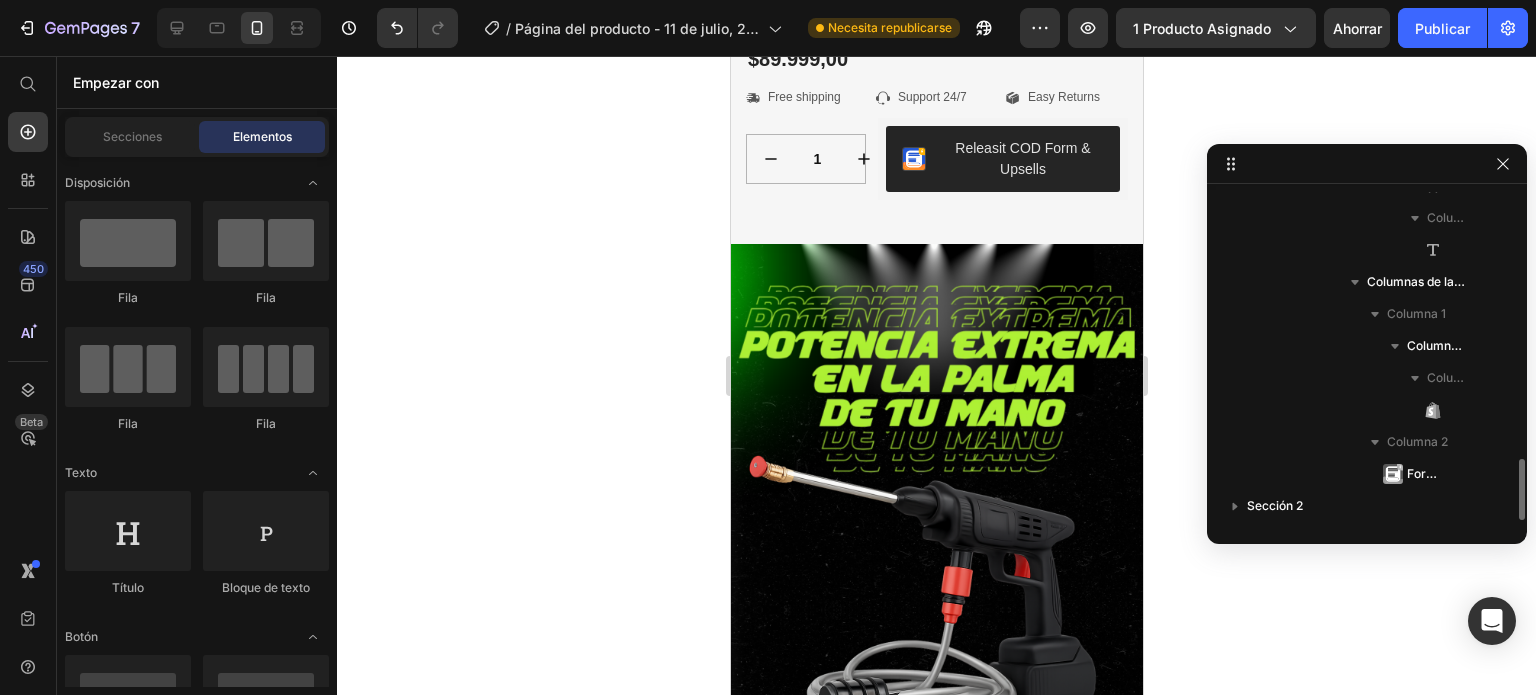 scroll, scrollTop: 1429, scrollLeft: 0, axis: vertical 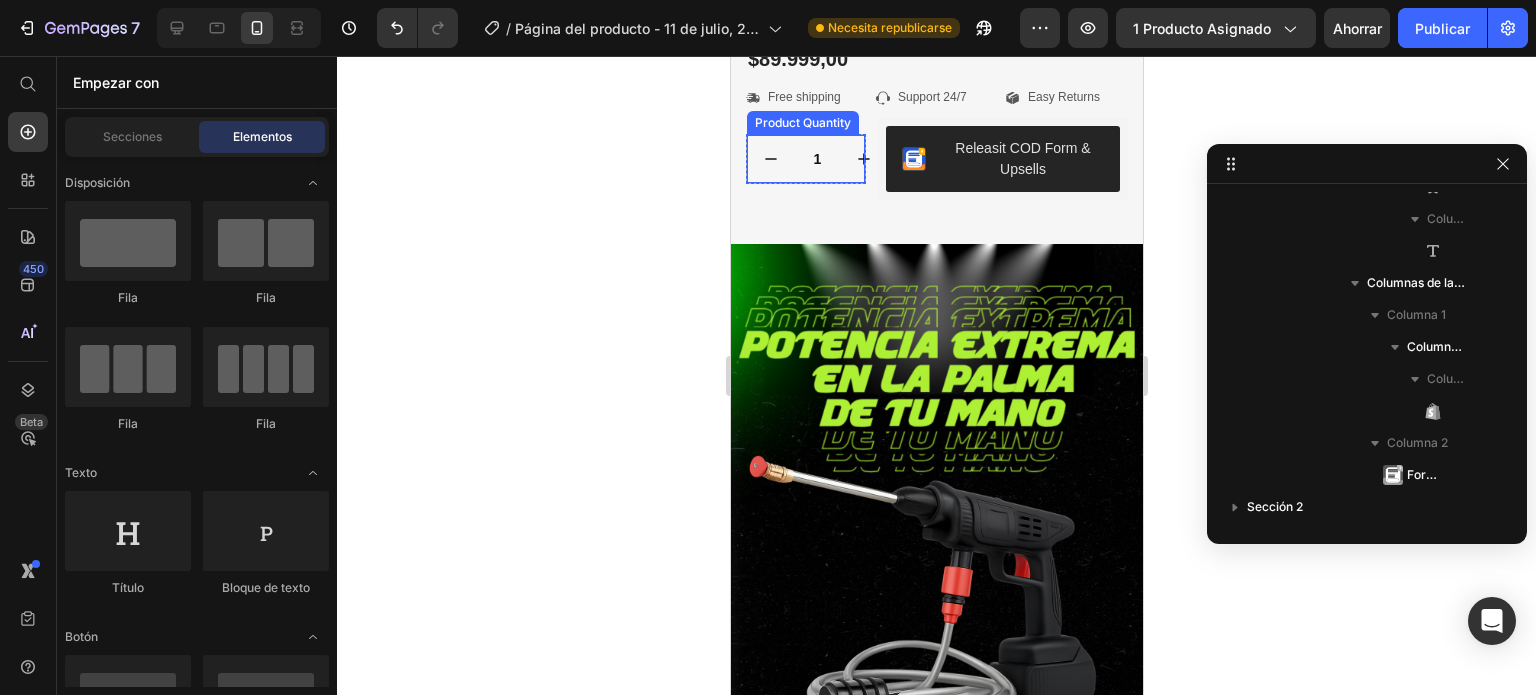 click on "1" at bounding box center [816, 159] 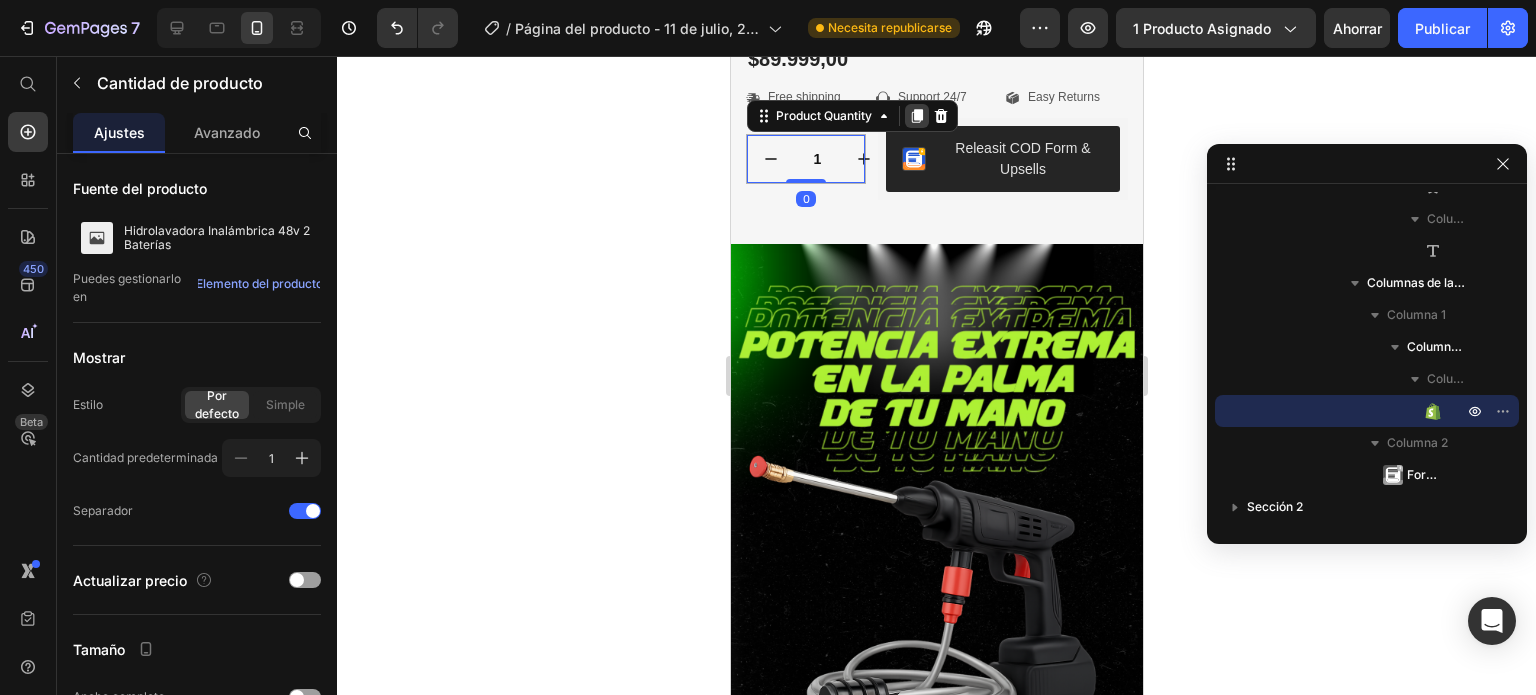 click at bounding box center [916, 116] 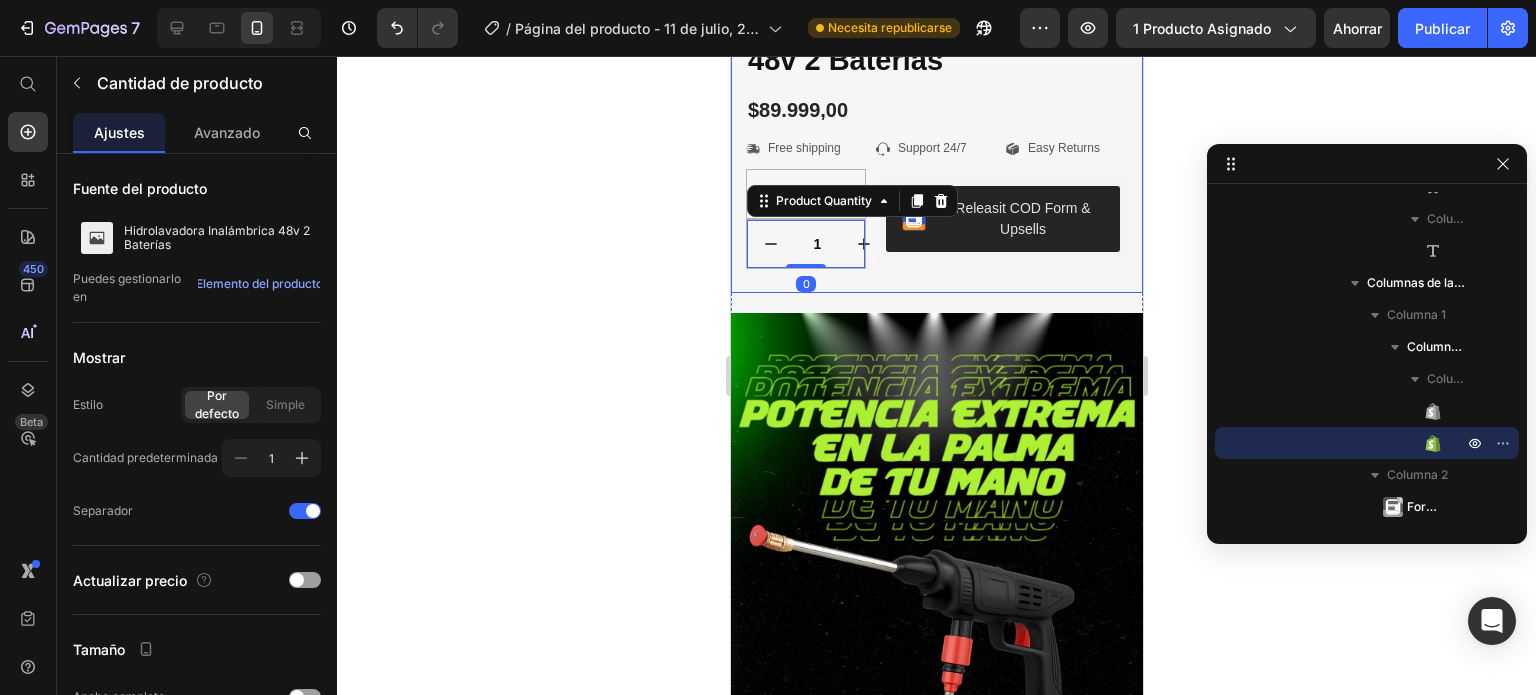 scroll, scrollTop: 528, scrollLeft: 0, axis: vertical 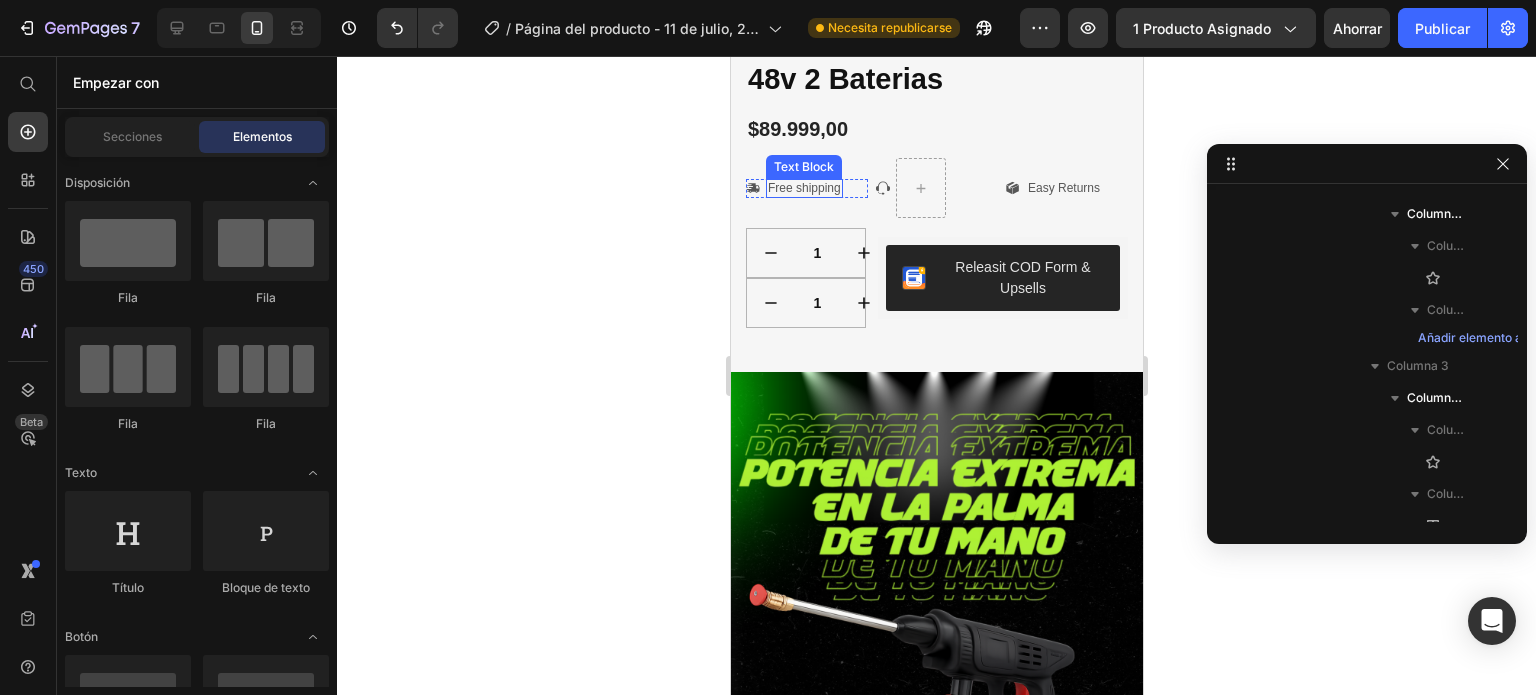 click on "Free shipping" at bounding box center [803, 189] 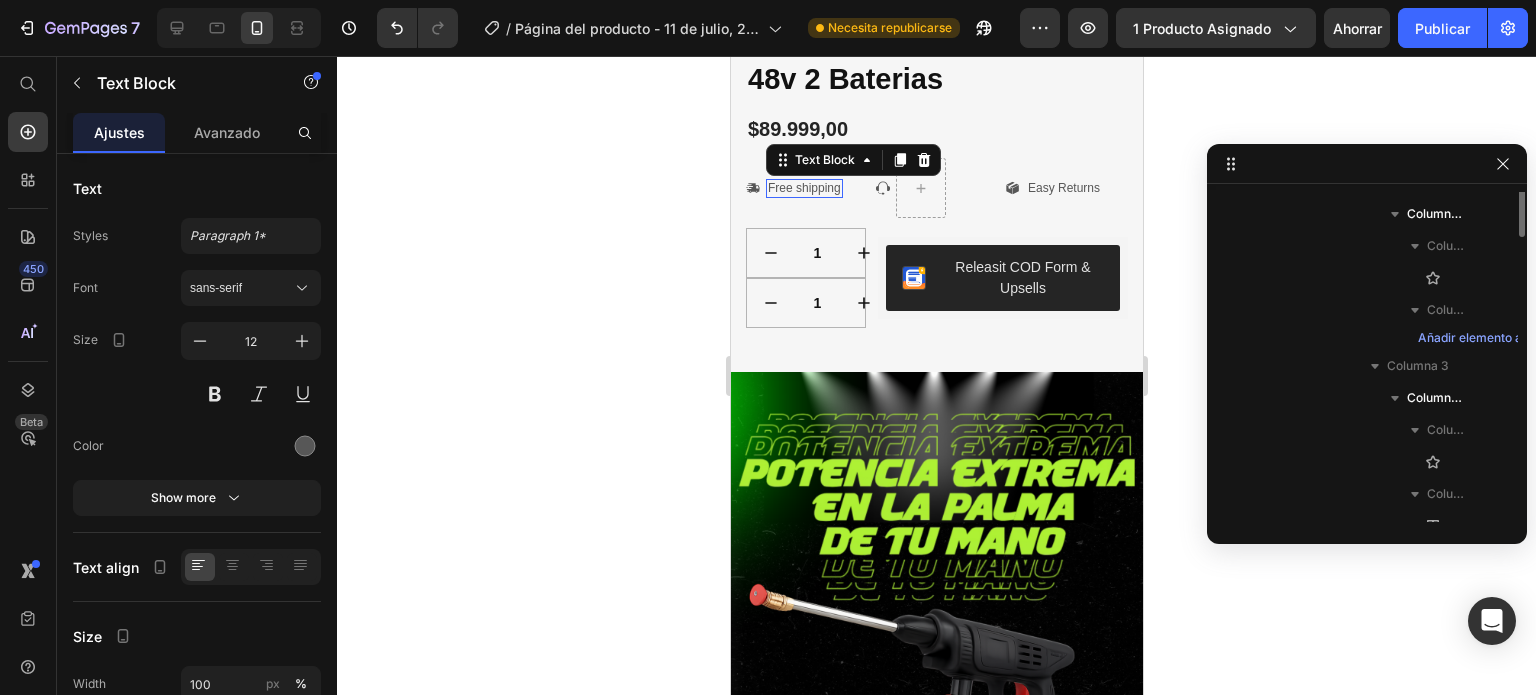 scroll, scrollTop: 954, scrollLeft: 0, axis: vertical 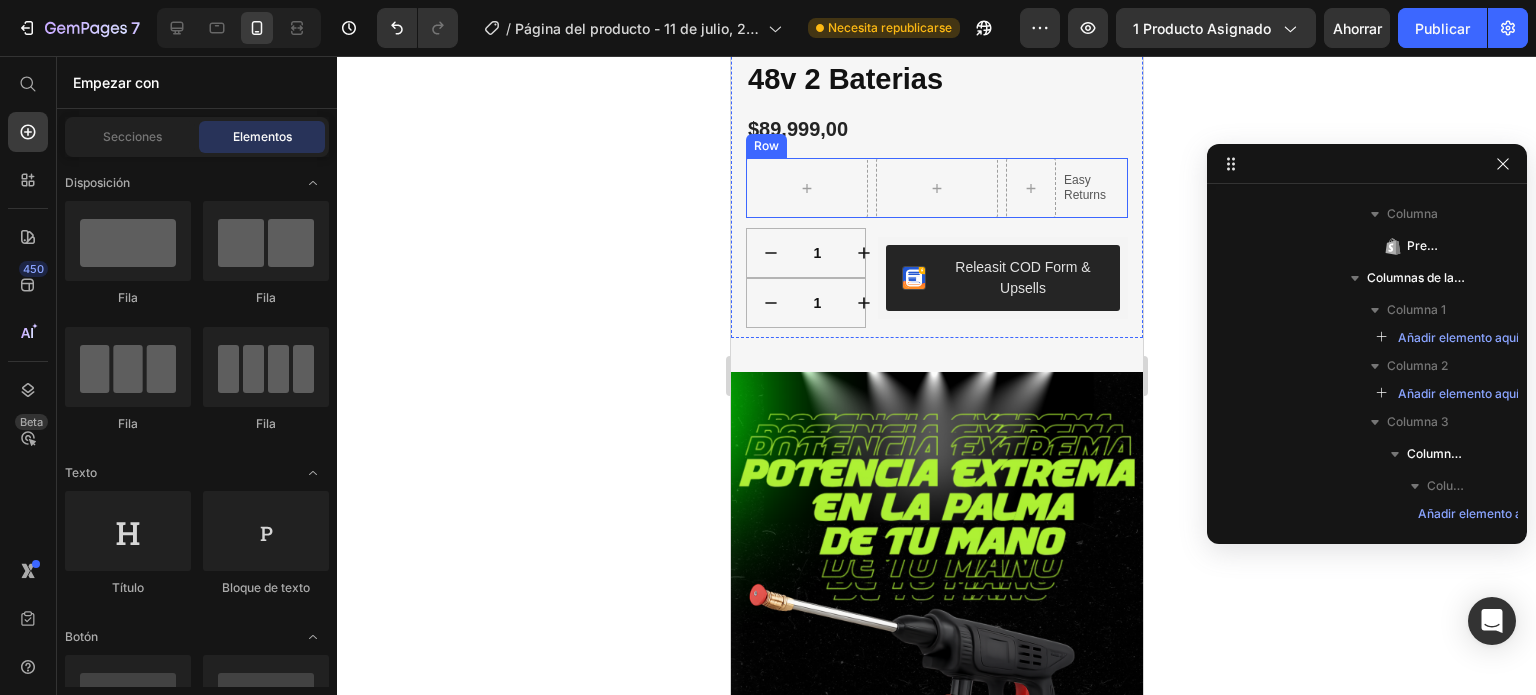 click on "Icon Icon Icon Icon Icon Icon List 2,500+ Verified Reviews! Text Block Row Hidrolavadora Inalámbrica 48v 2 Baterias Product Title Lorem ipsum dolor sit amet, consectetur adipiscing elit, sed do eiusmod tempor incididunt ut labore et dolore magna aliqua. Ut enim ad minim veniam, quis nostrud exercitation ullamco laboris nisi ut aliquip ex ea commodo consequat. Text Block $89.999,00 Product Price Row
Easy Returns Text Block Row Row 1 Product Quantity 1 Product Quantity Row Releasit COD Form & Upsells Releasit COD Form & Upsells Row" at bounding box center [936, 167] 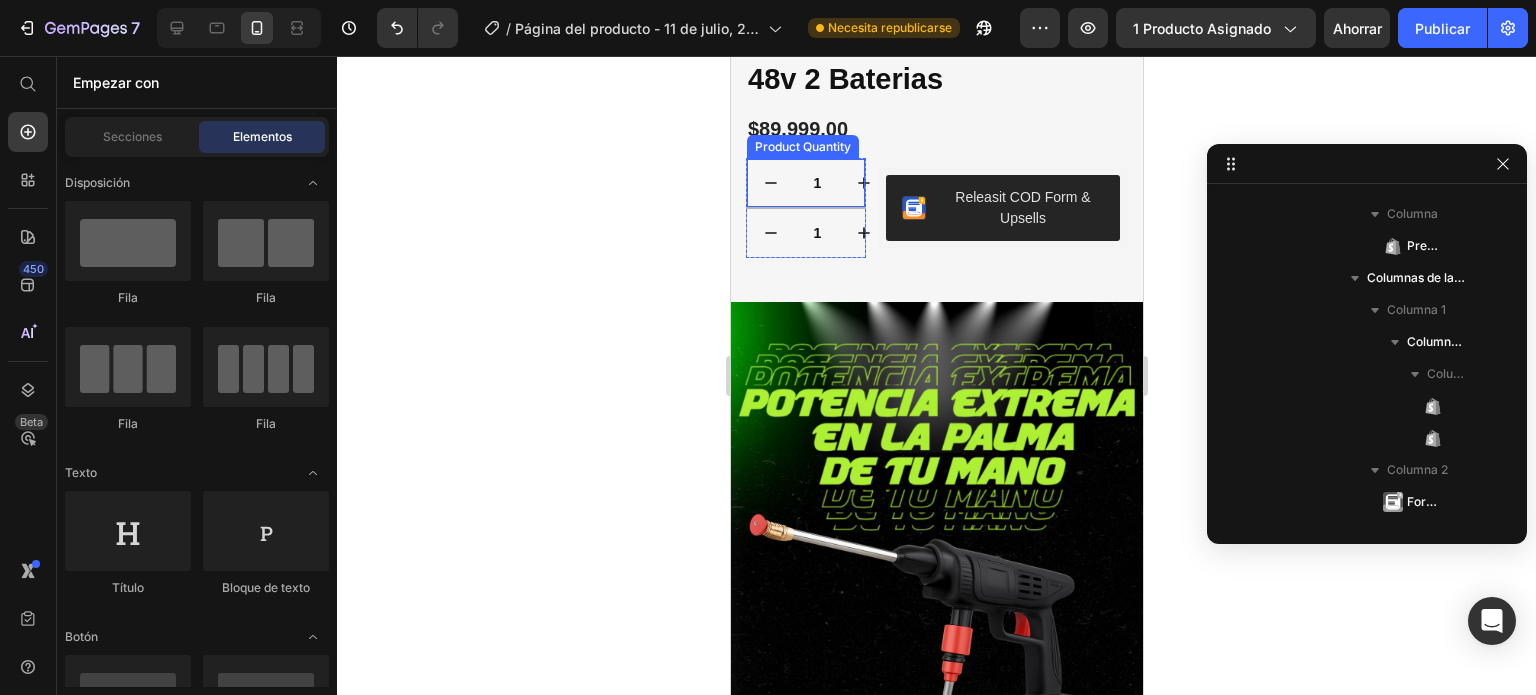 click at bounding box center [770, 183] 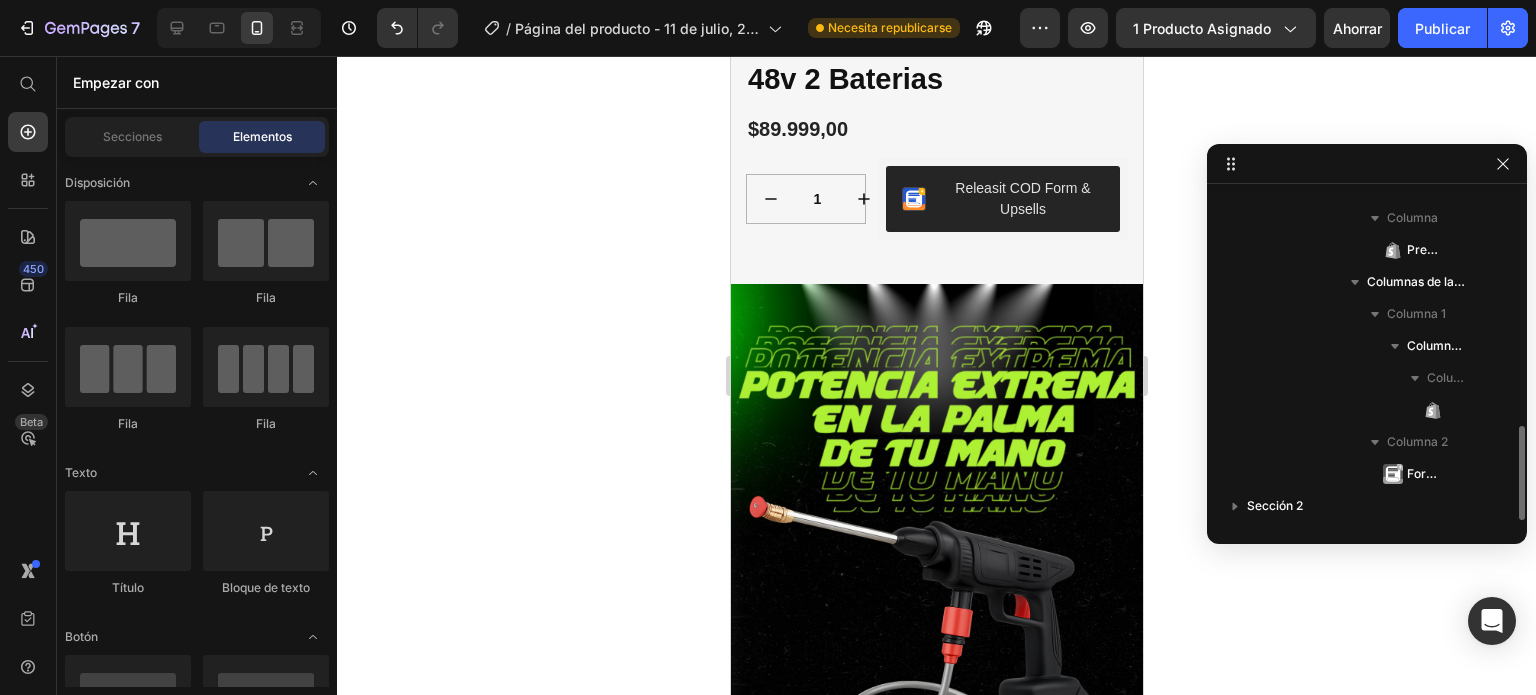 scroll, scrollTop: 821, scrollLeft: 0, axis: vertical 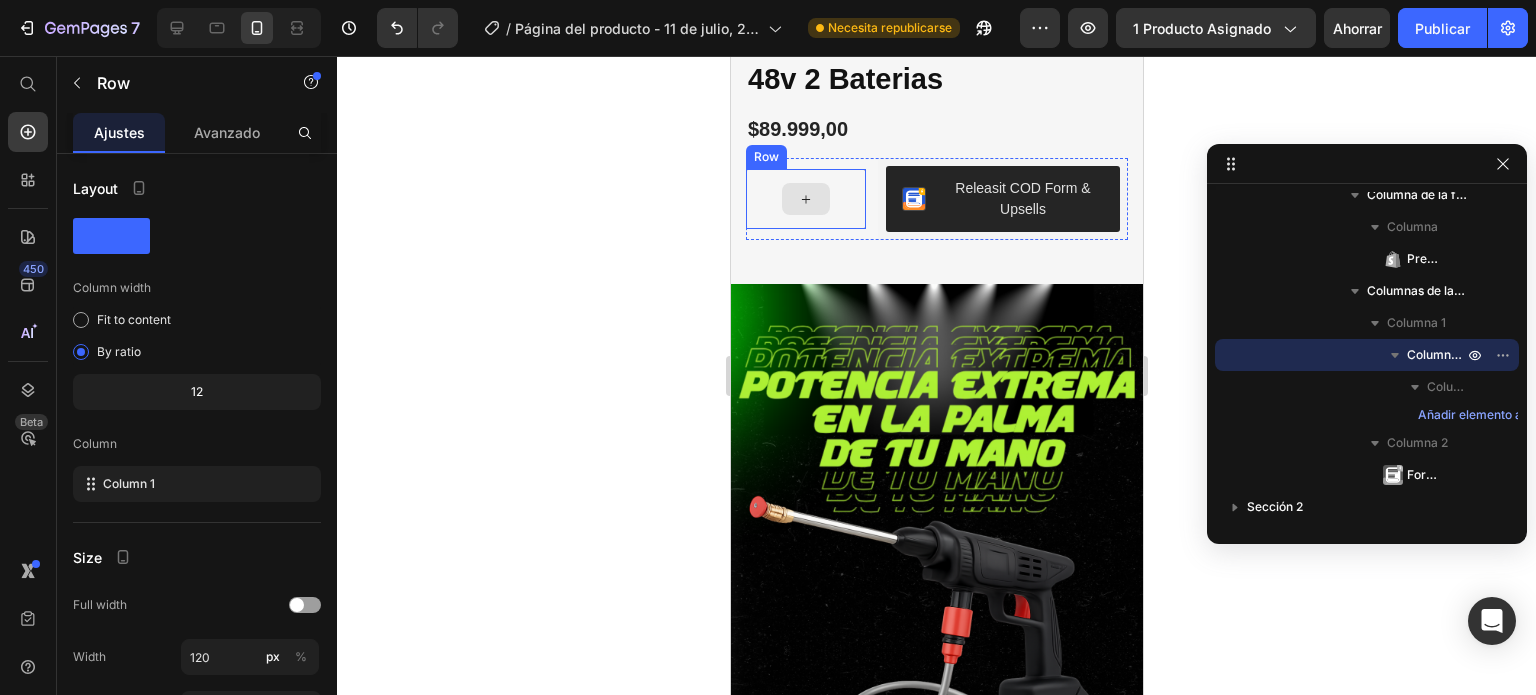 click at bounding box center (805, 199) 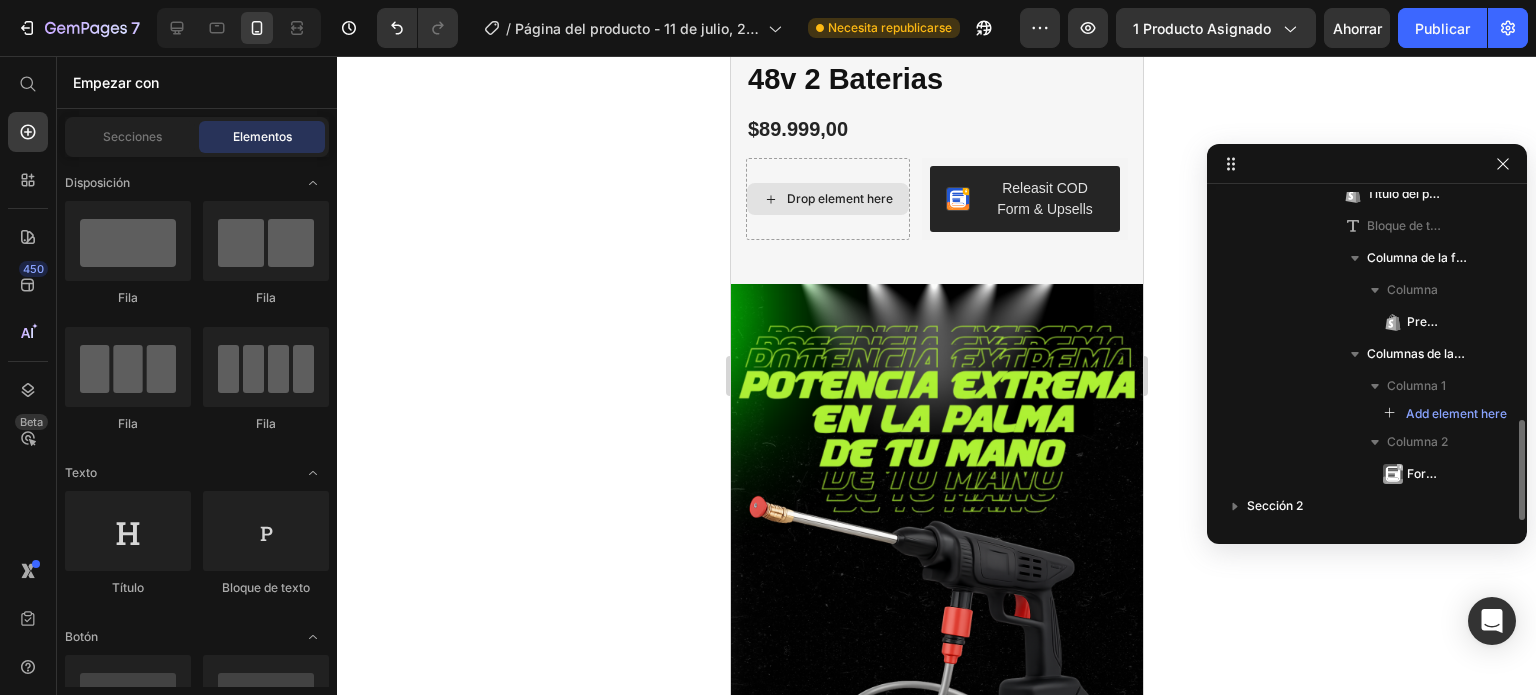 scroll, scrollTop: 749, scrollLeft: 0, axis: vertical 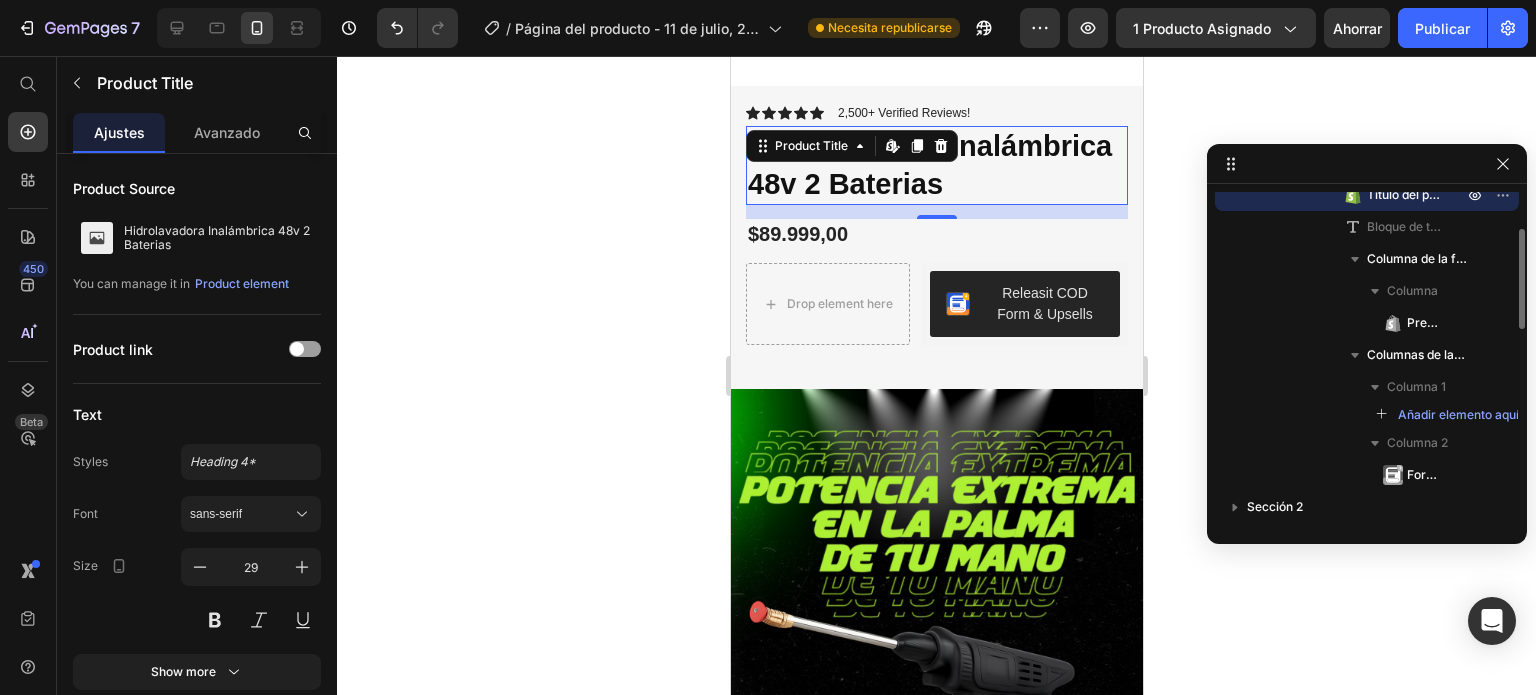 click on "Hidrolavadora Inalámbrica 48v 2 Baterias Product Title Edit content in Shopify 0" at bounding box center (936, 165) 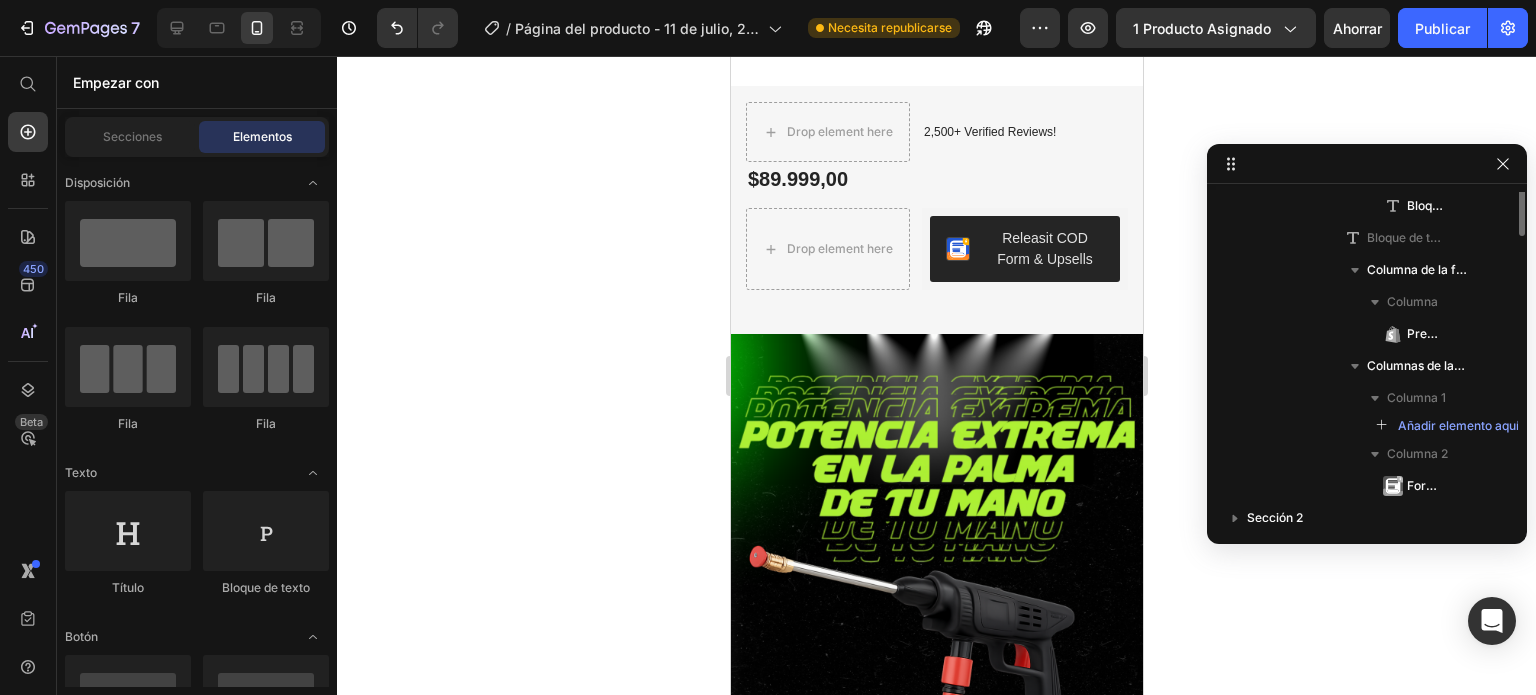 scroll, scrollTop: 186, scrollLeft: 0, axis: vertical 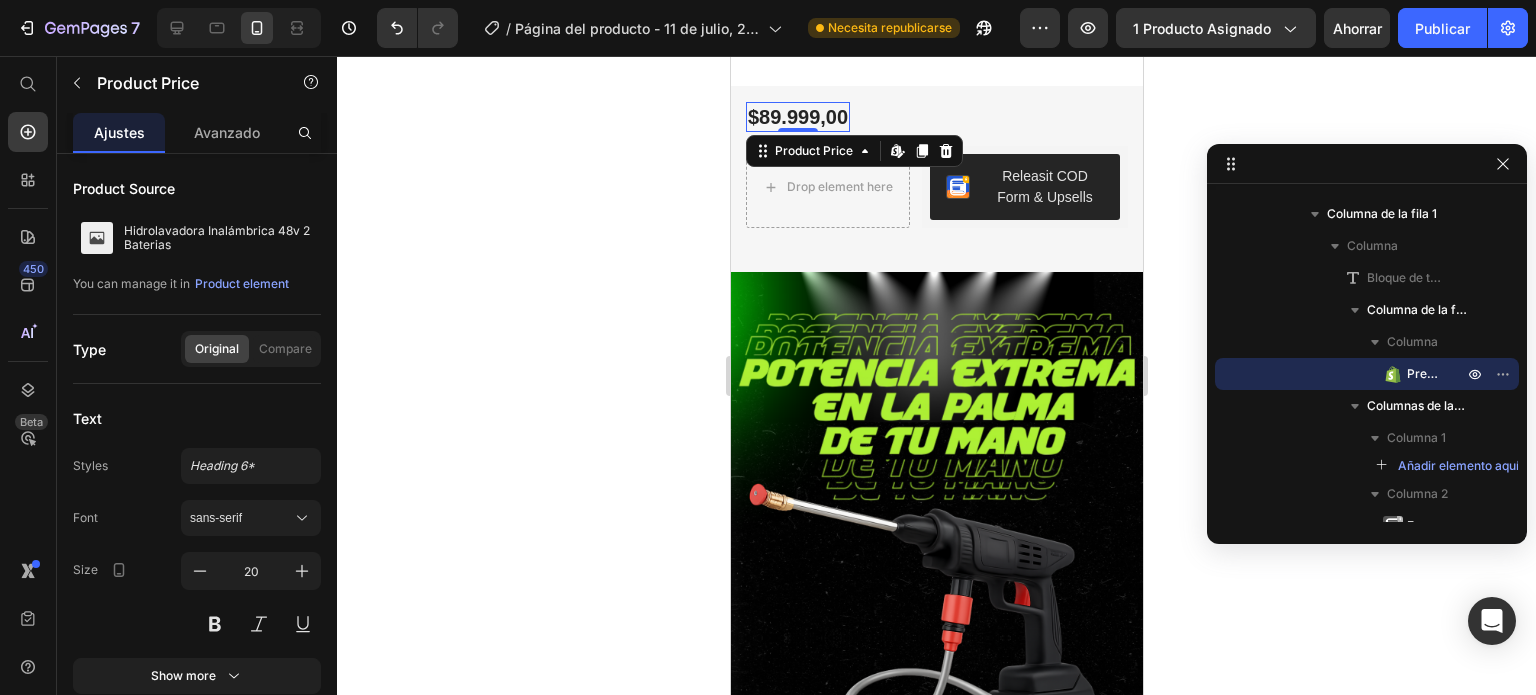 click on "$89.999,00 Product Price Edit content in Shopify 0" at bounding box center (797, 117) 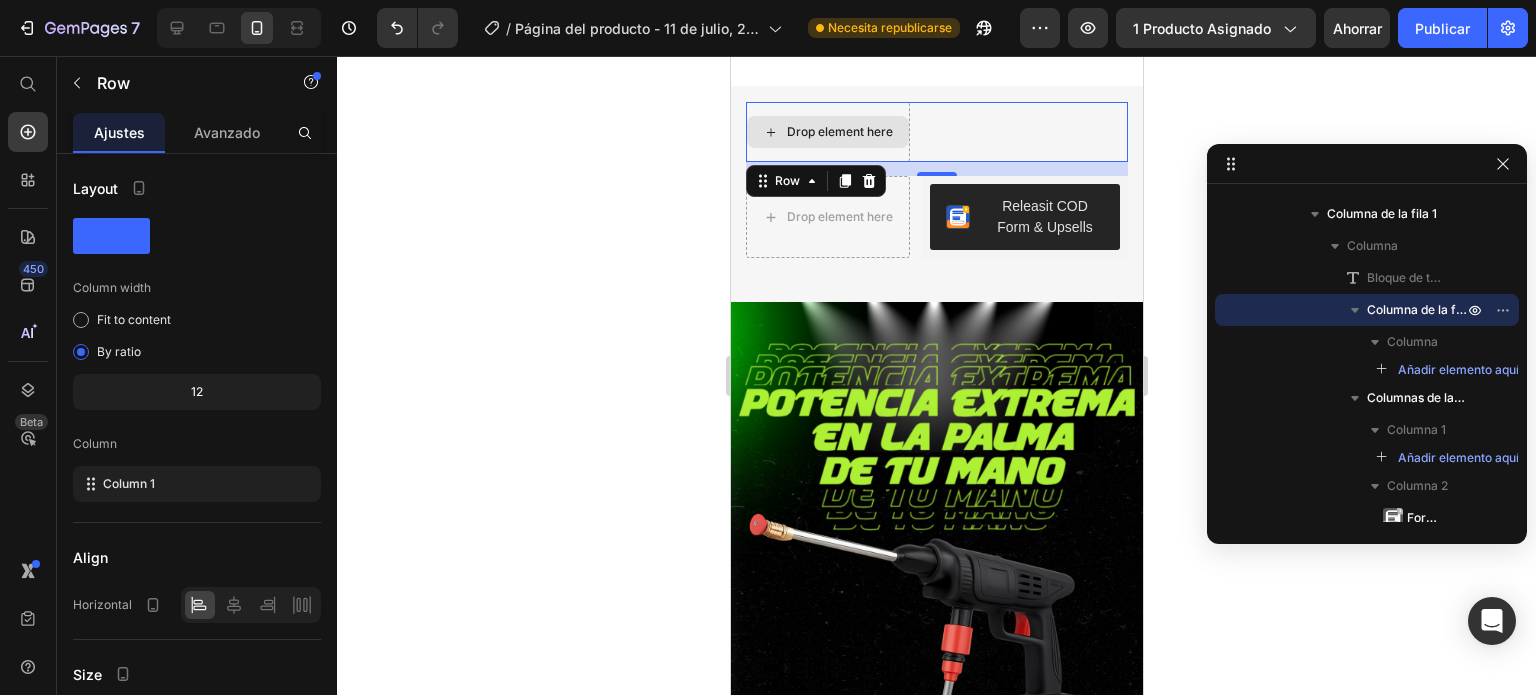 click on "Drop element here" at bounding box center [827, 132] 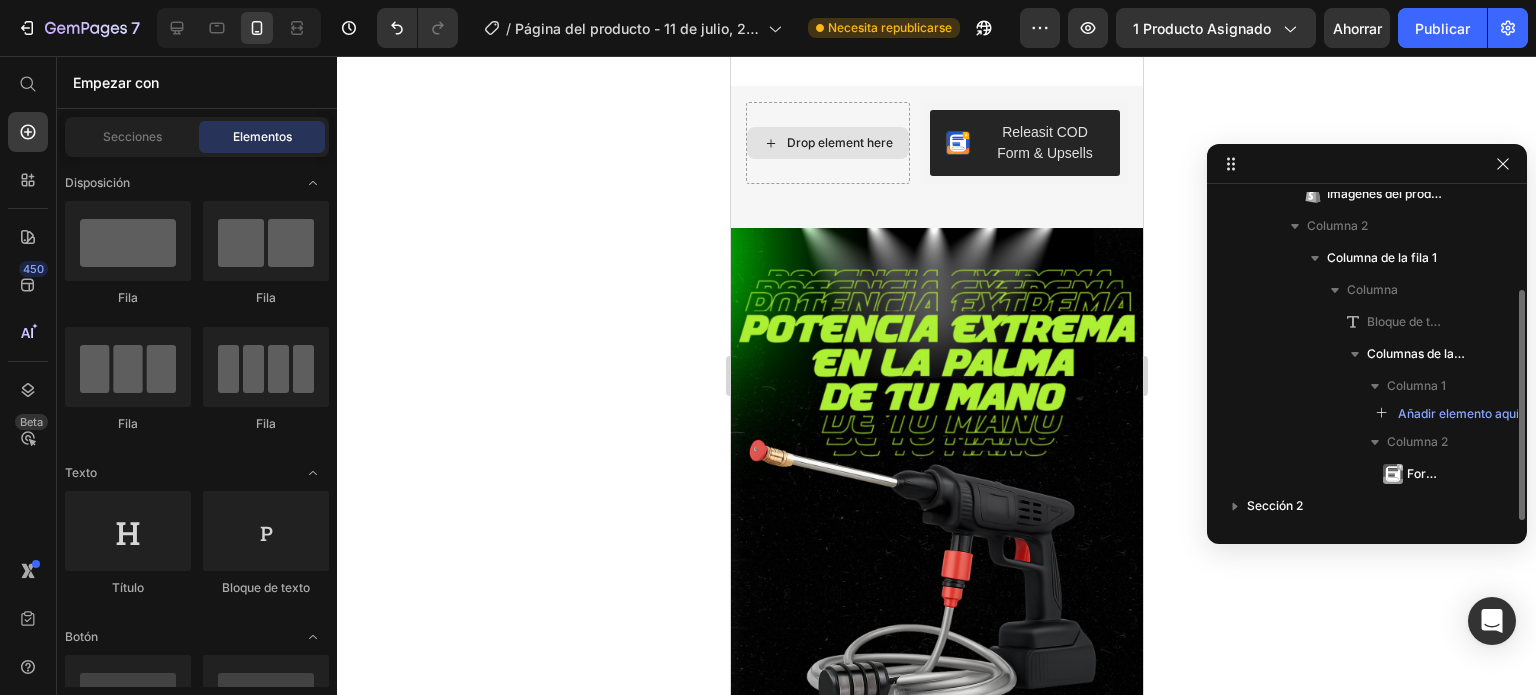 scroll, scrollTop: 141, scrollLeft: 0, axis: vertical 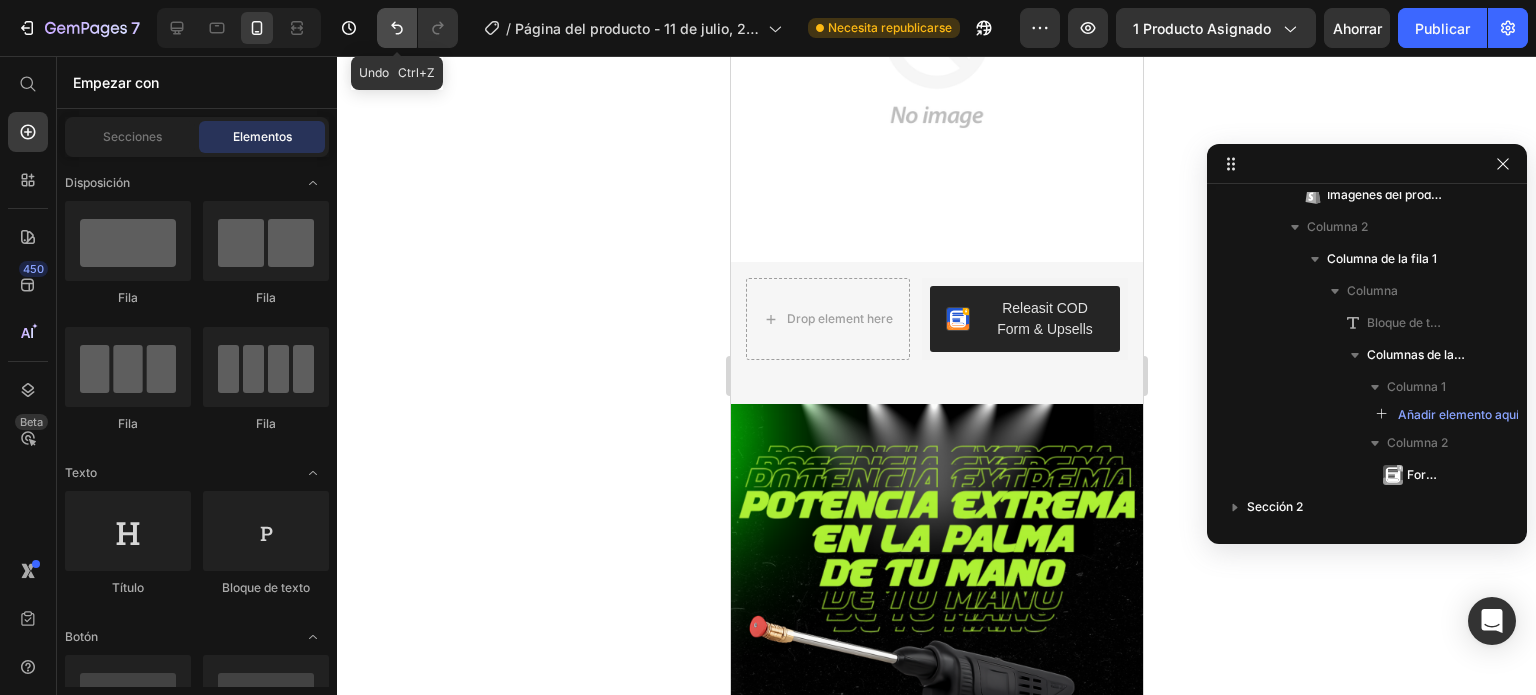 click 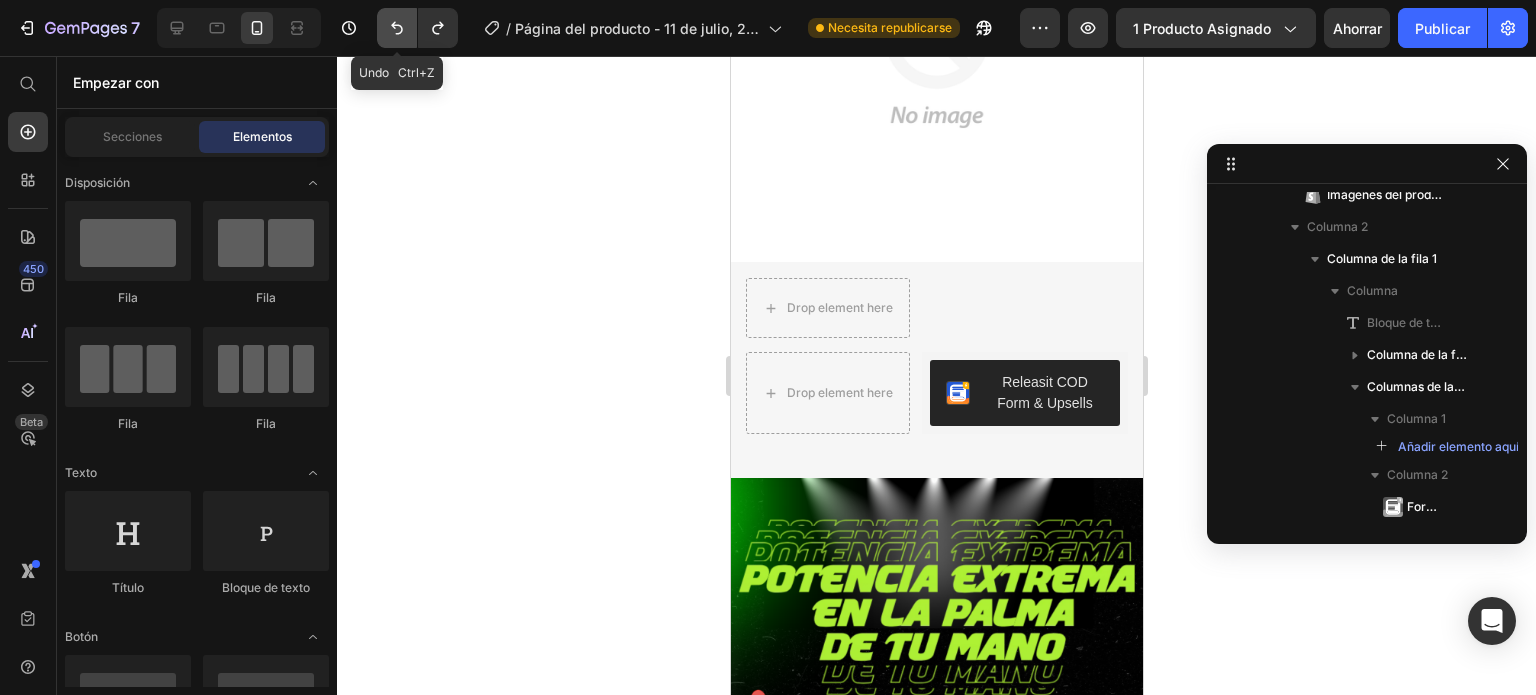 click 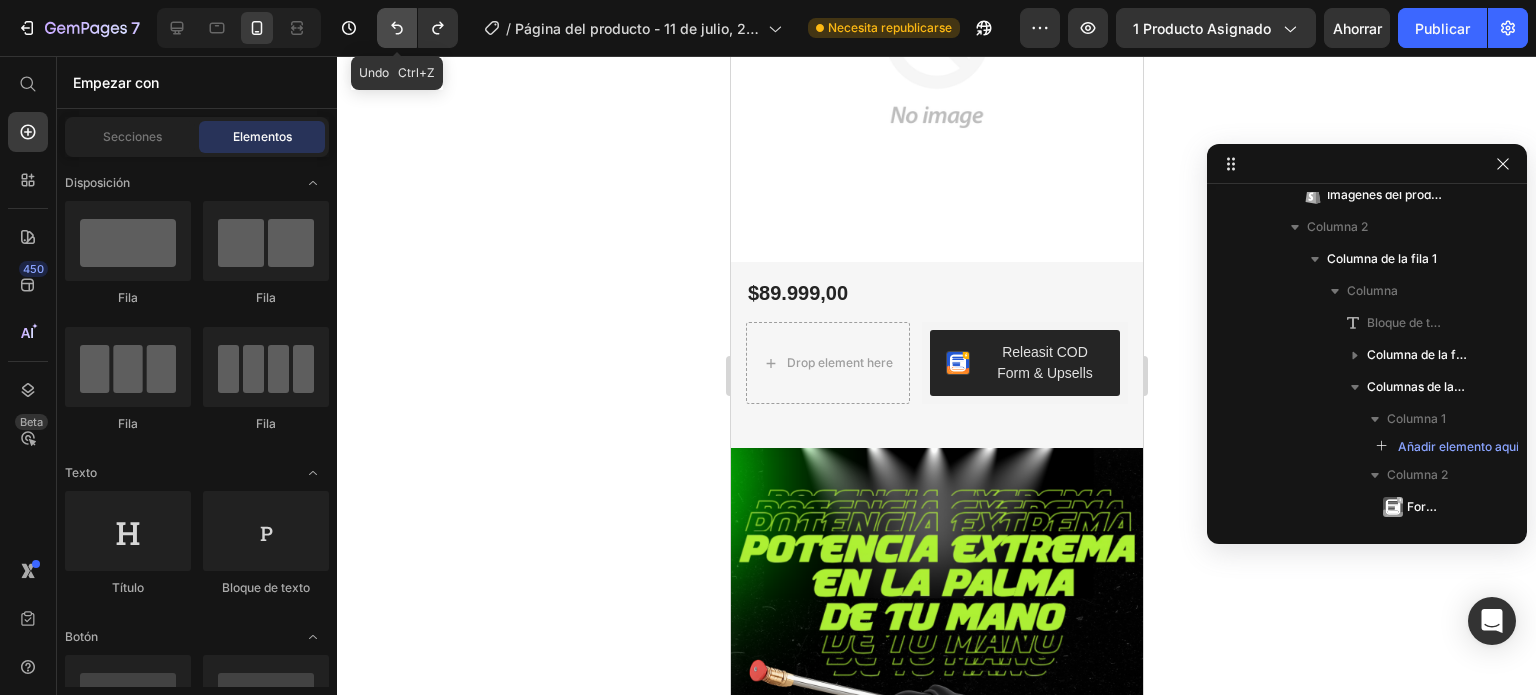 click 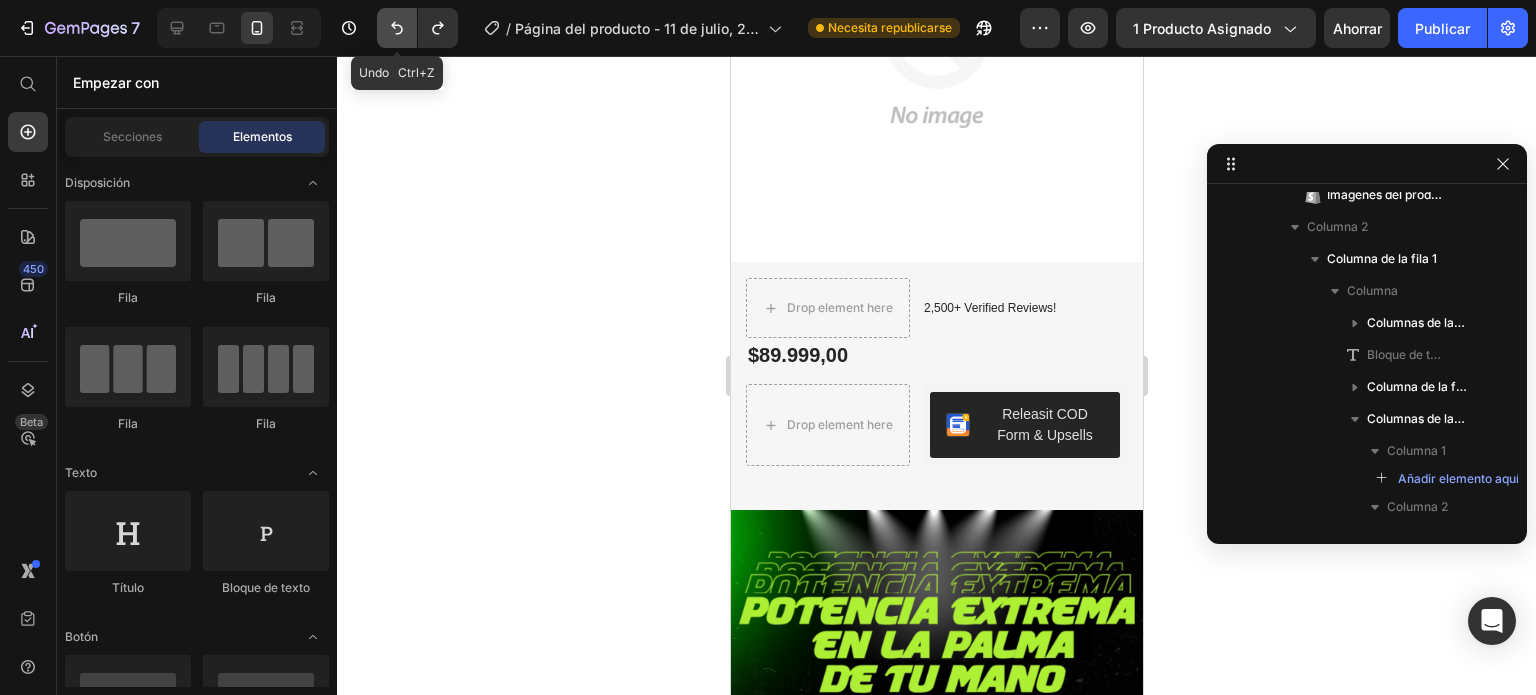 click 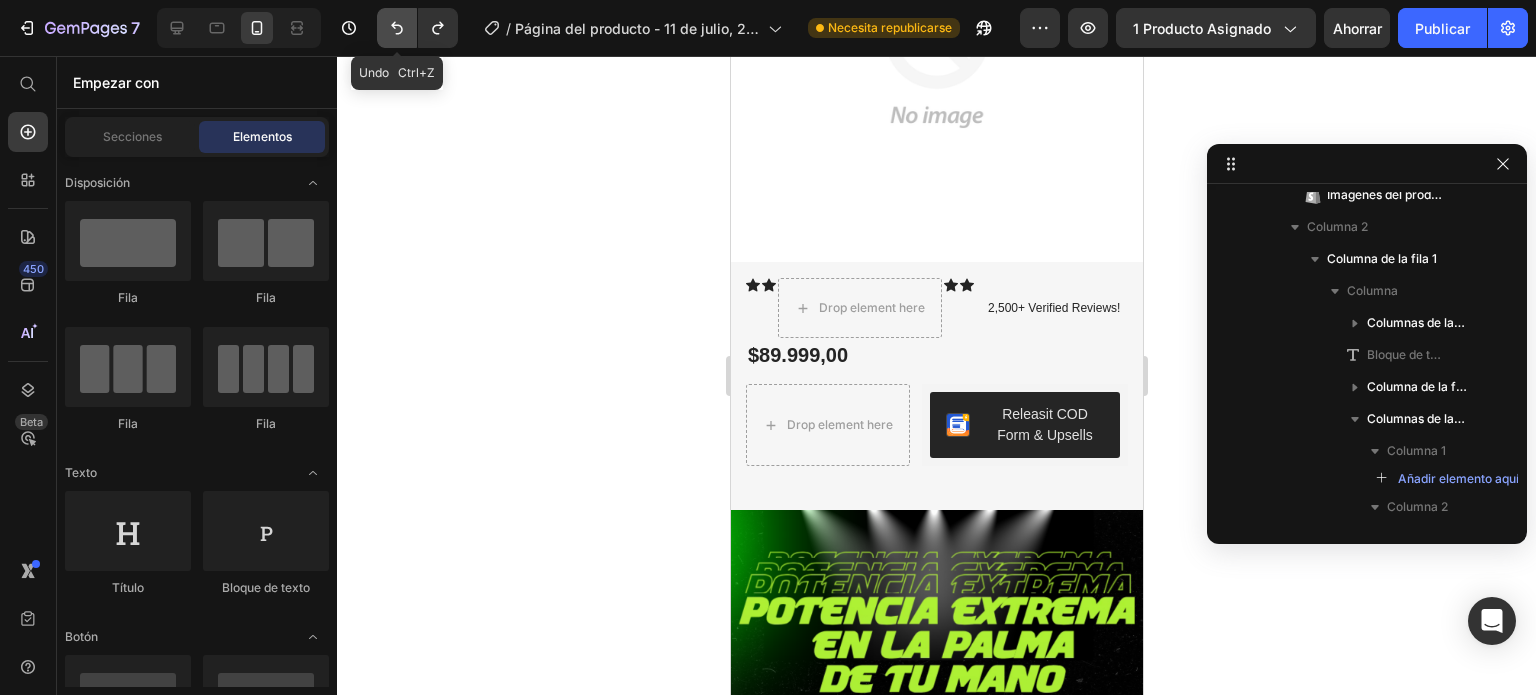 click 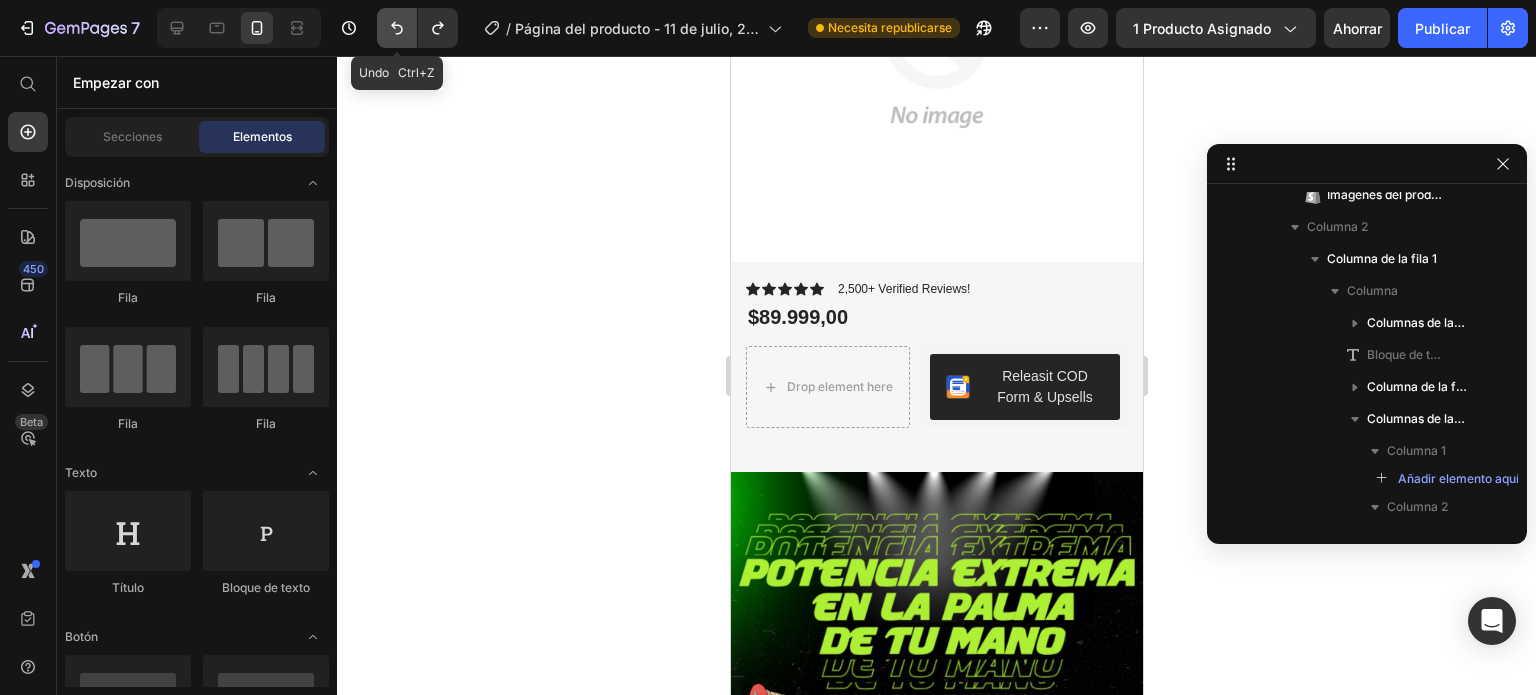 click 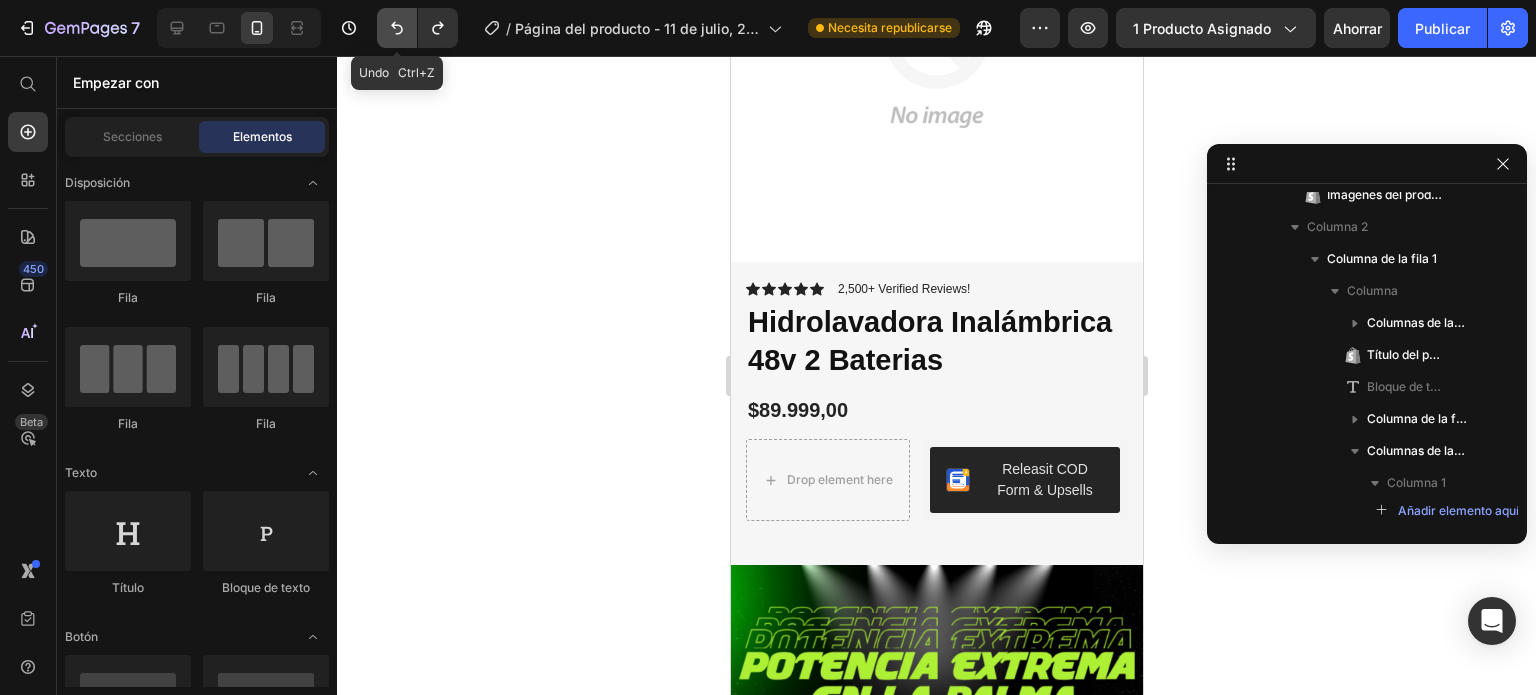 click 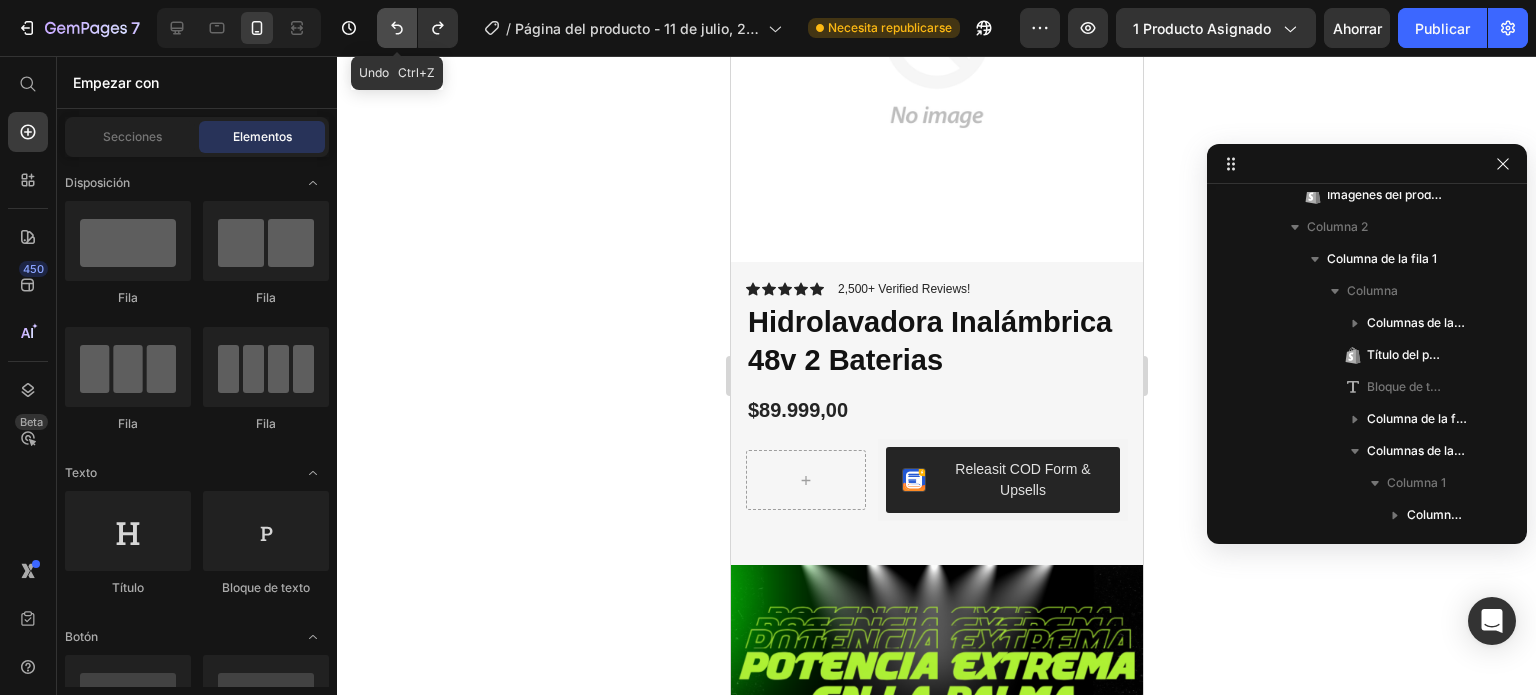 click 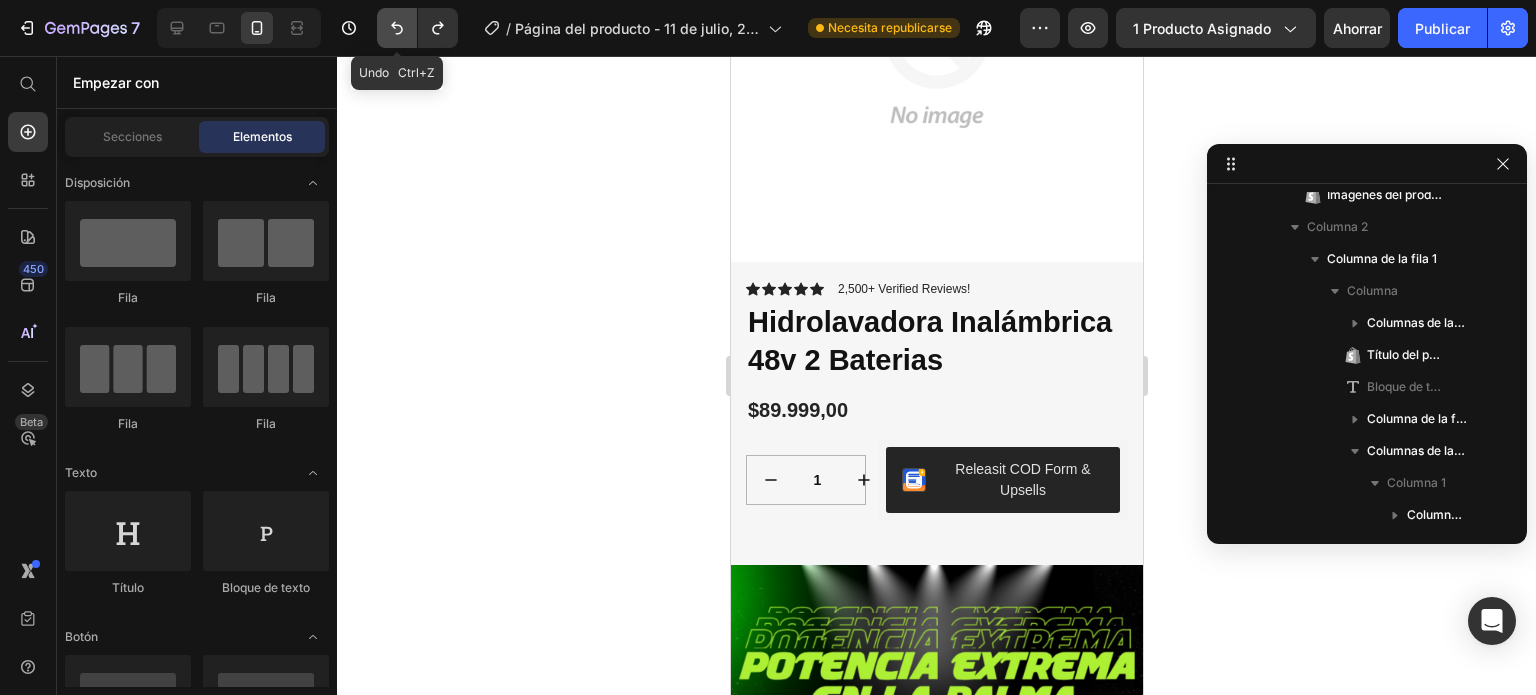 click 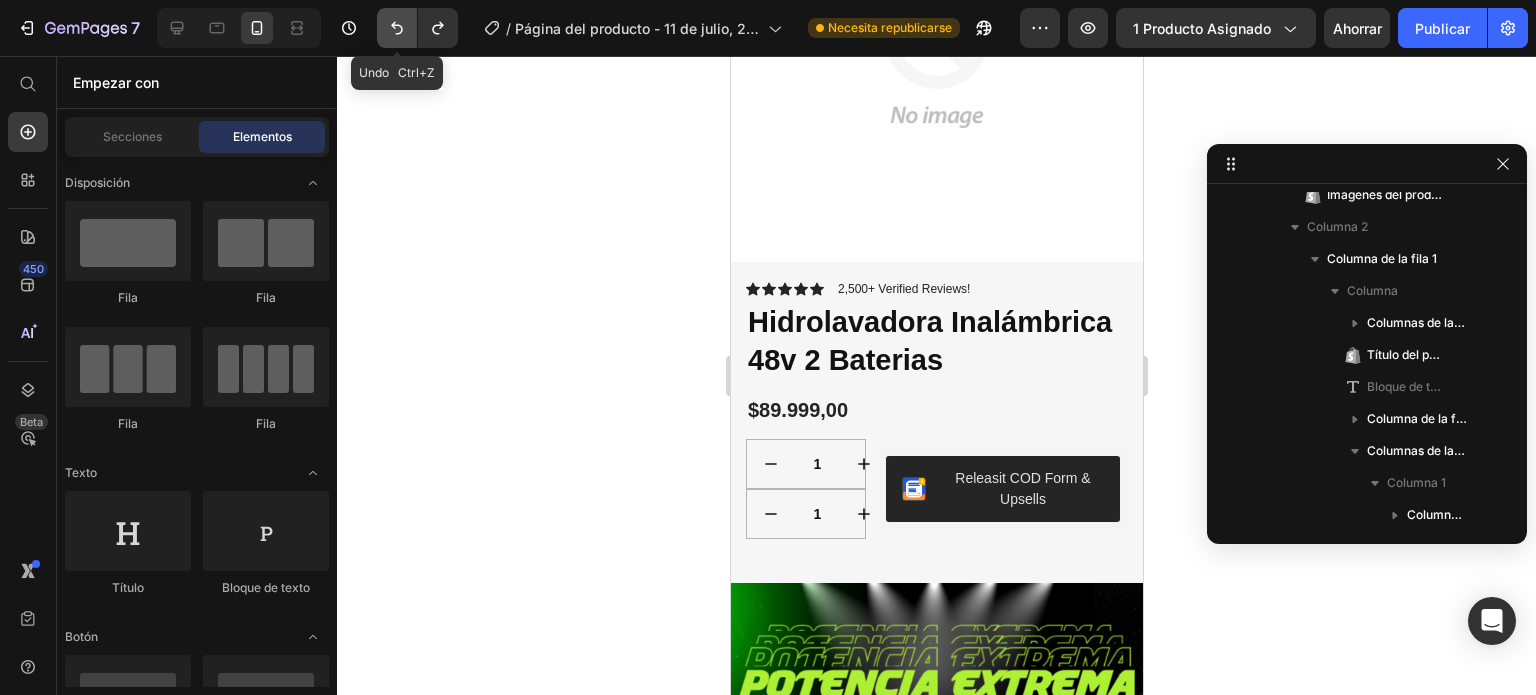 click 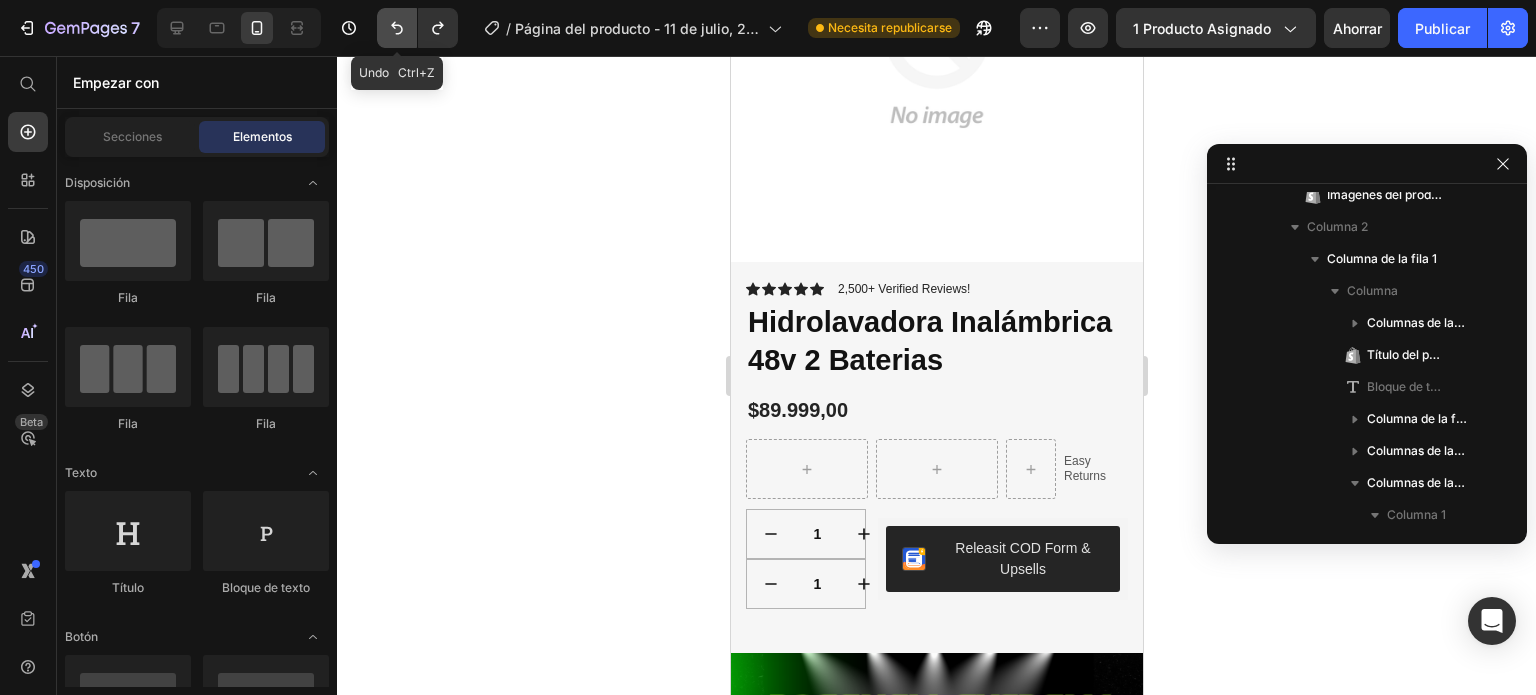 click 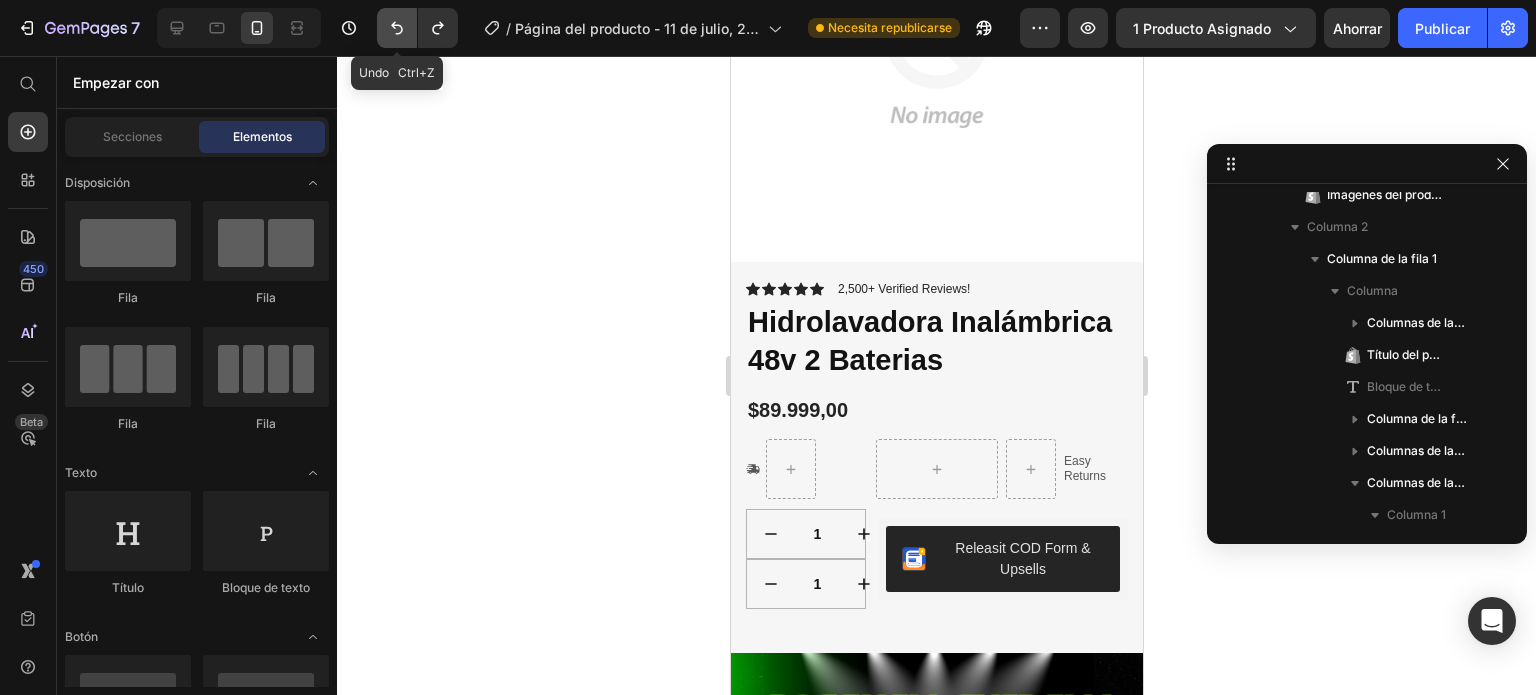 click 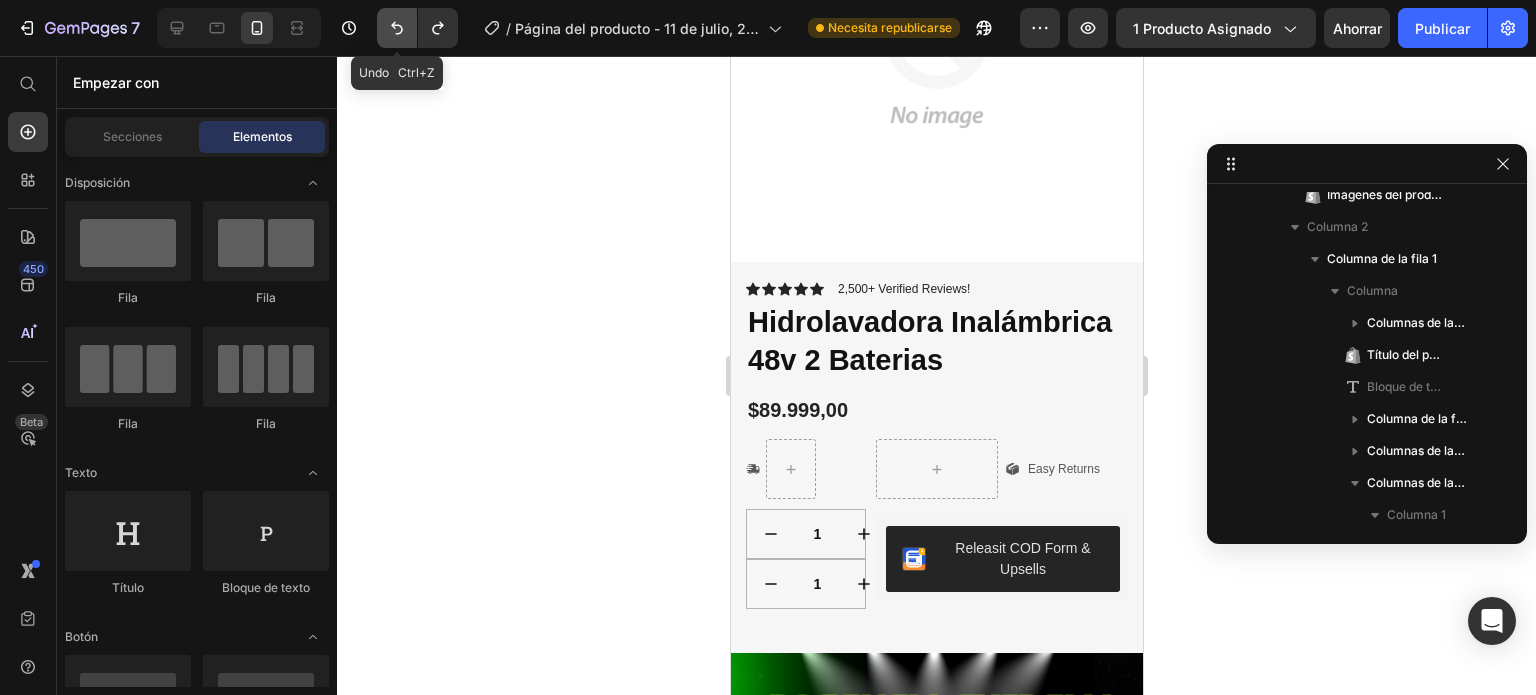 click 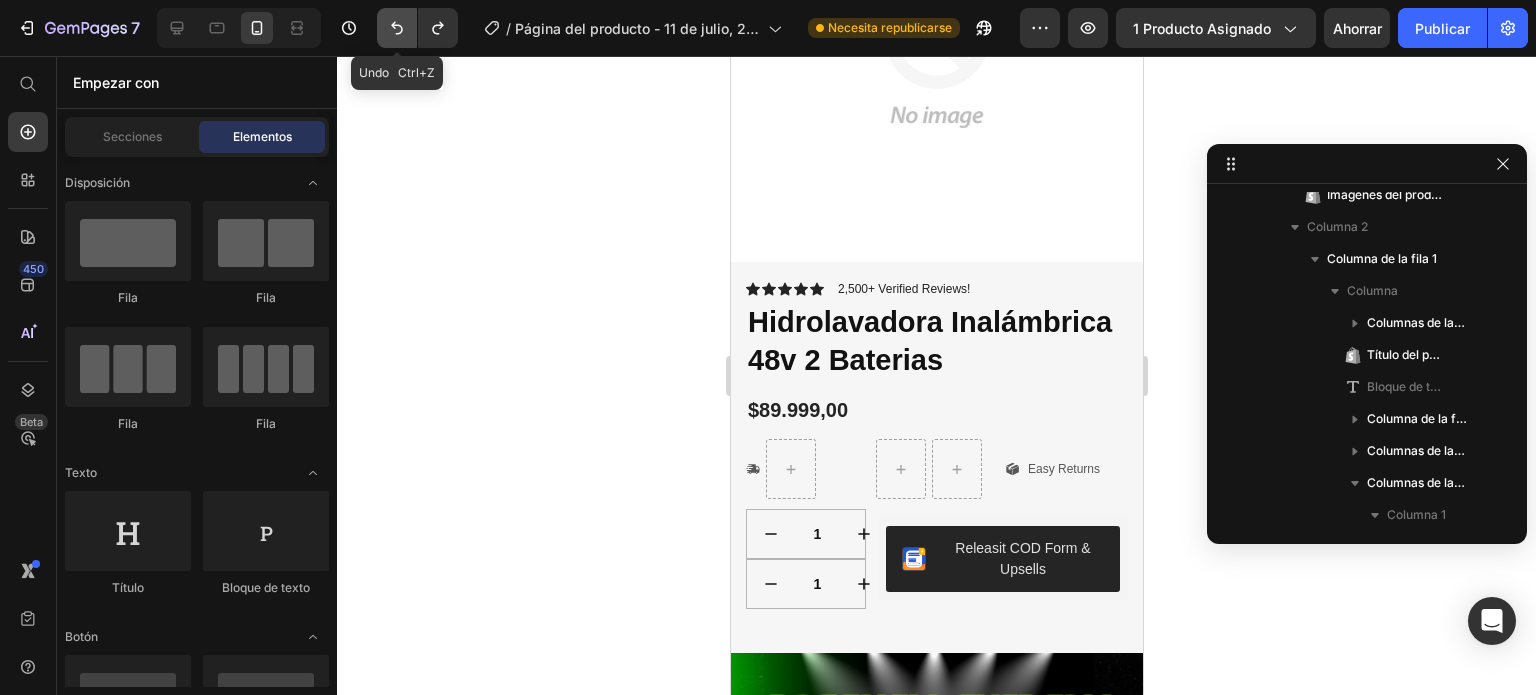 click 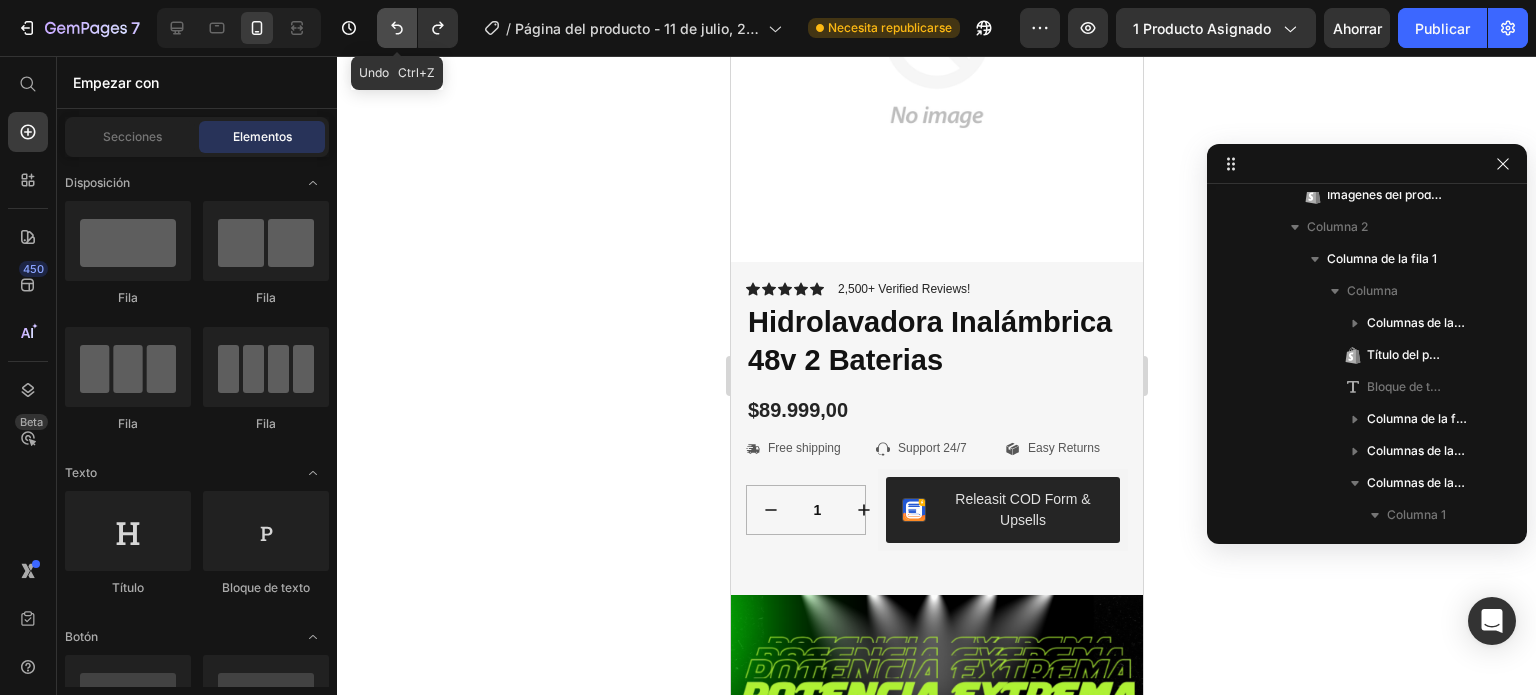 click 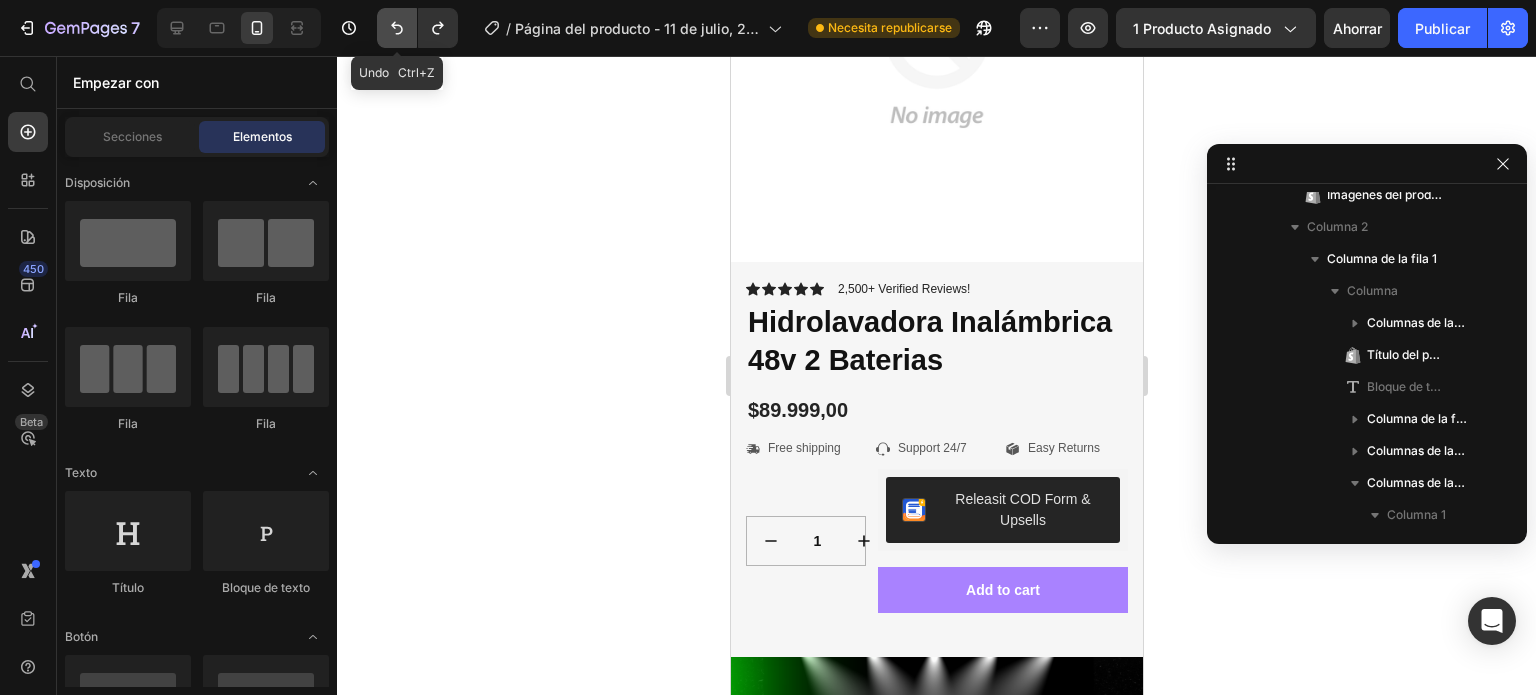click 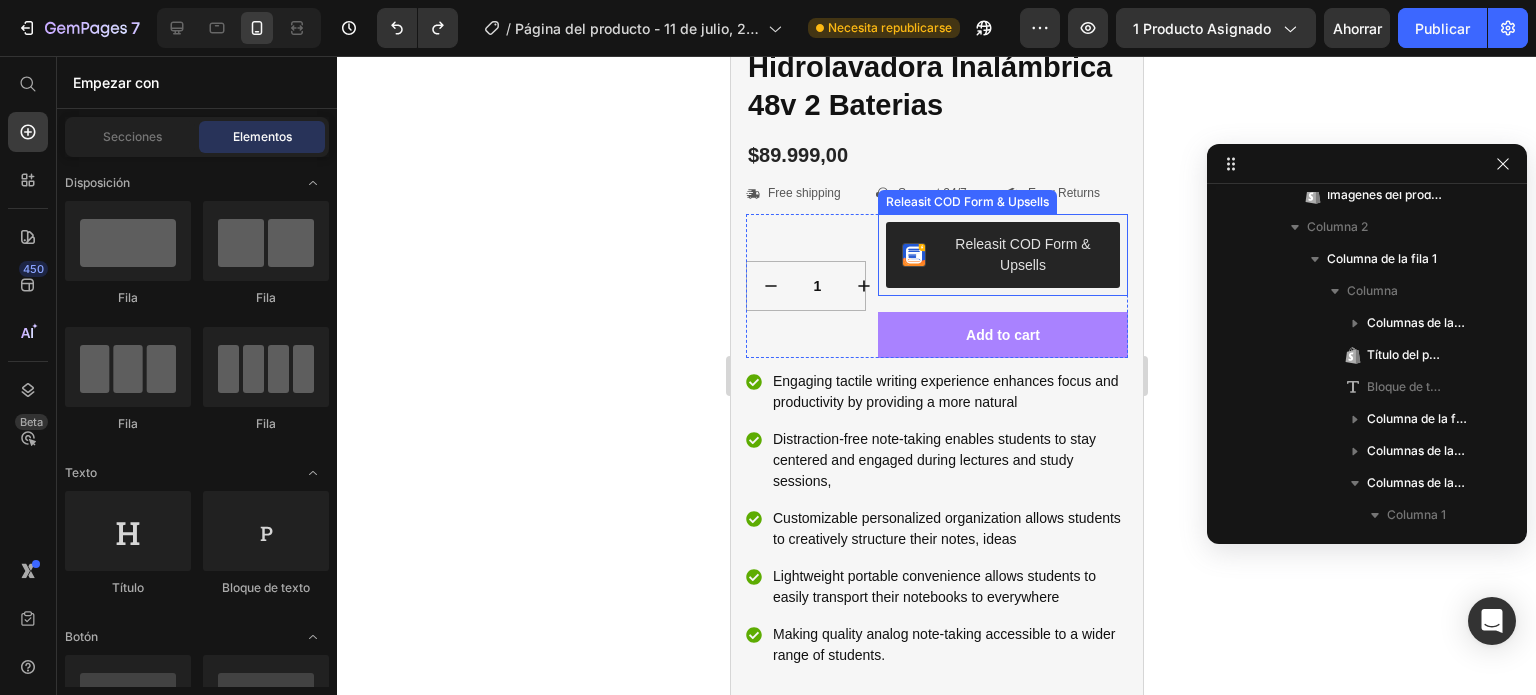 scroll, scrollTop: 503, scrollLeft: 0, axis: vertical 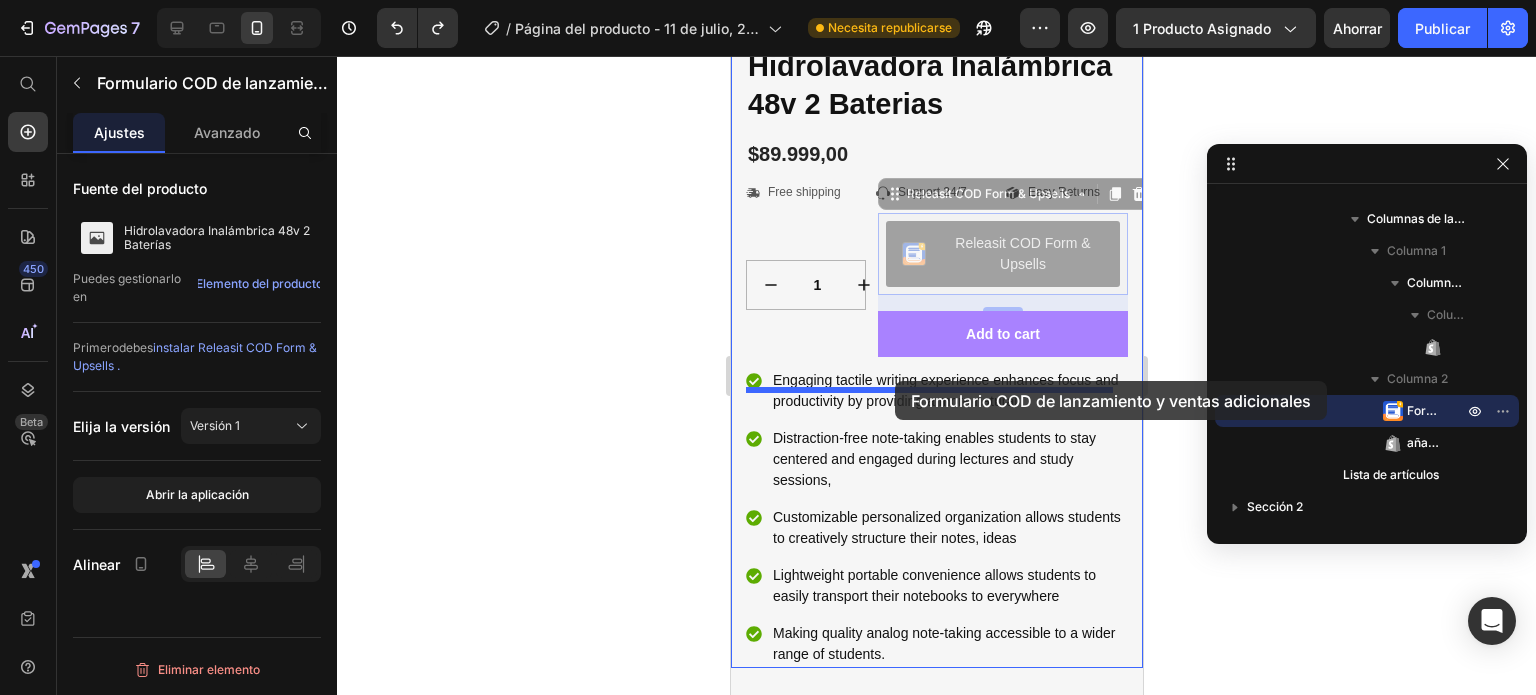 drag, startPoint x: 987, startPoint y: 294, endPoint x: 894, endPoint y: 381, distance: 127.349915 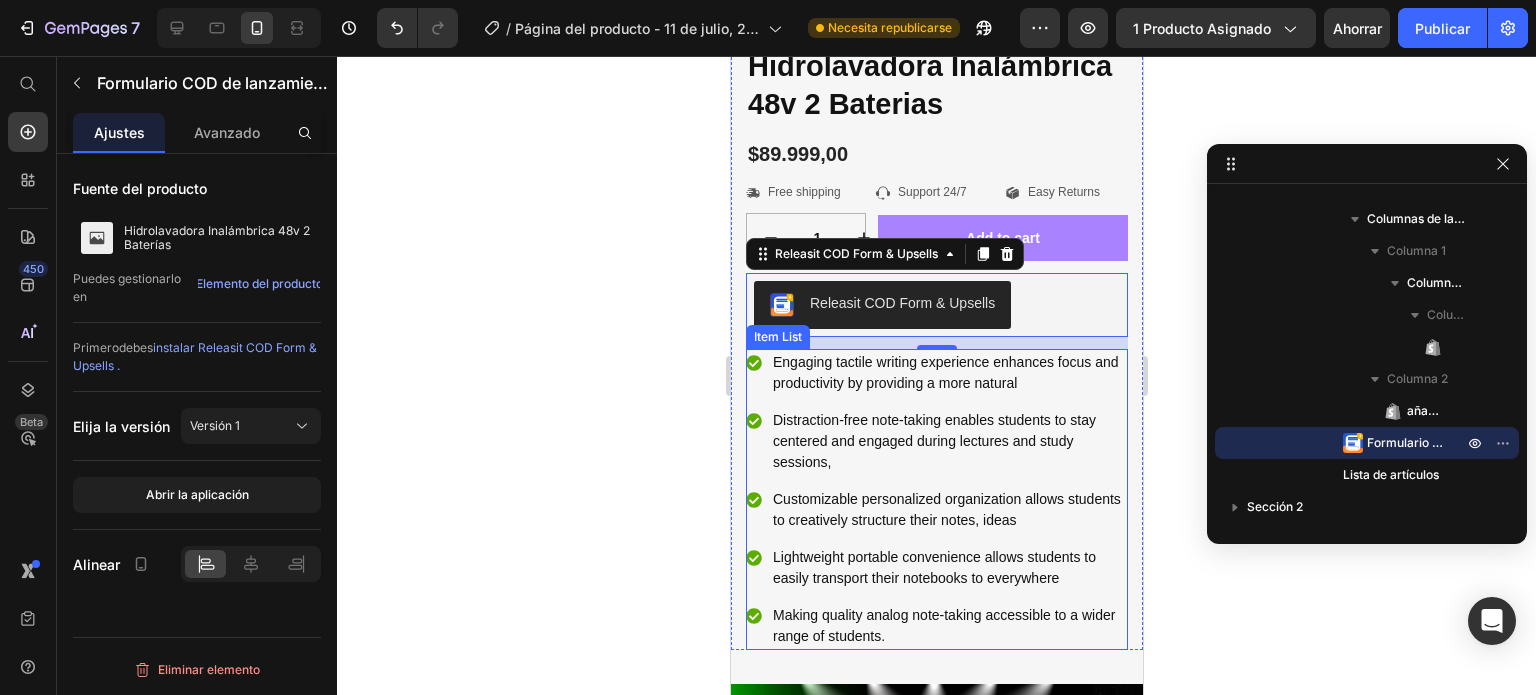 click on "Engaging tactile writing experience enhances focus and productivity by providing a more natural Distraction-free note-taking enables students to stay centered and engaged during lectures and study sessions, Customizable personalized organization allows students to creatively structure their notes, ideas Lightweight portable convenience allows students to easily transport their notebooks to everywhere Making quality analog note-taking accessible to a wider range of students." at bounding box center [936, 499] 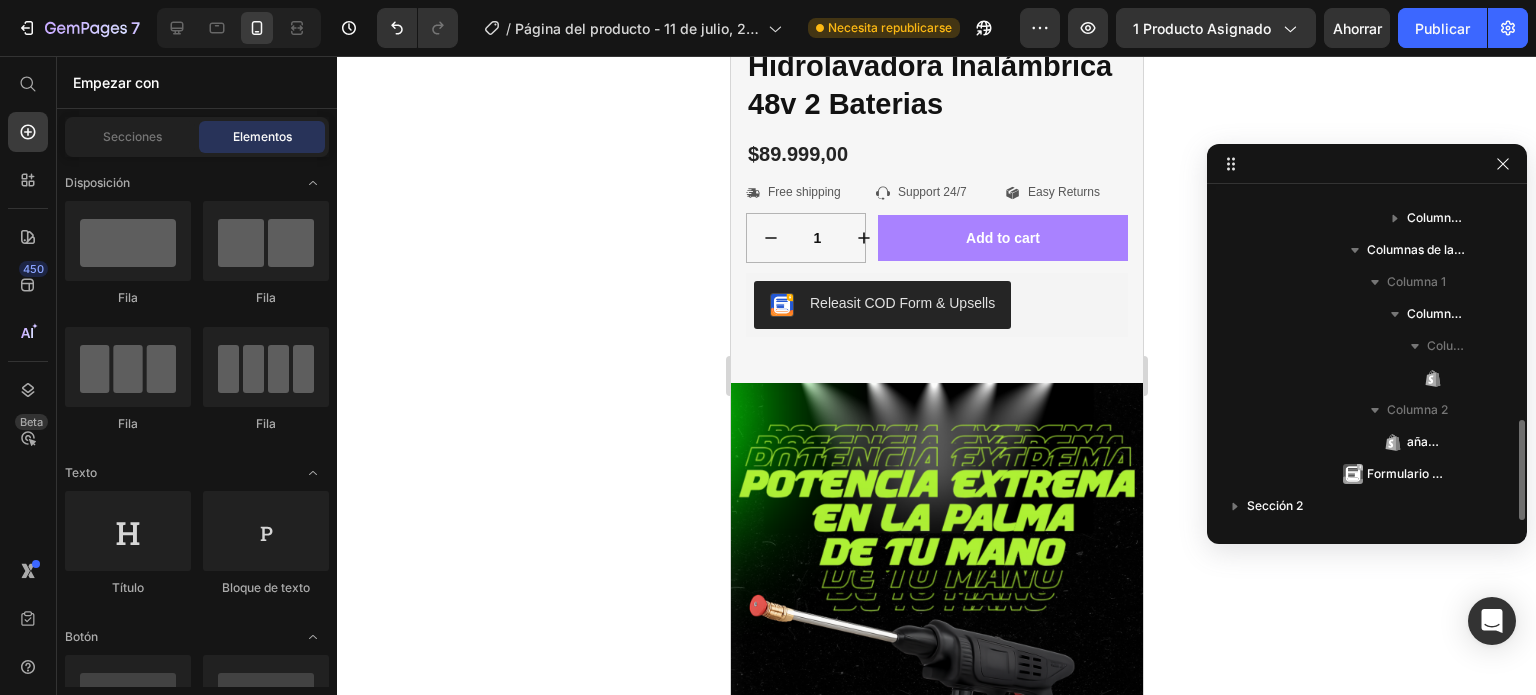 scroll, scrollTop: 757, scrollLeft: 0, axis: vertical 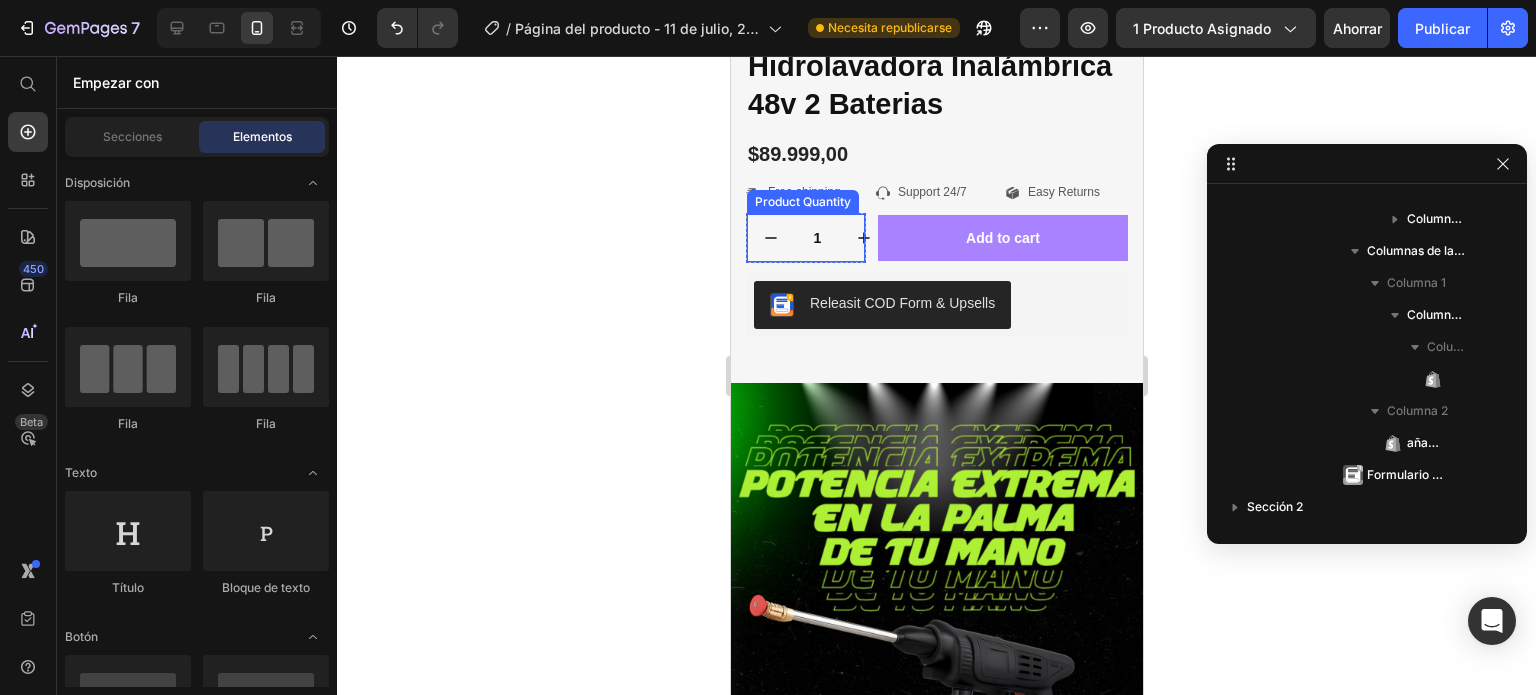 click at bounding box center [770, 238] 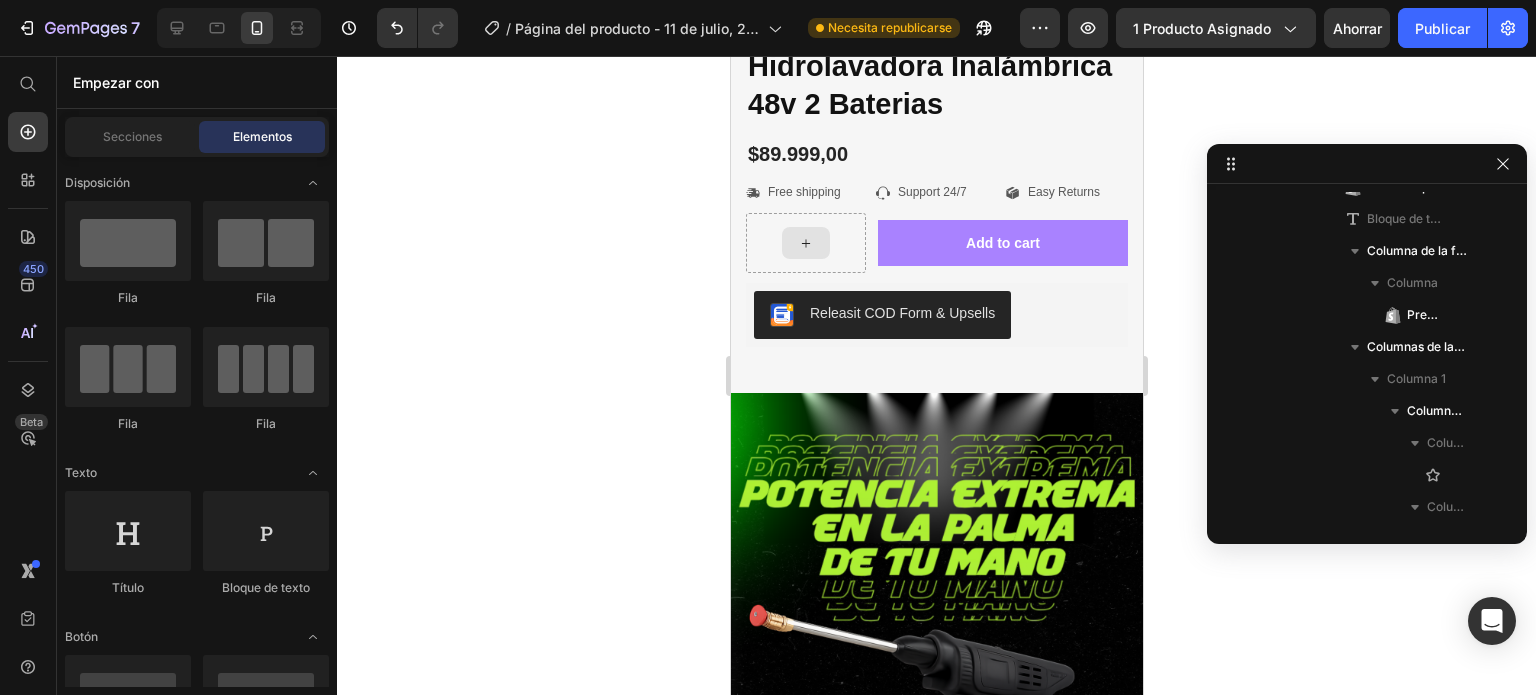 scroll, scrollTop: 1453, scrollLeft: 0, axis: vertical 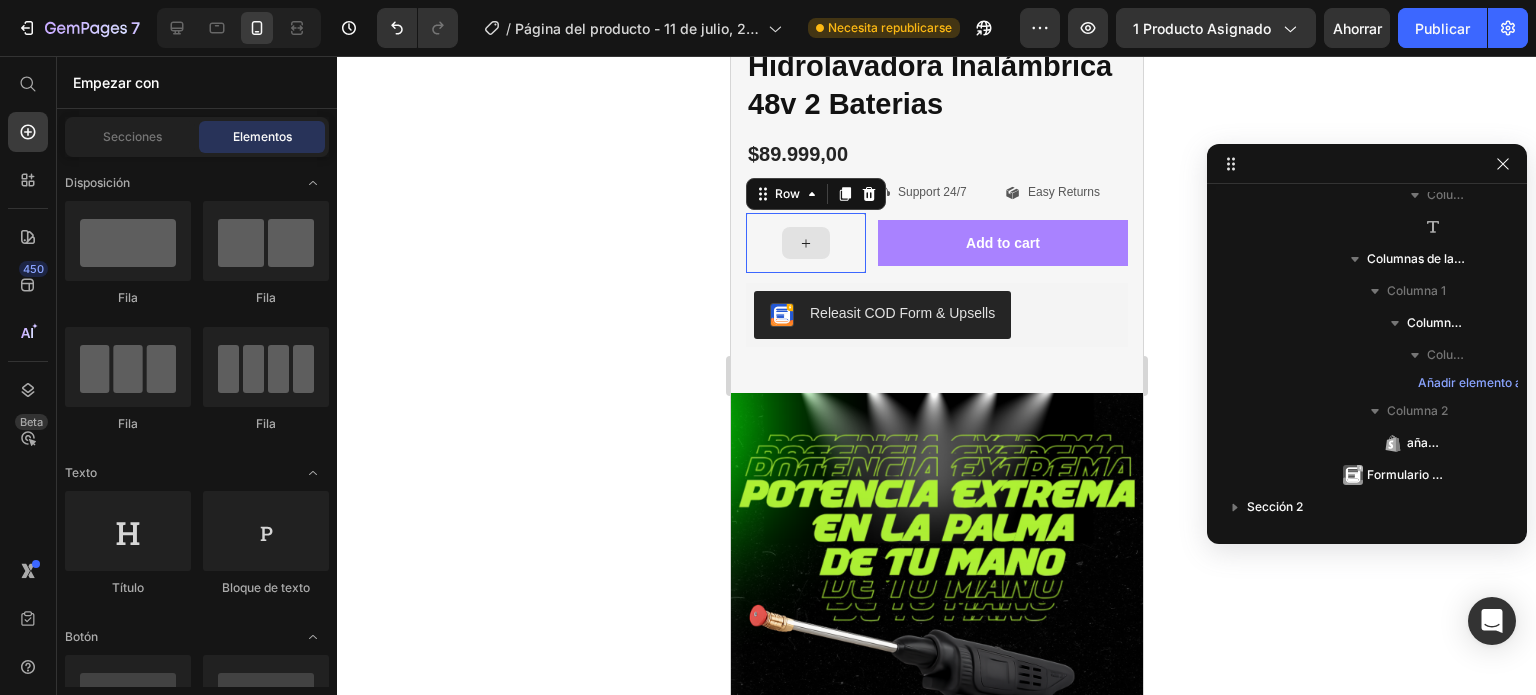 click at bounding box center (805, 243) 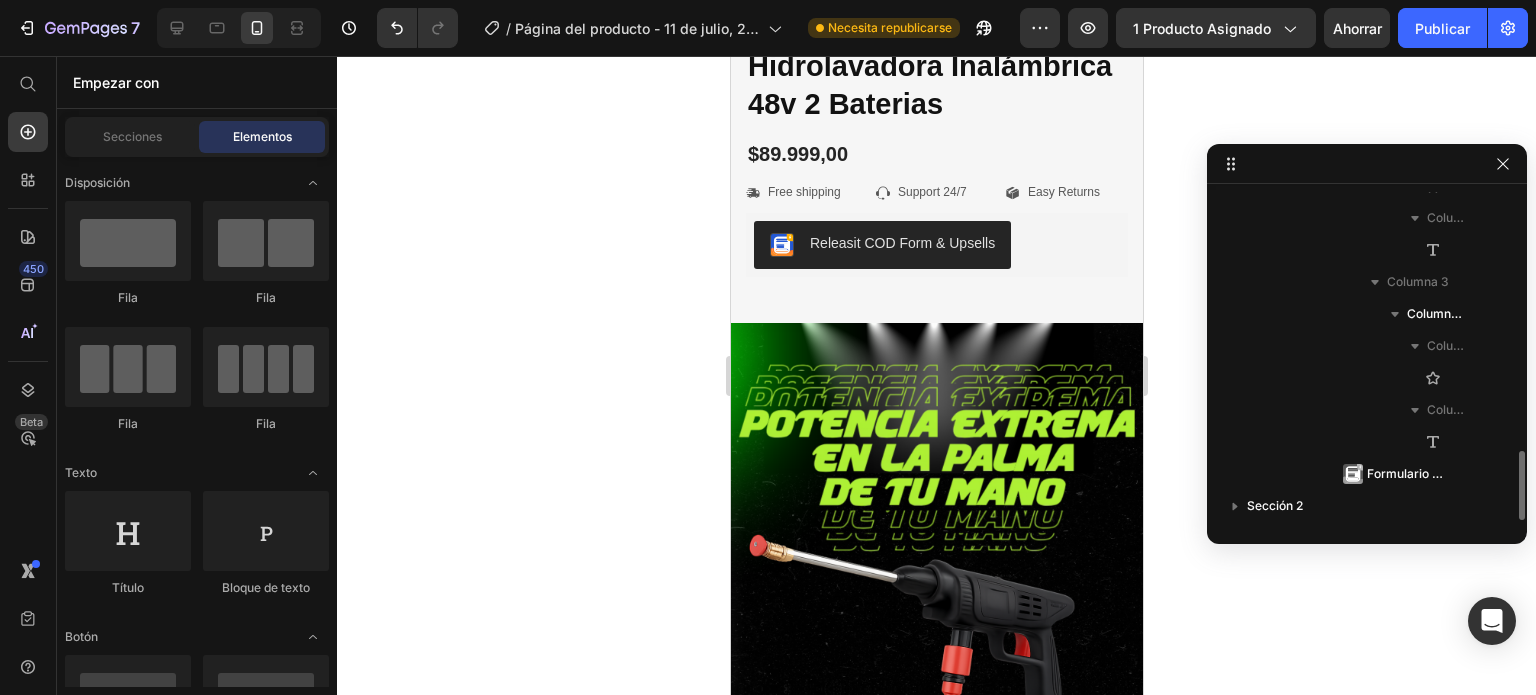 scroll, scrollTop: 1237, scrollLeft: 0, axis: vertical 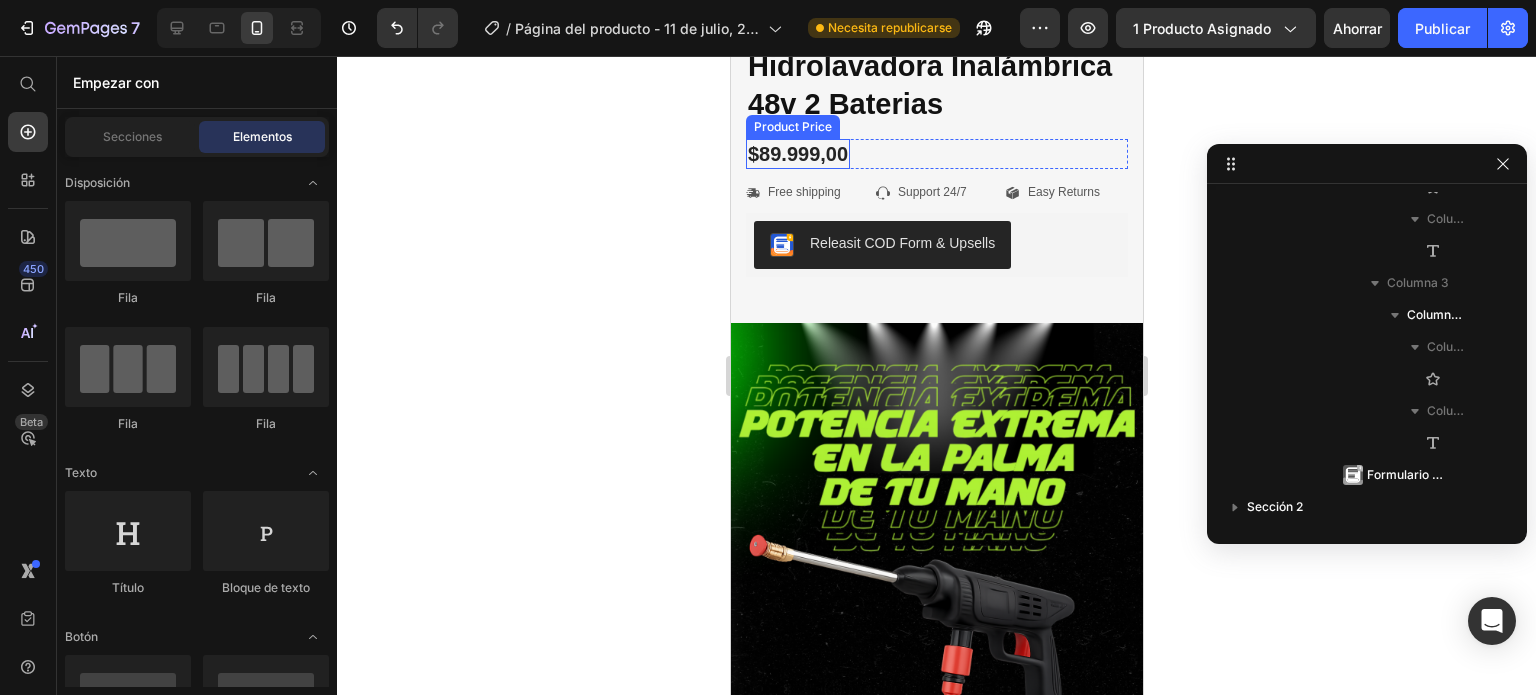 click on "$89.999,00" at bounding box center [797, 154] 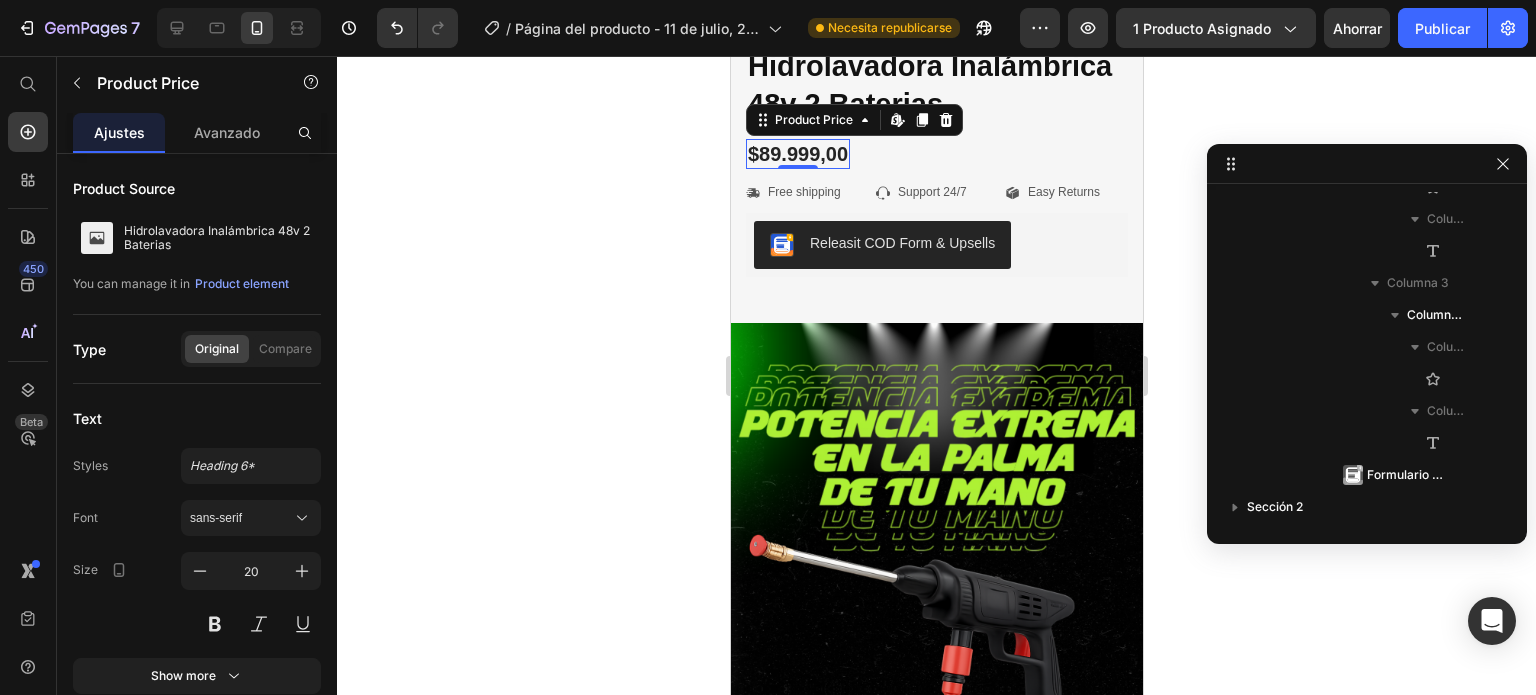 scroll, scrollTop: 730, scrollLeft: 0, axis: vertical 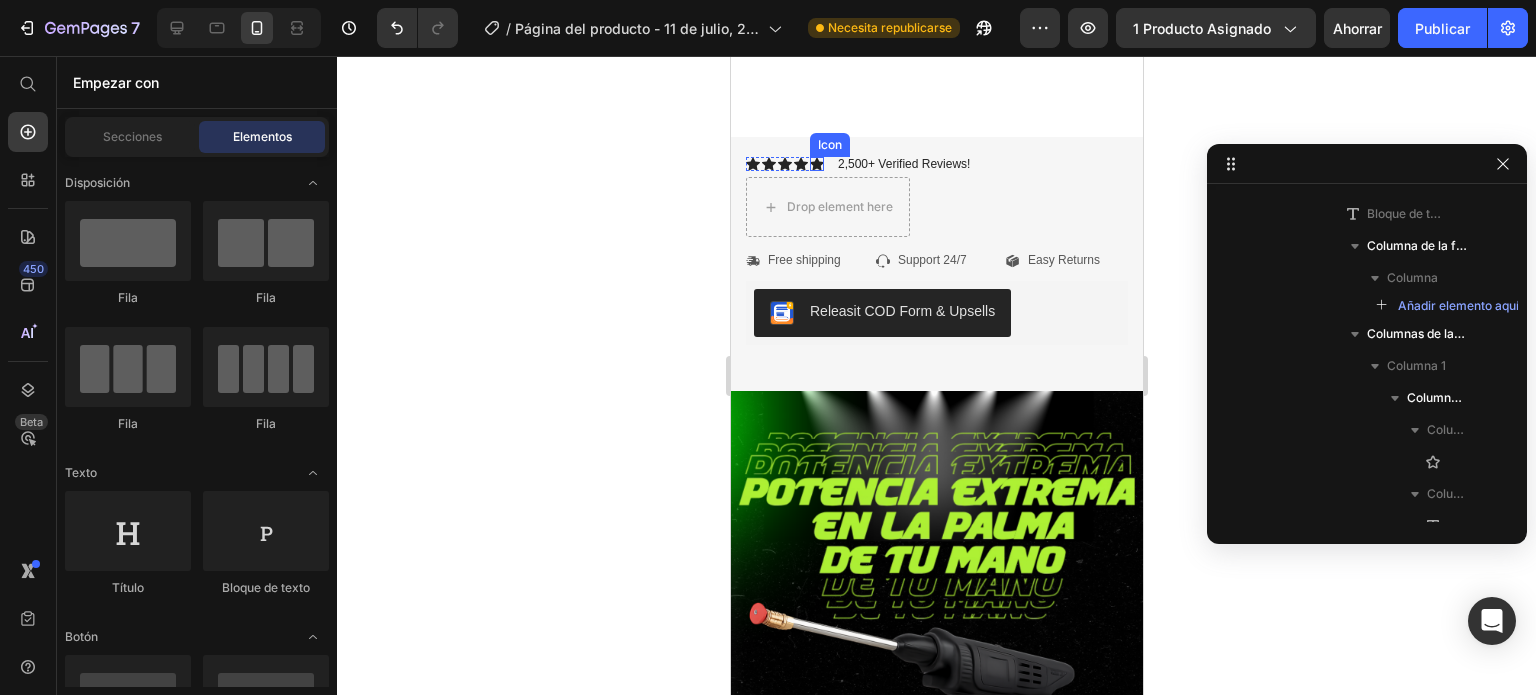 click 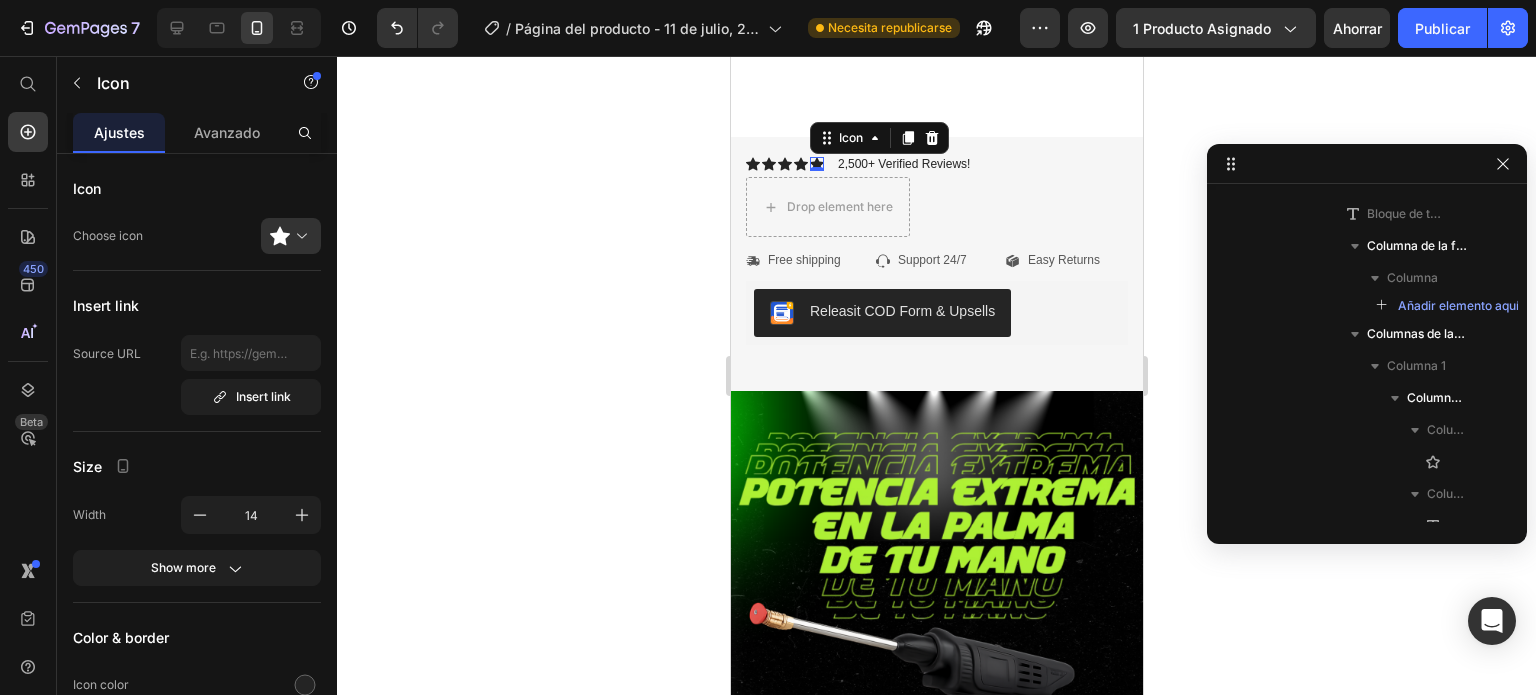 scroll, scrollTop: 506, scrollLeft: 0, axis: vertical 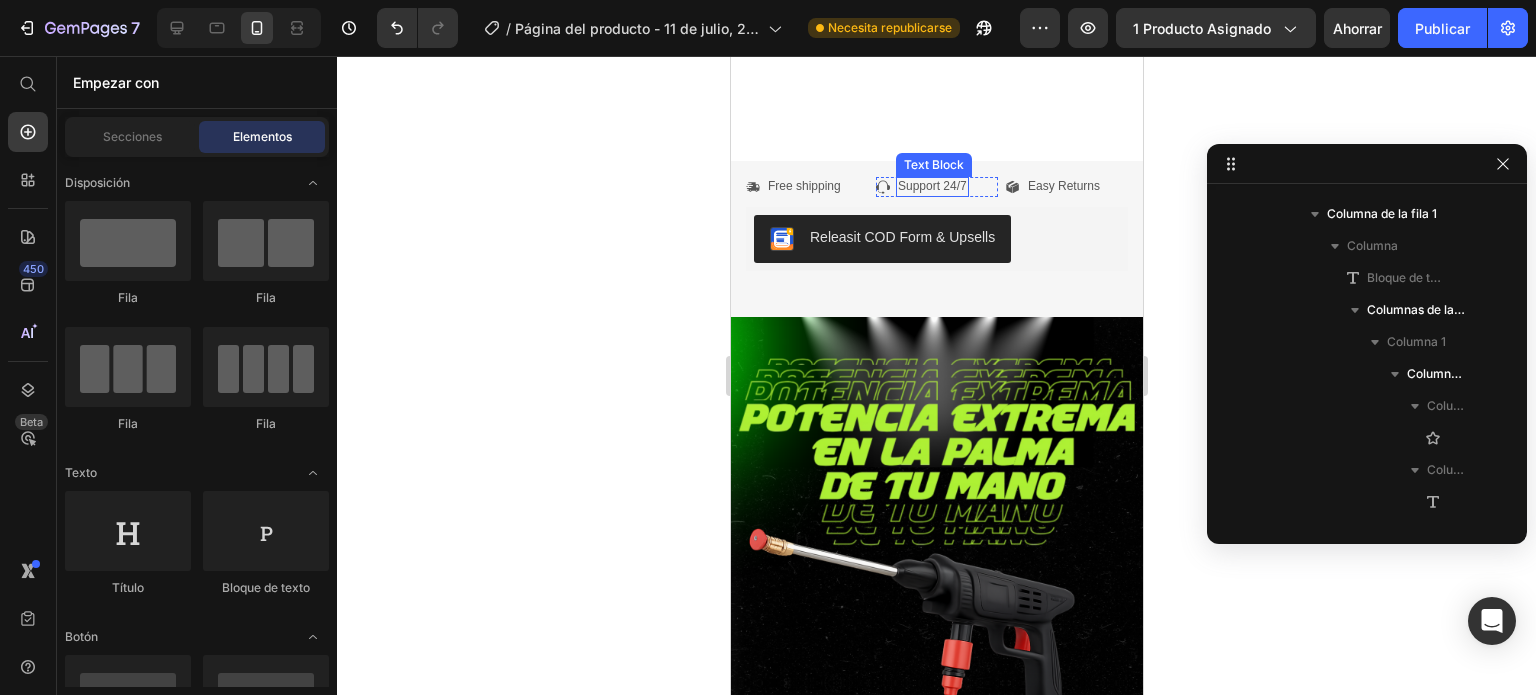 click on "Support 24/7" at bounding box center (931, 187) 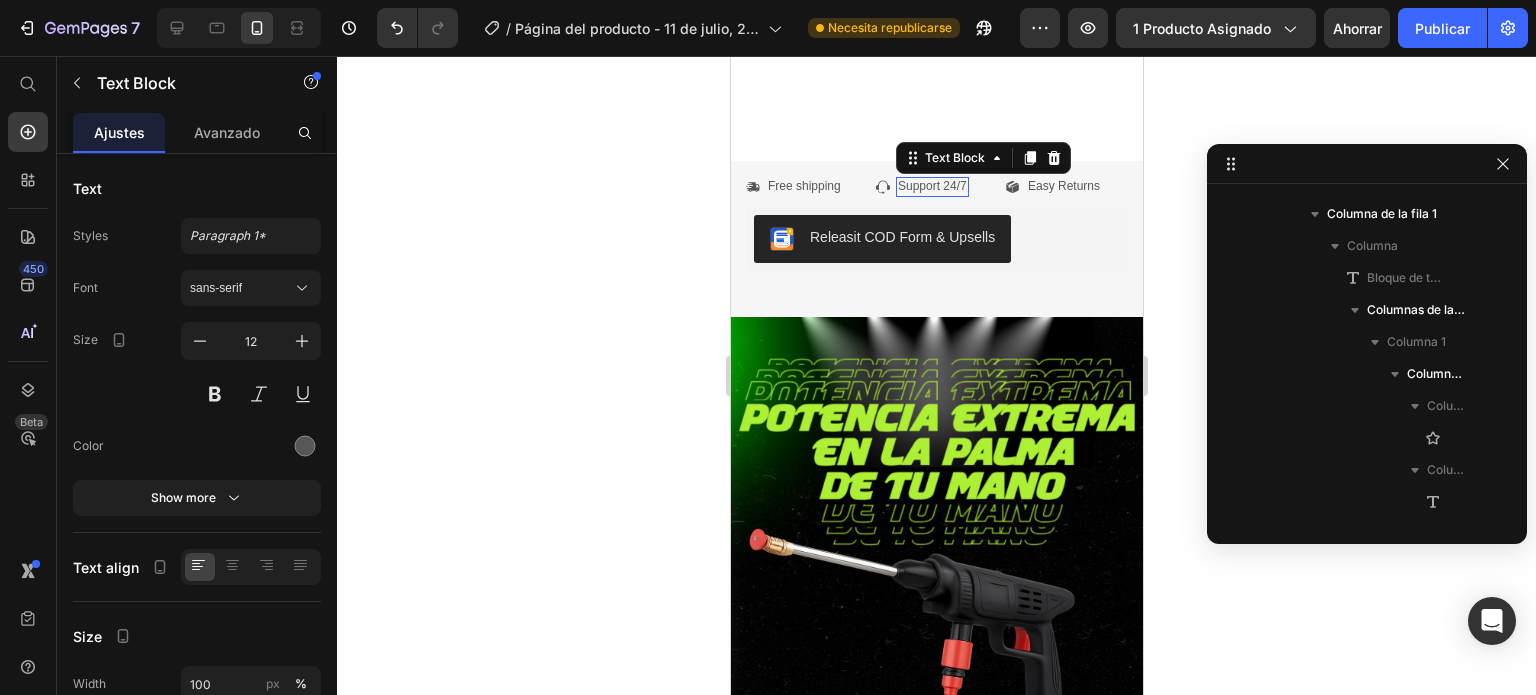 scroll, scrollTop: 538, scrollLeft: 0, axis: vertical 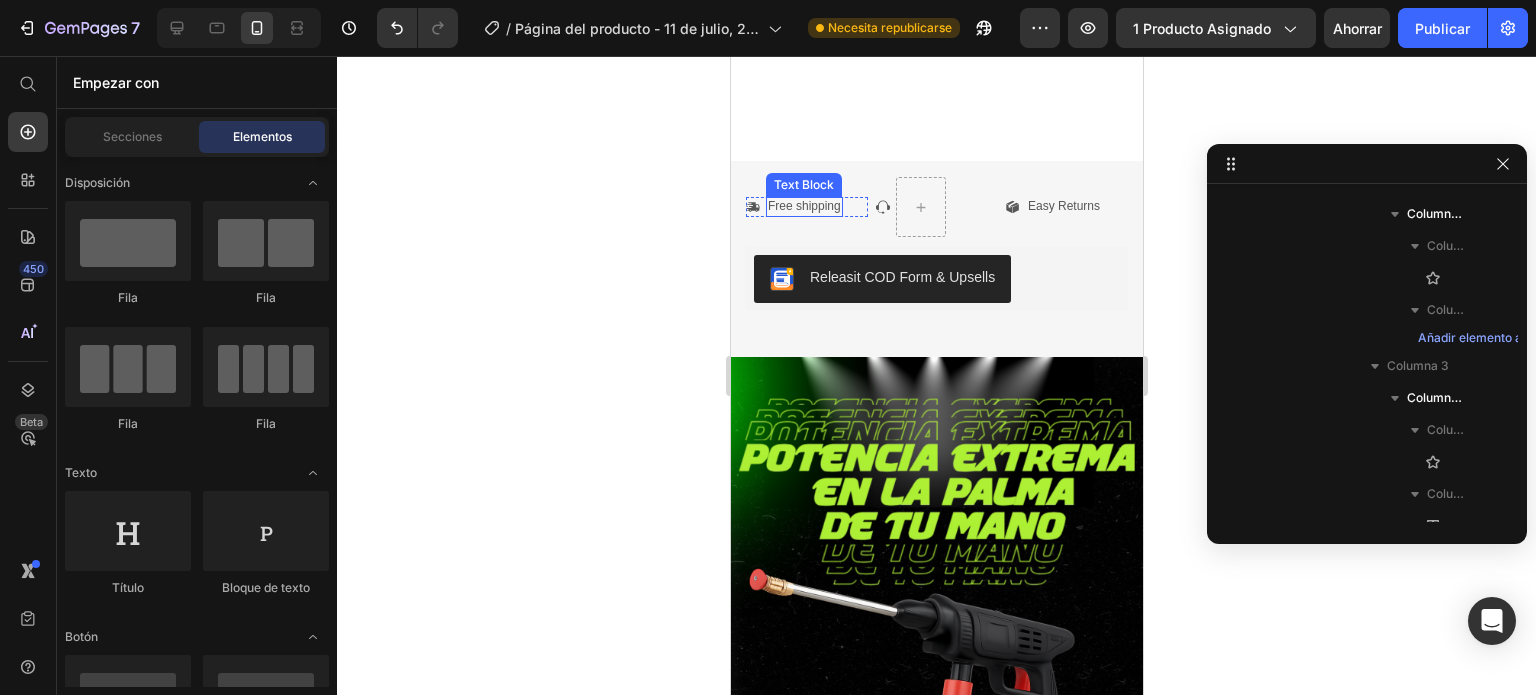 click on "Free shipping" at bounding box center [803, 207] 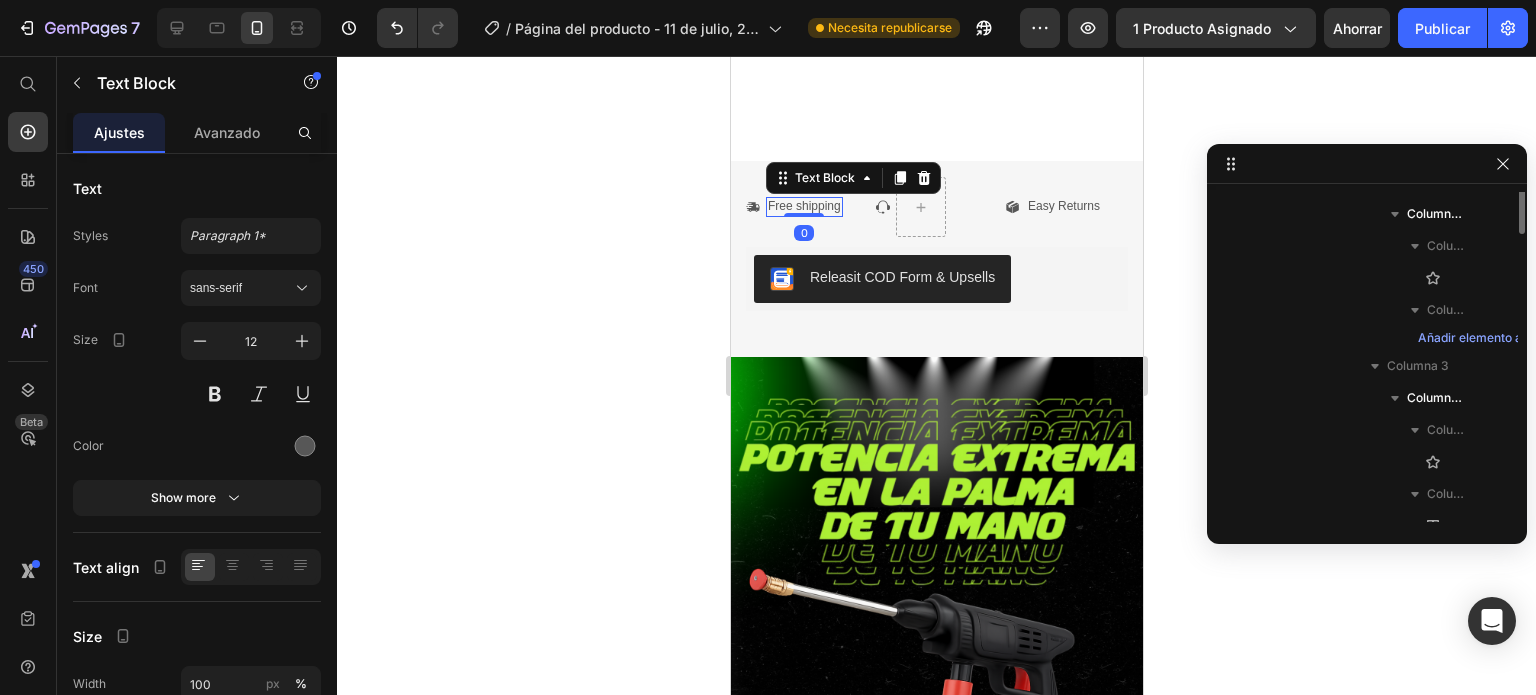 scroll, scrollTop: 346, scrollLeft: 0, axis: vertical 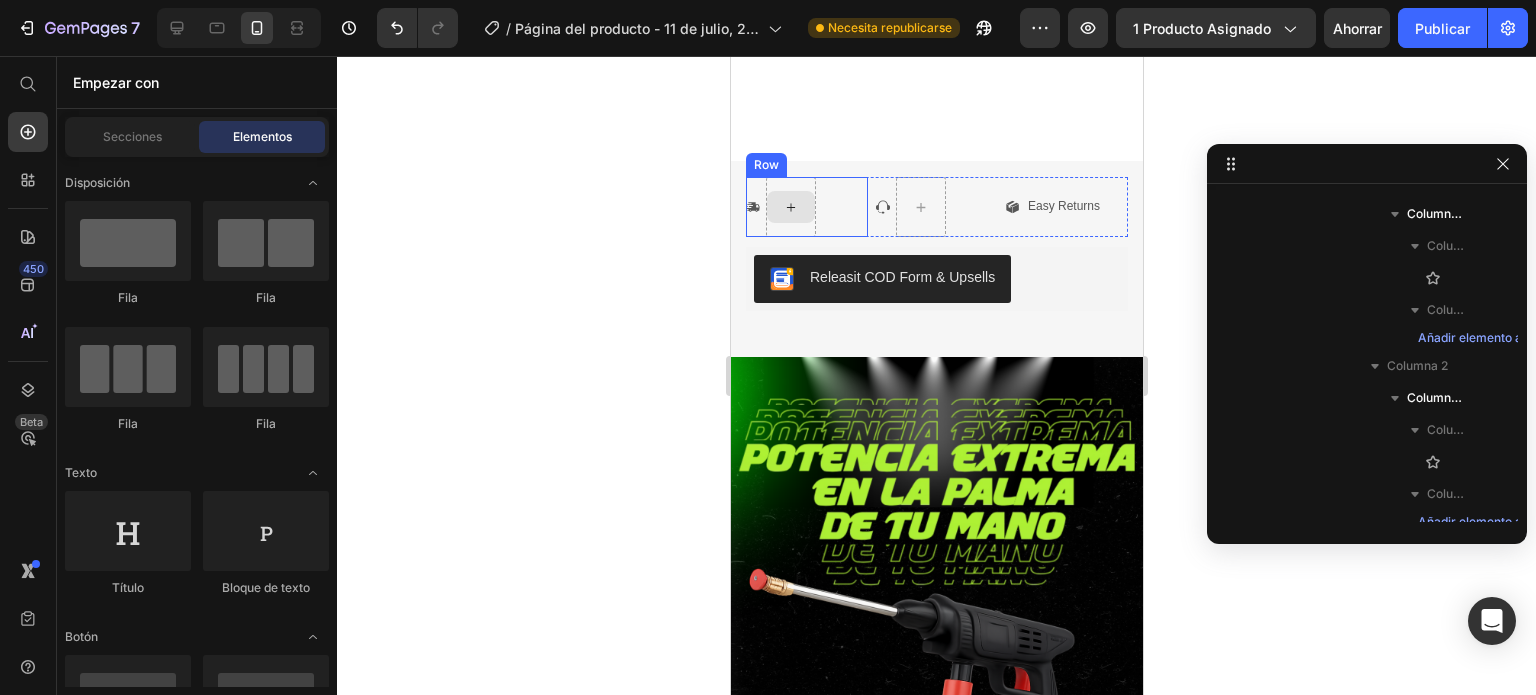 click at bounding box center (790, 207) 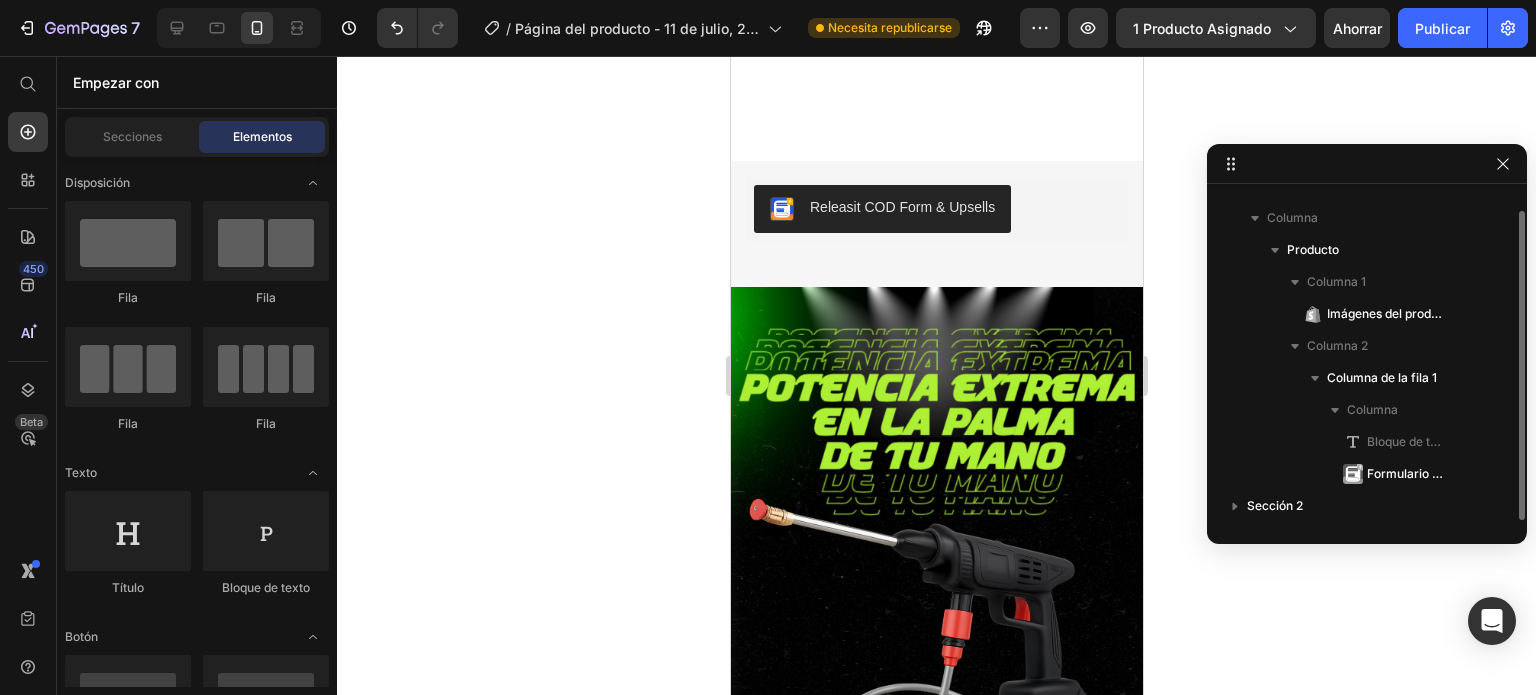 scroll, scrollTop: 21, scrollLeft: 0, axis: vertical 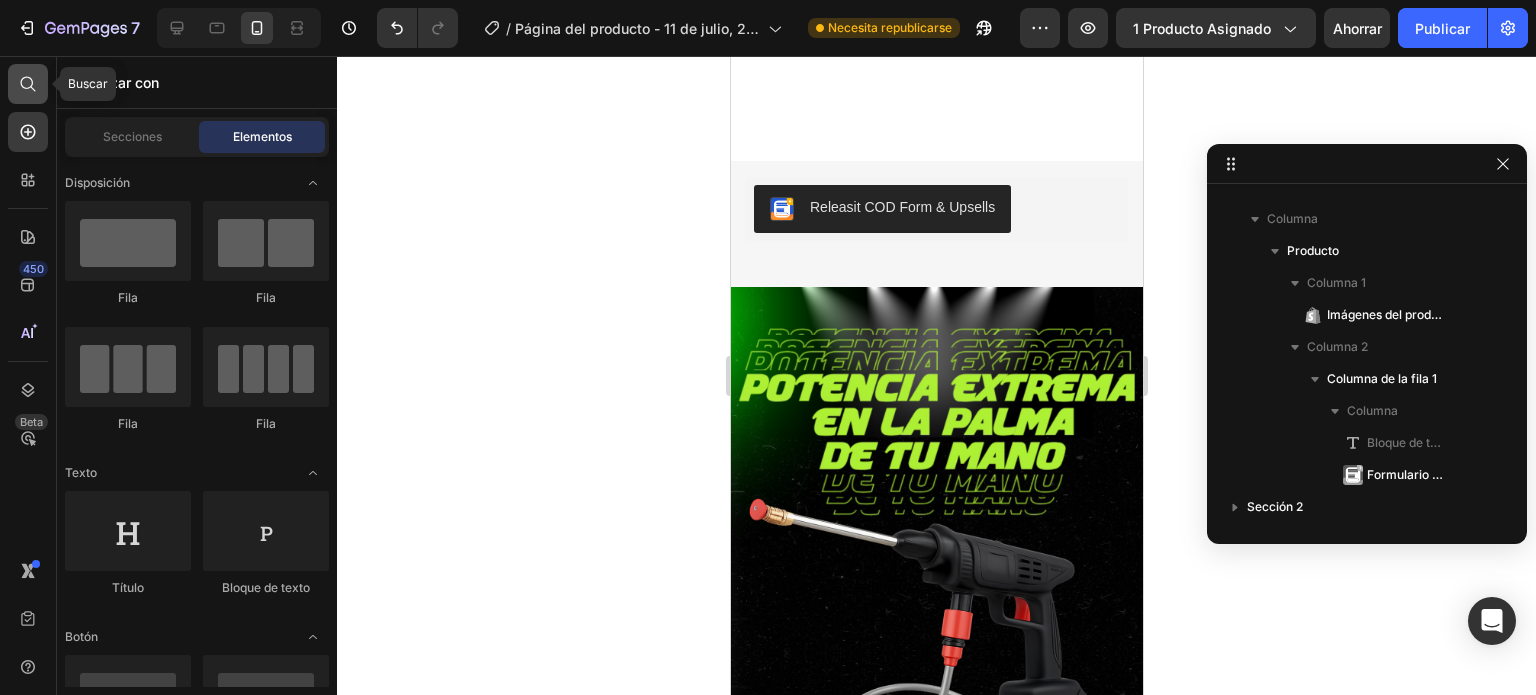 click 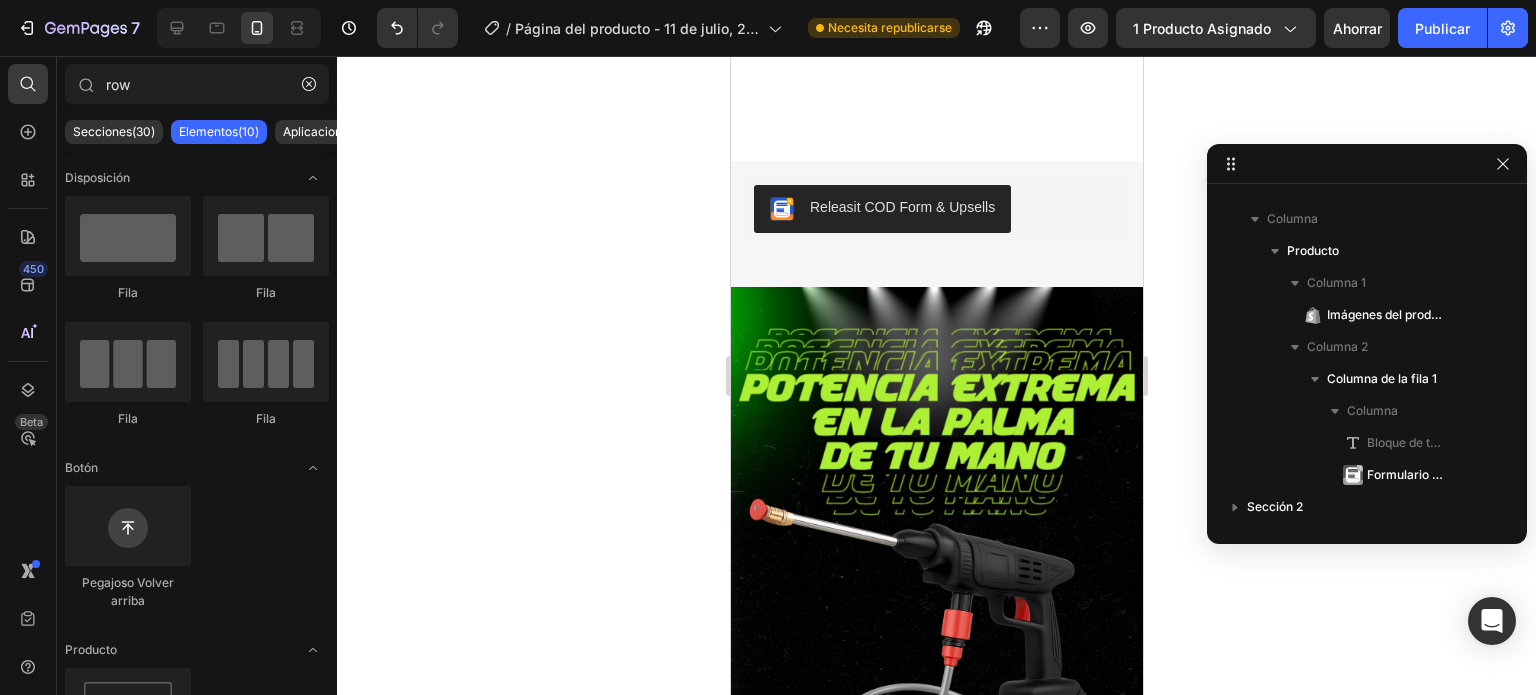 type on "row" 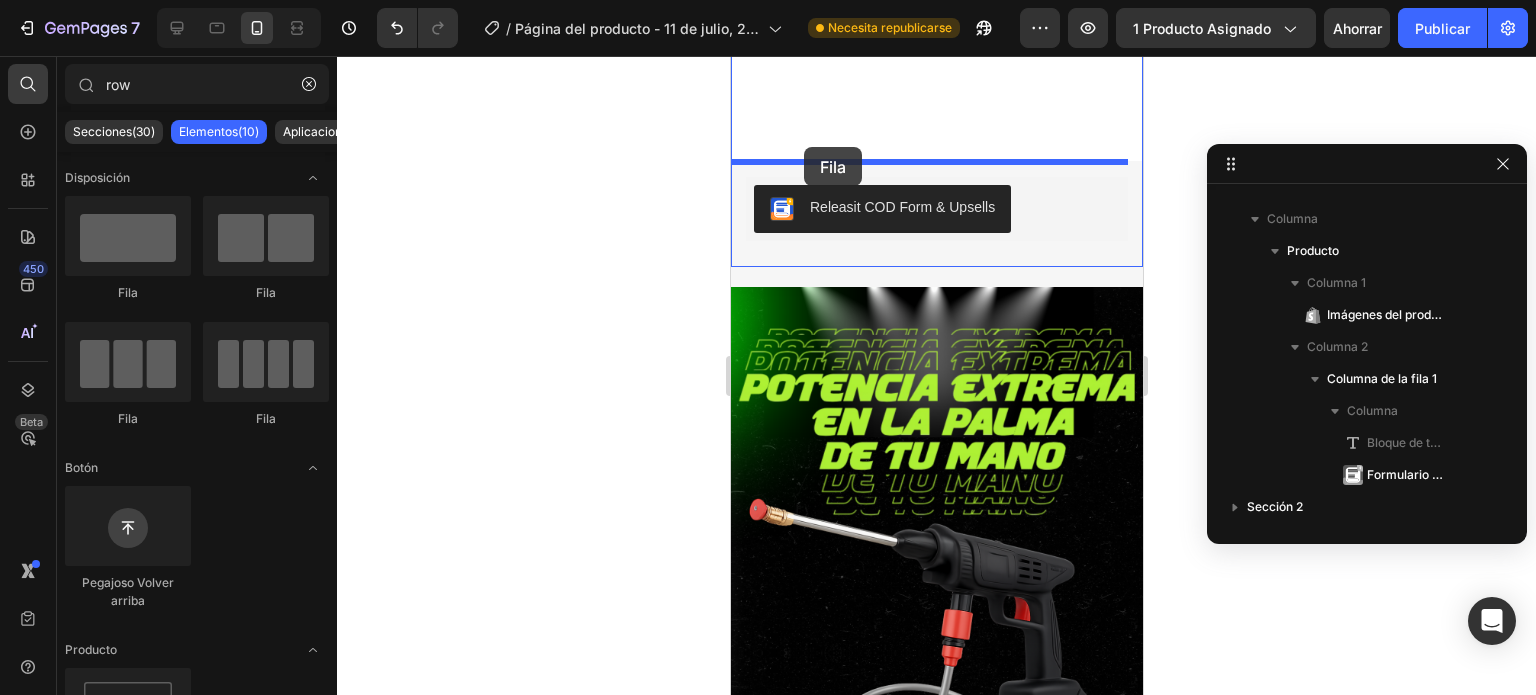 drag, startPoint x: 897, startPoint y: 295, endPoint x: 803, endPoint y: 147, distance: 175.32826 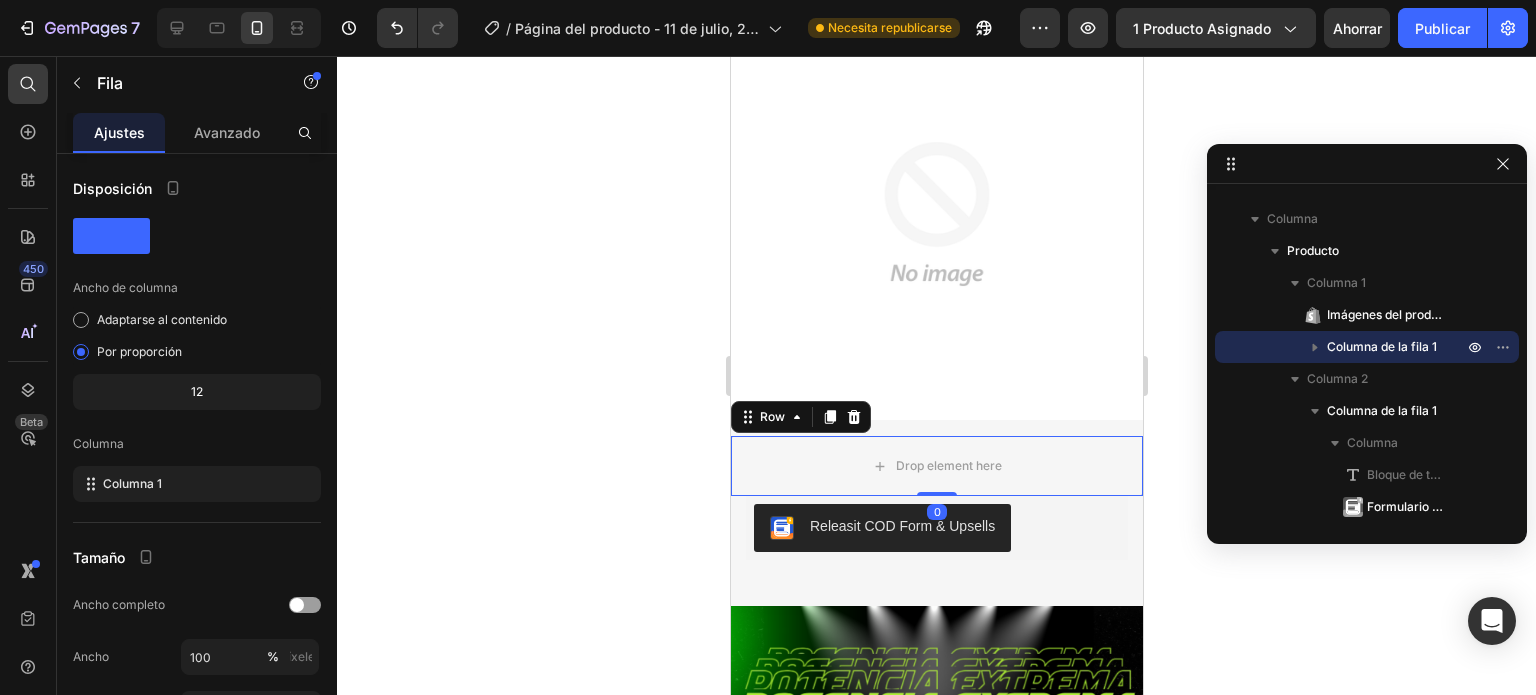 scroll, scrollTop: 80, scrollLeft: 0, axis: vertical 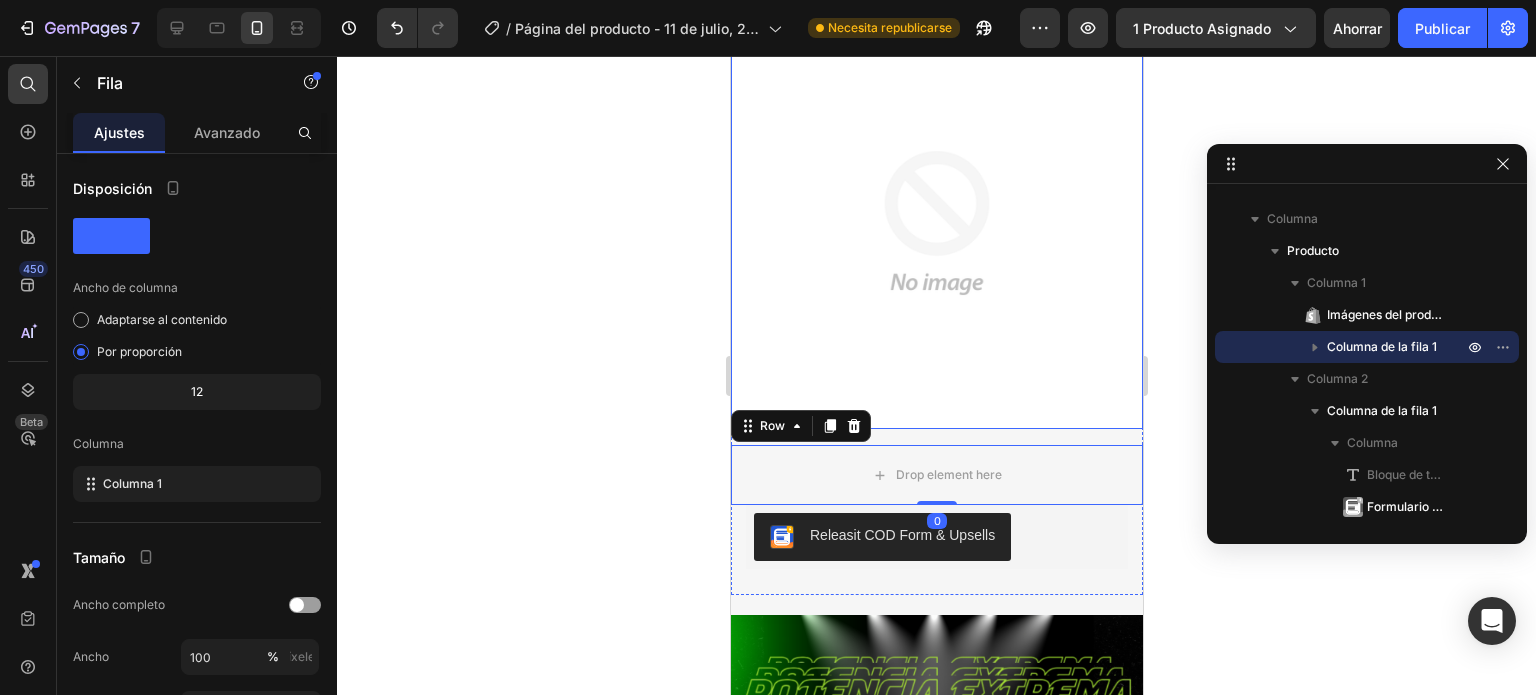 click at bounding box center (936, 223) 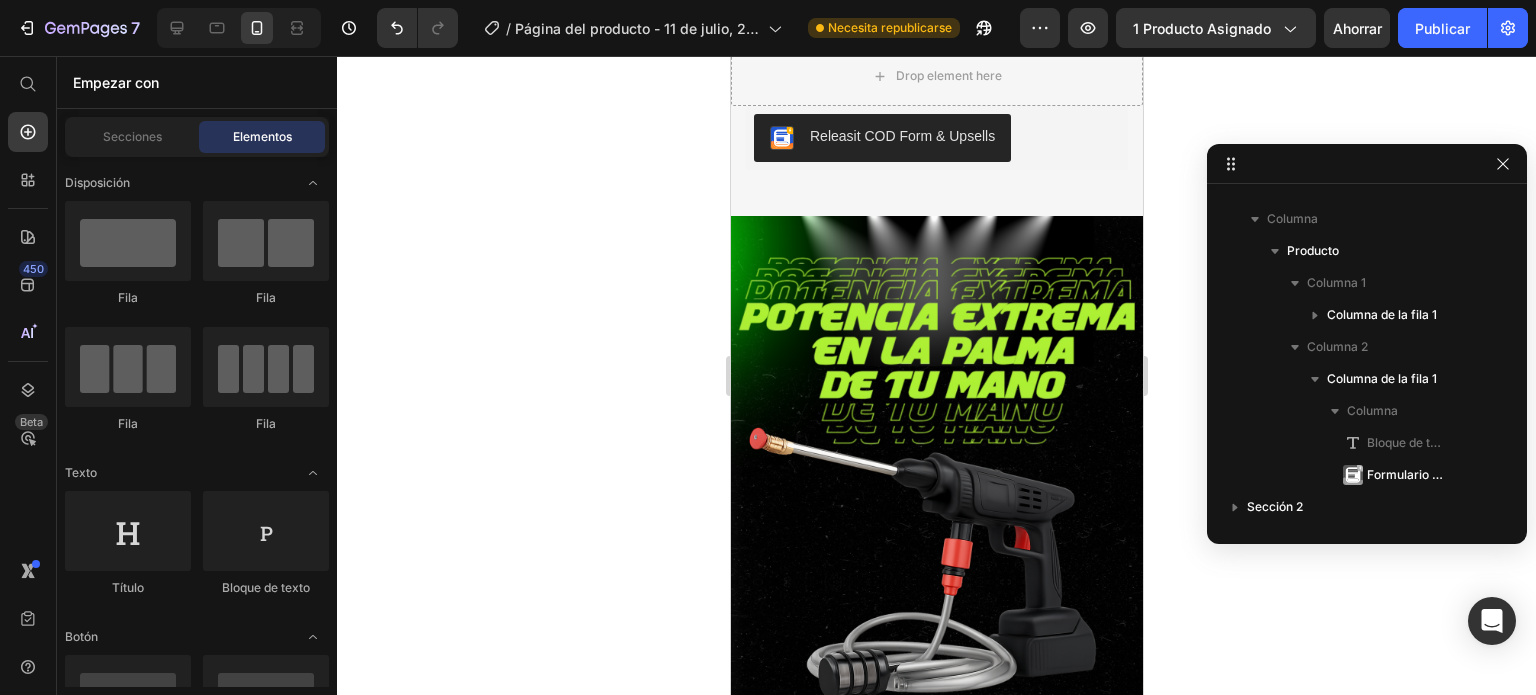 scroll, scrollTop: 0, scrollLeft: 0, axis: both 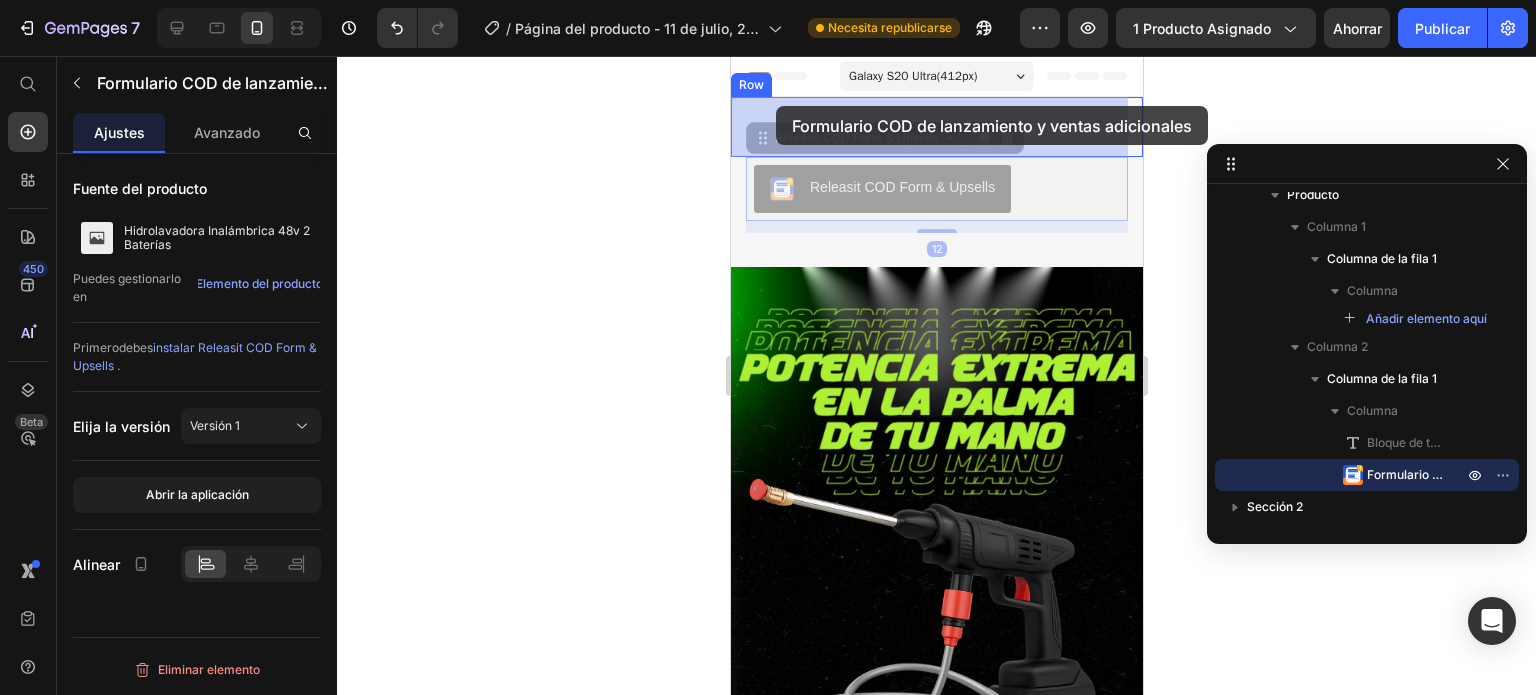 drag, startPoint x: 761, startPoint y: 166, endPoint x: 775, endPoint y: 106, distance: 61.611687 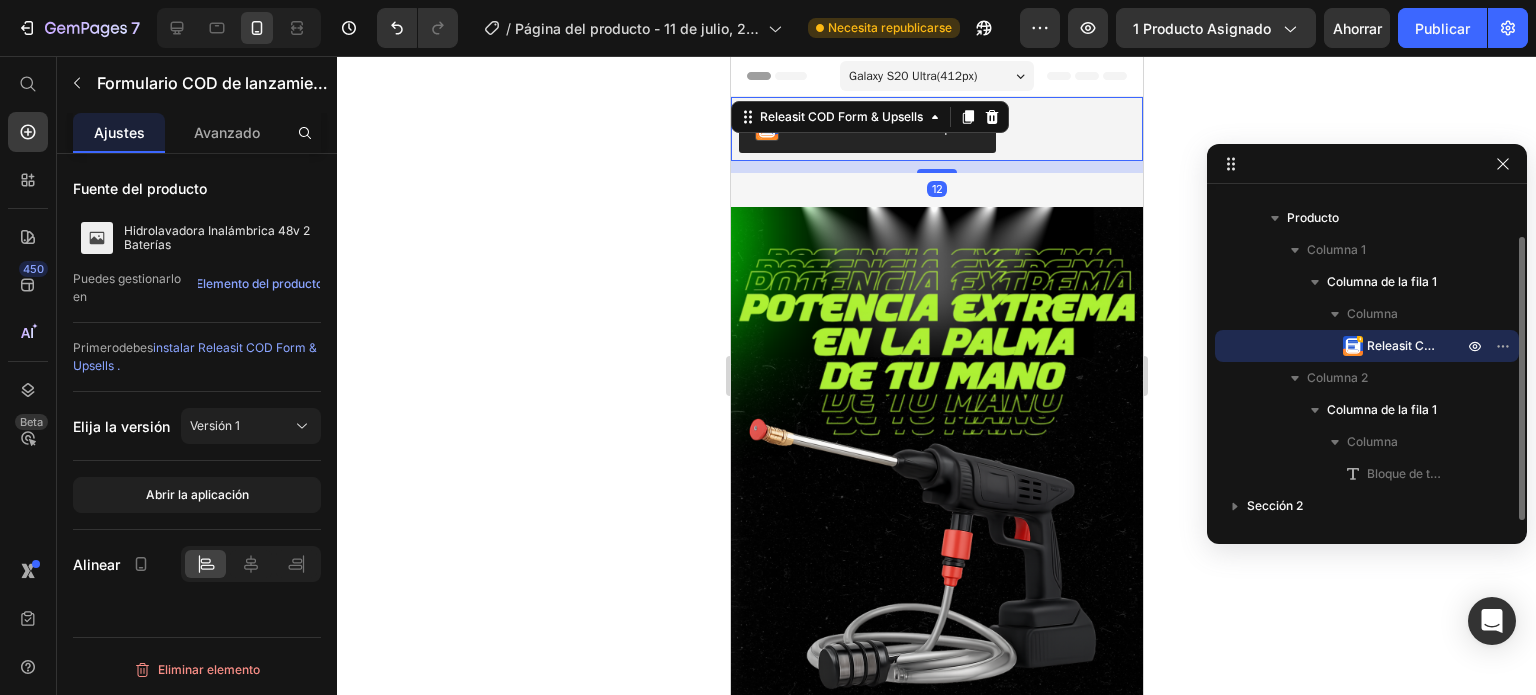 scroll, scrollTop: 53, scrollLeft: 0, axis: vertical 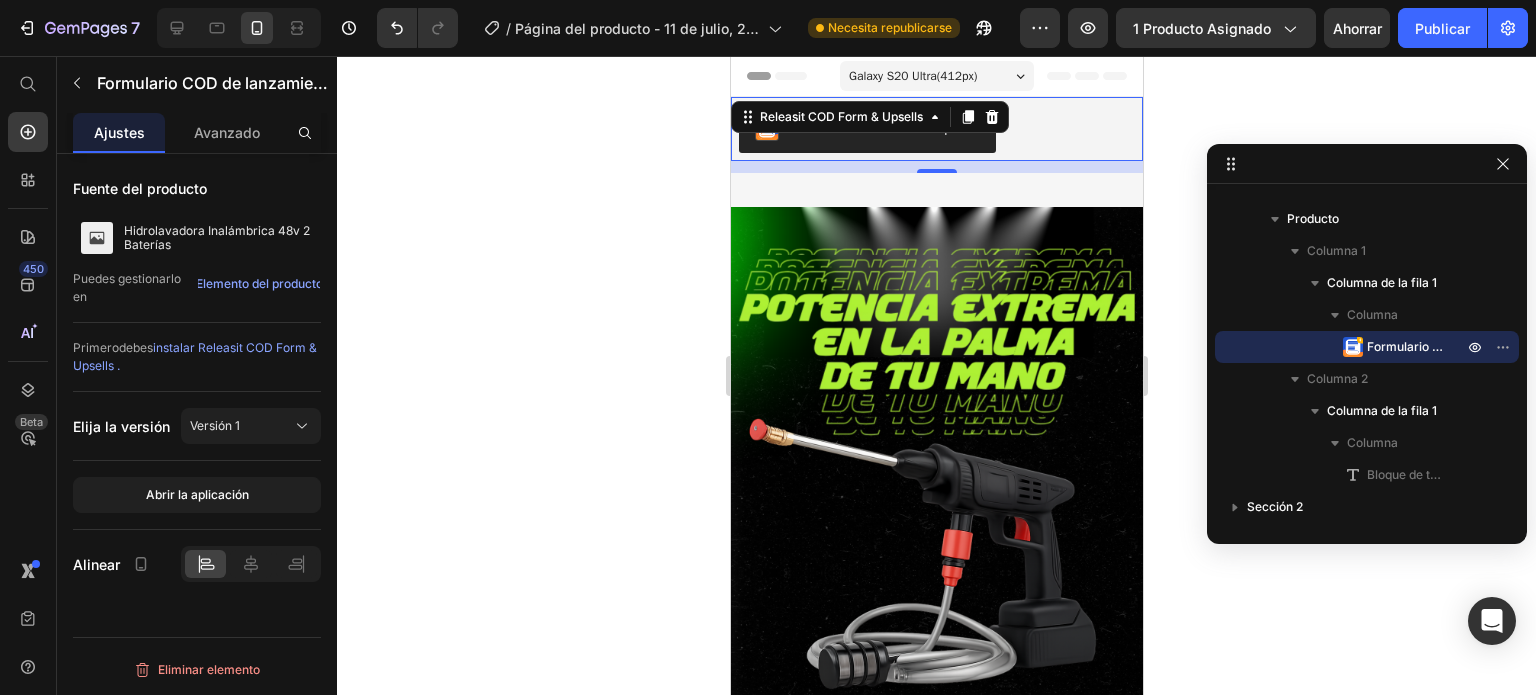 click 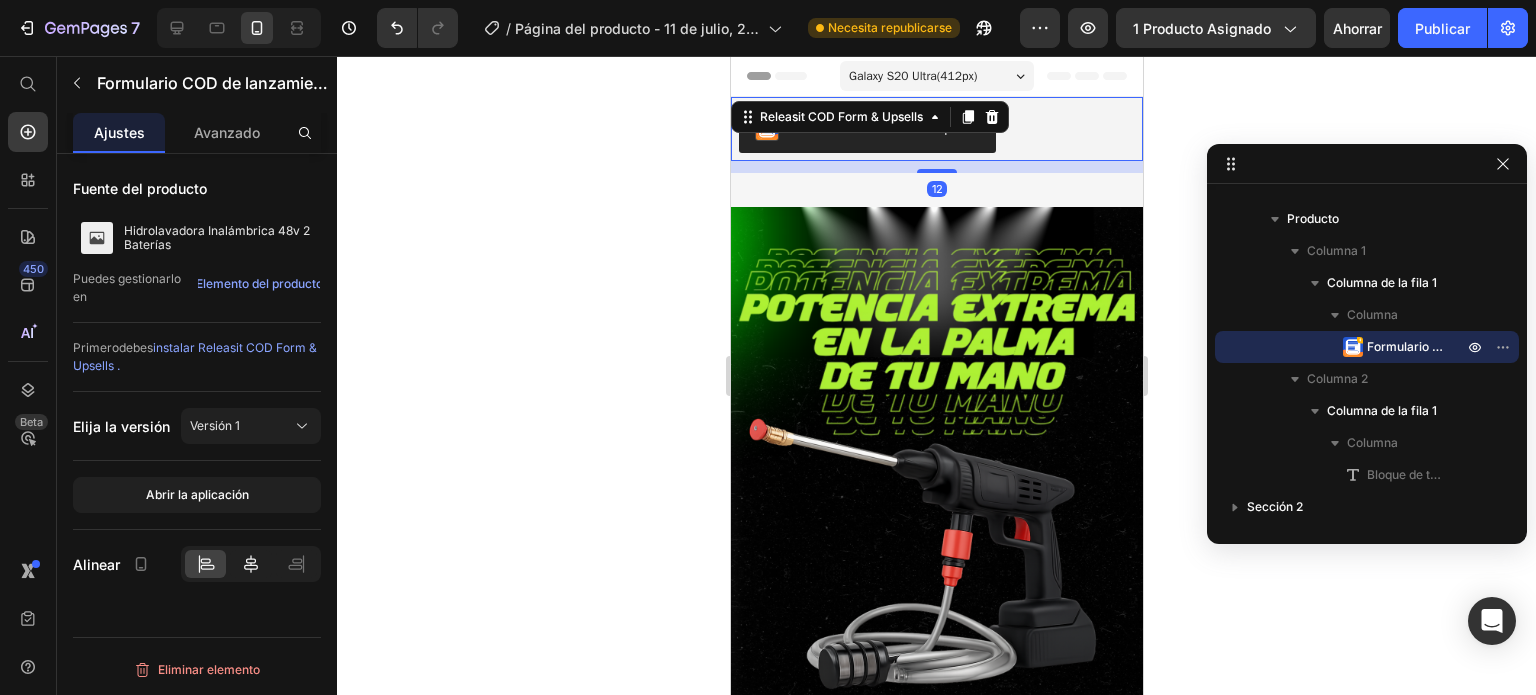 click 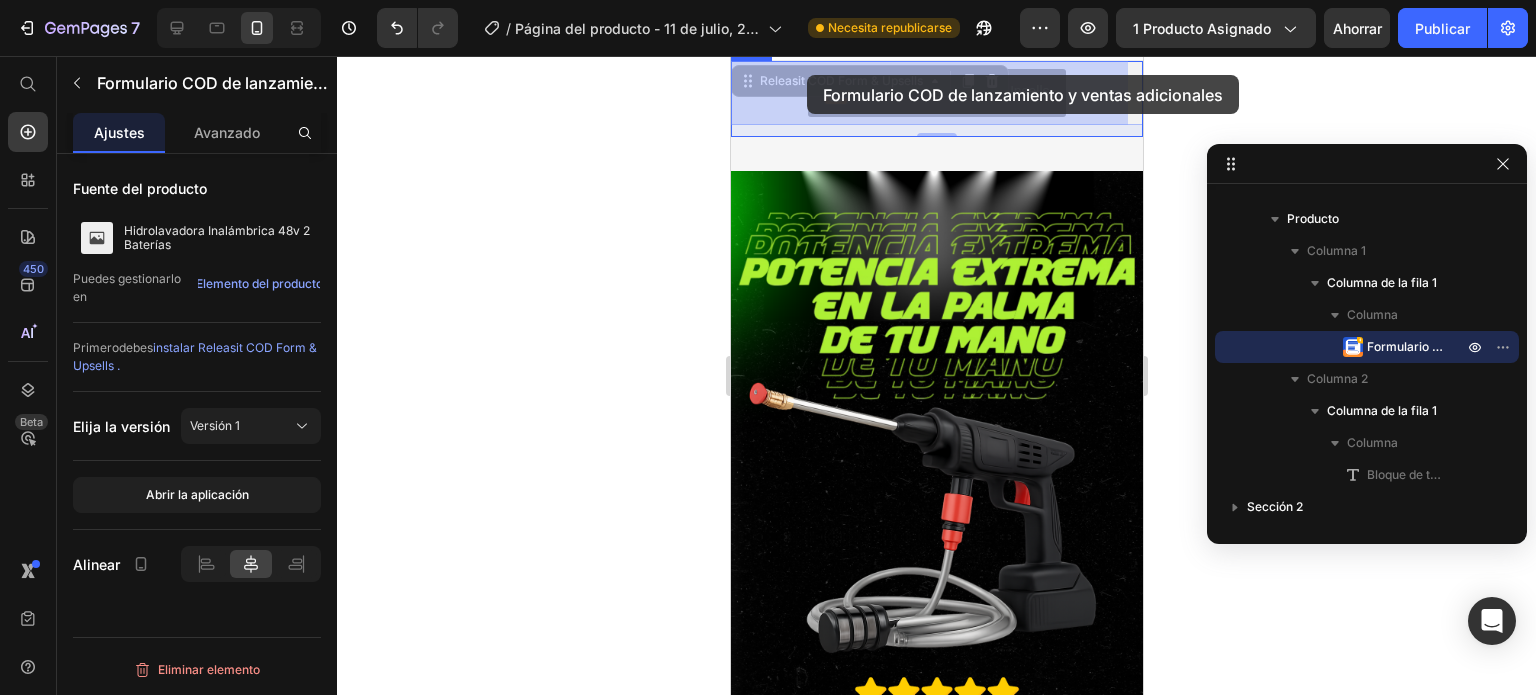 scroll, scrollTop: 27, scrollLeft: 0, axis: vertical 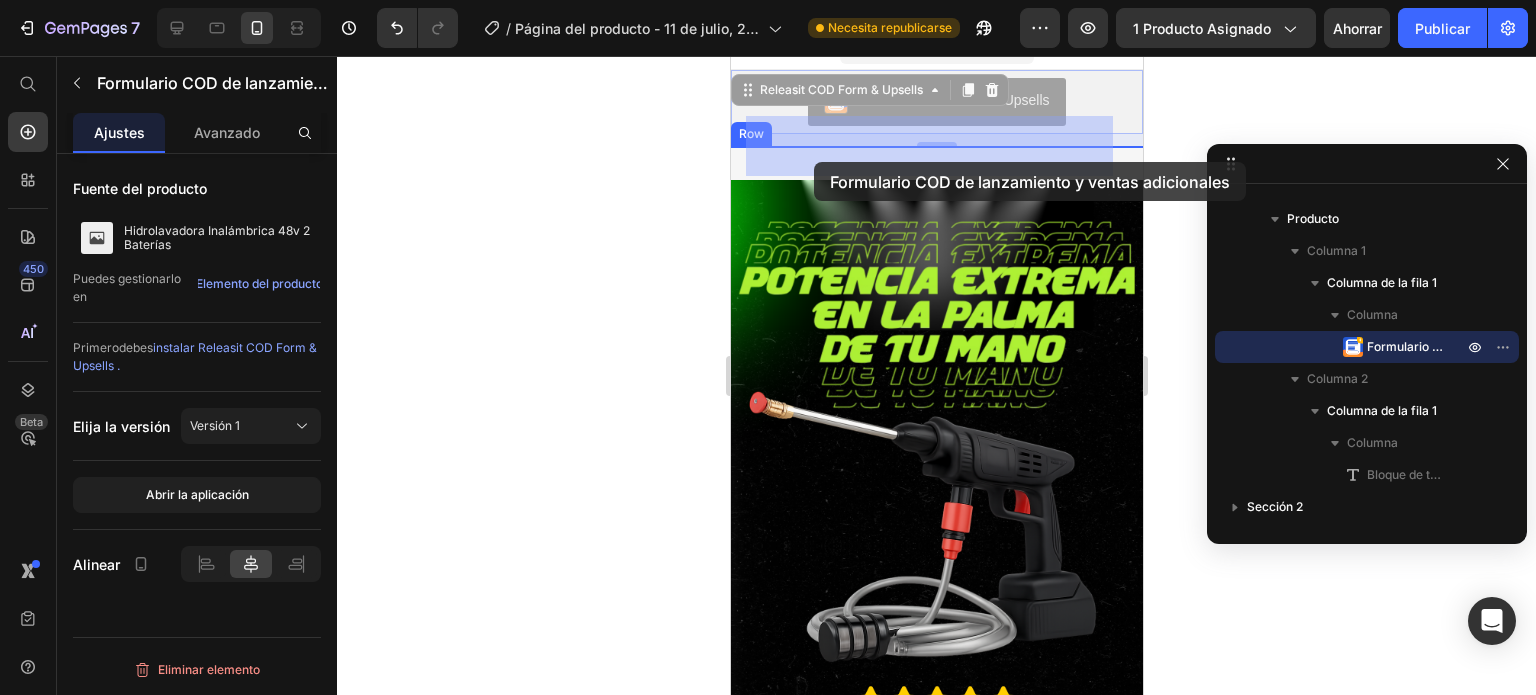 drag, startPoint x: 755, startPoint y: 119, endPoint x: 813, endPoint y: 161, distance: 71.610054 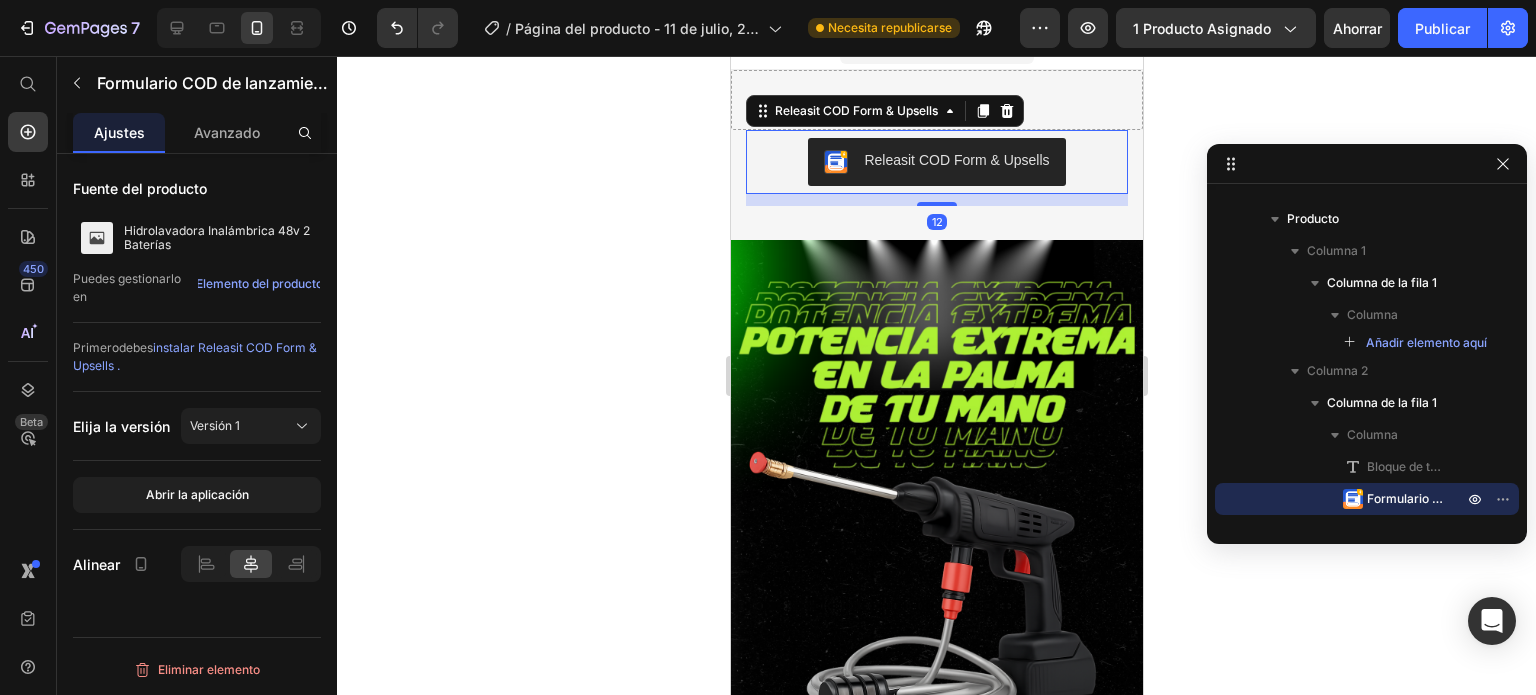 click 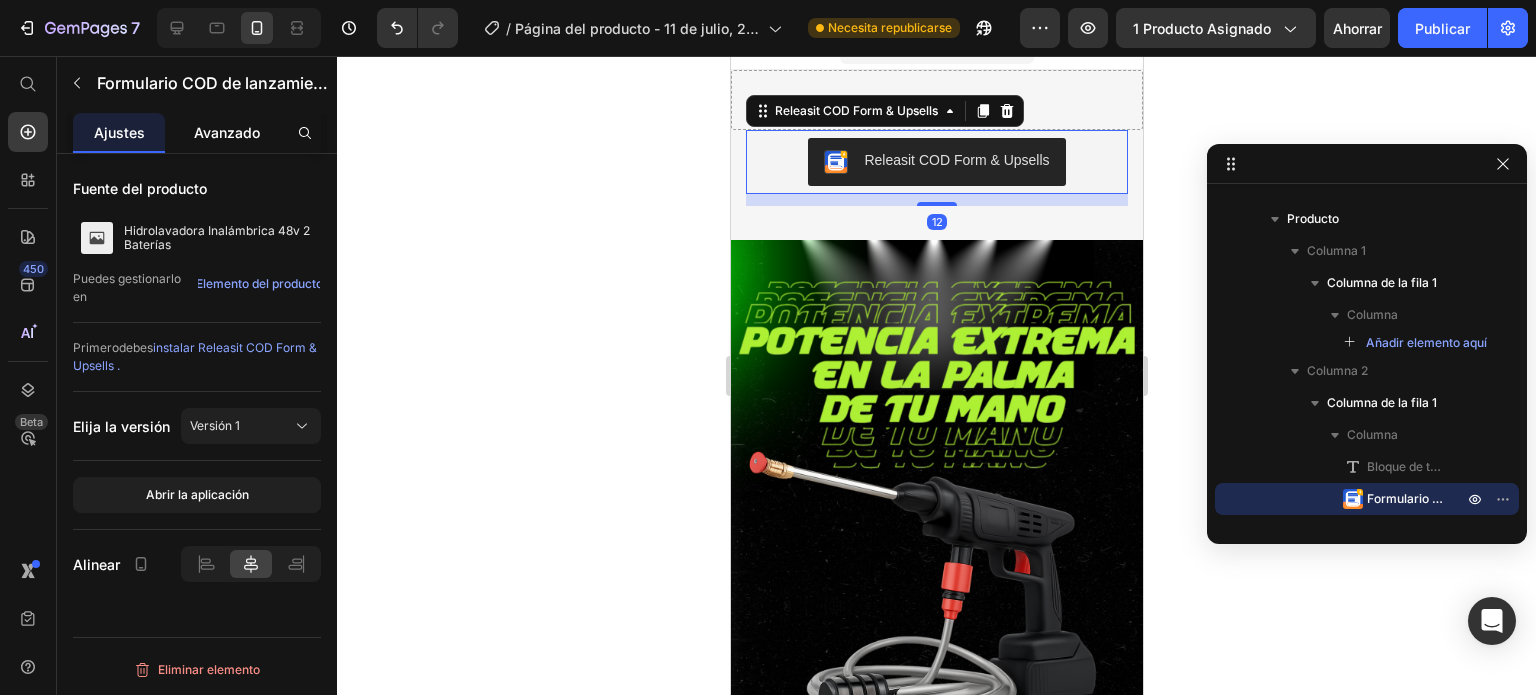 click on "Avanzado" at bounding box center (227, 132) 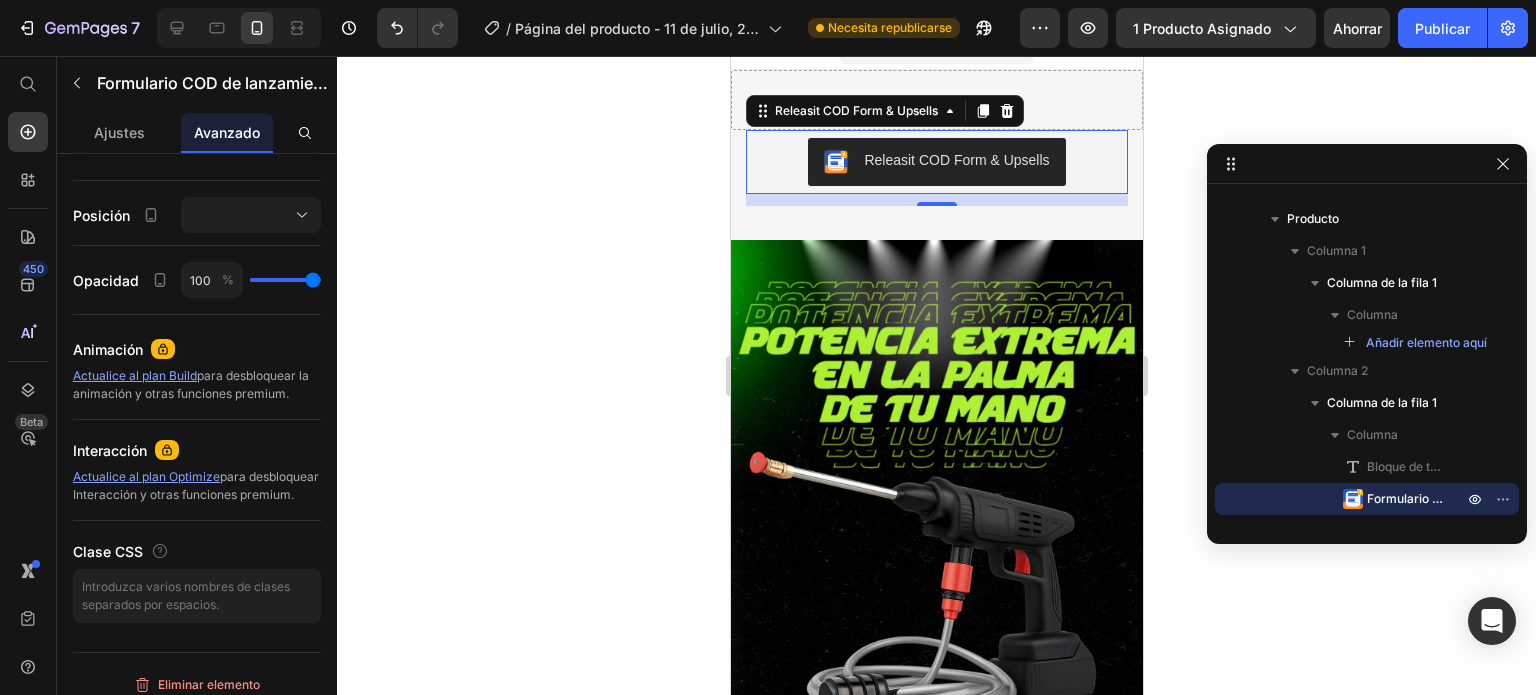 scroll, scrollTop: 0, scrollLeft: 0, axis: both 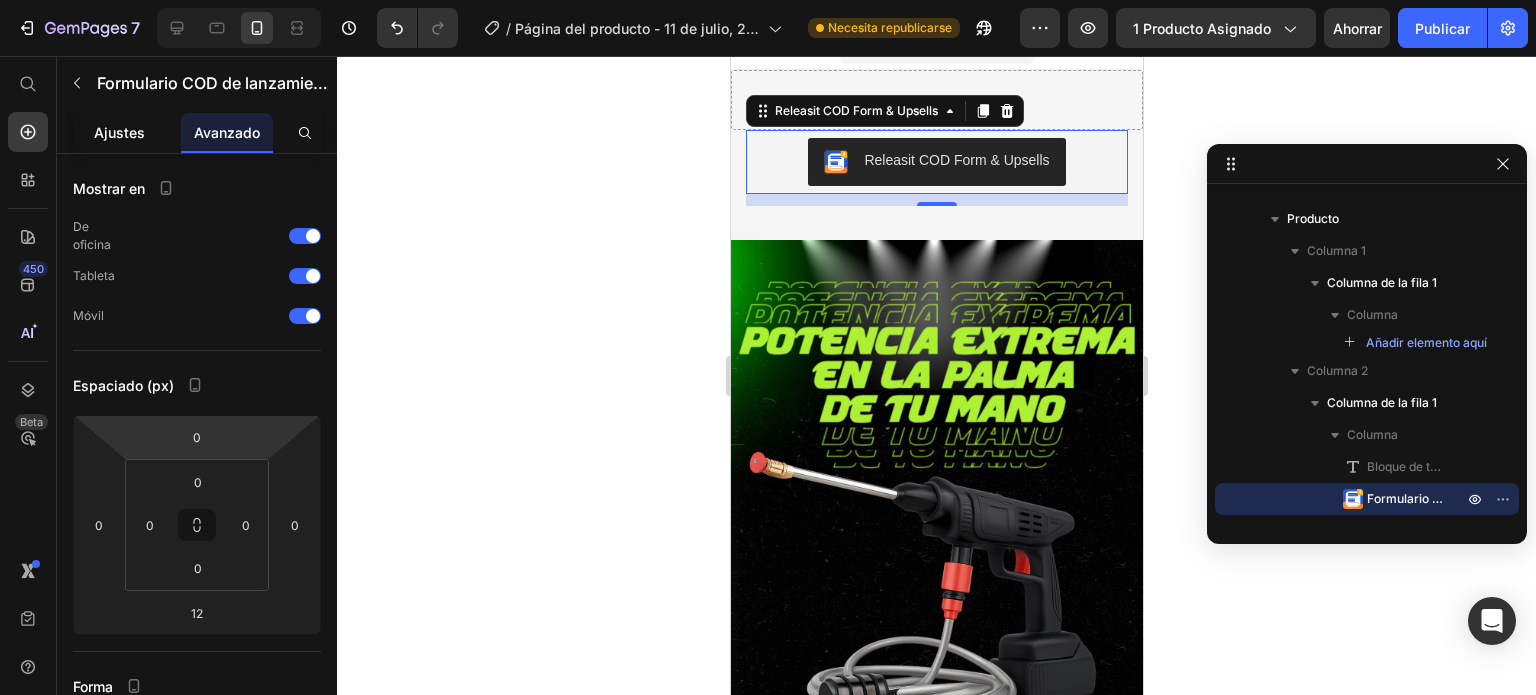 click on "Ajustes" 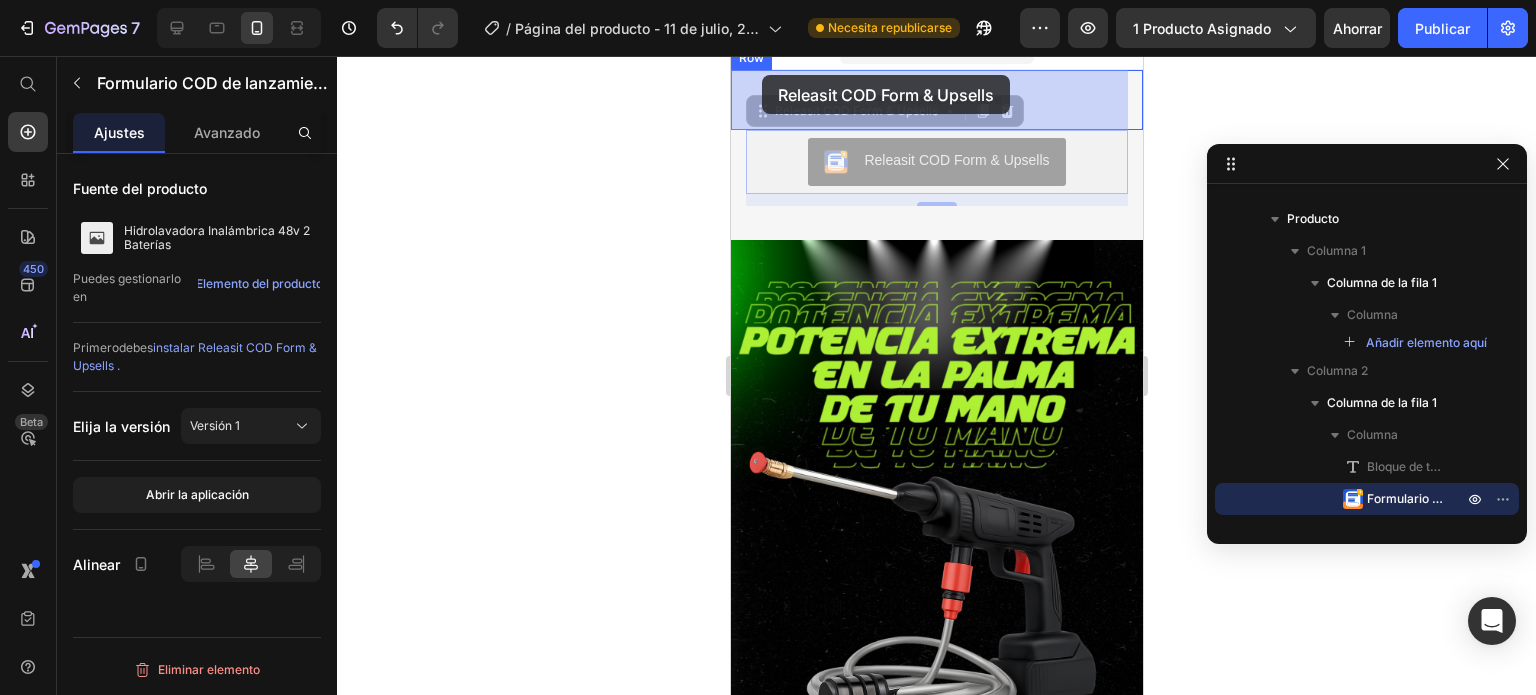 scroll, scrollTop: 0, scrollLeft: 0, axis: both 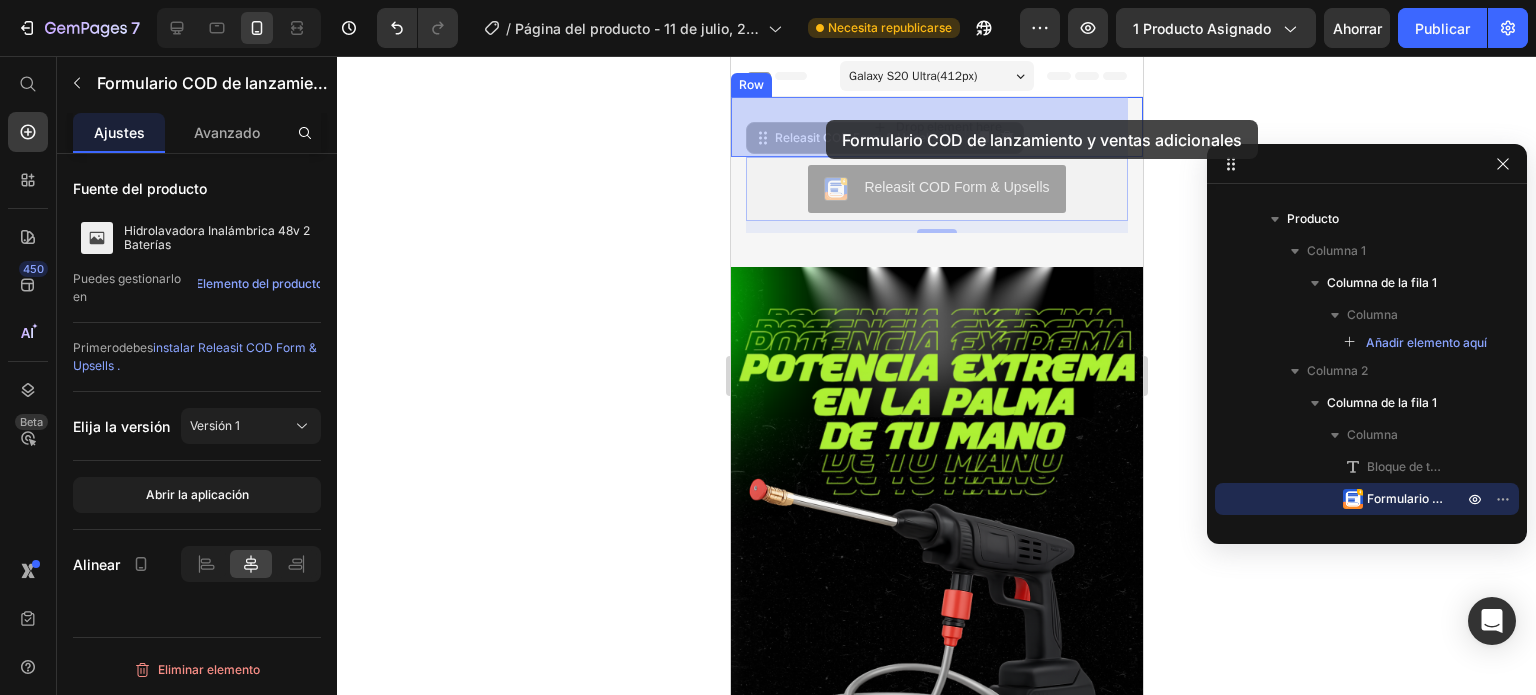 drag, startPoint x: 758, startPoint y: 113, endPoint x: 825, endPoint y: 120, distance: 67.36468 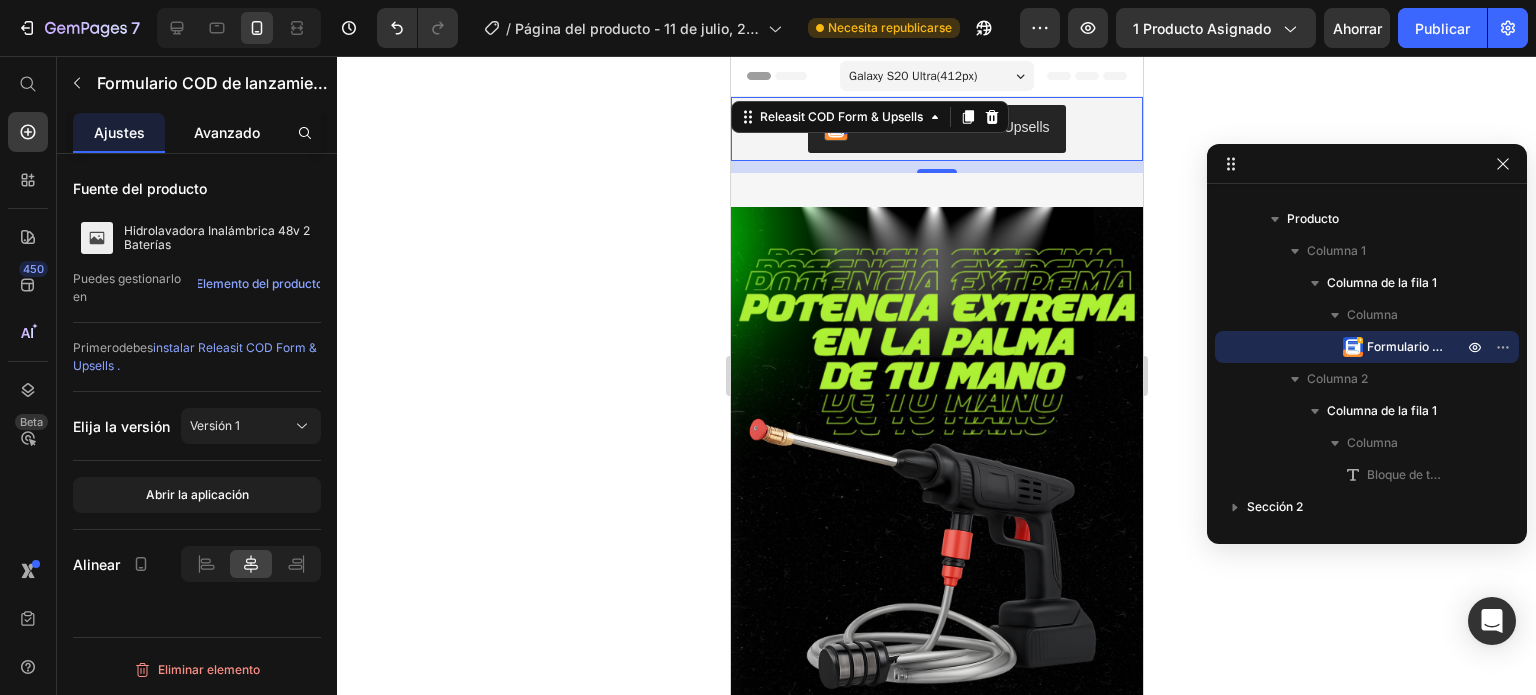 click on "Avanzado" at bounding box center [227, 132] 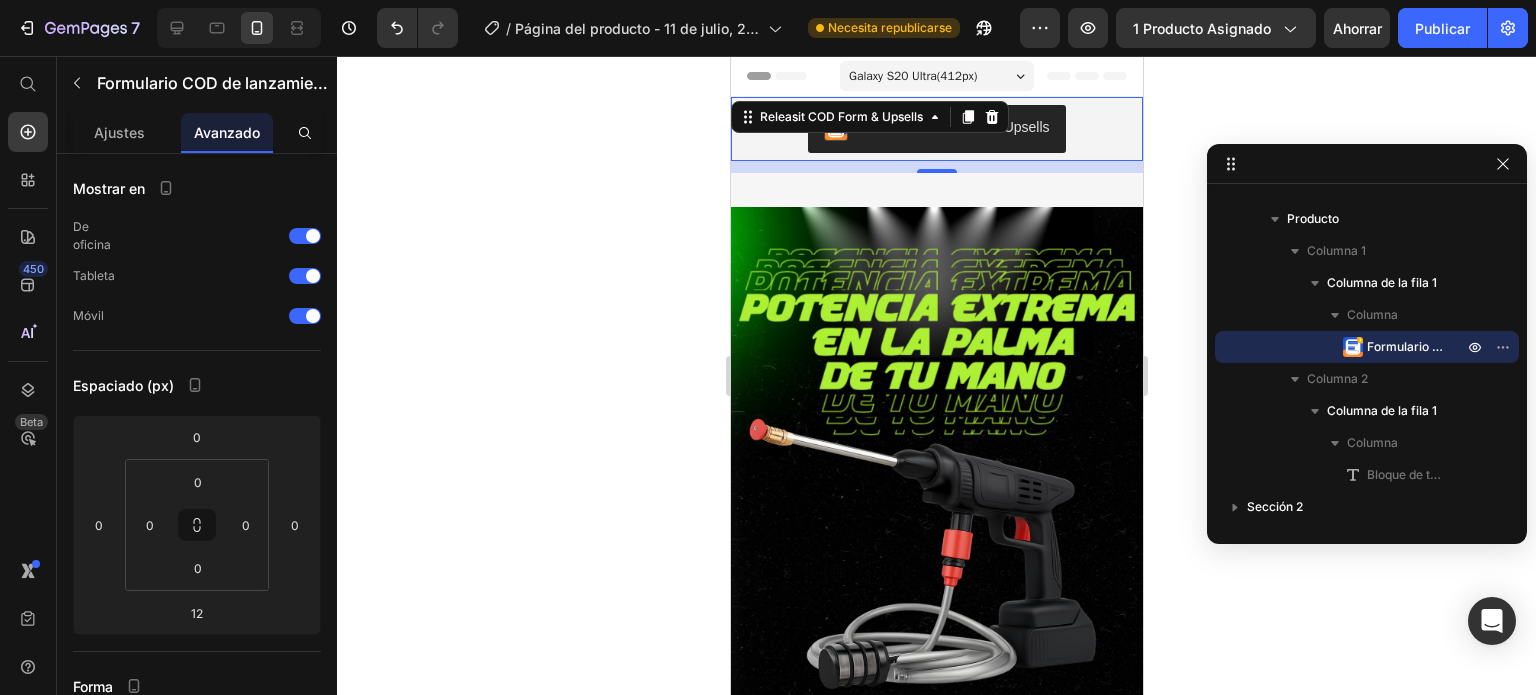 click 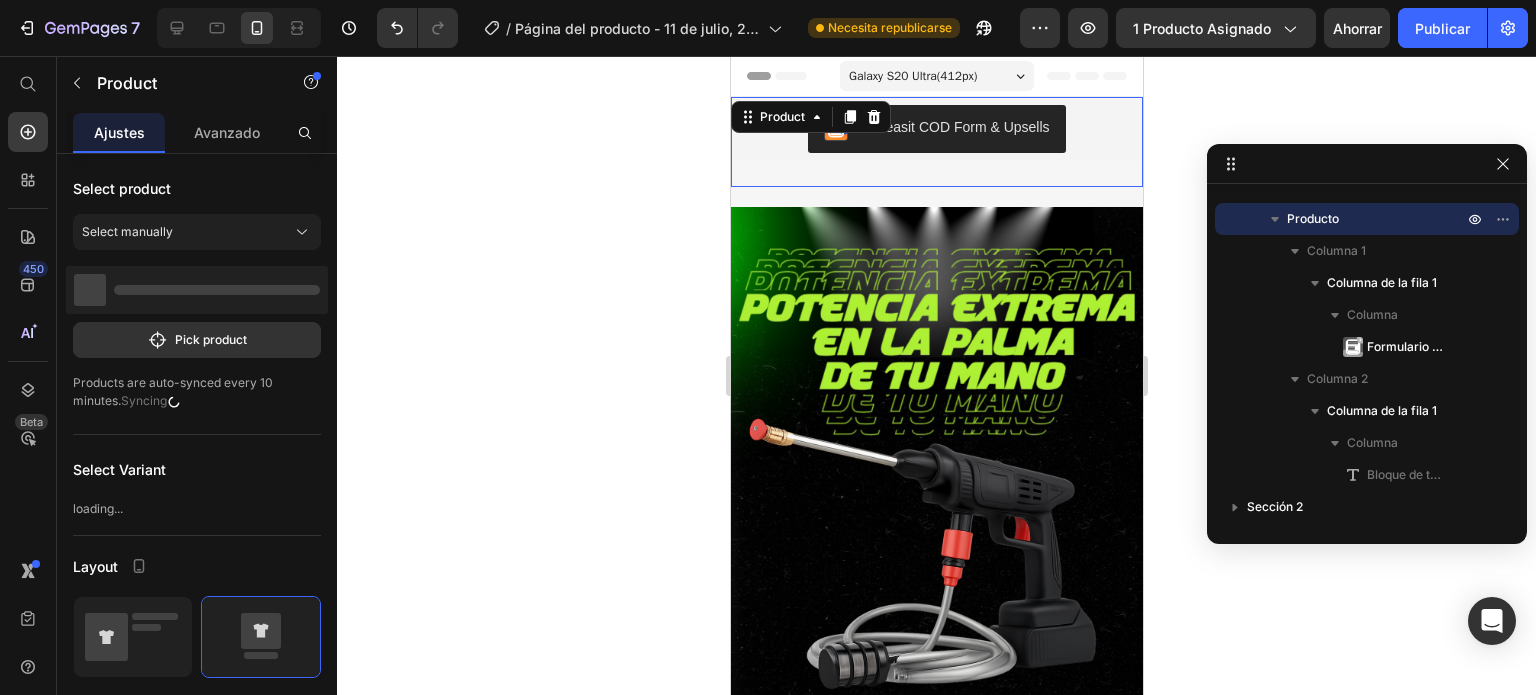 click on "Lorem ipsum dolor sit amet, consectetur adipiscing elit, sed do eiusmod tempor incididunt ut labore et dolore magna aliqua. Ut enim ad minim veniam, quis nostrud exercitation ullamco laboris nisi ut aliquip ex ea commodo consequat. Text Block Row" at bounding box center [936, 180] 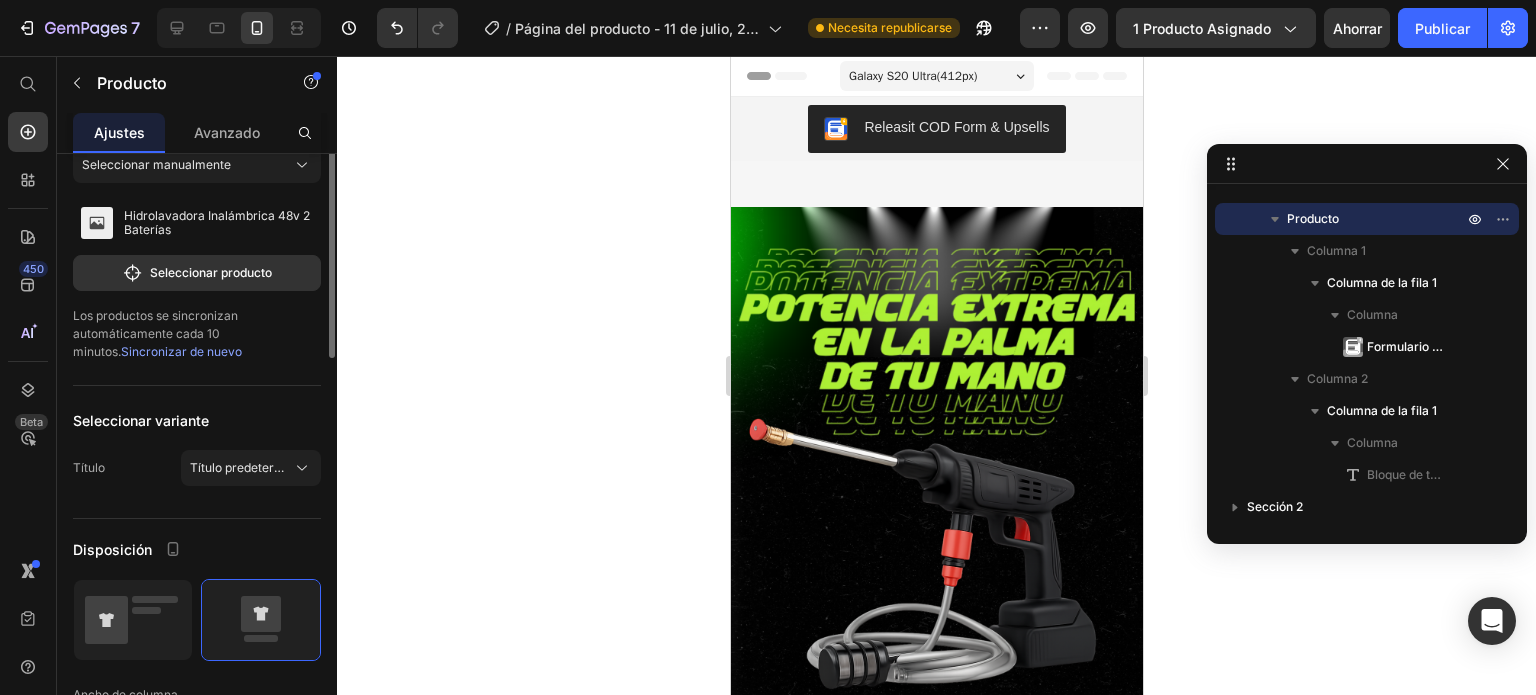 scroll, scrollTop: 0, scrollLeft: 0, axis: both 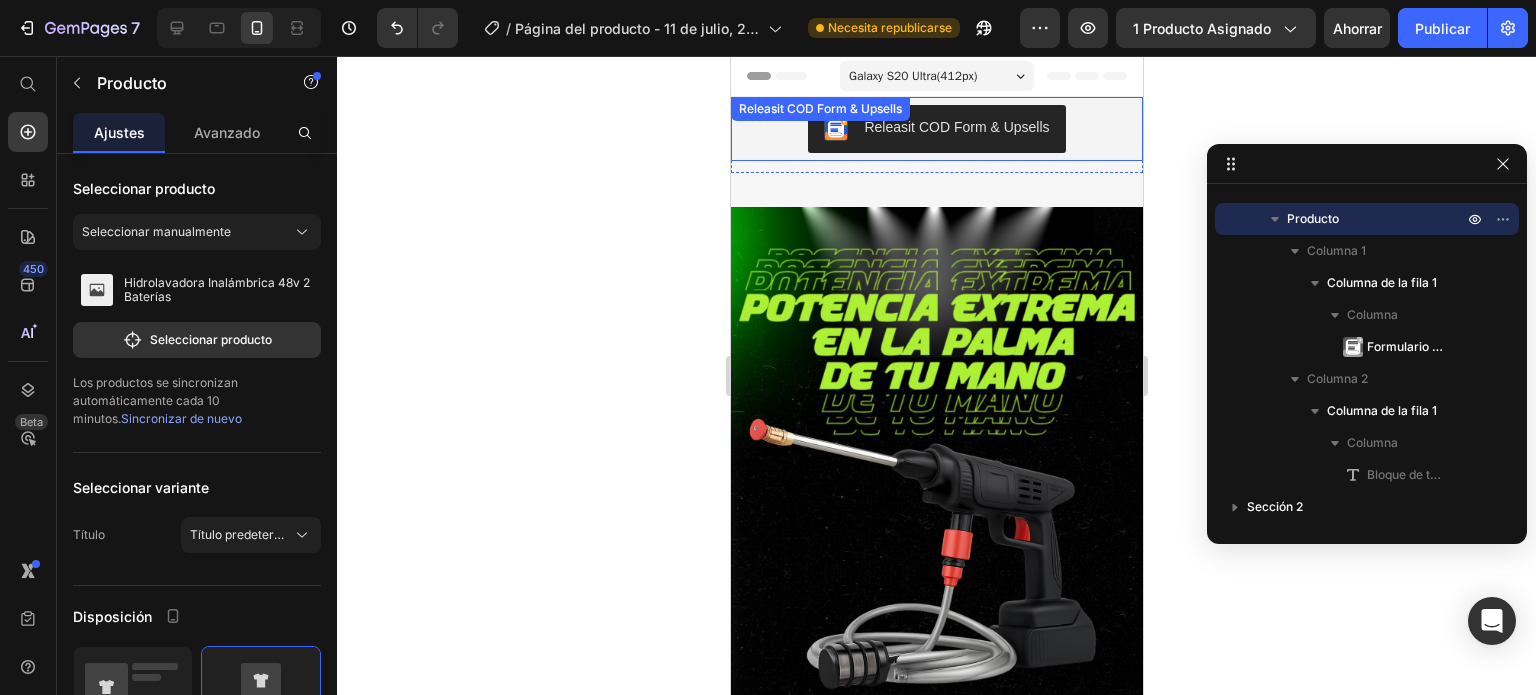 click on "Releasit COD Form & Upsells" at bounding box center [936, 129] 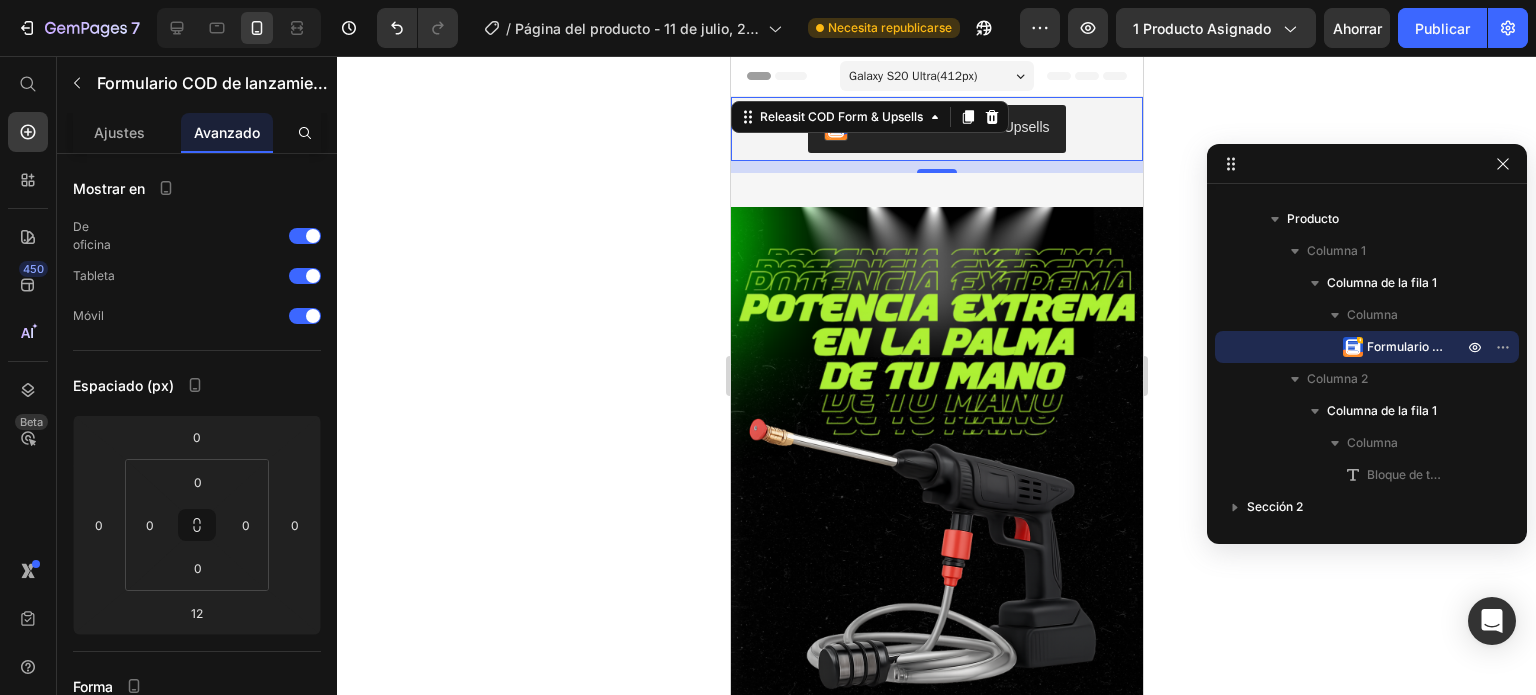 click on "12" at bounding box center (936, 167) 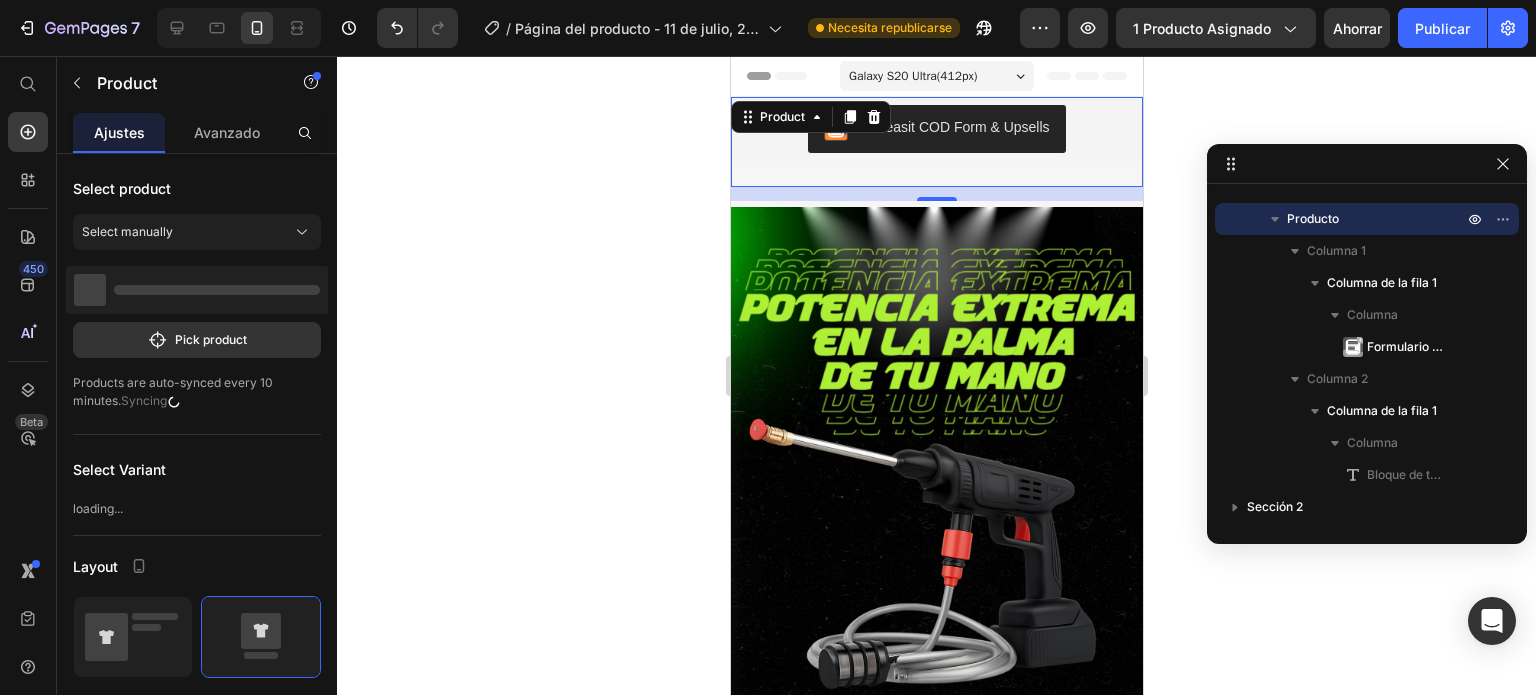 click on "Lorem ipsum dolor sit amet, consectetur adipiscing elit, sed do eiusmod tempor incididunt ut labore et dolore magna aliqua. Ut enim ad minim veniam, quis nostrud exercitation ullamco laboris nisi ut aliquip ex ea commodo consequat. Text Block Row" at bounding box center [936, 180] 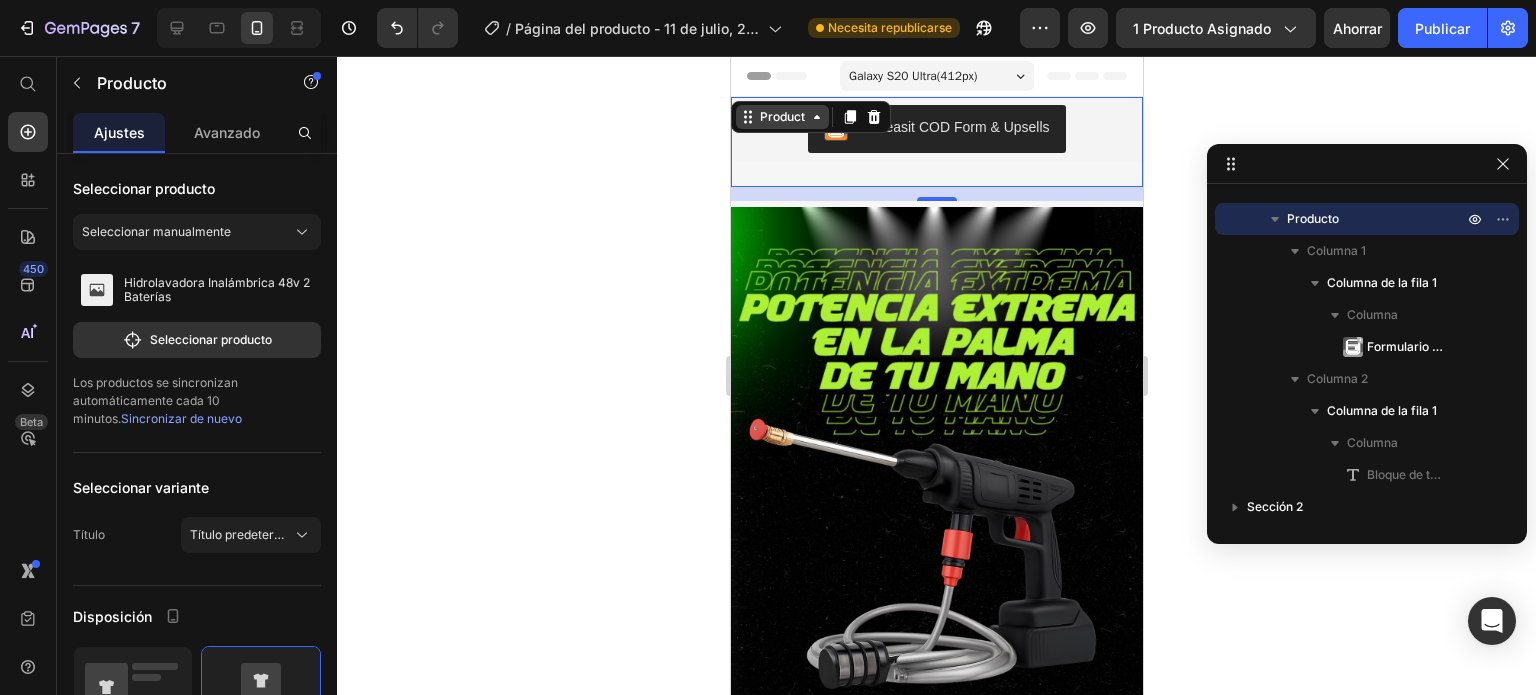 click 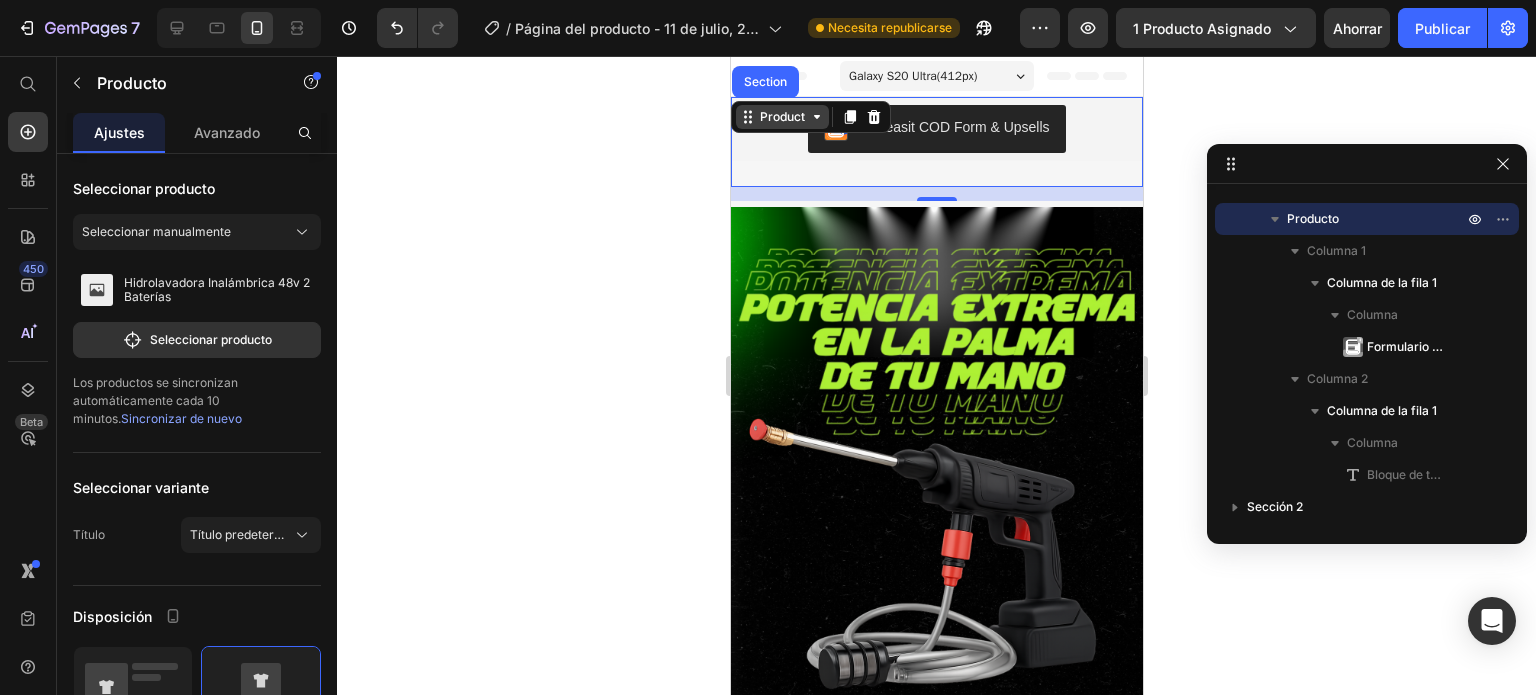 click on "Product" at bounding box center [781, 117] 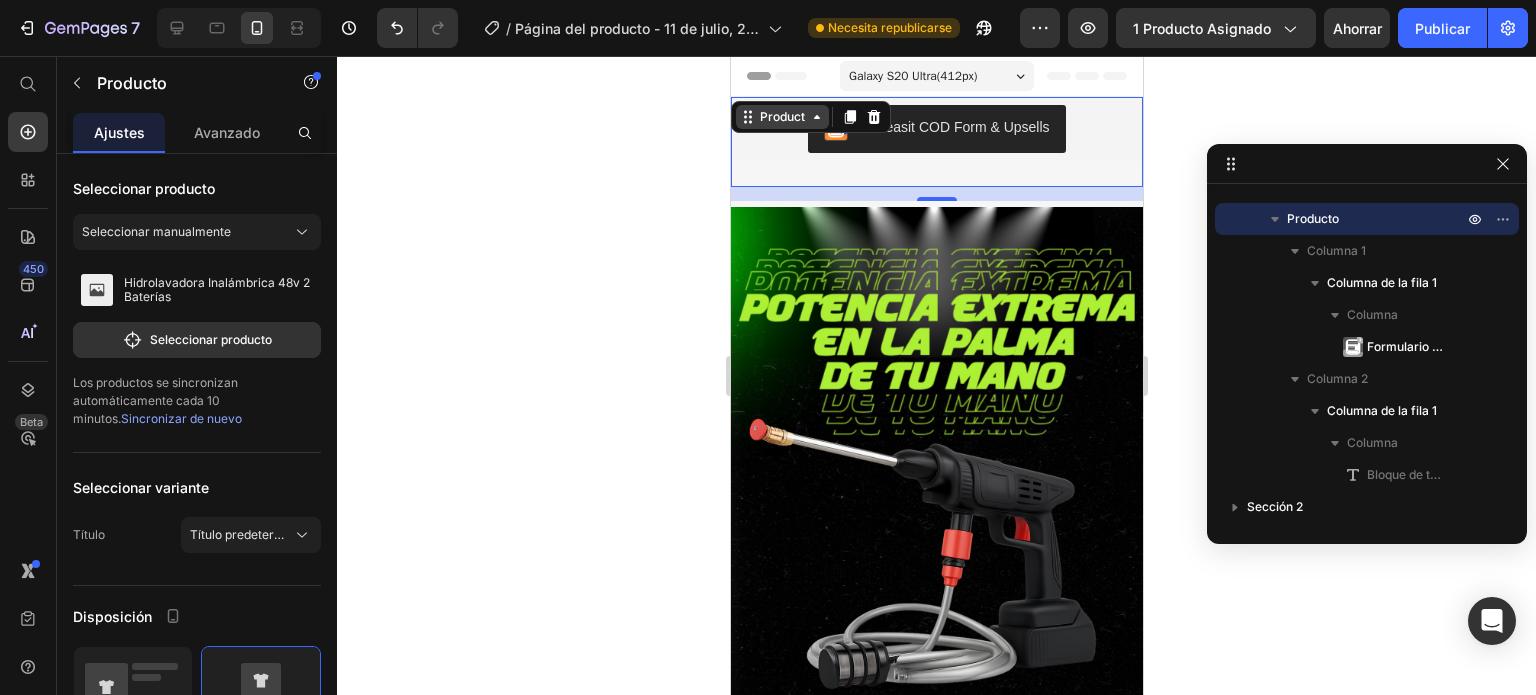 click 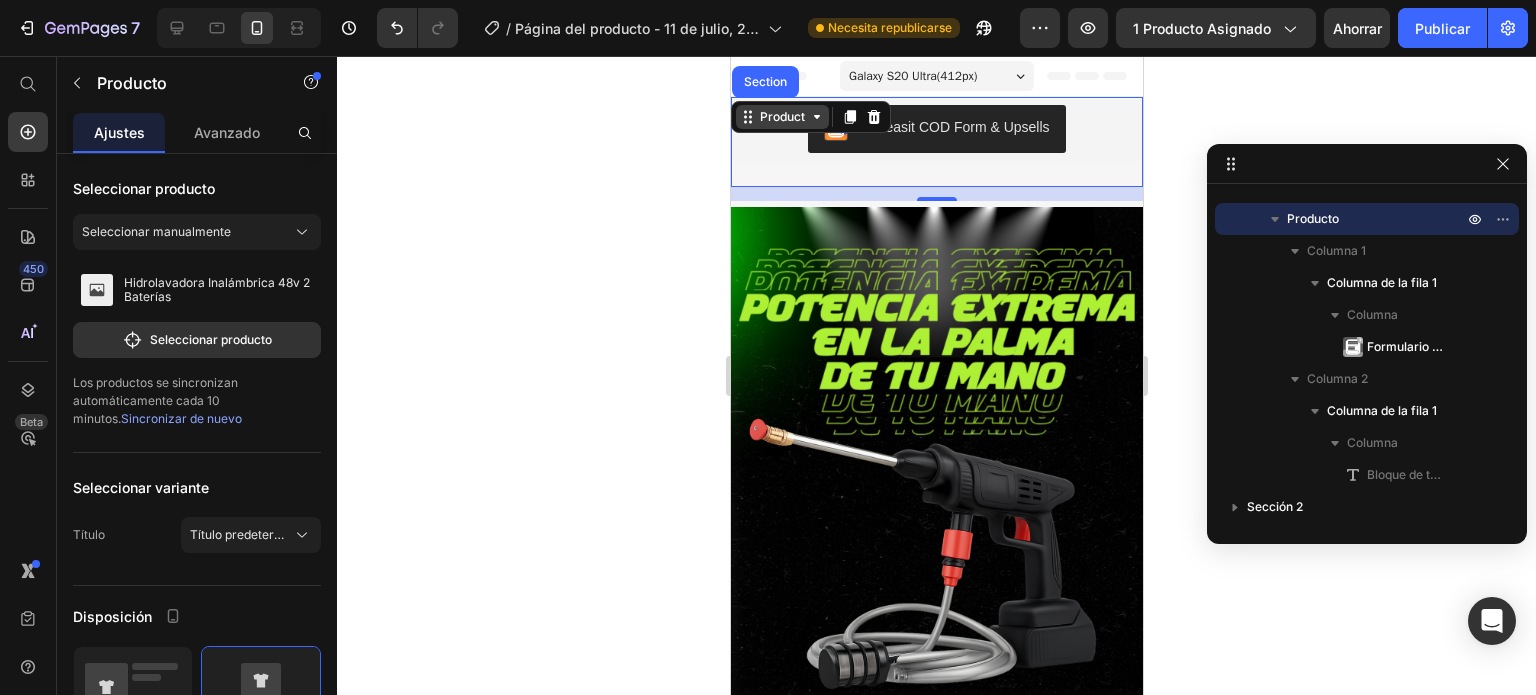 click 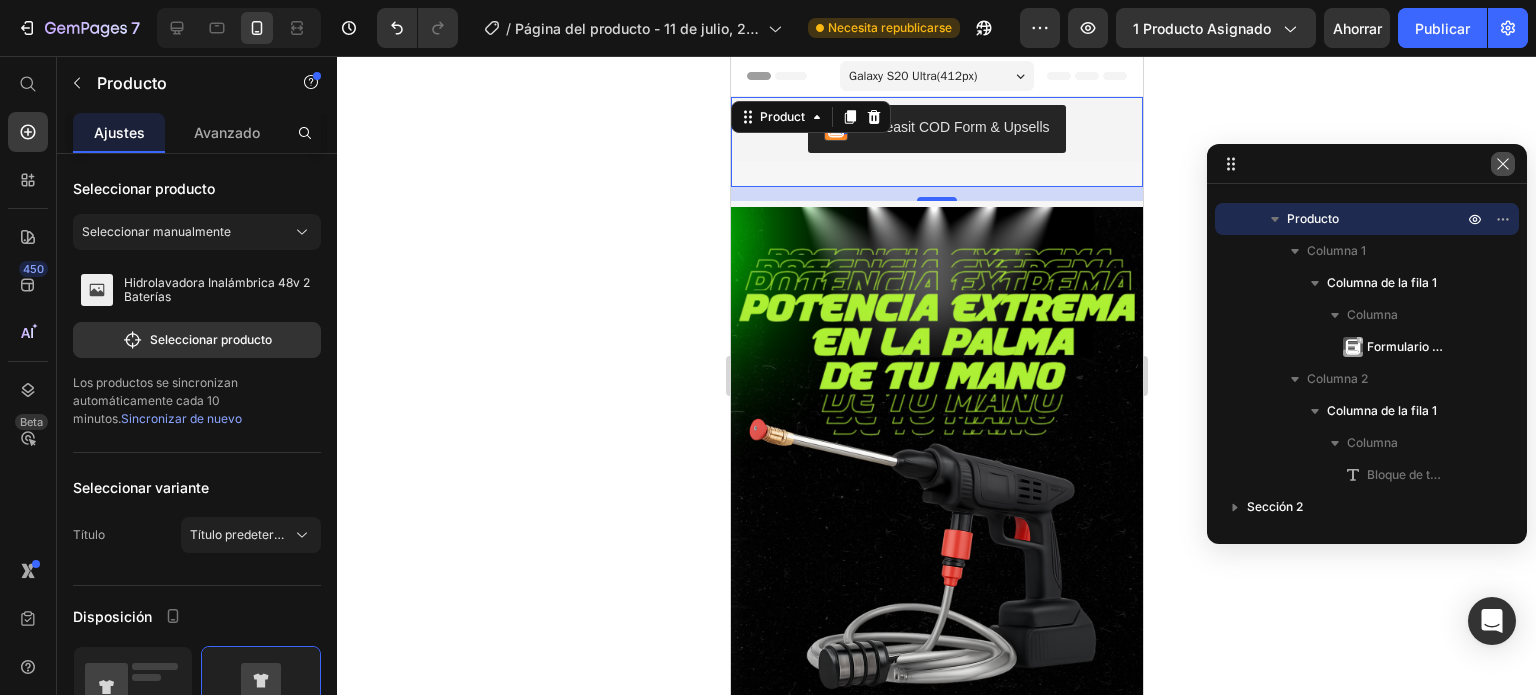 click at bounding box center (1503, 164) 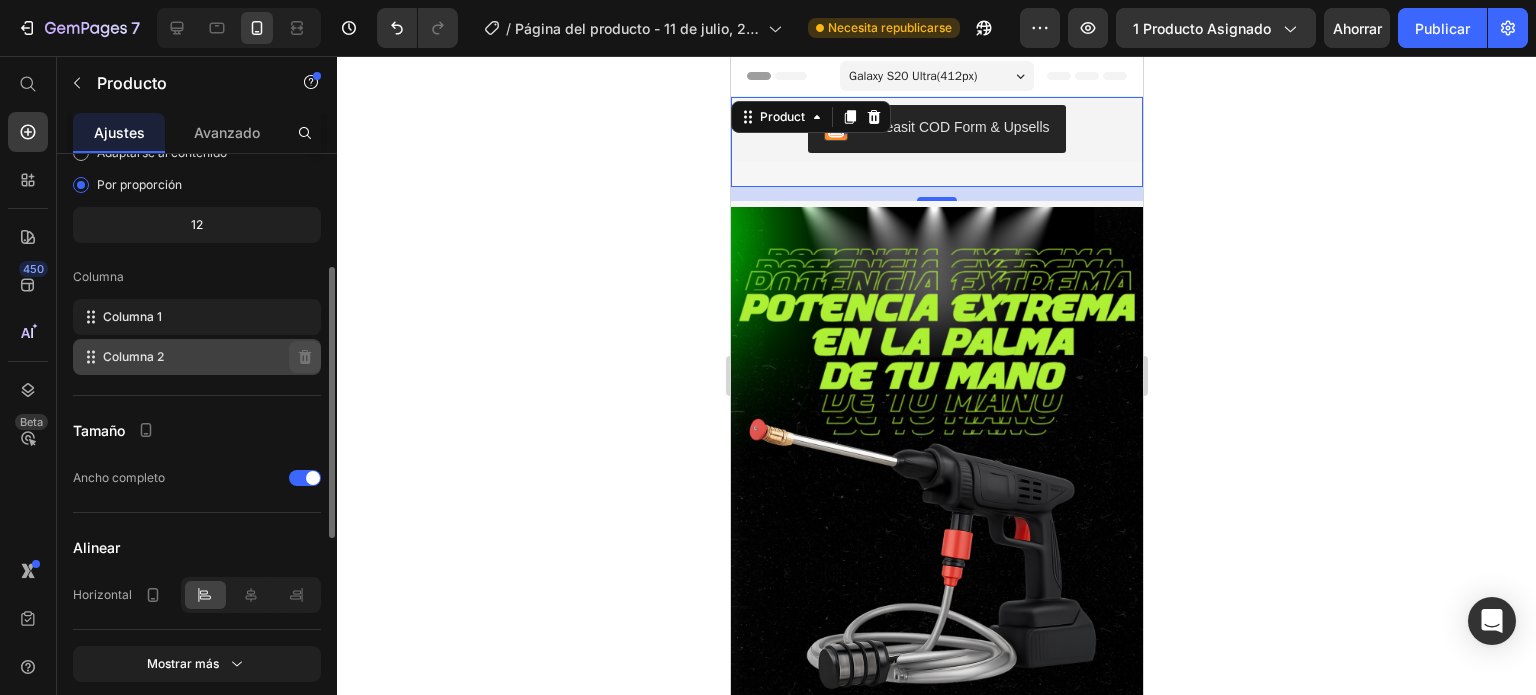 scroll, scrollTop: 480, scrollLeft: 0, axis: vertical 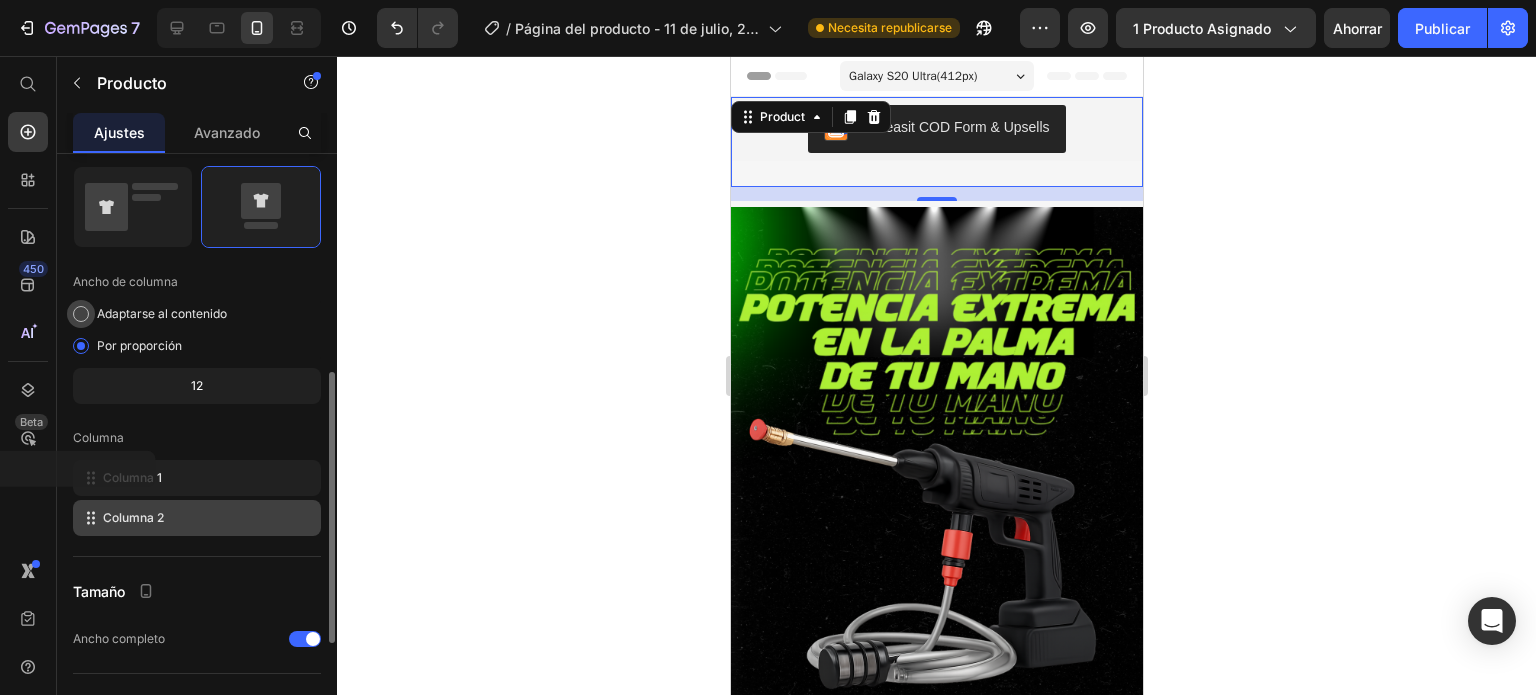 click on "Adaptarse al contenido" at bounding box center [162, 313] 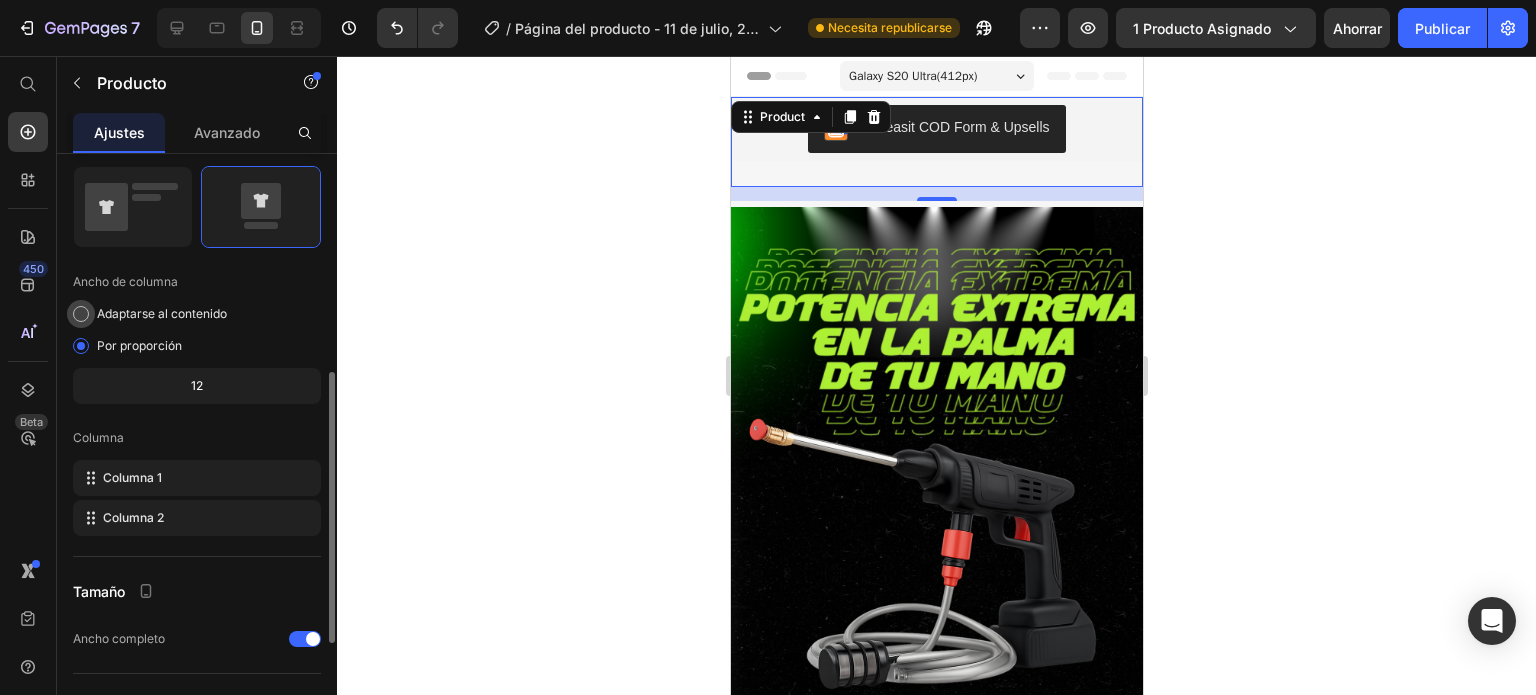 click on "Adaptarse al contenido" 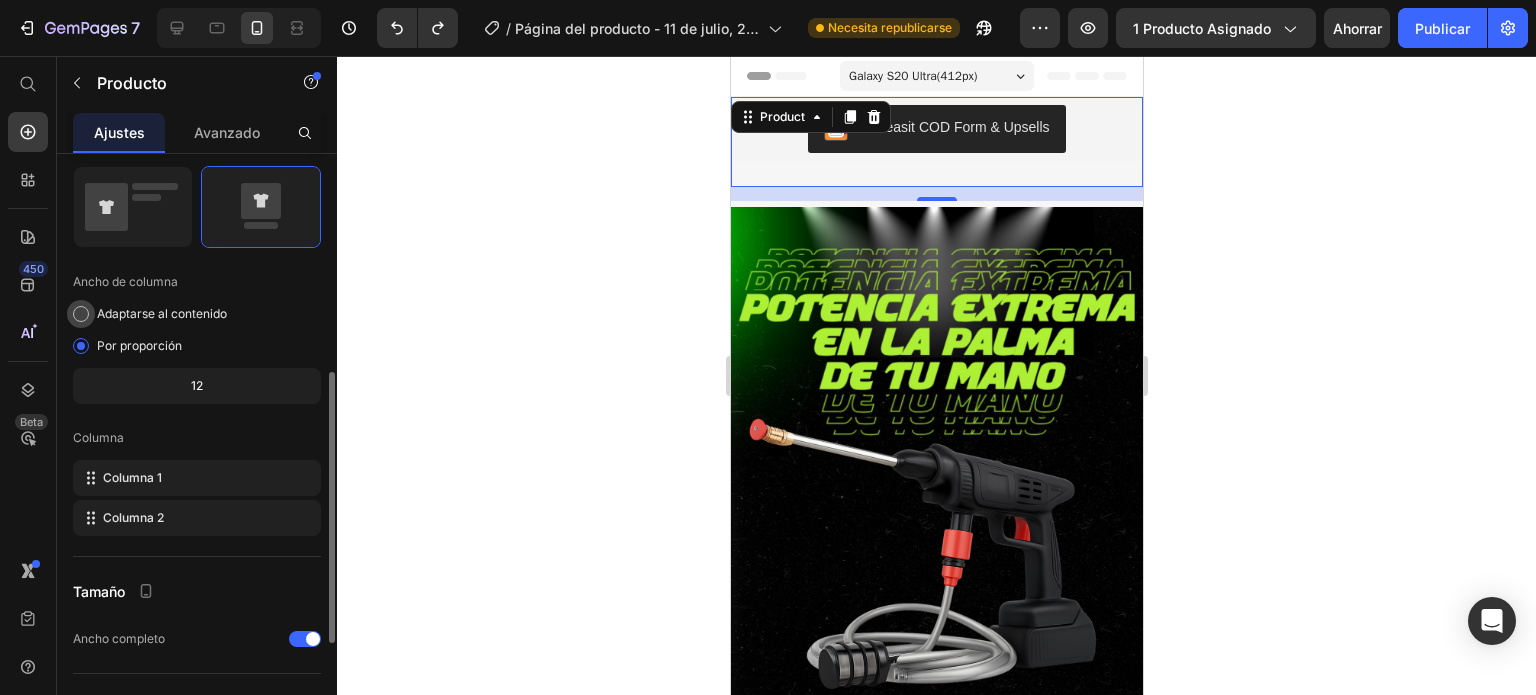 scroll, scrollTop: 580, scrollLeft: 0, axis: vertical 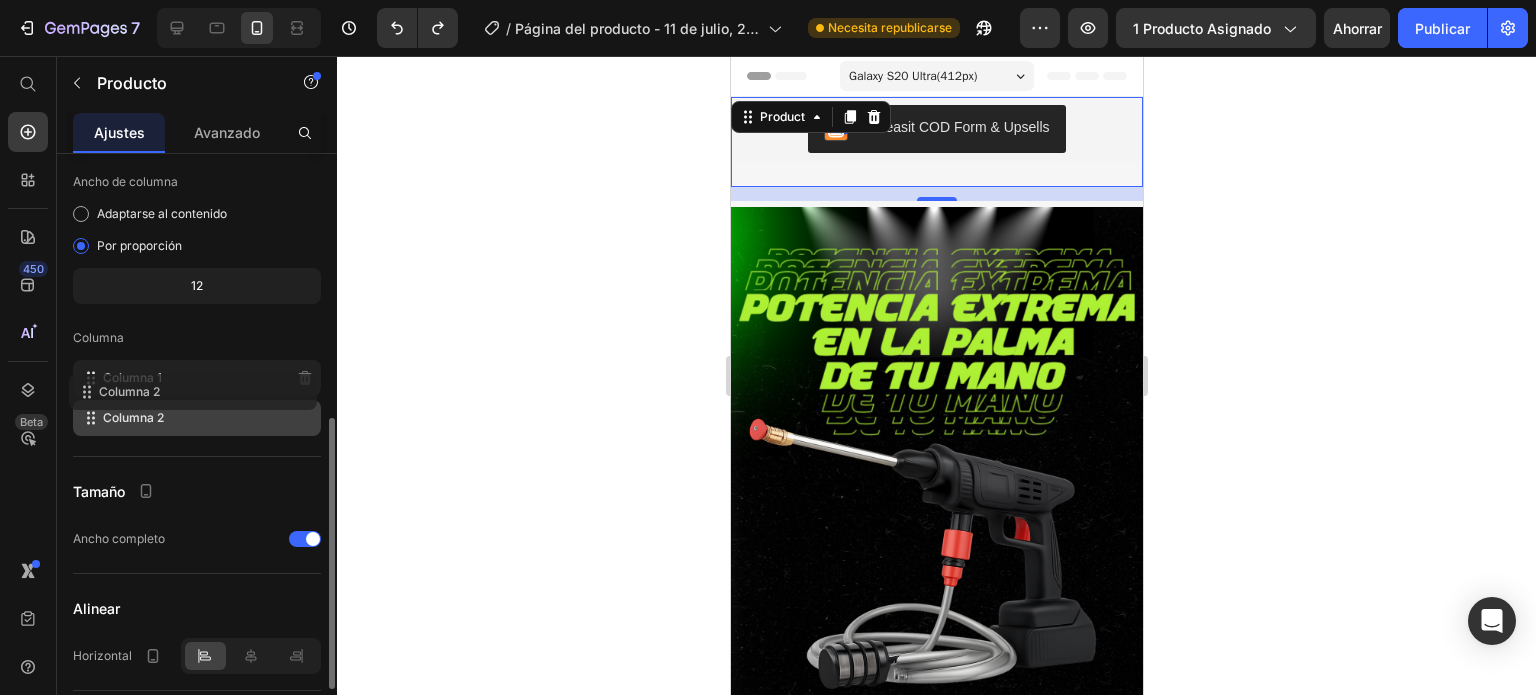 type 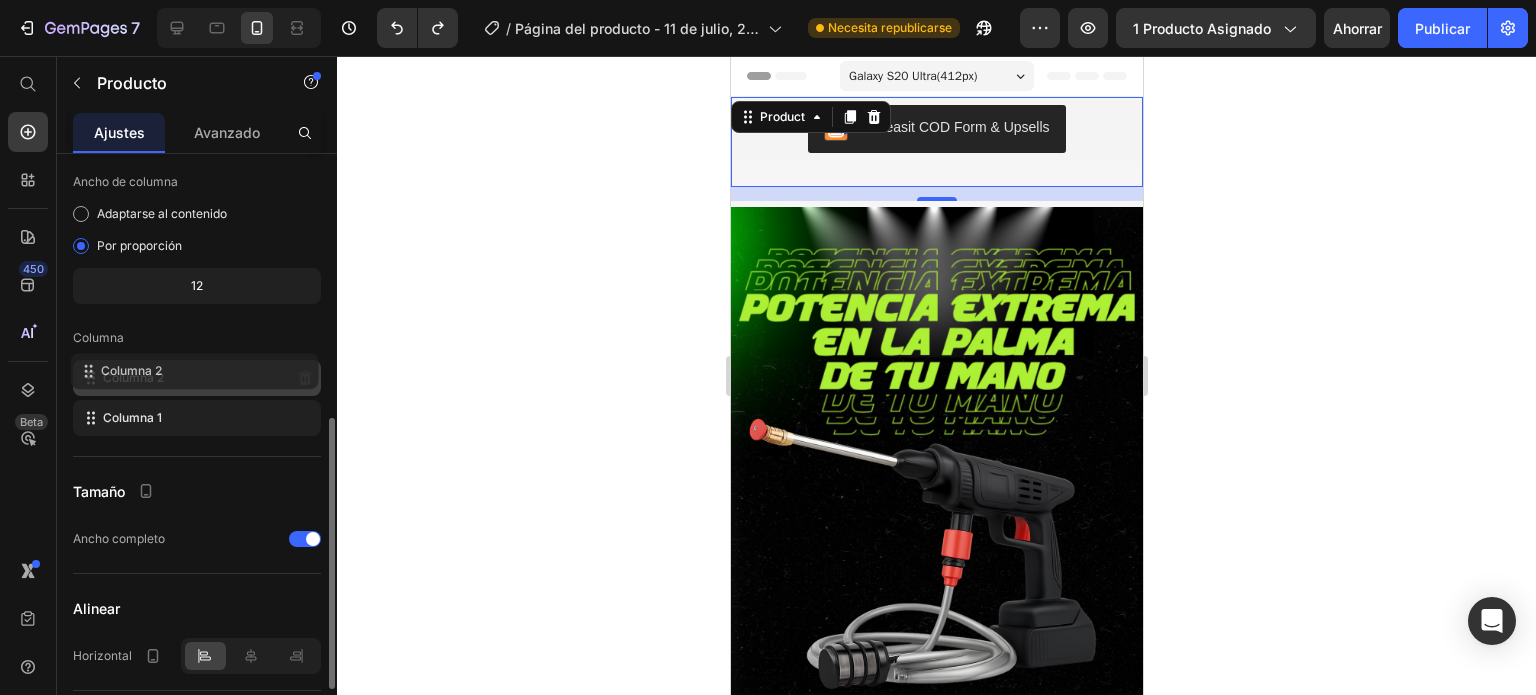drag, startPoint x: 234, startPoint y: 419, endPoint x: 232, endPoint y: 367, distance: 52.03845 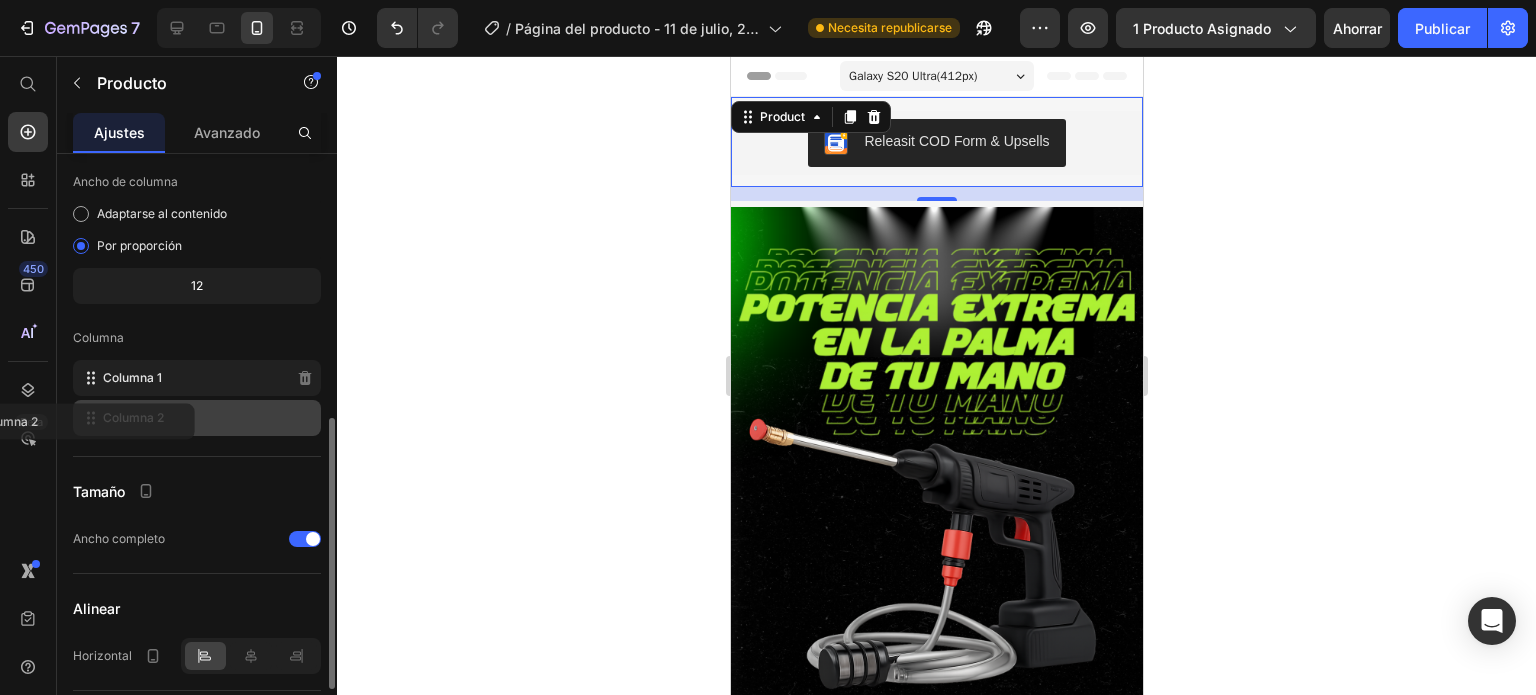 click on "Columna 2" 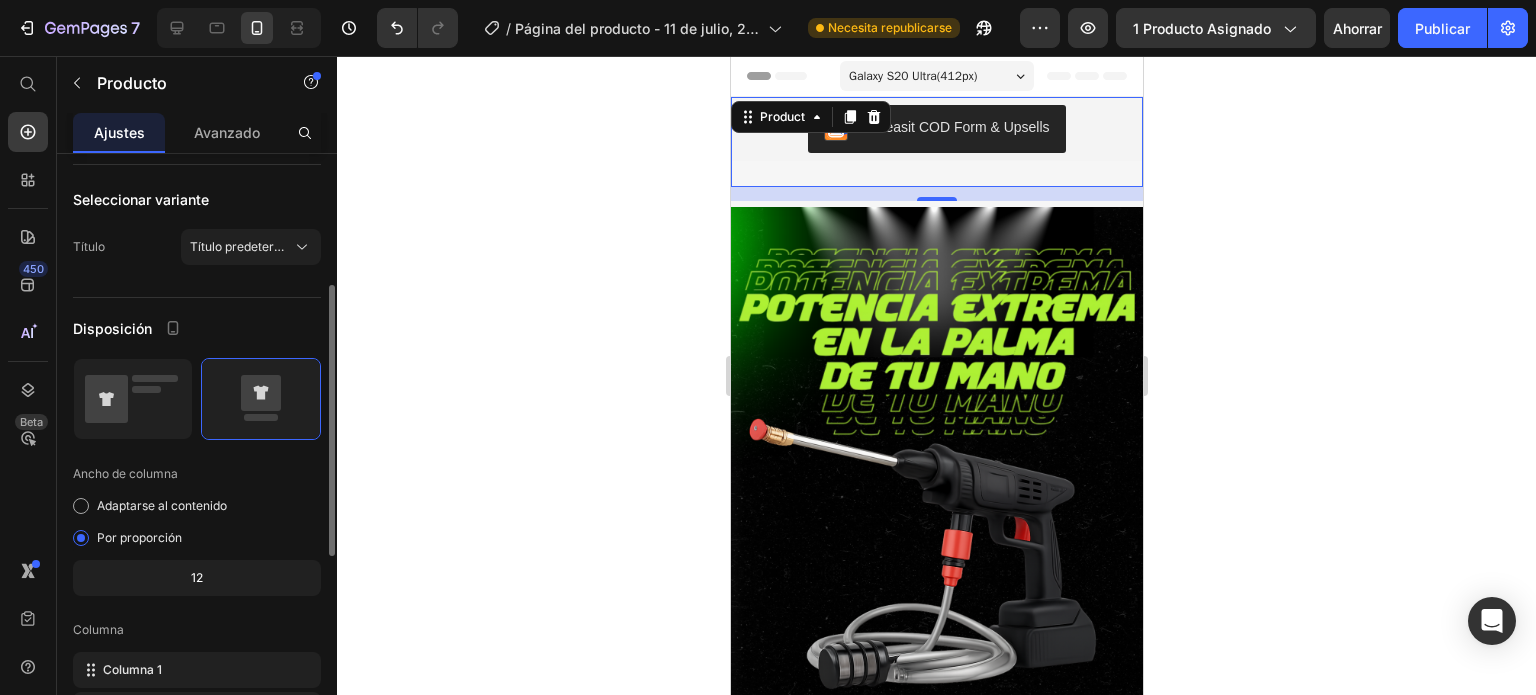 scroll, scrollTop: 288, scrollLeft: 0, axis: vertical 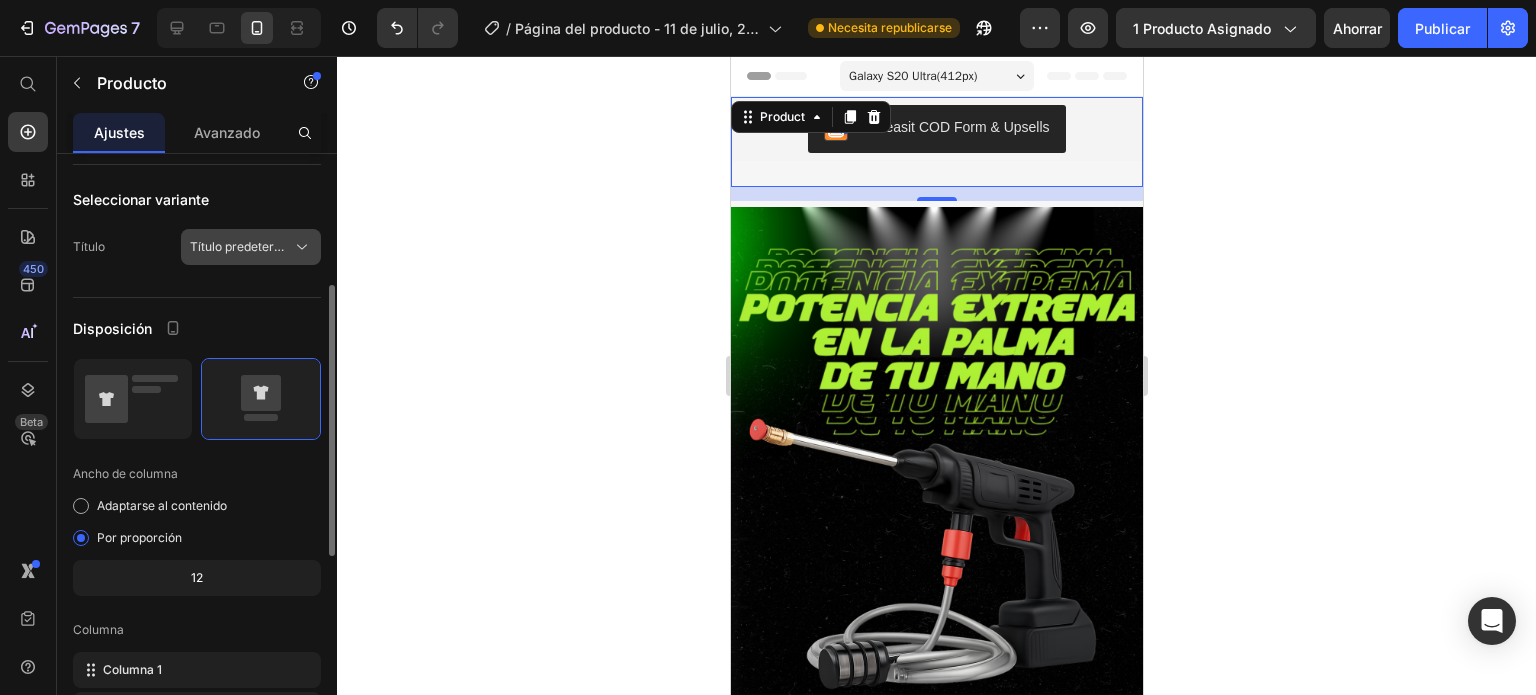 click on "Título predeterminado" at bounding box center [239, 247] 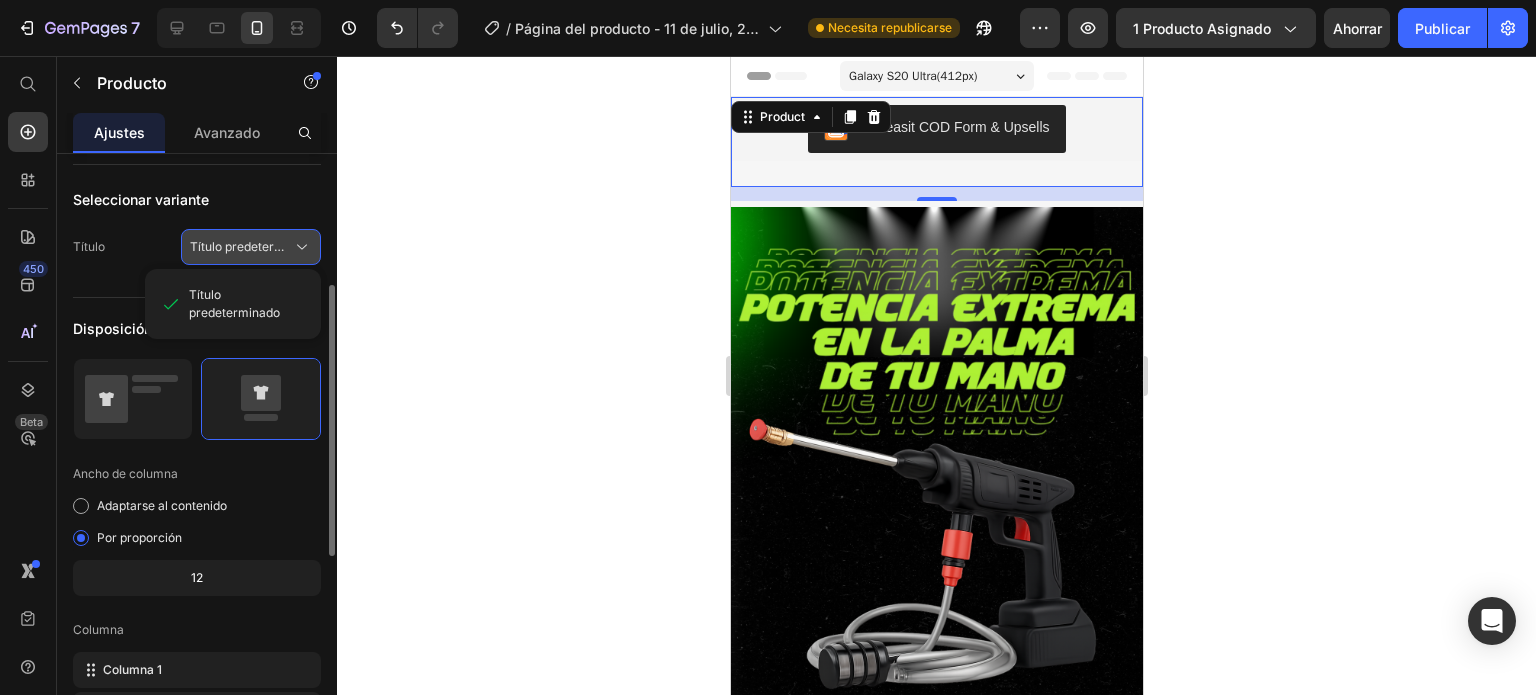 click on "Título predeterminado" at bounding box center (239, 247) 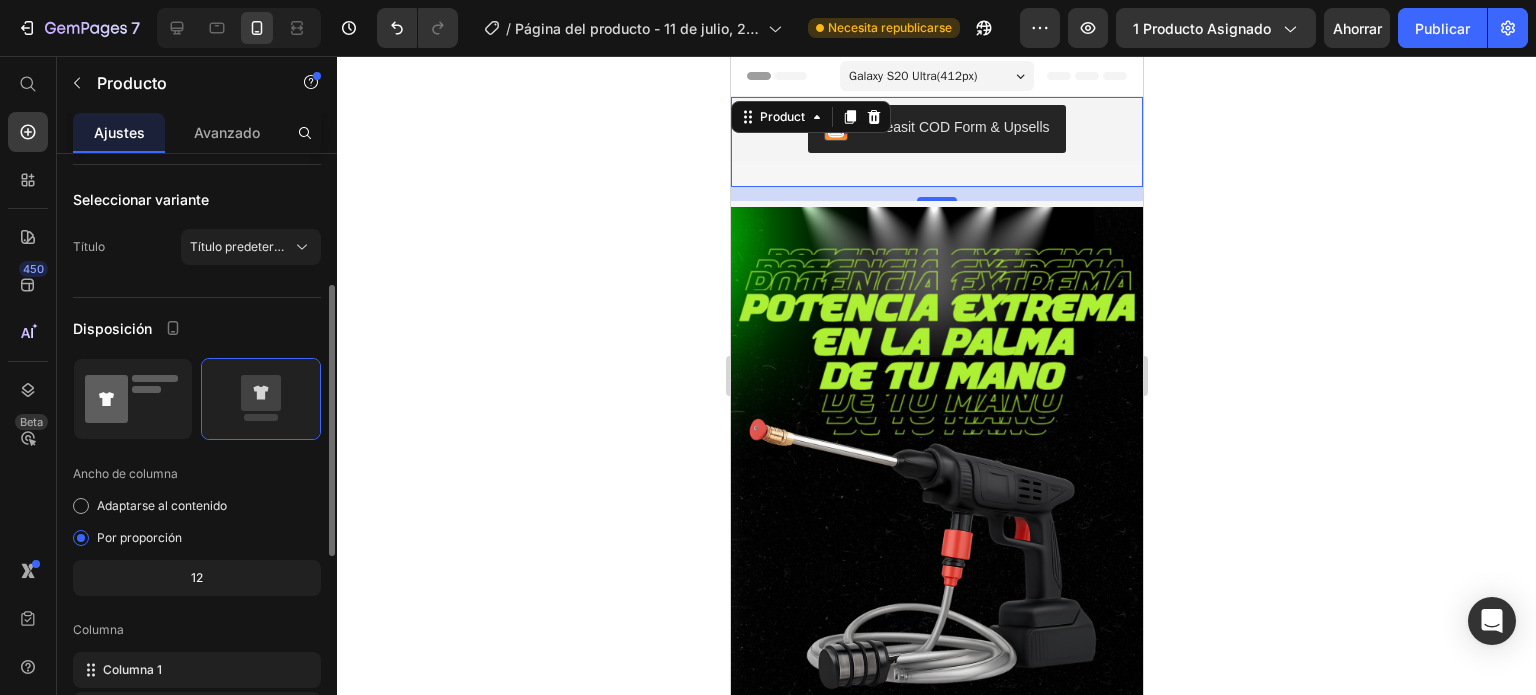 click 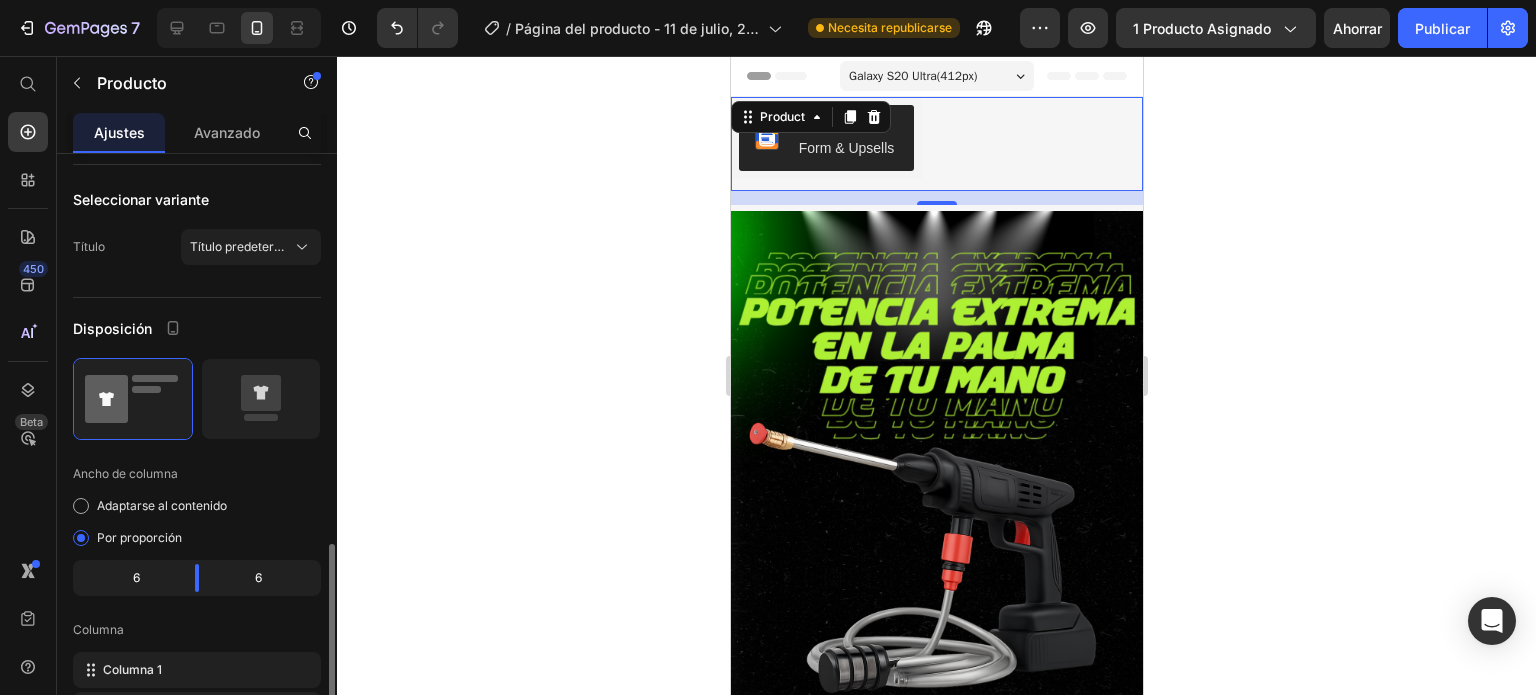 scroll, scrollTop: 496, scrollLeft: 0, axis: vertical 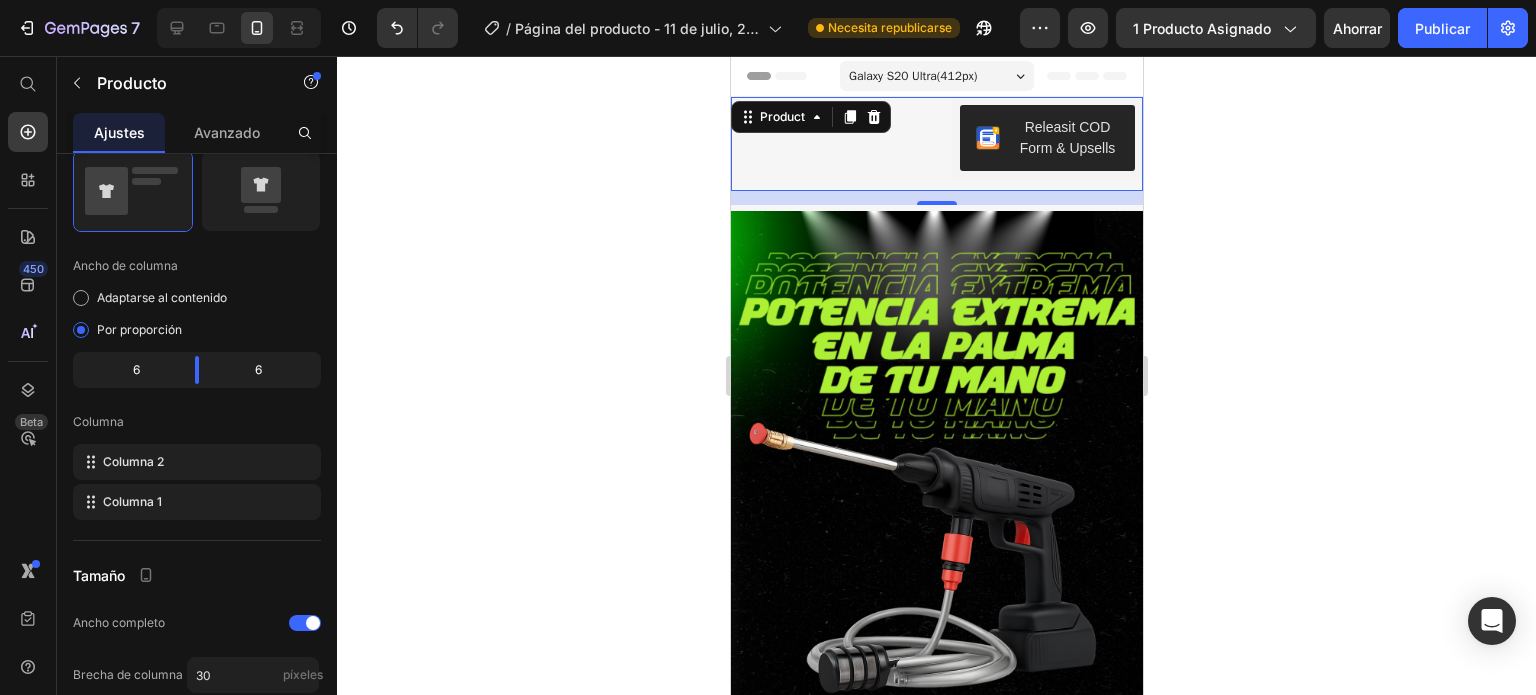 click on "Columna 2 Columna 1" at bounding box center (197, 482) 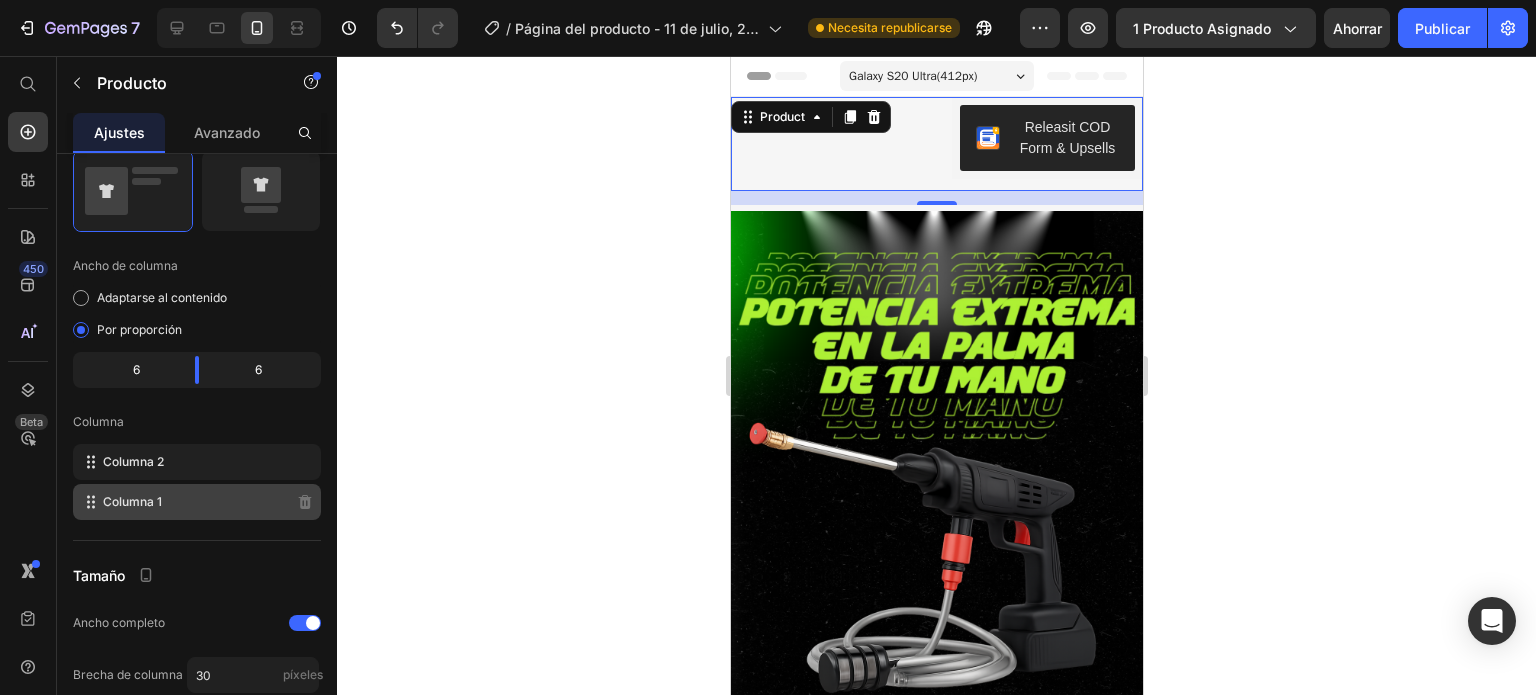 click on "Columna 1" 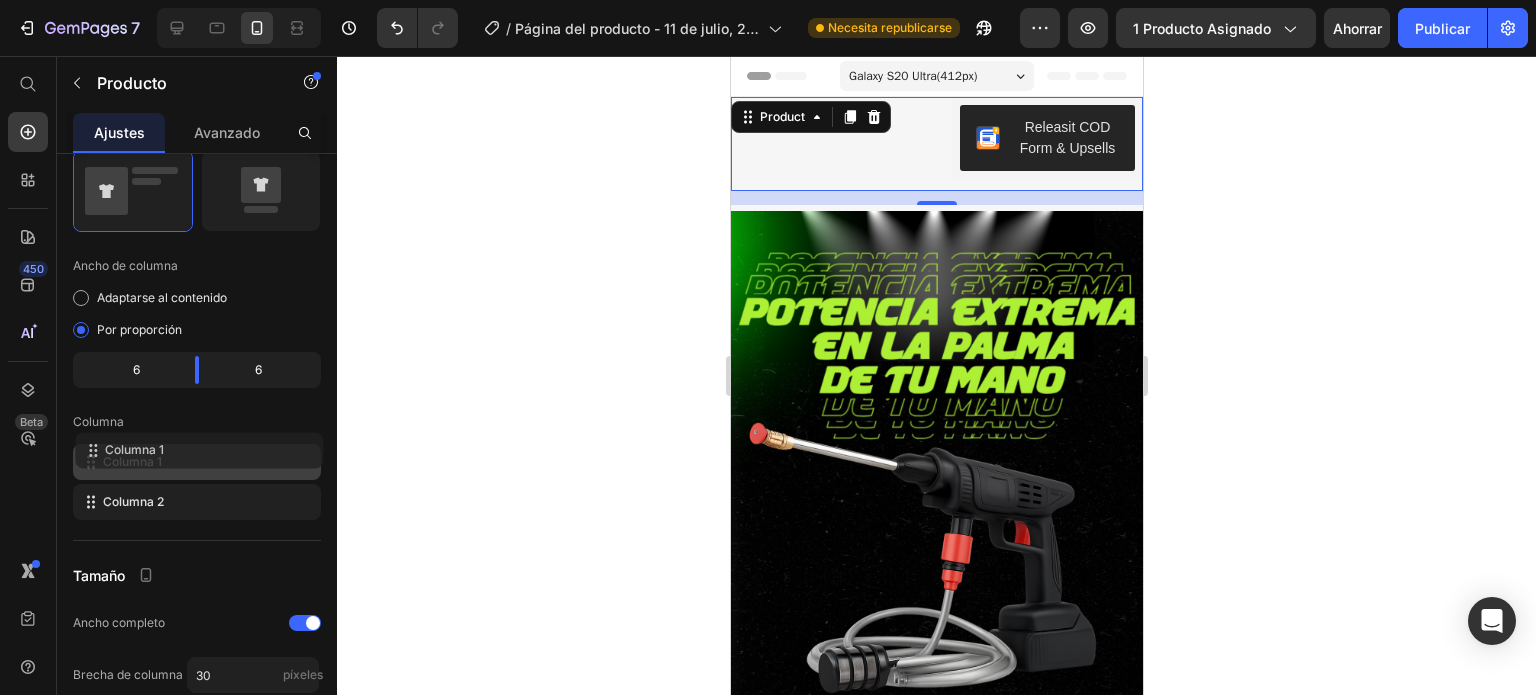 drag, startPoint x: 179, startPoint y: 507, endPoint x: 181, endPoint y: 454, distance: 53.037724 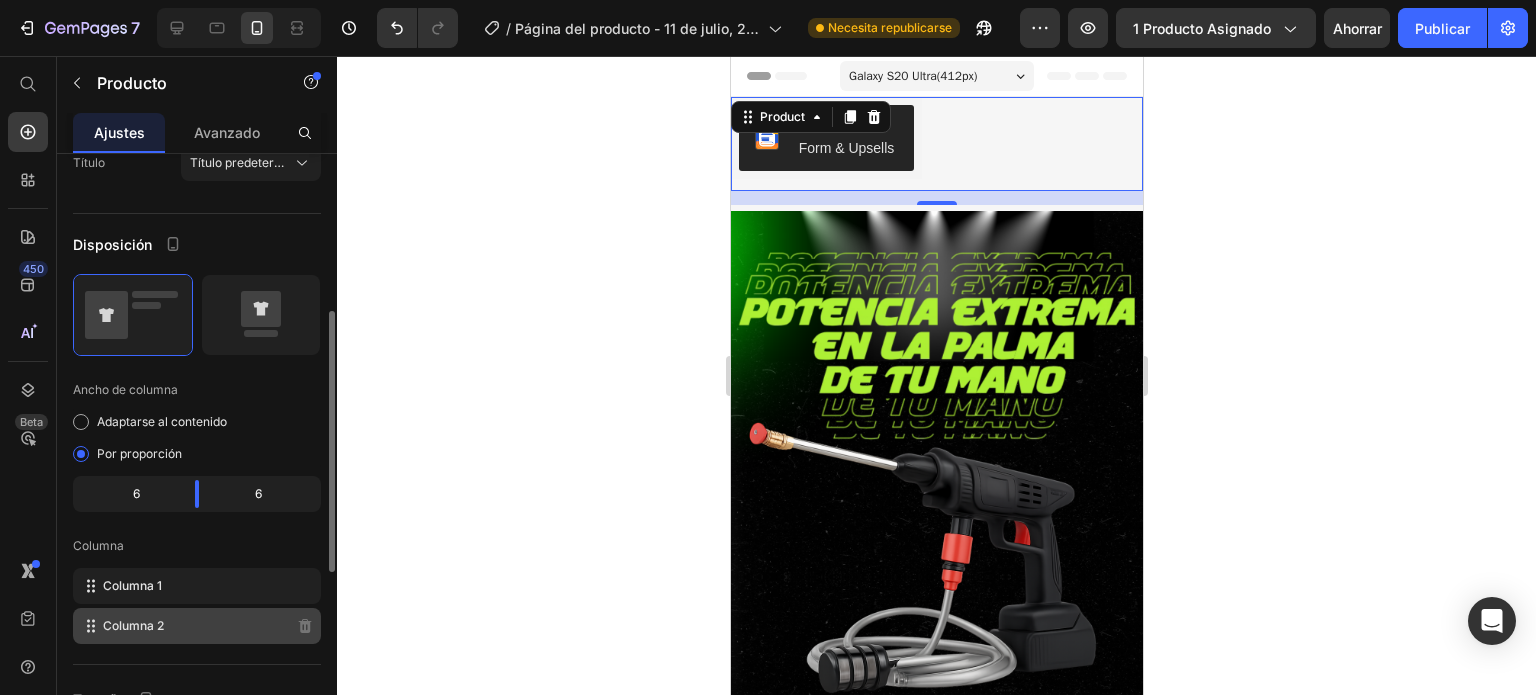scroll, scrollTop: 369, scrollLeft: 0, axis: vertical 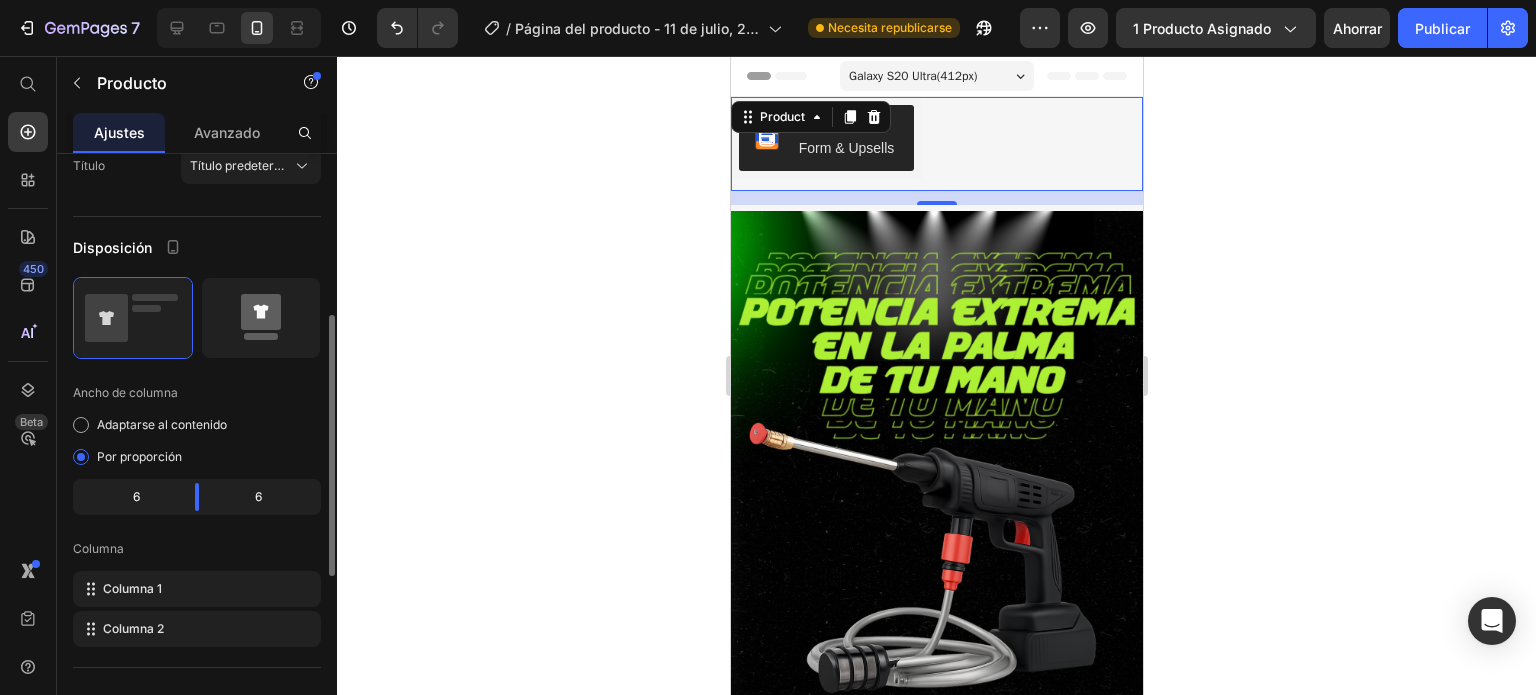click 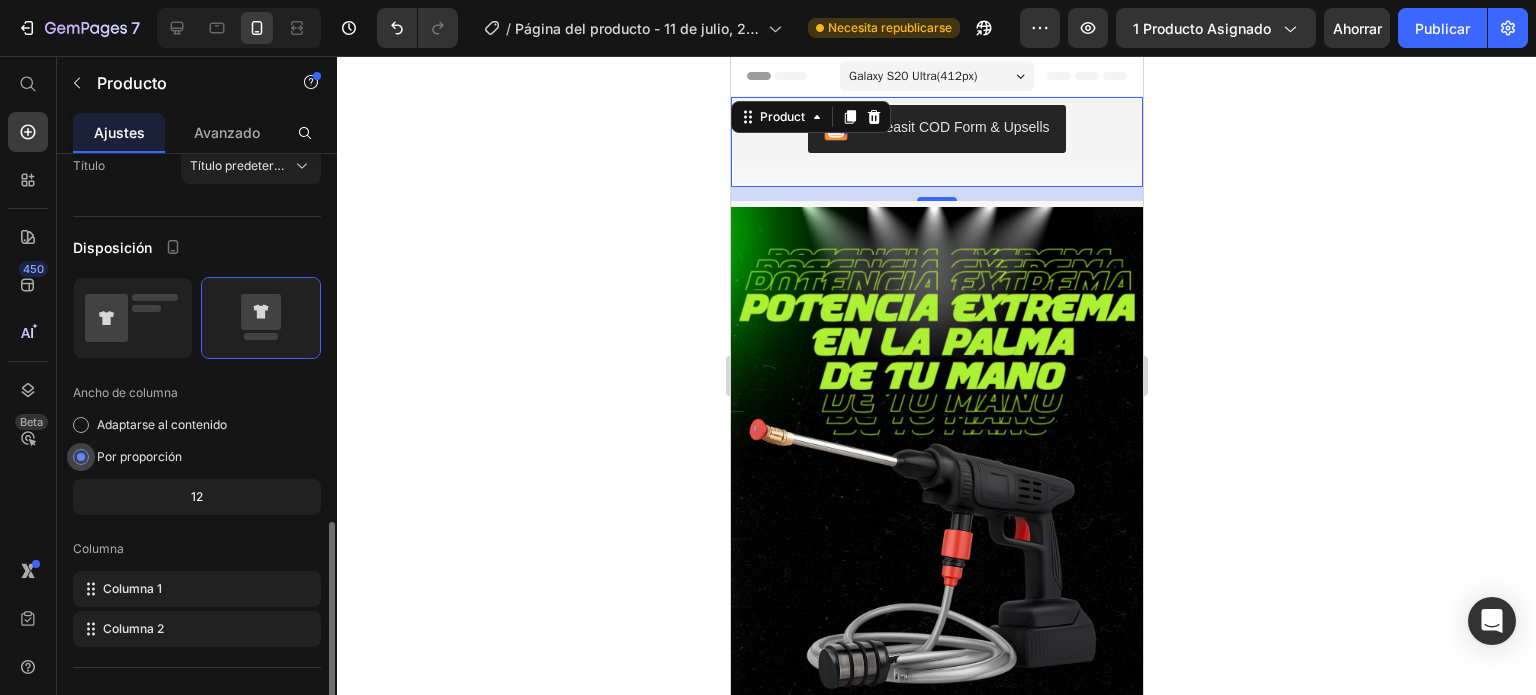 scroll, scrollTop: 496, scrollLeft: 0, axis: vertical 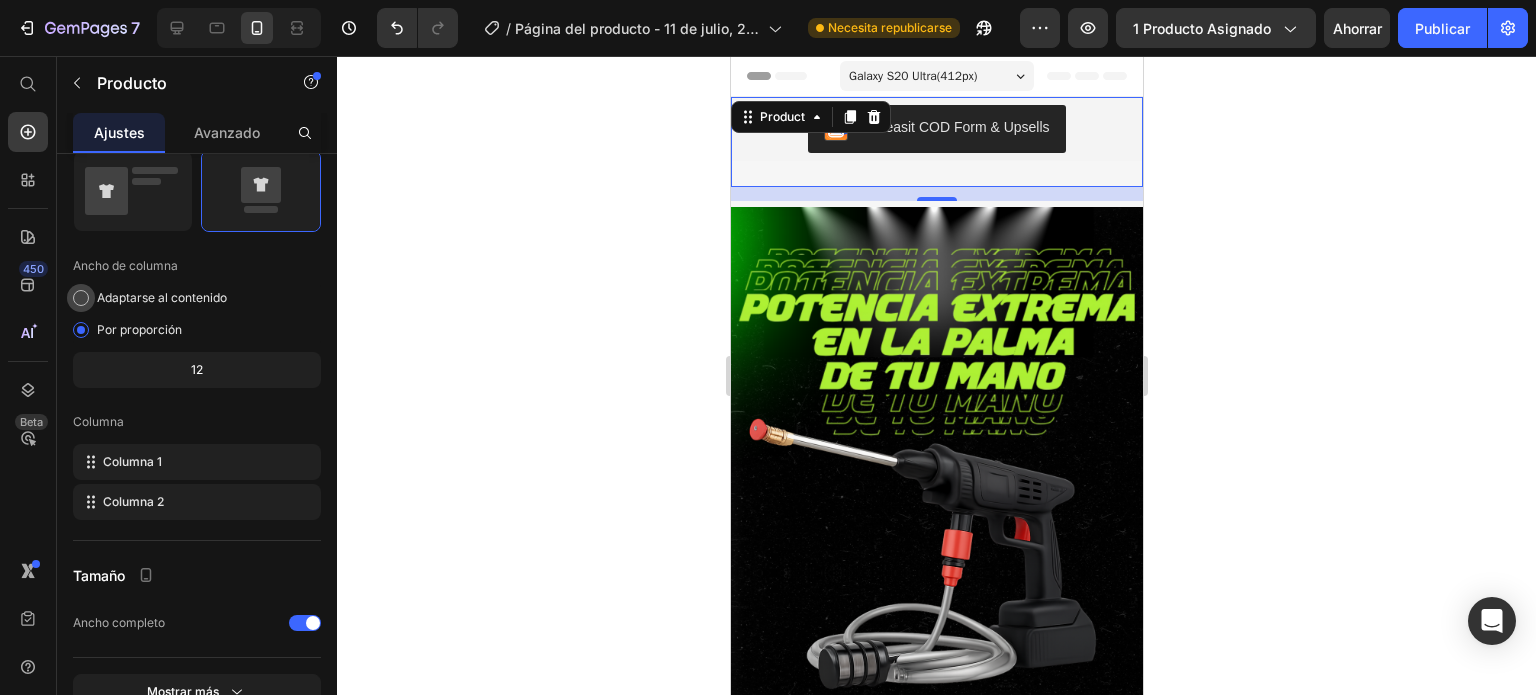 click on "Adaptarse al contenido" 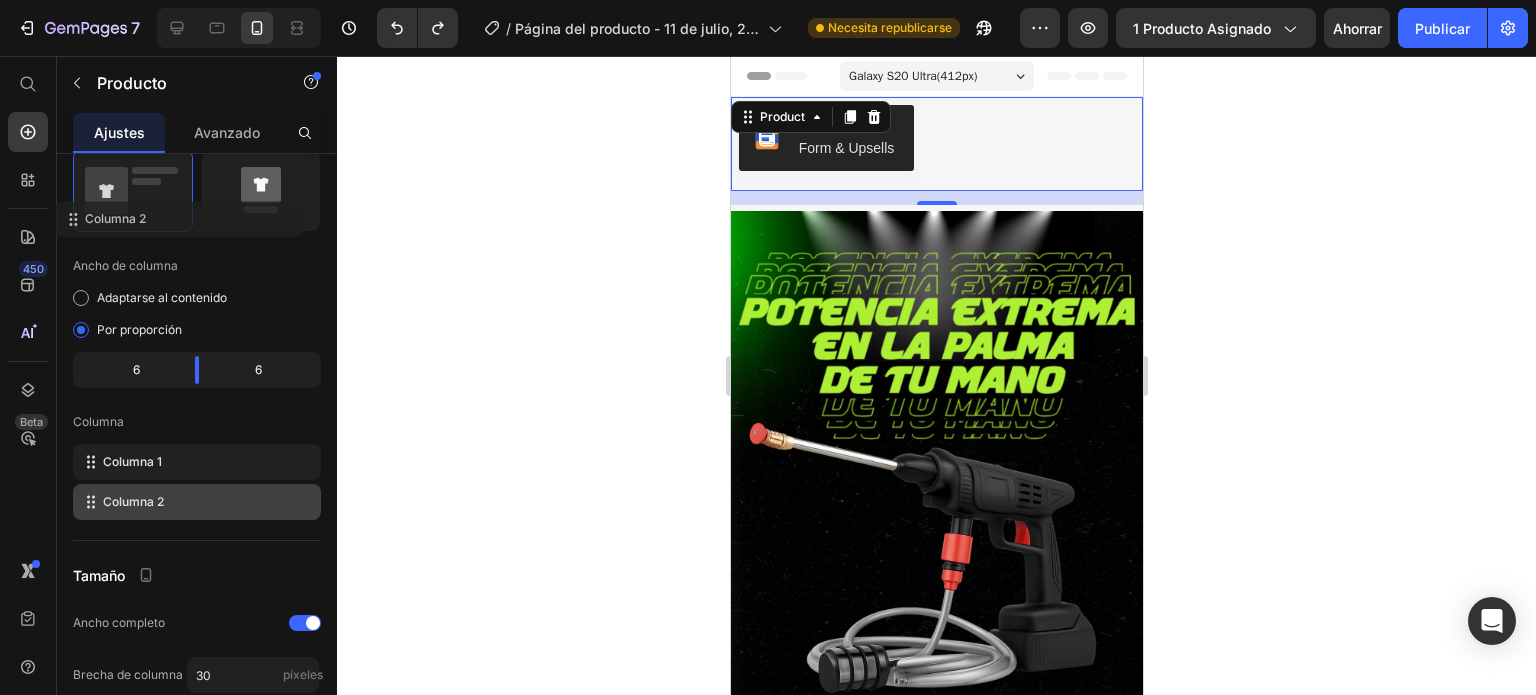 click at bounding box center [261, 191] 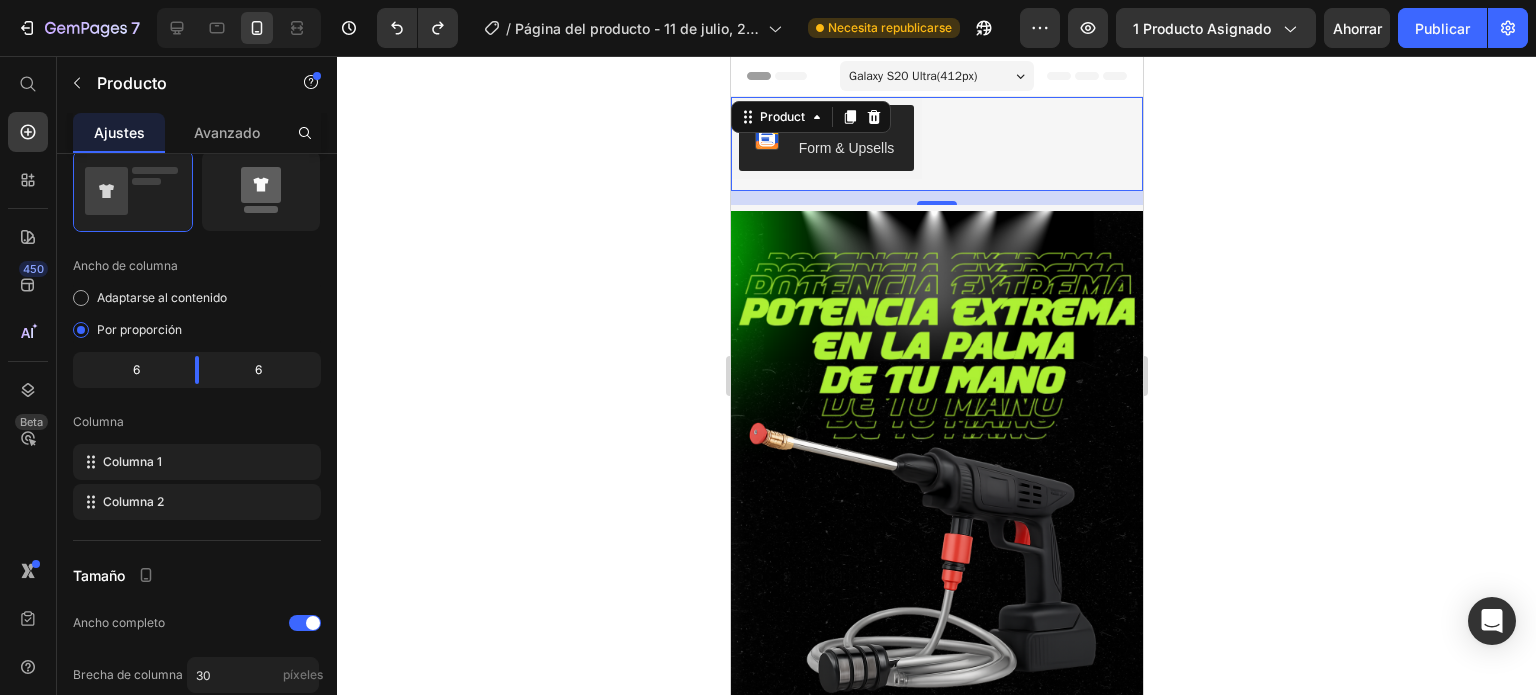 click 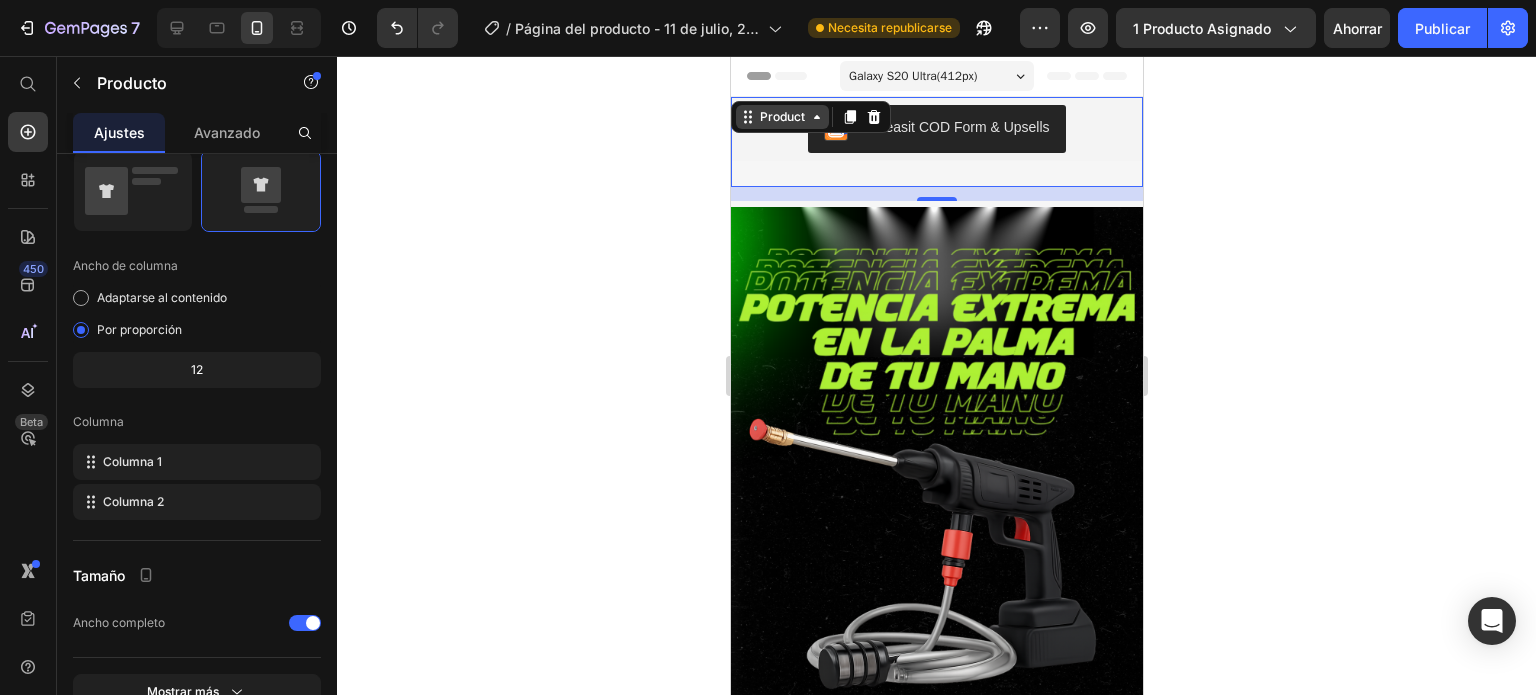click on "Product" at bounding box center [781, 117] 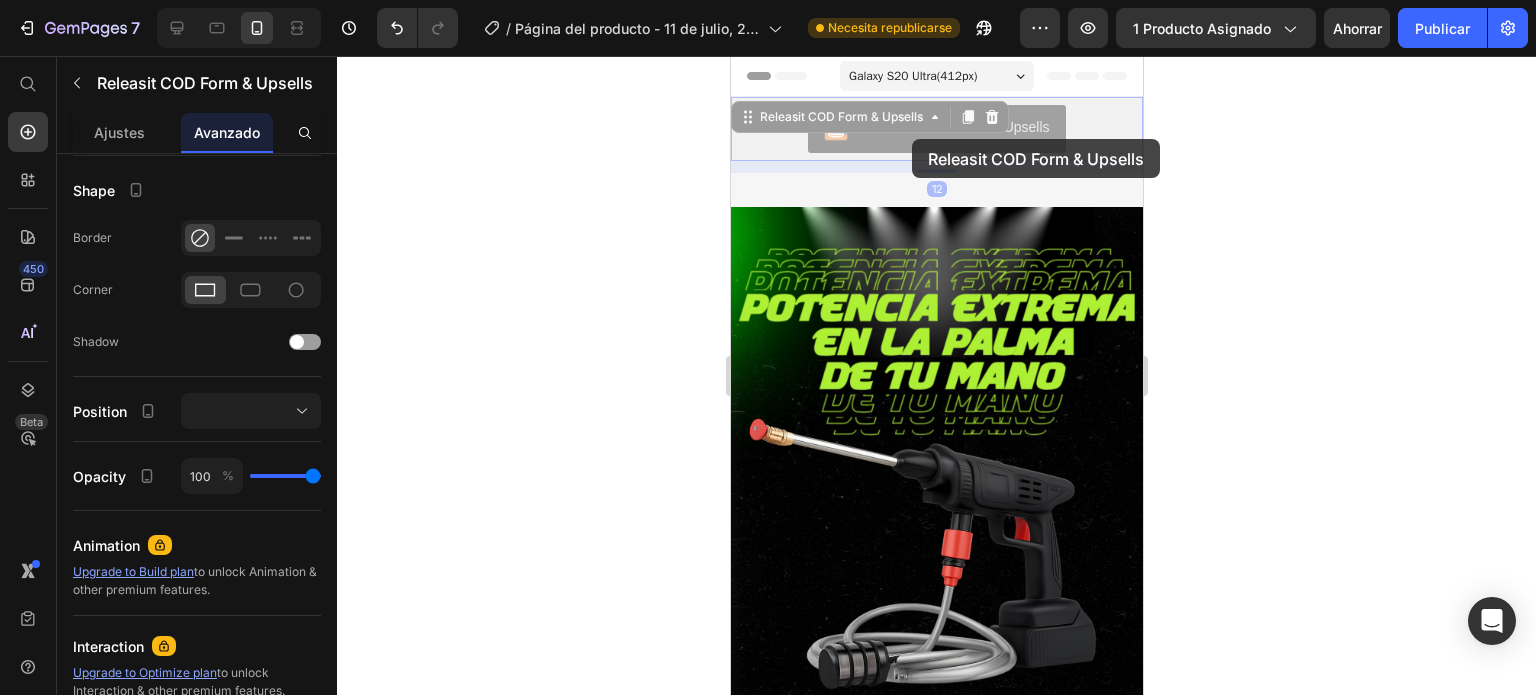scroll, scrollTop: 0, scrollLeft: 0, axis: both 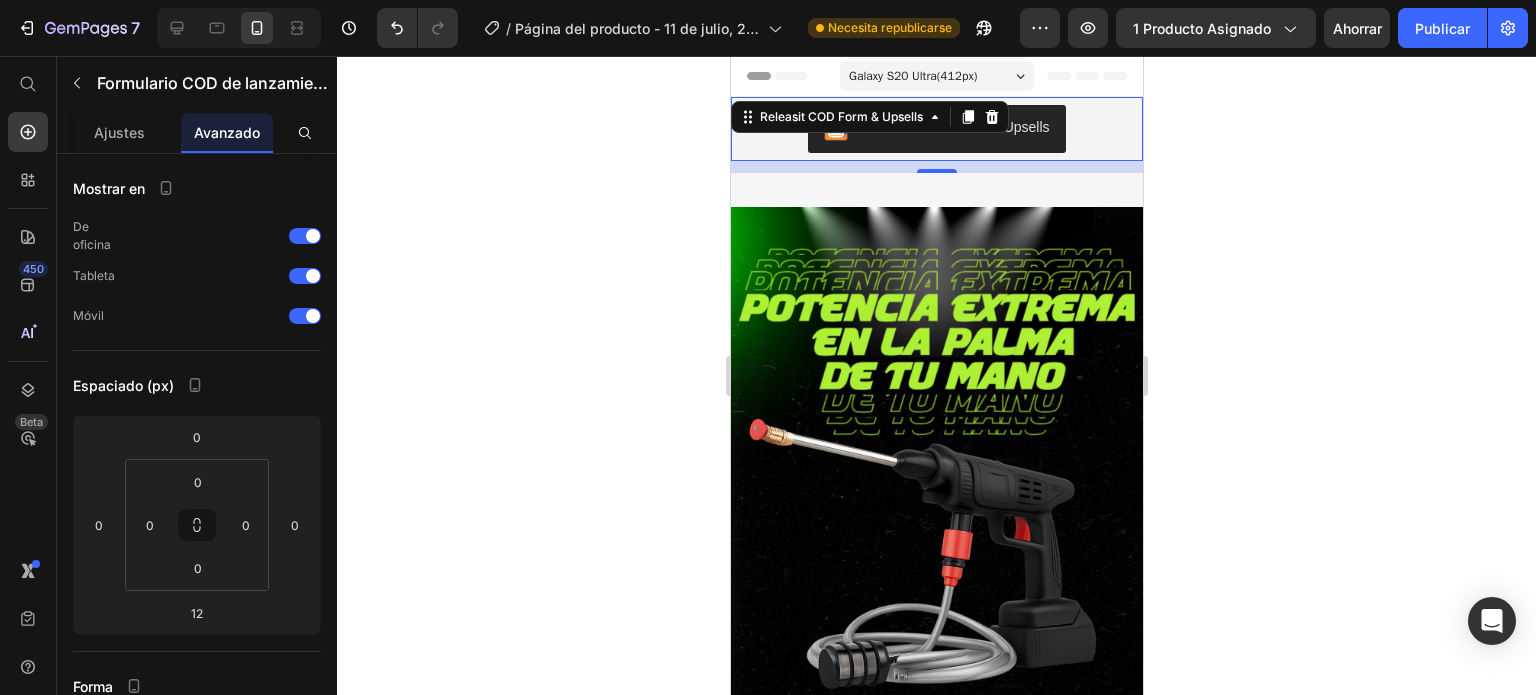 click 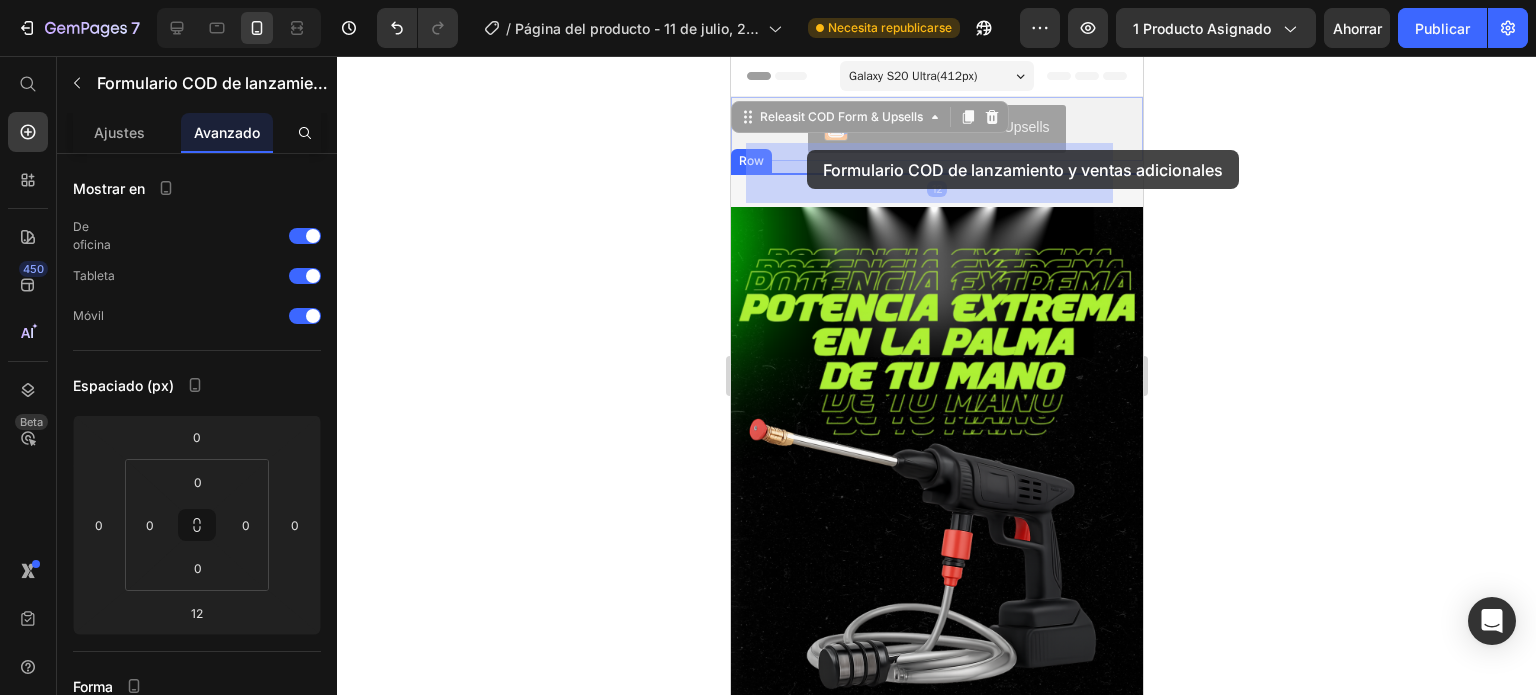 drag, startPoint x: 803, startPoint y: 108, endPoint x: 805, endPoint y: 136, distance: 28.071337 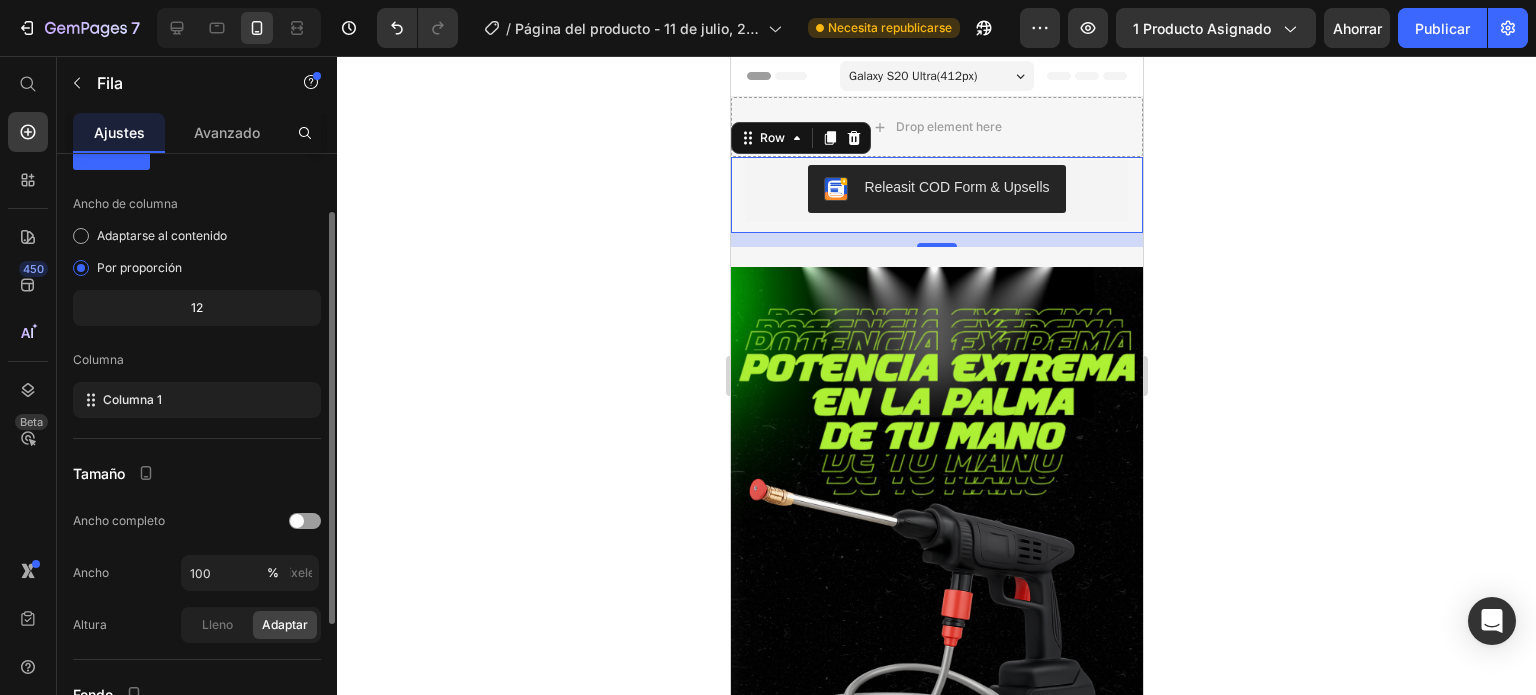scroll, scrollTop: 84, scrollLeft: 0, axis: vertical 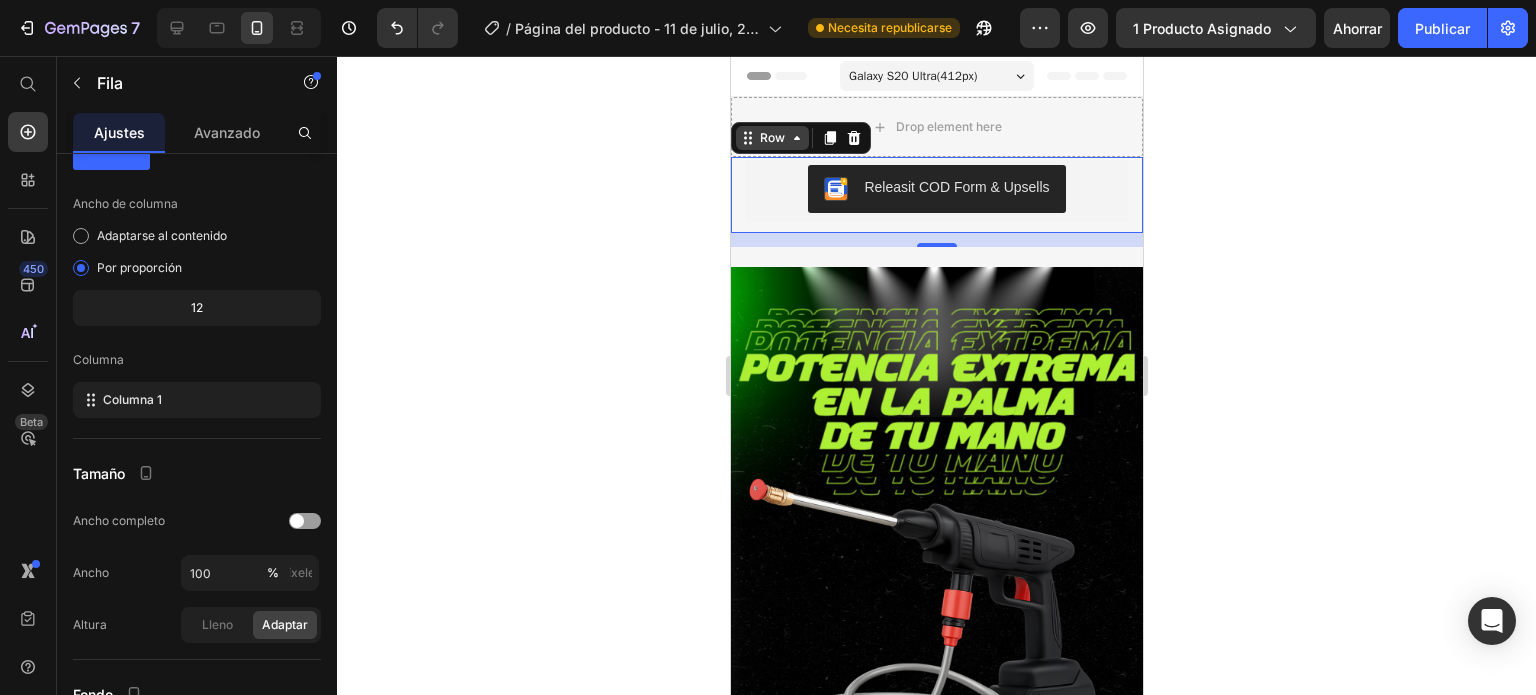 click on "Row" at bounding box center (771, 138) 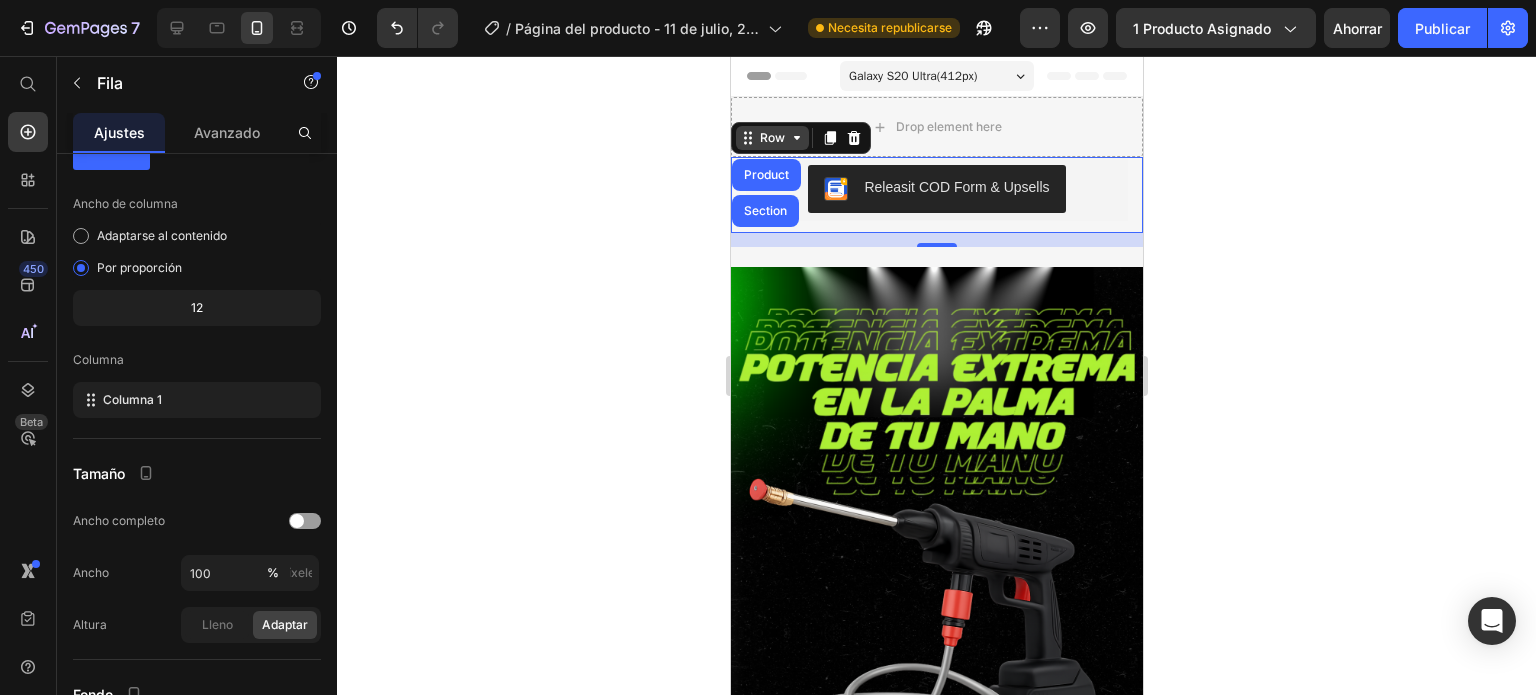 click on "Row" at bounding box center (771, 138) 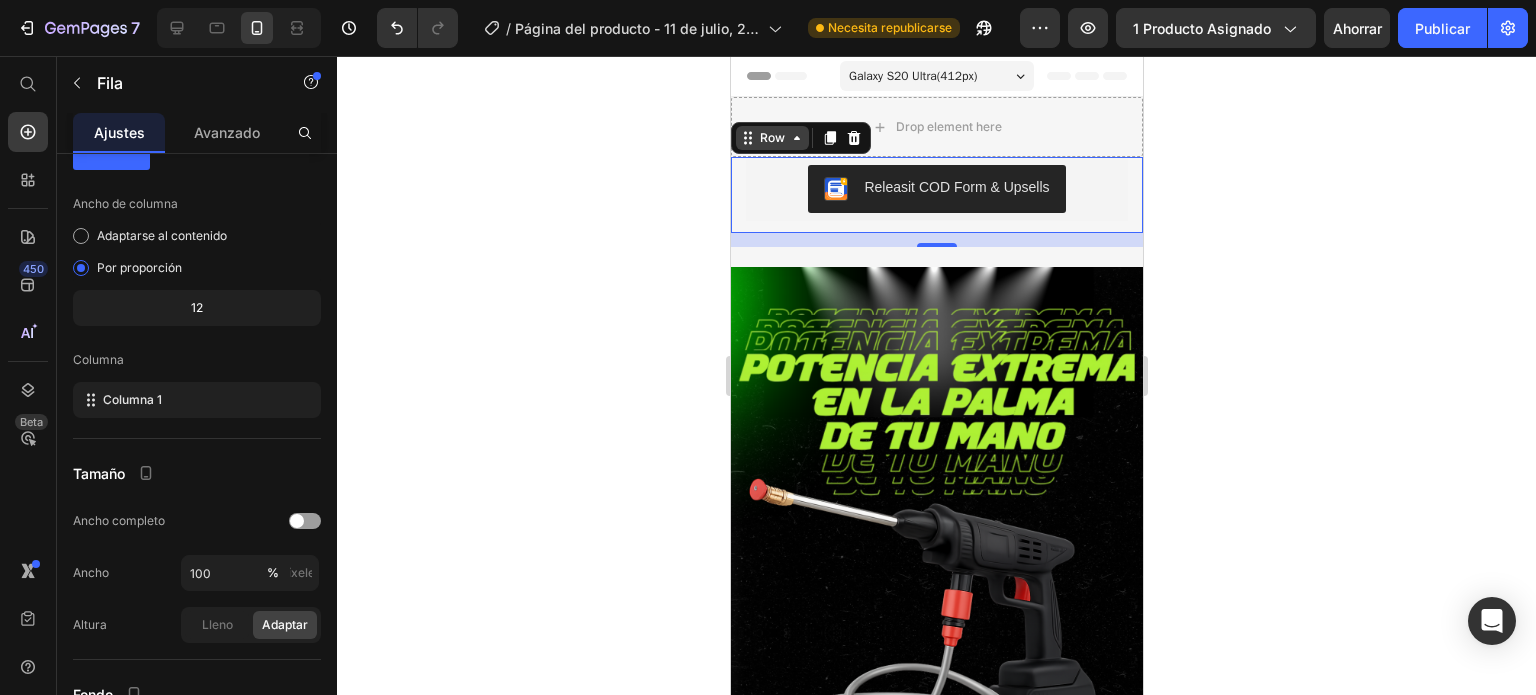 click on "Row" at bounding box center [771, 138] 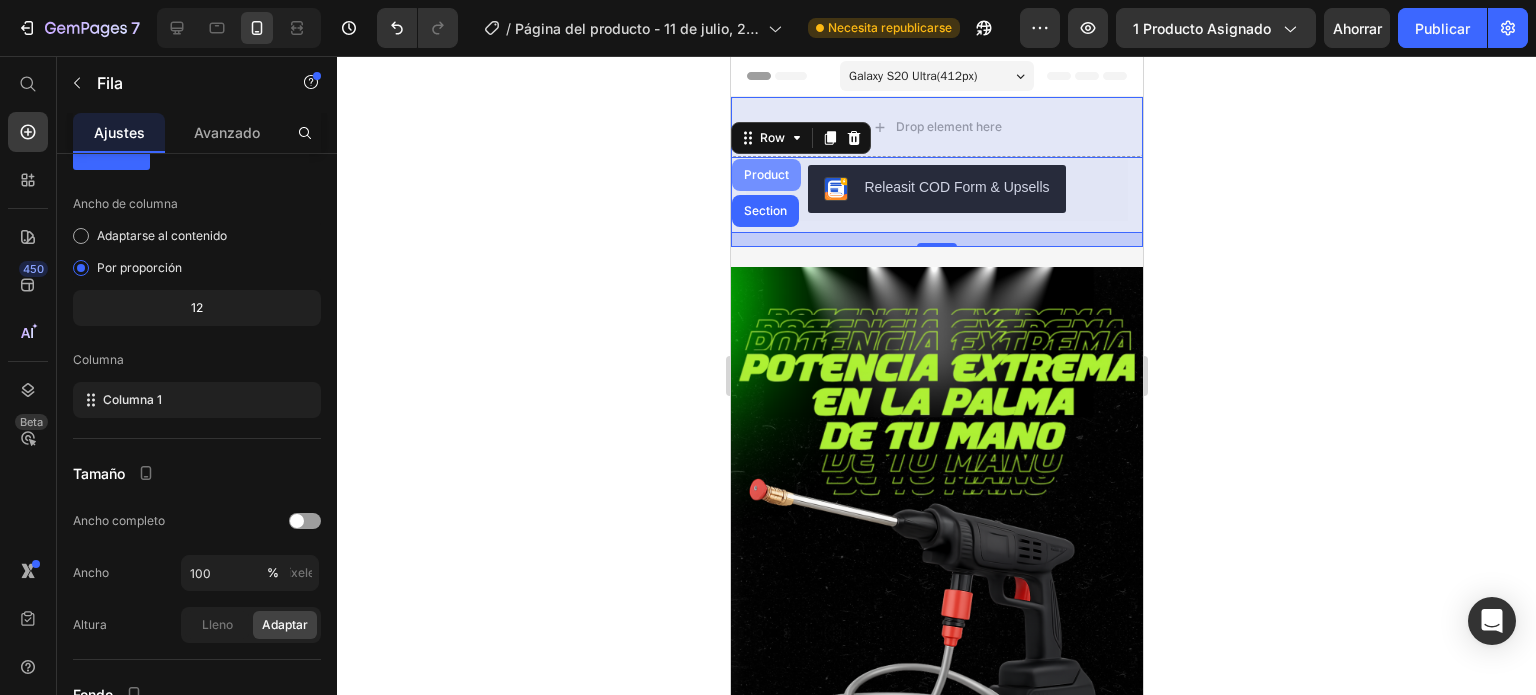 click on "Product" at bounding box center [765, 175] 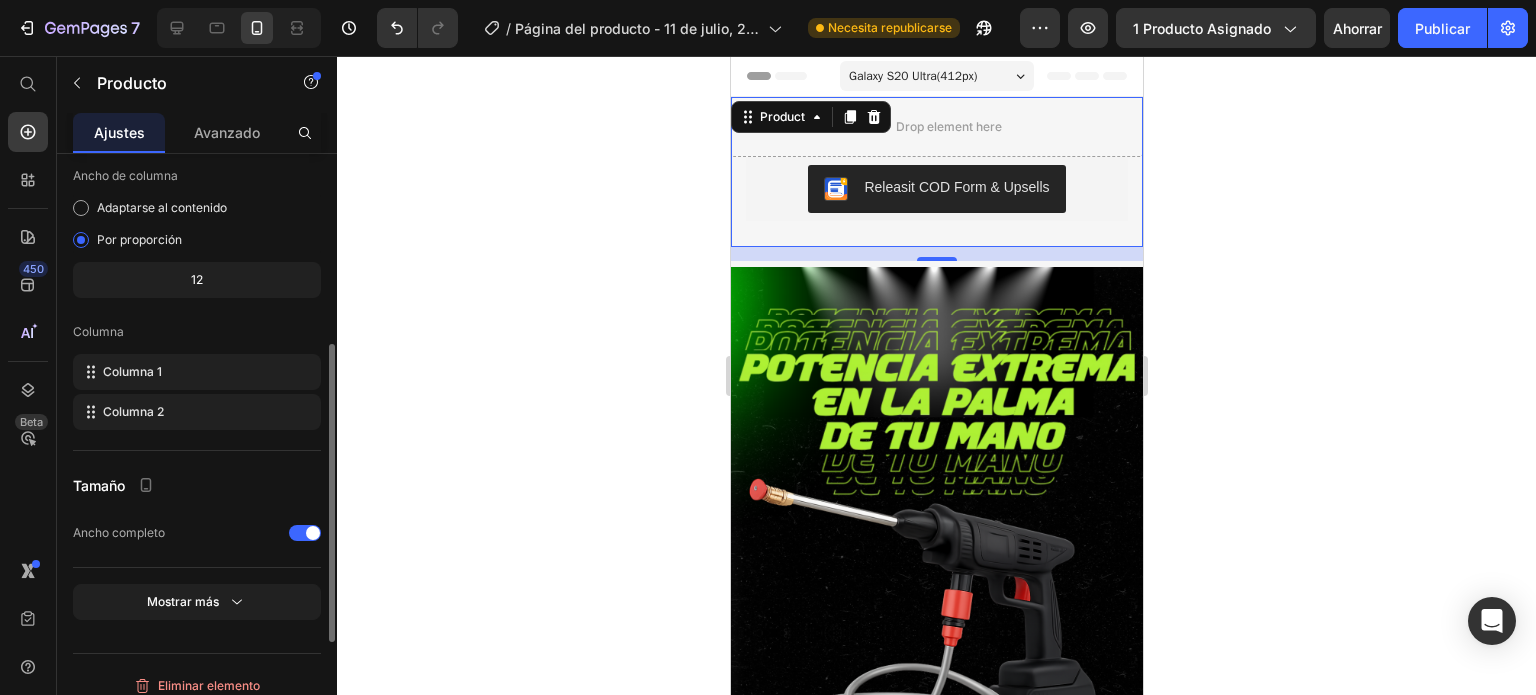 scroll, scrollTop: 590, scrollLeft: 0, axis: vertical 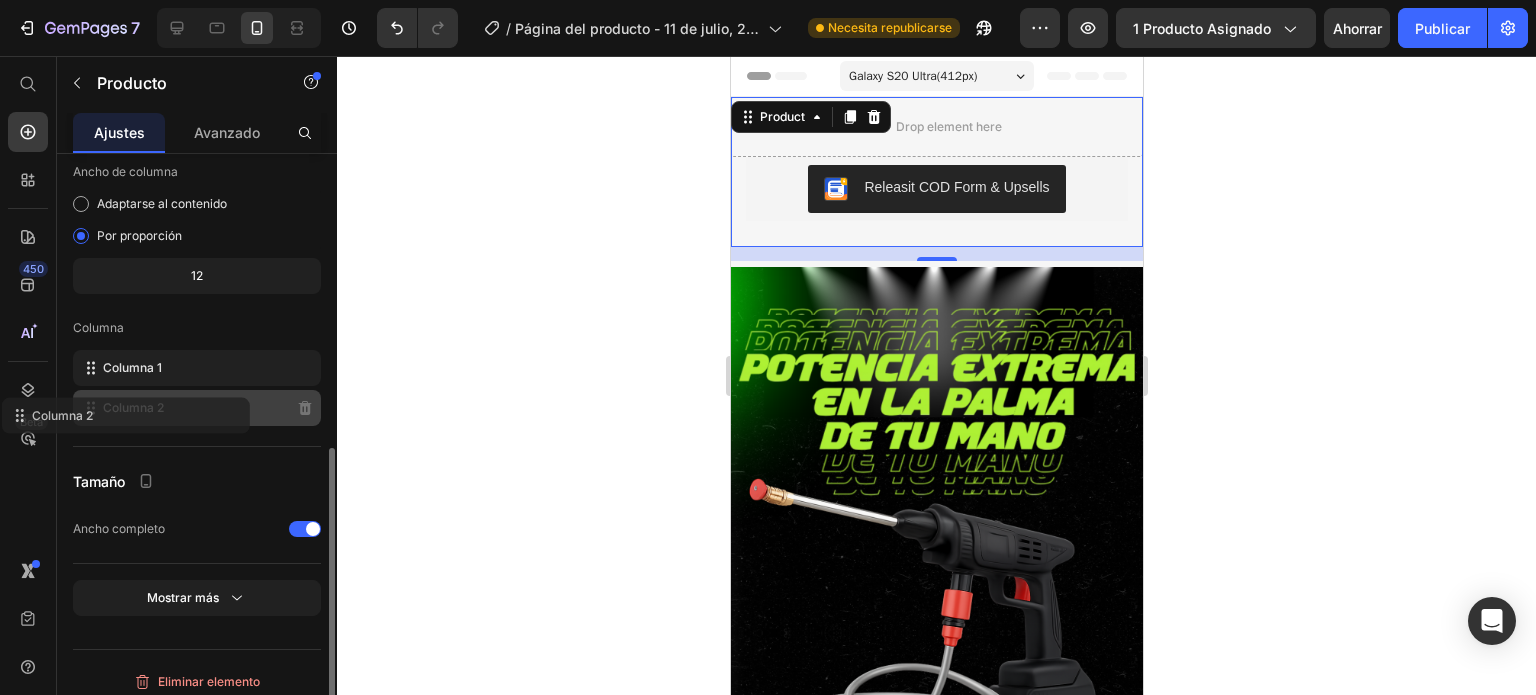 click on "Columna 2" 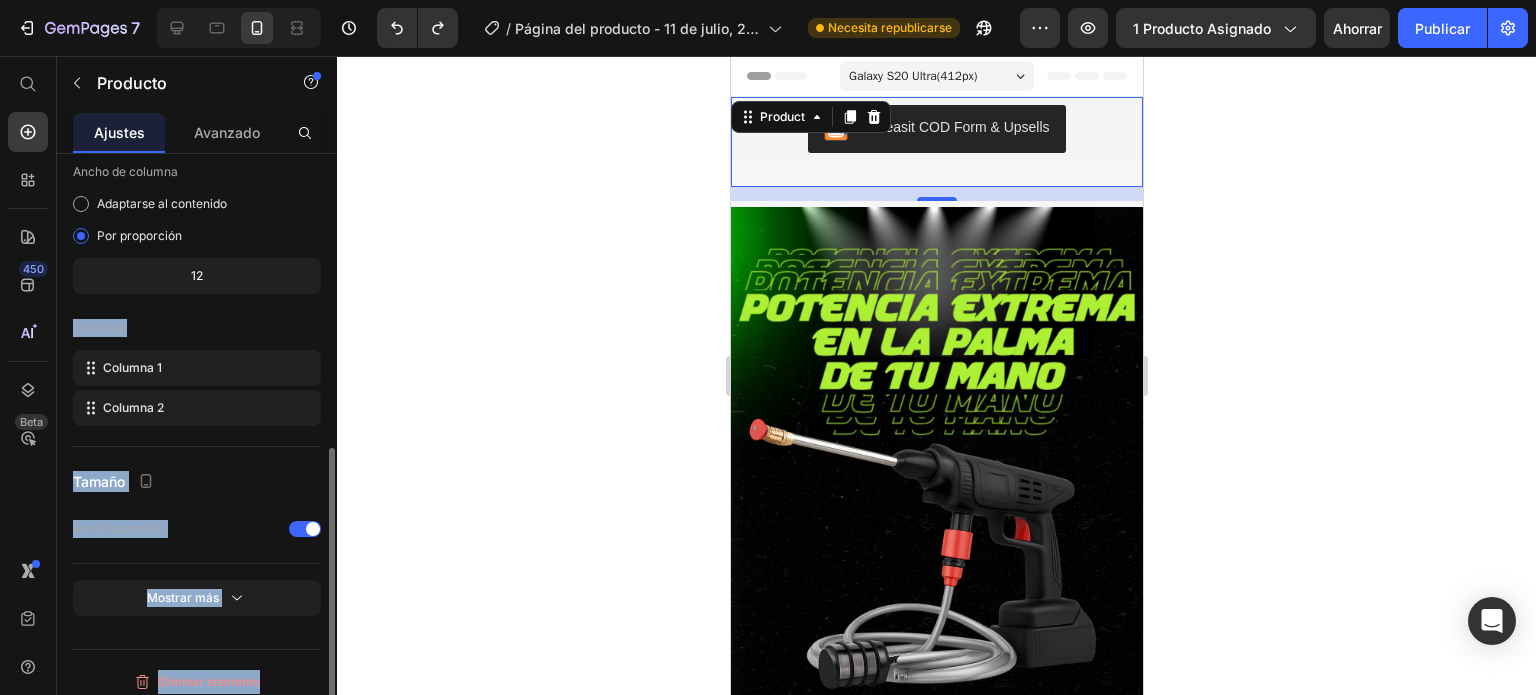 drag, startPoint x: 440, startPoint y: 351, endPoint x: 192, endPoint y: 259, distance: 264.51465 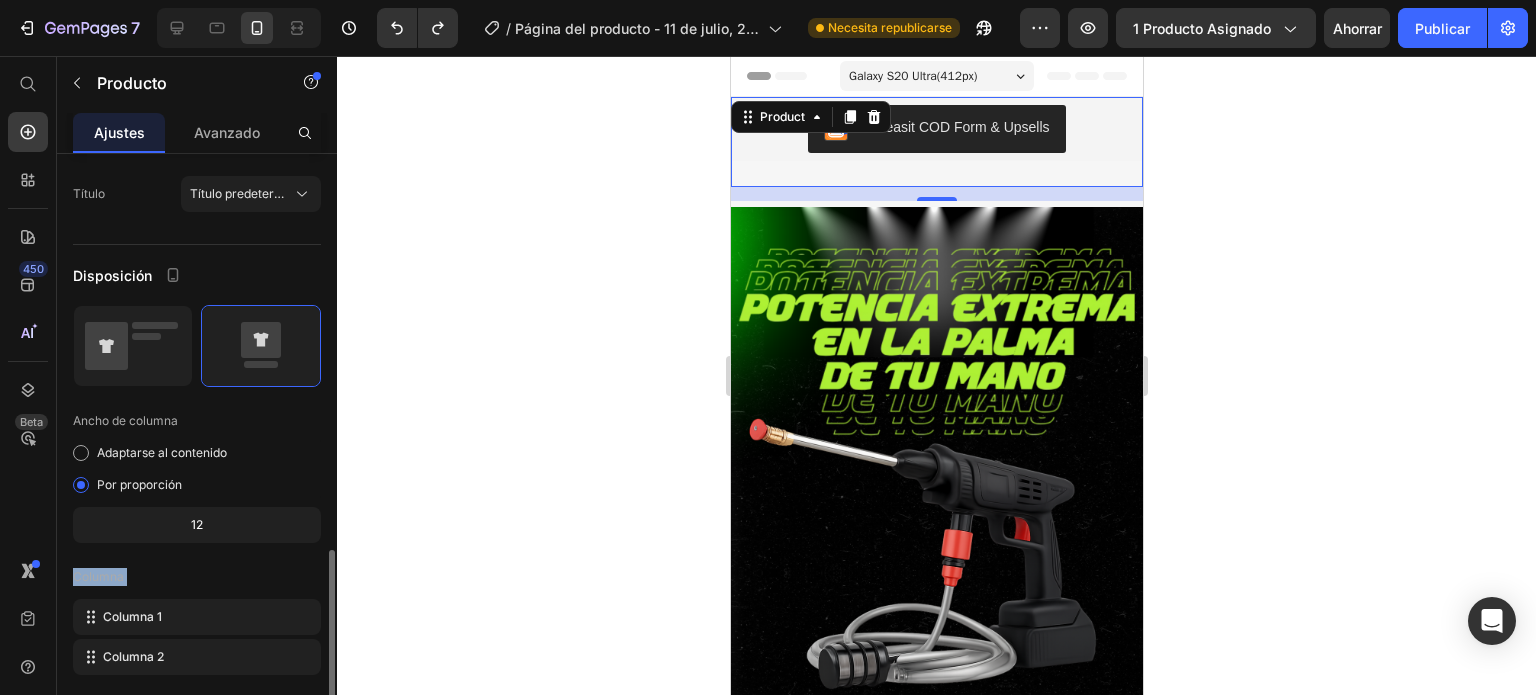 scroll, scrollTop: 512, scrollLeft: 0, axis: vertical 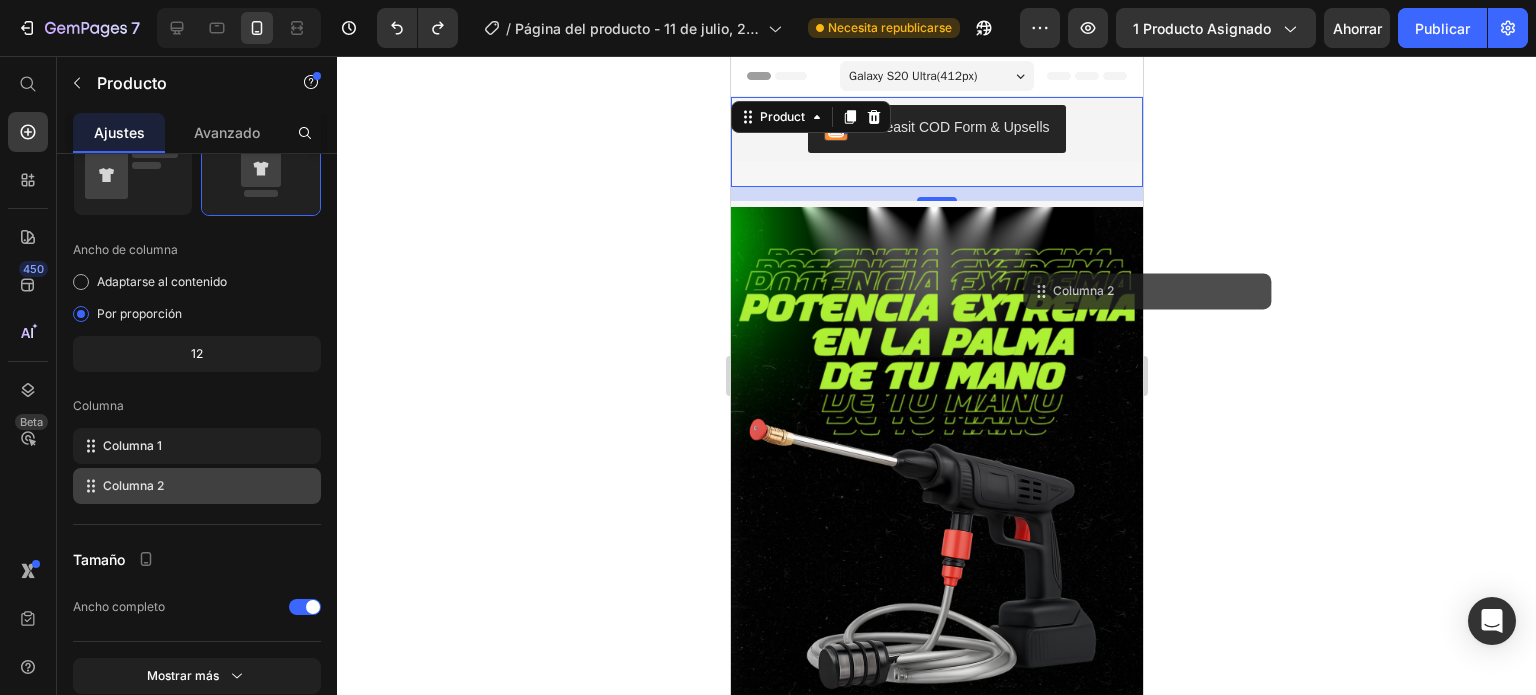 click 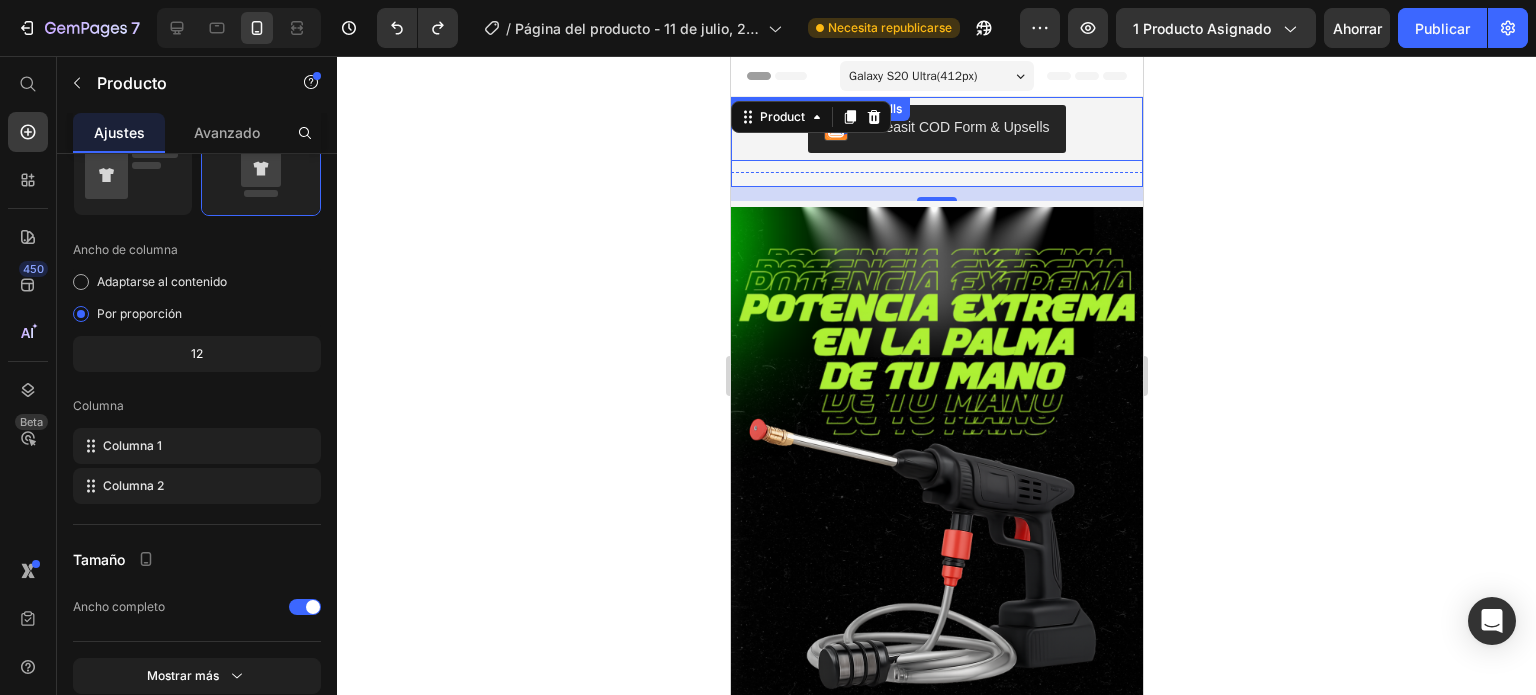 click on "Releasit COD Form & Upsells" at bounding box center [936, 129] 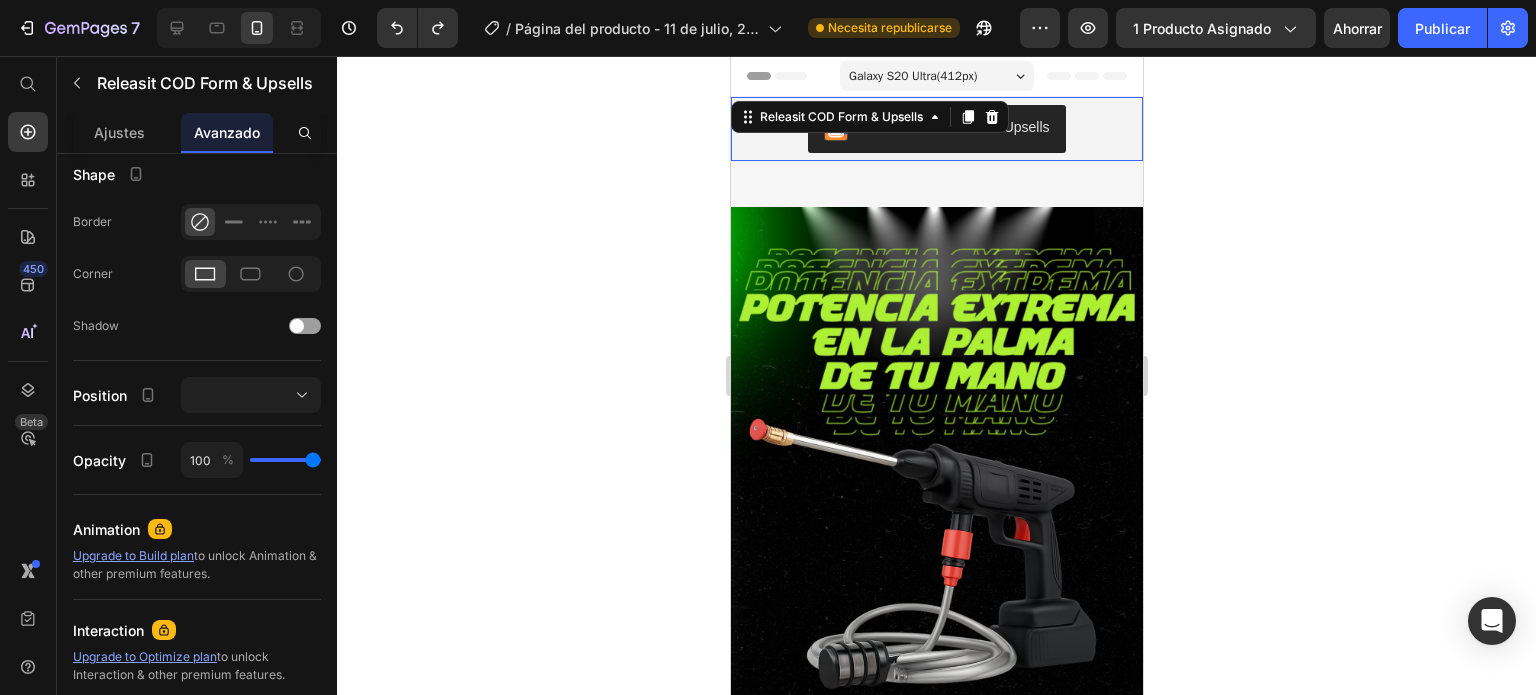 scroll, scrollTop: 0, scrollLeft: 0, axis: both 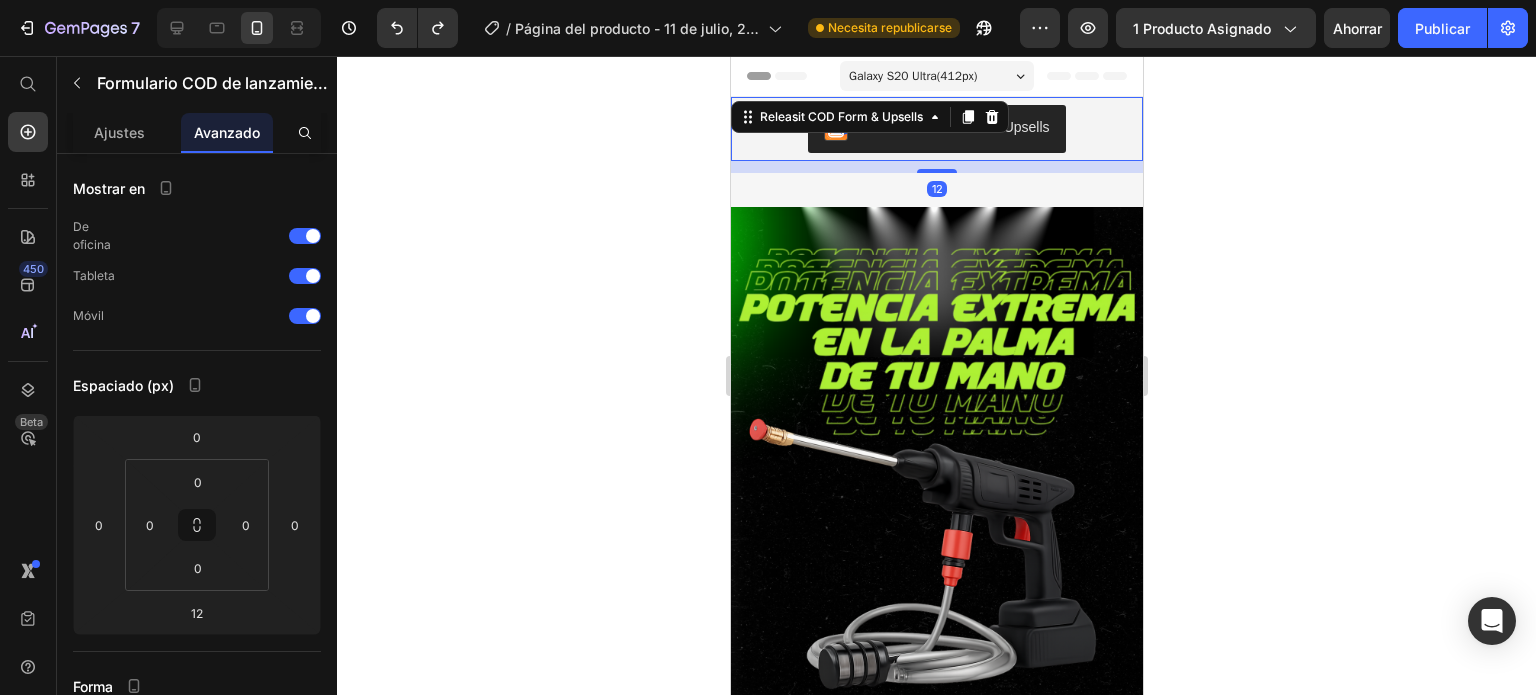 click on "12" at bounding box center [936, 167] 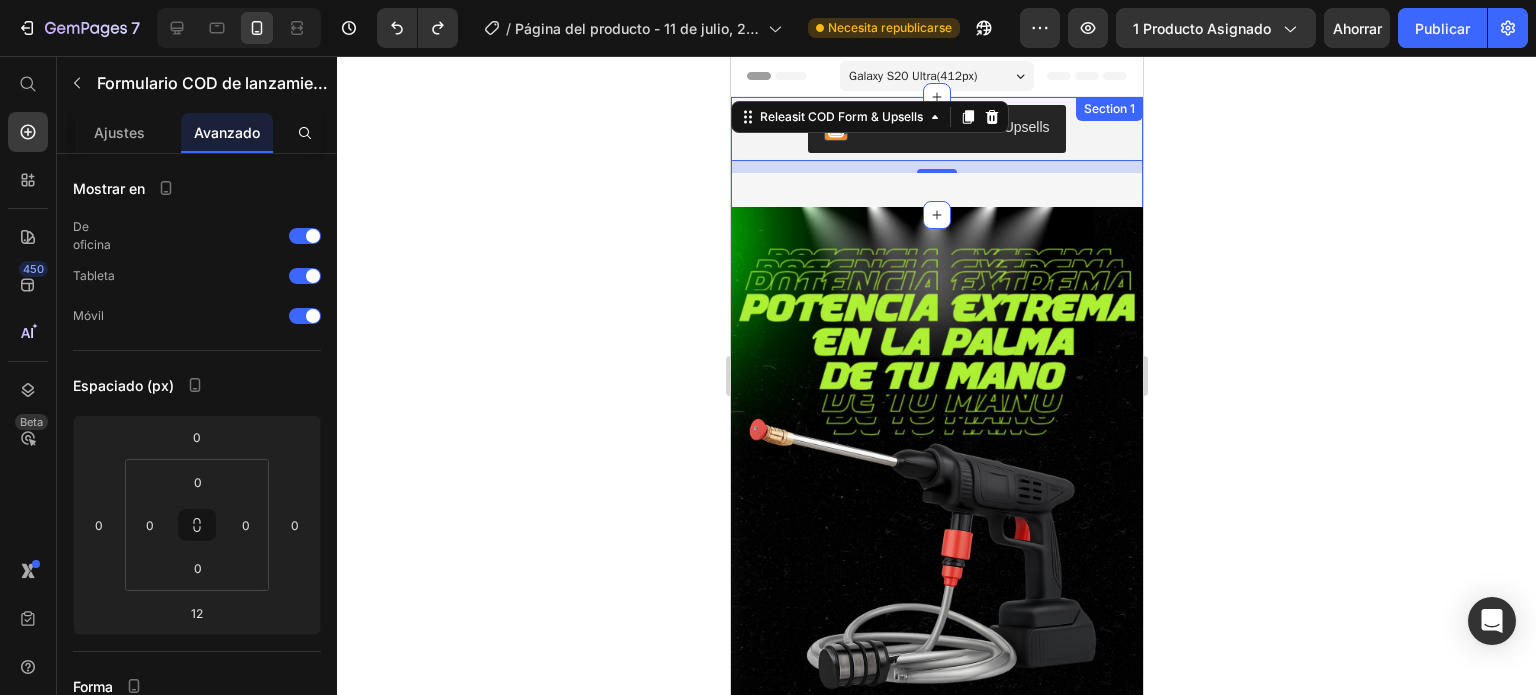 click on "Releasit COD Form & Upsells Releasit COD Form & Upsells 12 Row Lorem ipsum dolor sit amet, consectetur adipiscing elit, sed do eiusmod tempor incididunt ut labore et dolore magna aliqua. Ut enim ad minim veniam, quis nostrud exercitation ullamco laboris nisi ut aliquip ex ea commodo consequat. Text Block Row Product" at bounding box center (936, 149) 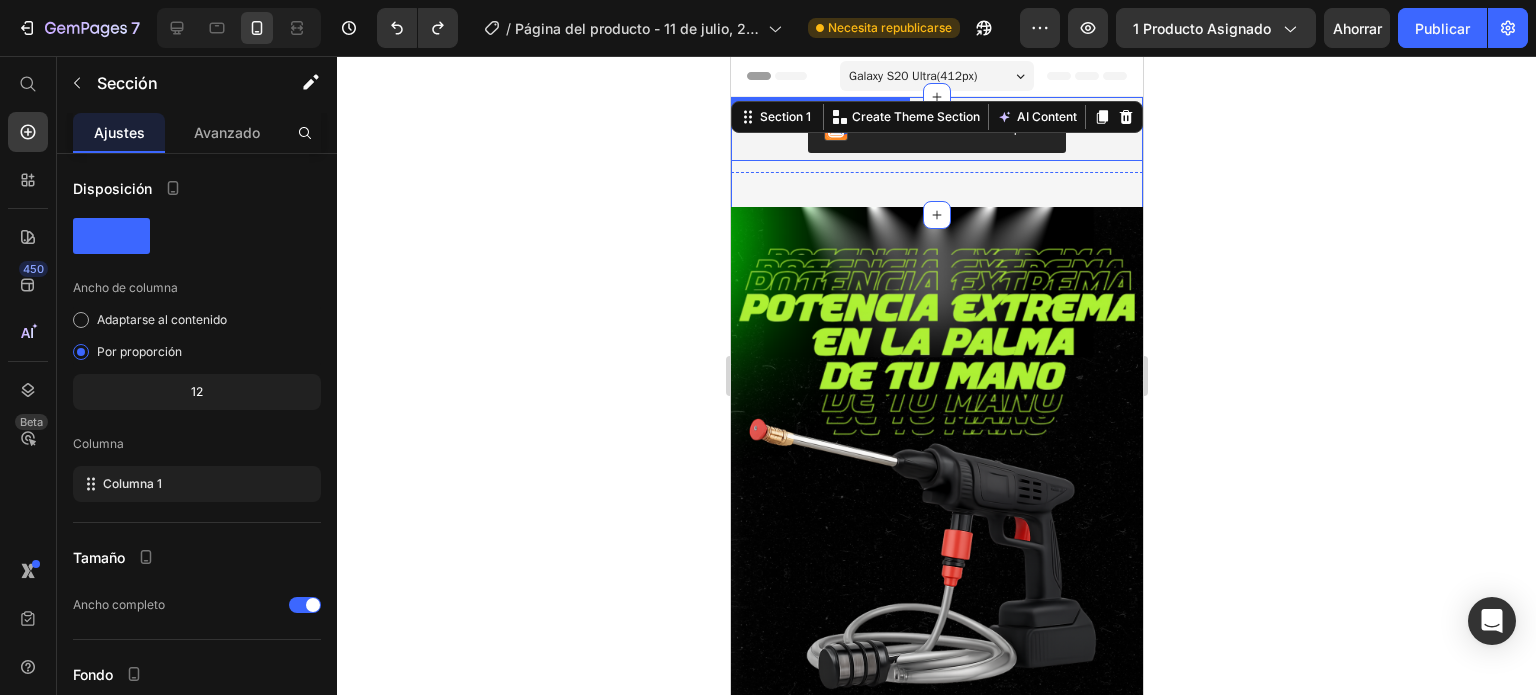 click on "Releasit COD Form & Upsells" at bounding box center [936, 129] 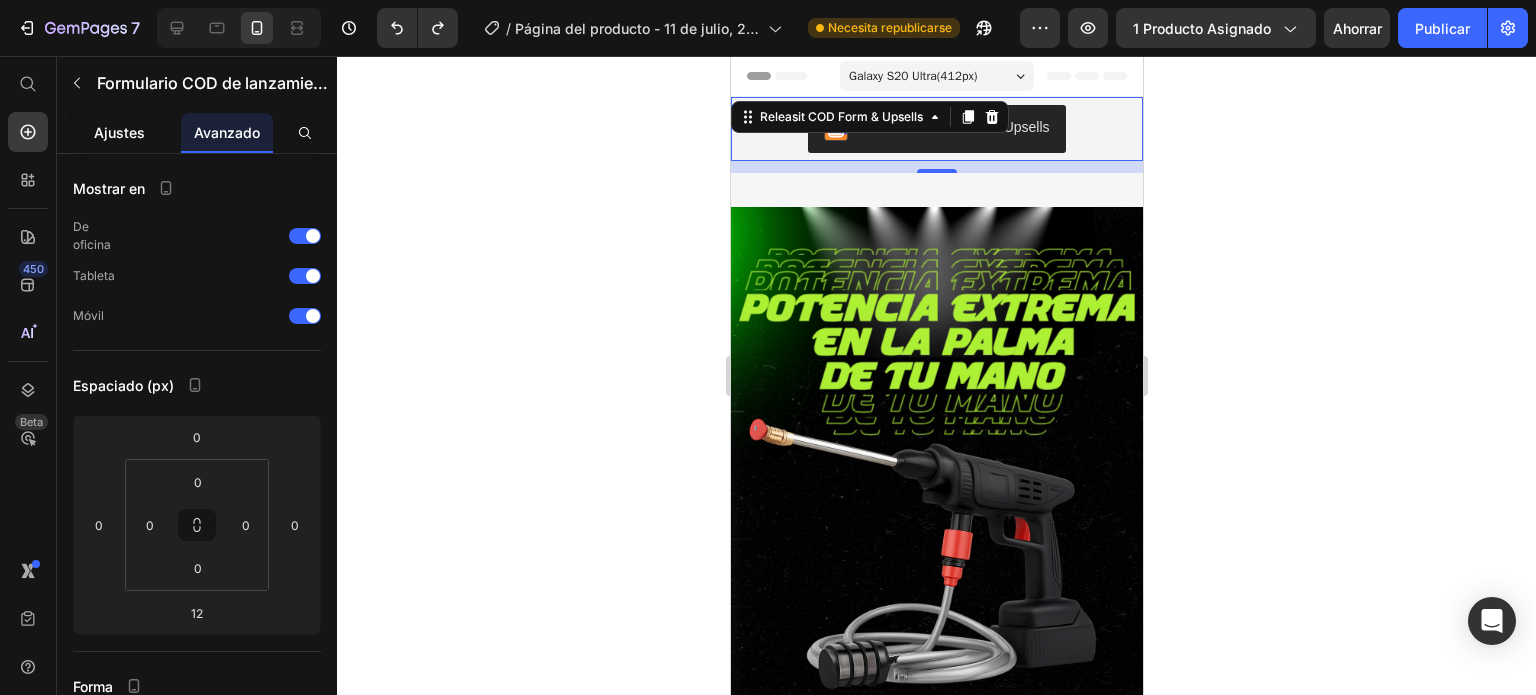 click on "Ajustes" 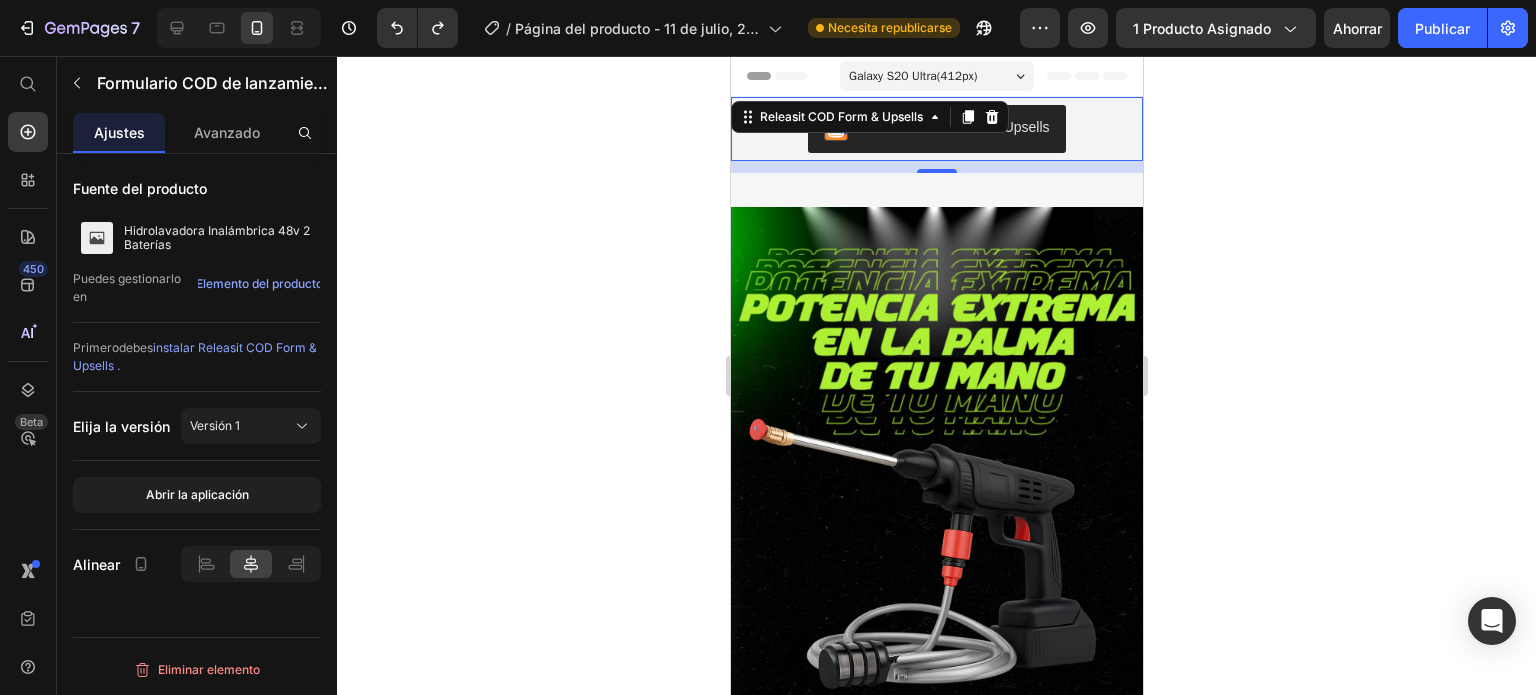 click on "Releasit COD Form & Upsells" at bounding box center [936, 129] 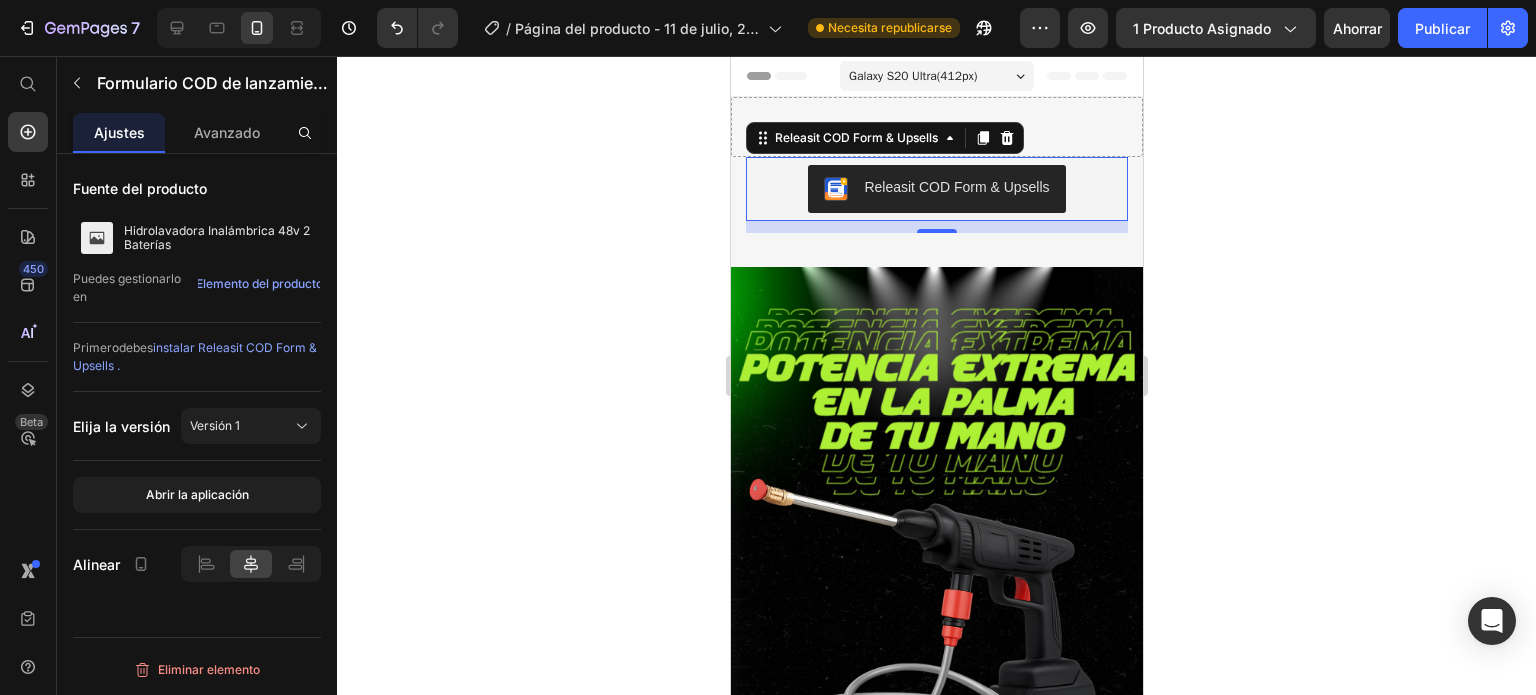 click 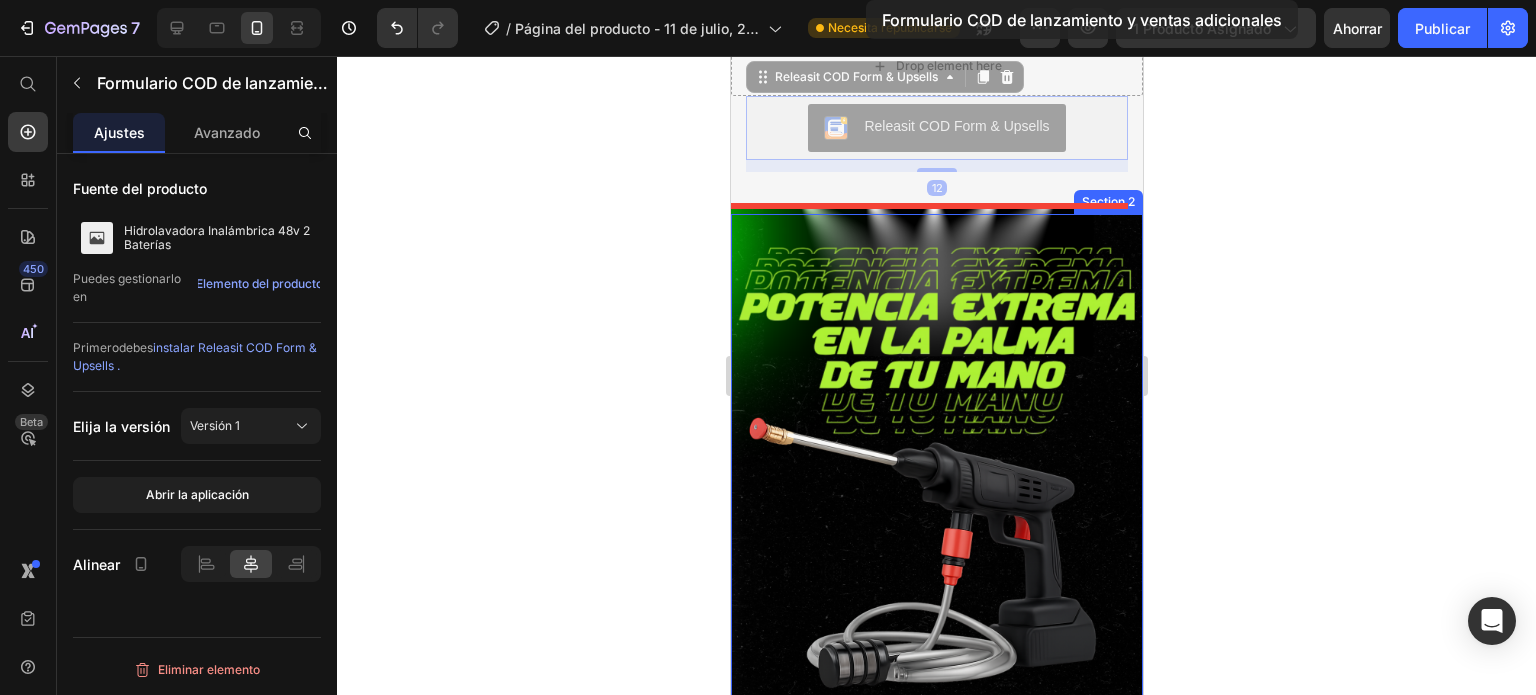 scroll, scrollTop: 0, scrollLeft: 0, axis: both 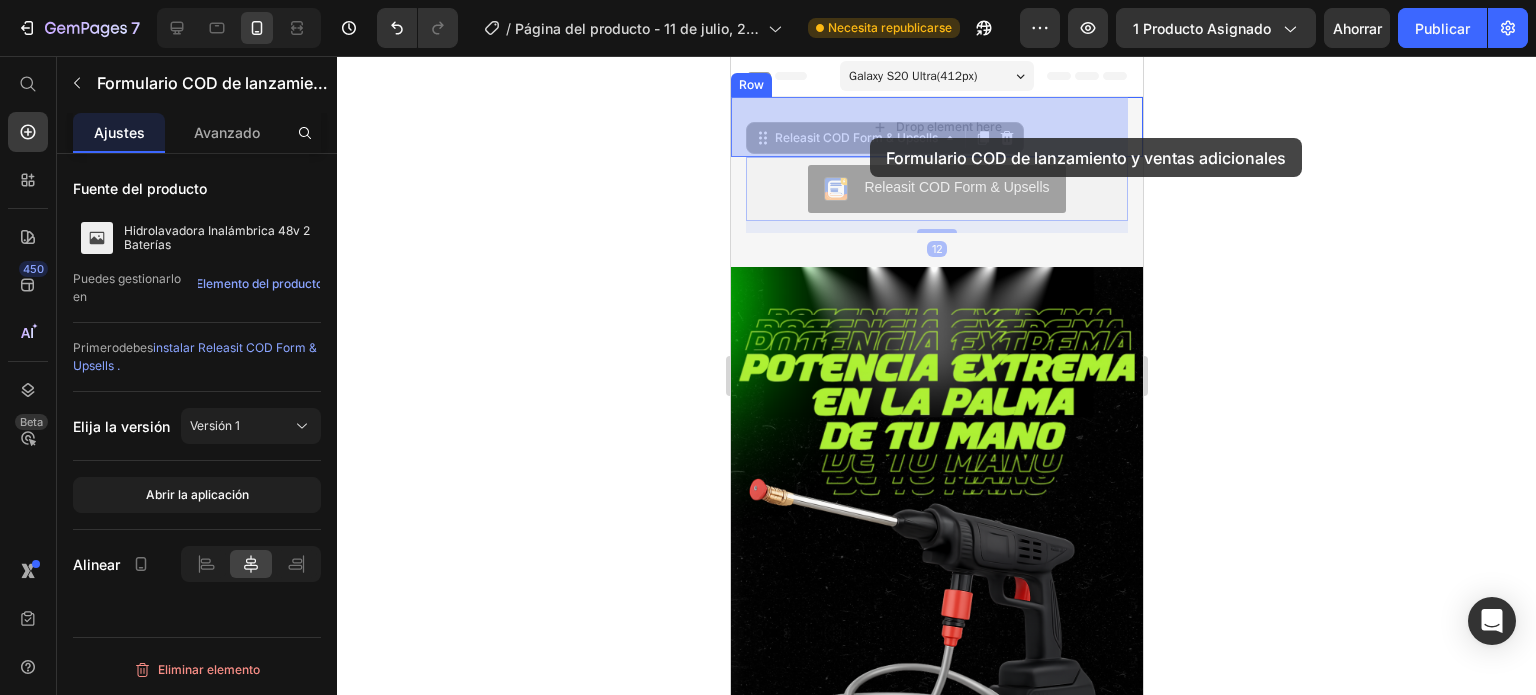 drag, startPoint x: 774, startPoint y: 149, endPoint x: 869, endPoint y: 138, distance: 95.63472 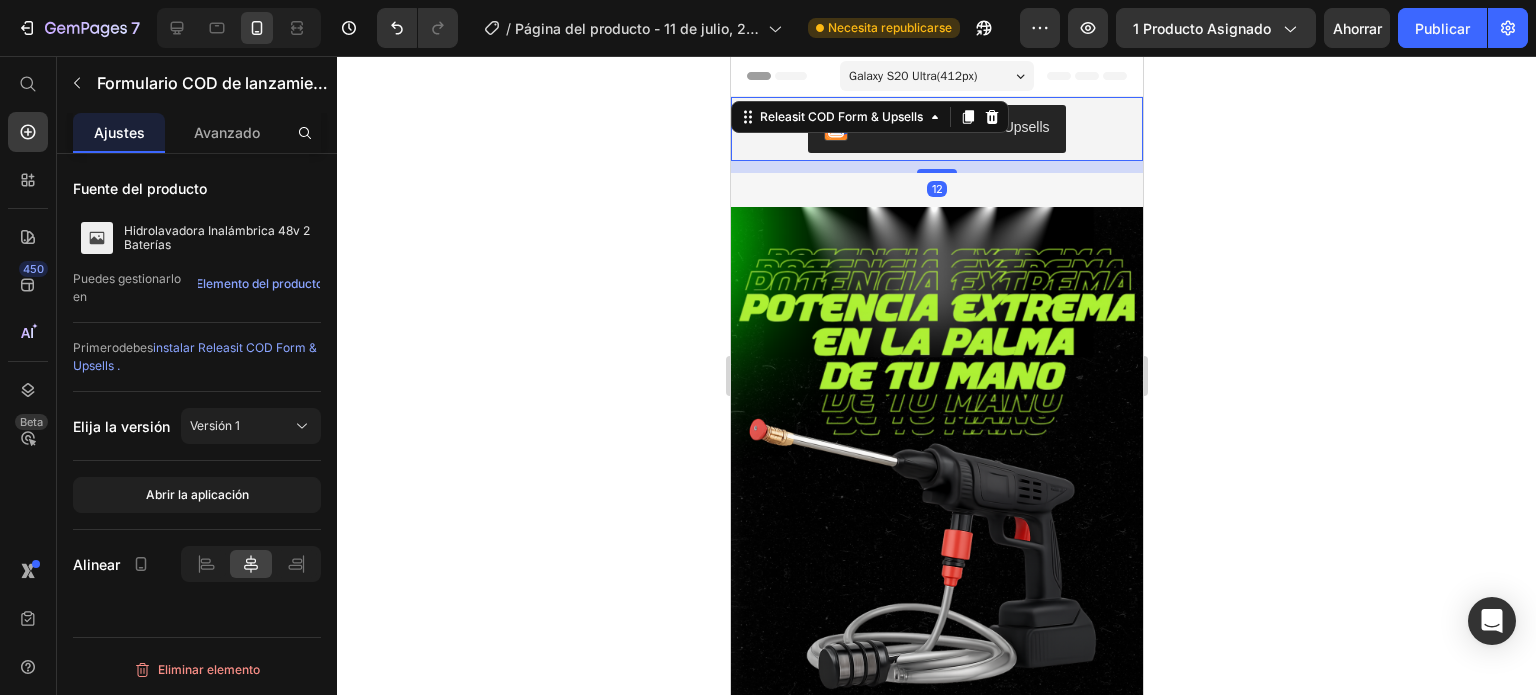 click 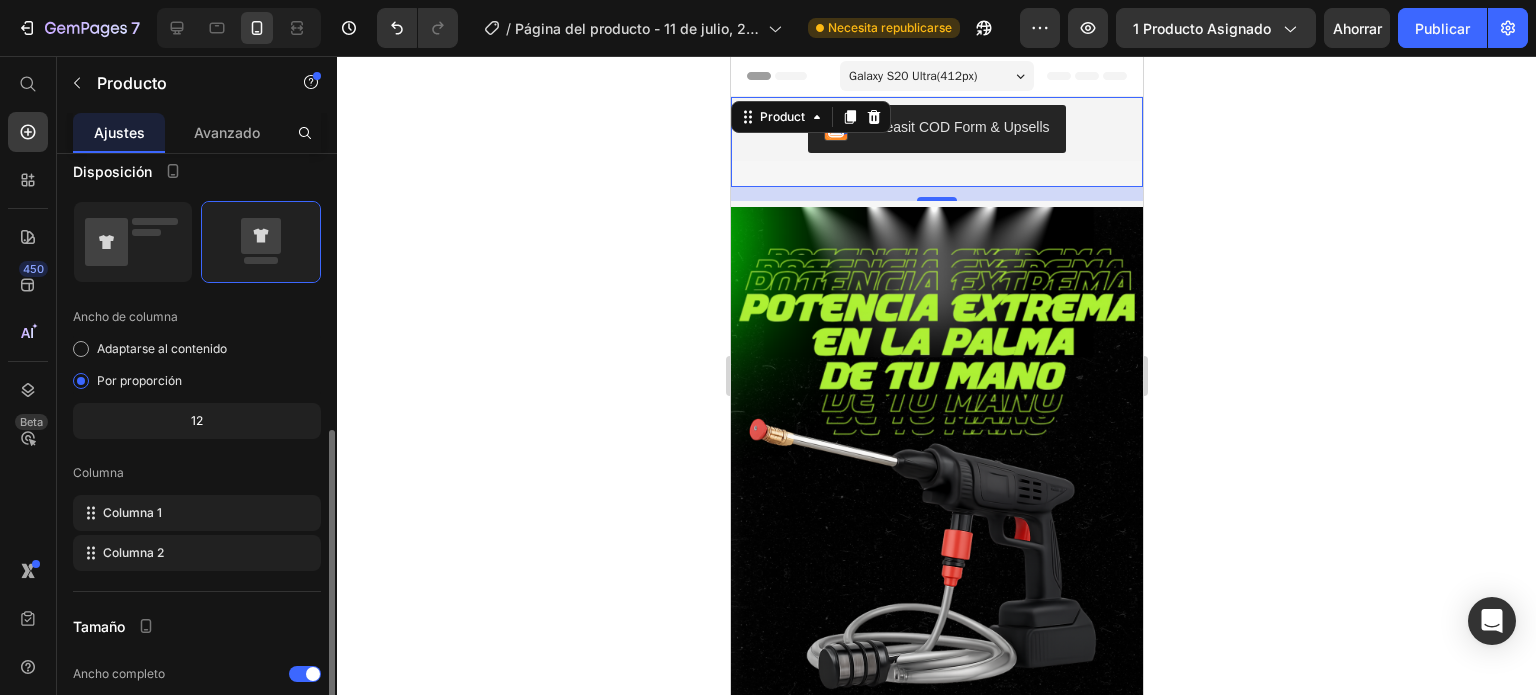 scroll, scrollTop: 483, scrollLeft: 0, axis: vertical 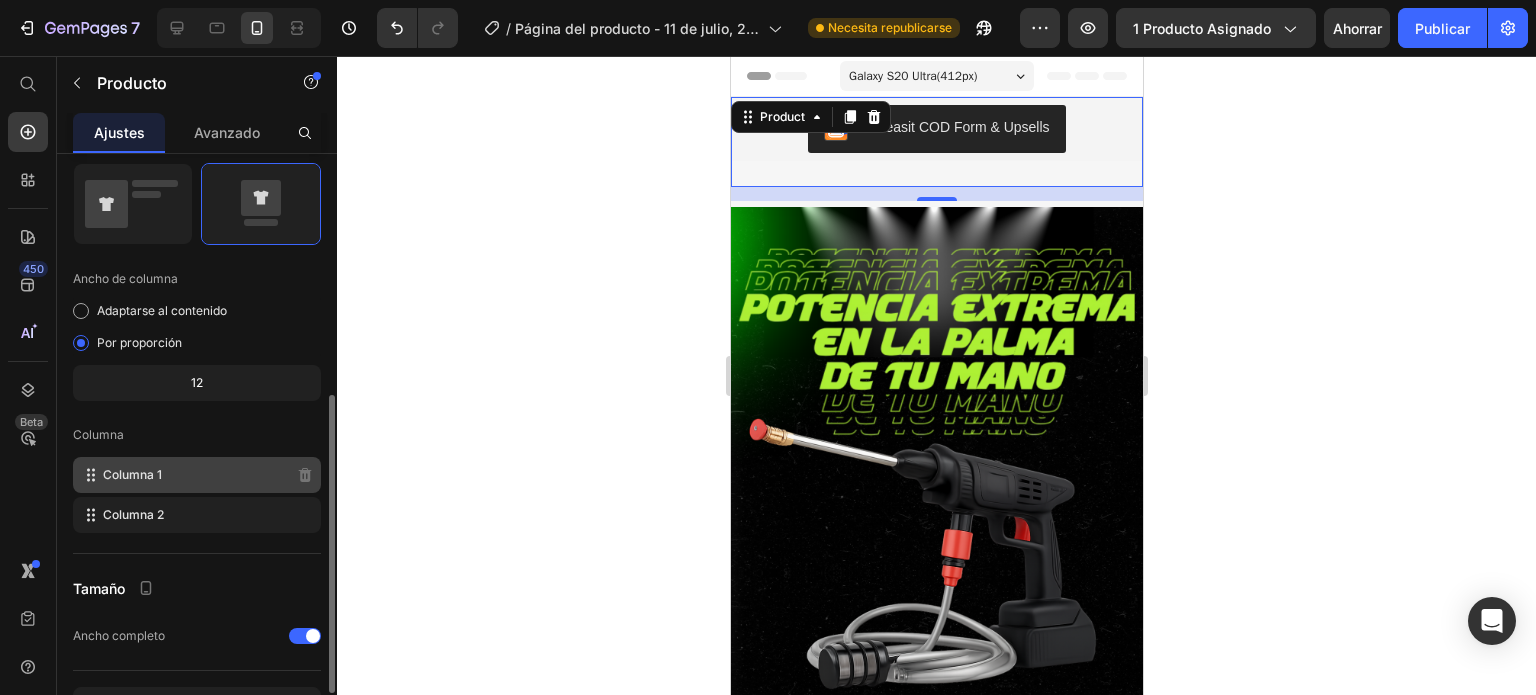 type 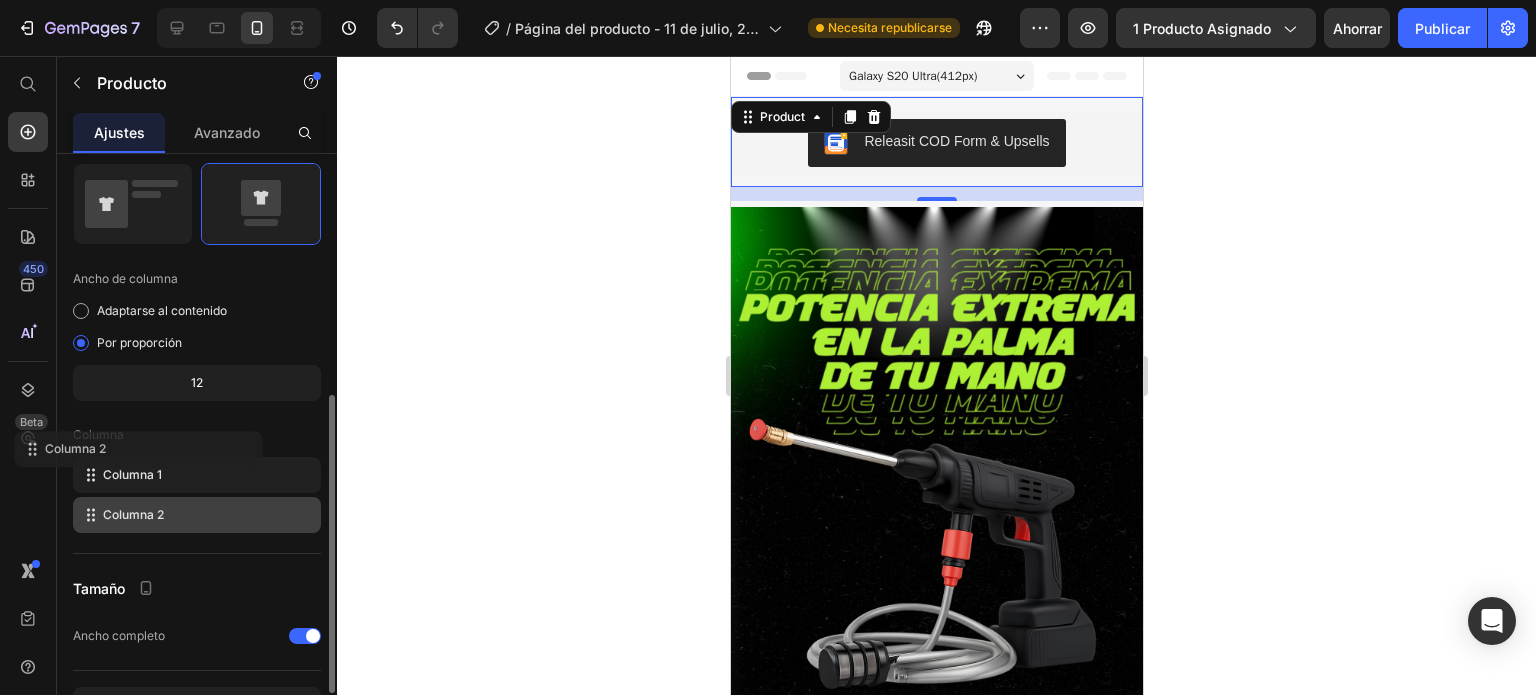 click on "Columna" at bounding box center [197, 435] 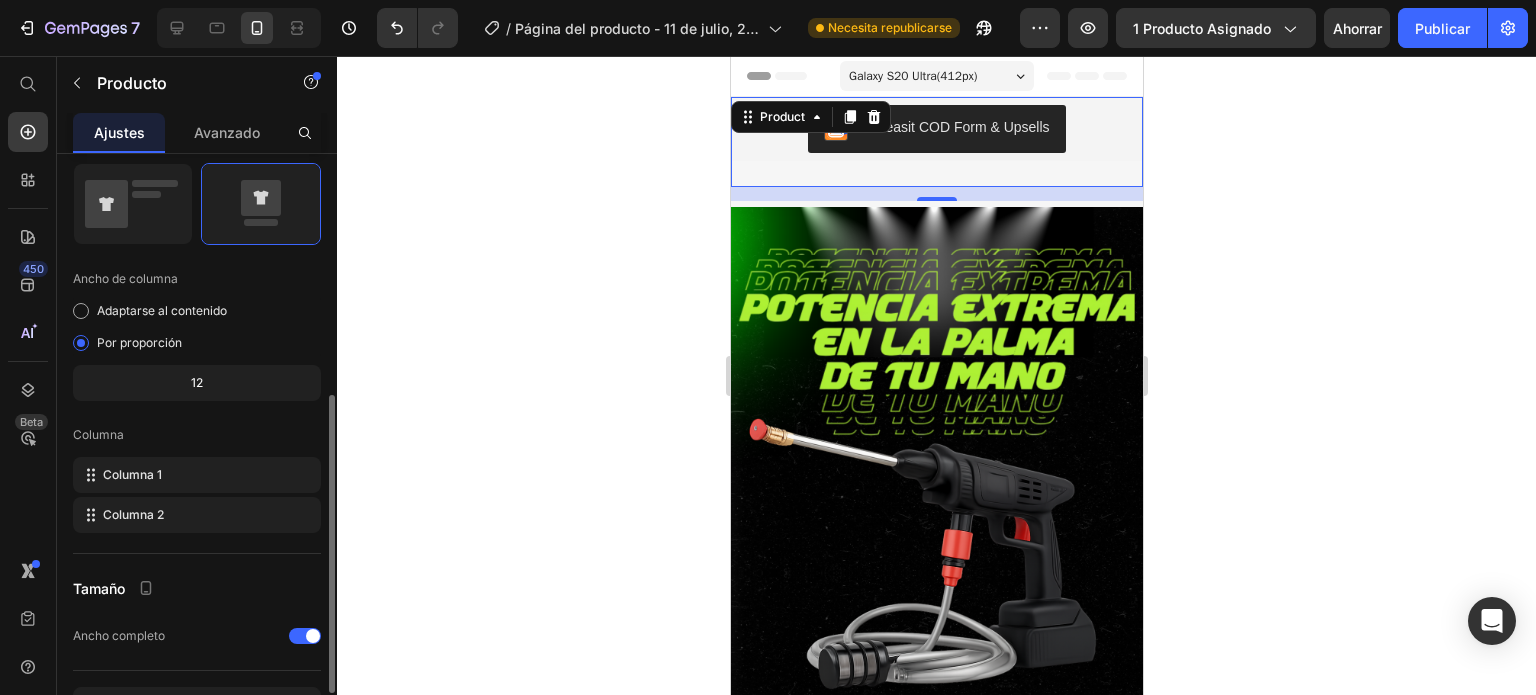 click on "Columna" at bounding box center (197, 435) 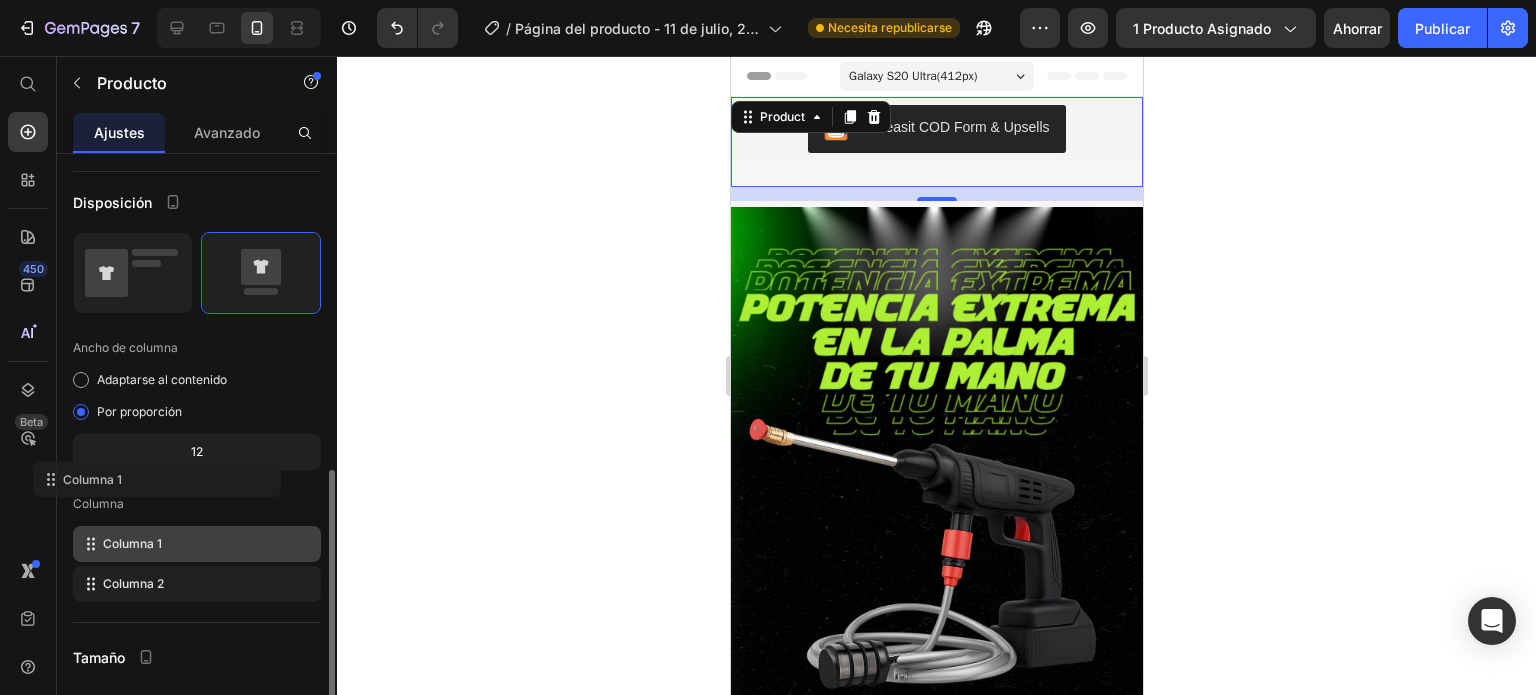 scroll, scrollTop: 489, scrollLeft: 0, axis: vertical 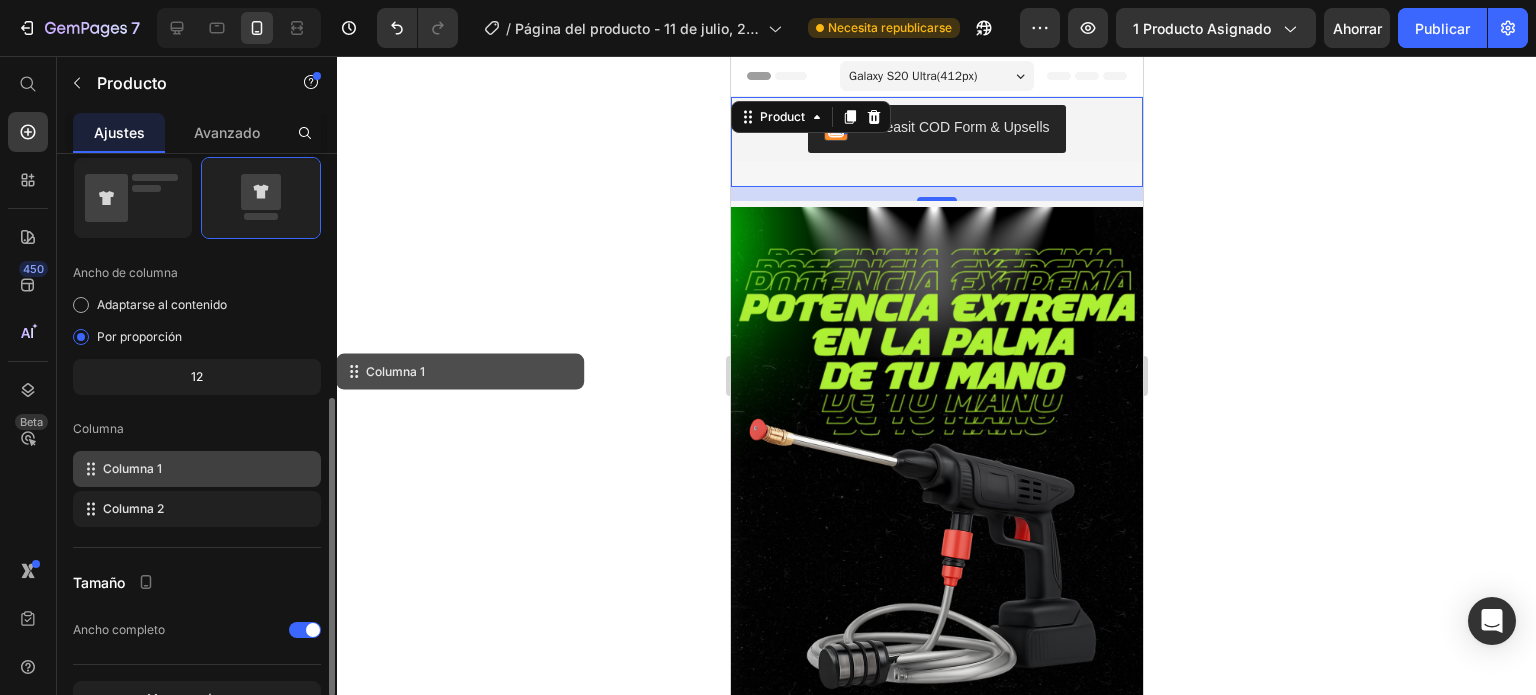 click 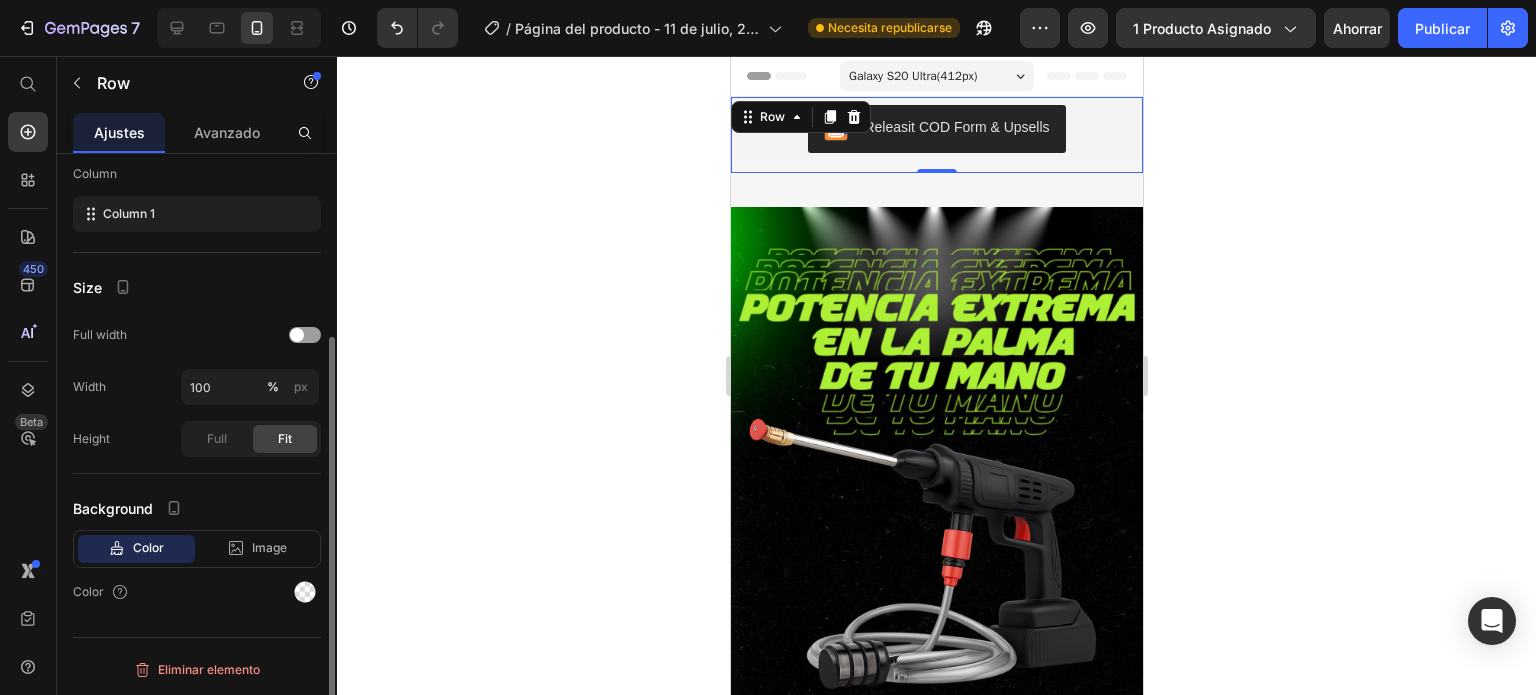 scroll, scrollTop: 0, scrollLeft: 0, axis: both 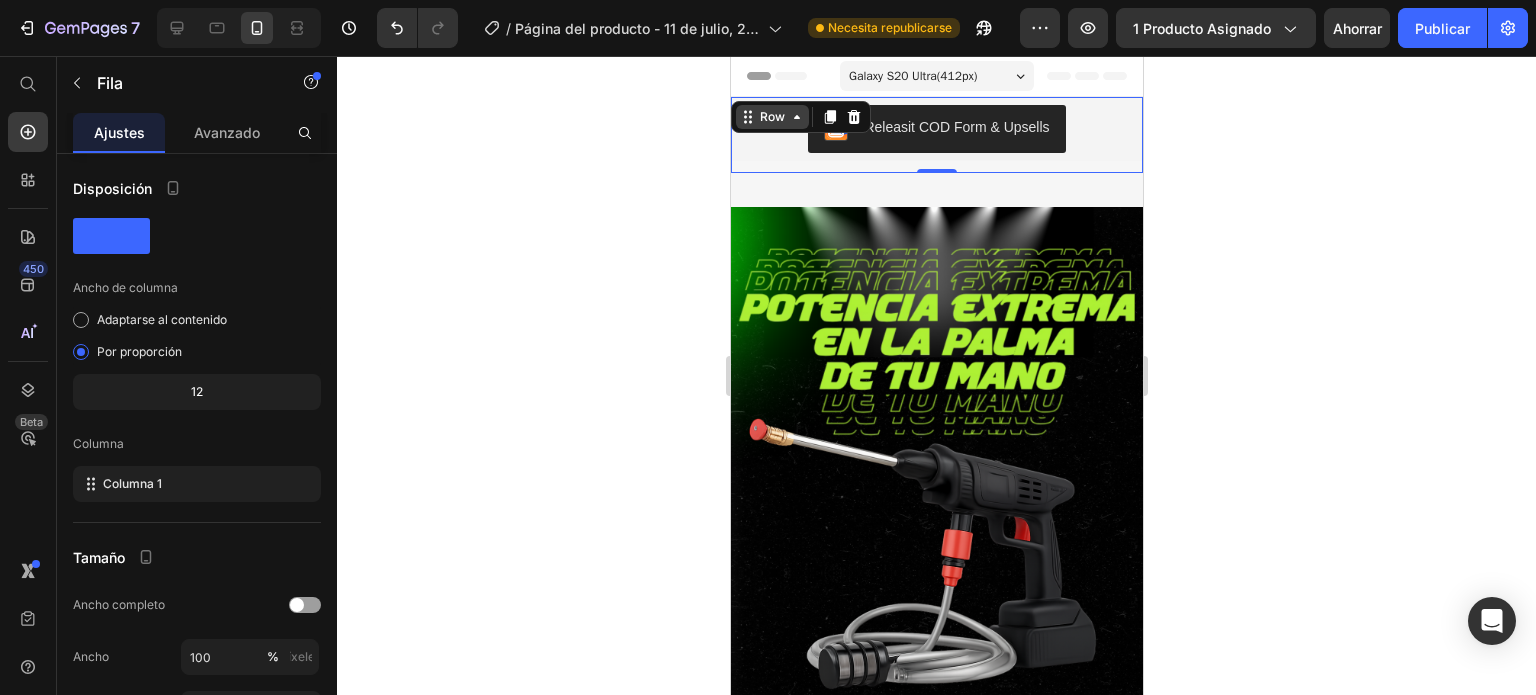 click 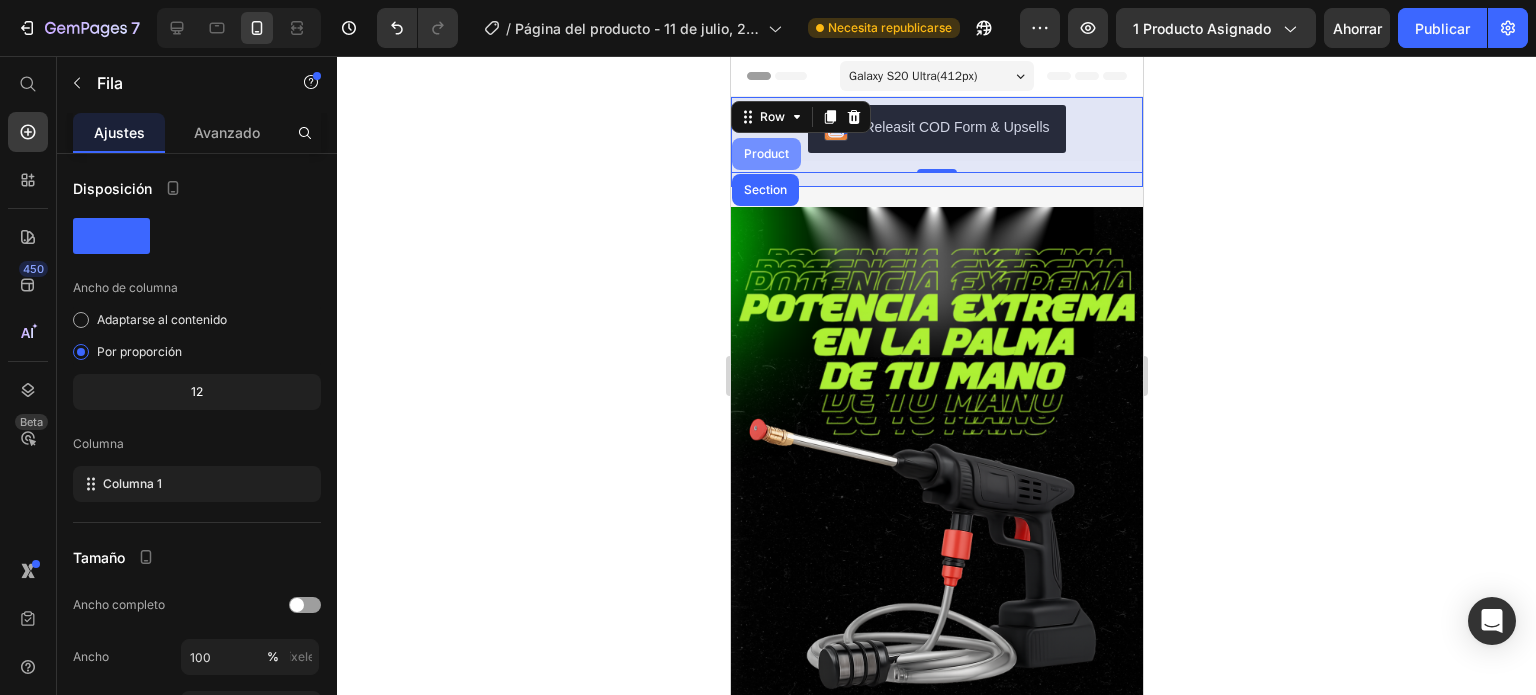 click on "Product" at bounding box center [765, 154] 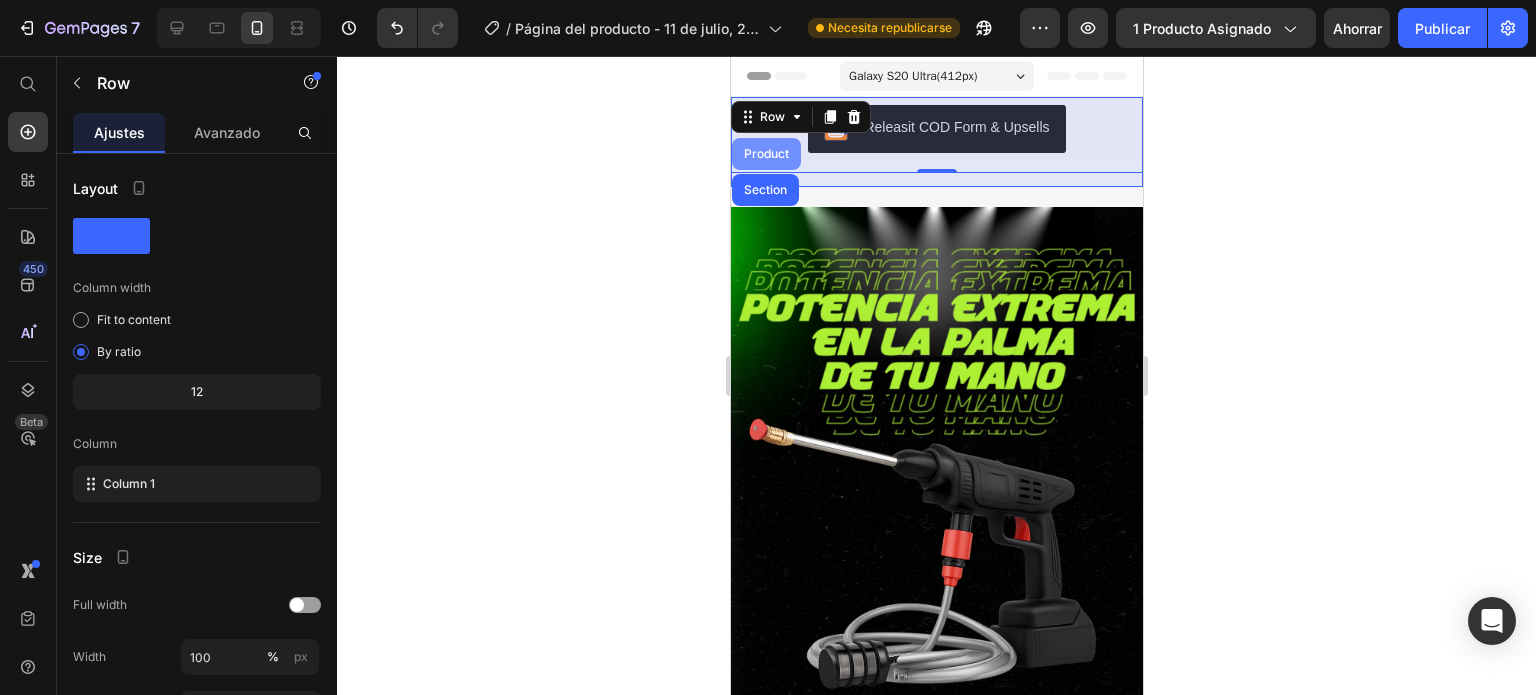 click on "Releasit COD Form & Upsells" at bounding box center (936, 129) 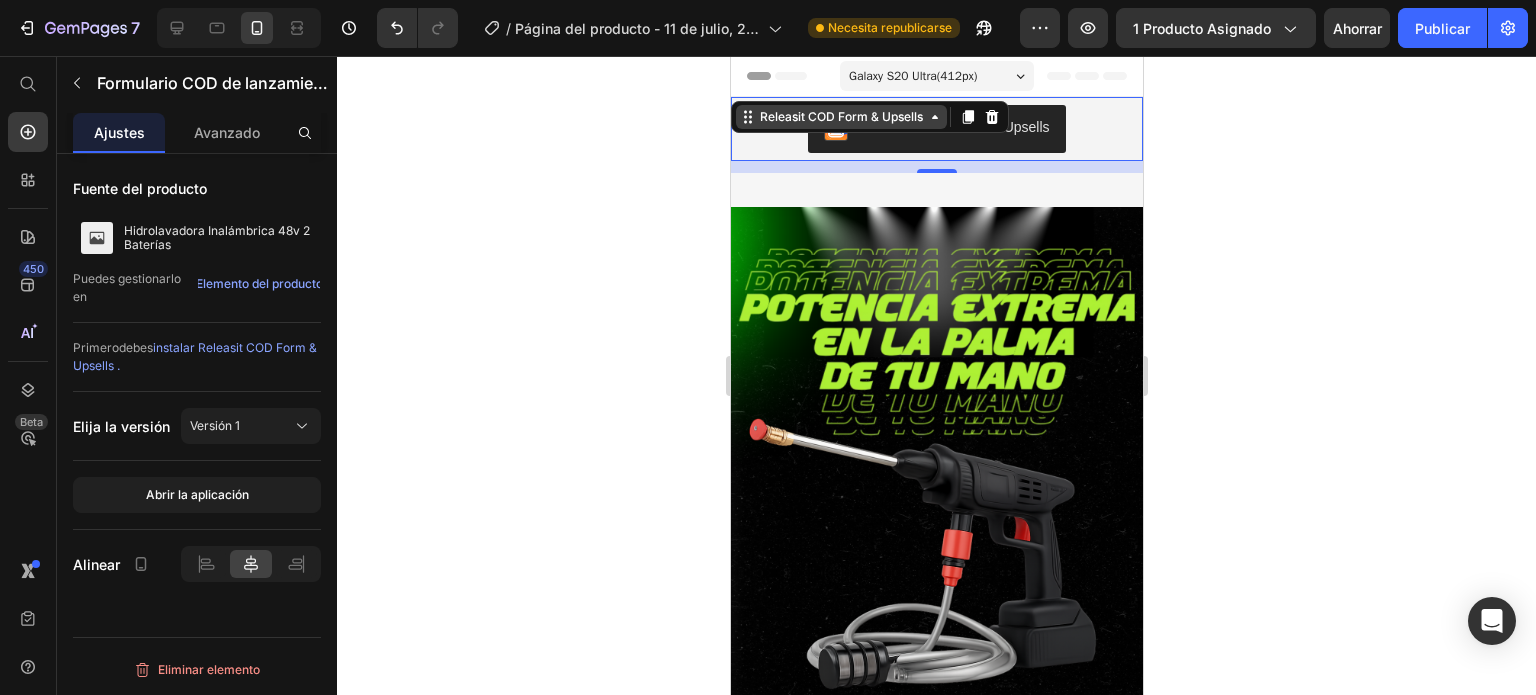 click 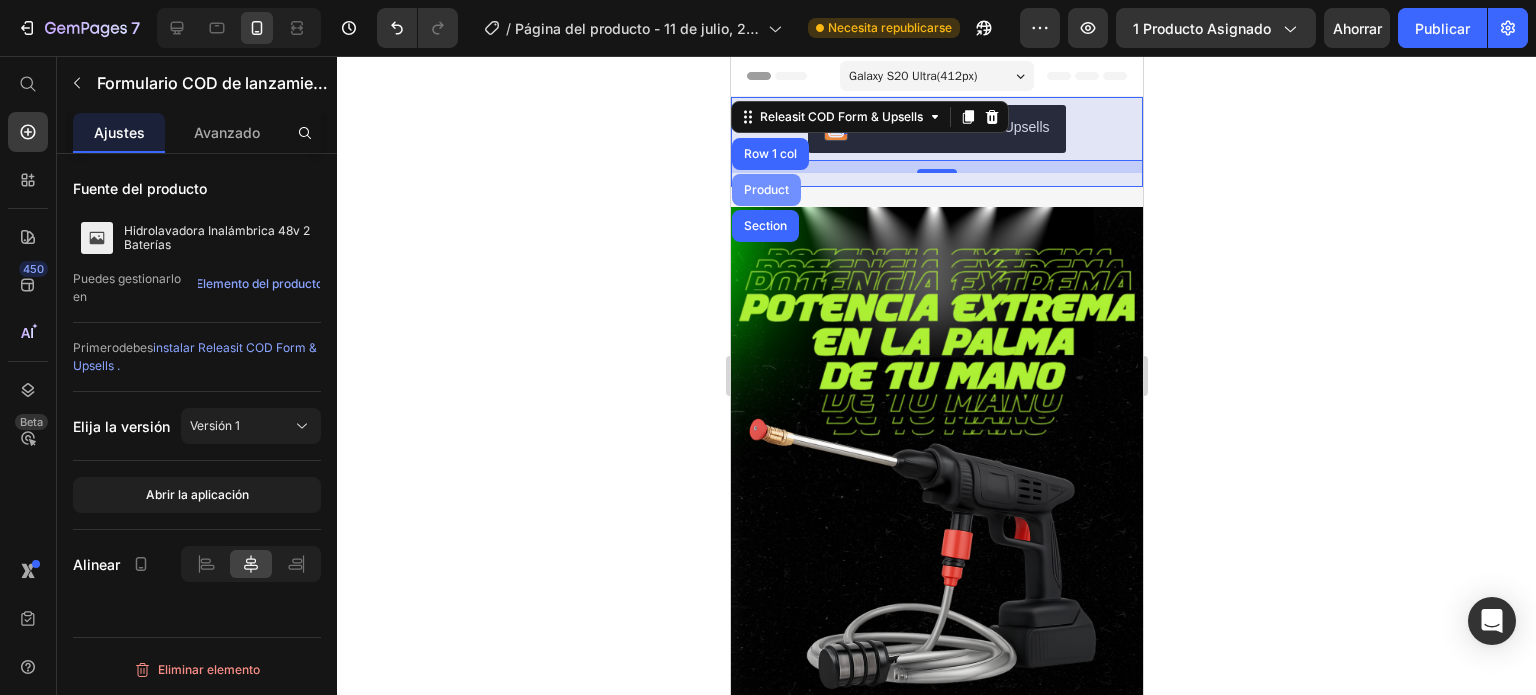click on "Product" at bounding box center (765, 190) 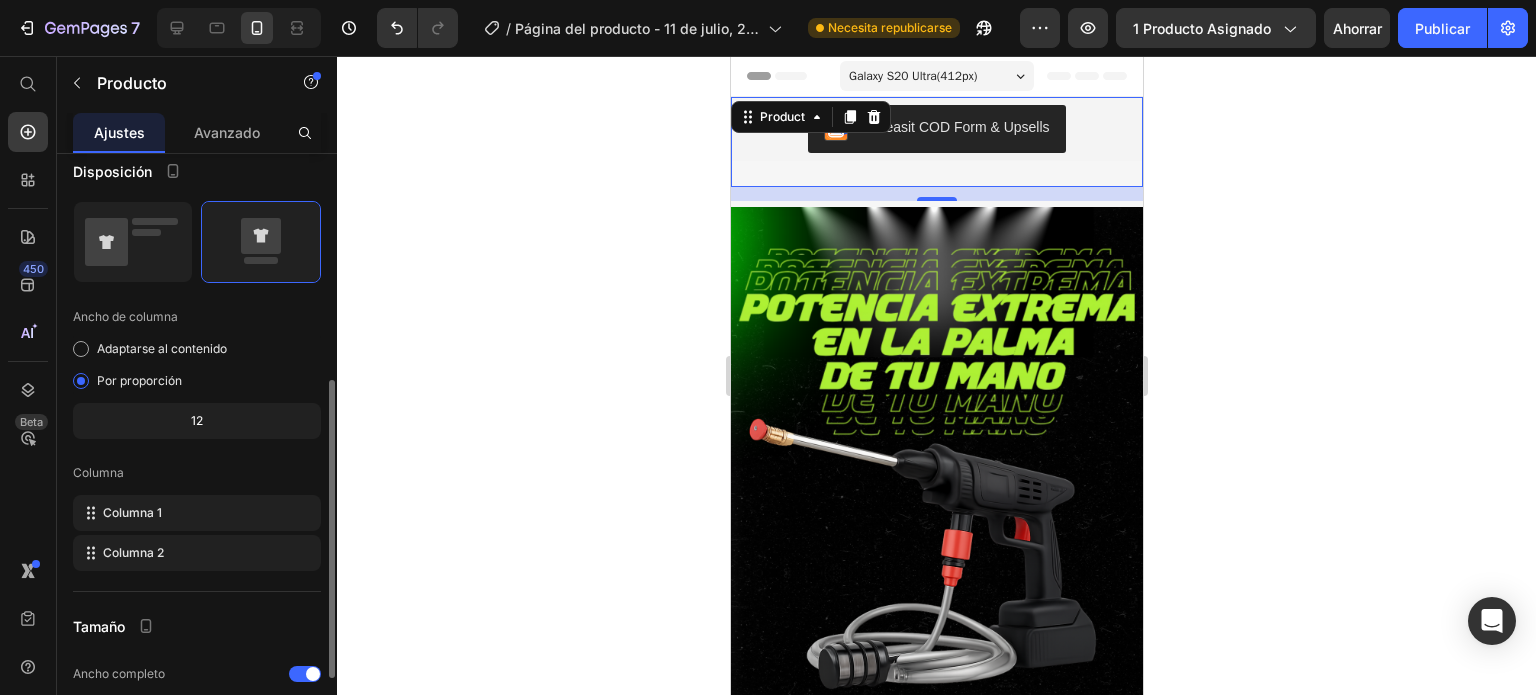 scroll, scrollTop: 448, scrollLeft: 0, axis: vertical 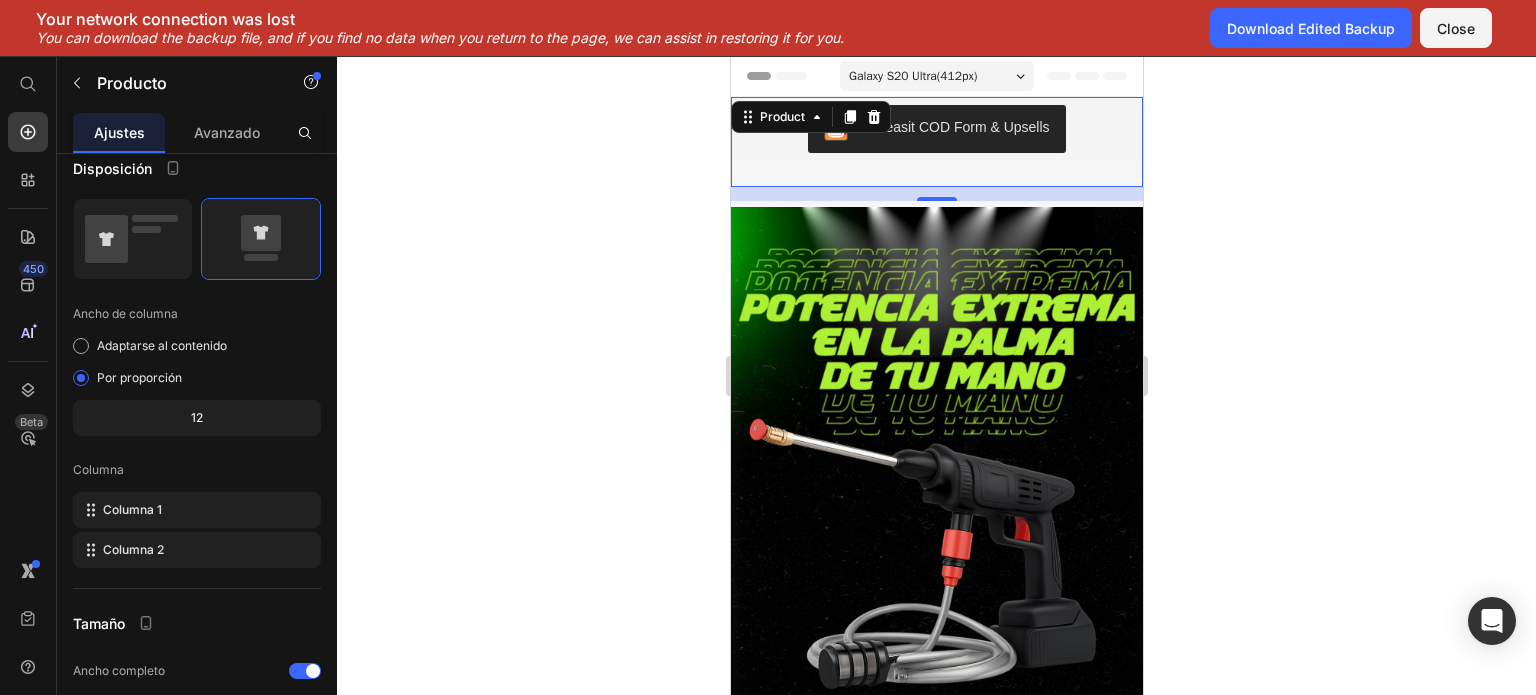 click 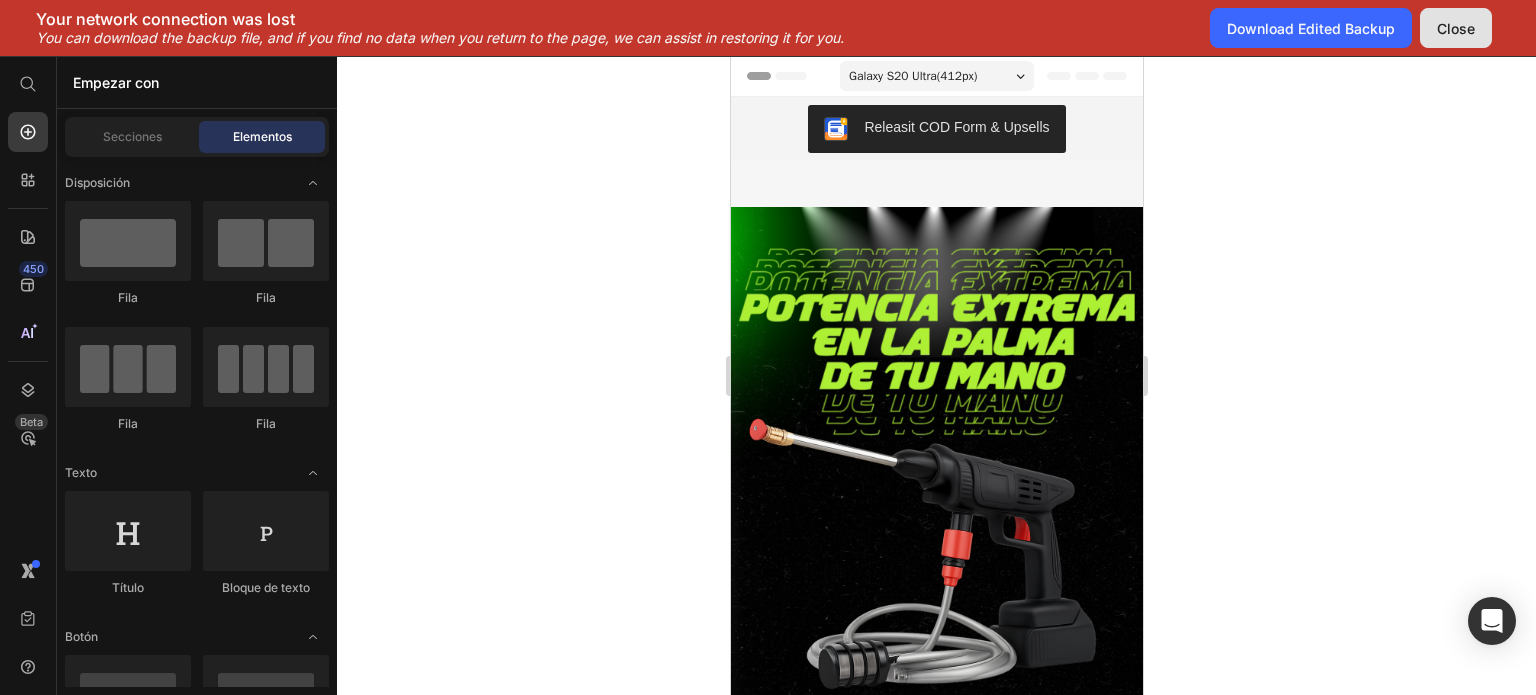 click on "Close" at bounding box center (1456, 28) 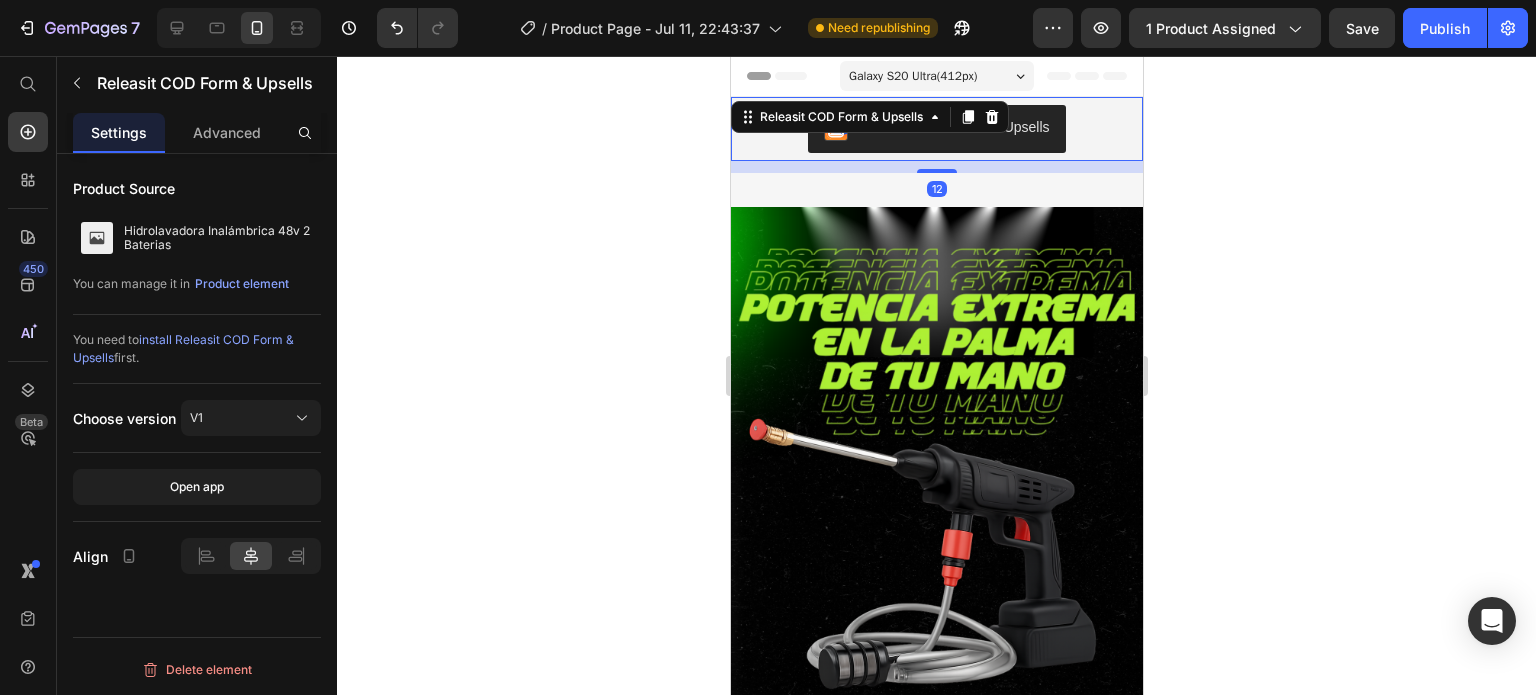 scroll, scrollTop: 0, scrollLeft: 0, axis: both 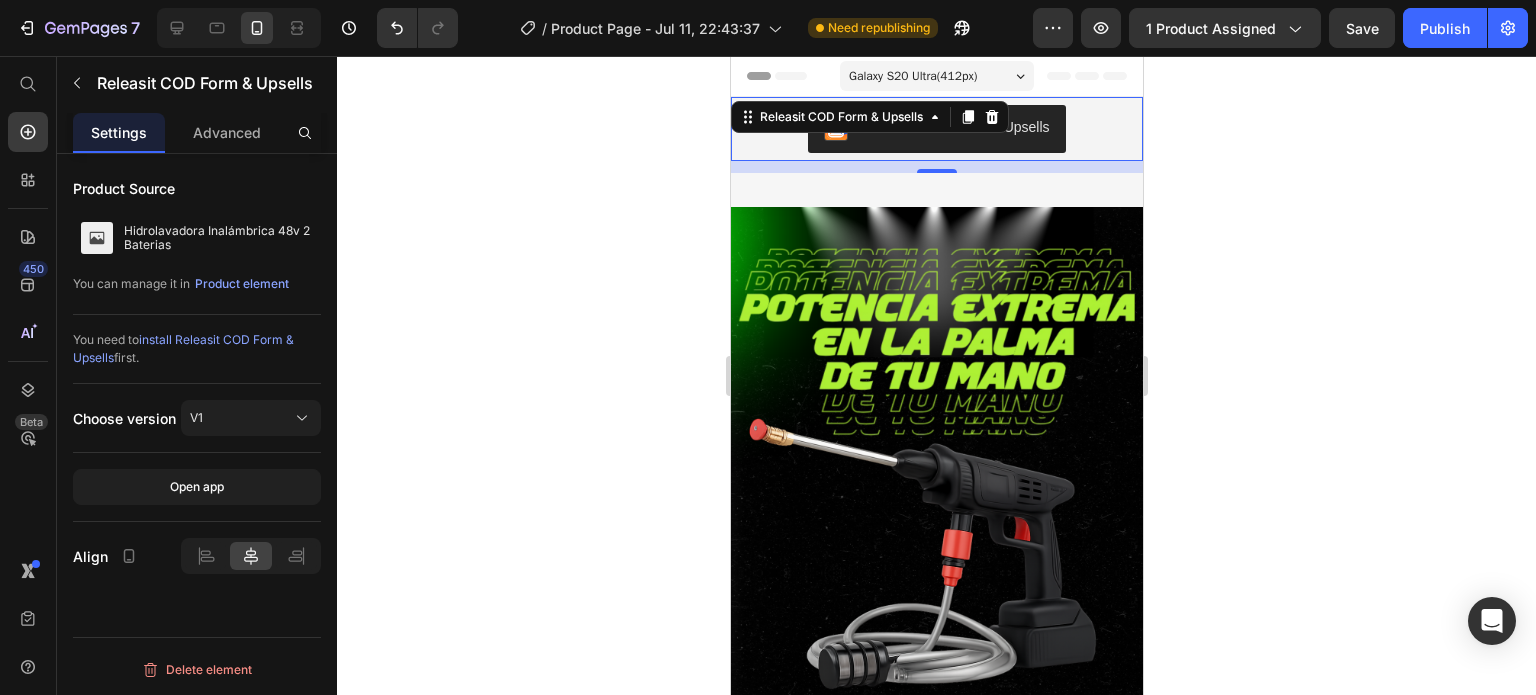 click on "12" at bounding box center [936, 167] 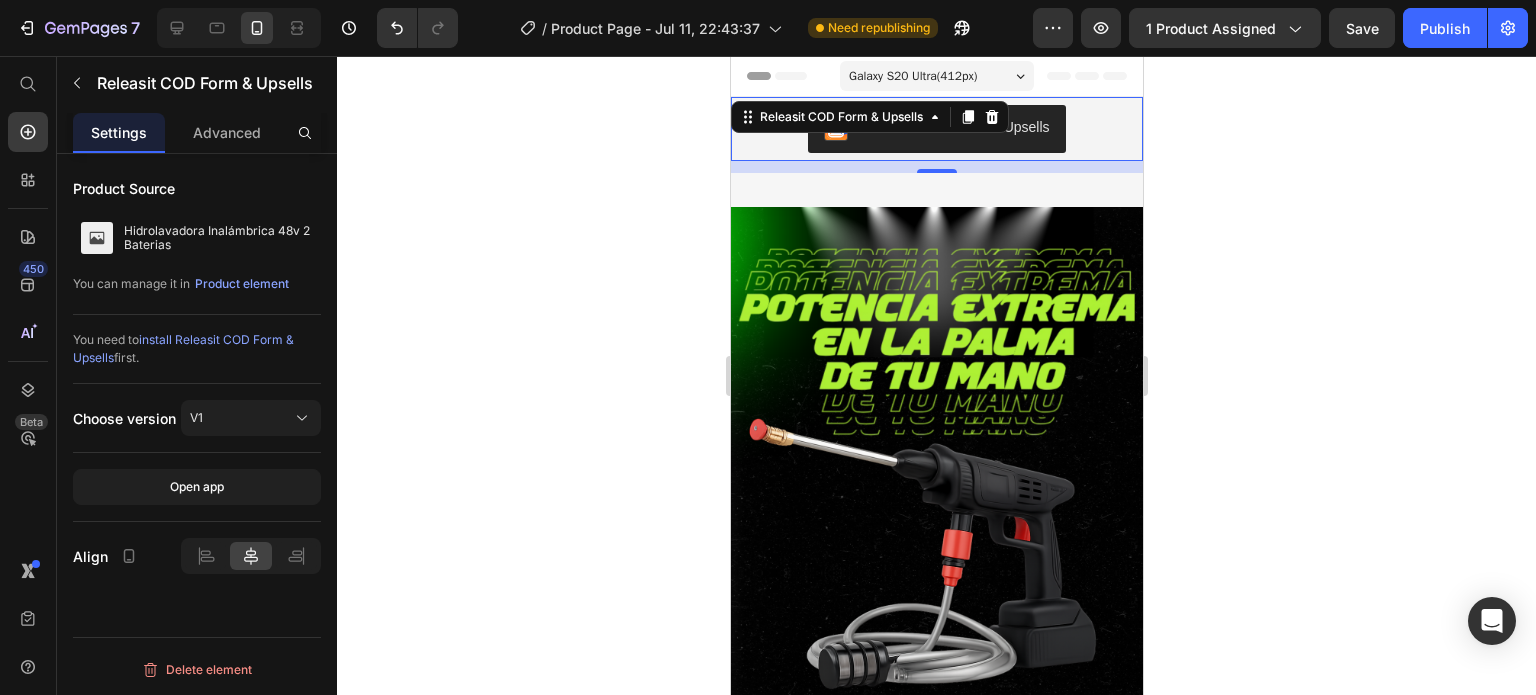 click on "Releasit COD Form & Upsells" at bounding box center [936, 129] 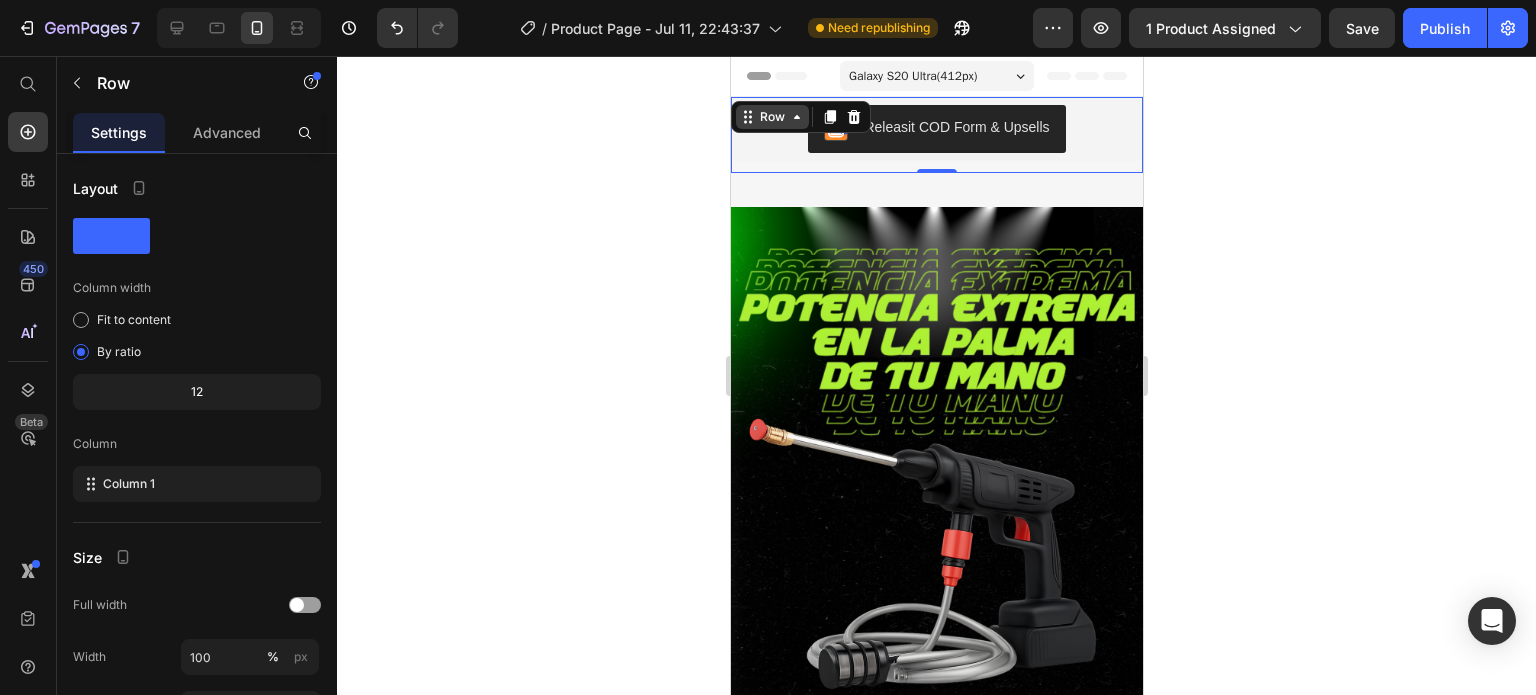 click 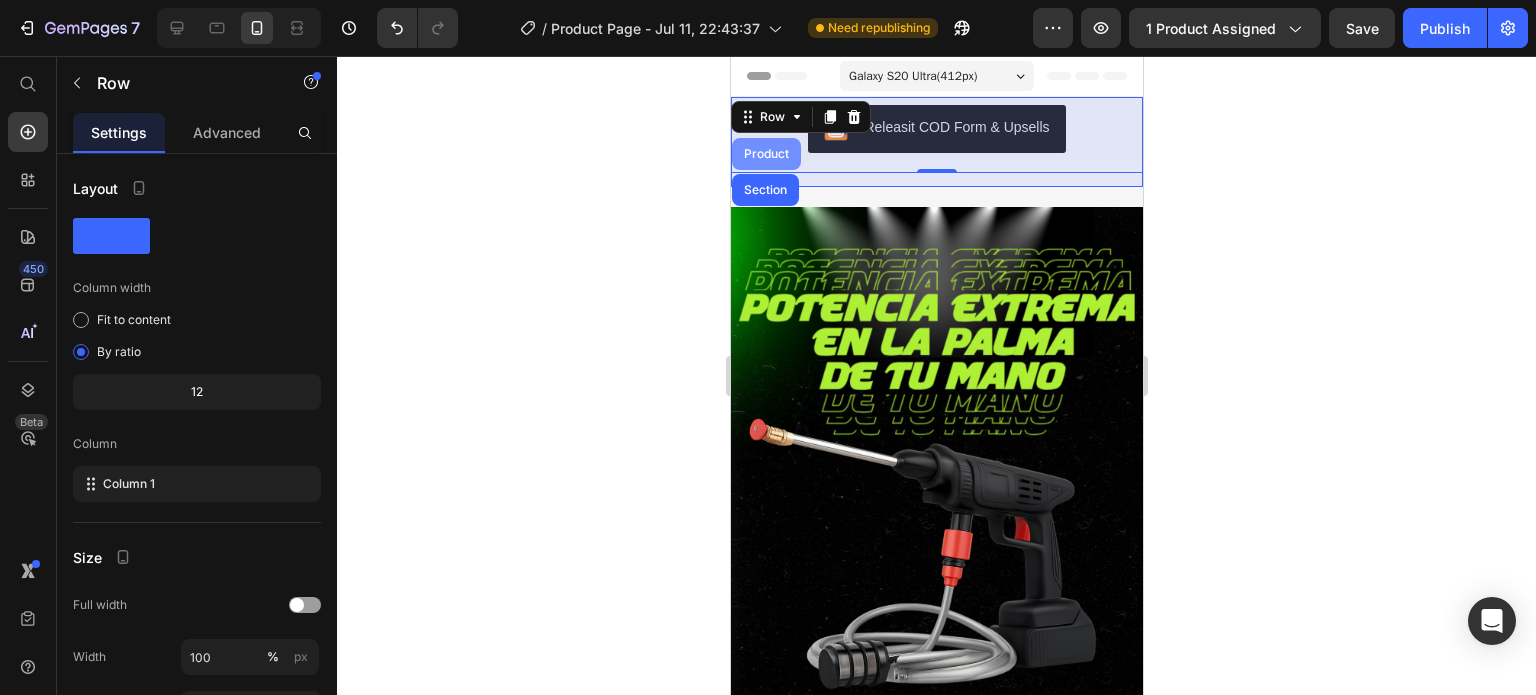 click on "Product" at bounding box center [765, 154] 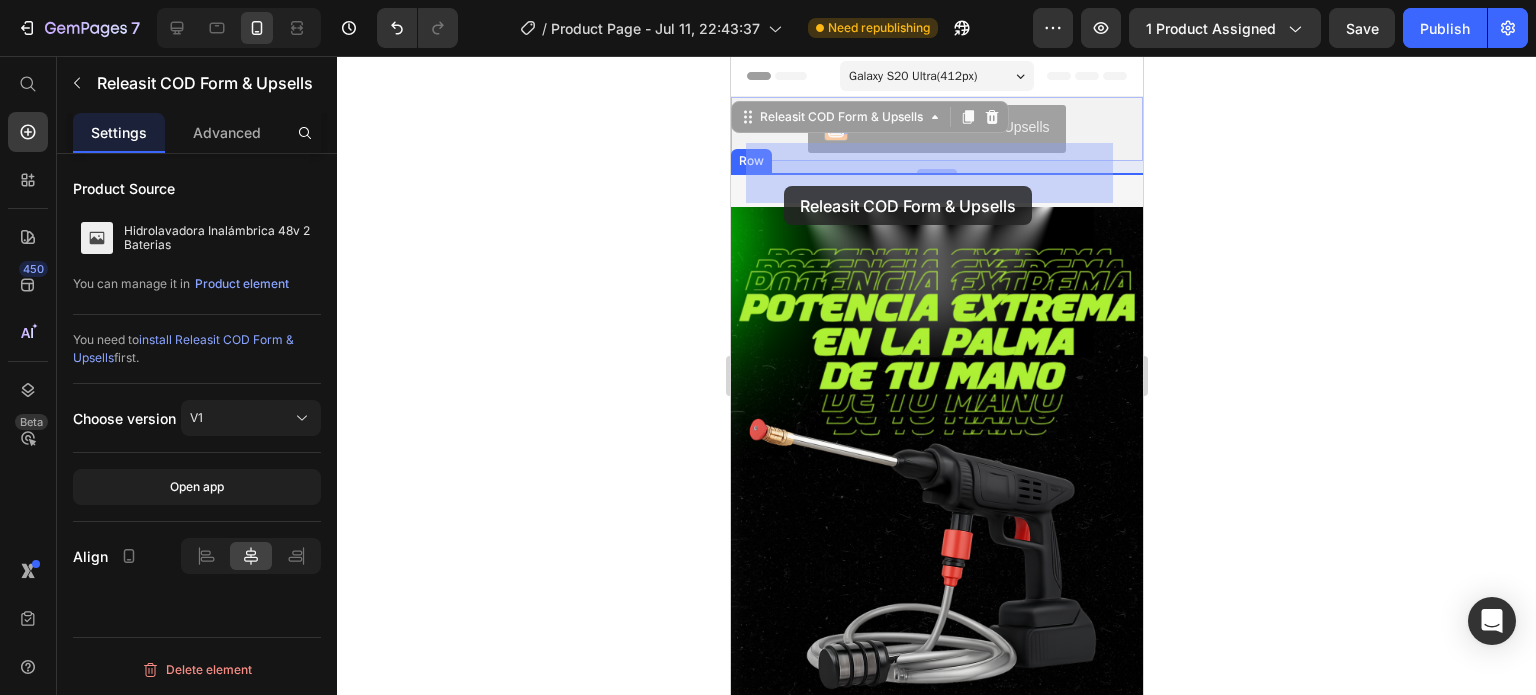 drag, startPoint x: 772, startPoint y: 143, endPoint x: 783, endPoint y: 186, distance: 44.38468 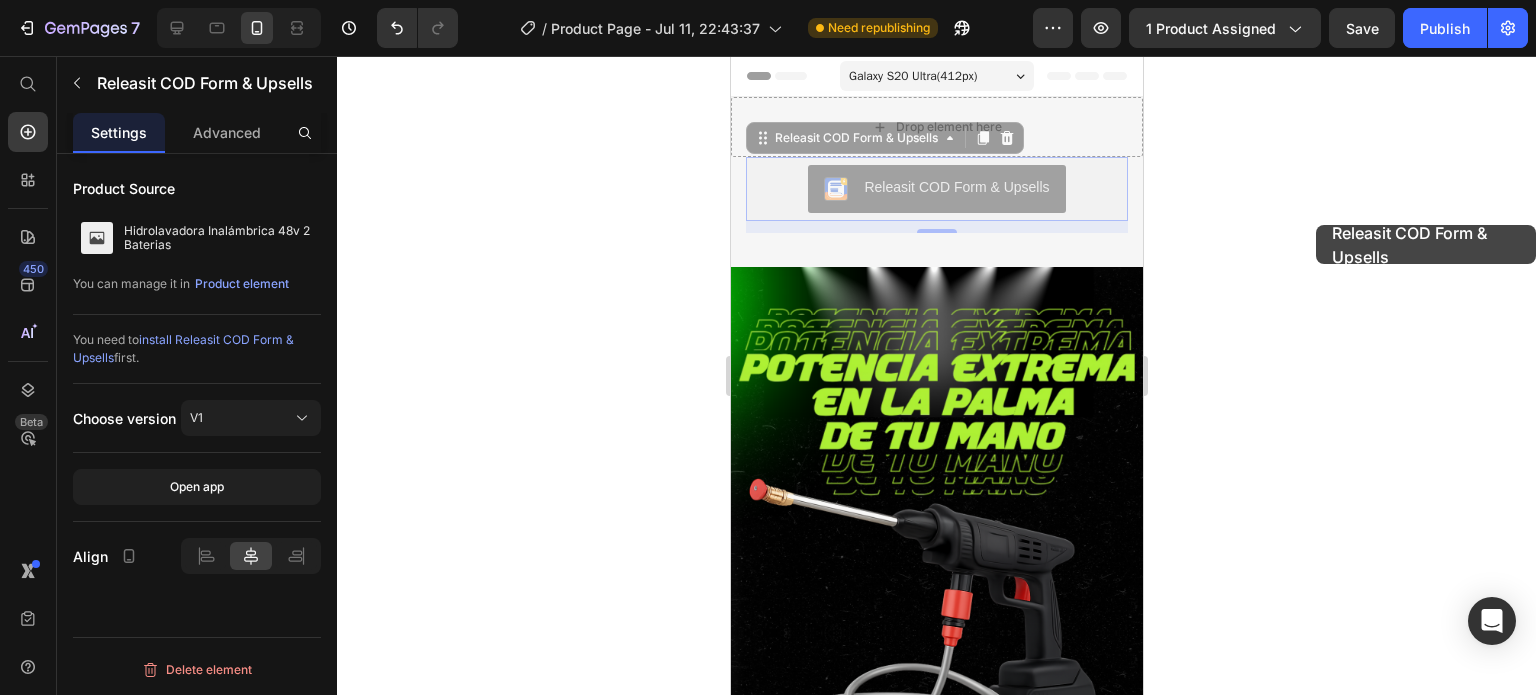 click 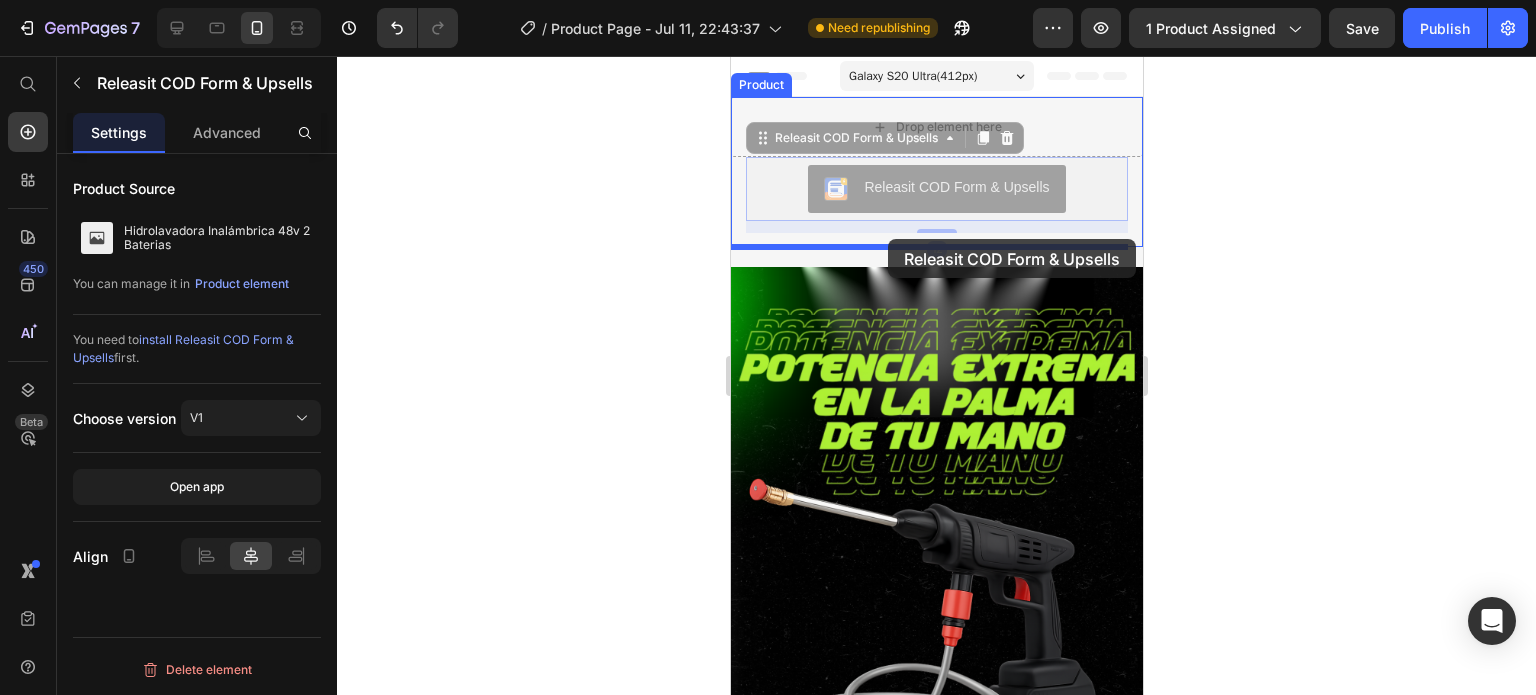 drag, startPoint x: 904, startPoint y: 194, endPoint x: 887, endPoint y: 239, distance: 48.104053 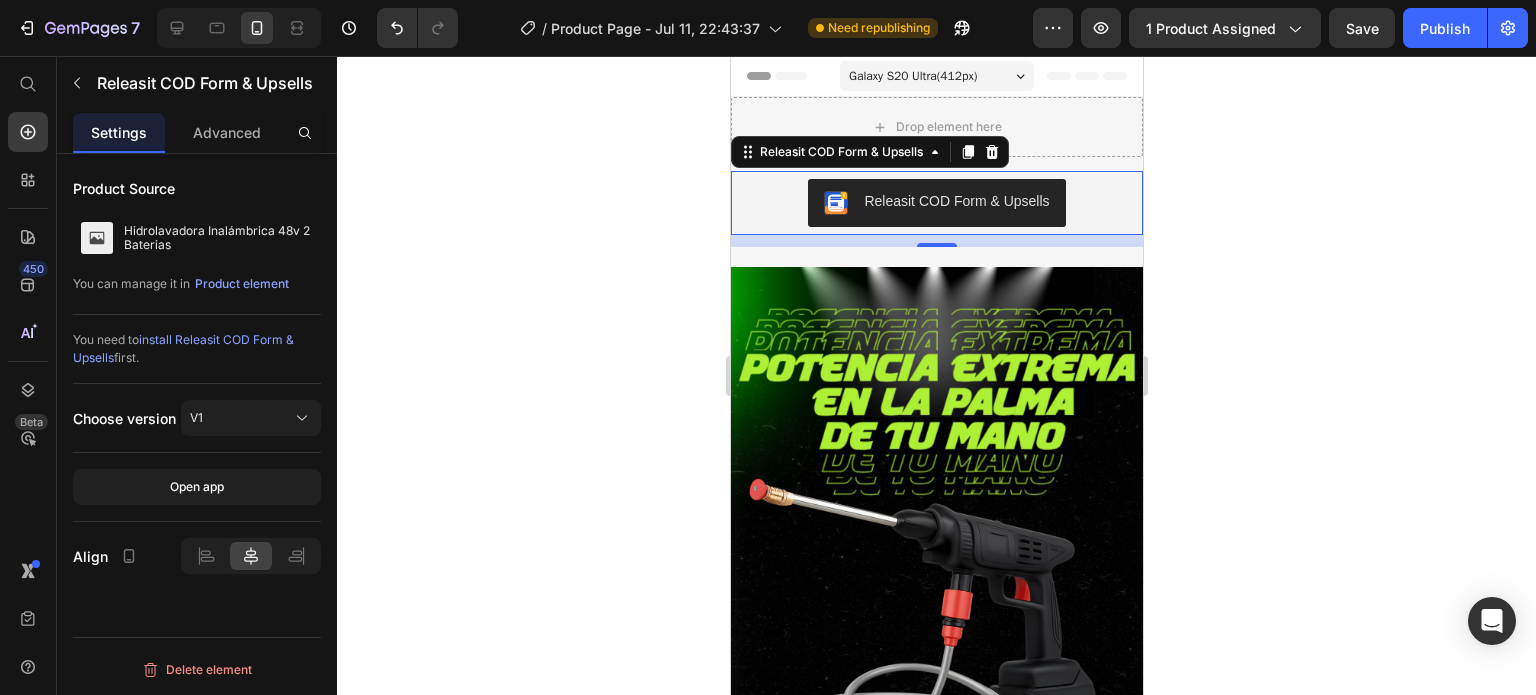 click 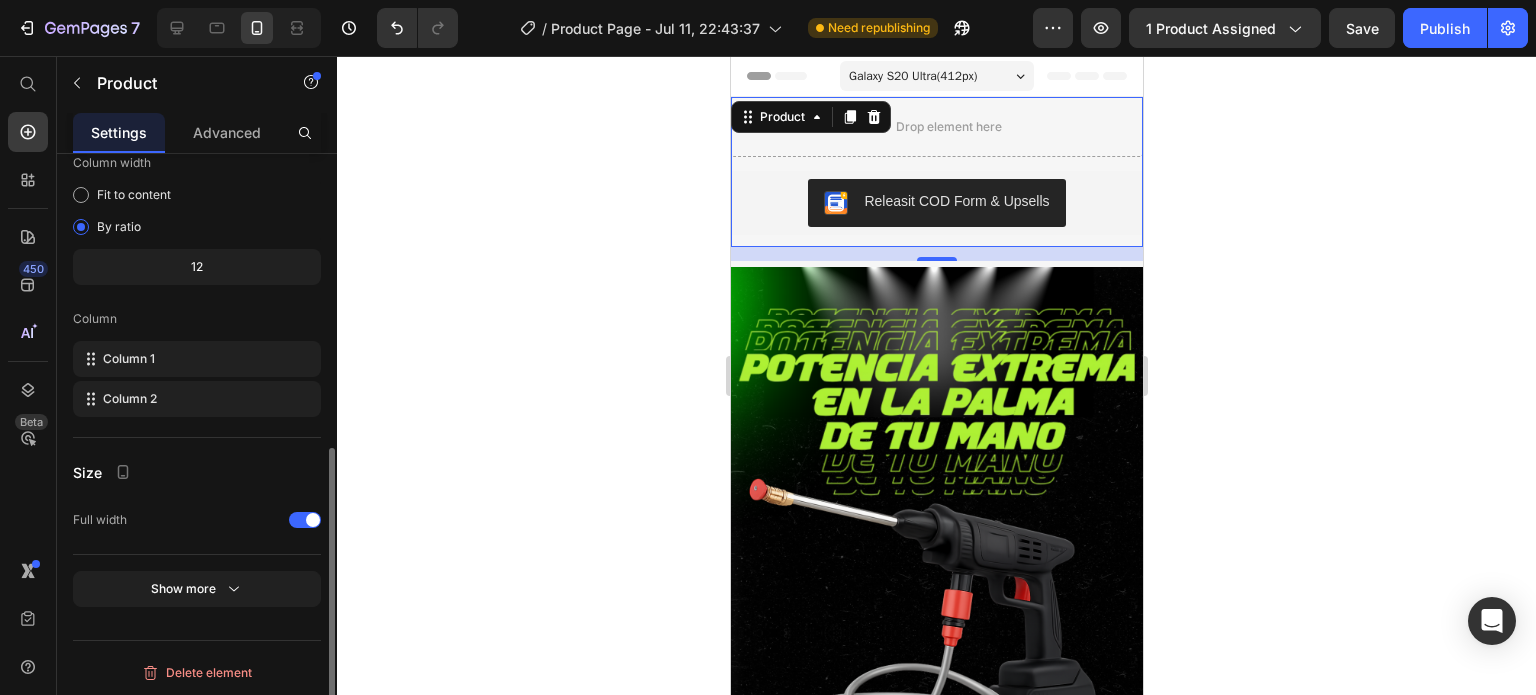 scroll, scrollTop: 582, scrollLeft: 0, axis: vertical 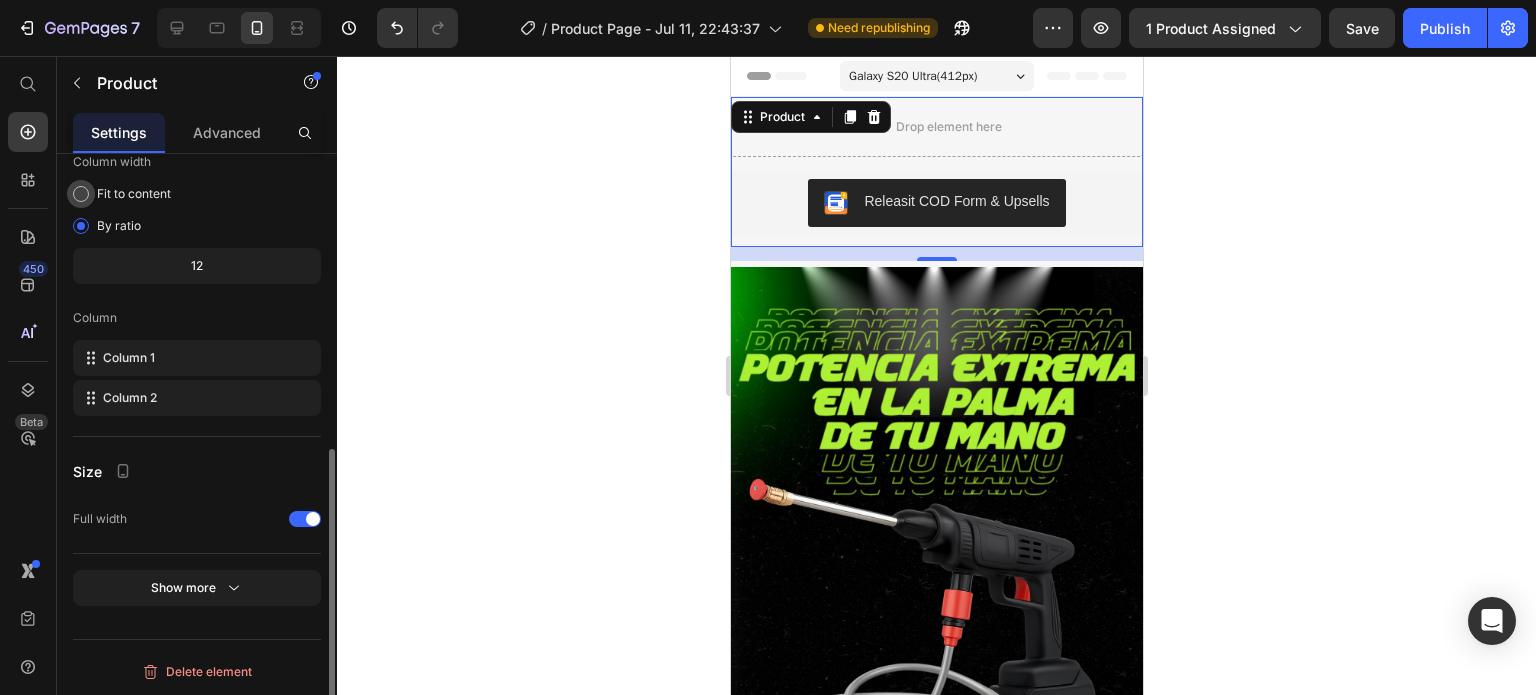 click on "Fit to content" 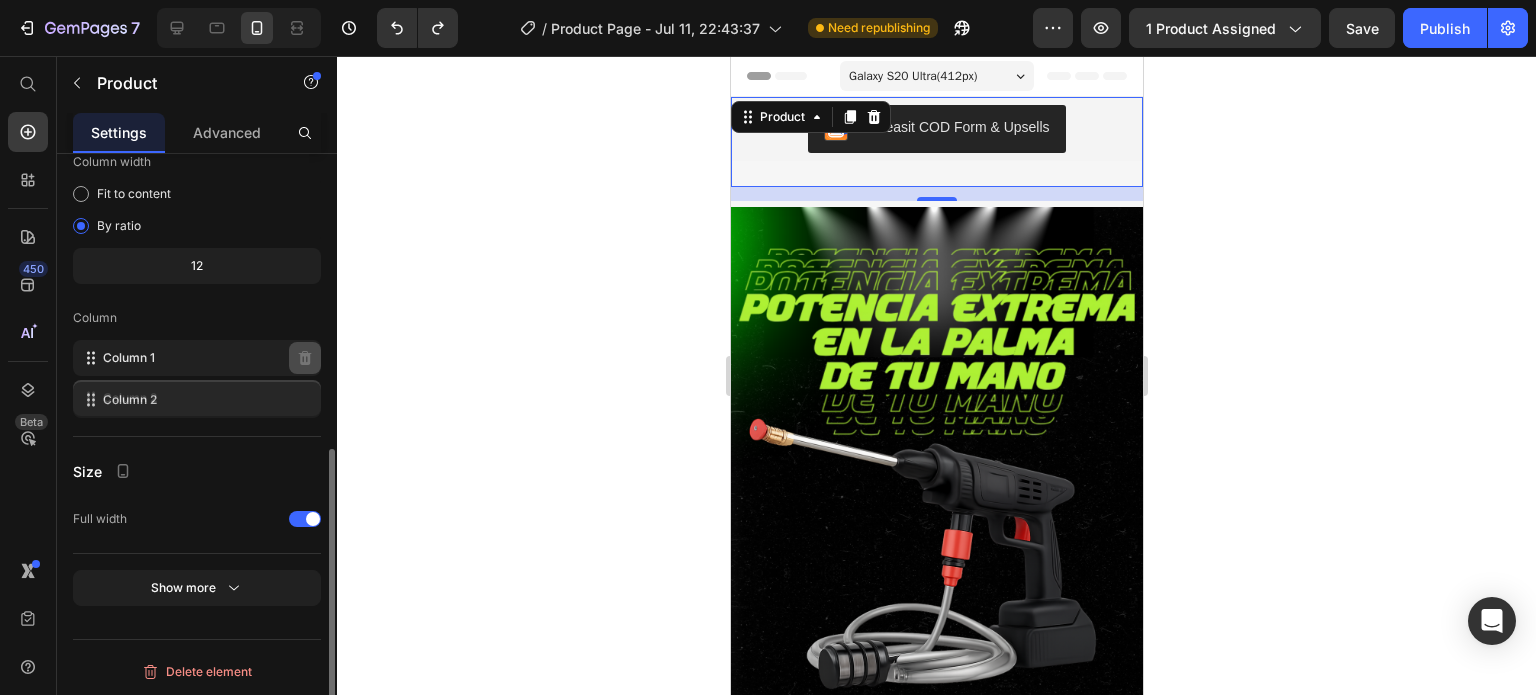 type 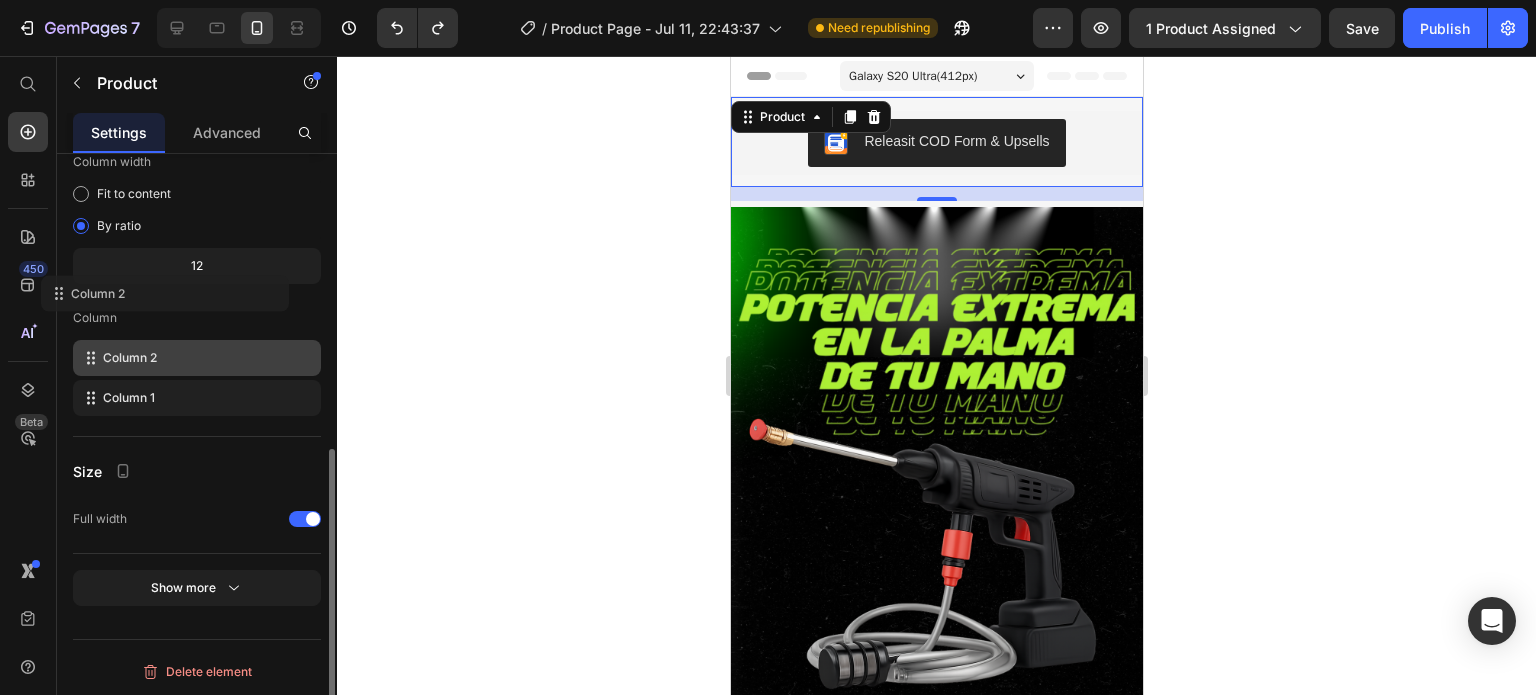 click on "Column width Fit to content By ratio 12 Column Column 2 Column 1" 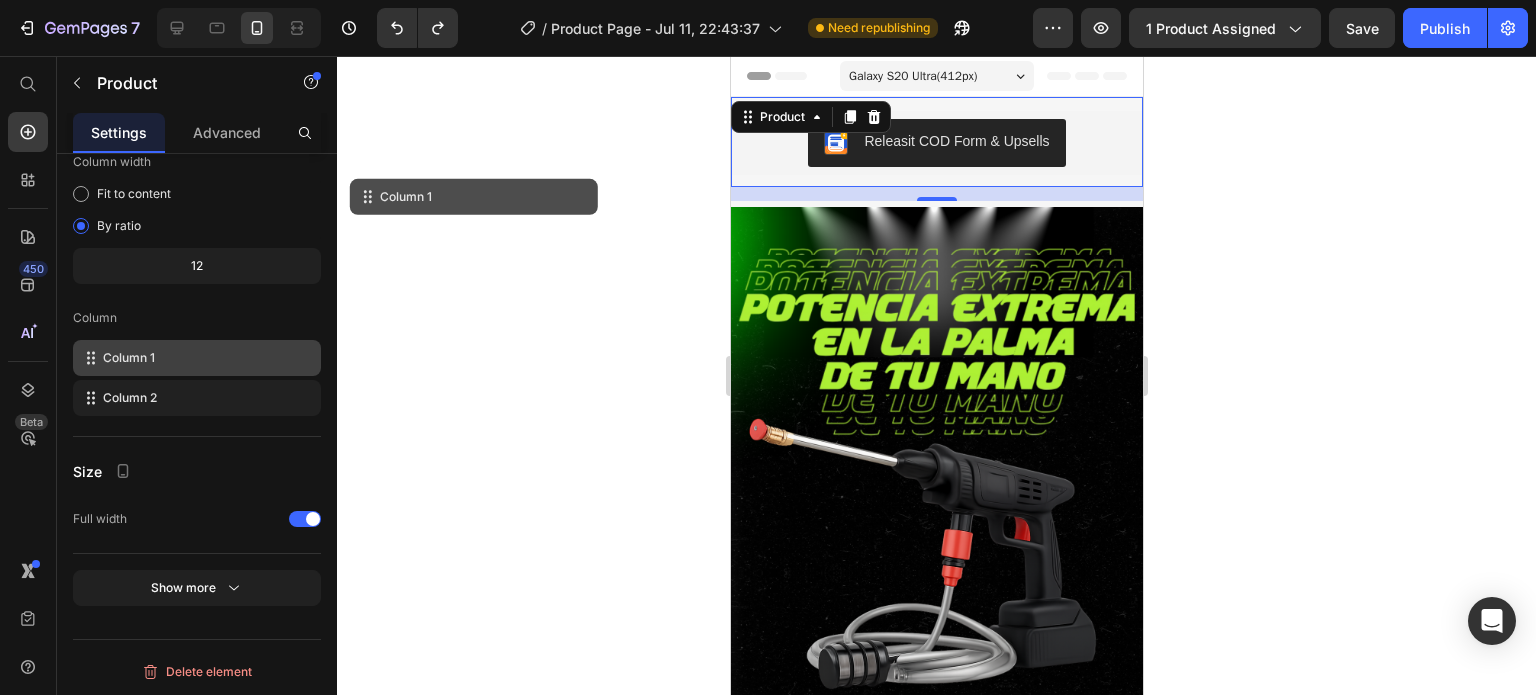 click 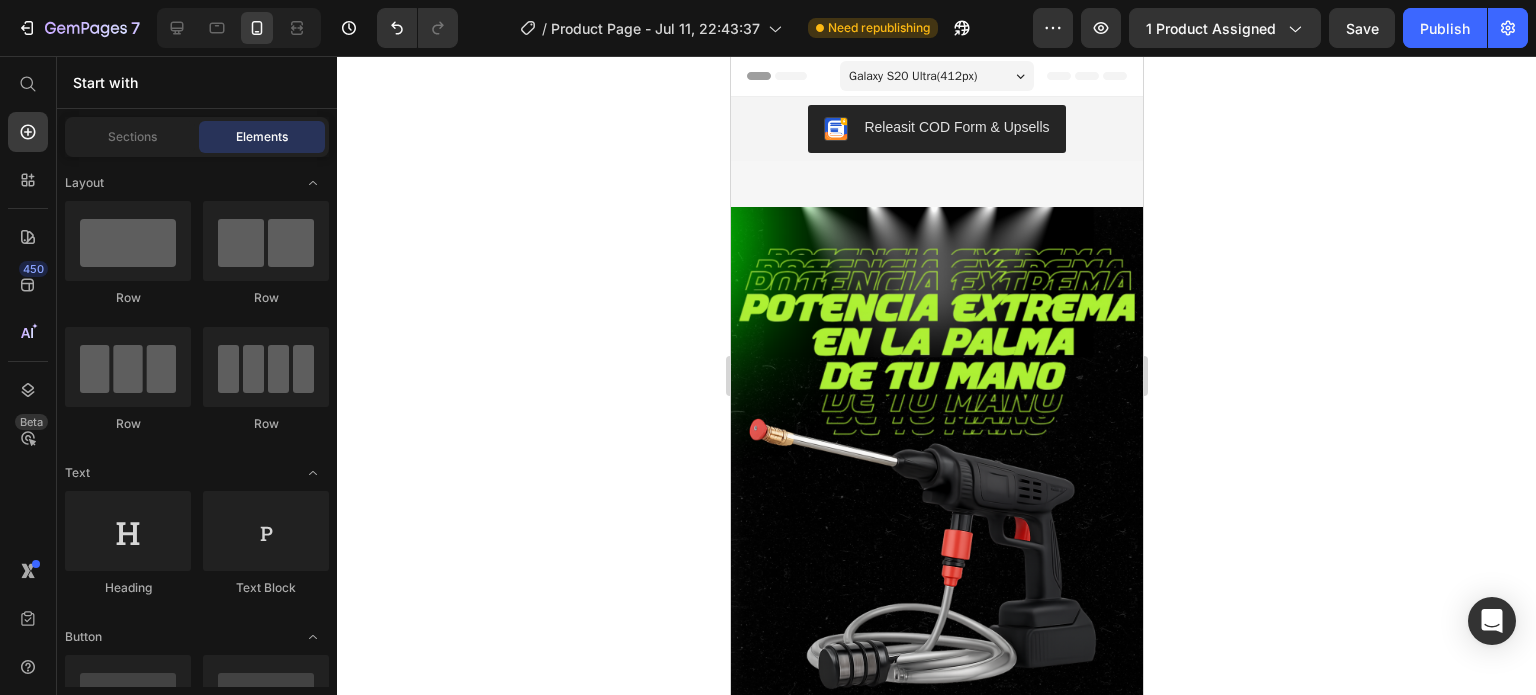 click 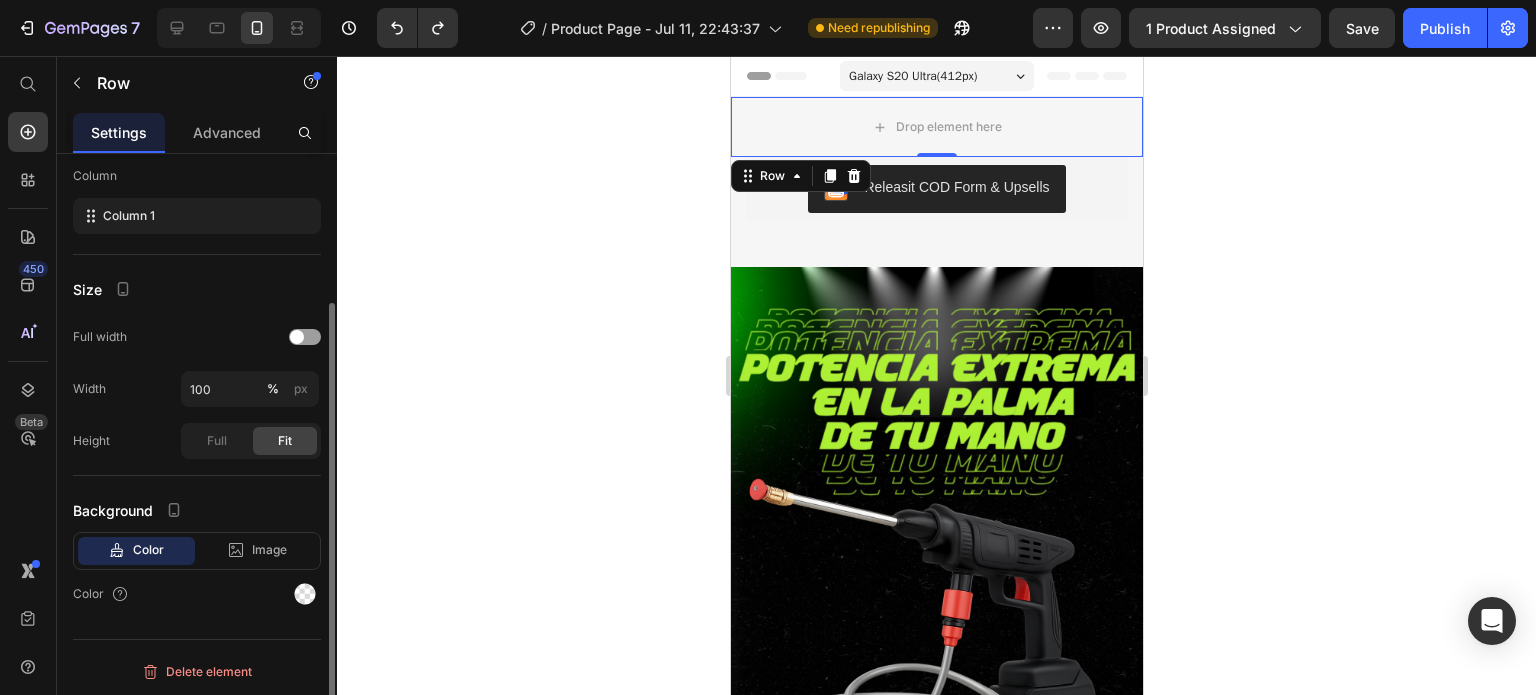 scroll, scrollTop: 0, scrollLeft: 0, axis: both 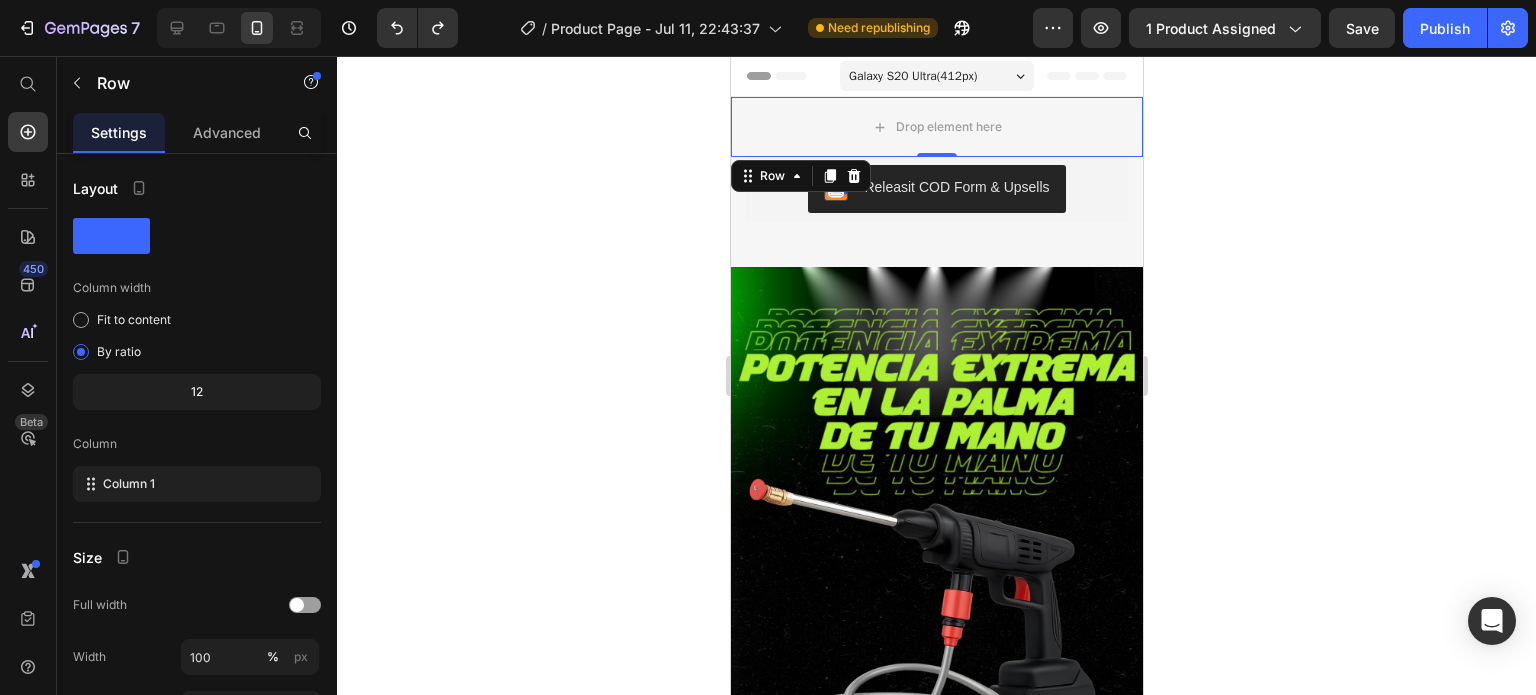 click 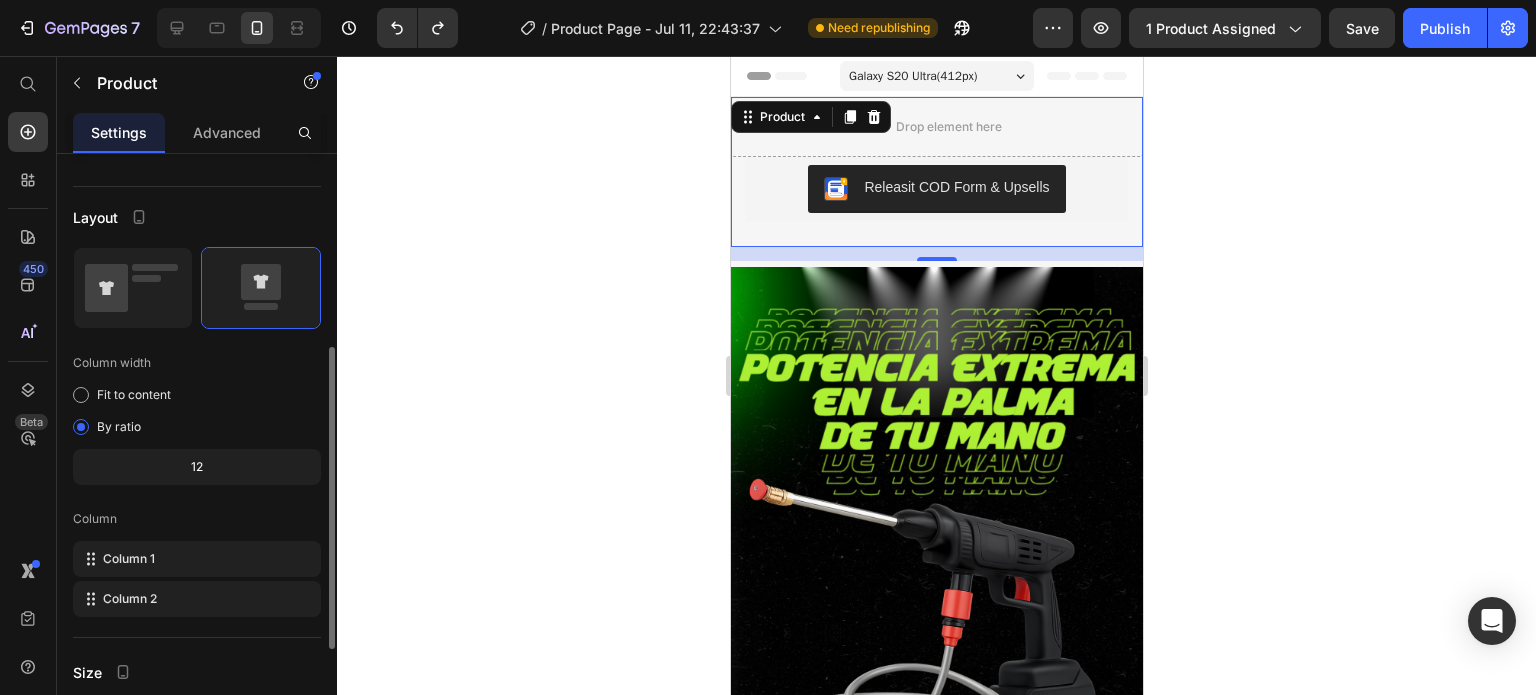 scroll, scrollTop: 383, scrollLeft: 0, axis: vertical 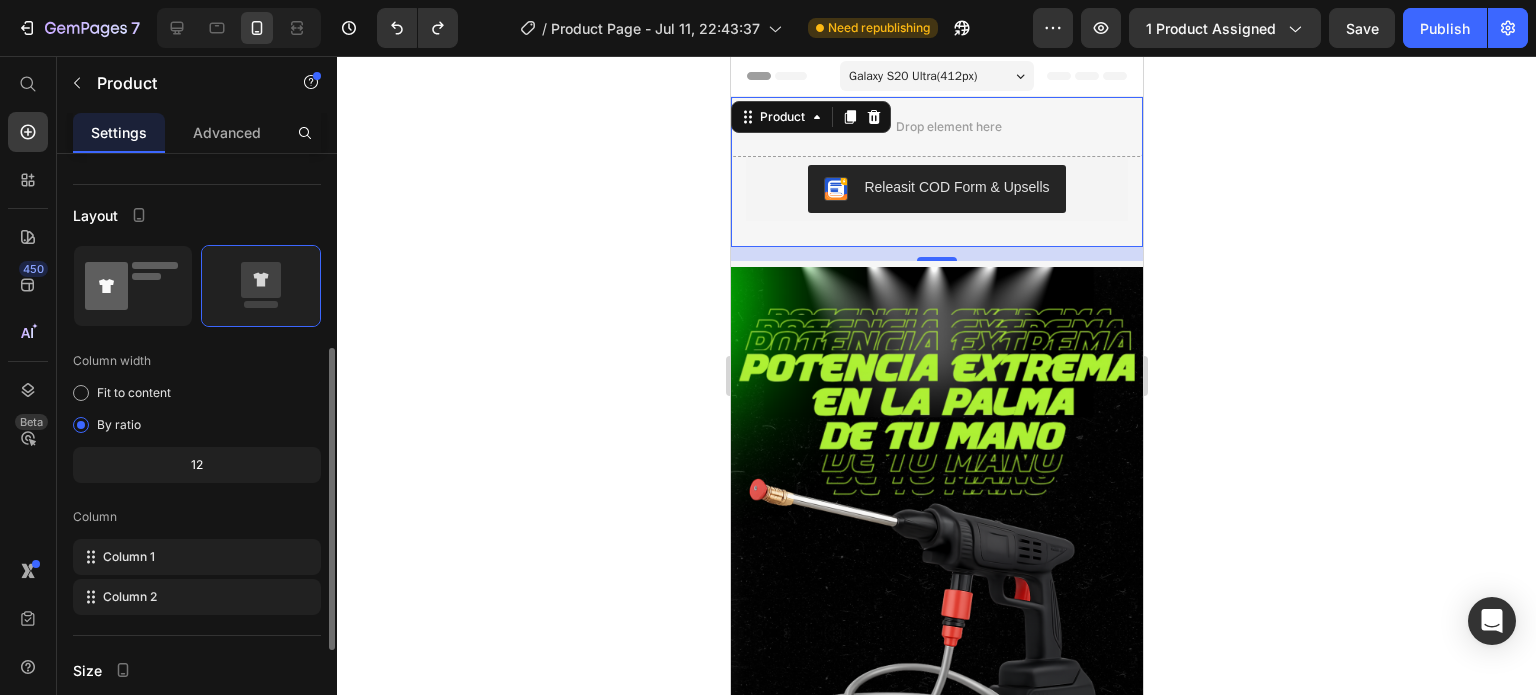 click 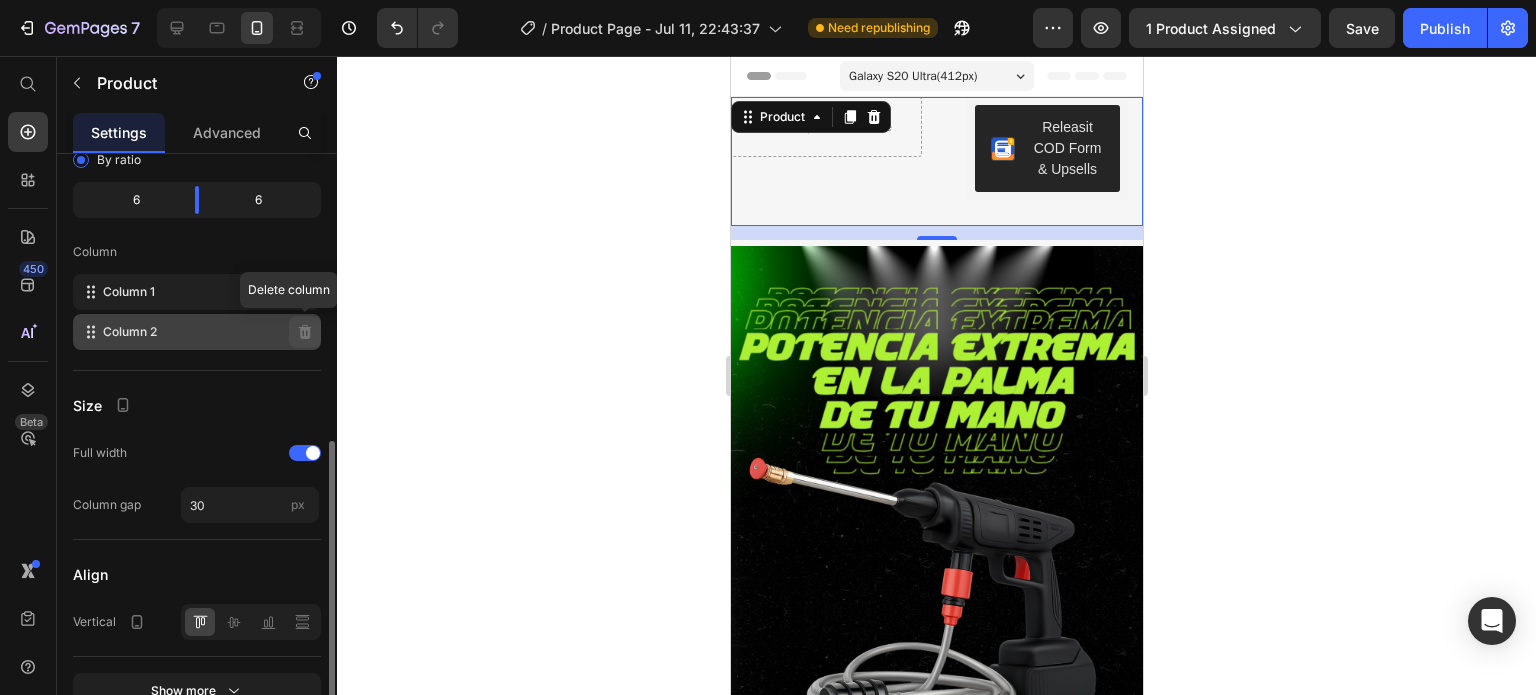 scroll, scrollTop: 582, scrollLeft: 0, axis: vertical 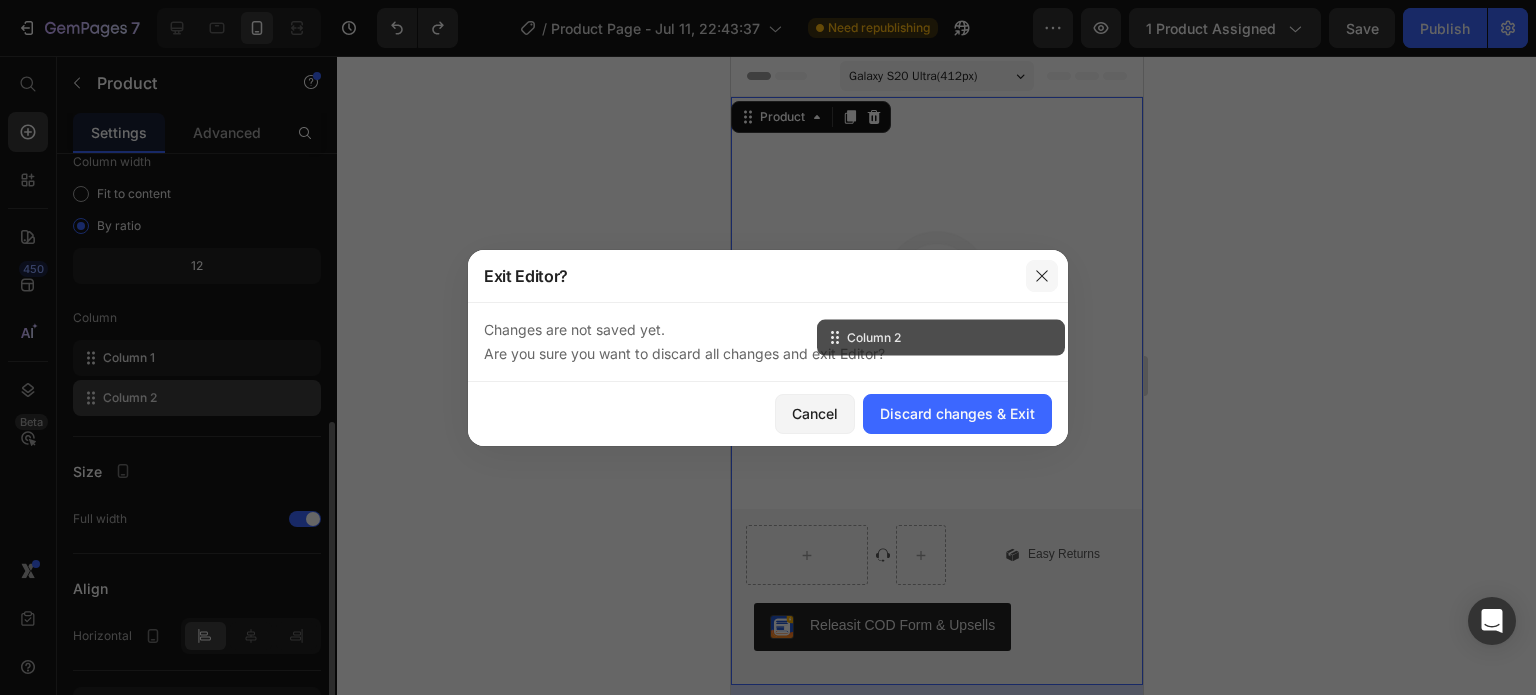 click 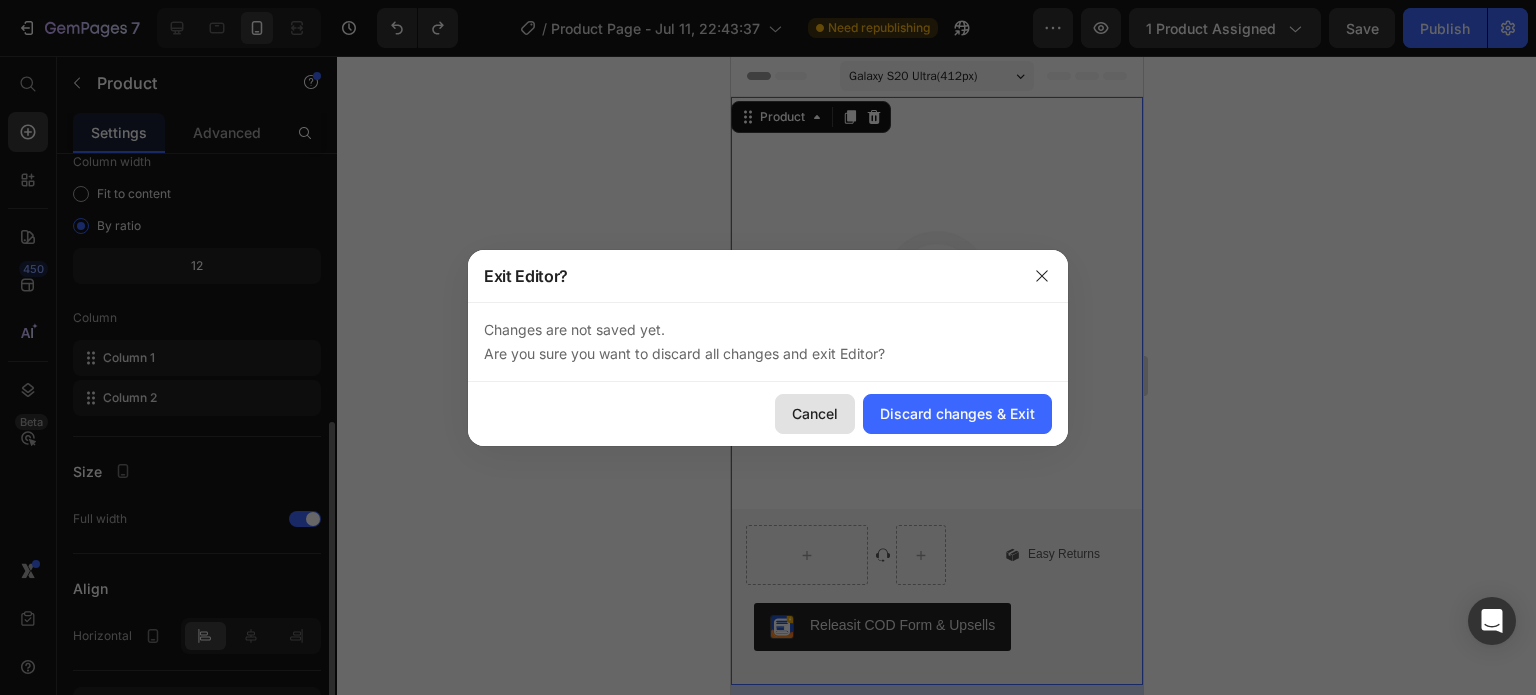 click on "Cancel" 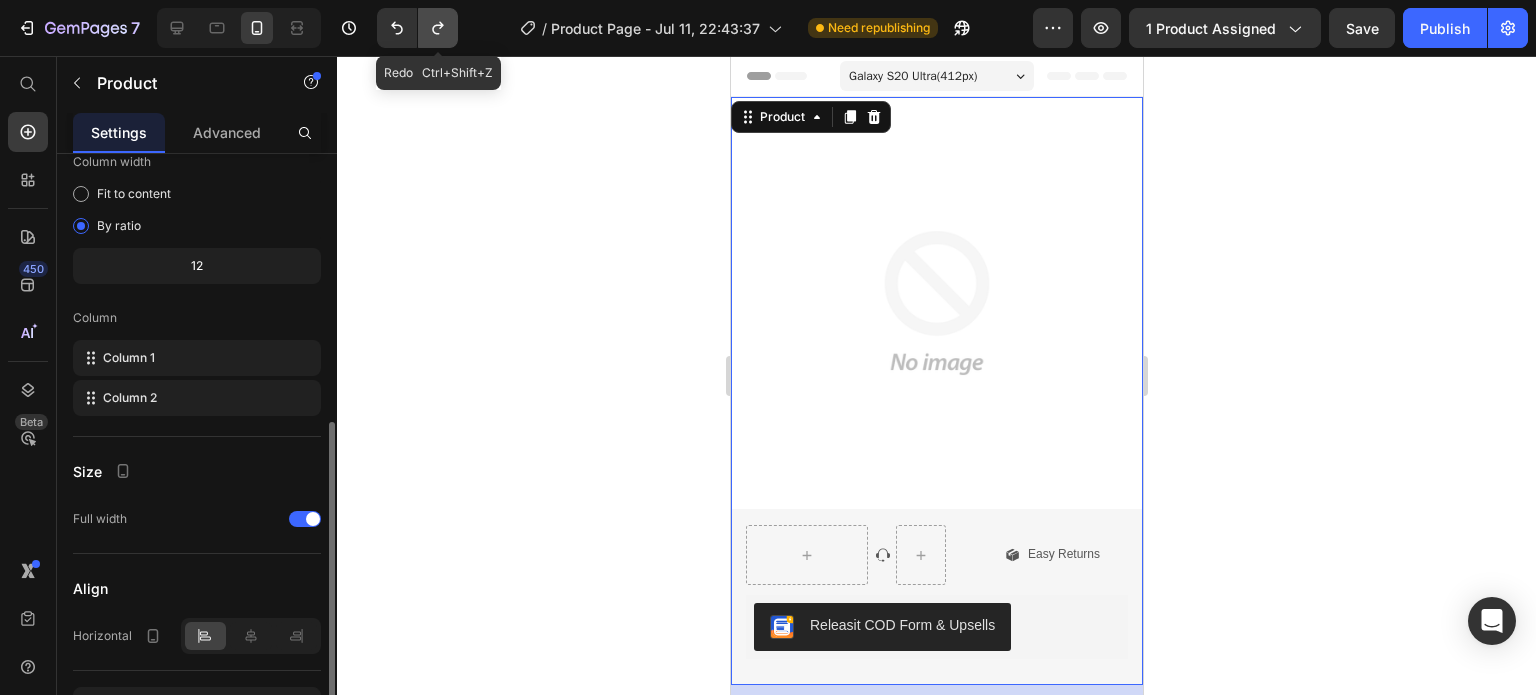 click 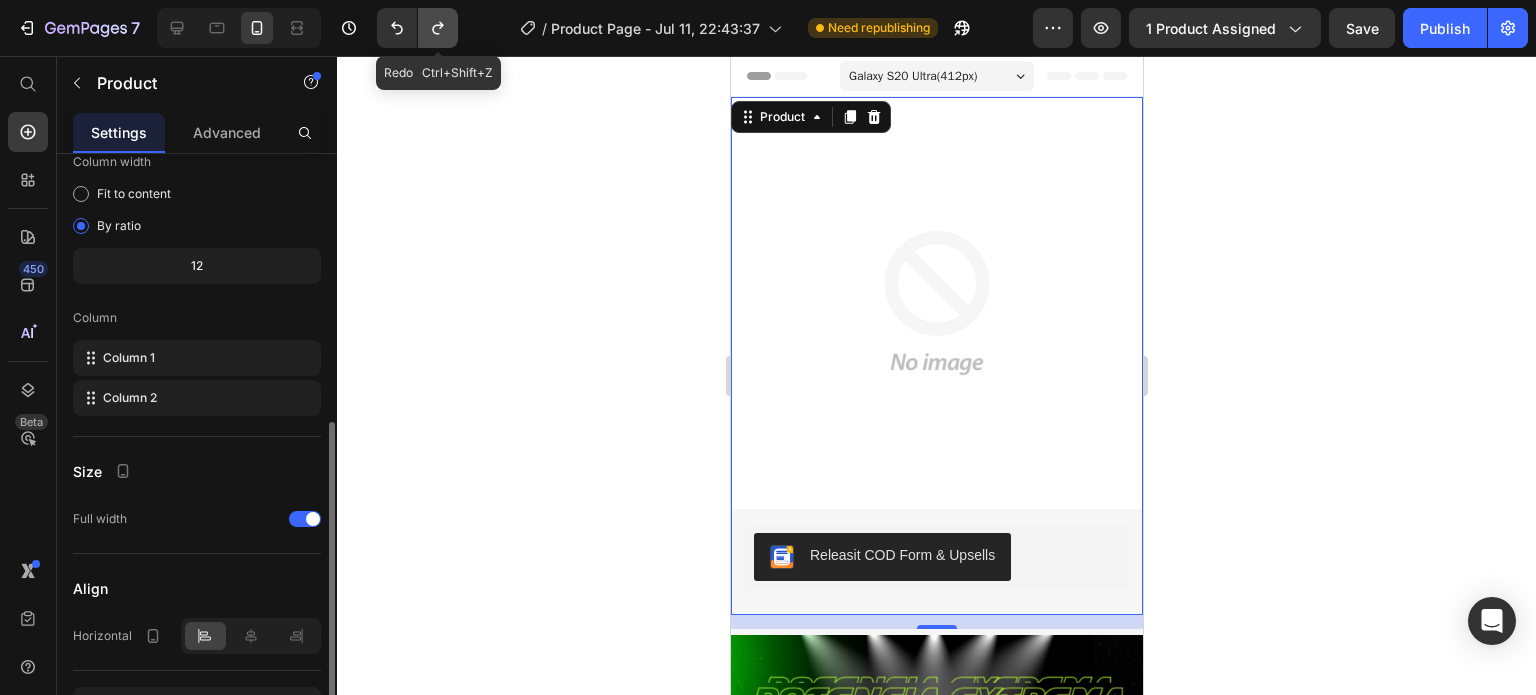 click 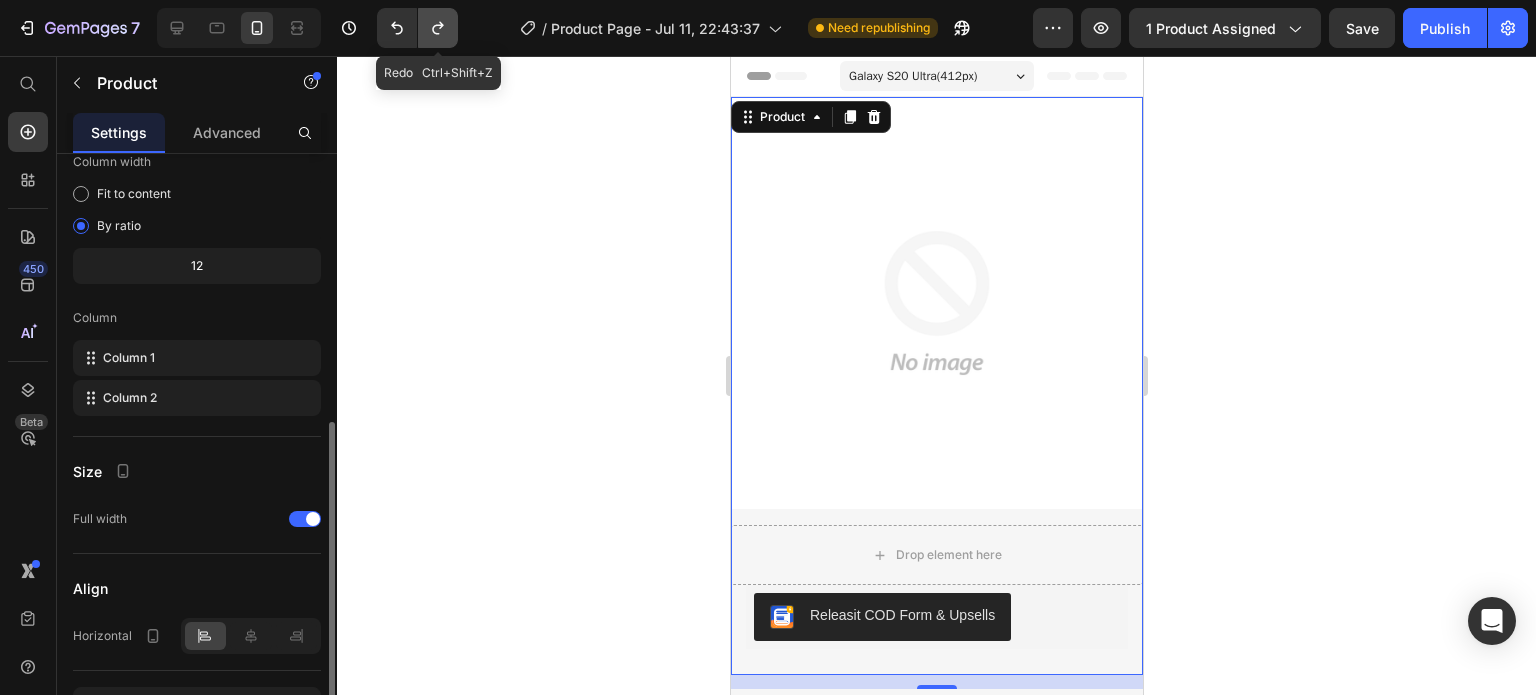 click 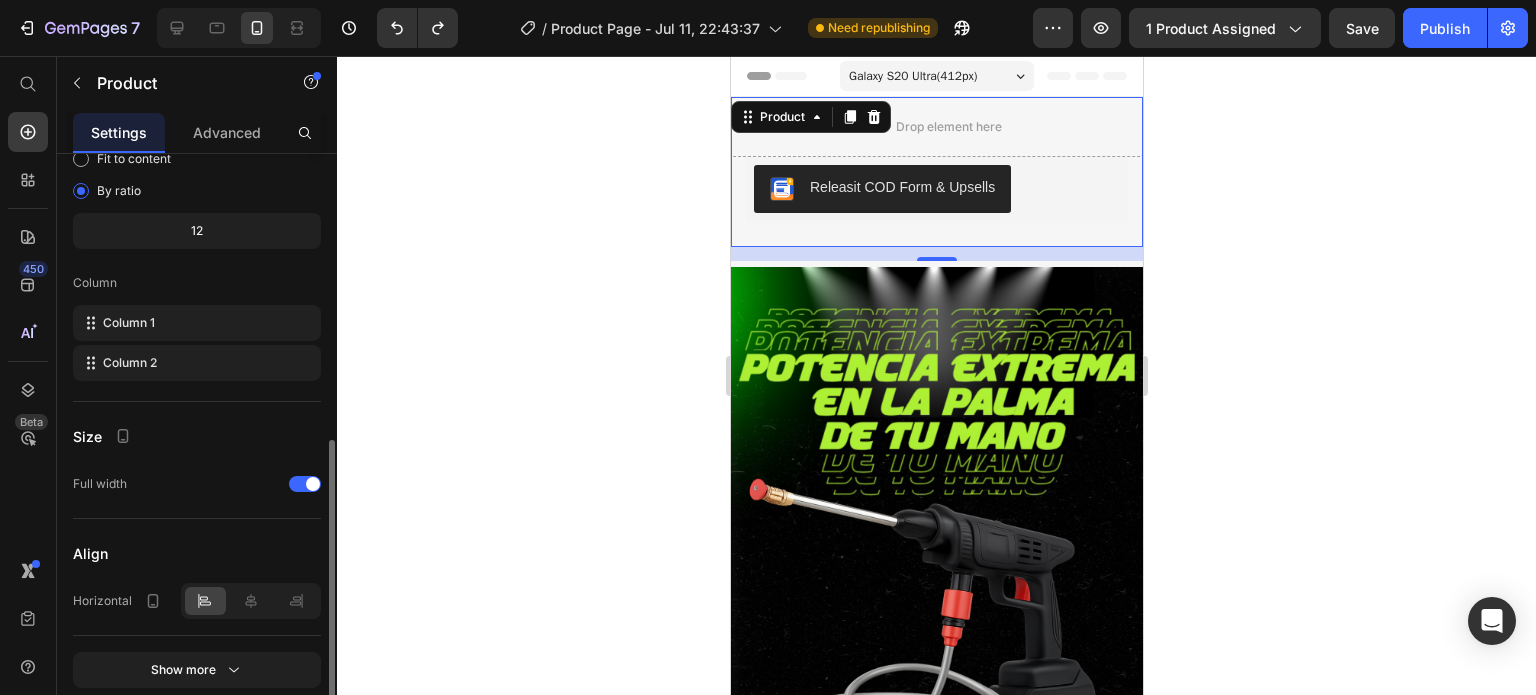 scroll, scrollTop: 618, scrollLeft: 0, axis: vertical 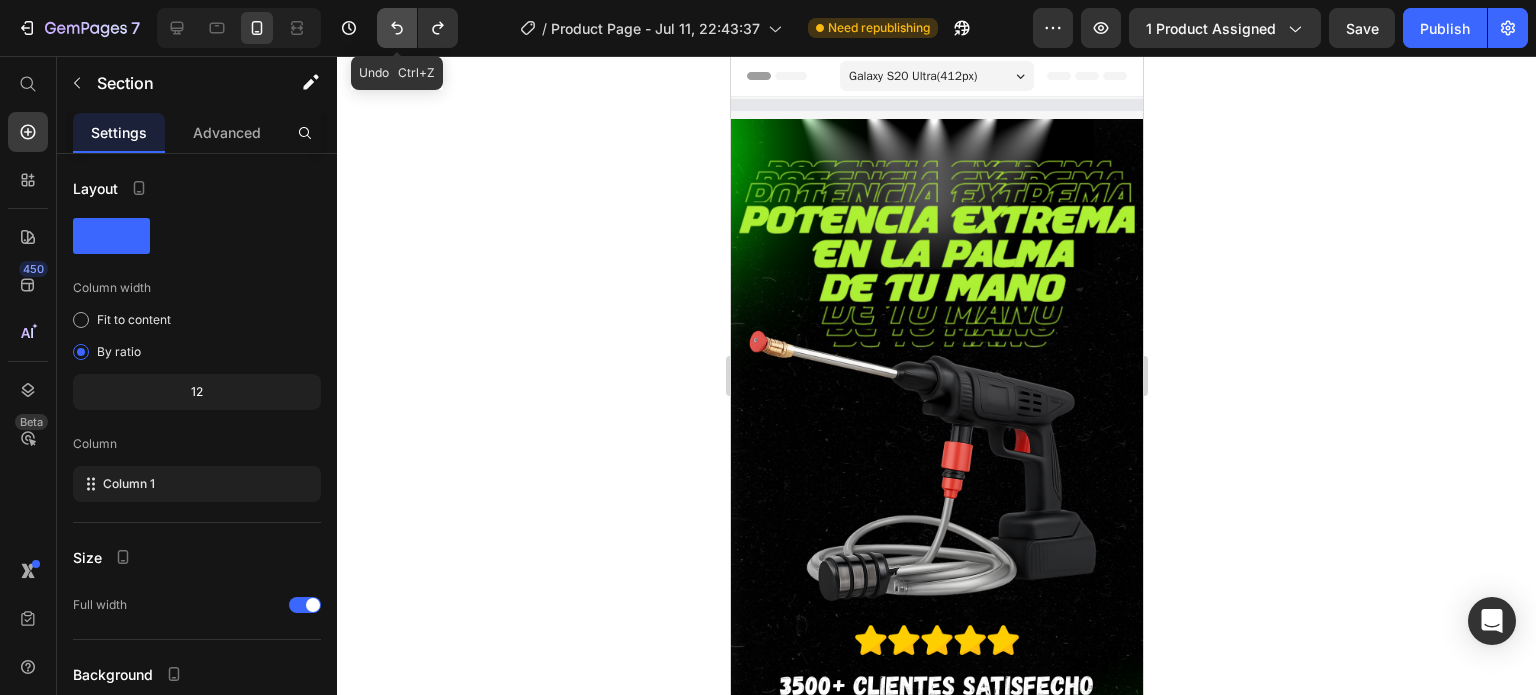 click 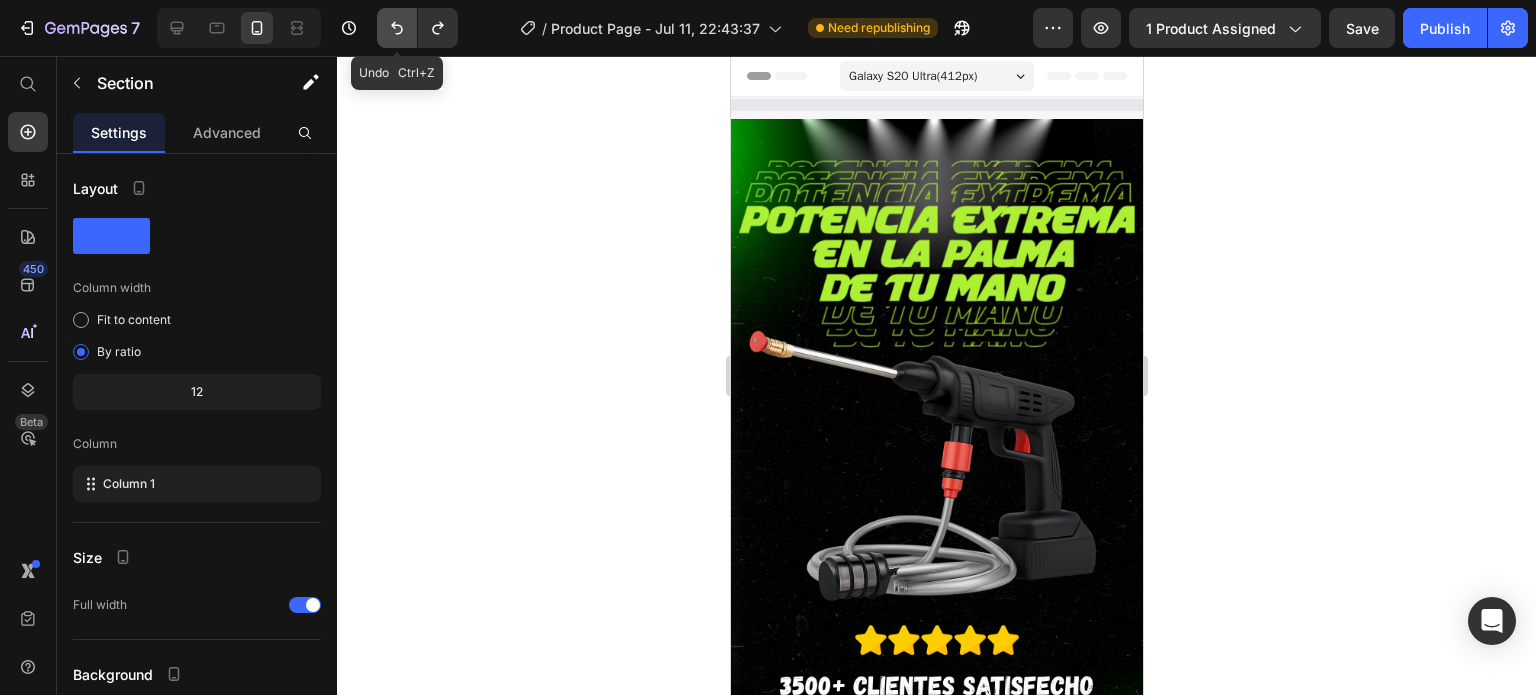 click 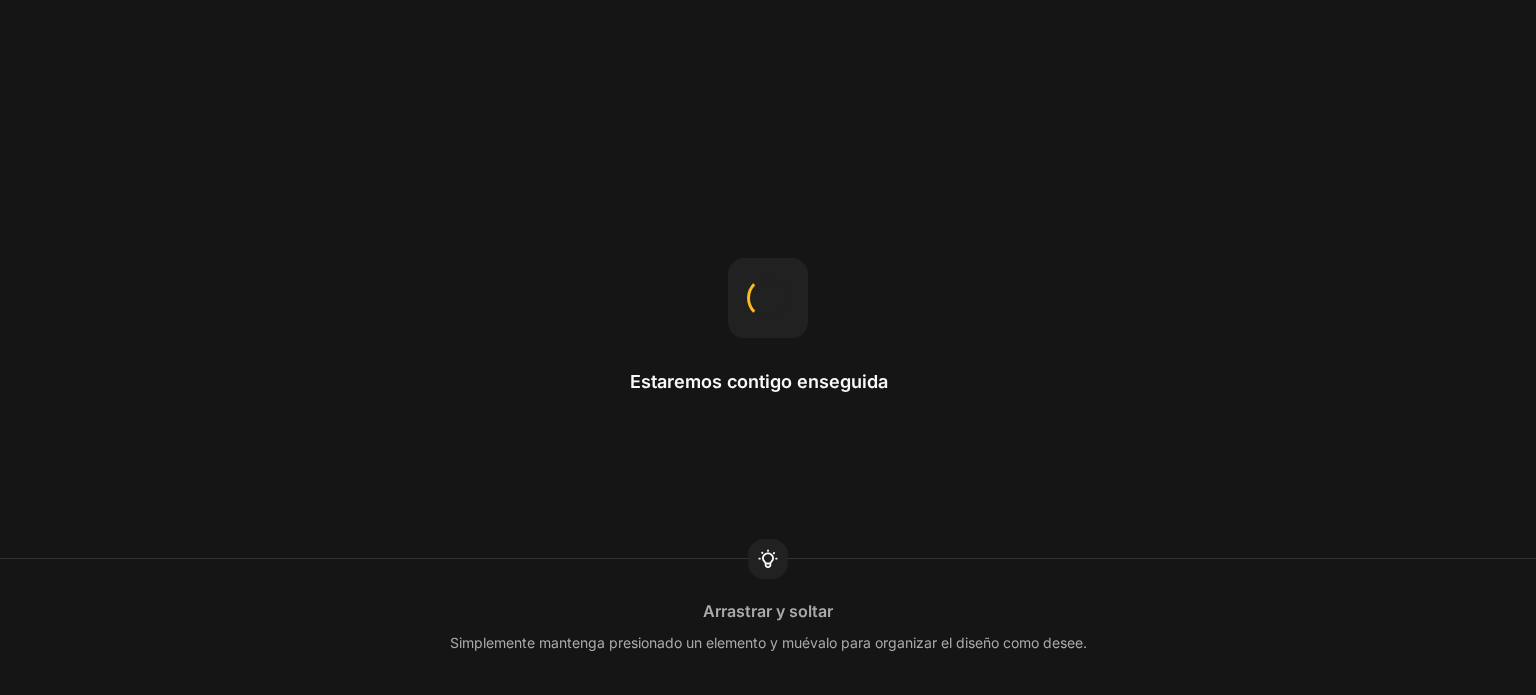 scroll, scrollTop: 0, scrollLeft: 0, axis: both 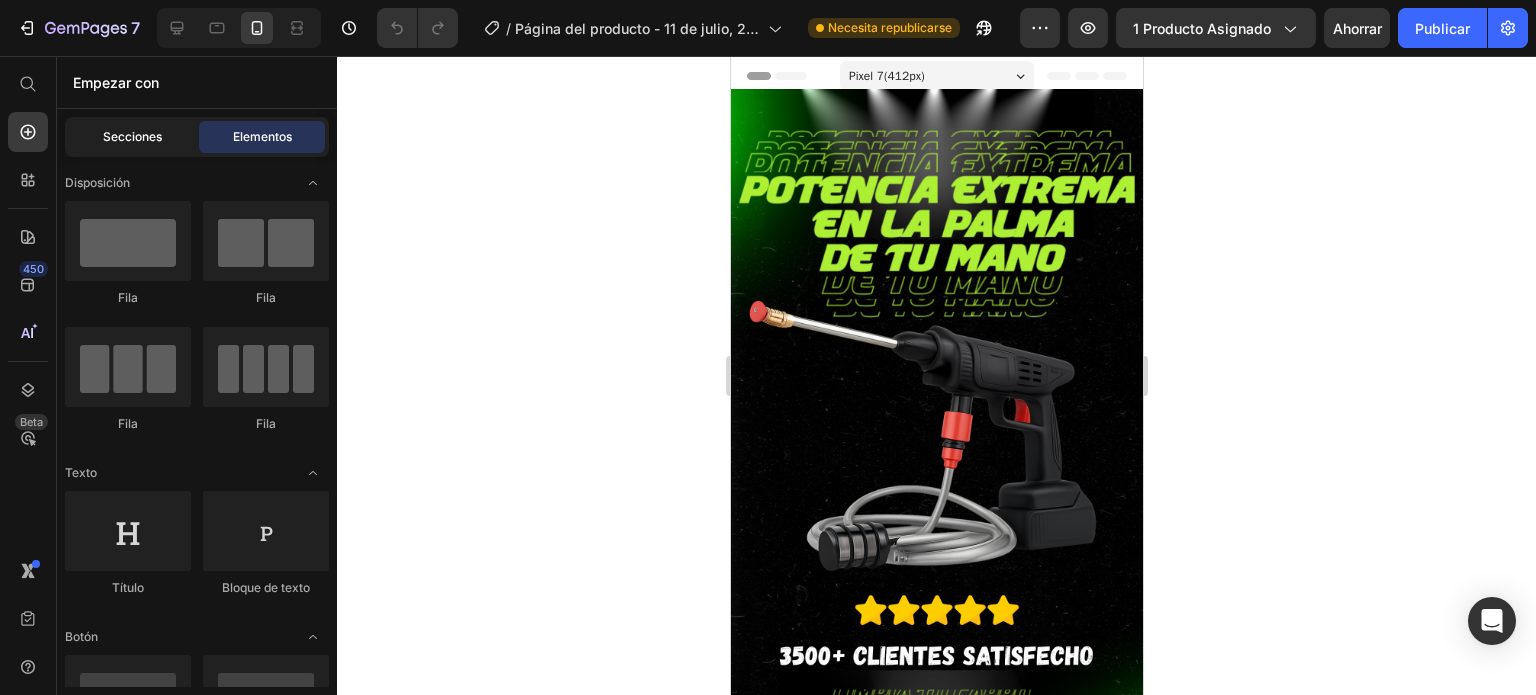 click on "Secciones" at bounding box center (132, 136) 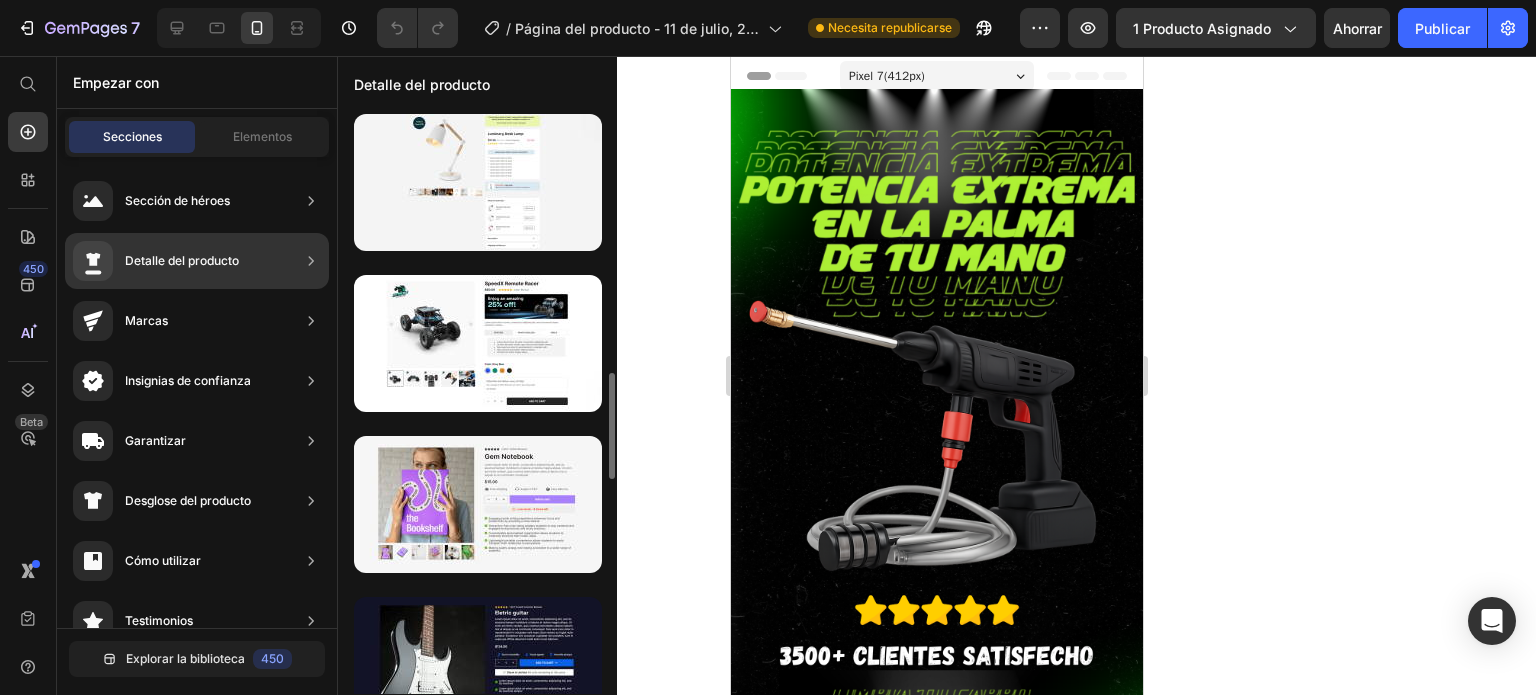scroll, scrollTop: 1643, scrollLeft: 0, axis: vertical 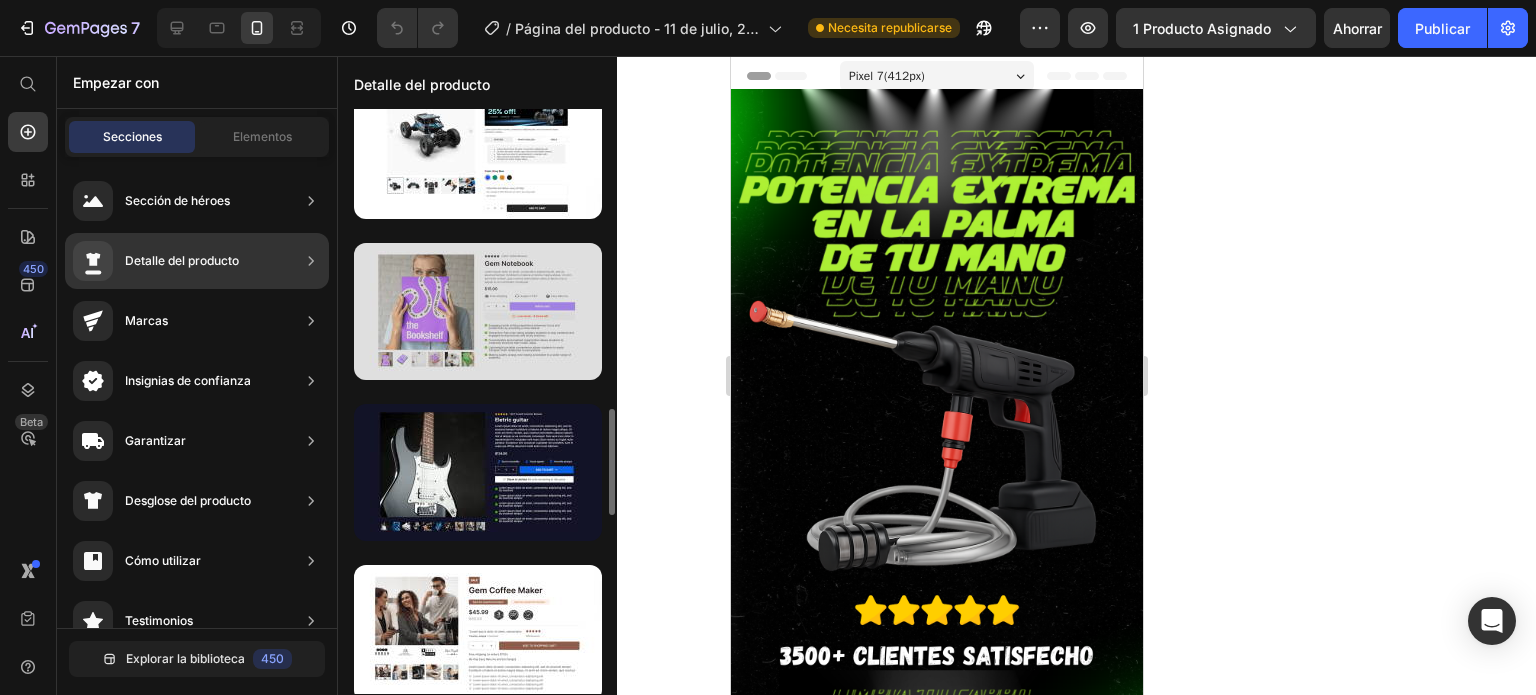 click at bounding box center (478, 311) 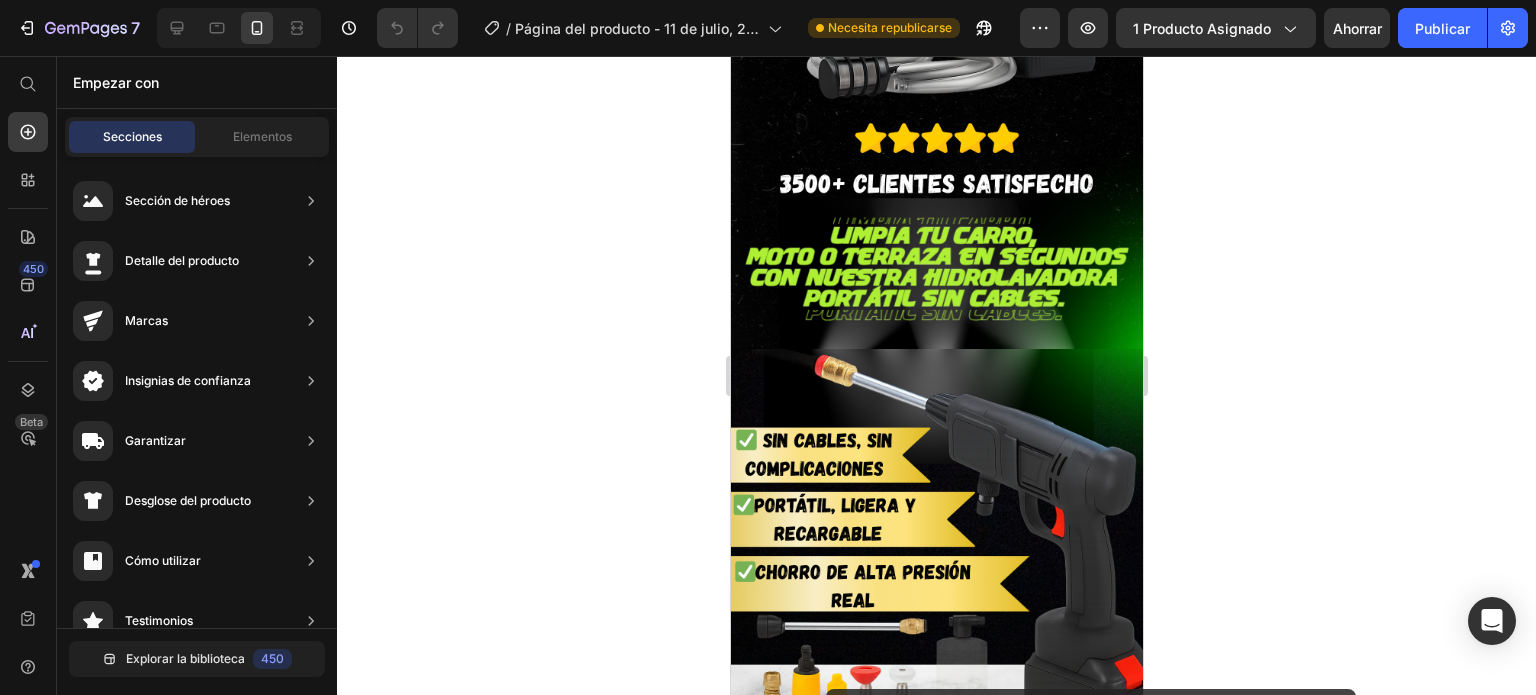 scroll, scrollTop: 509, scrollLeft: 0, axis: vertical 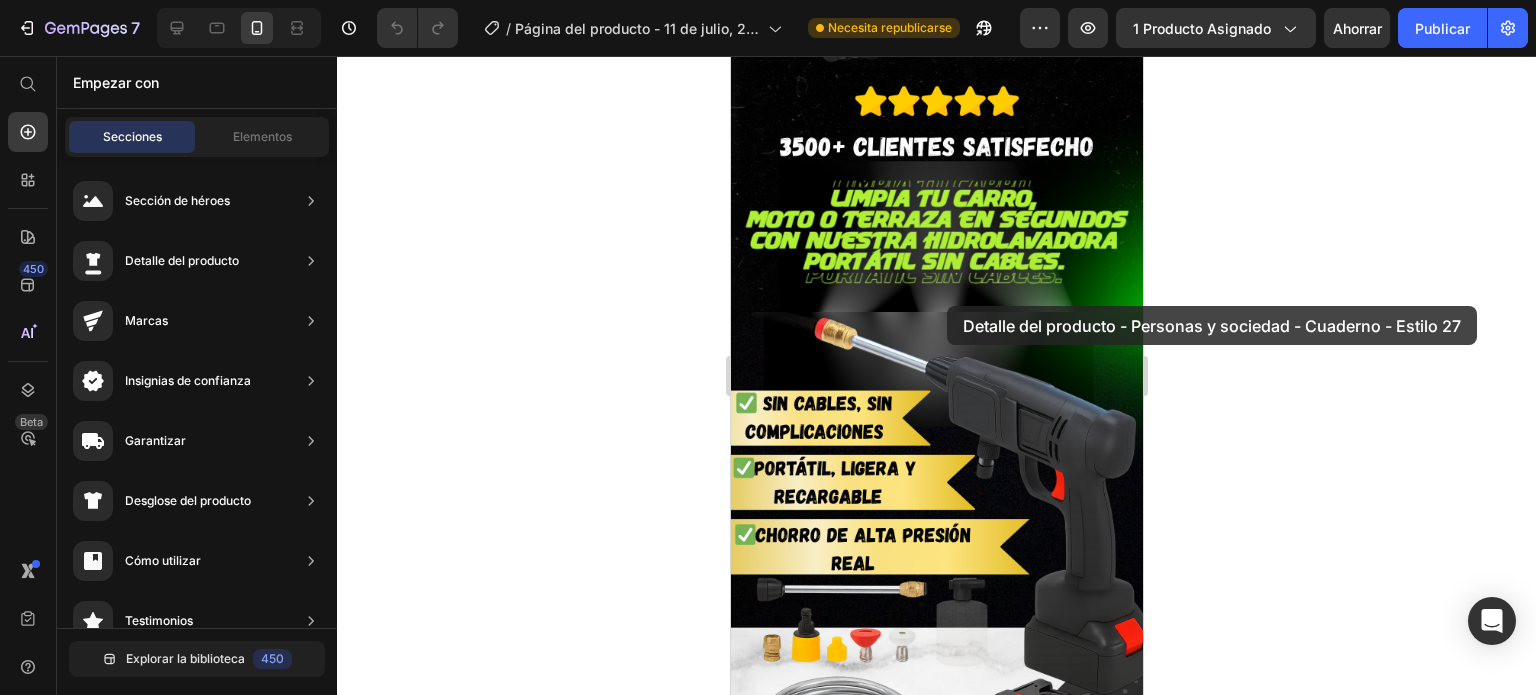 drag, startPoint x: 1150, startPoint y: 359, endPoint x: 946, endPoint y: 306, distance: 210.77238 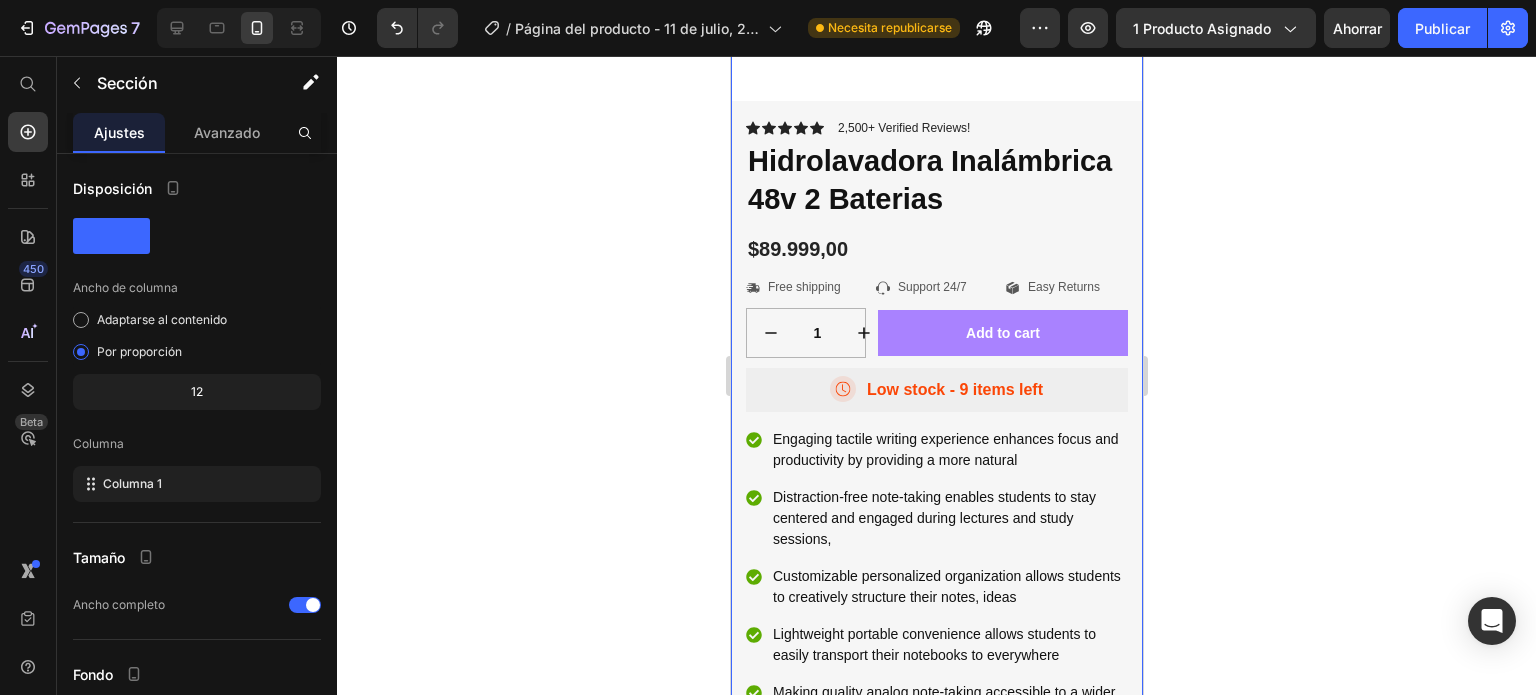 scroll, scrollTop: 410, scrollLeft: 0, axis: vertical 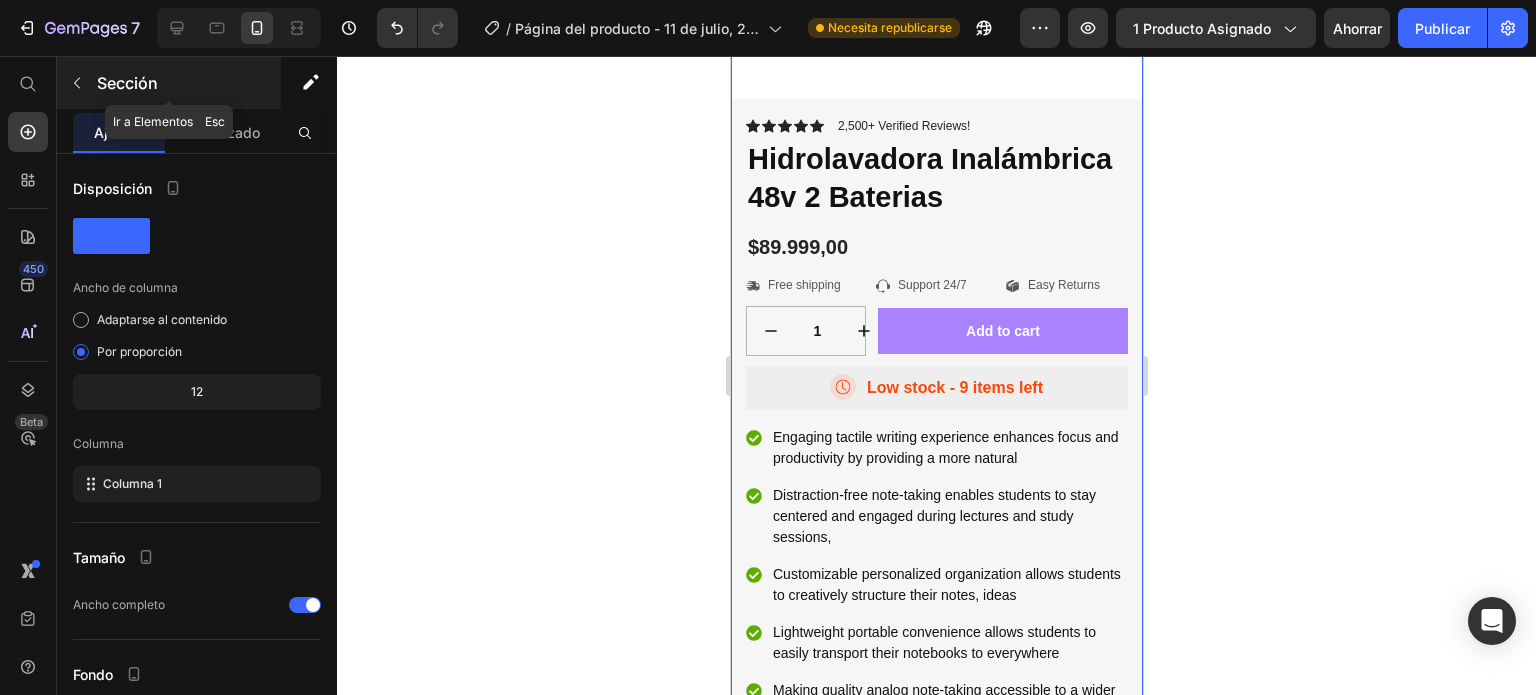 click 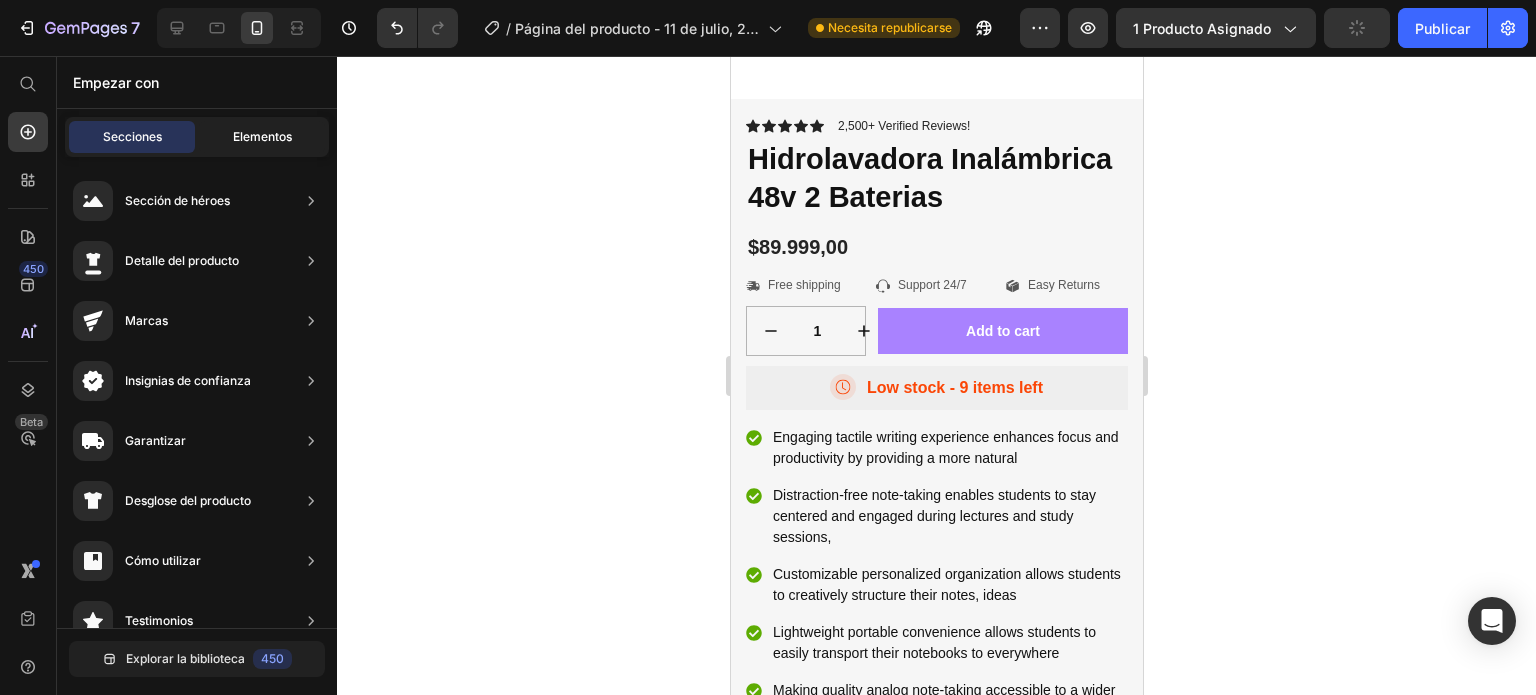 click on "Elementos" 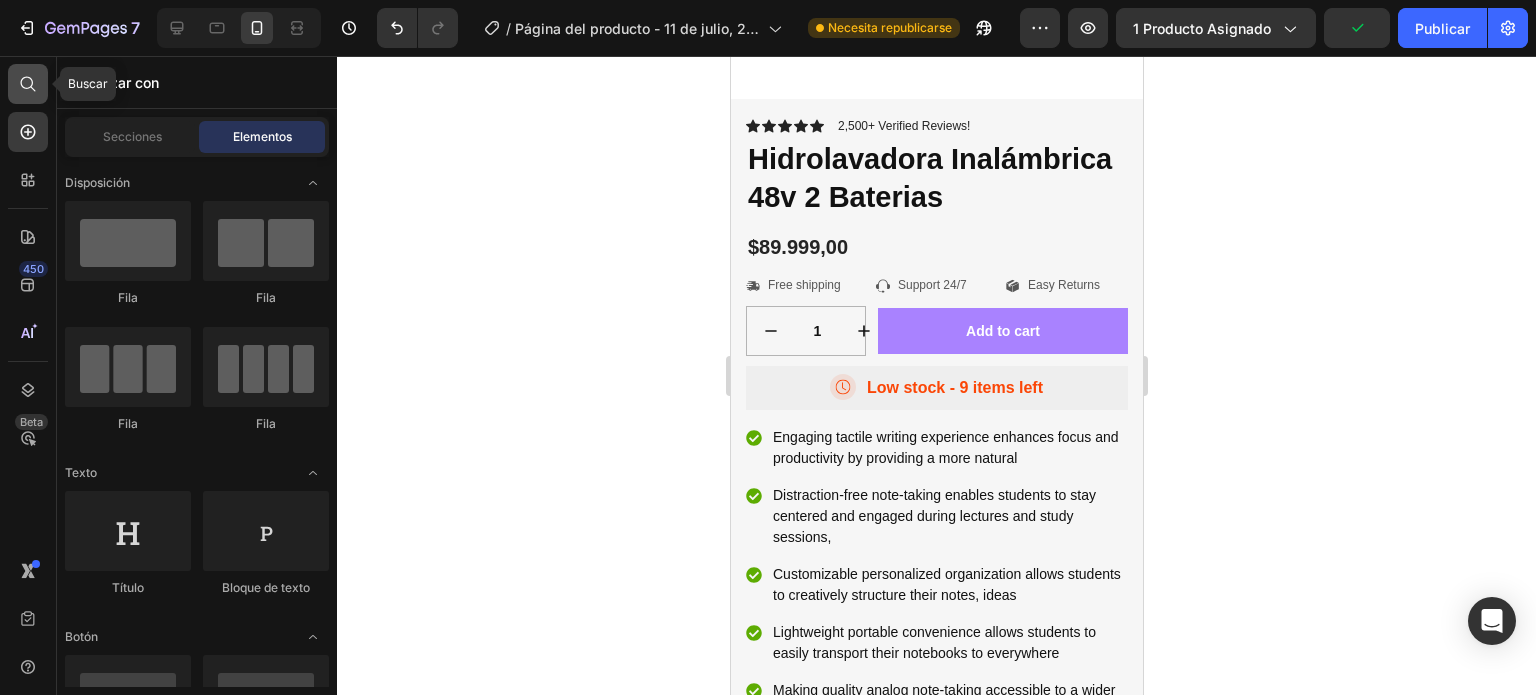 click 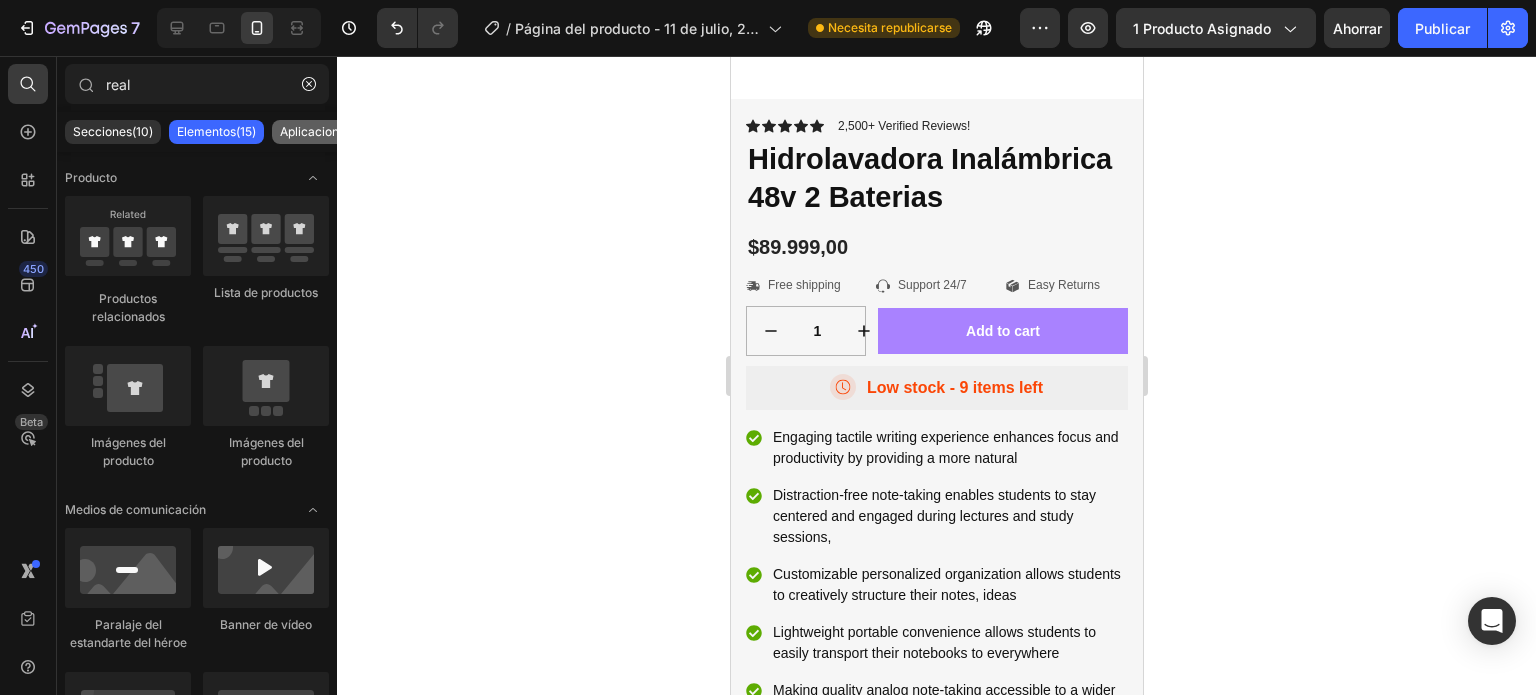 type on "real" 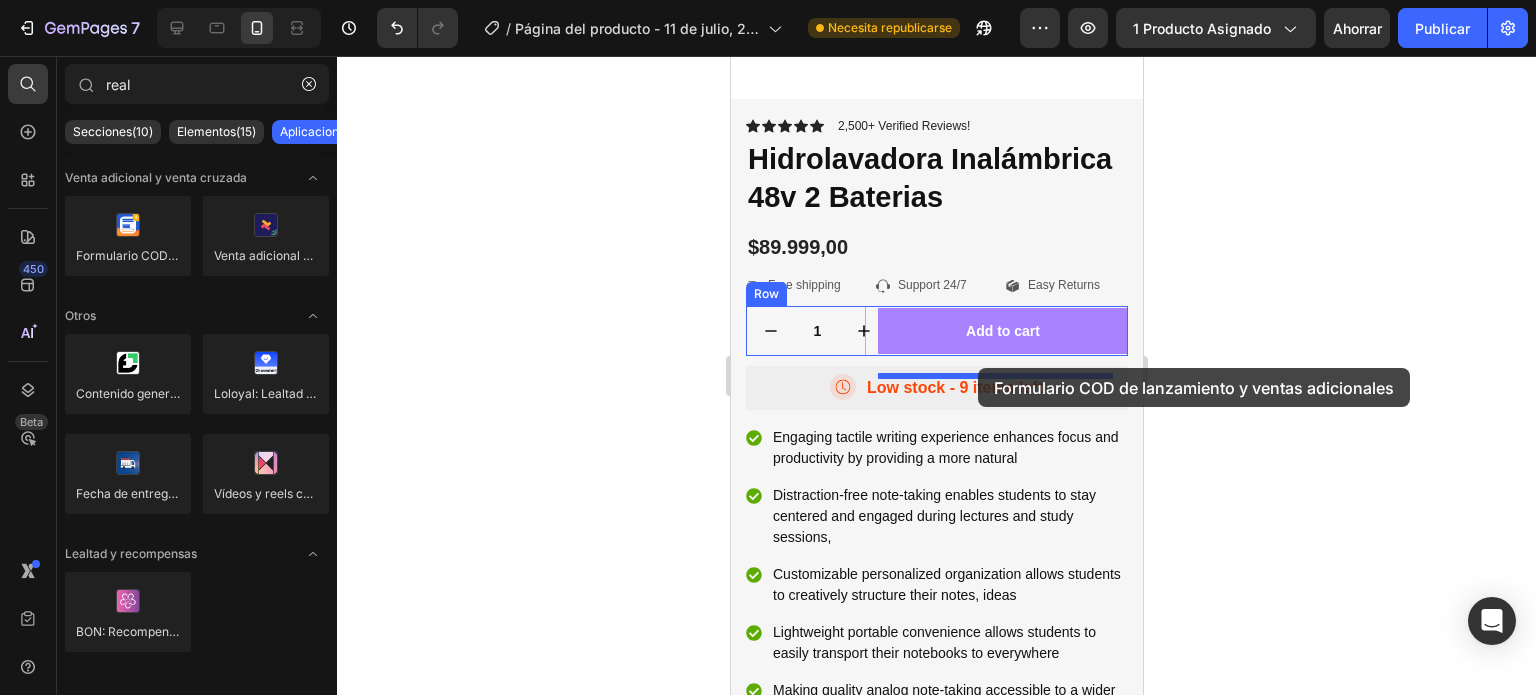 drag, startPoint x: 855, startPoint y: 277, endPoint x: 977, endPoint y: 370, distance: 153.4047 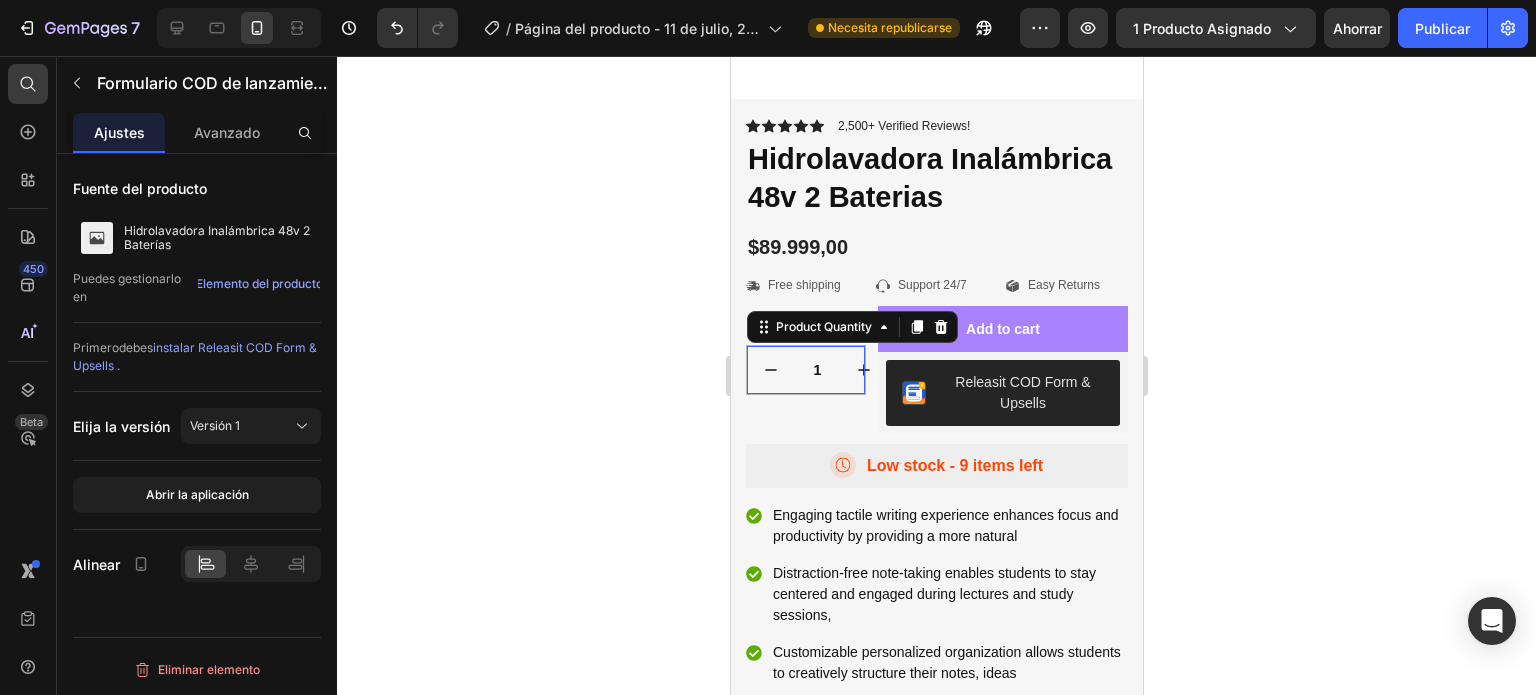 click at bounding box center [863, 370] 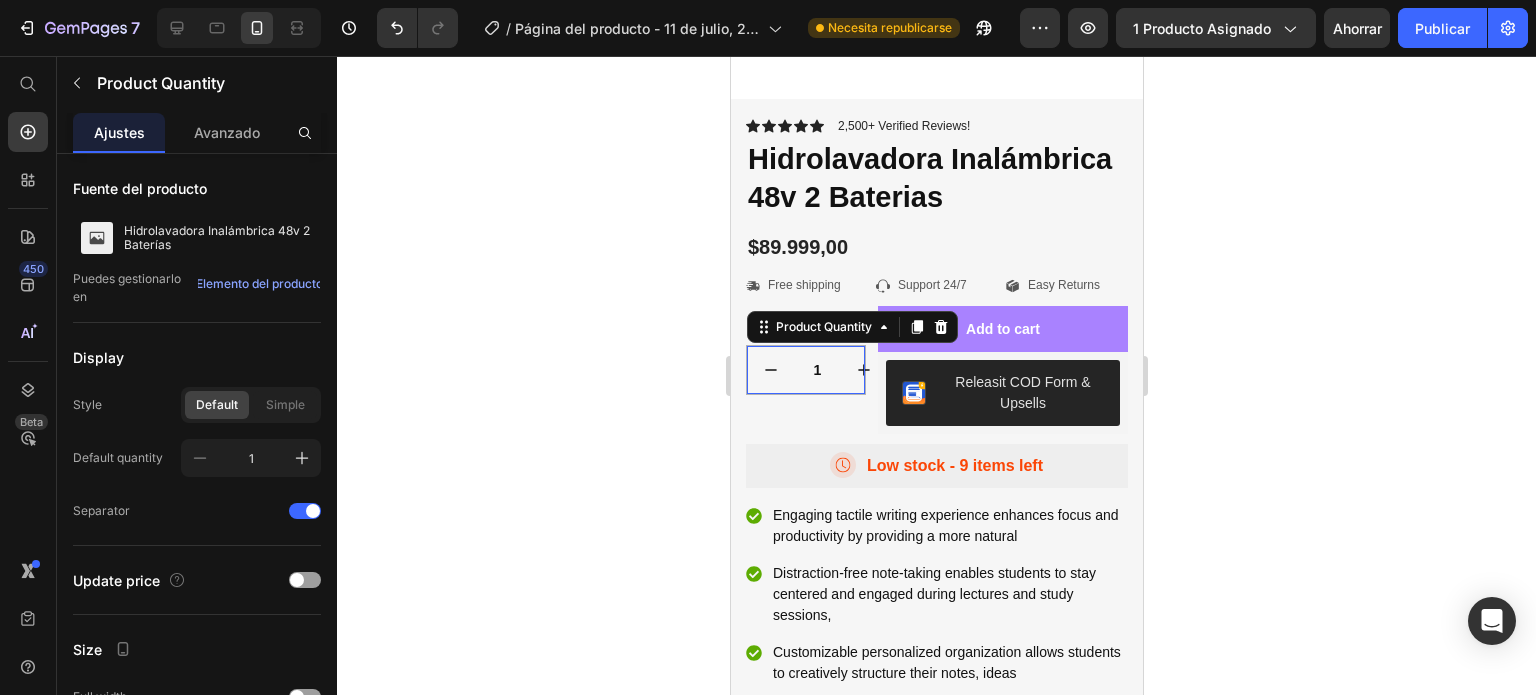 type on "2" 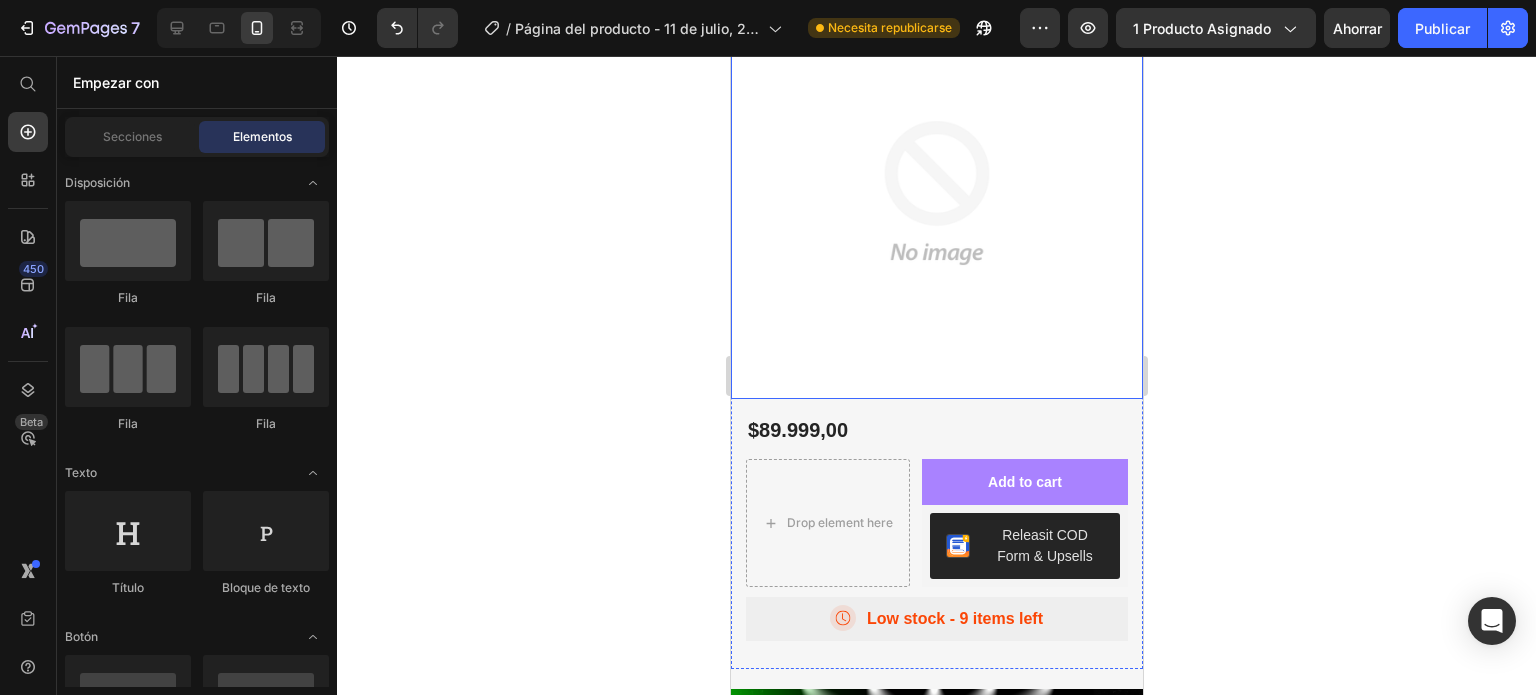 scroll, scrollTop: 107, scrollLeft: 0, axis: vertical 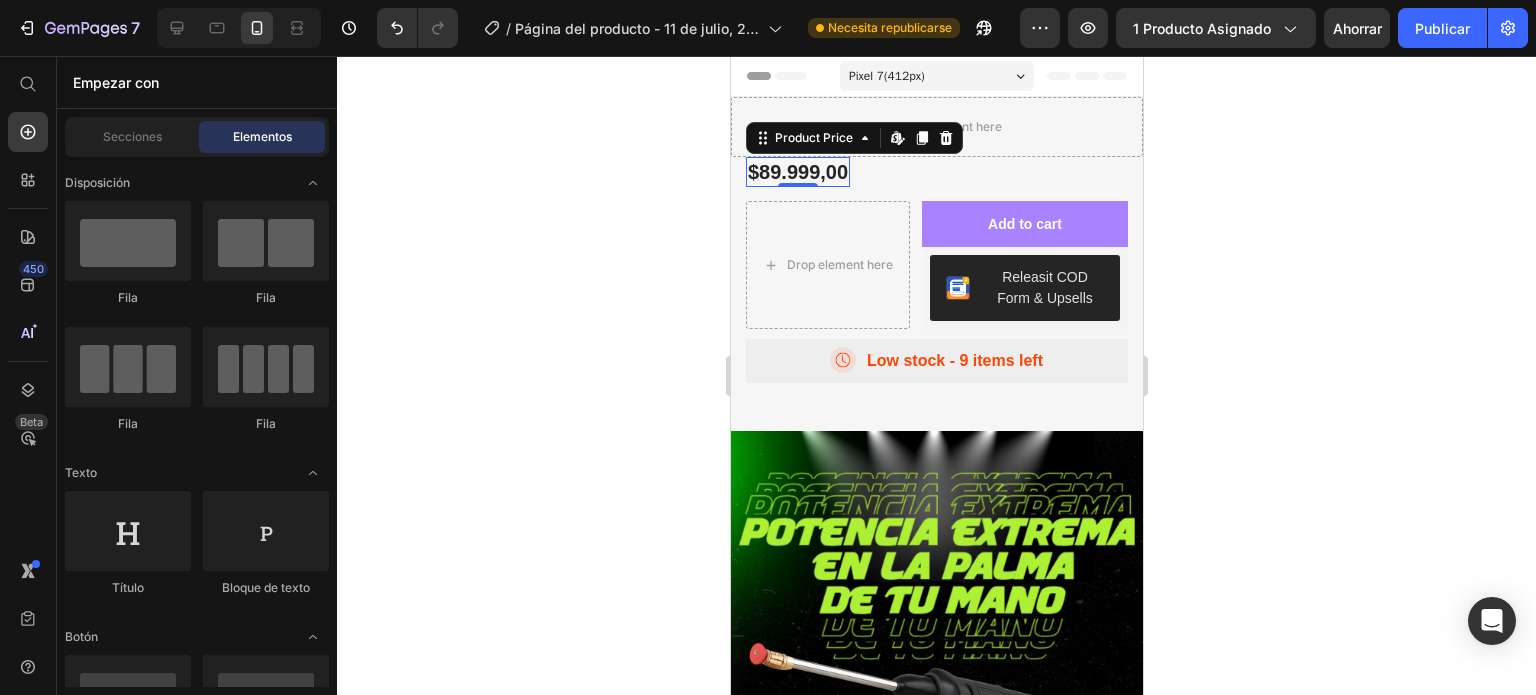 click on "$89.999,00" at bounding box center (797, 172) 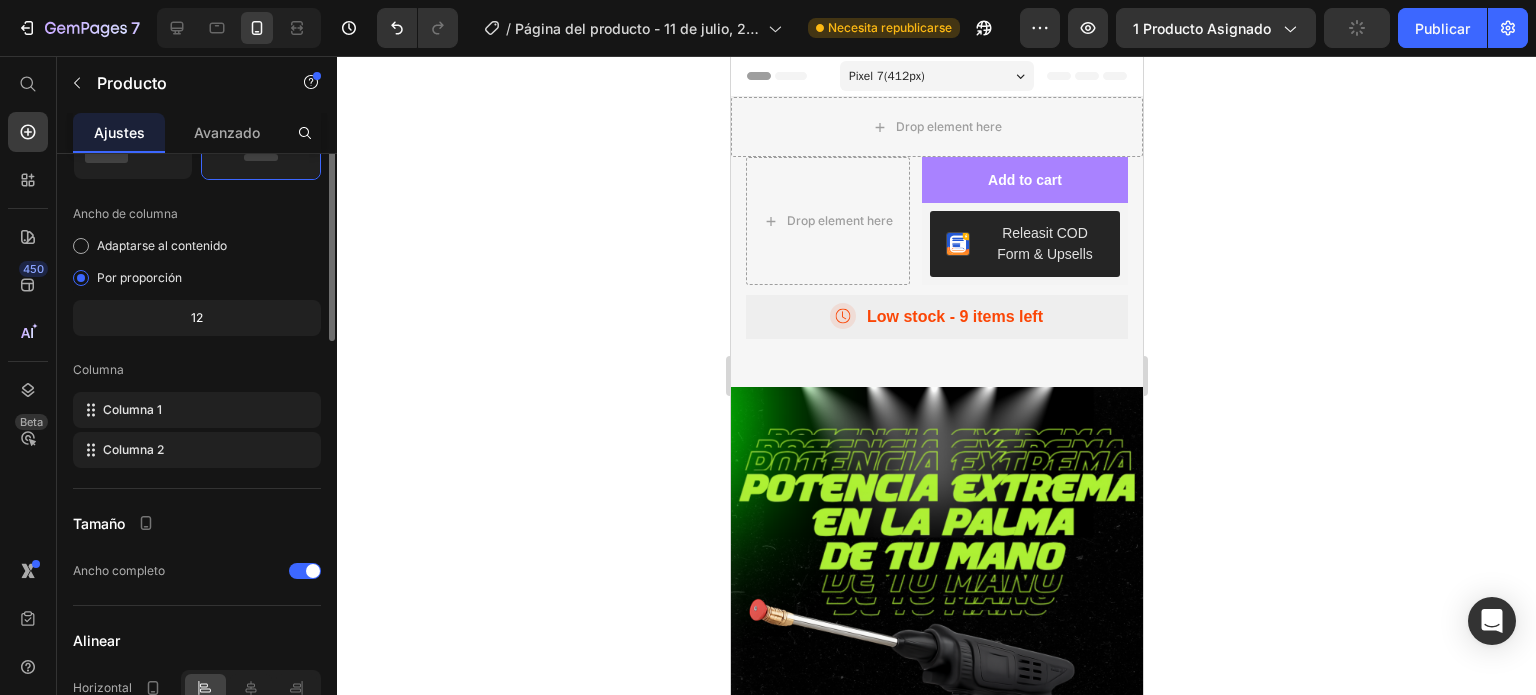 scroll, scrollTop: 580, scrollLeft: 0, axis: vertical 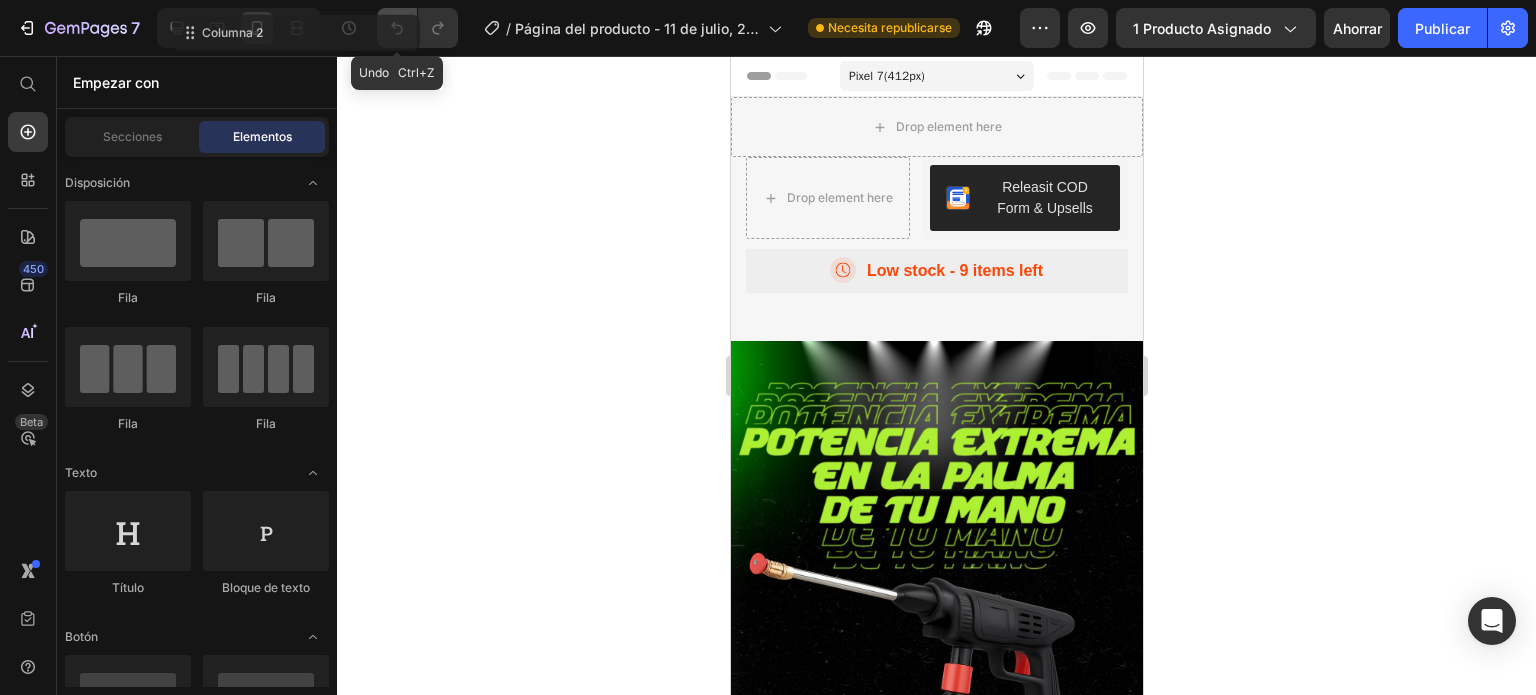 click 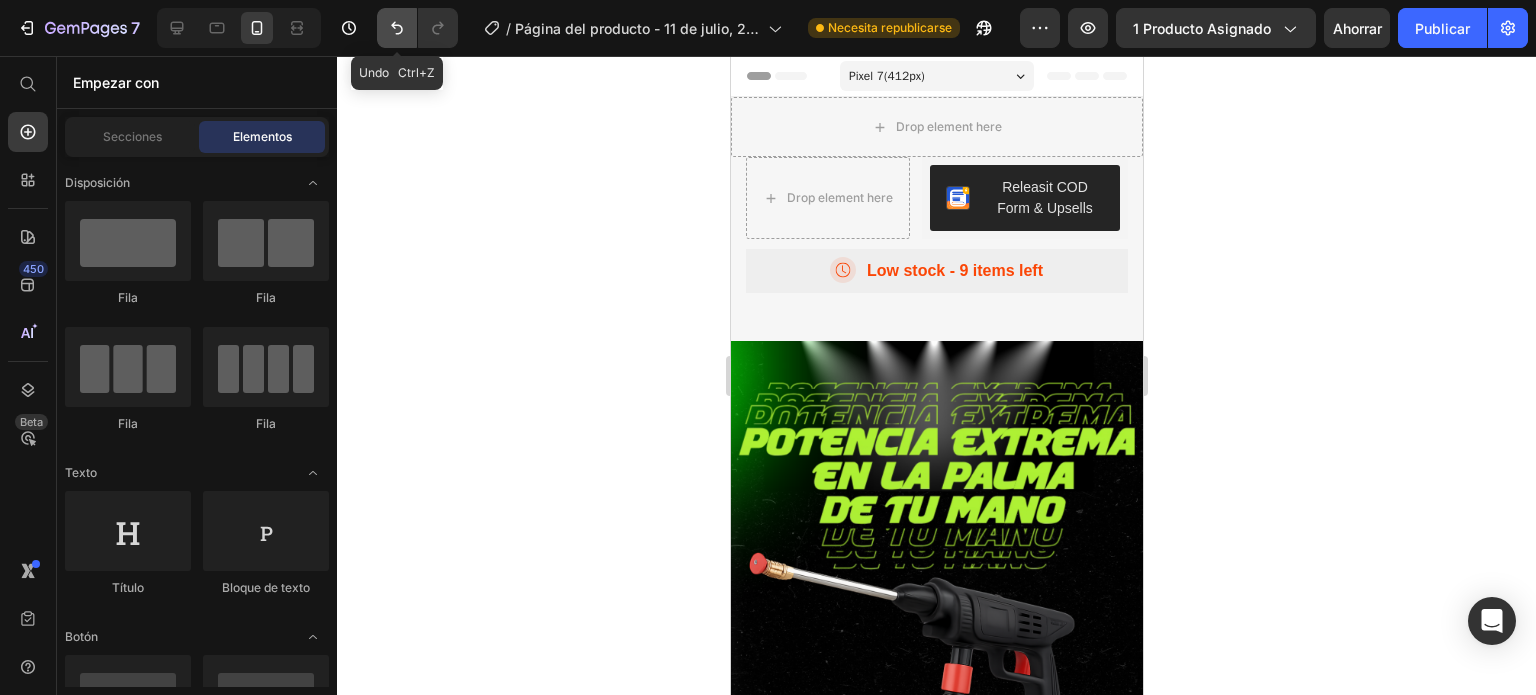 click 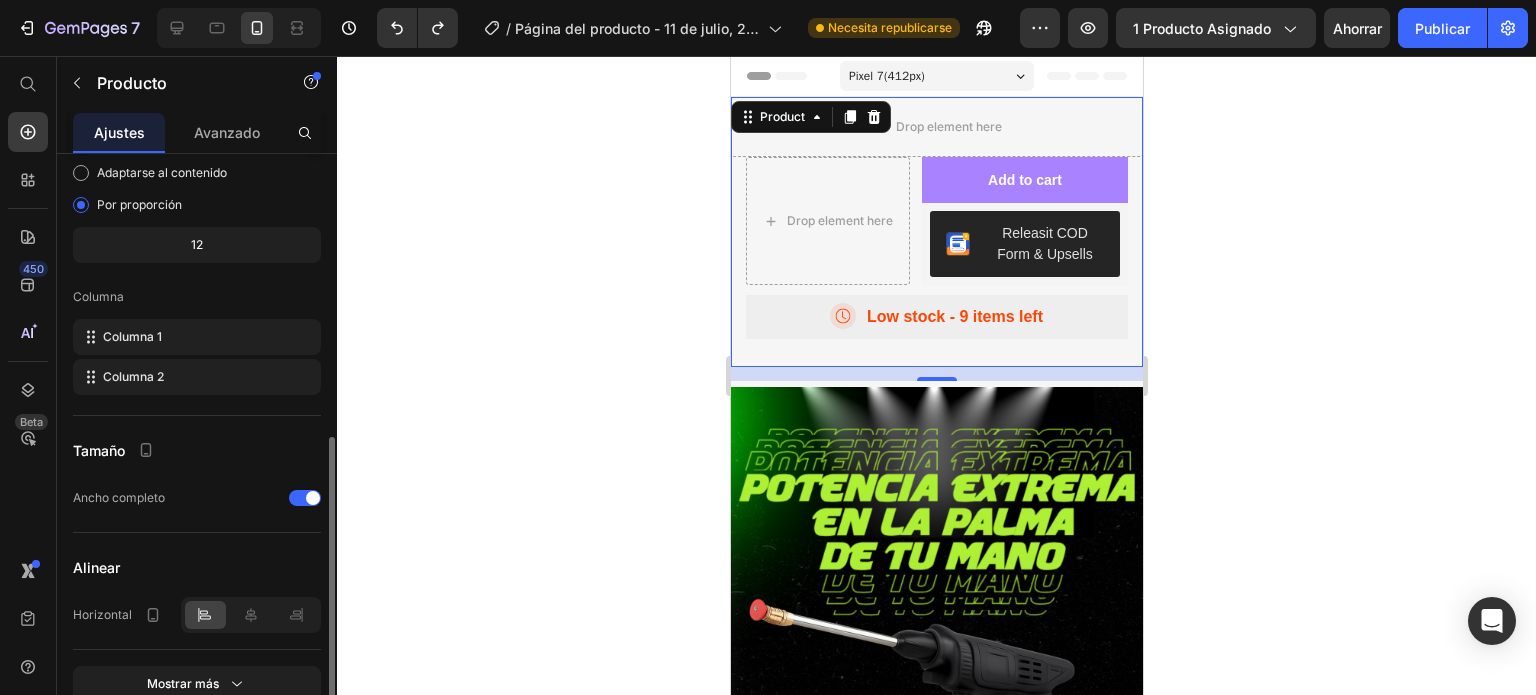 scroll, scrollTop: 620, scrollLeft: 0, axis: vertical 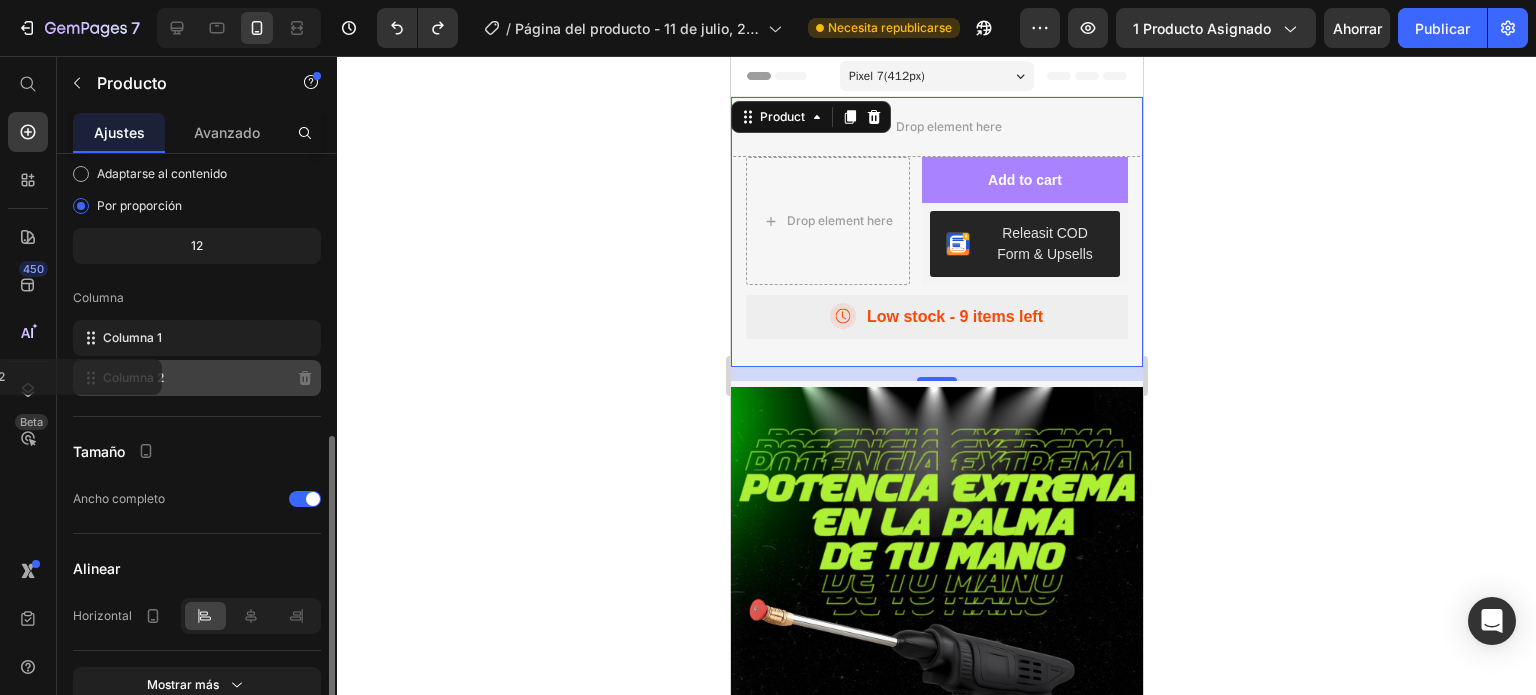 click on "Columna 2" at bounding box center (133, 377) 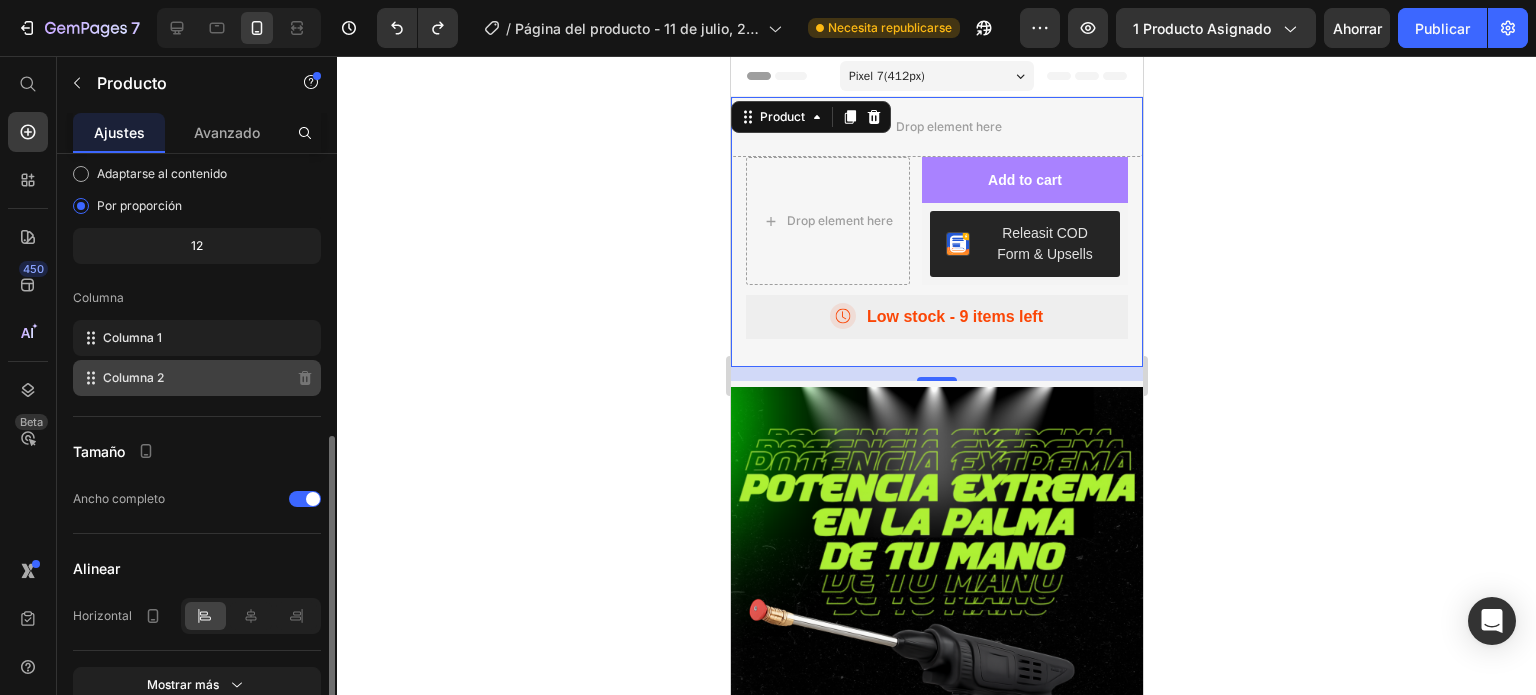 click on "Columna 2" at bounding box center [133, 377] 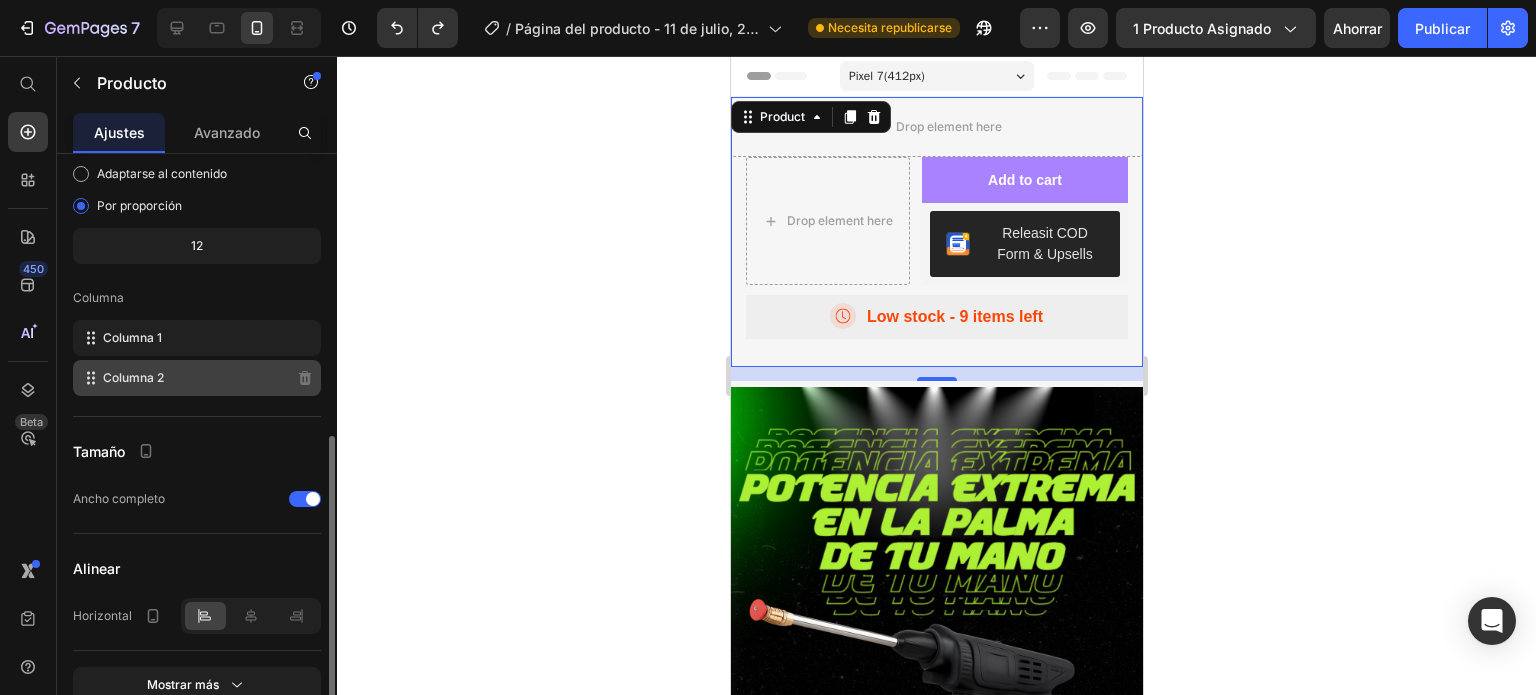 click on "Columna 2" 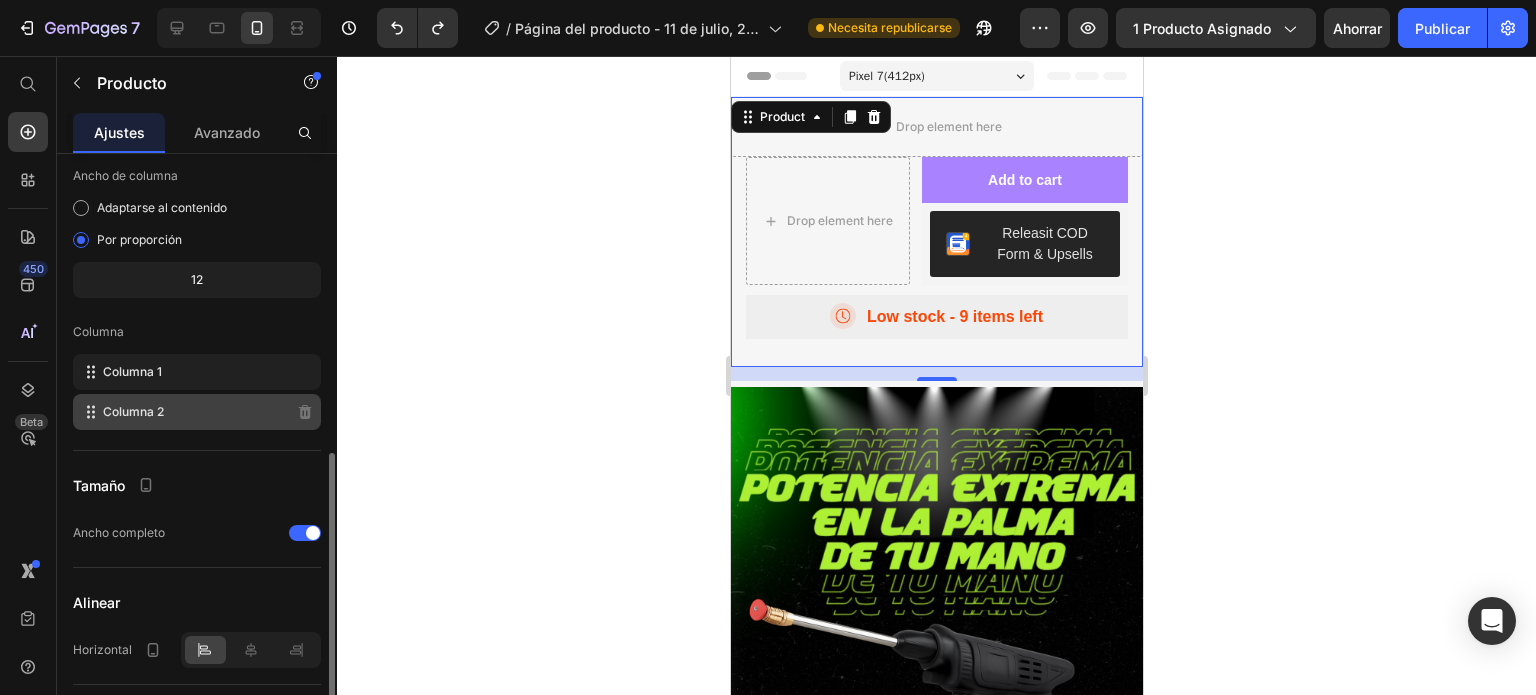 scroll, scrollTop: 568, scrollLeft: 0, axis: vertical 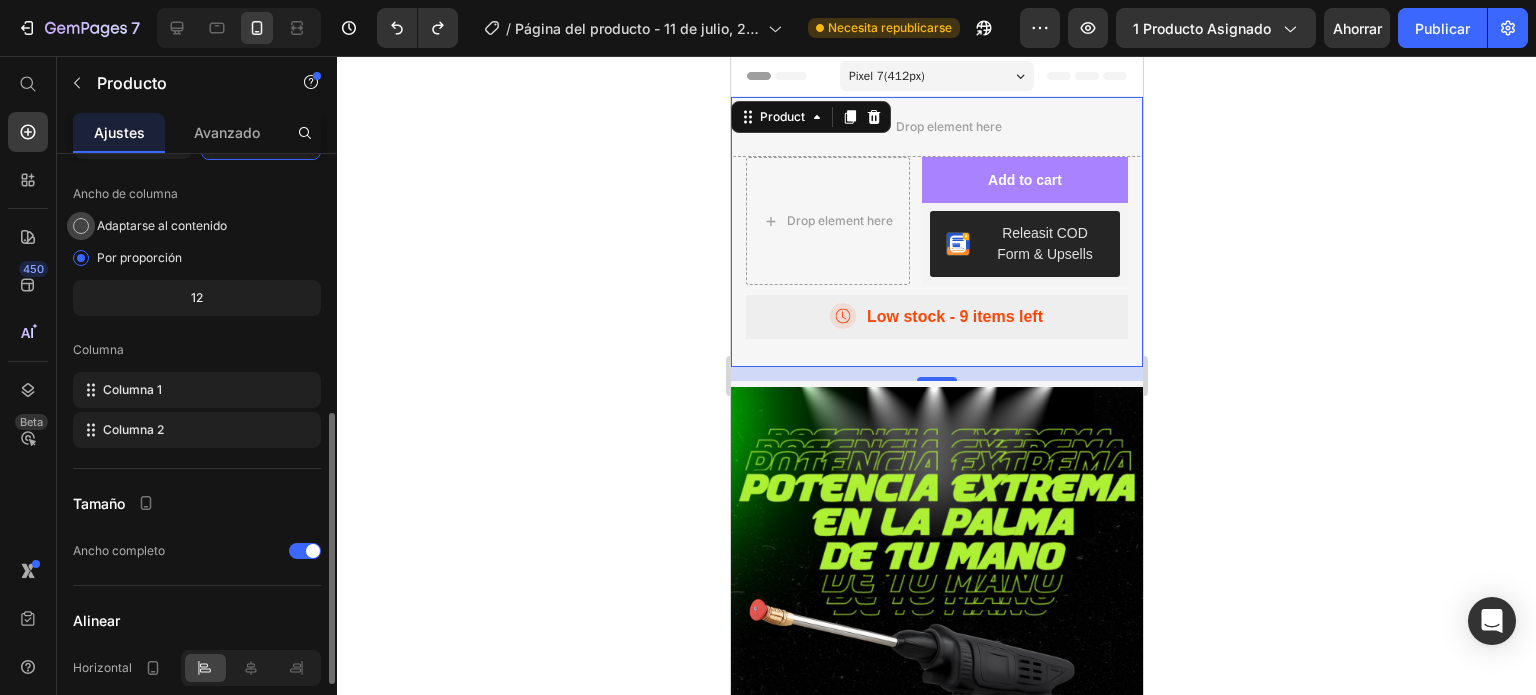 click on "Adaptarse al contenido" 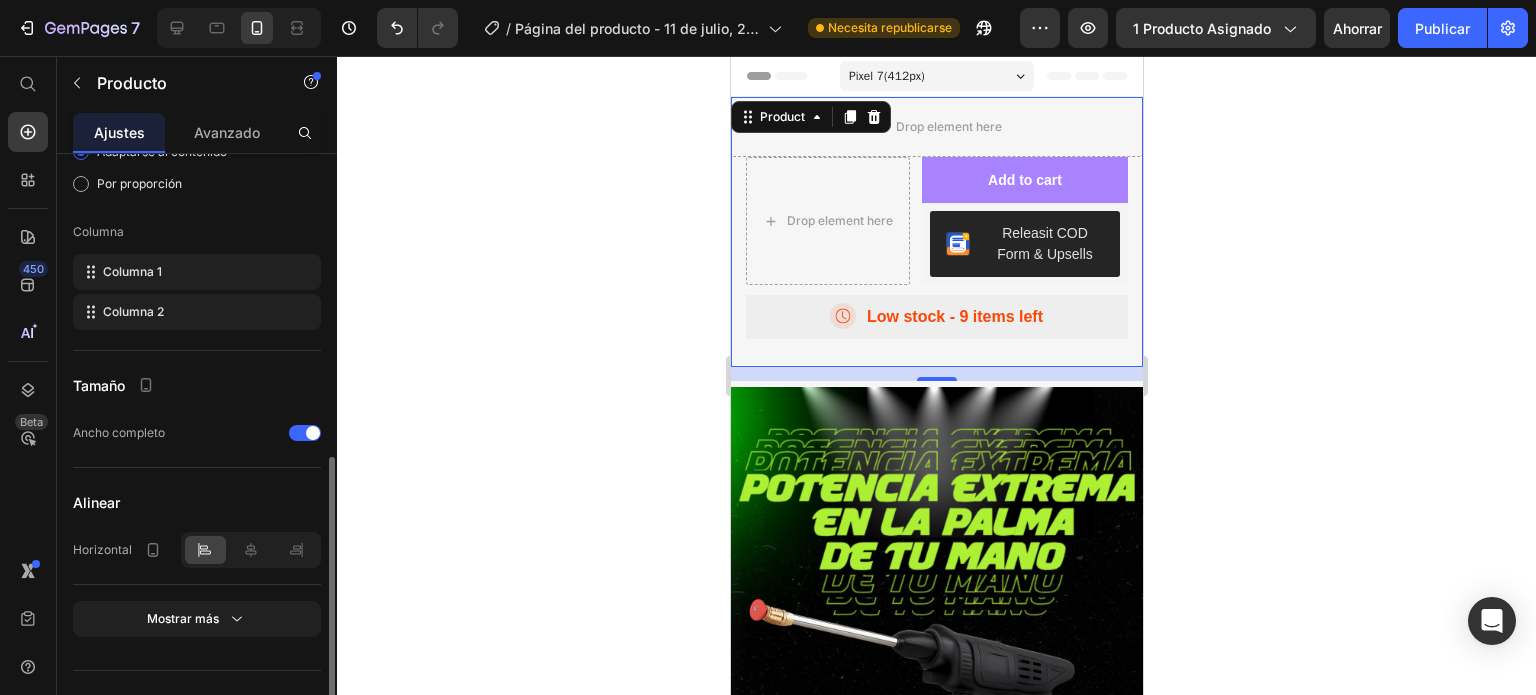 scroll, scrollTop: 643, scrollLeft: 0, axis: vertical 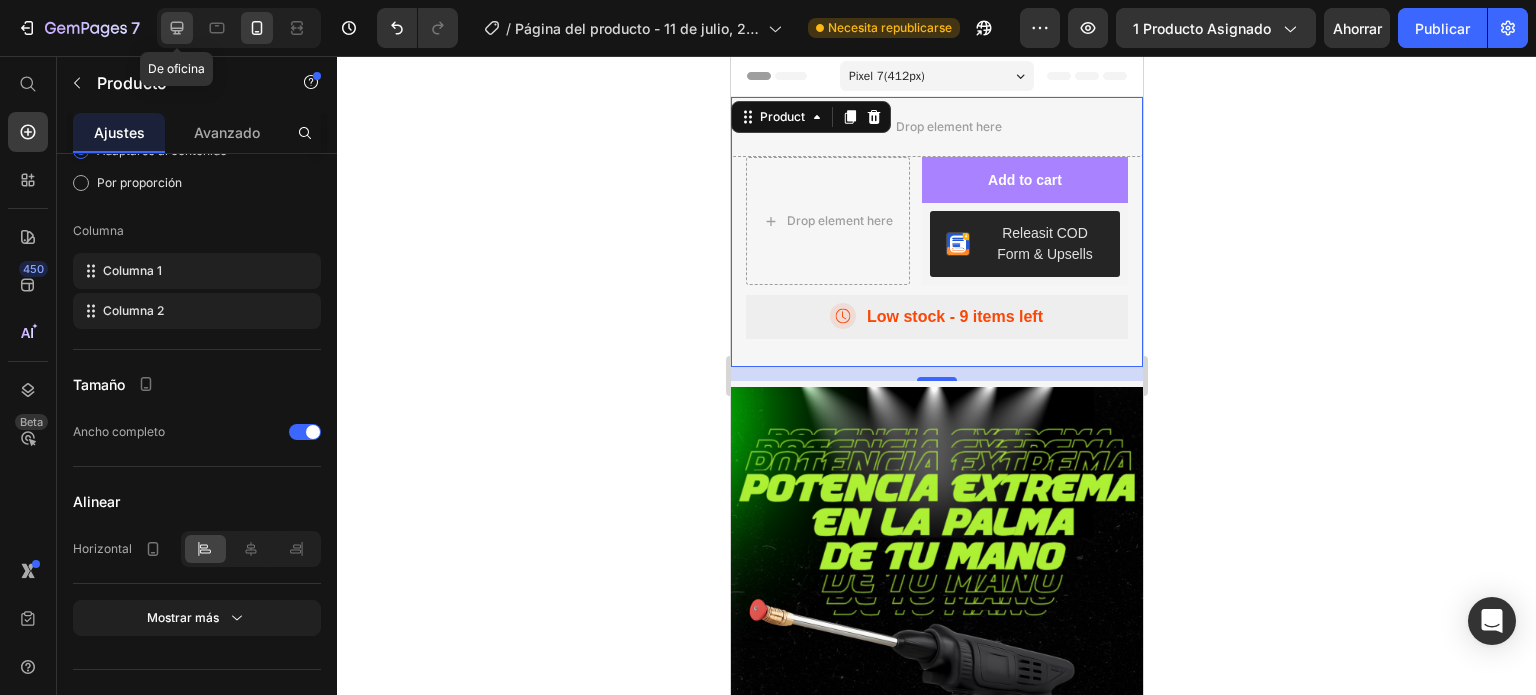 click 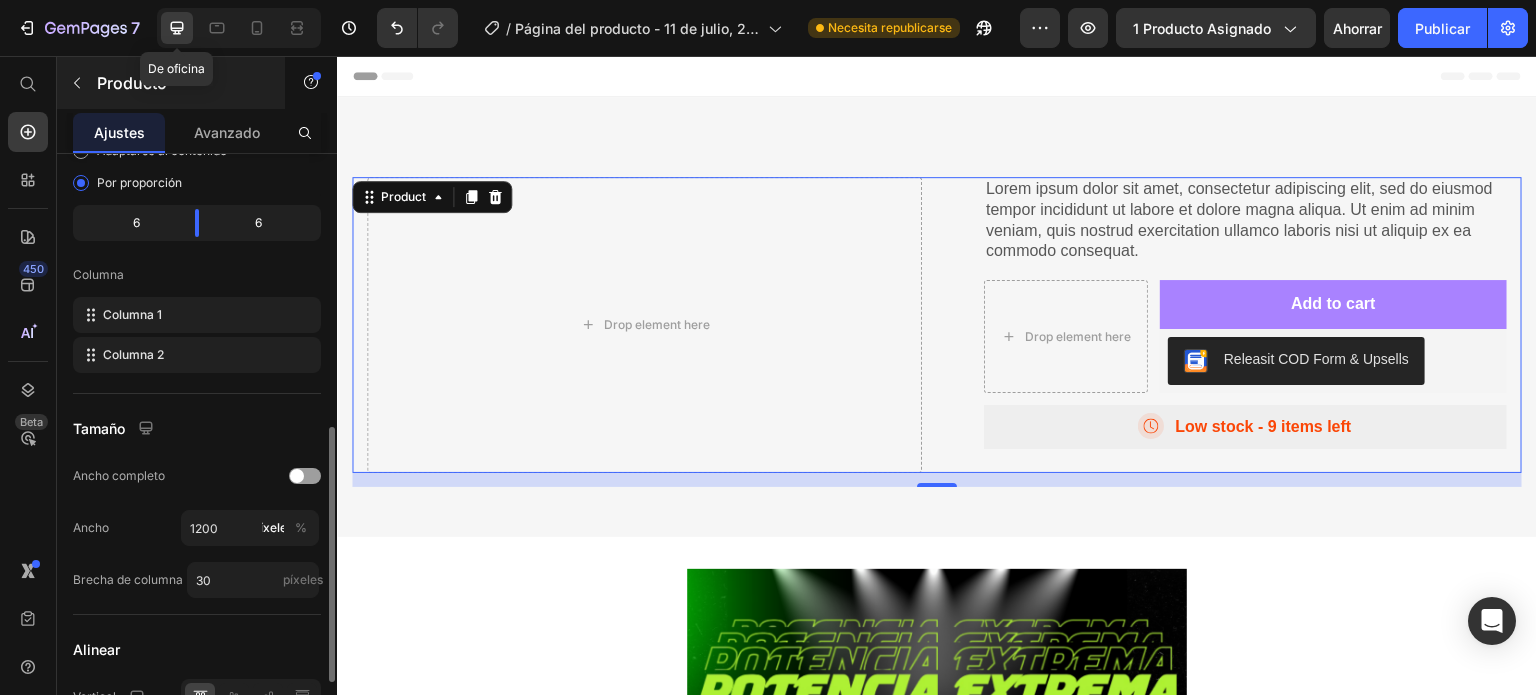scroll, scrollTop: 642, scrollLeft: 0, axis: vertical 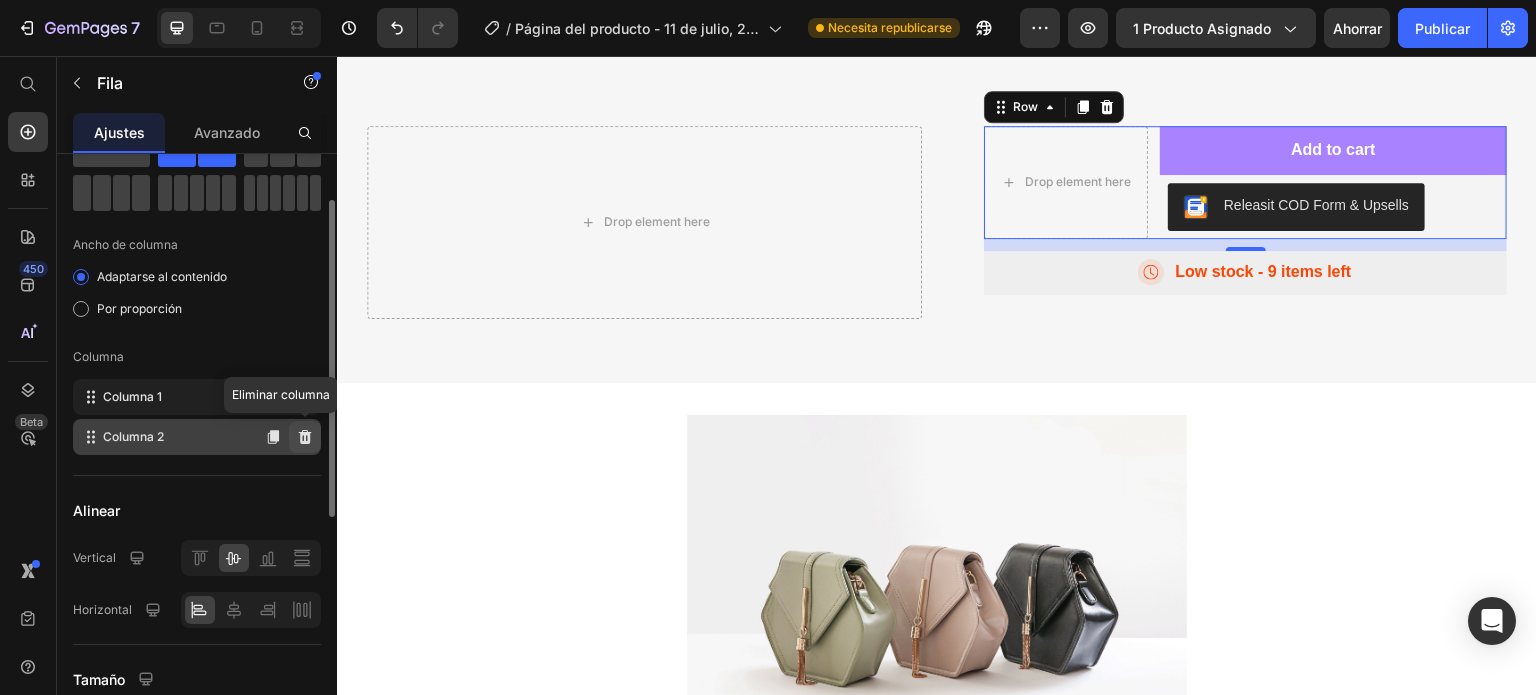 click 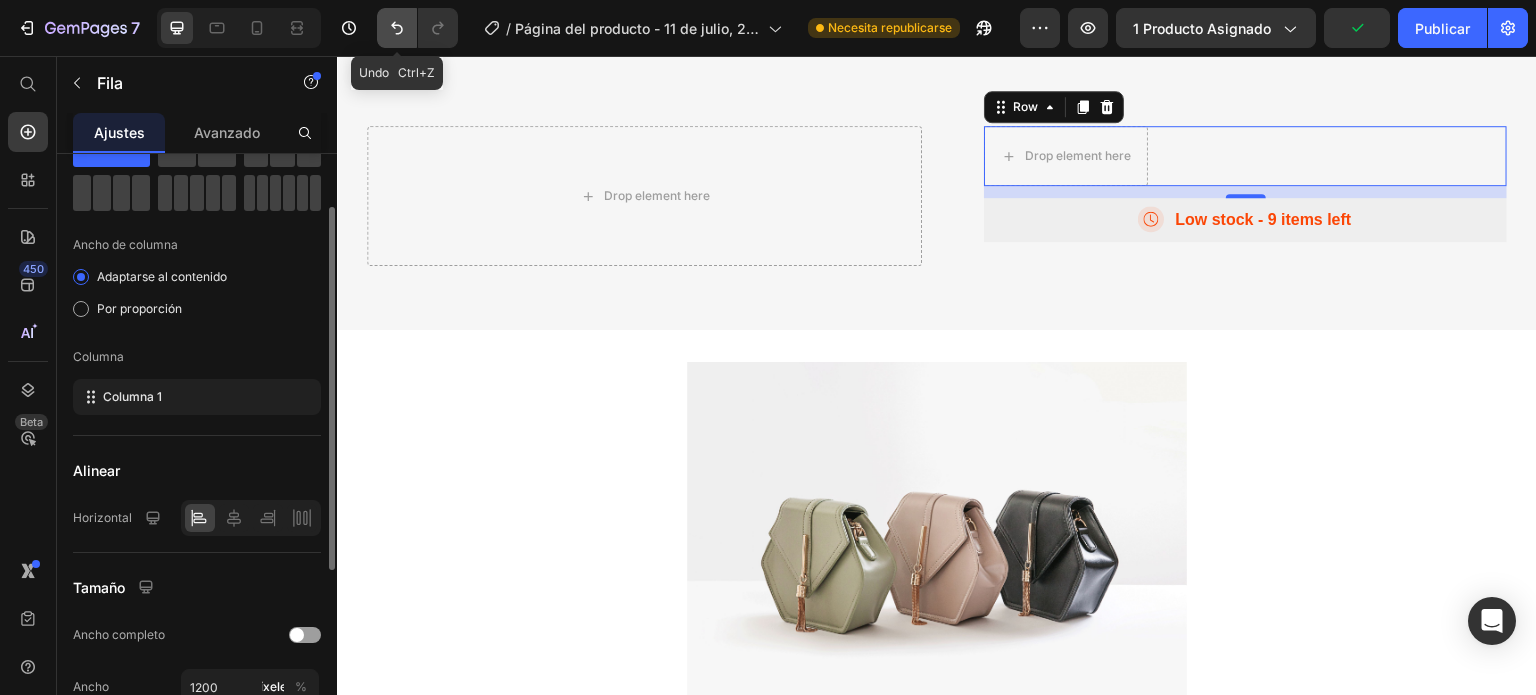 click 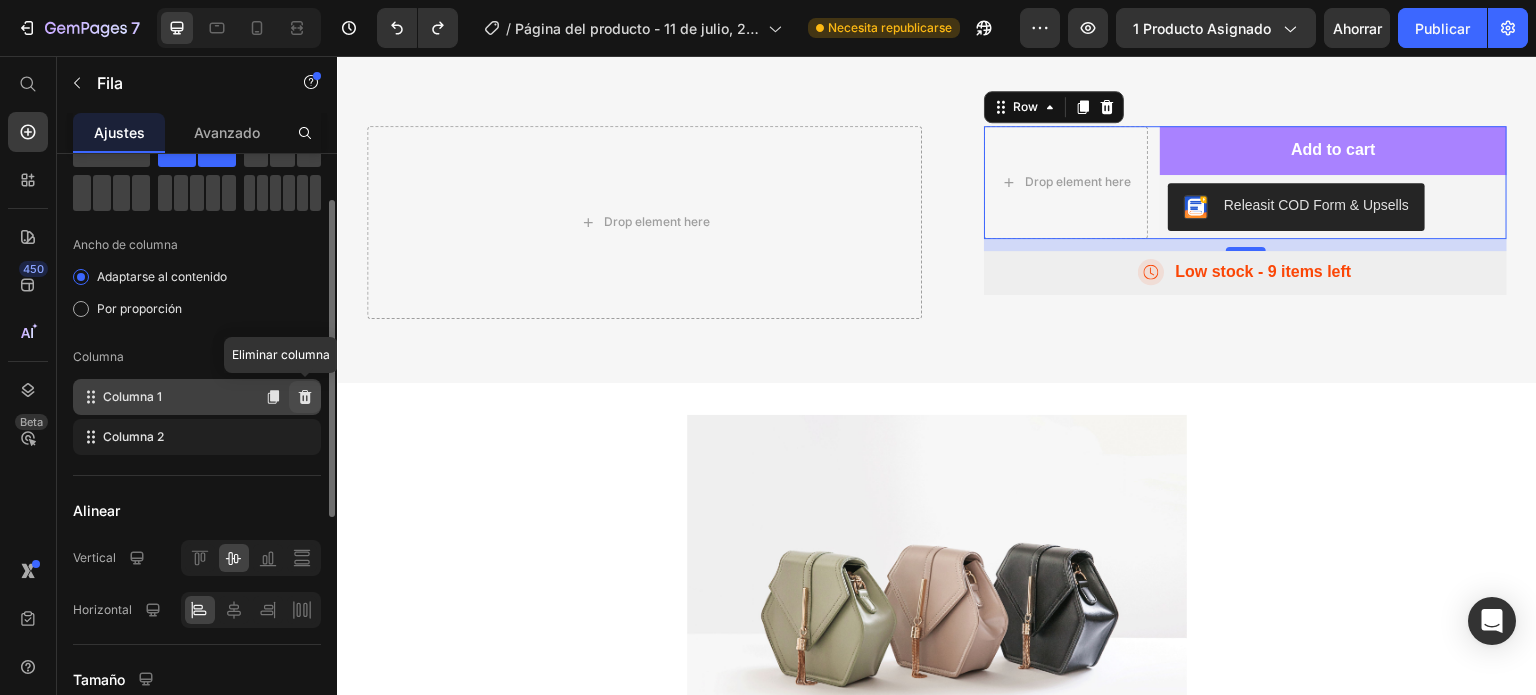 click 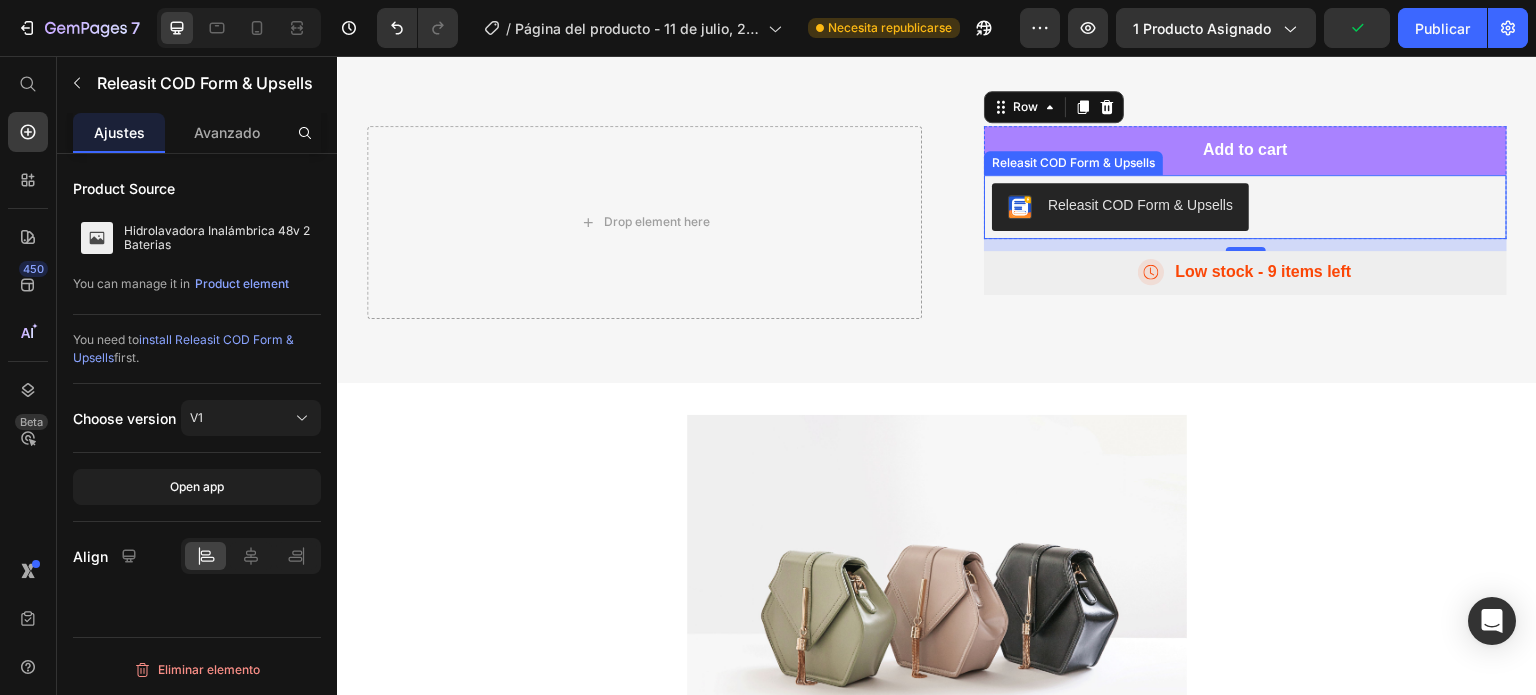 scroll, scrollTop: 0, scrollLeft: 0, axis: both 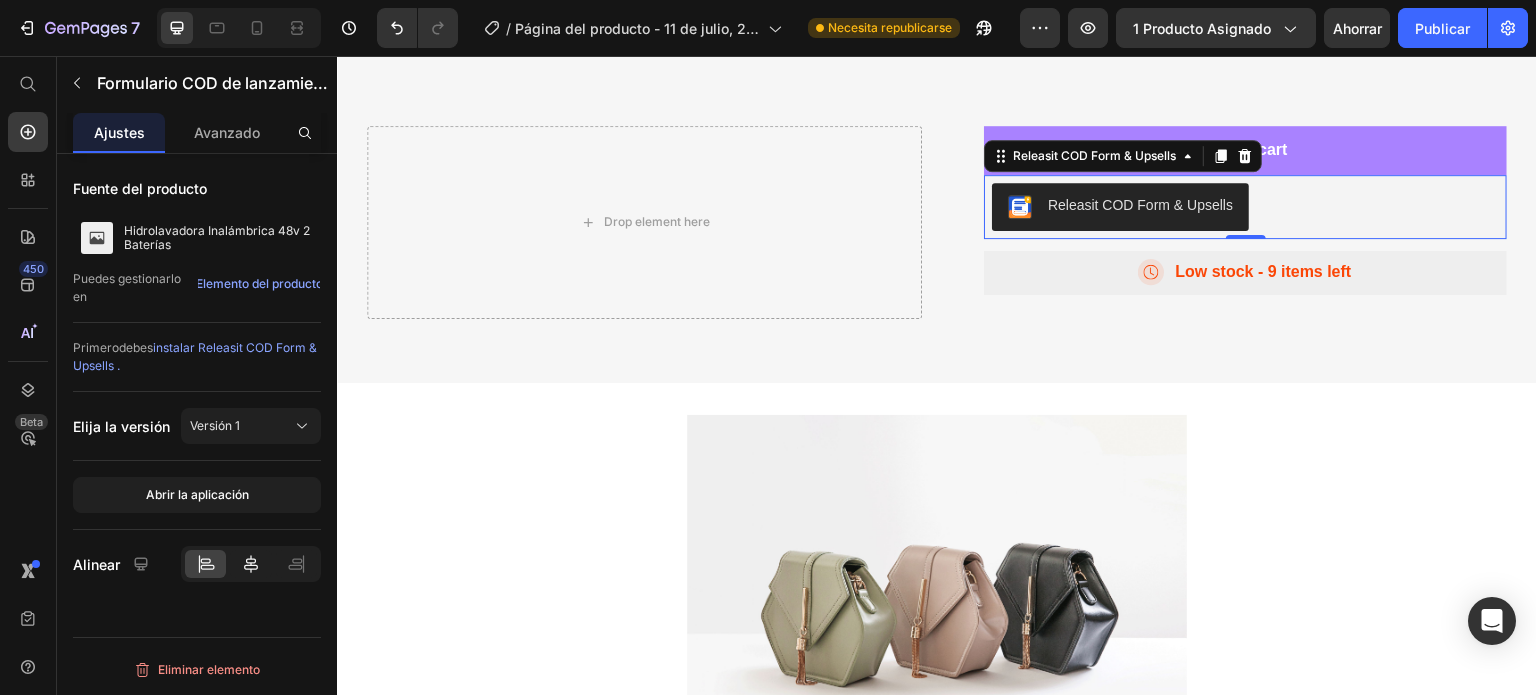 click 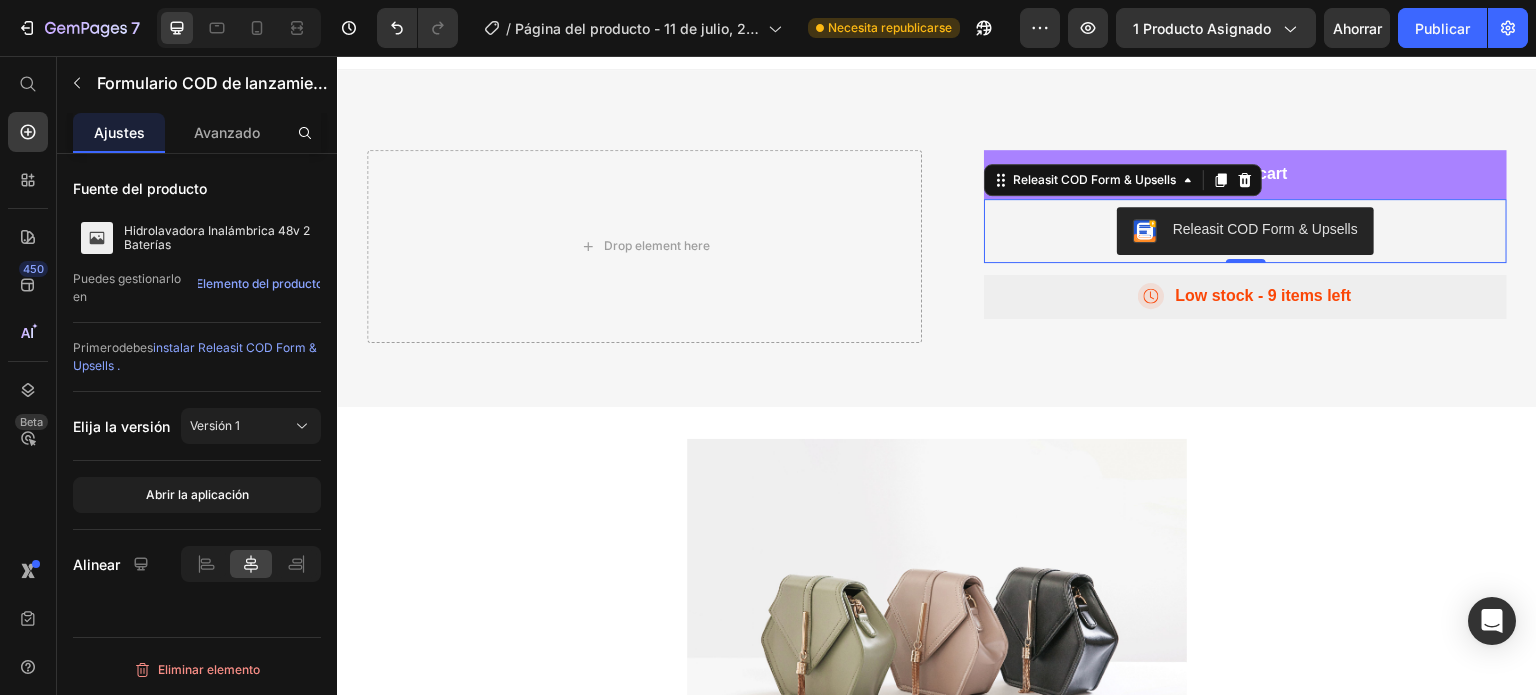 scroll, scrollTop: 0, scrollLeft: 0, axis: both 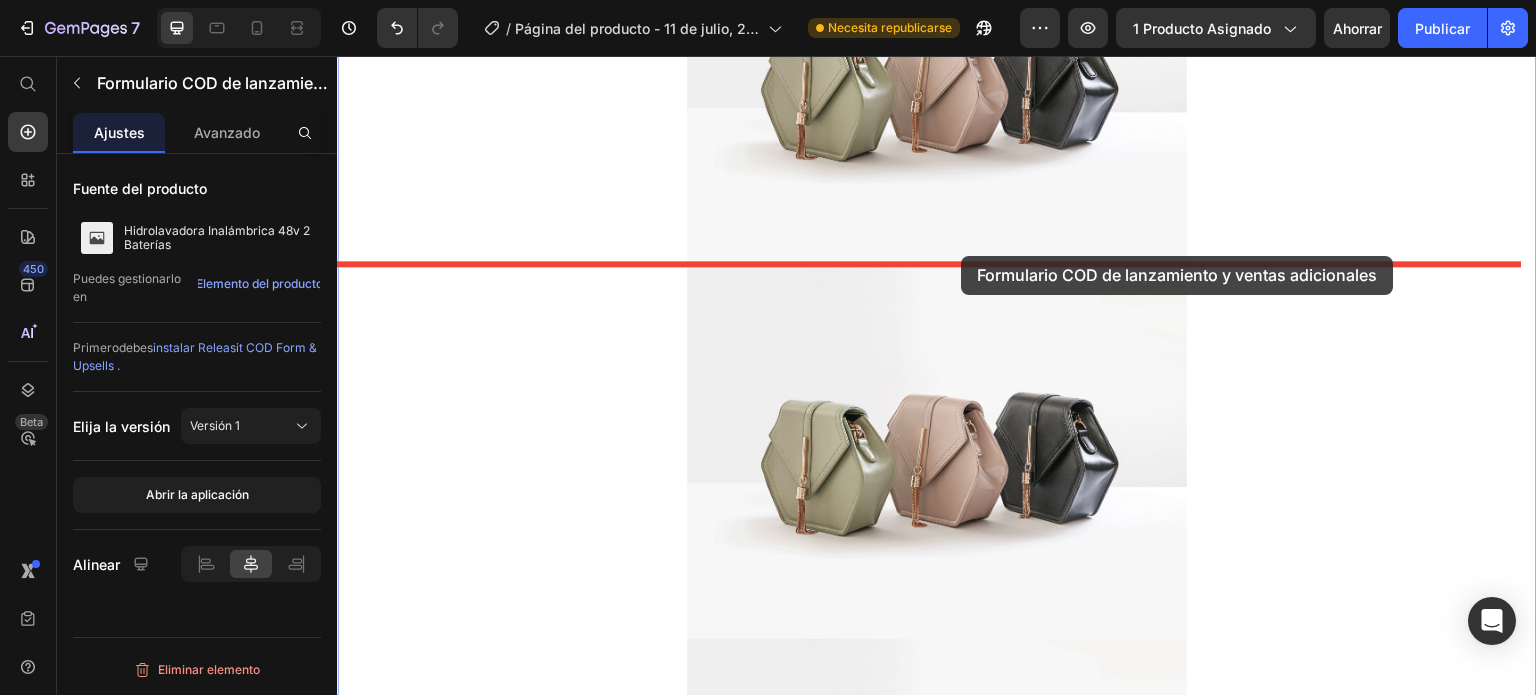 drag, startPoint x: 1141, startPoint y: 211, endPoint x: 961, endPoint y: 257, distance: 185.78482 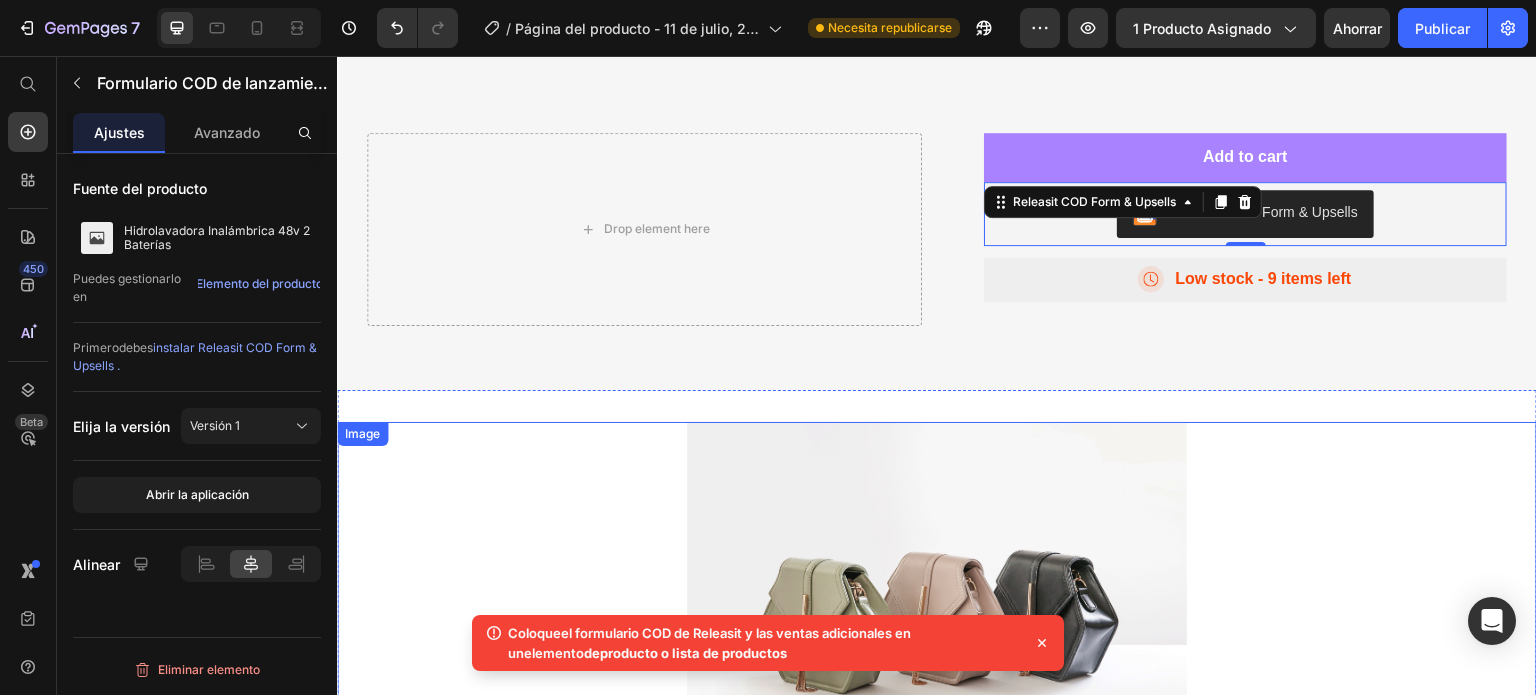 scroll, scrollTop: 0, scrollLeft: 0, axis: both 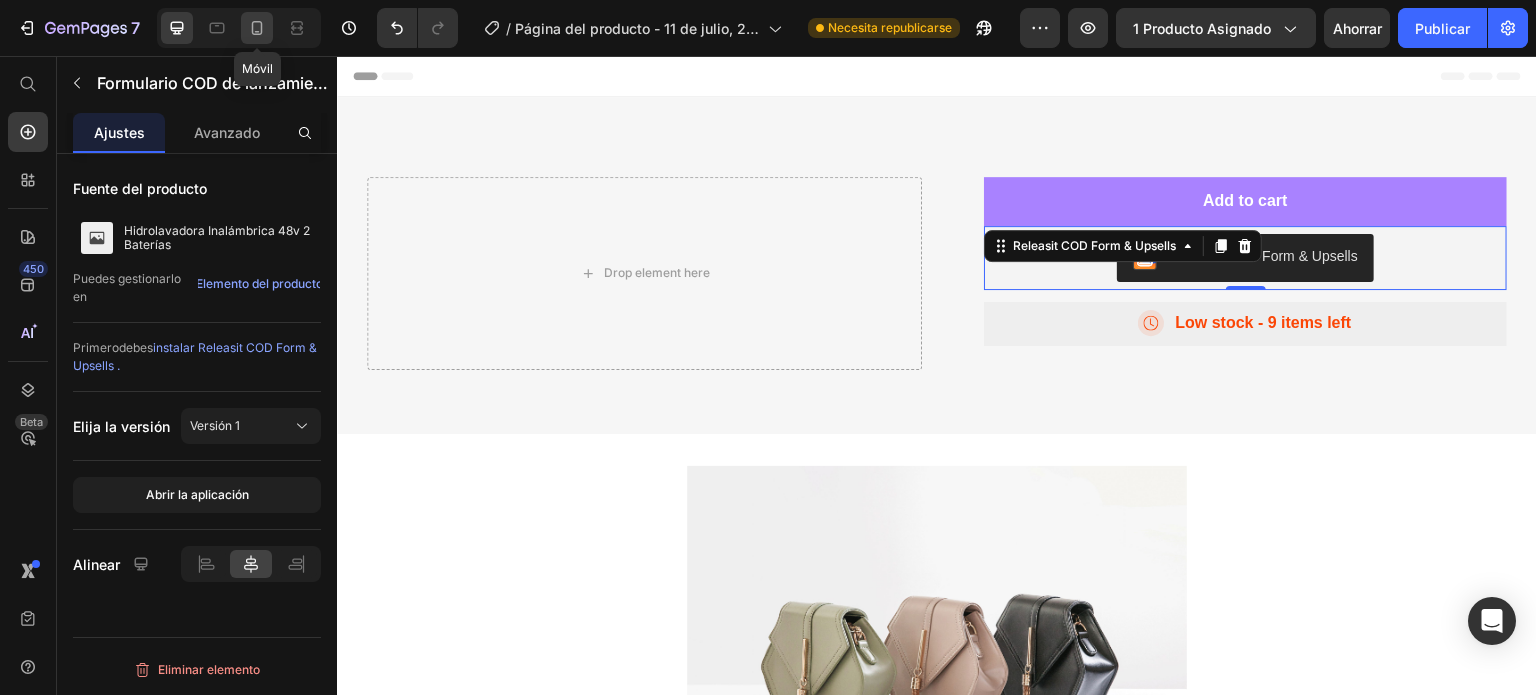 click 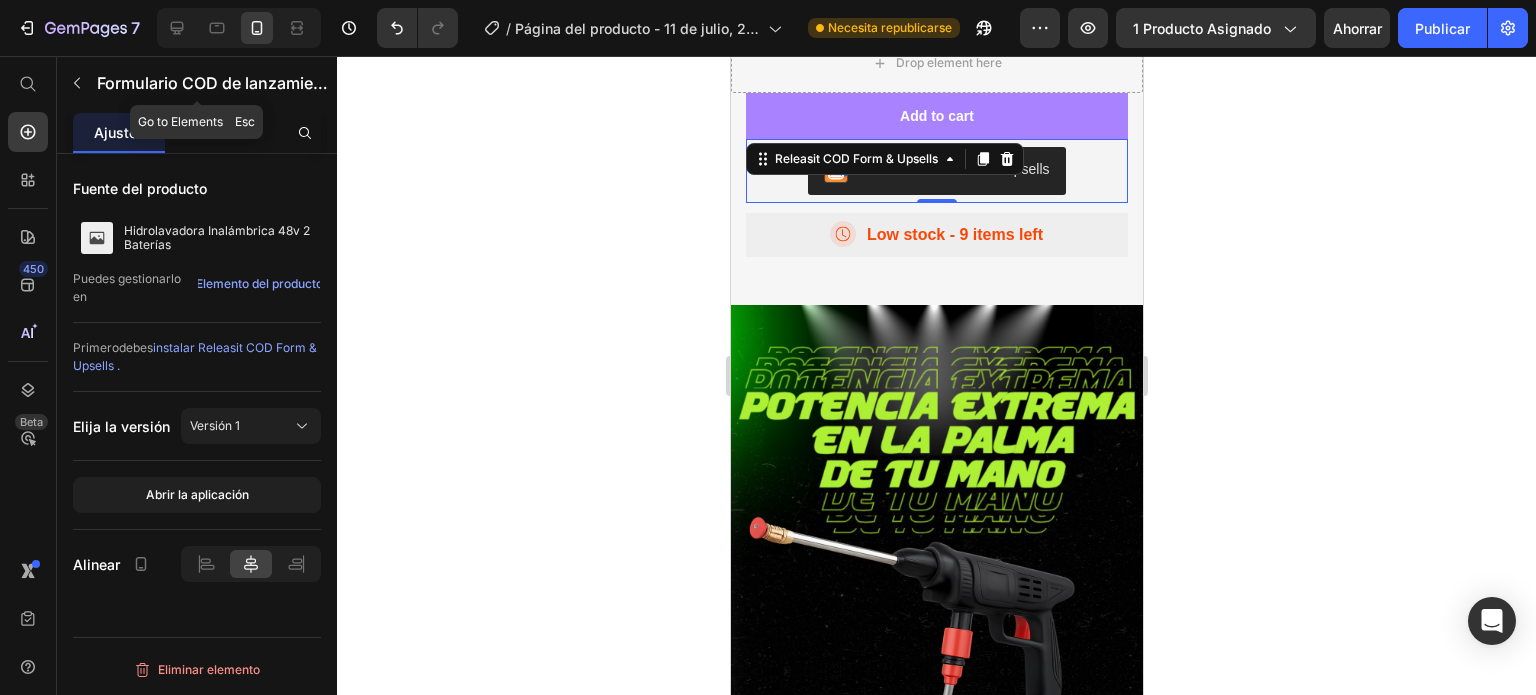 scroll, scrollTop: 76, scrollLeft: 0, axis: vertical 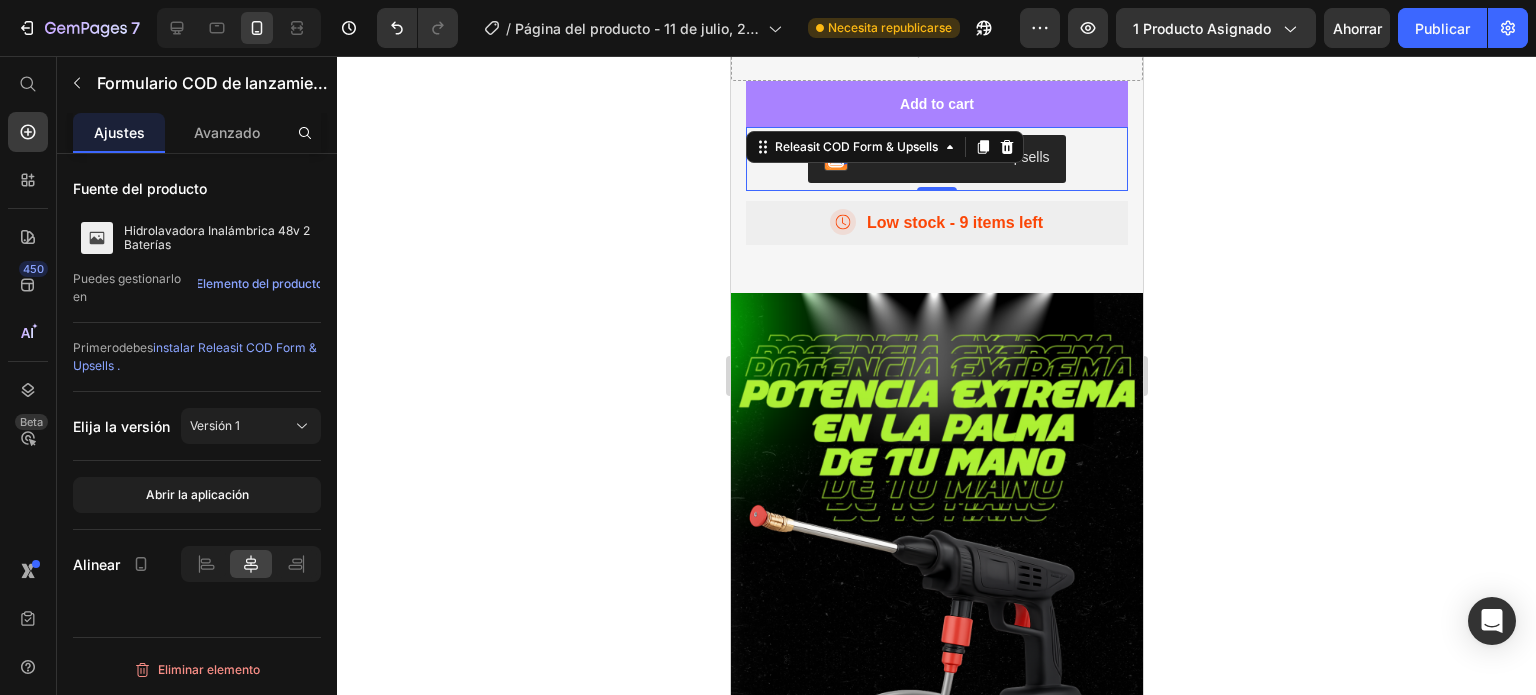click 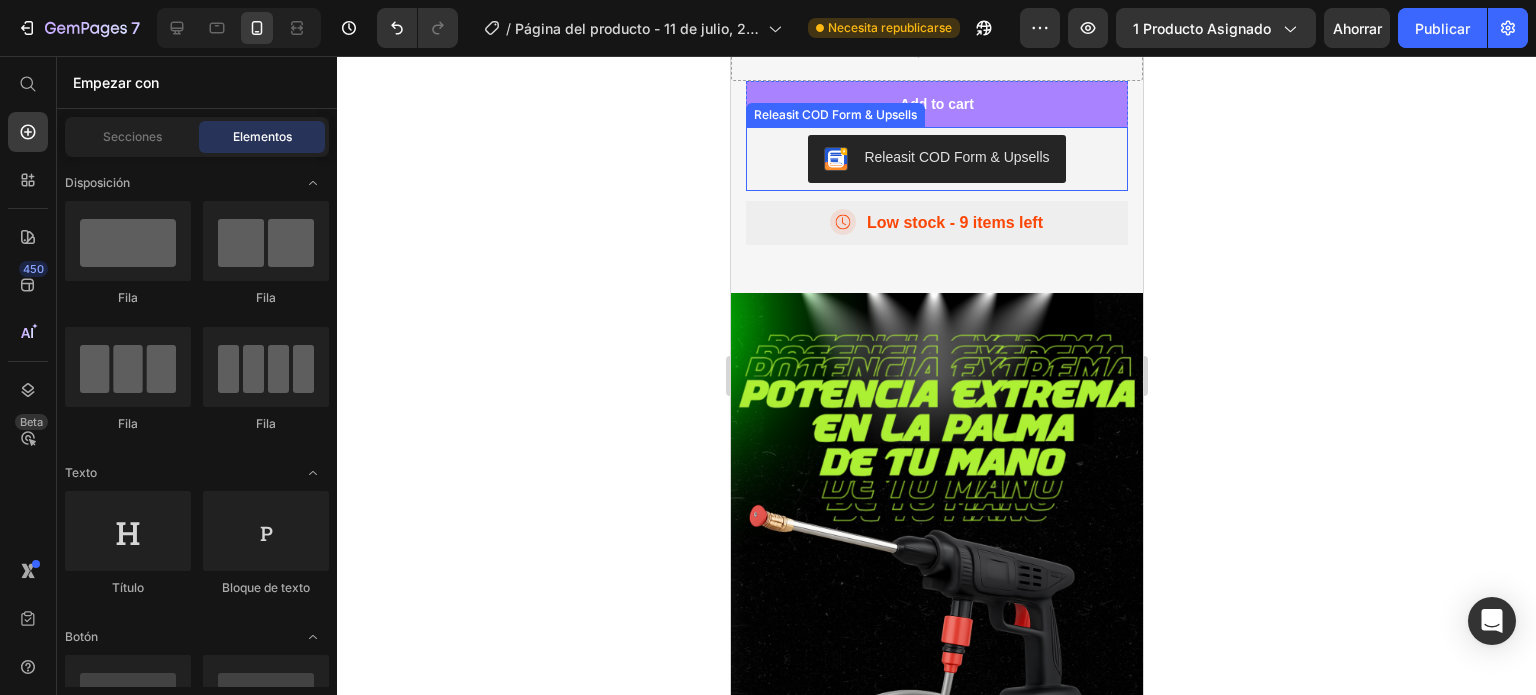 scroll, scrollTop: 0, scrollLeft: 0, axis: both 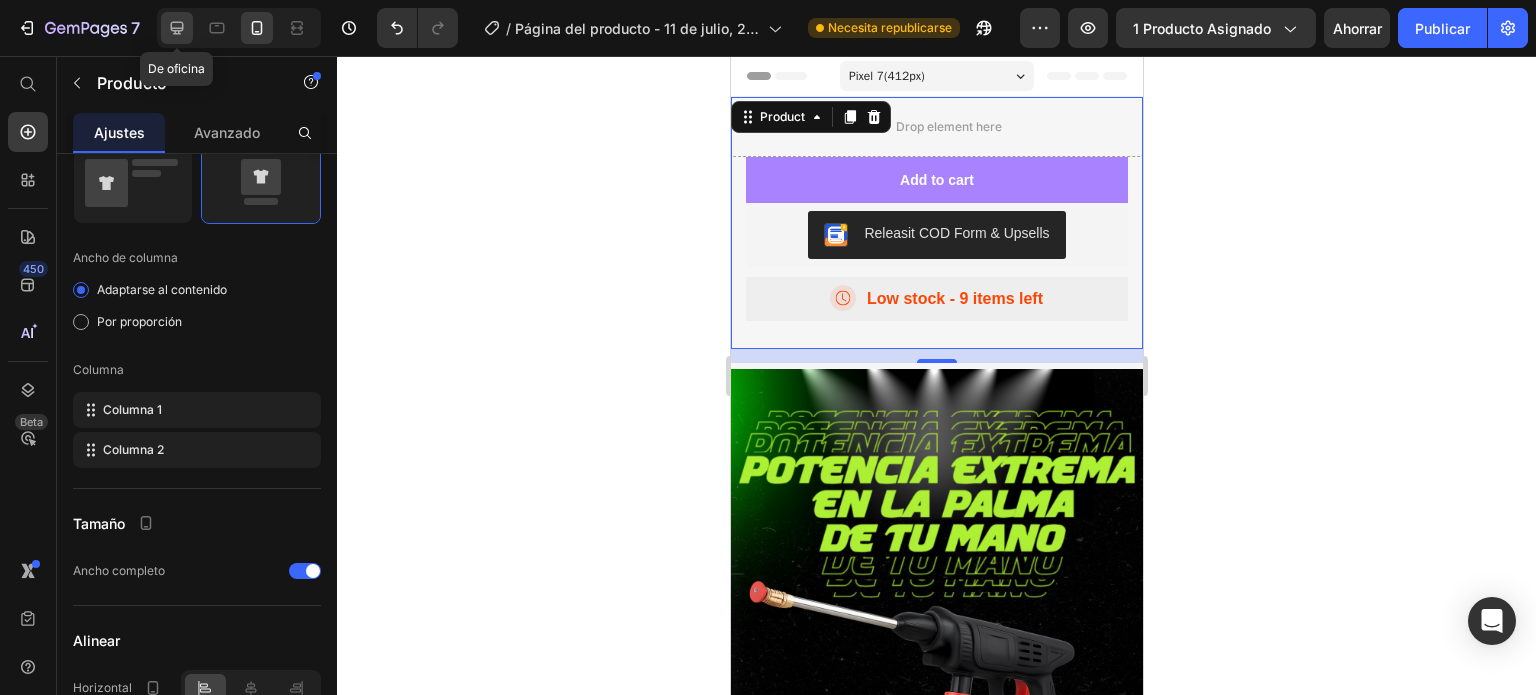 click 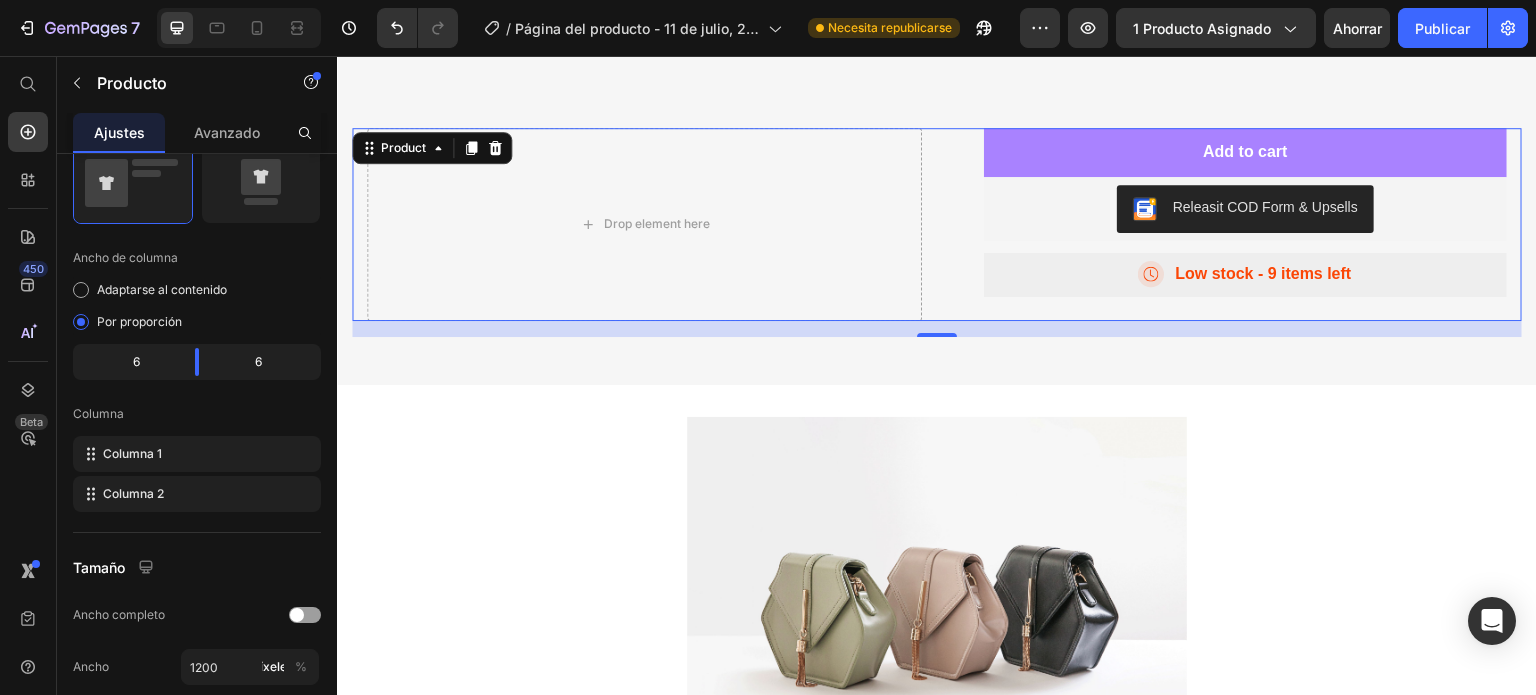 scroll, scrollTop: 51, scrollLeft: 0, axis: vertical 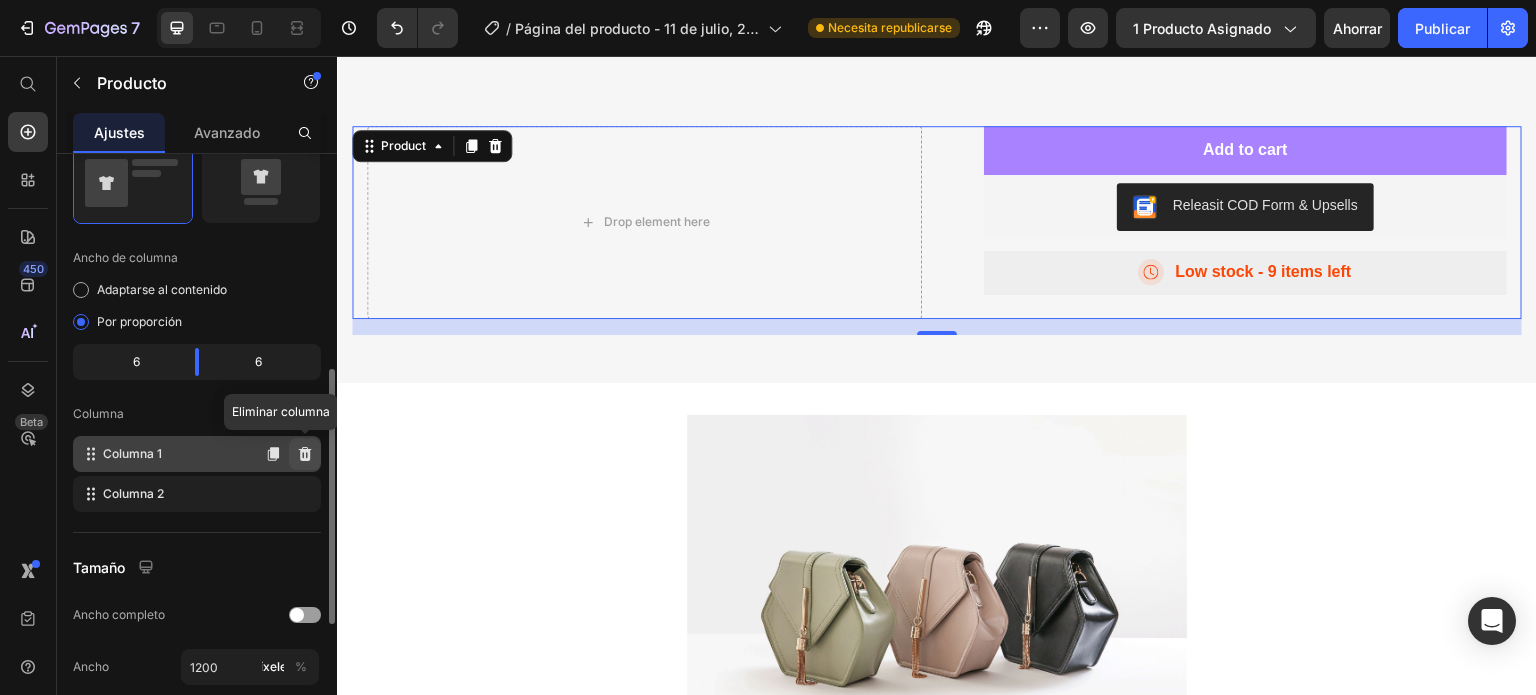 click 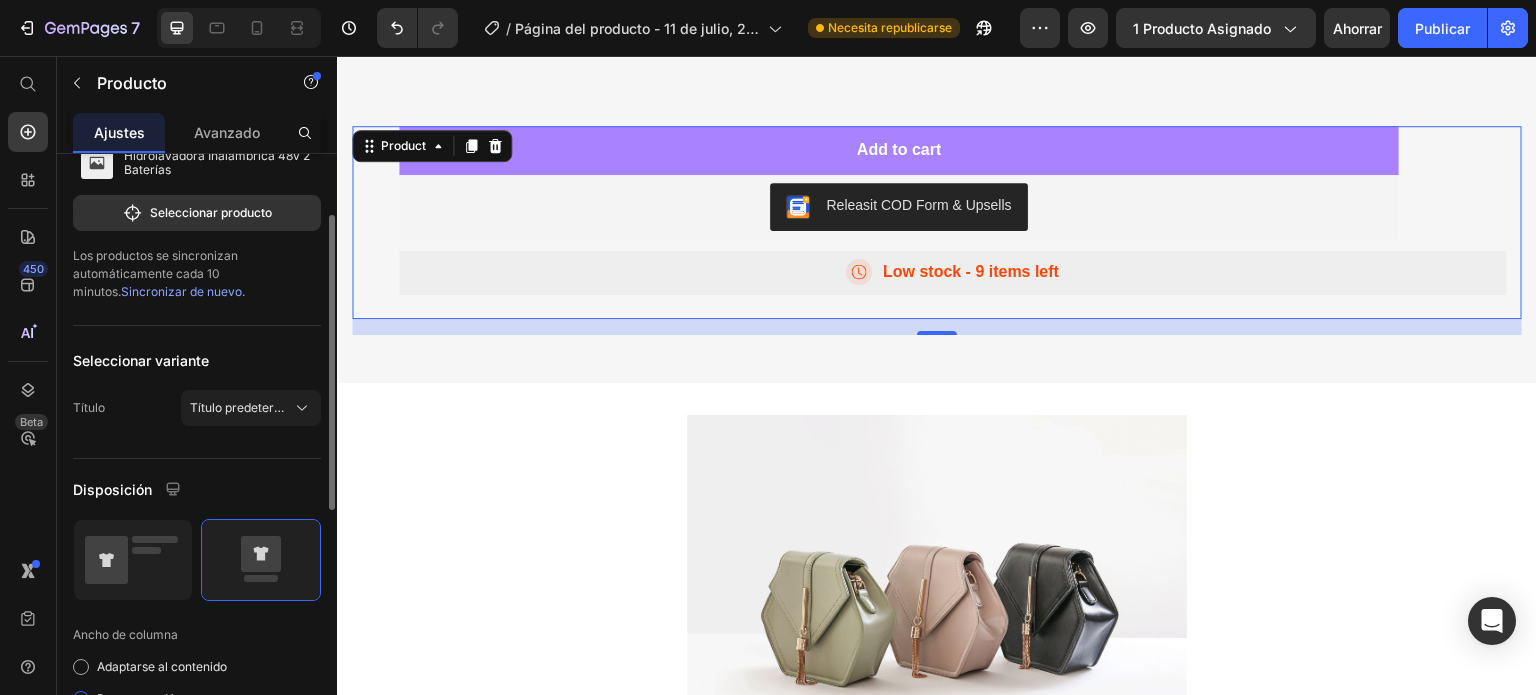 scroll, scrollTop: 126, scrollLeft: 0, axis: vertical 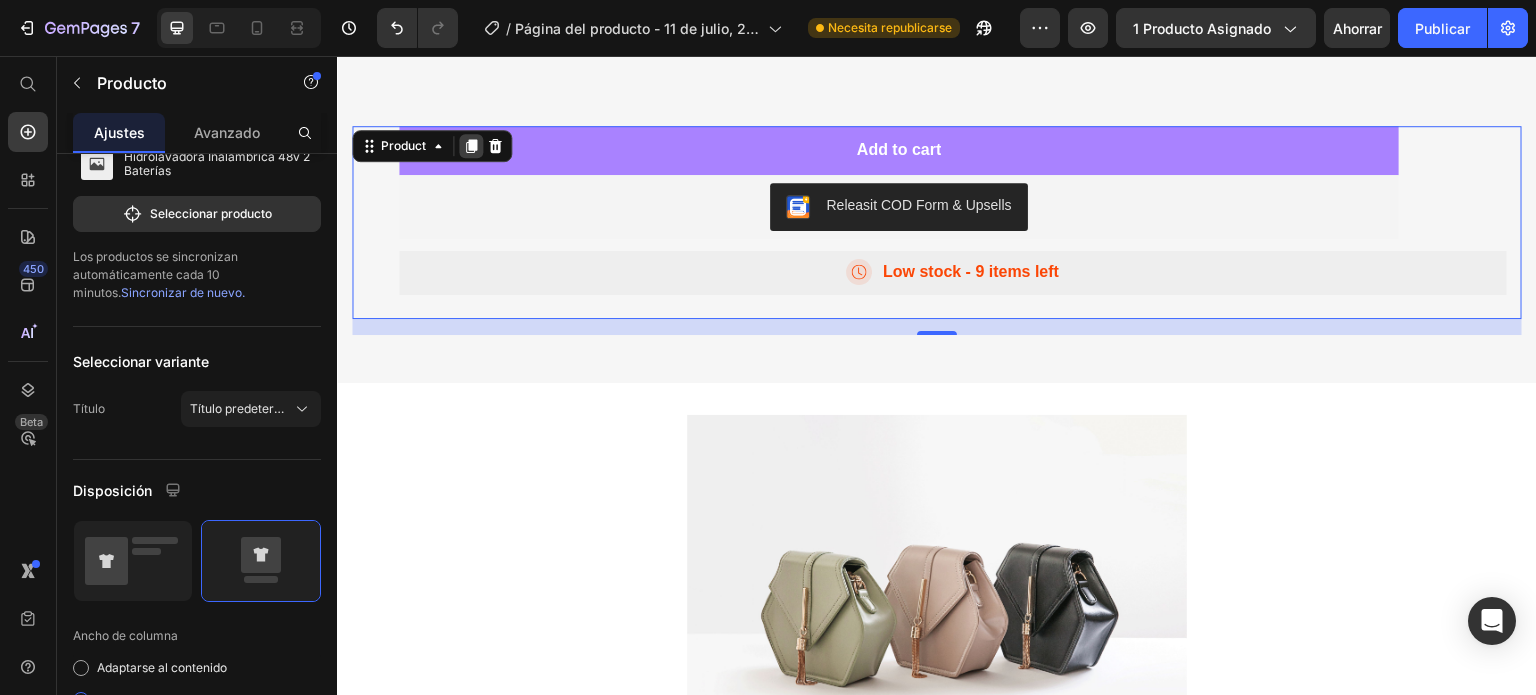 click 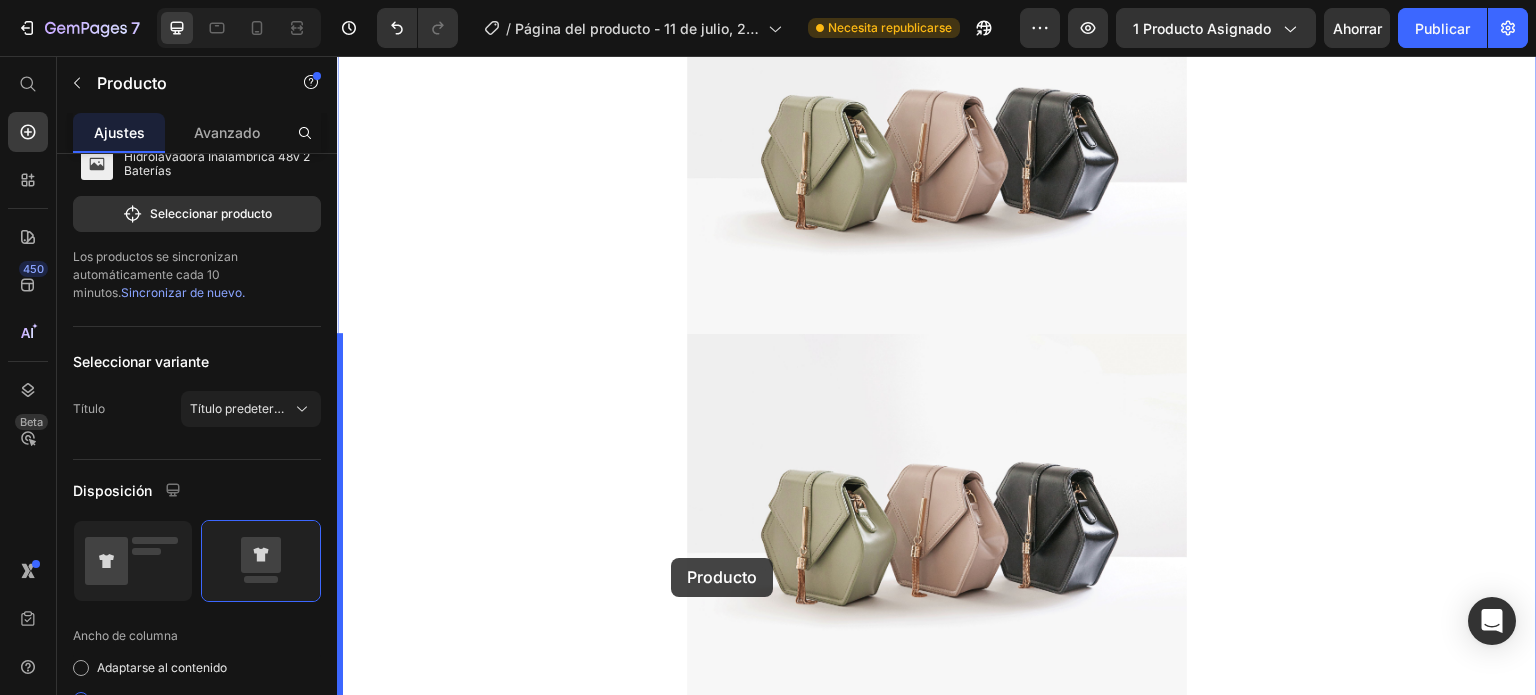 scroll, scrollTop: 768, scrollLeft: 0, axis: vertical 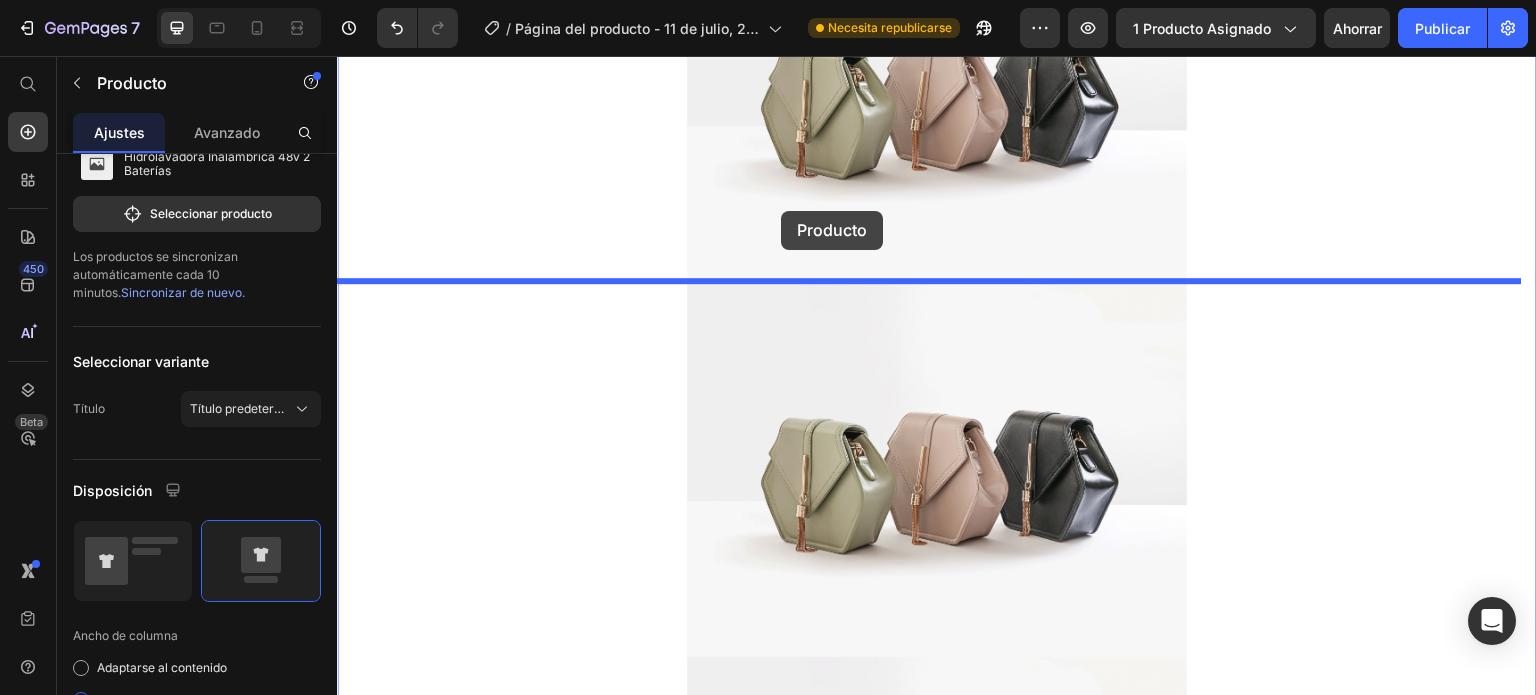 drag, startPoint x: 390, startPoint y: 314, endPoint x: 781, endPoint y: 211, distance: 404.33896 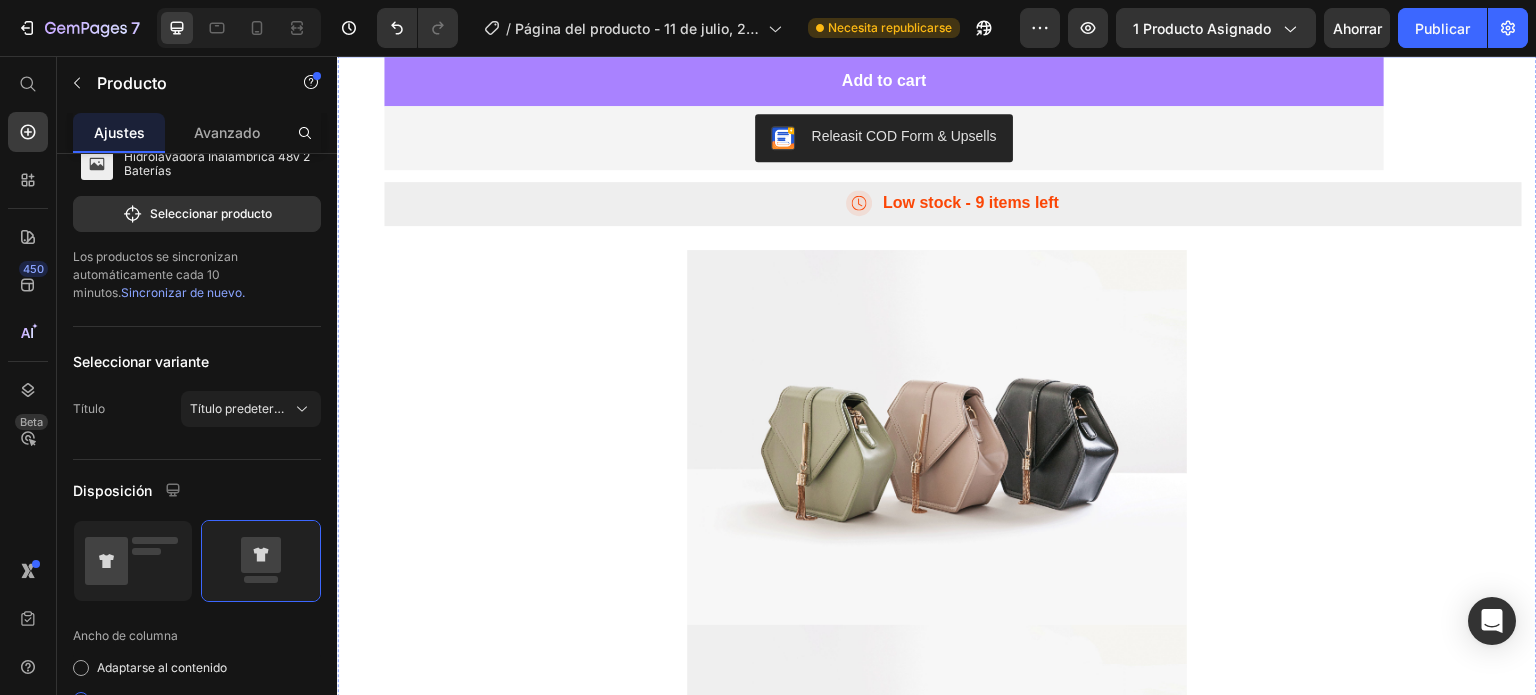 scroll, scrollTop: 543, scrollLeft: 0, axis: vertical 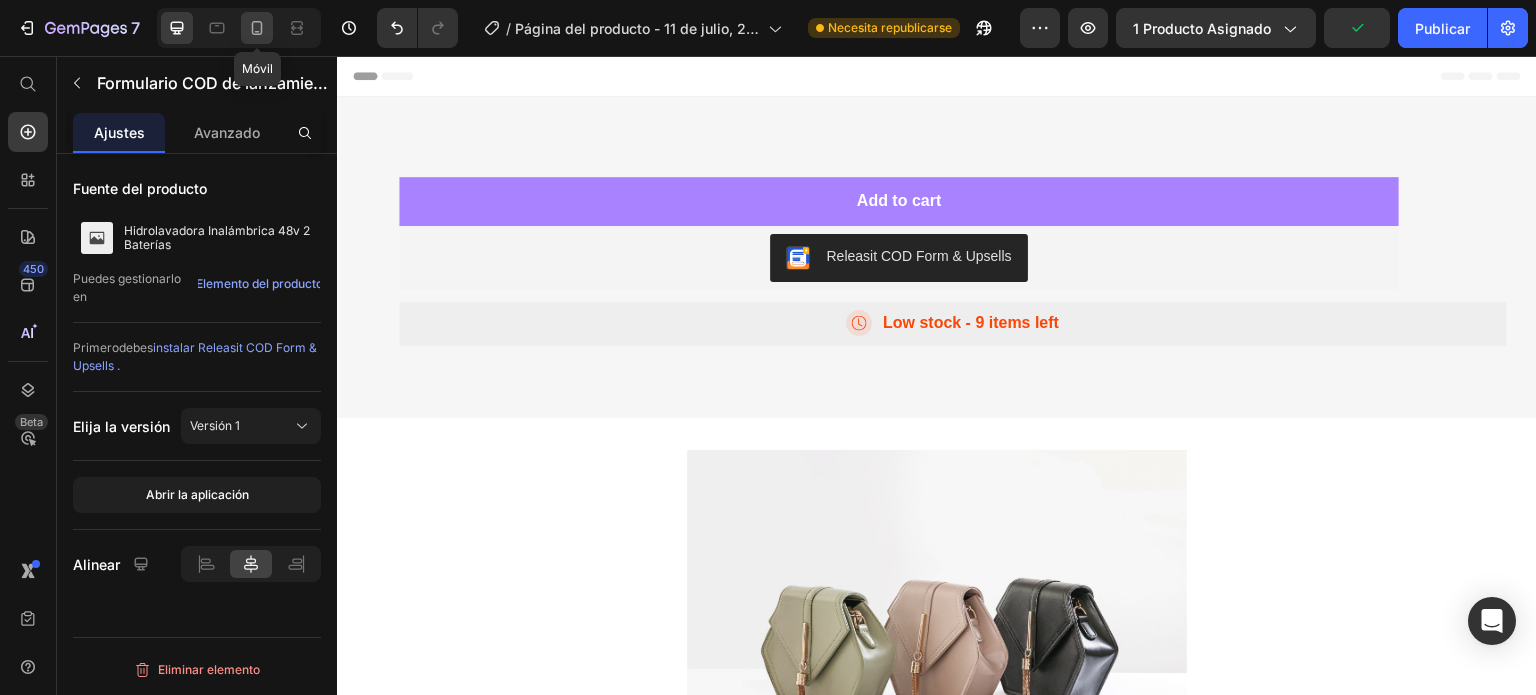click 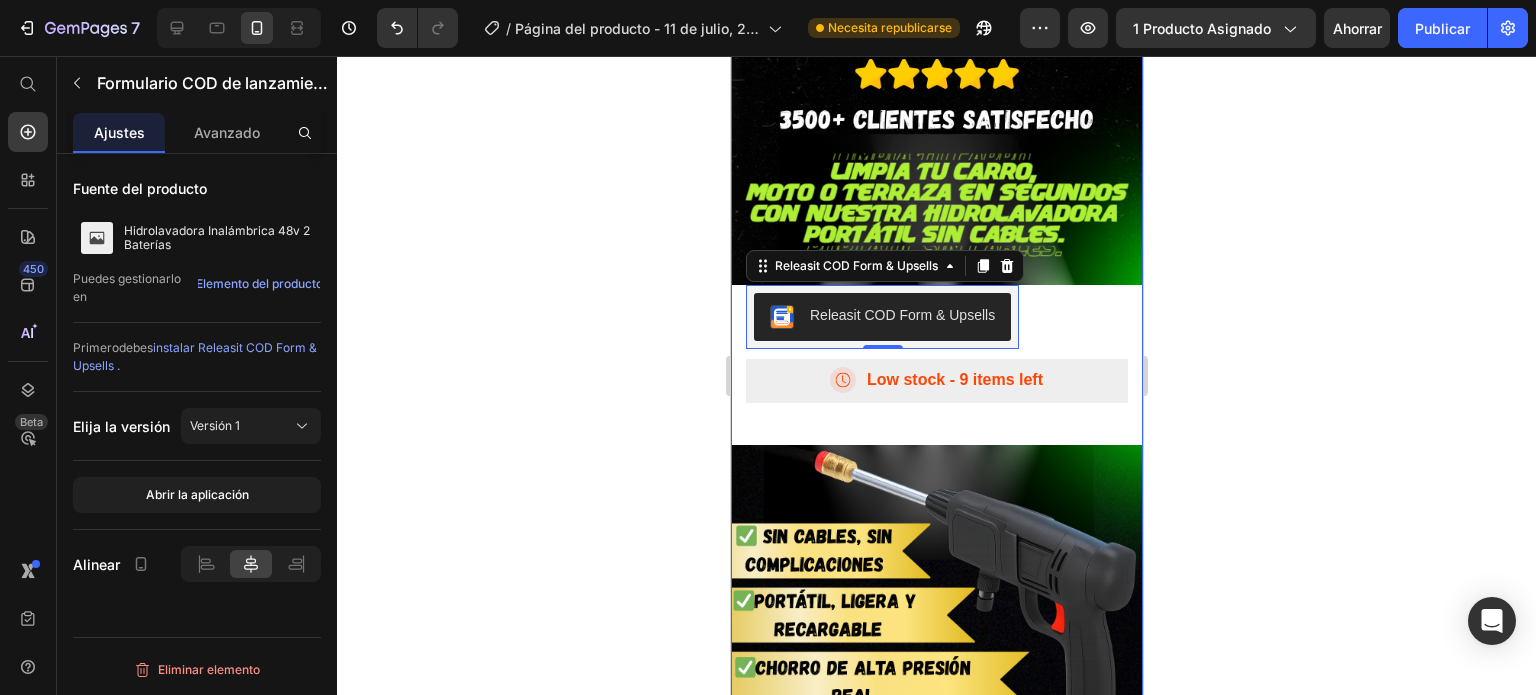 scroll, scrollTop: 756, scrollLeft: 0, axis: vertical 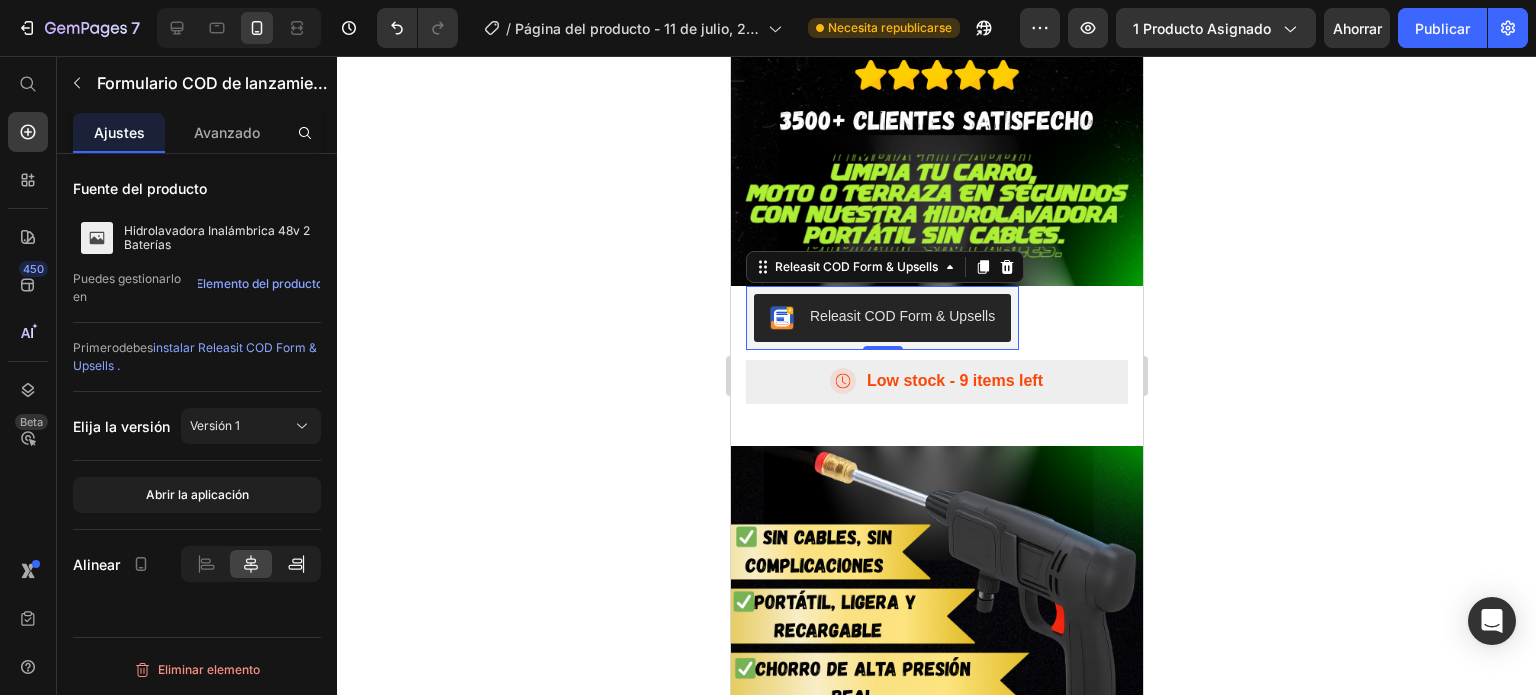 click 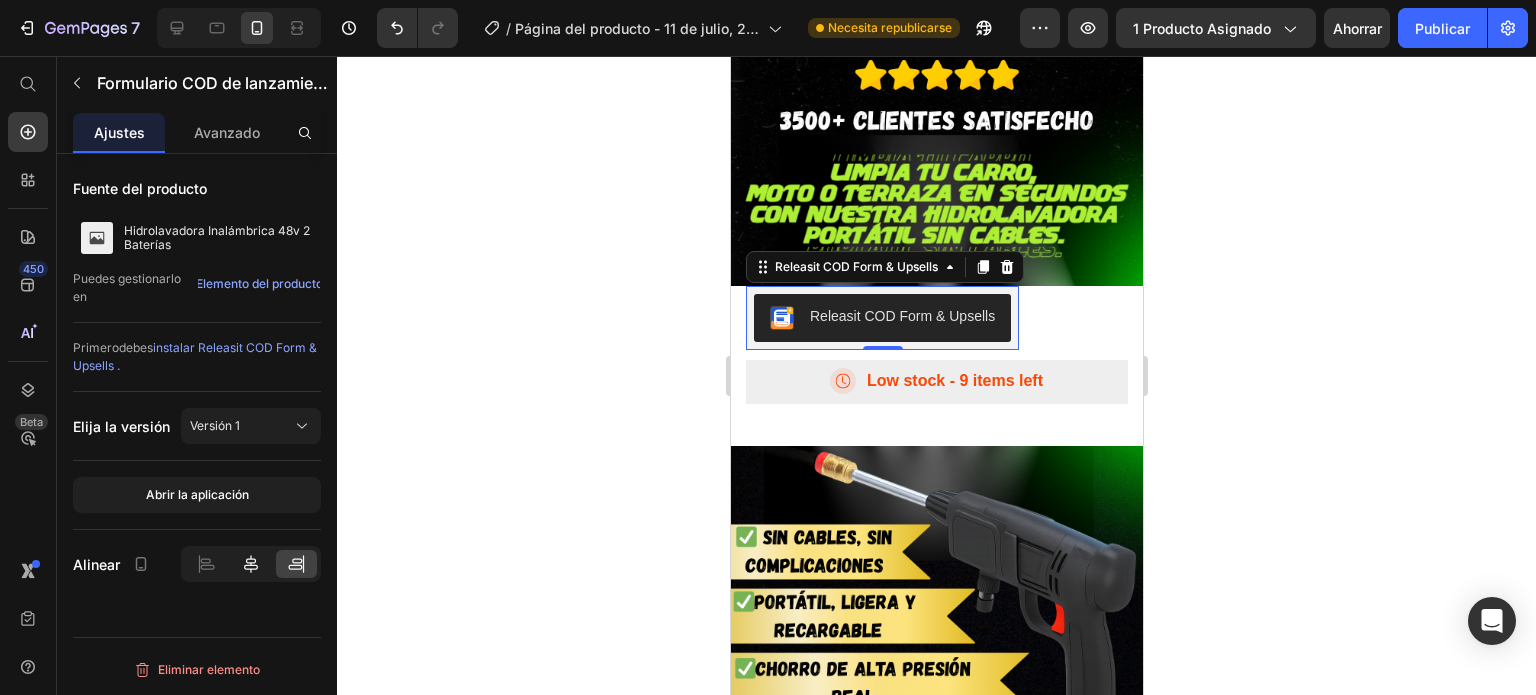 click 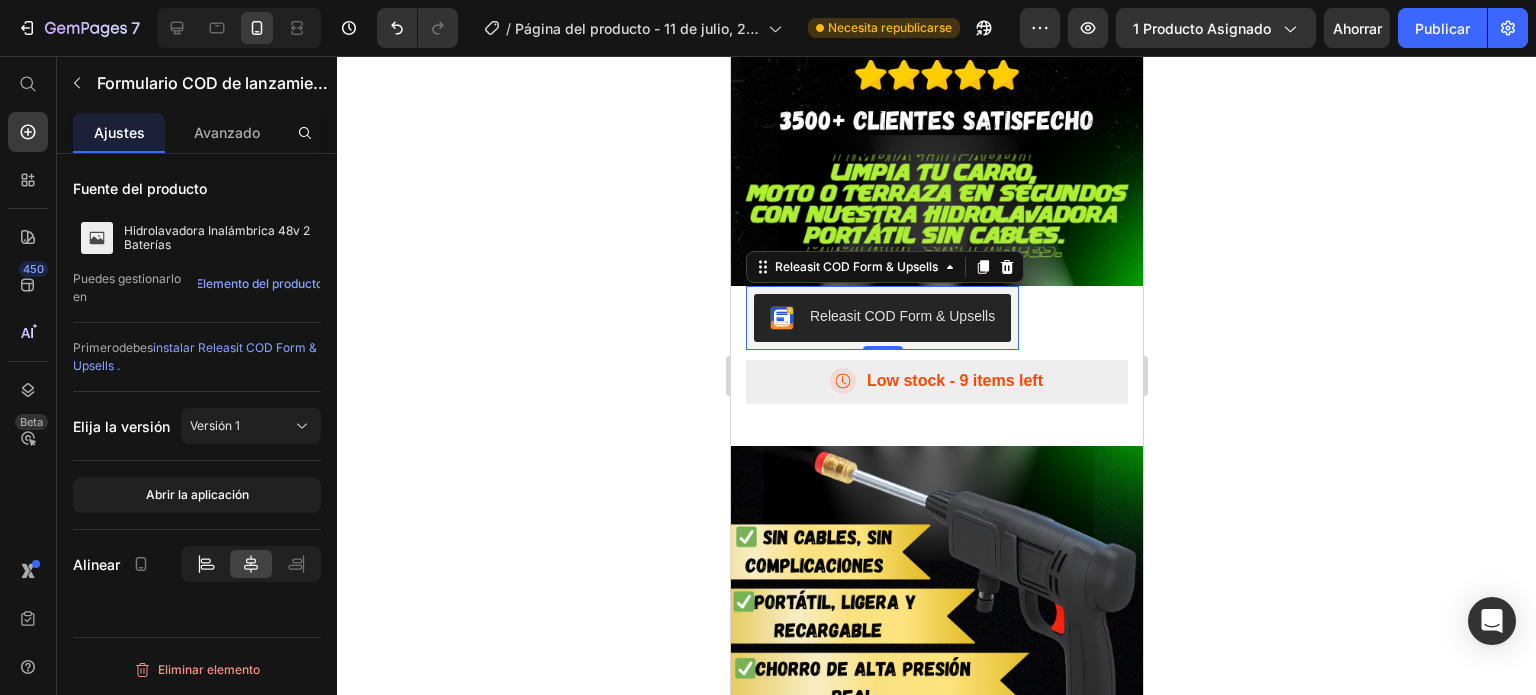 click 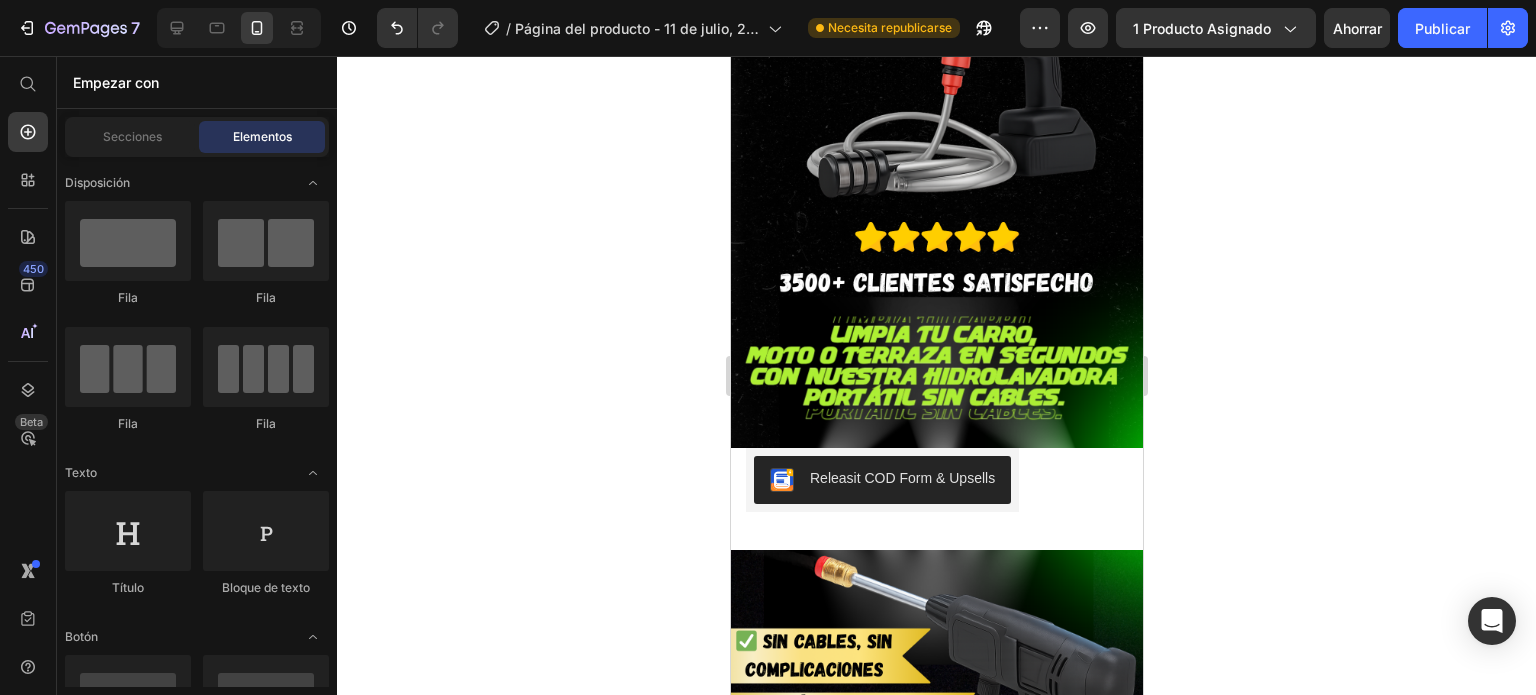 scroll, scrollTop: 598, scrollLeft: 0, axis: vertical 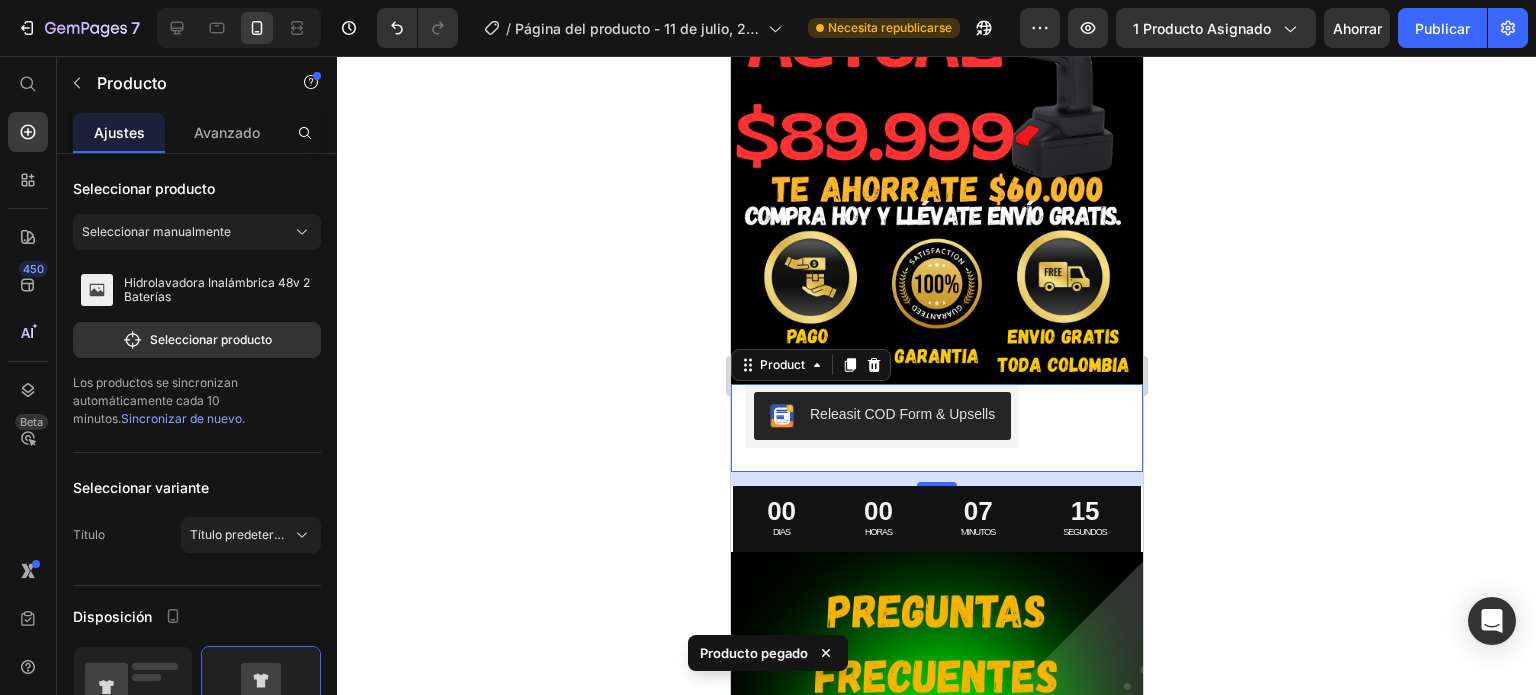 click 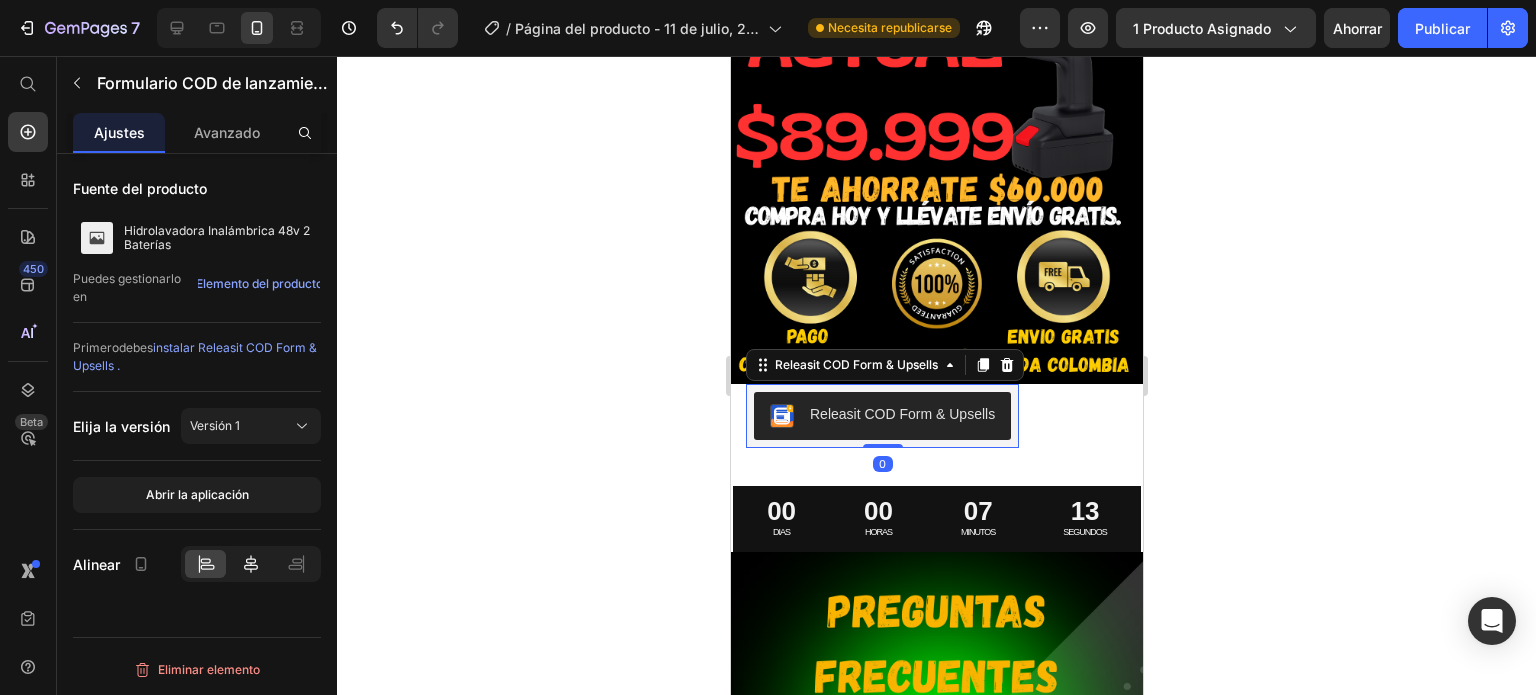 click 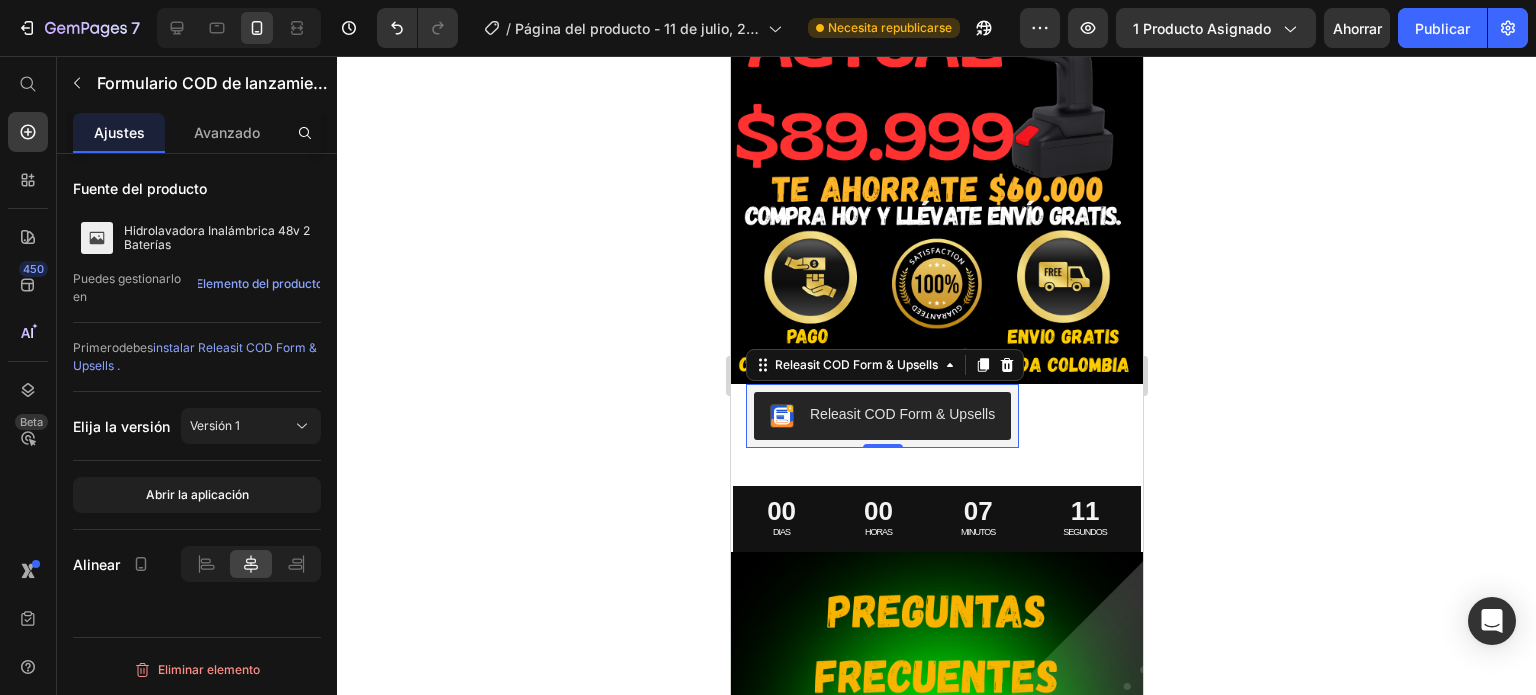 click 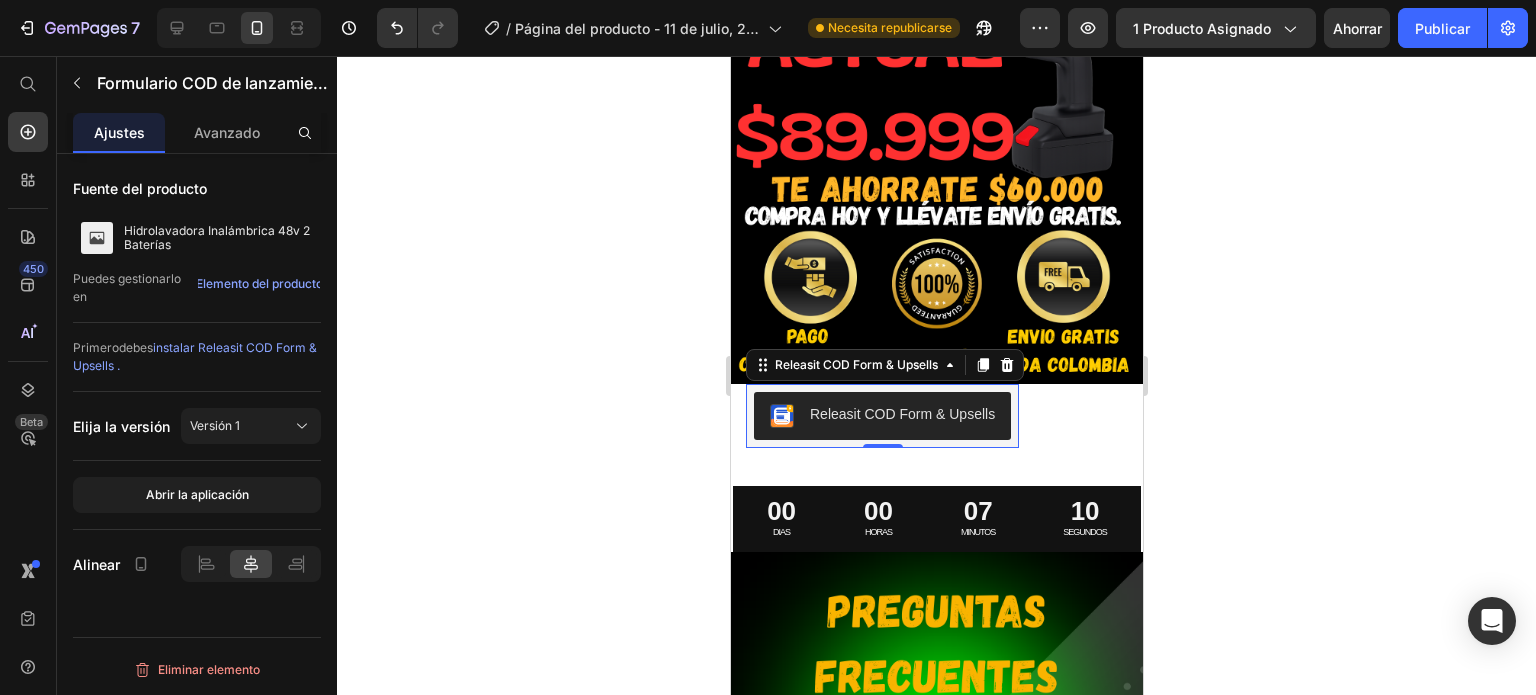click 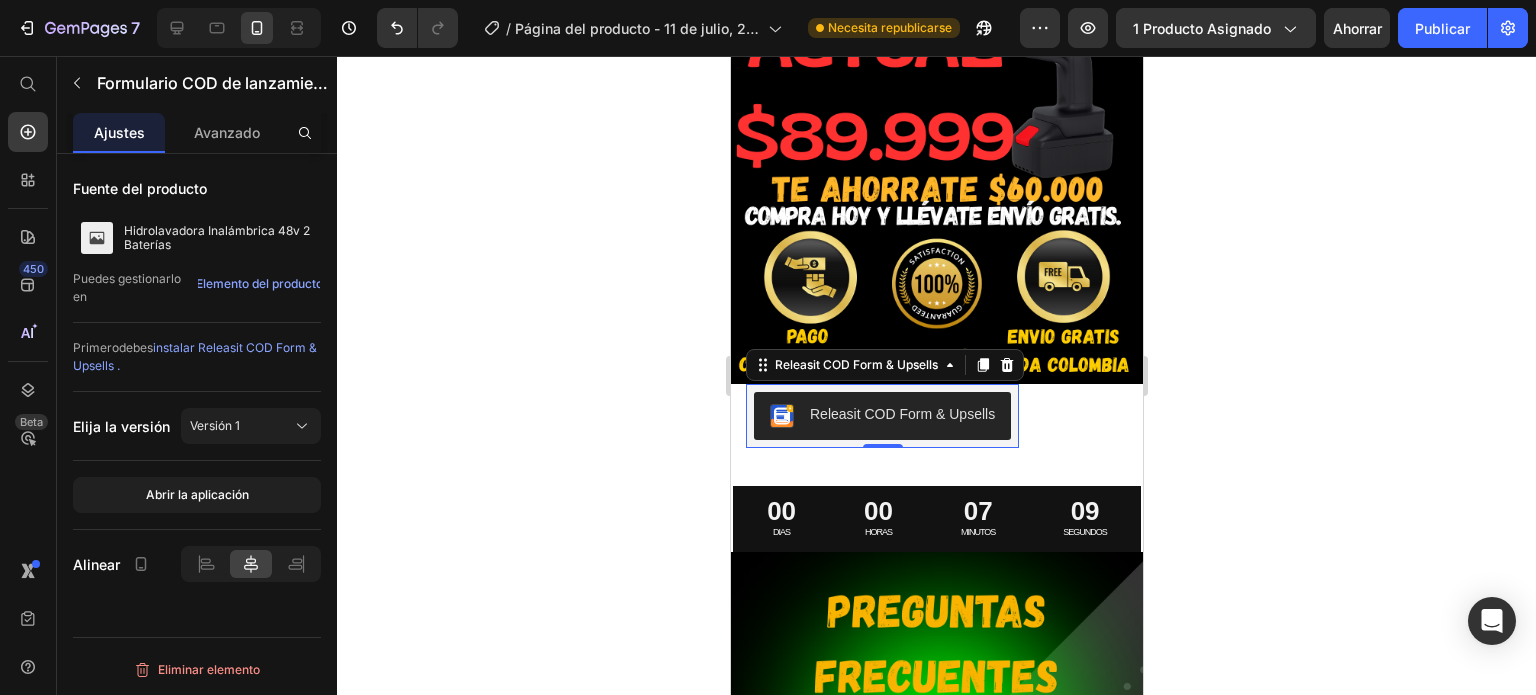 click 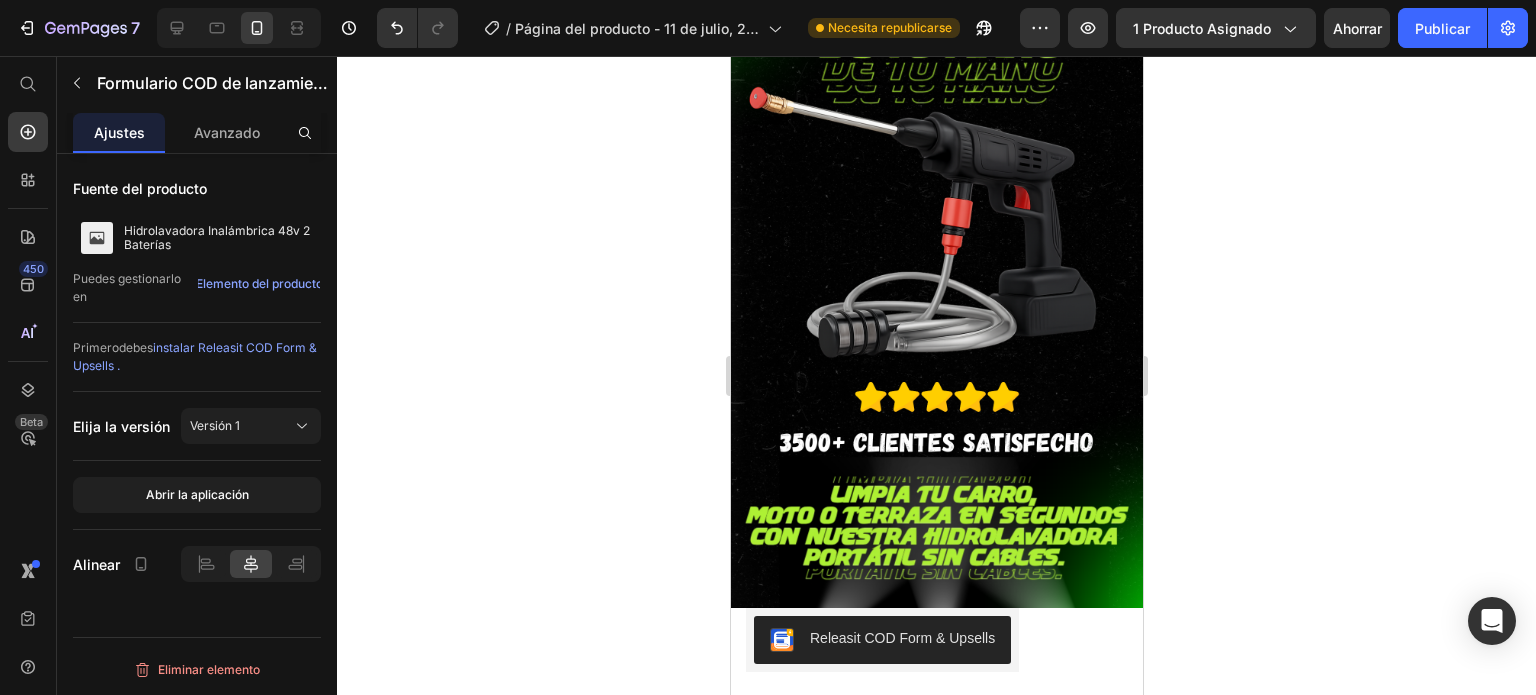 scroll, scrollTop: 558, scrollLeft: 0, axis: vertical 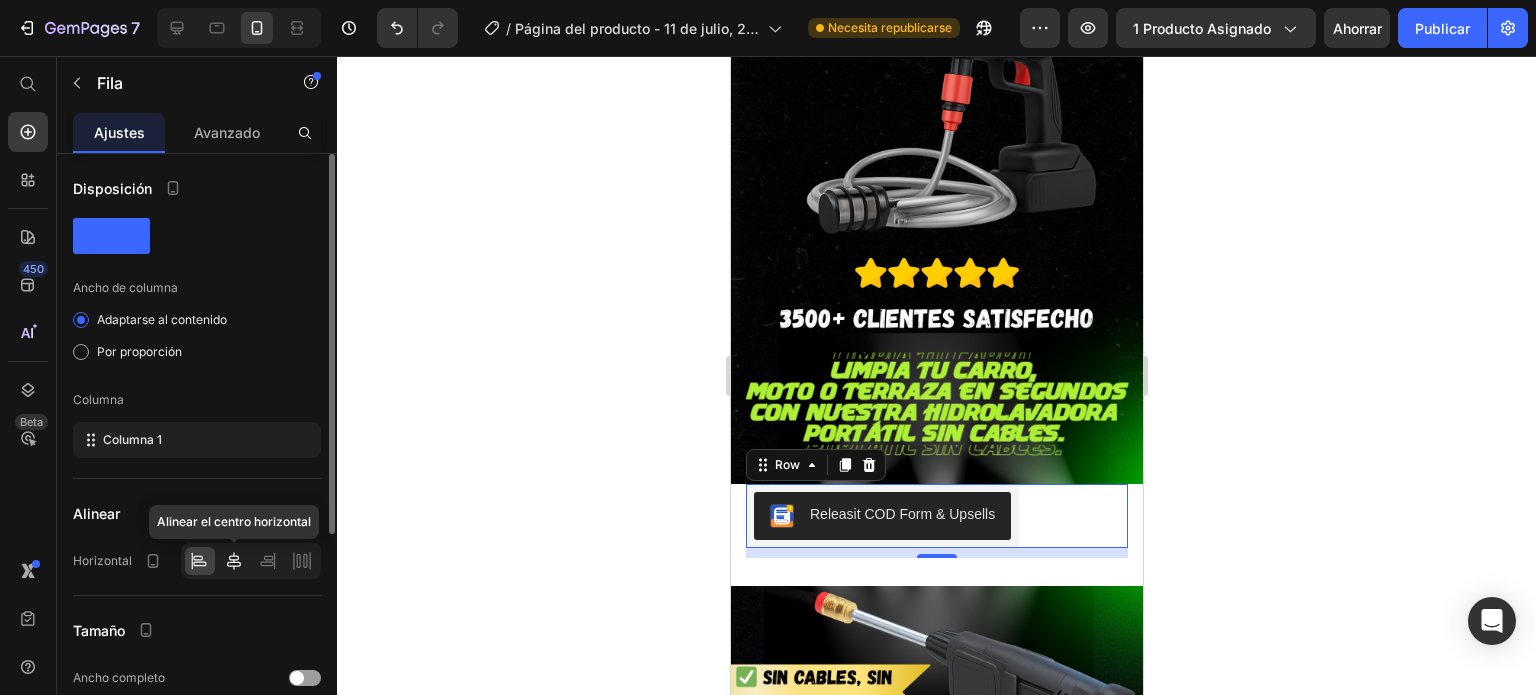 click 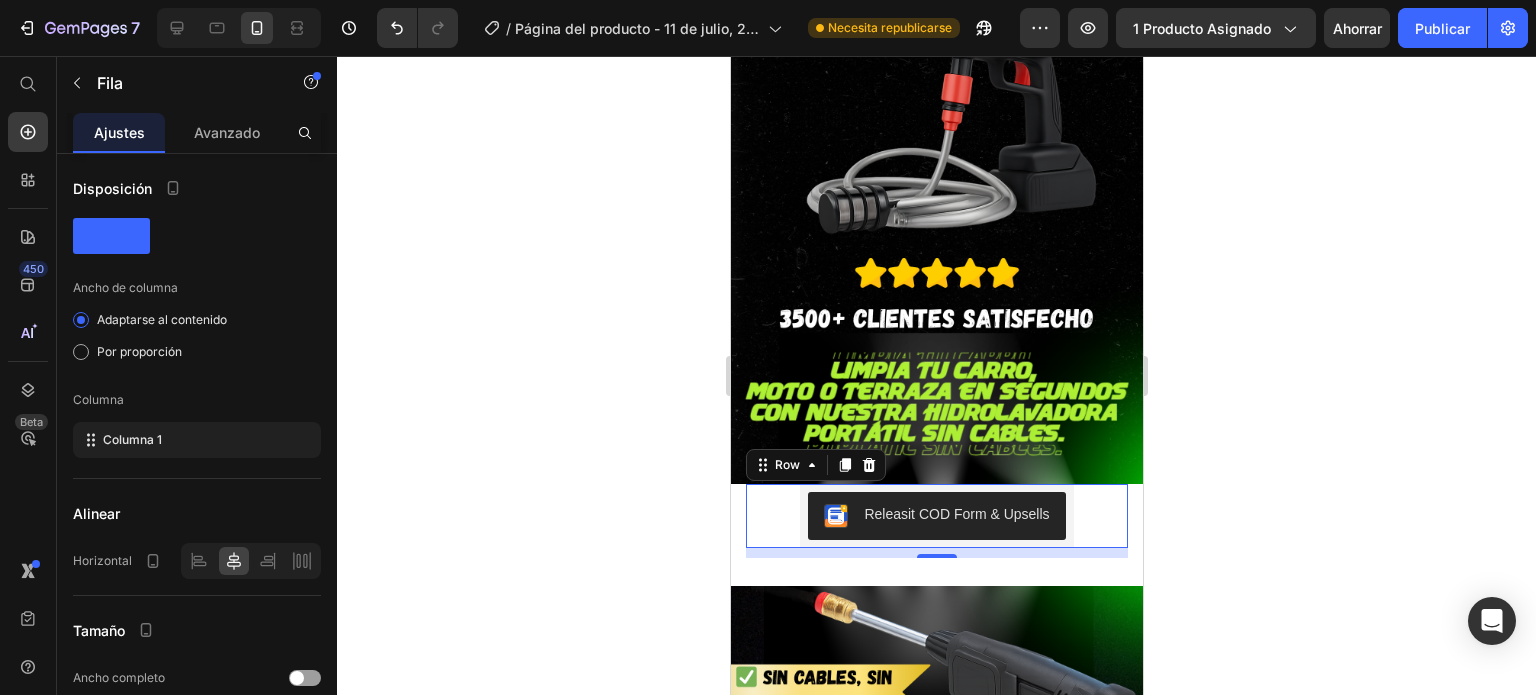 click 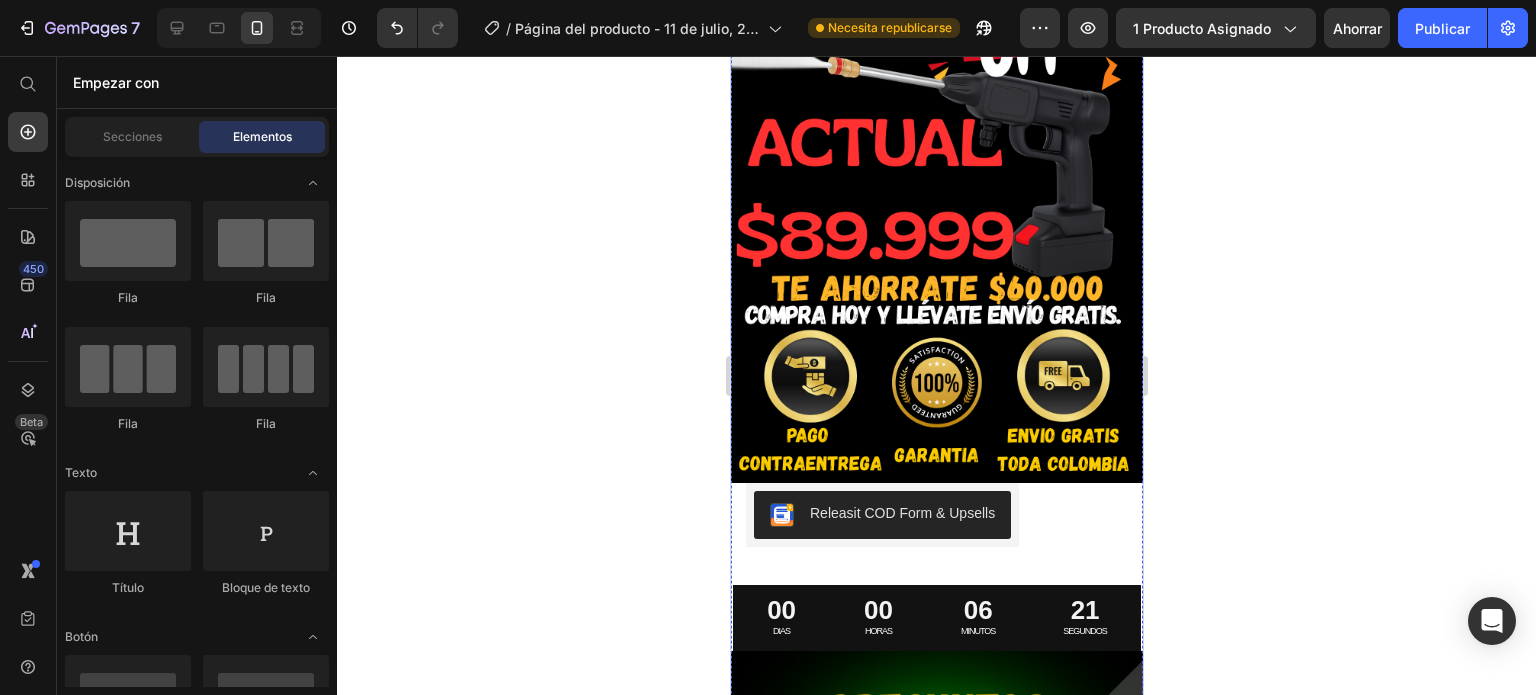 scroll, scrollTop: 2857, scrollLeft: 0, axis: vertical 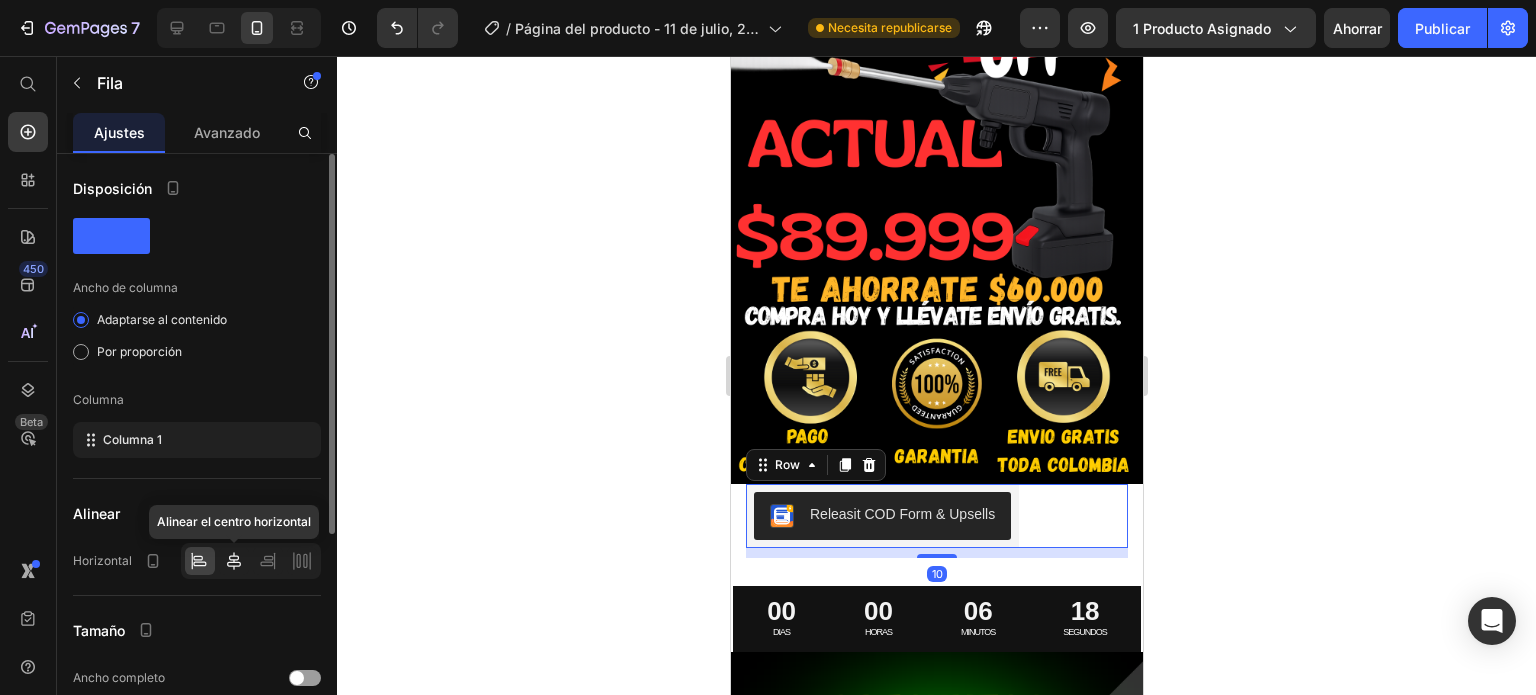 click 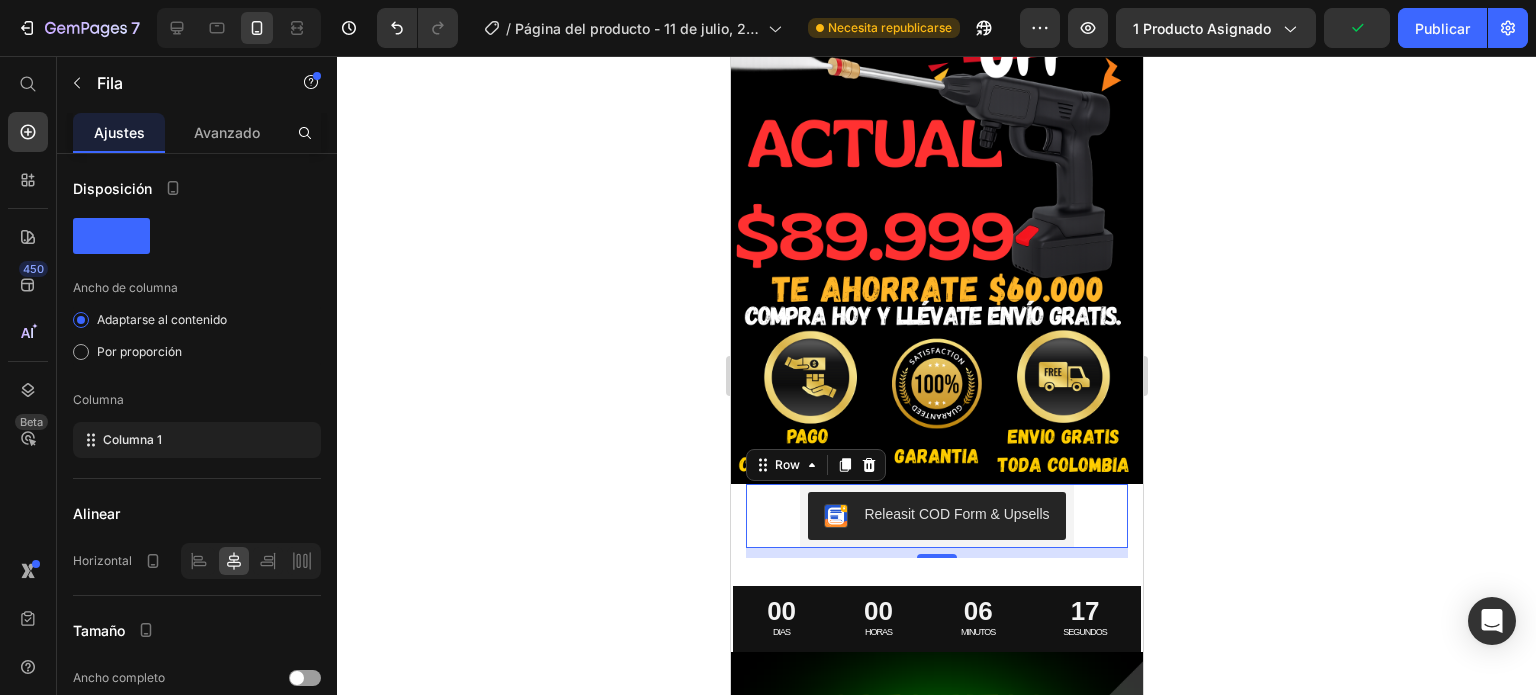 click 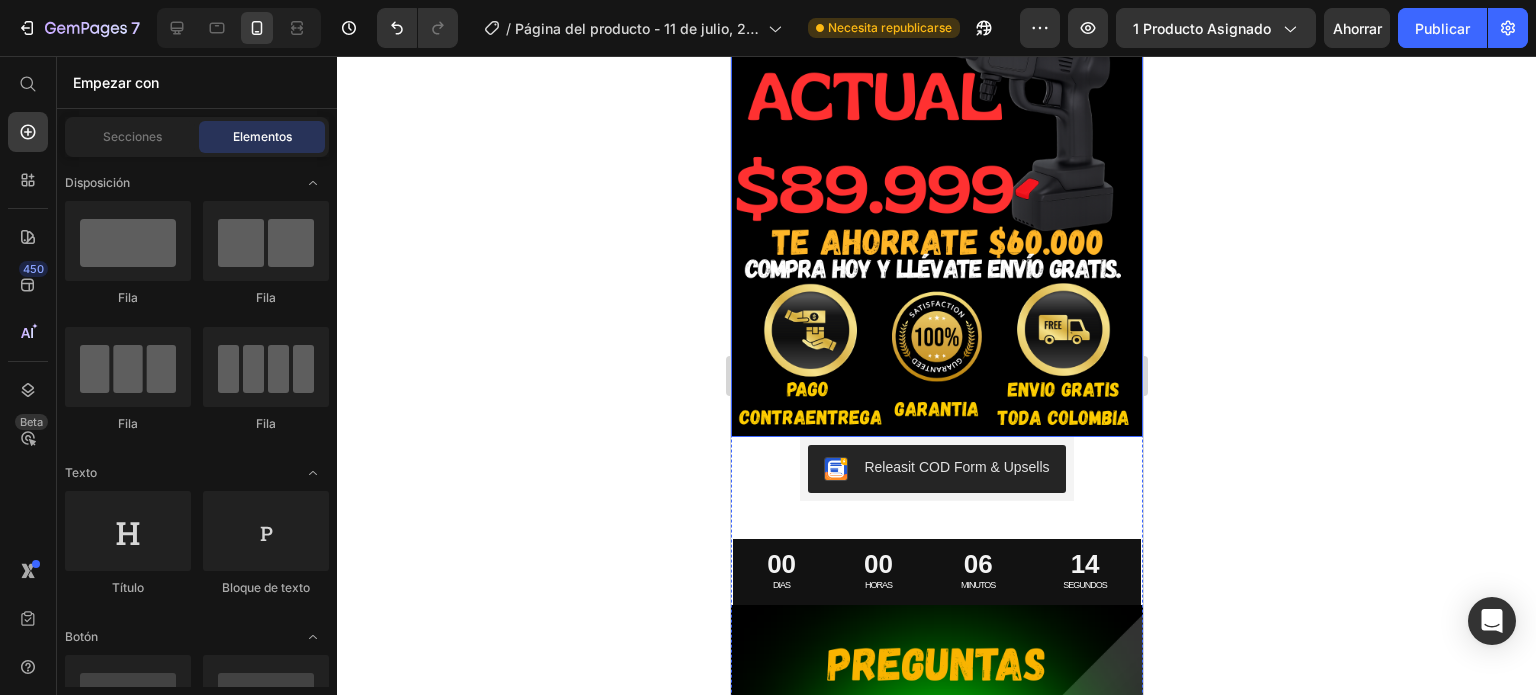 scroll, scrollTop: 2996, scrollLeft: 0, axis: vertical 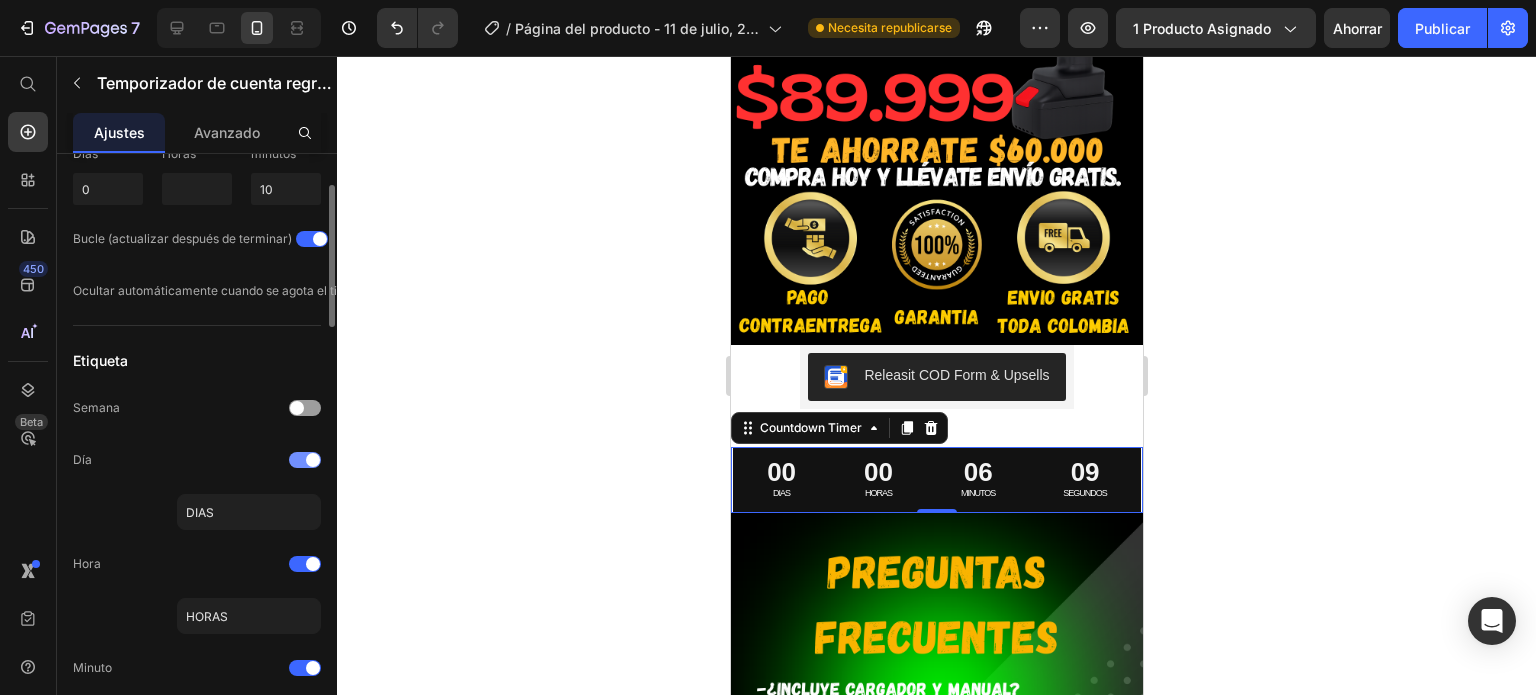 click at bounding box center (313, 460) 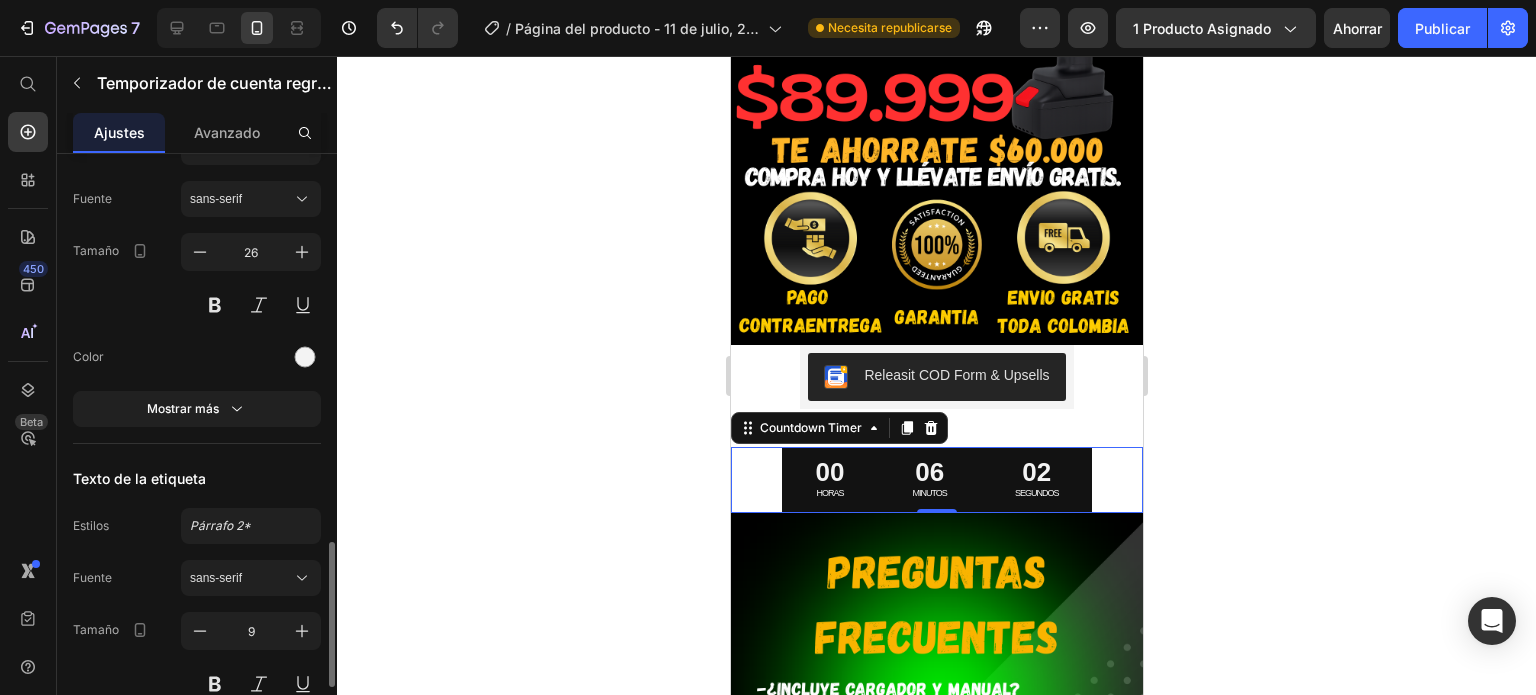 scroll, scrollTop: 1585, scrollLeft: 0, axis: vertical 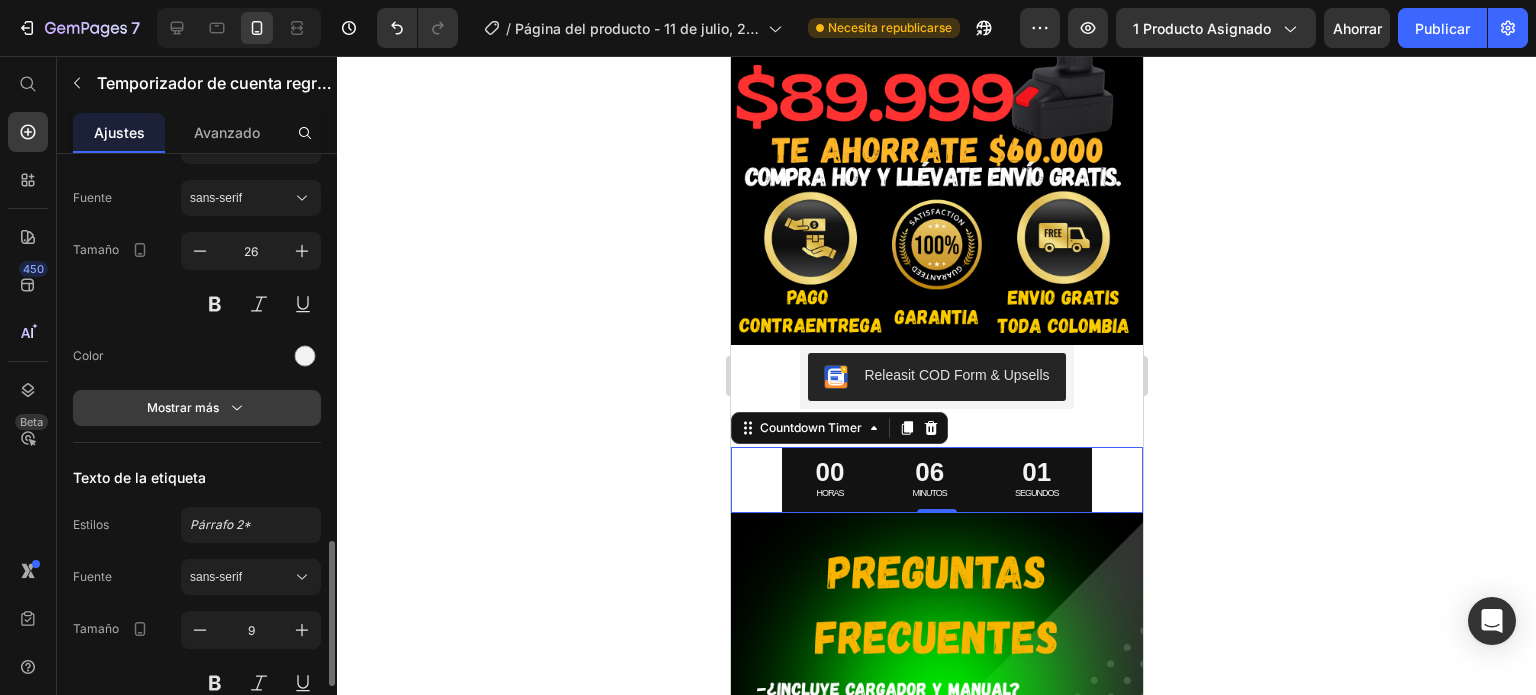 click on "Mostrar más" at bounding box center [197, 408] 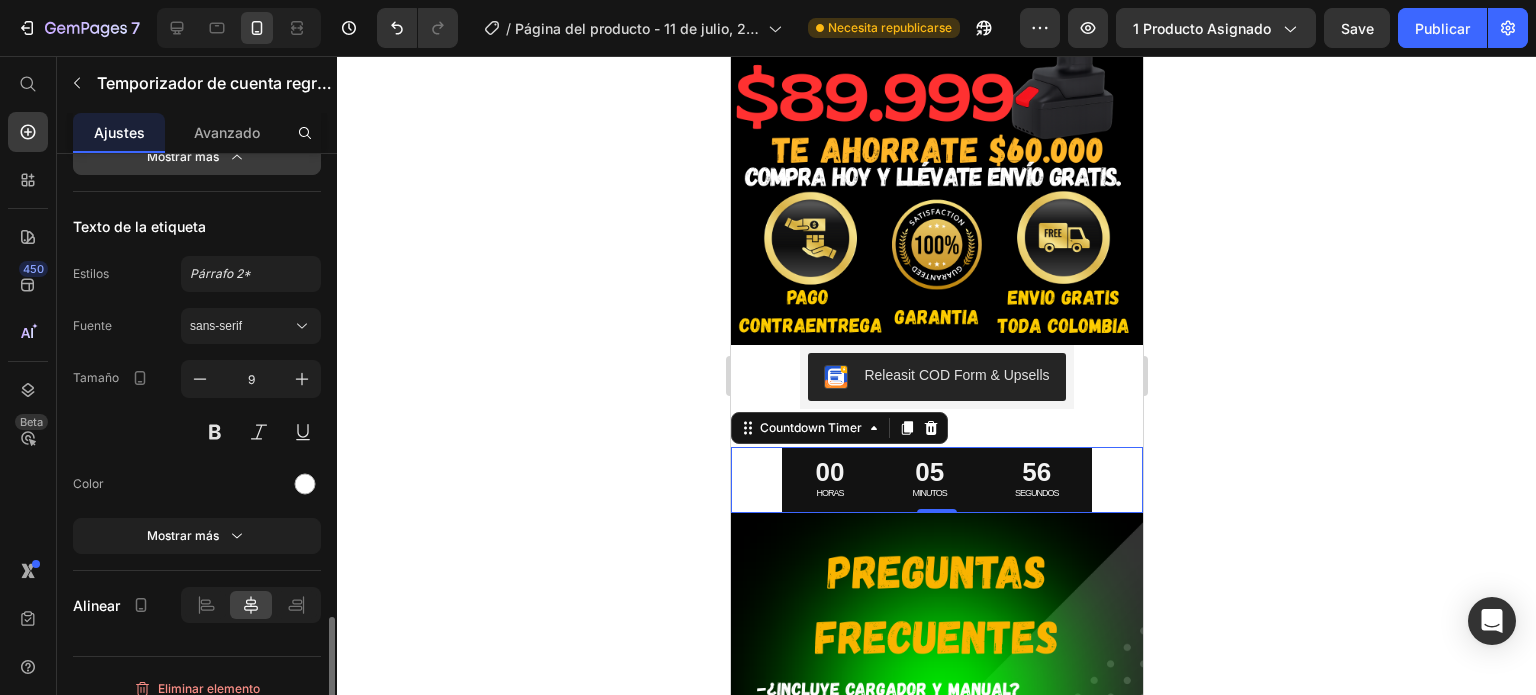 scroll, scrollTop: 2096, scrollLeft: 0, axis: vertical 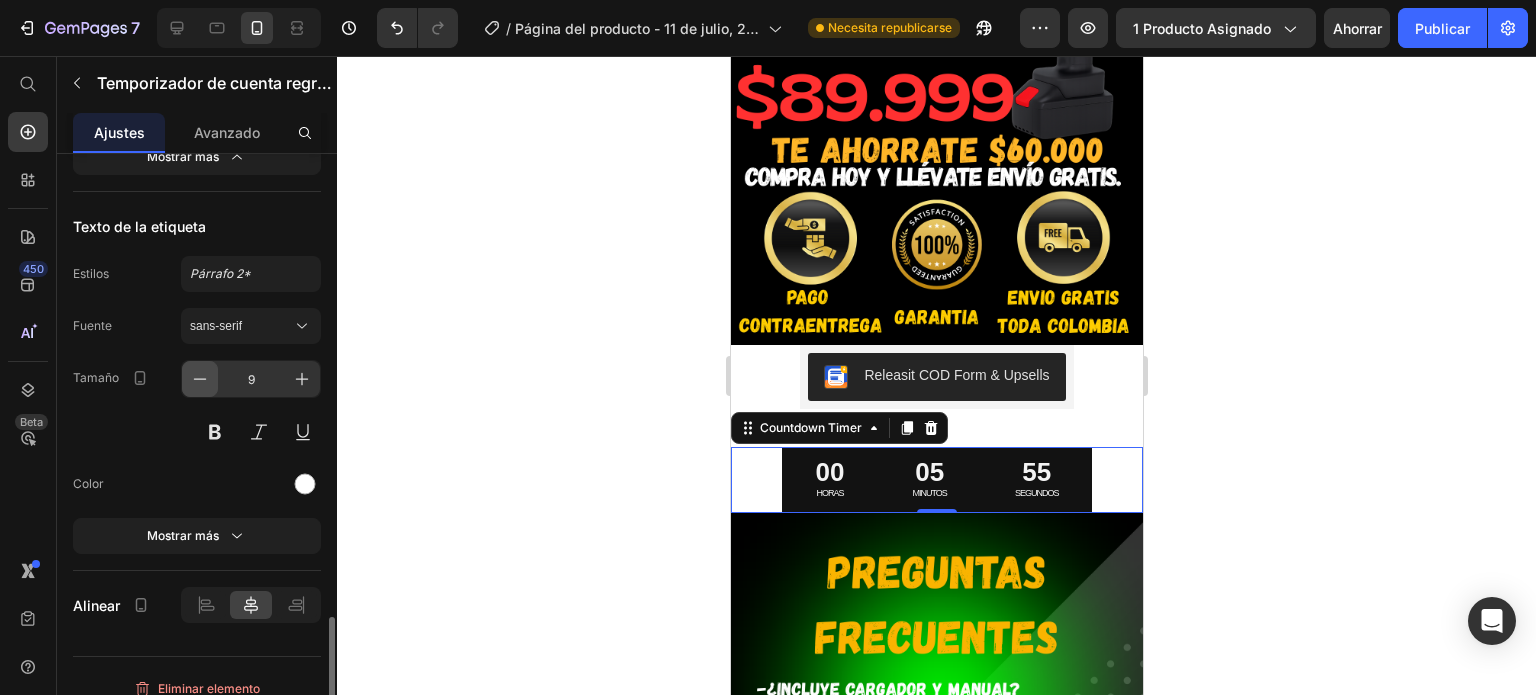 click at bounding box center [200, 379] 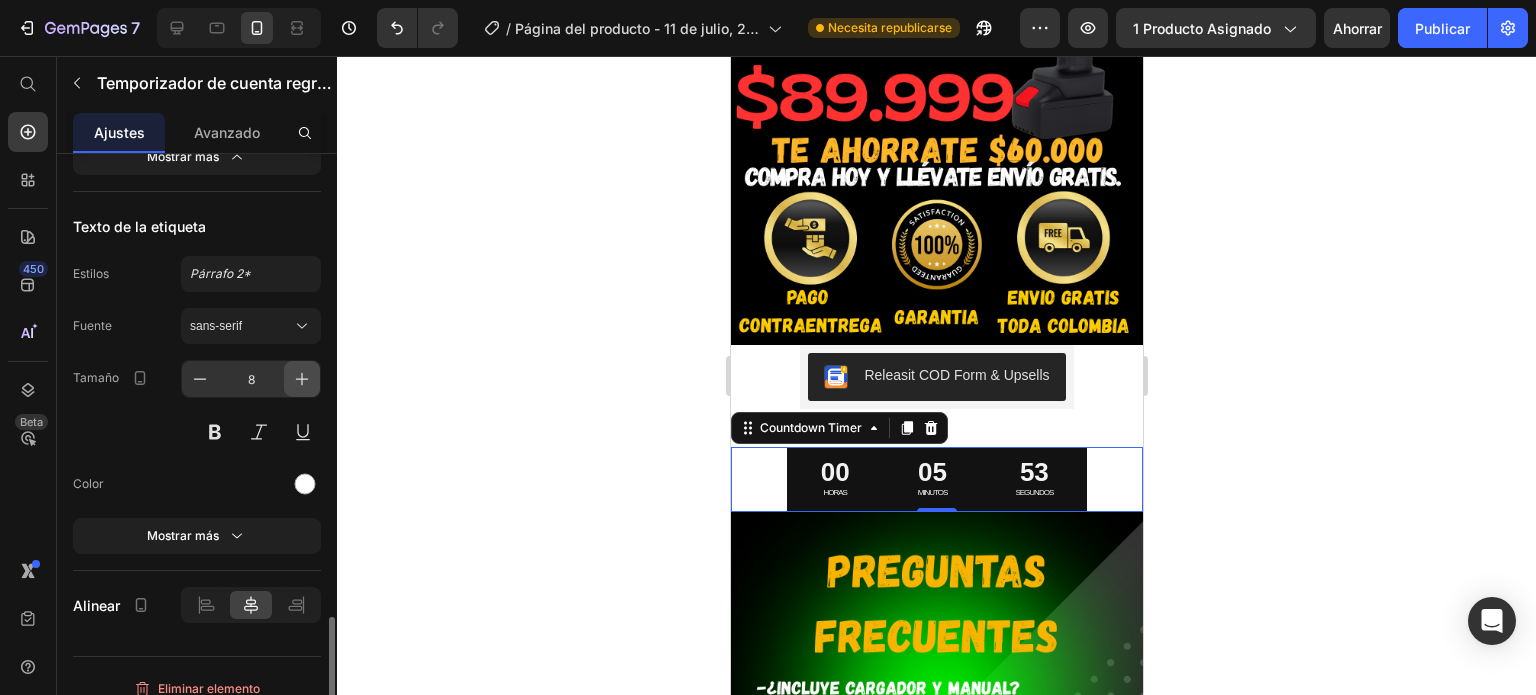 click at bounding box center (302, 379) 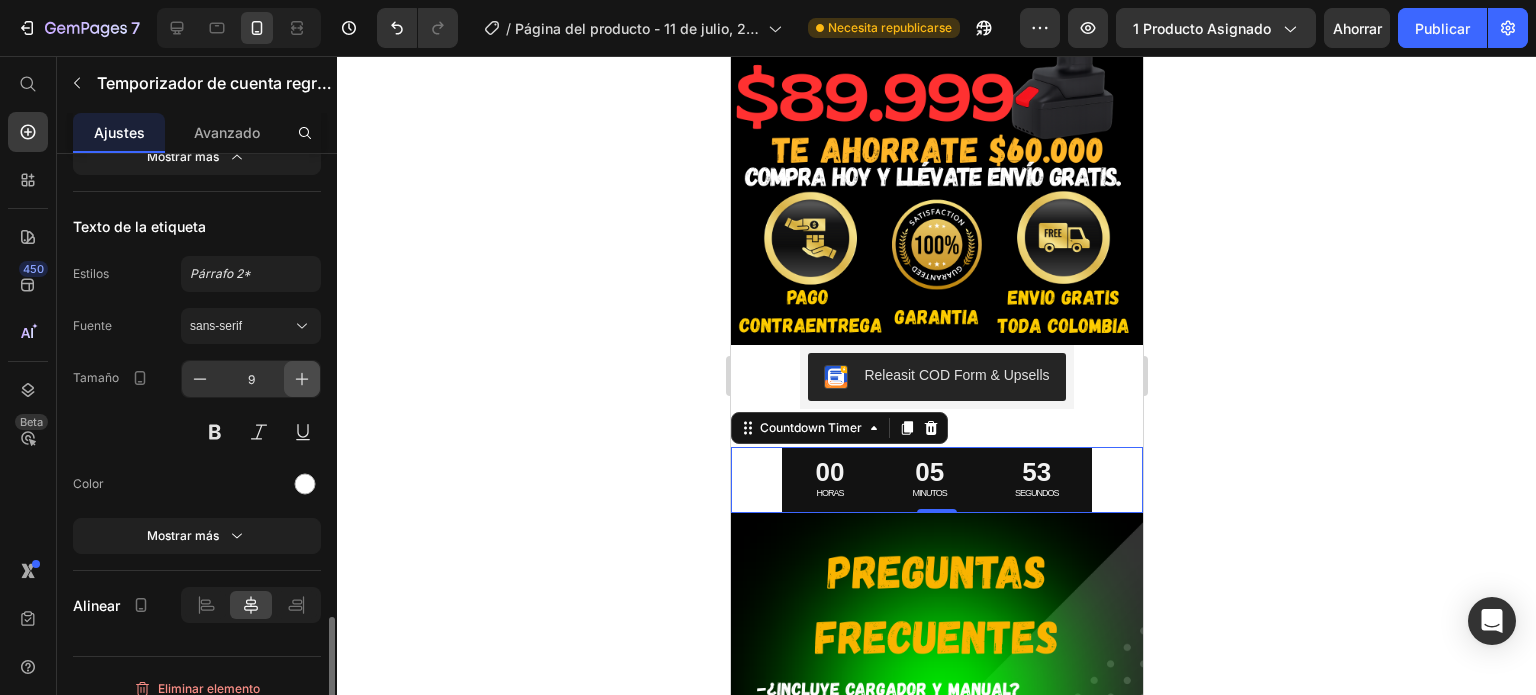 click at bounding box center [302, 379] 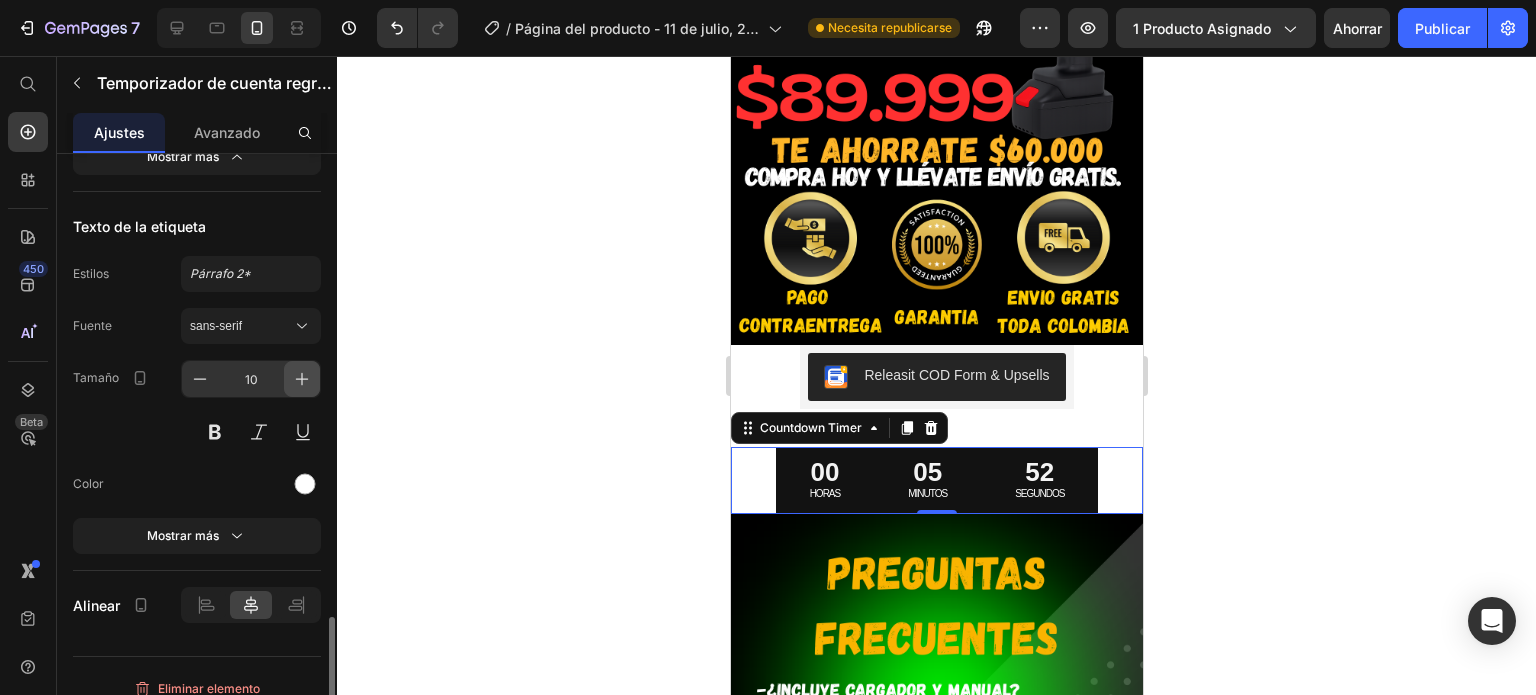 click at bounding box center (302, 379) 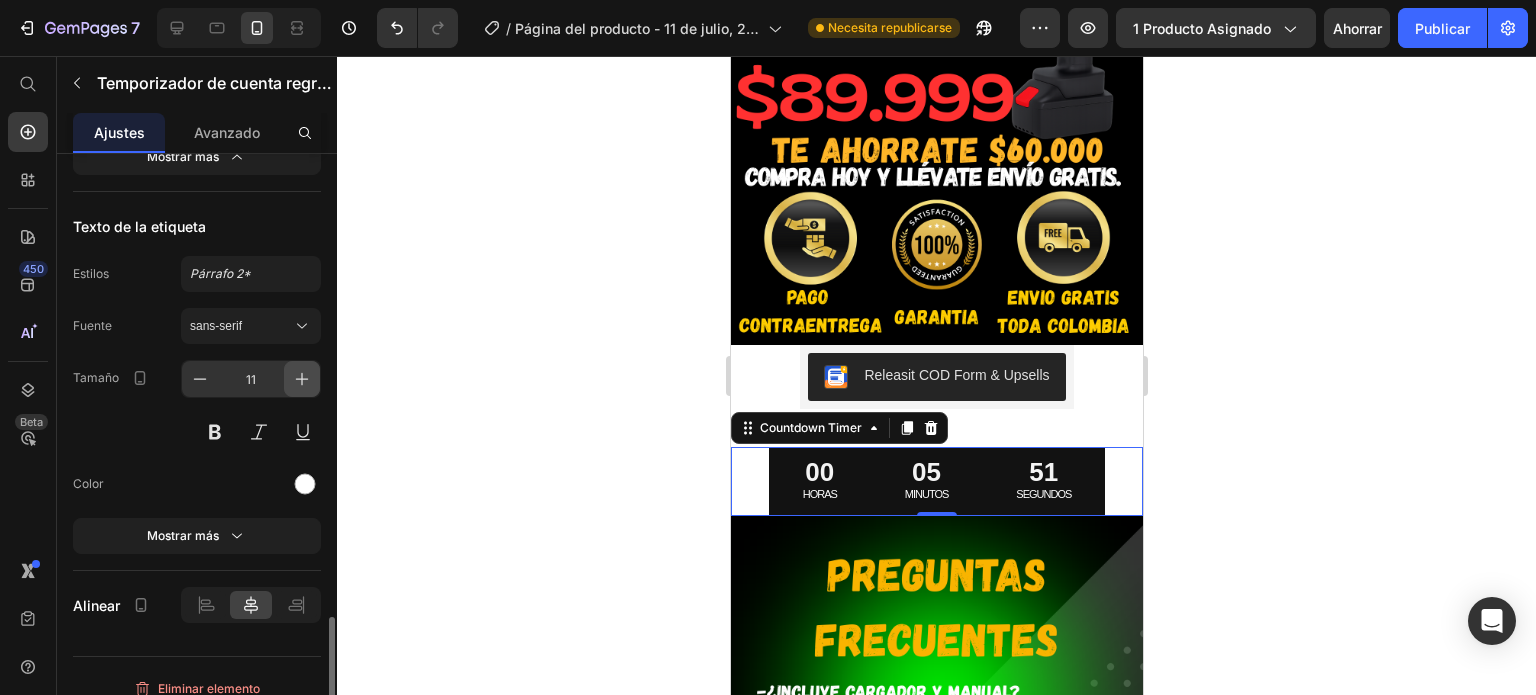 click at bounding box center (302, 379) 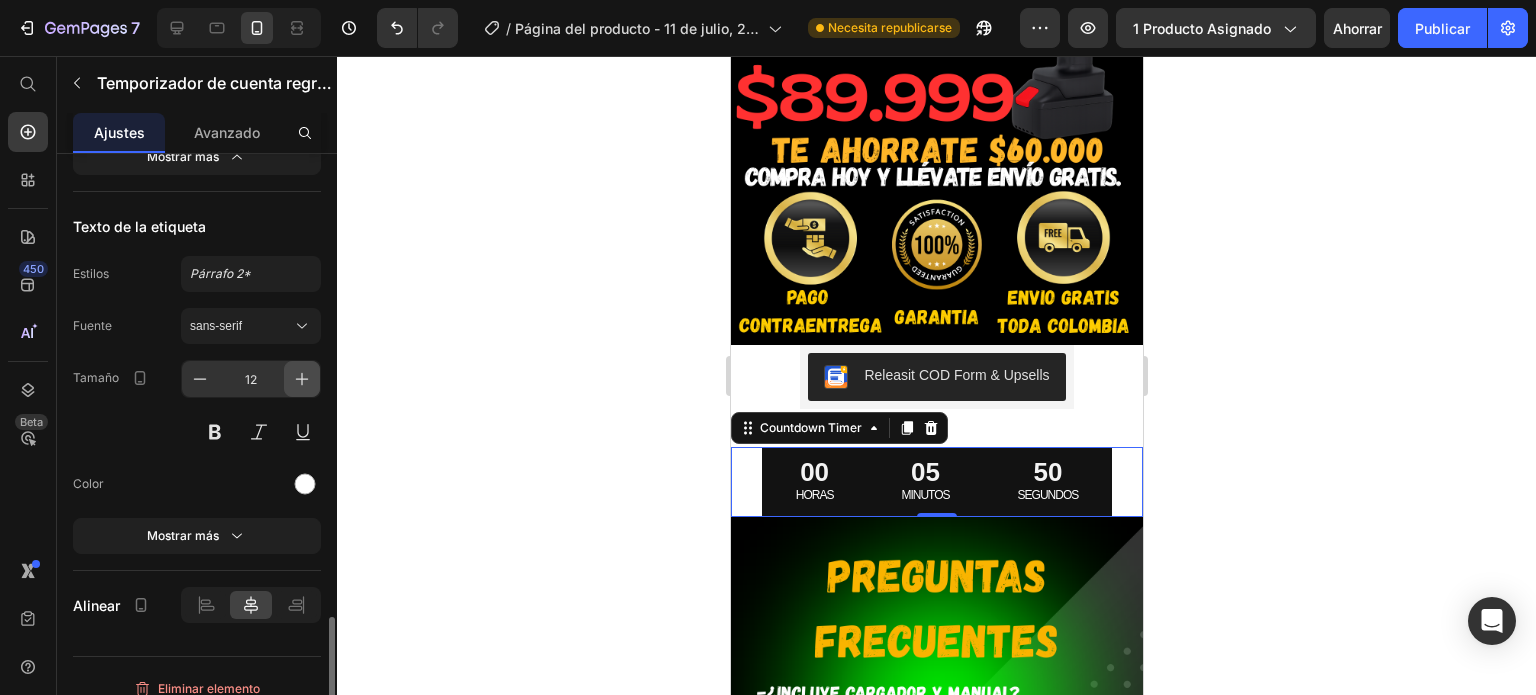 click at bounding box center [302, 379] 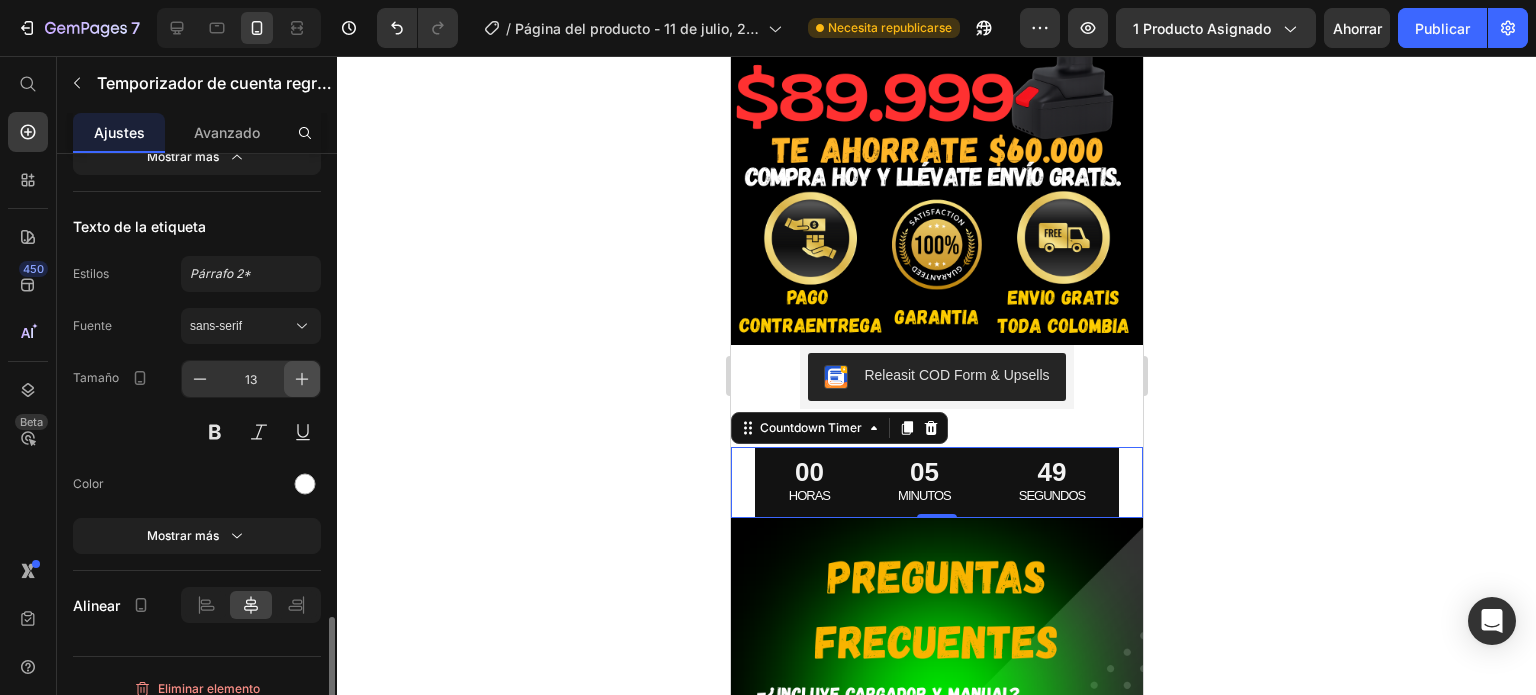 click at bounding box center [302, 379] 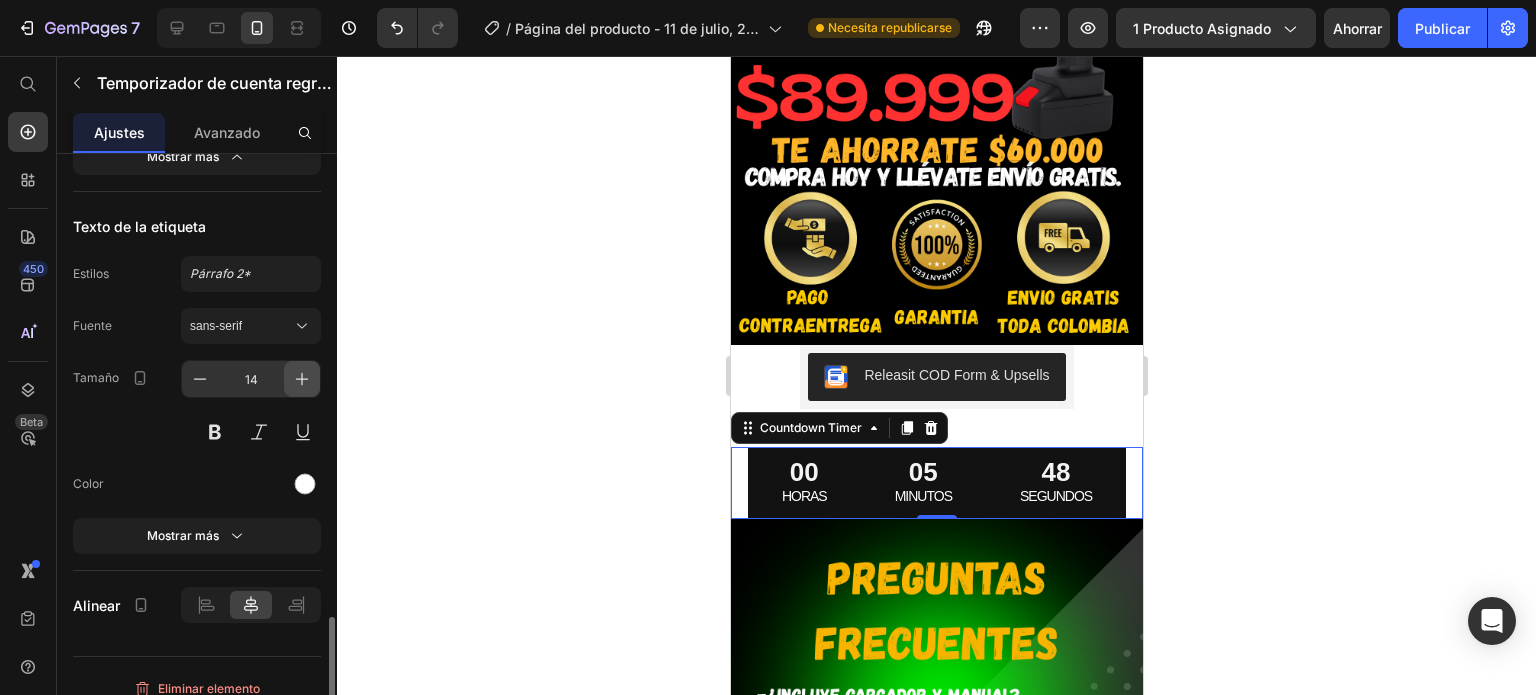 click at bounding box center (302, 379) 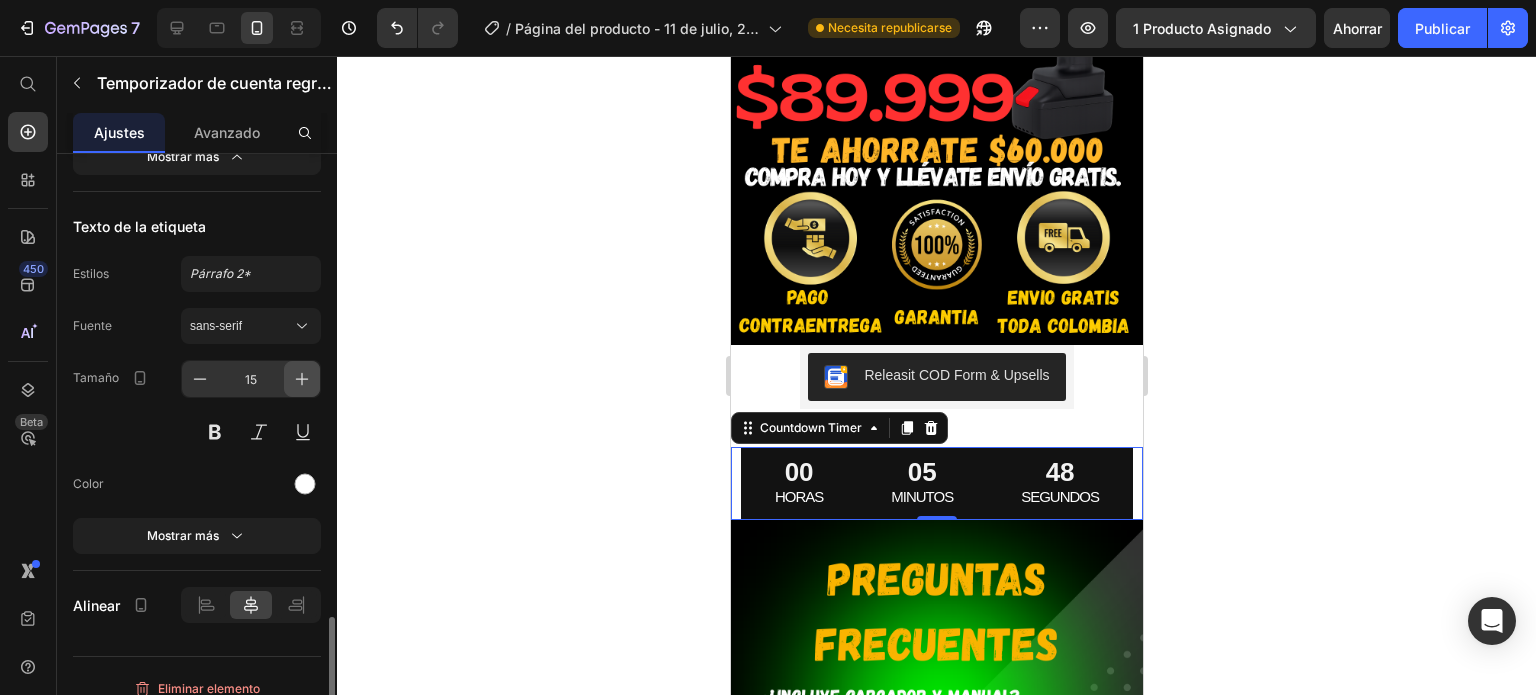 click at bounding box center [302, 379] 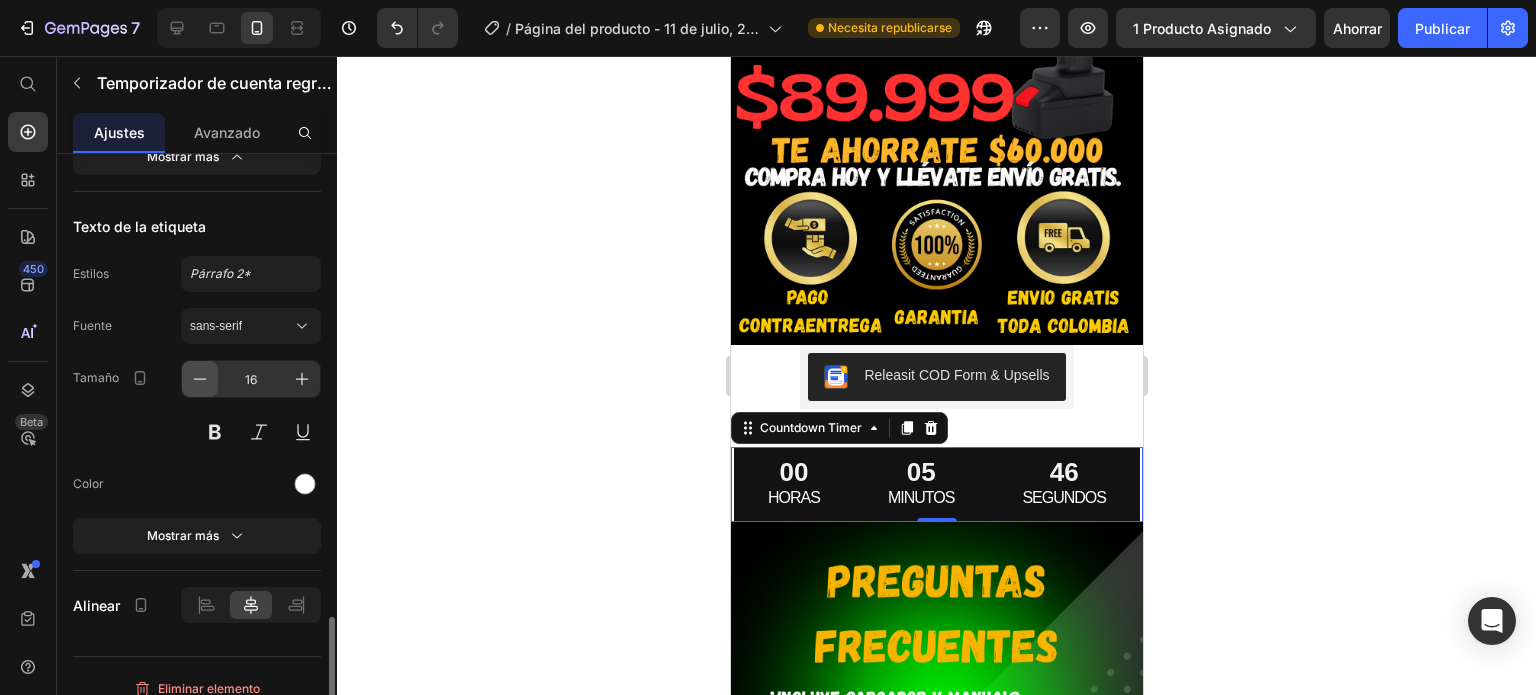 click 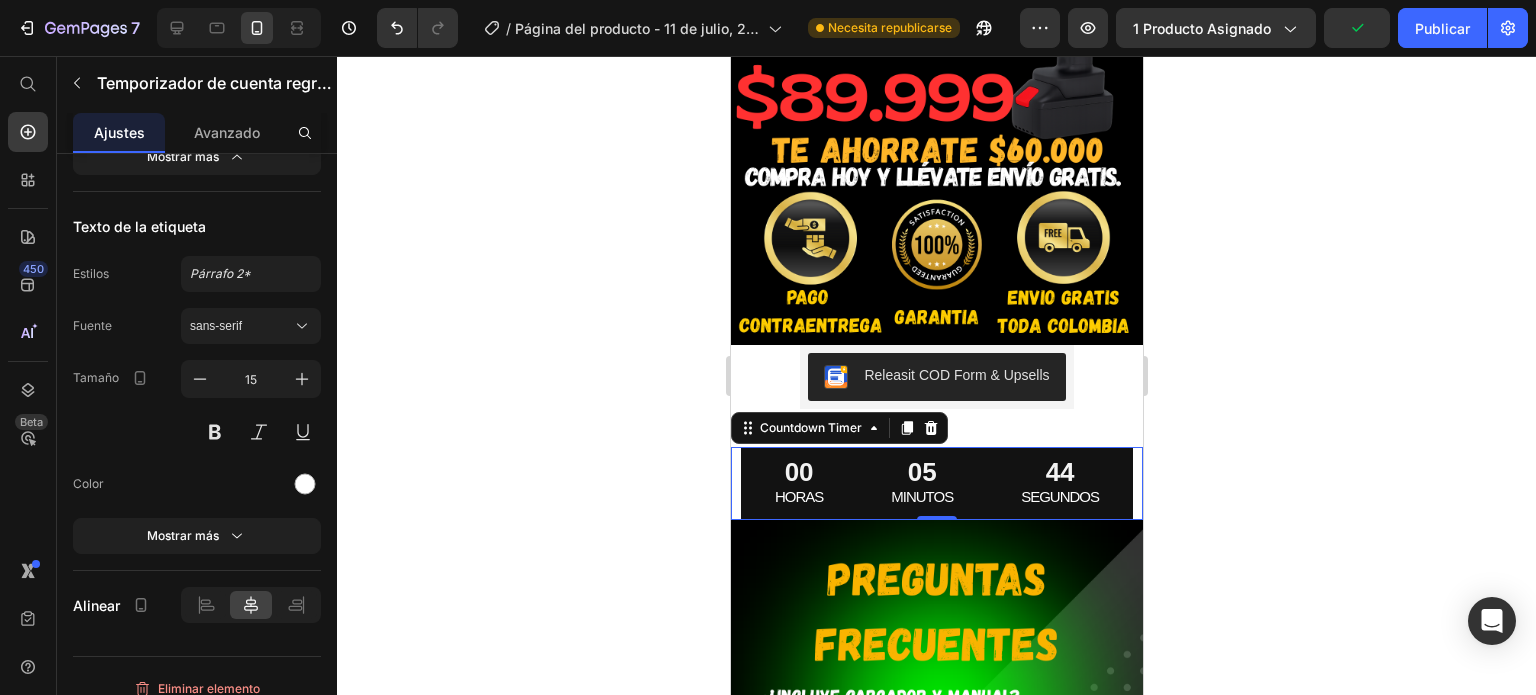 click 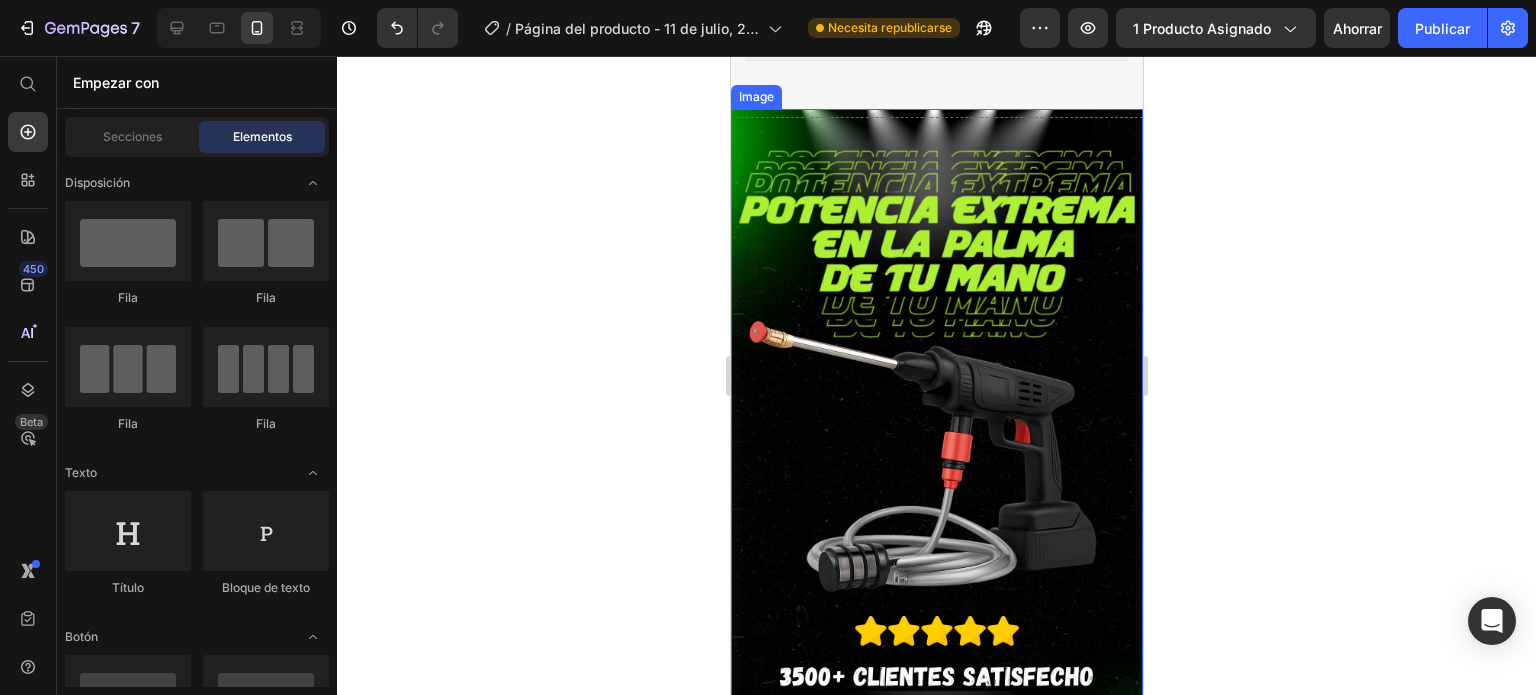 scroll, scrollTop: 0, scrollLeft: 0, axis: both 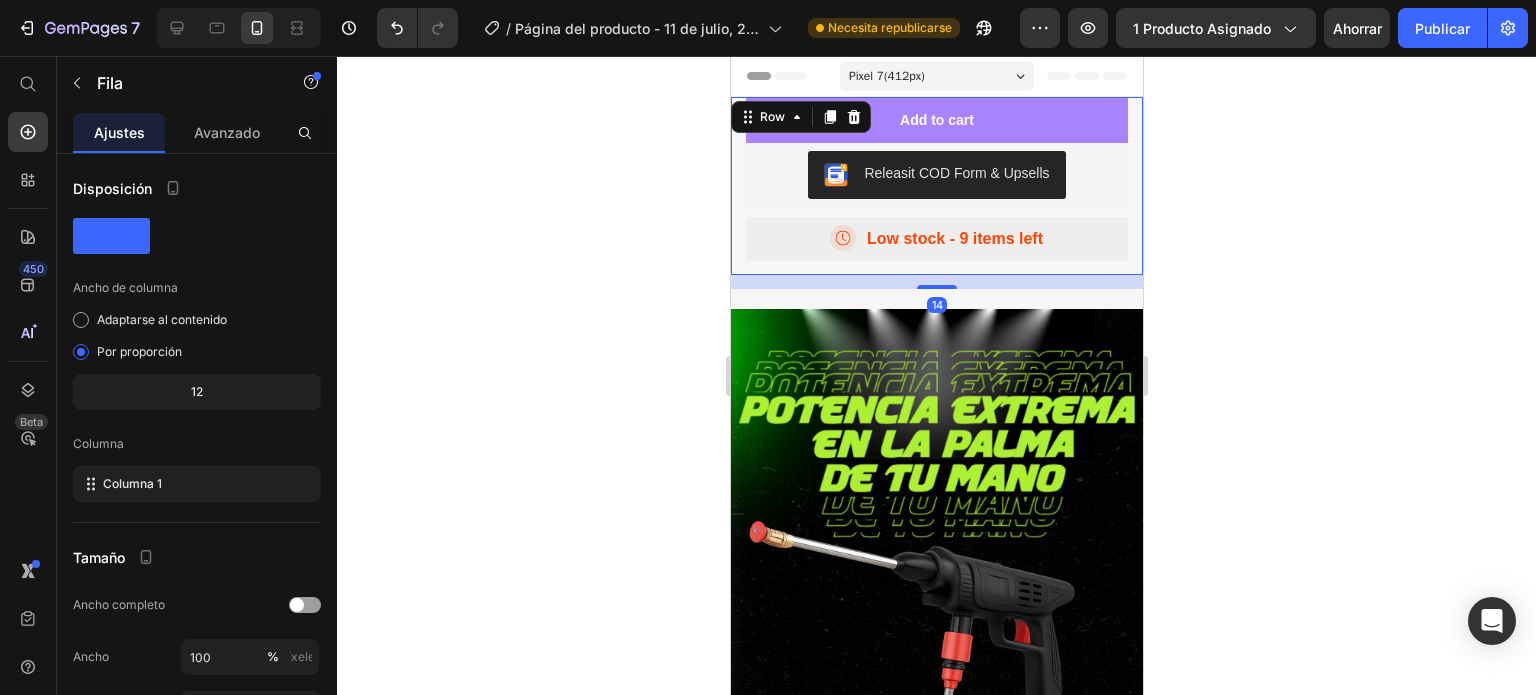 click on "14" at bounding box center [936, 282] 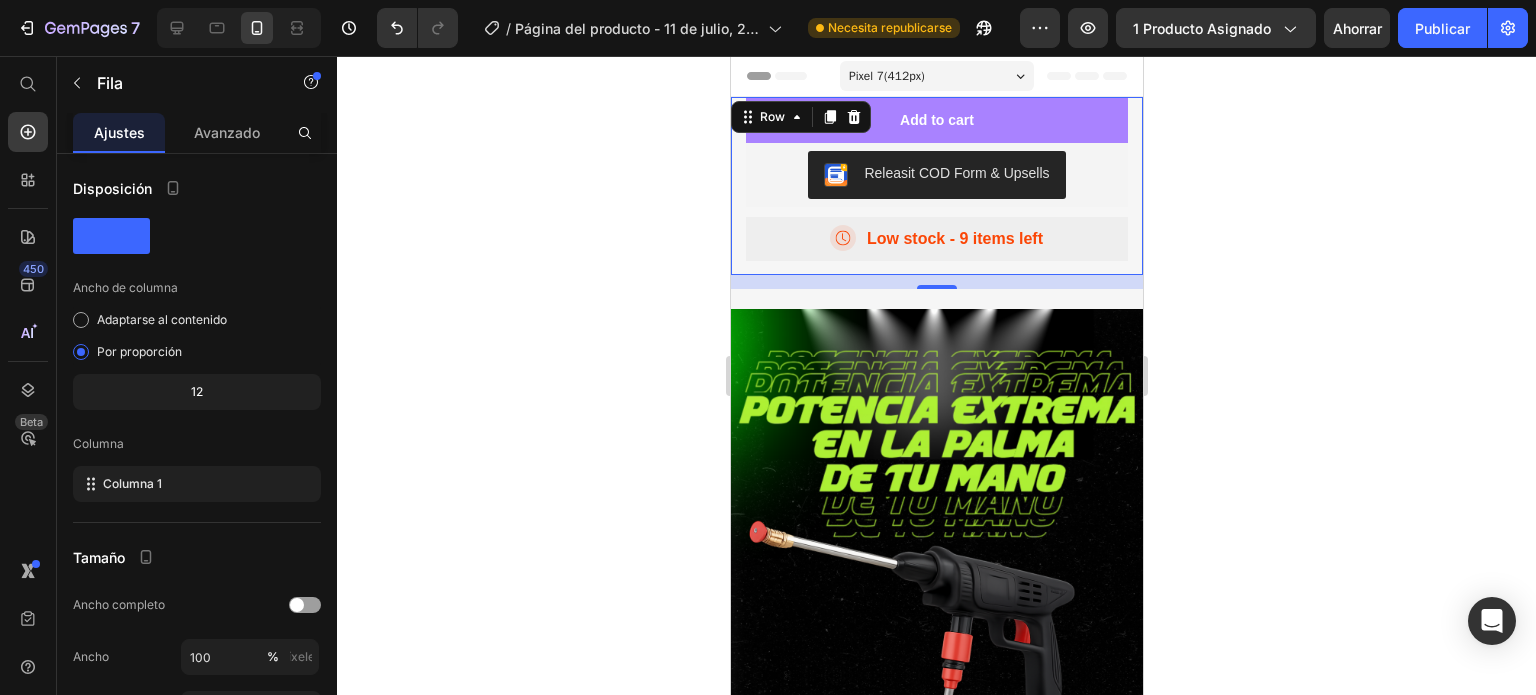 click 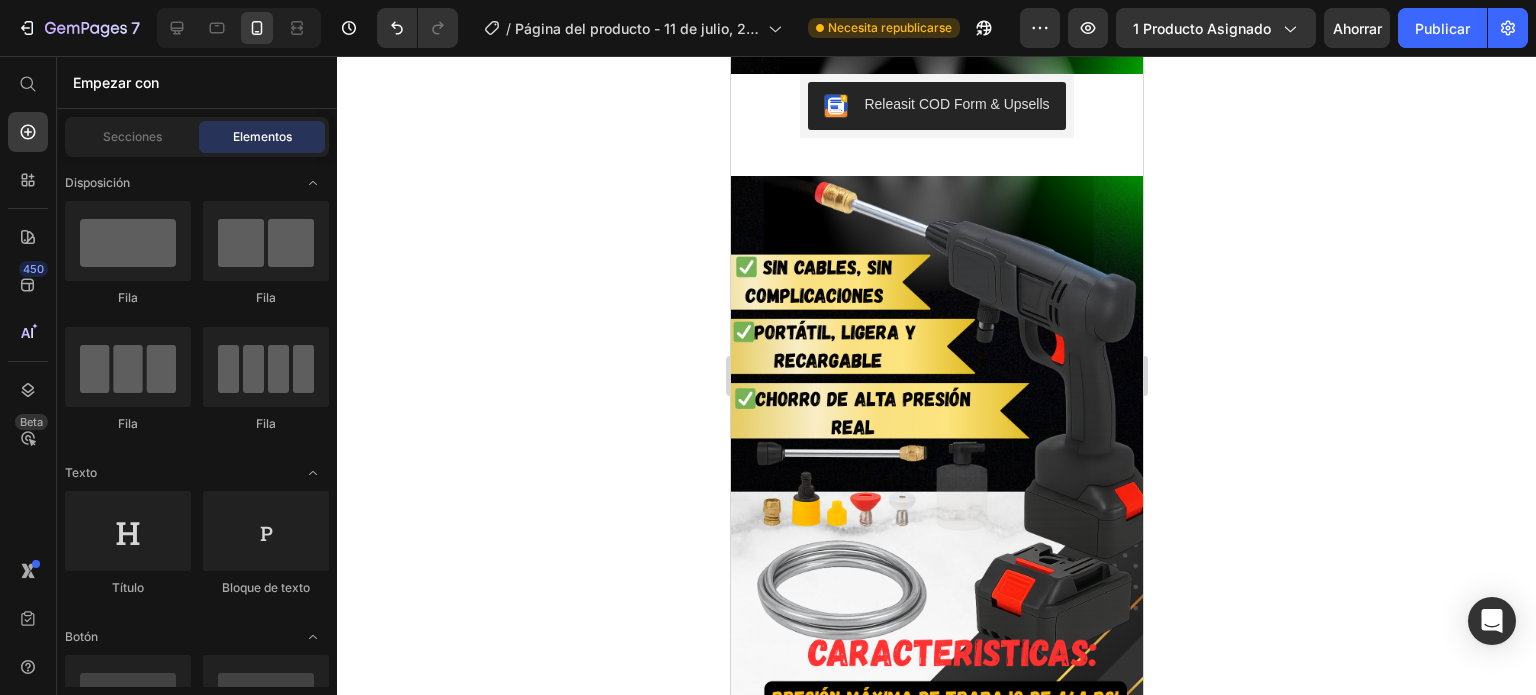 scroll, scrollTop: 804, scrollLeft: 0, axis: vertical 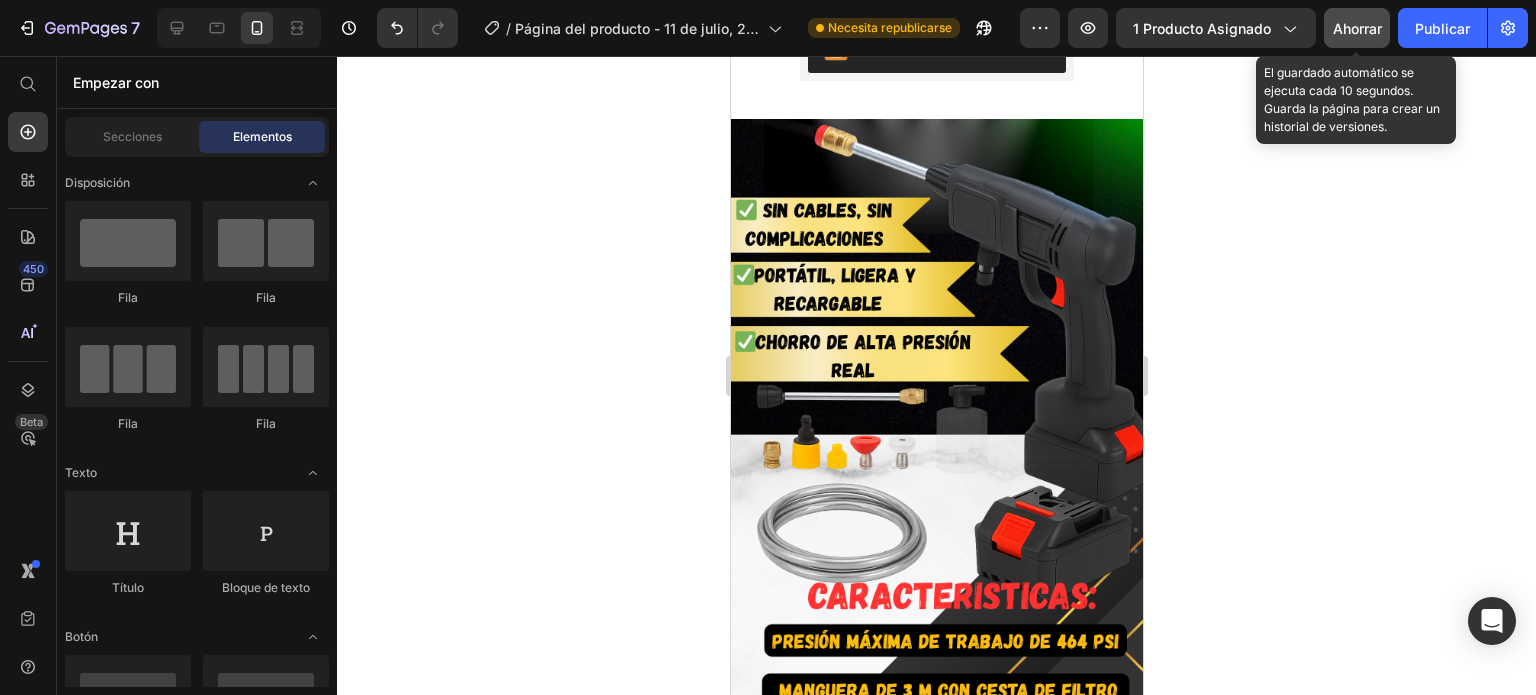 click on "Ahorrar" at bounding box center (1357, 28) 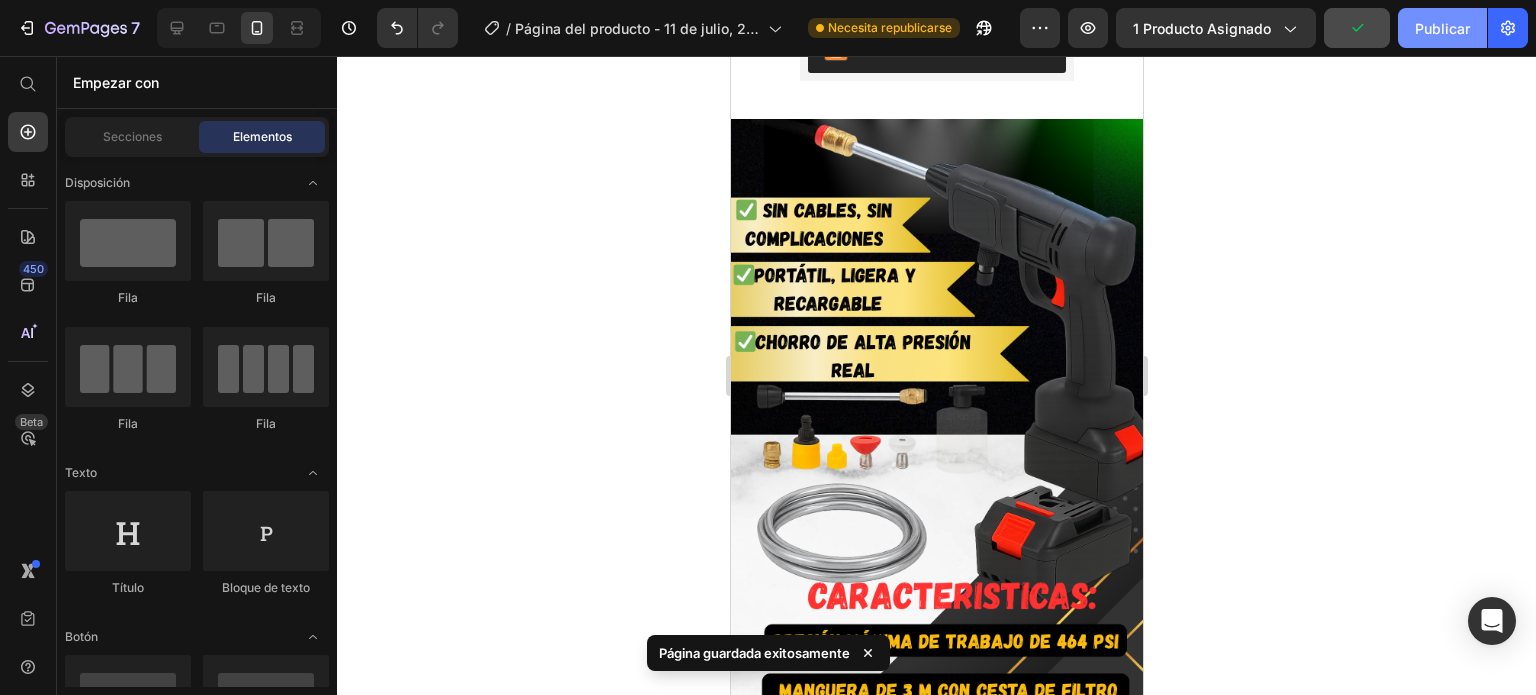 click on "Publicar" 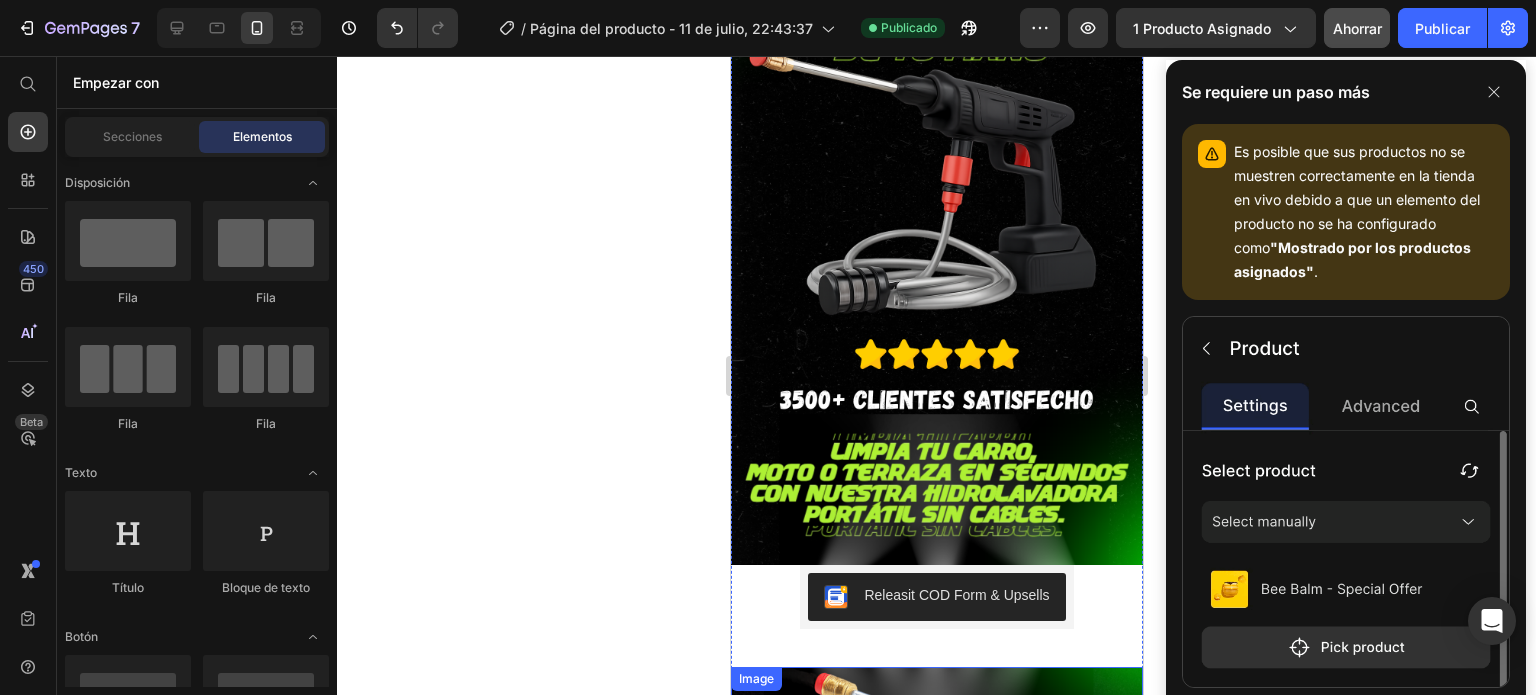 scroll, scrollTop: 264, scrollLeft: 0, axis: vertical 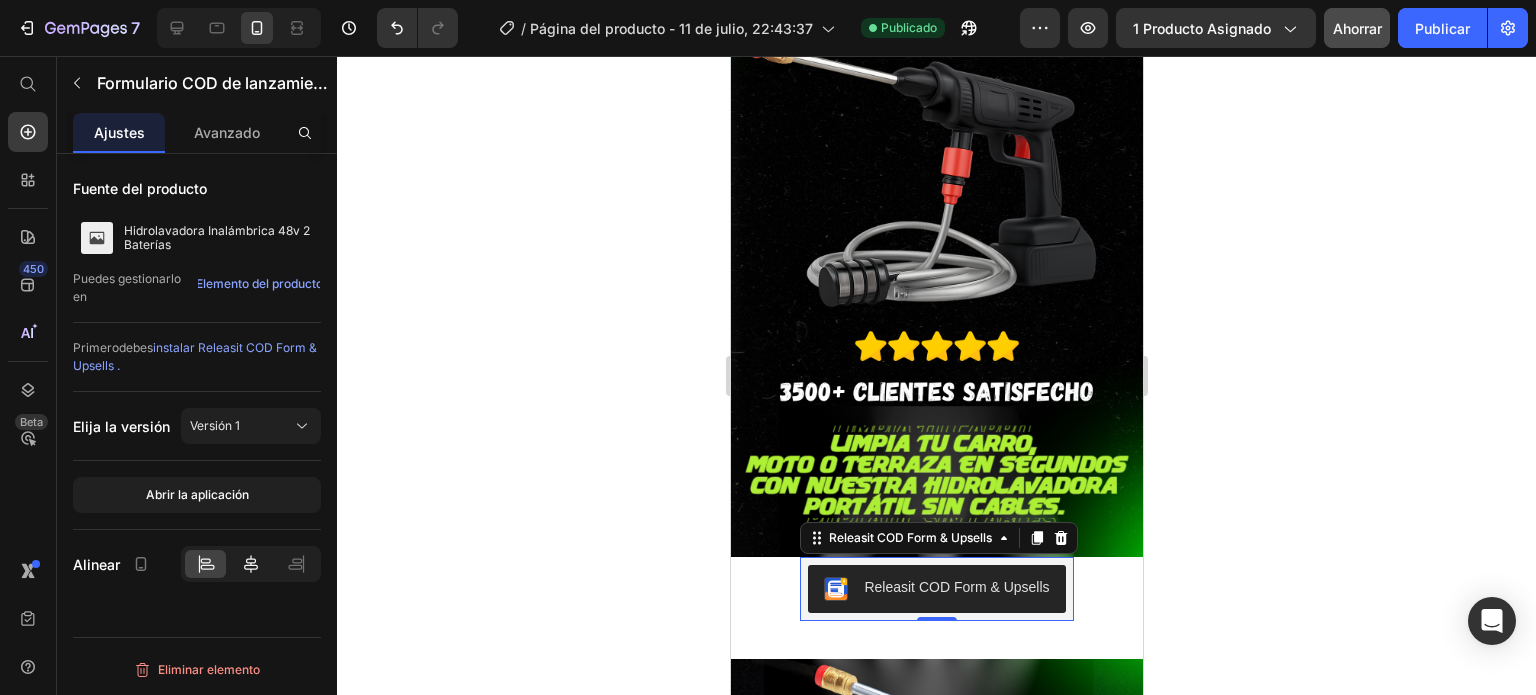 click 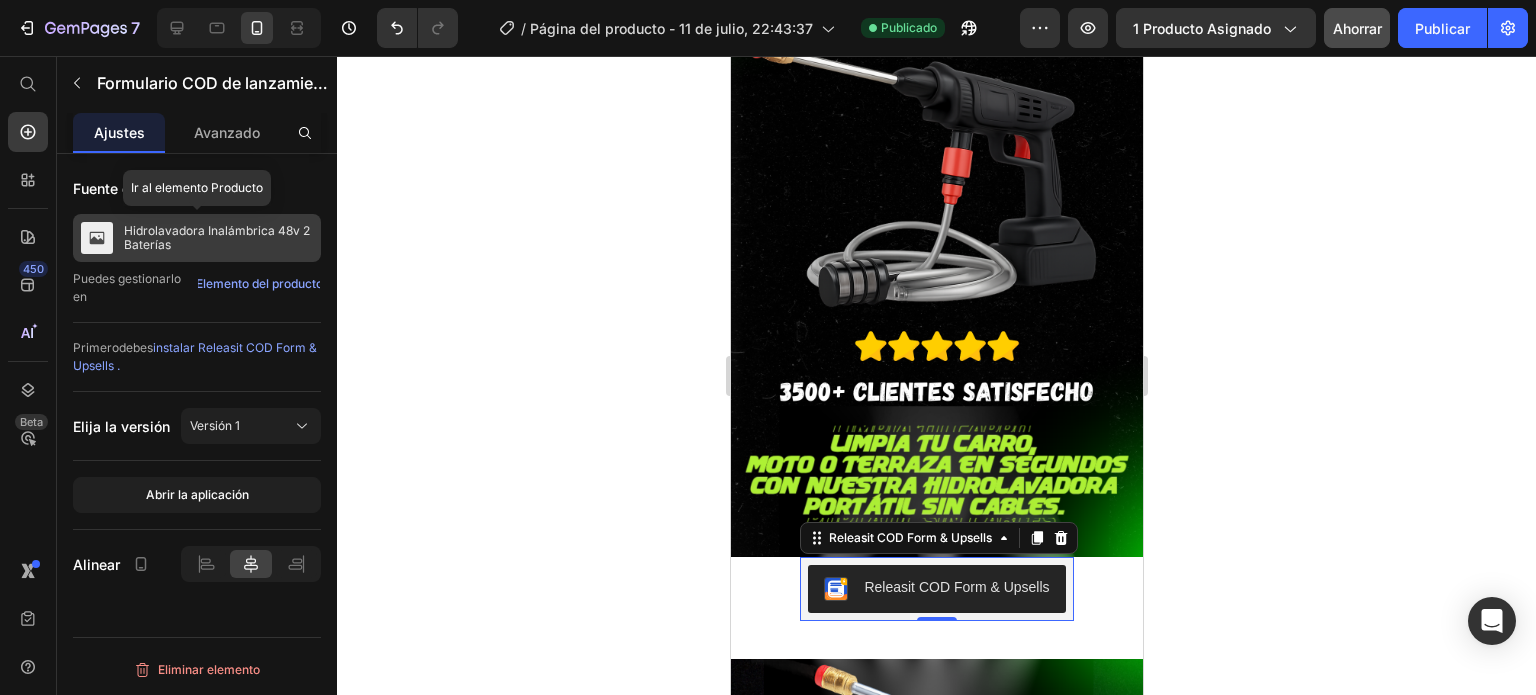 click on "Hidrolavadora Inalámbrica 48v 2 Baterías" at bounding box center [197, 238] 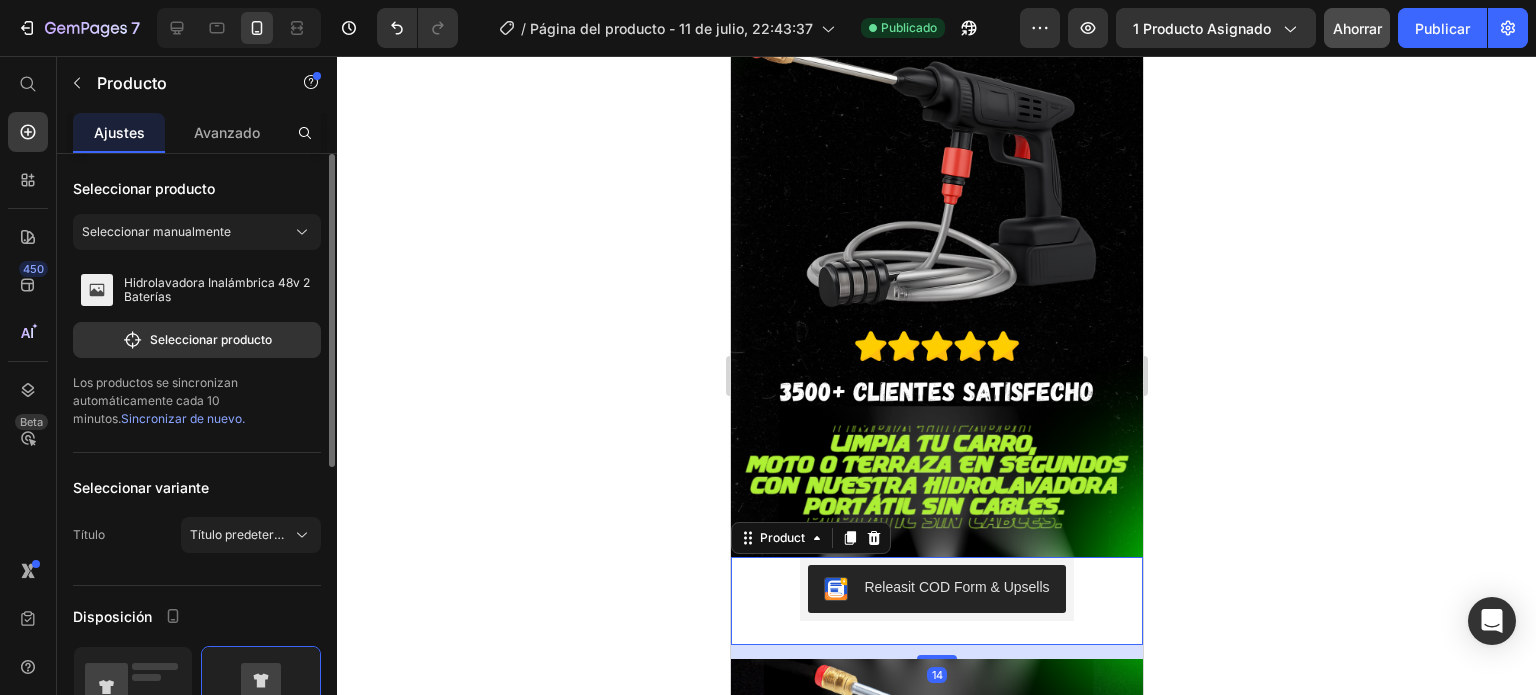 click on "Seleccionar manualmente" at bounding box center (197, 232) 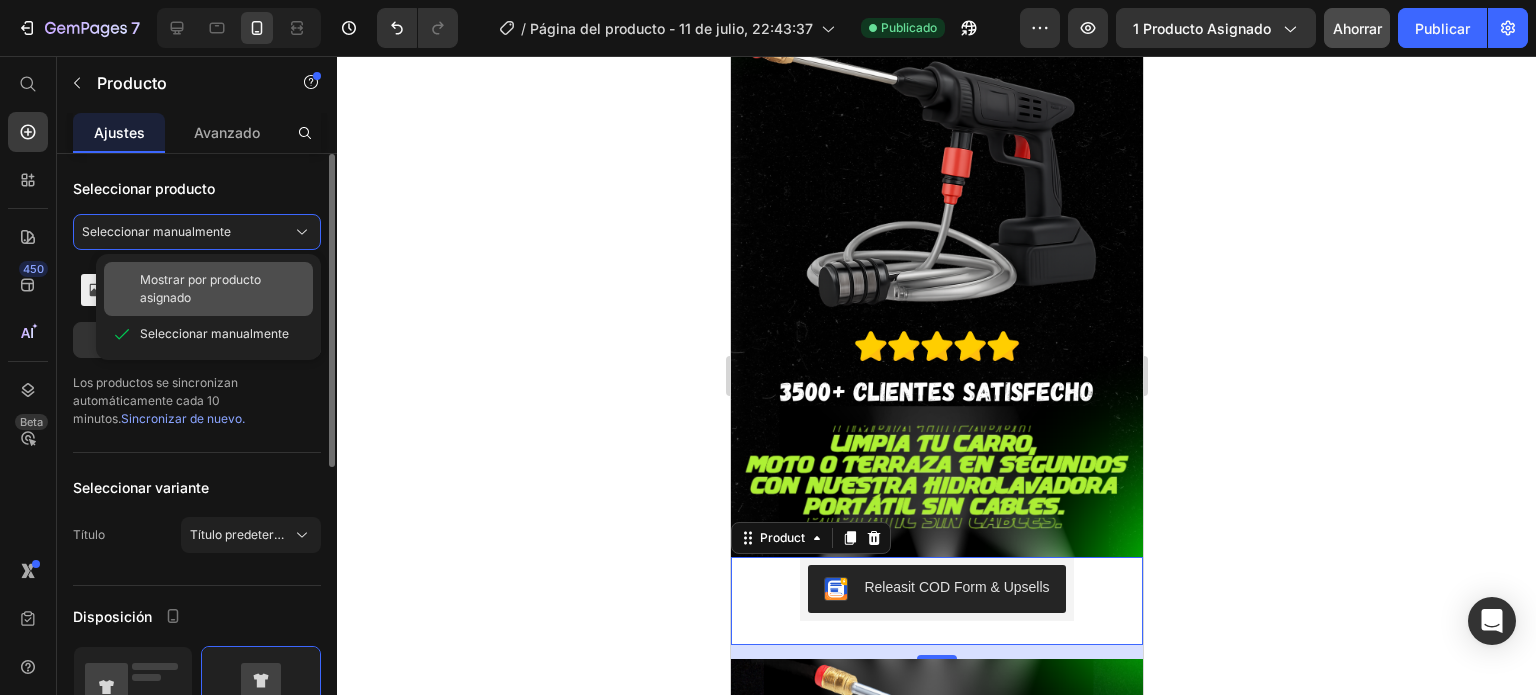click on "Mostrar por producto asignado" at bounding box center [200, 288] 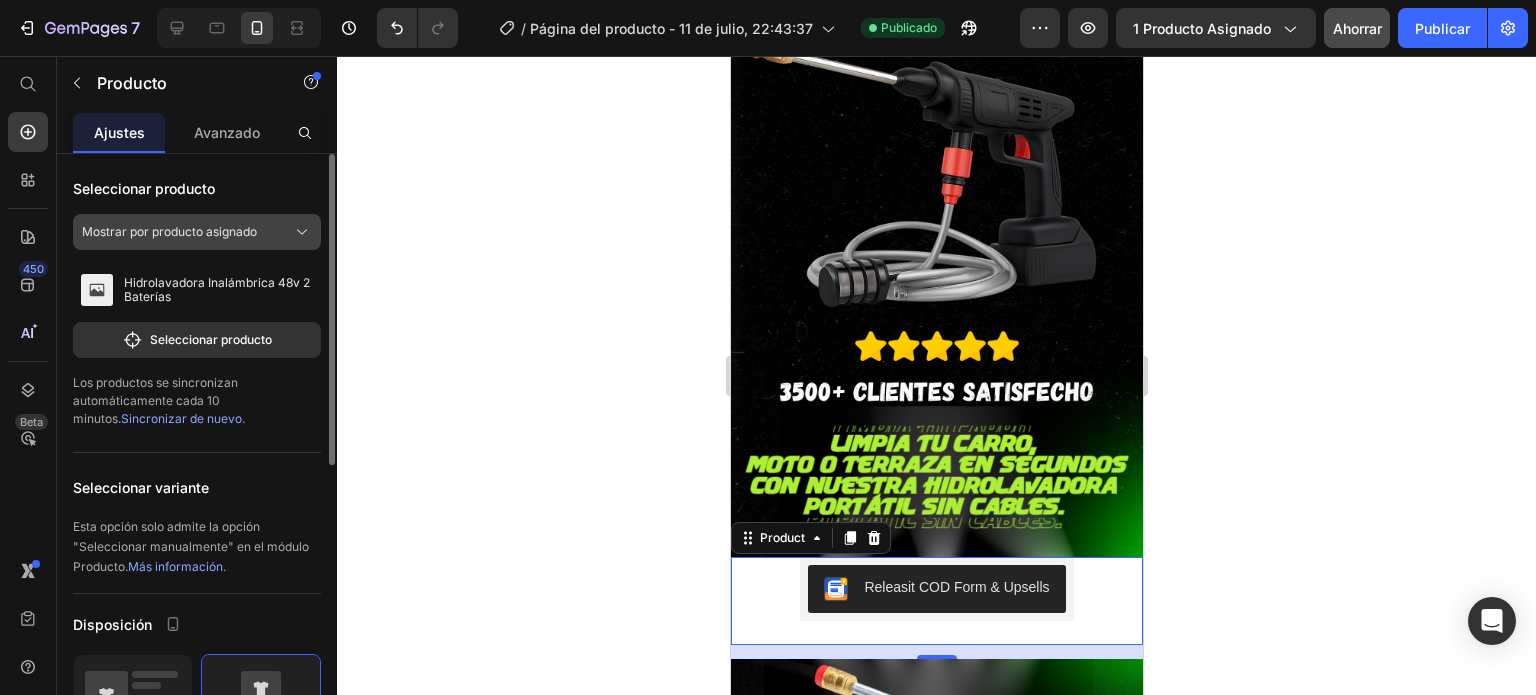 click on "Mostrar por producto asignado" at bounding box center [169, 231] 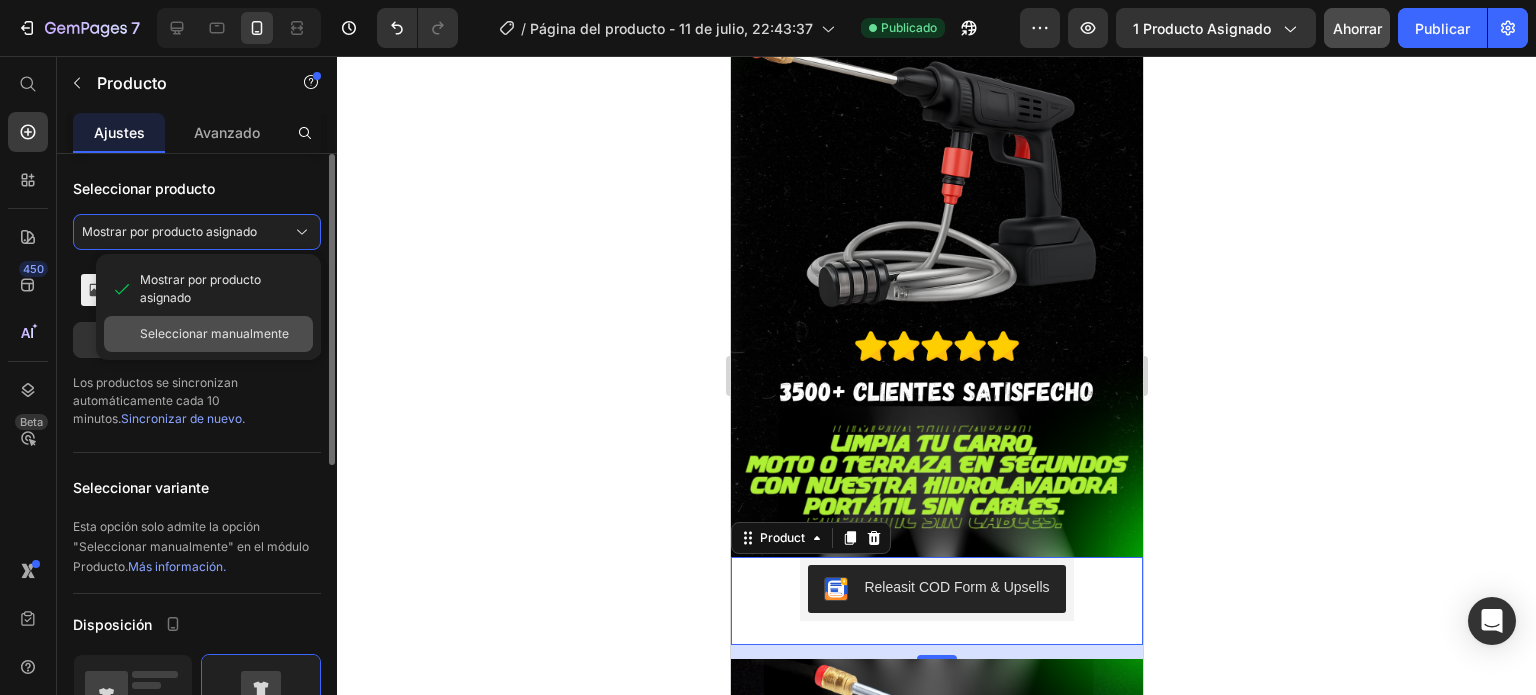 click on "Seleccionar manualmente" at bounding box center [214, 333] 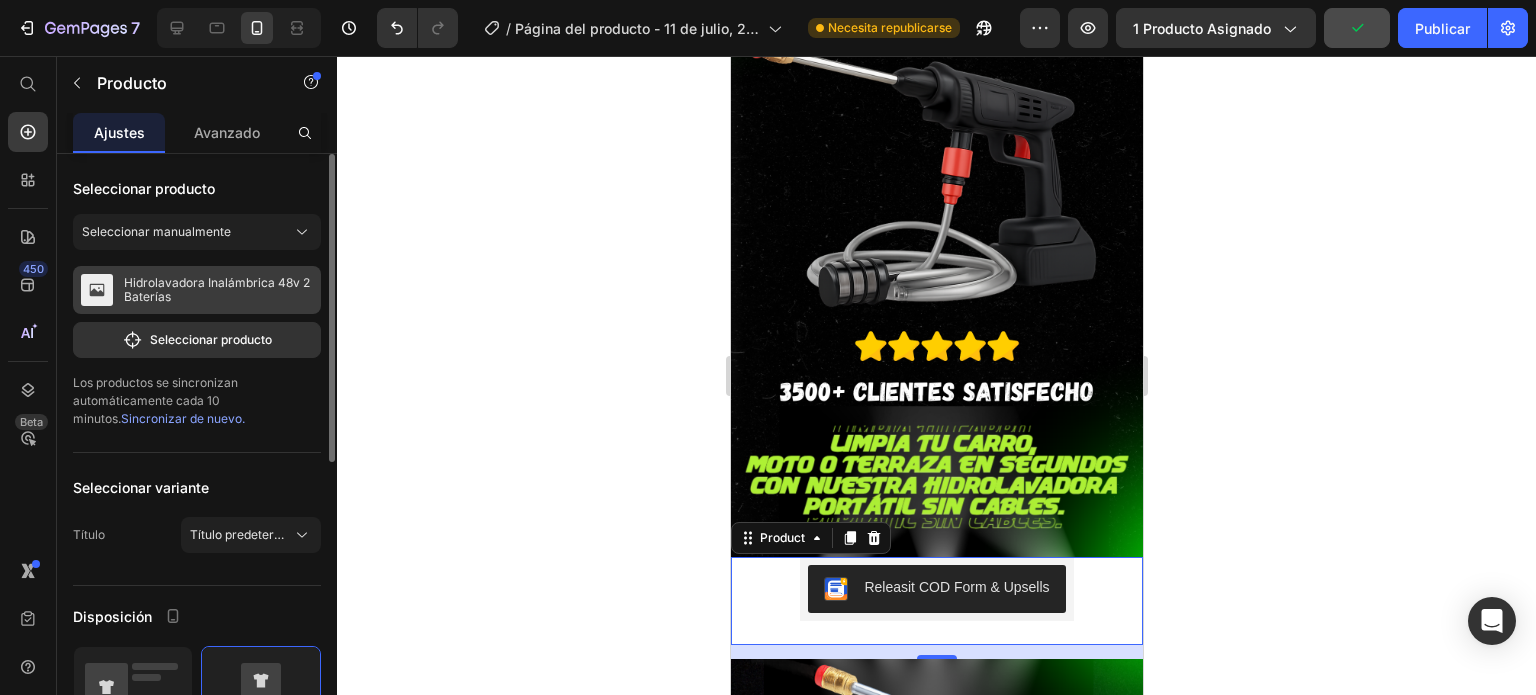 click on "Hidrolavadora Inalámbrica 48v 2 Baterías" at bounding box center [218, 290] 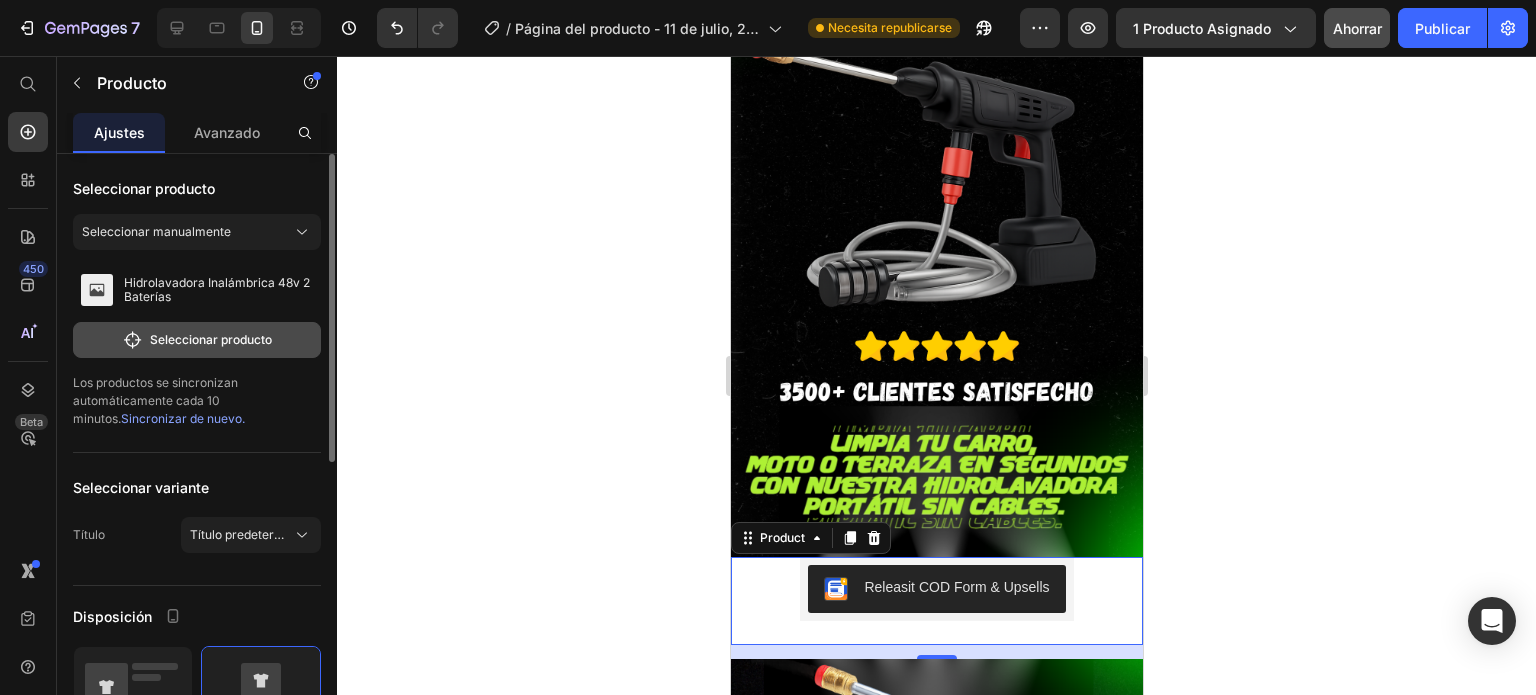 click on "Seleccionar producto" at bounding box center [211, 339] 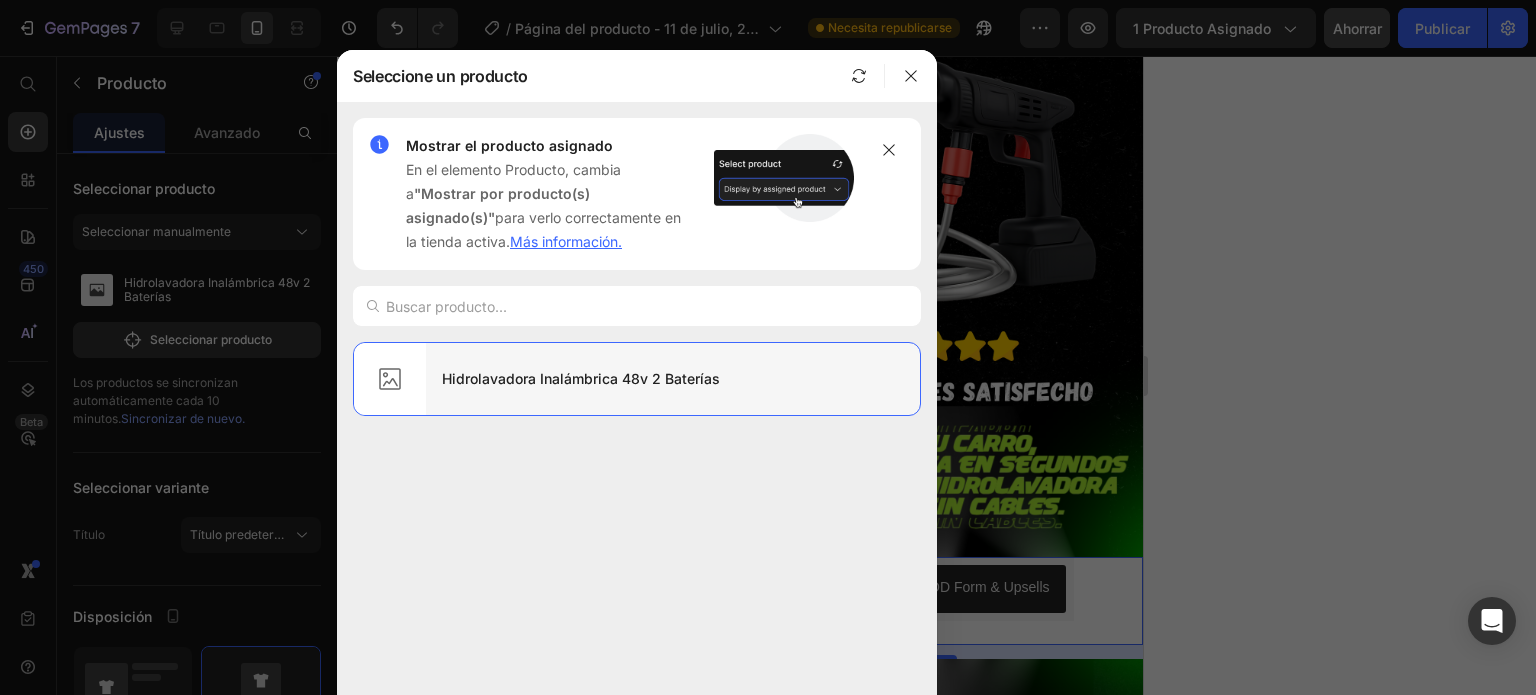 click on "Hidrolavadora Inalámbrica 48v 2 Baterías" at bounding box center [581, 378] 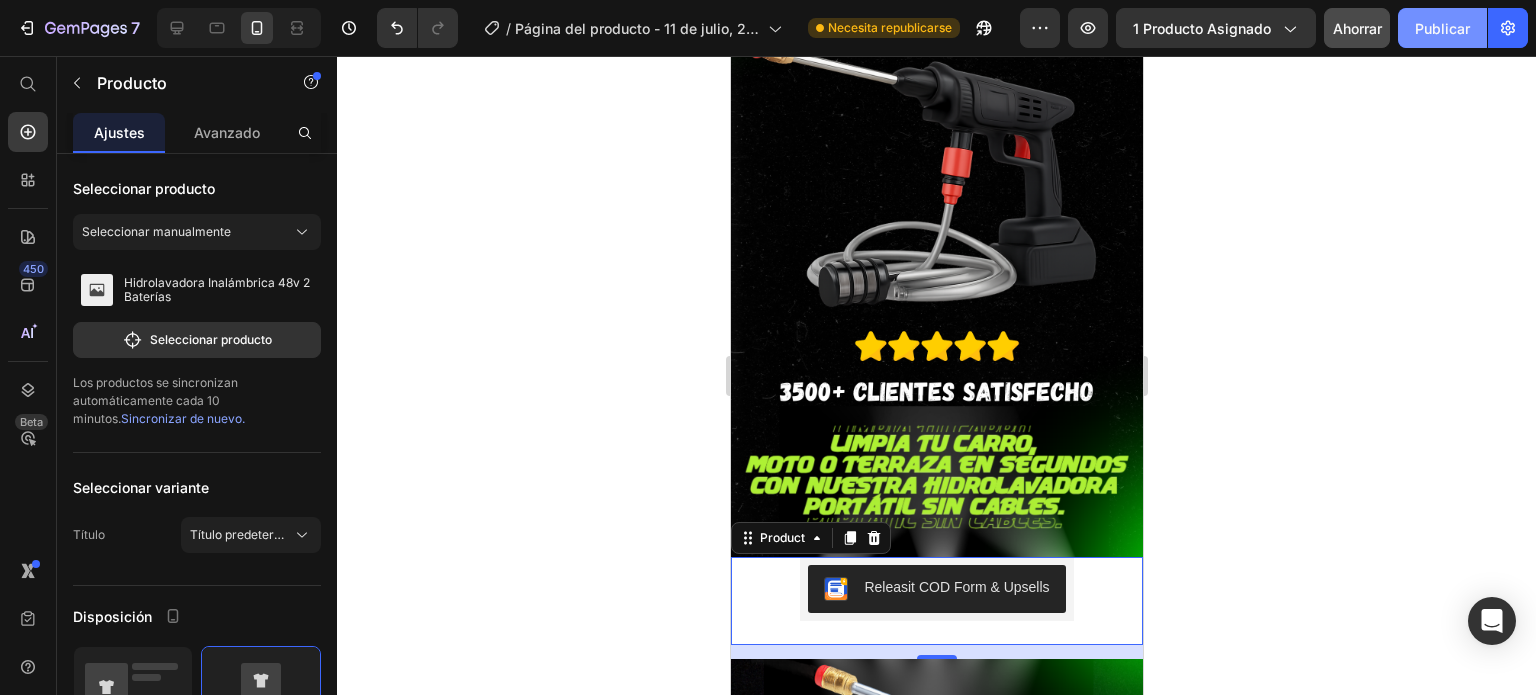click on "Publicar" at bounding box center [1442, 28] 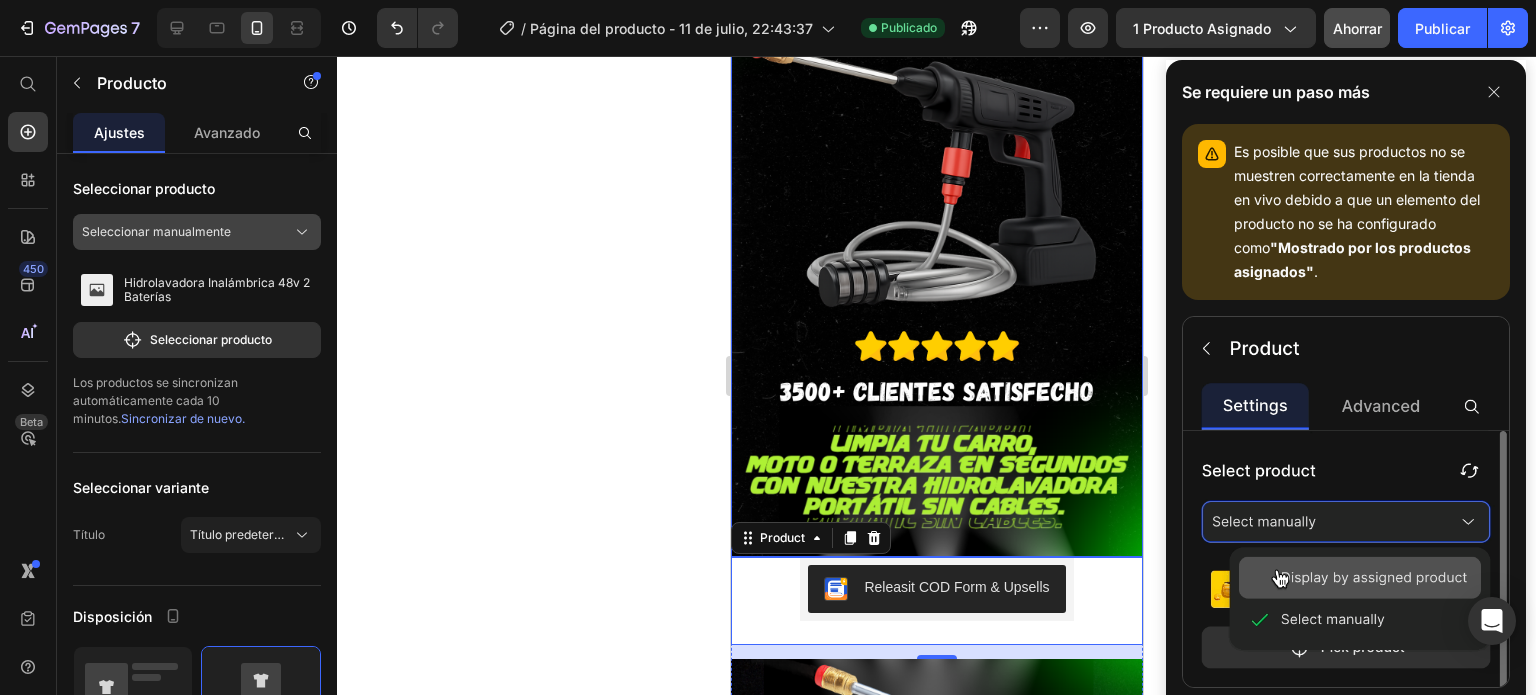 click on "Seleccionar manualmente" 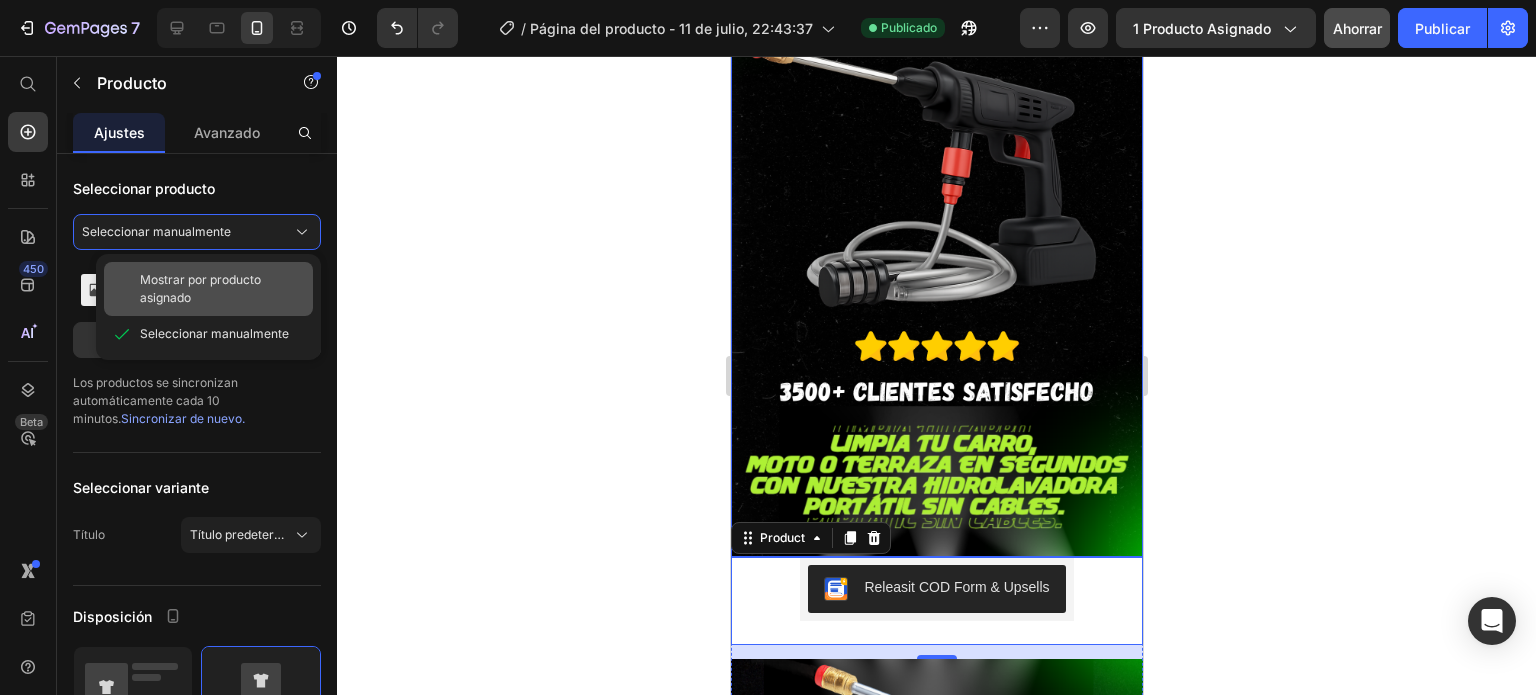click on "Mostrar por producto asignado" at bounding box center [222, 289] 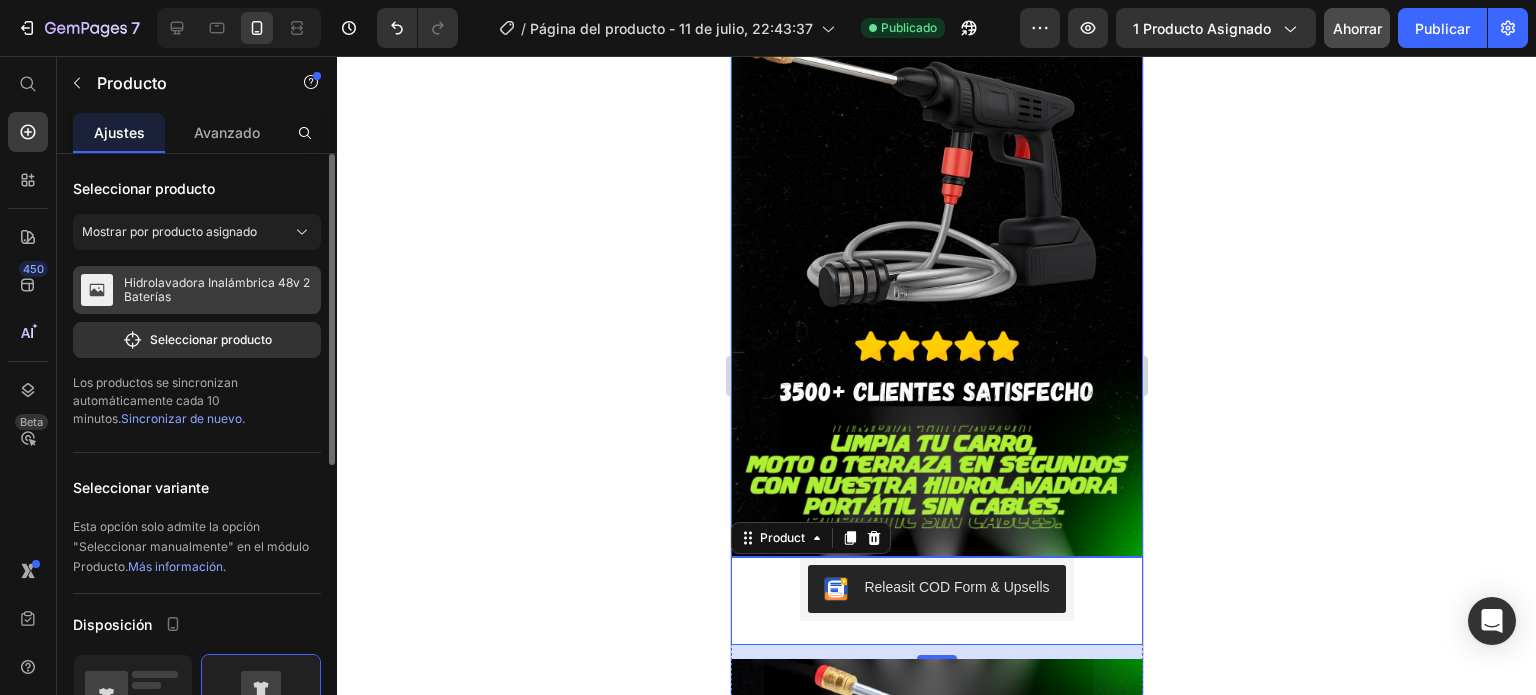 click on "Hidrolavadora Inalámbrica 48v 2 Baterías" at bounding box center [217, 289] 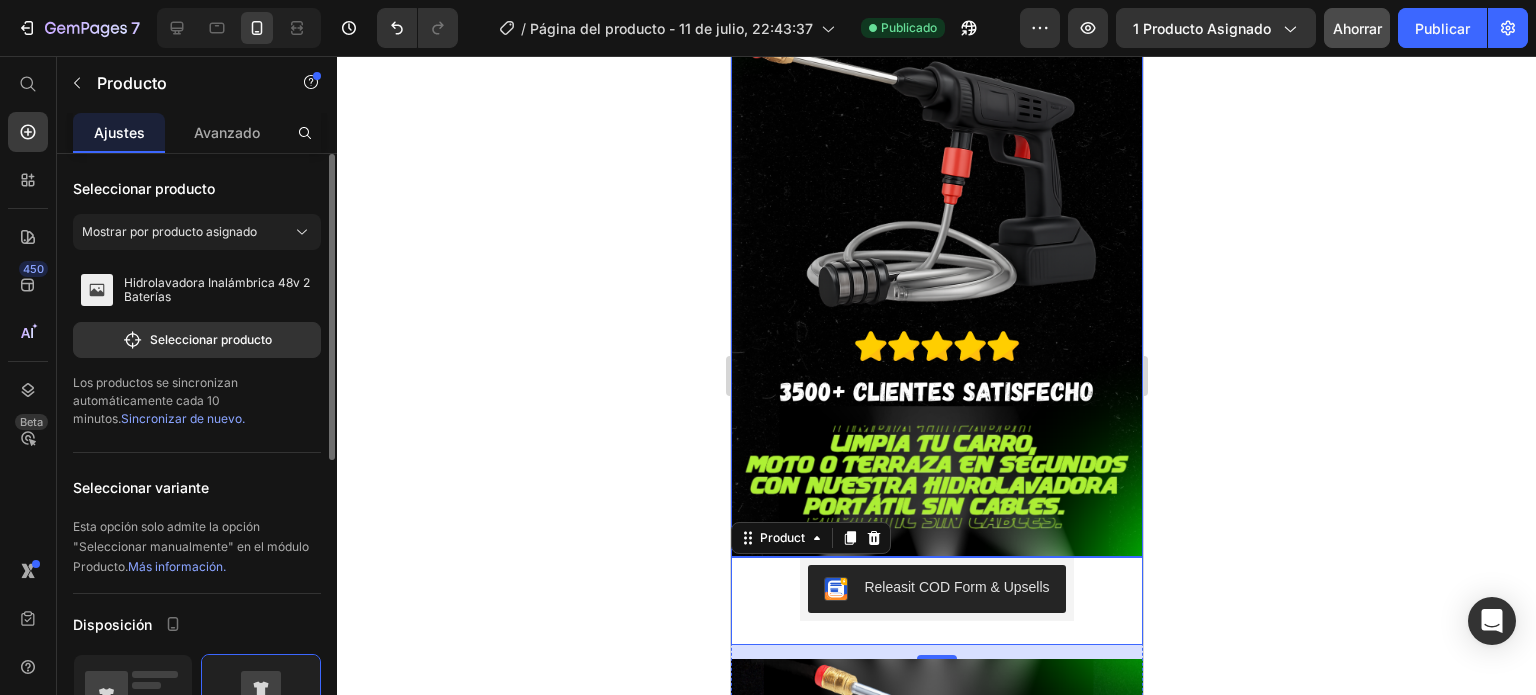 scroll, scrollTop: 0, scrollLeft: 0, axis: both 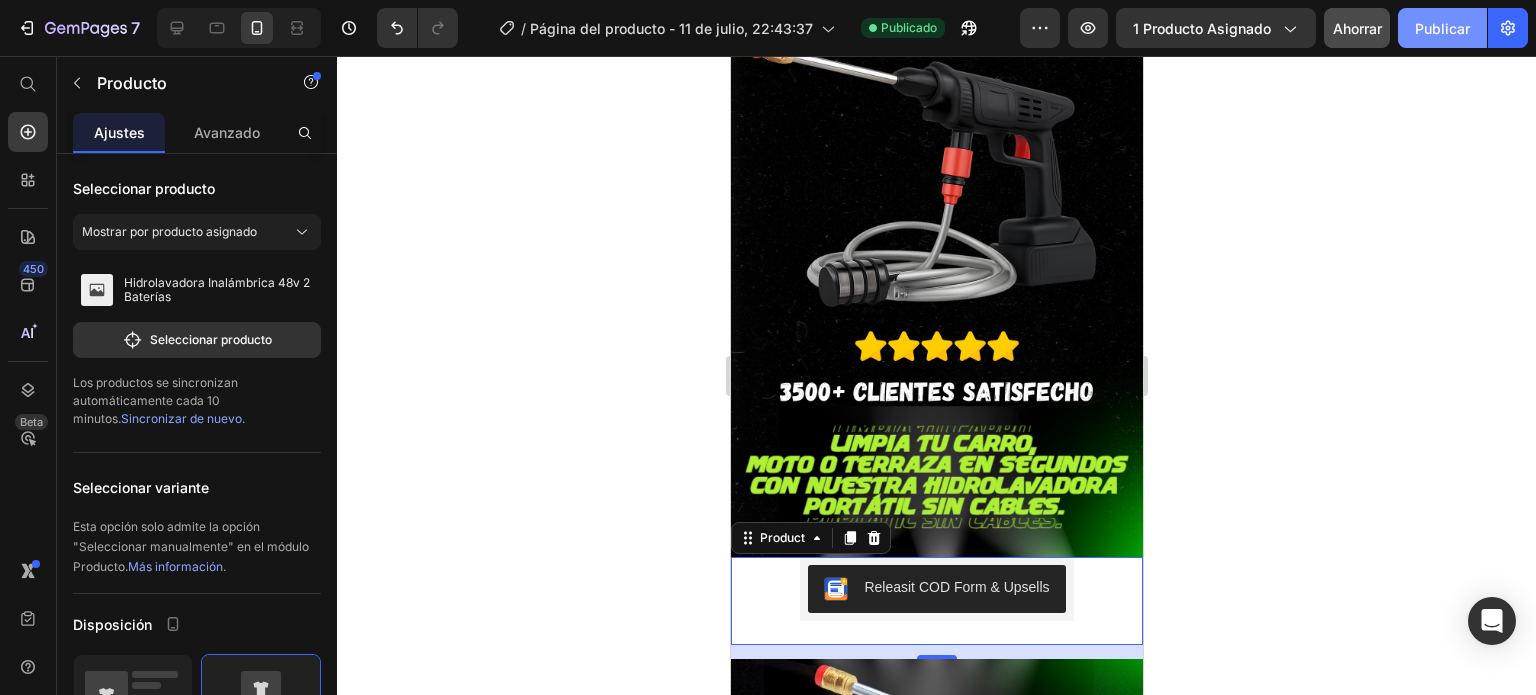 click on "Publicar" at bounding box center (1442, 28) 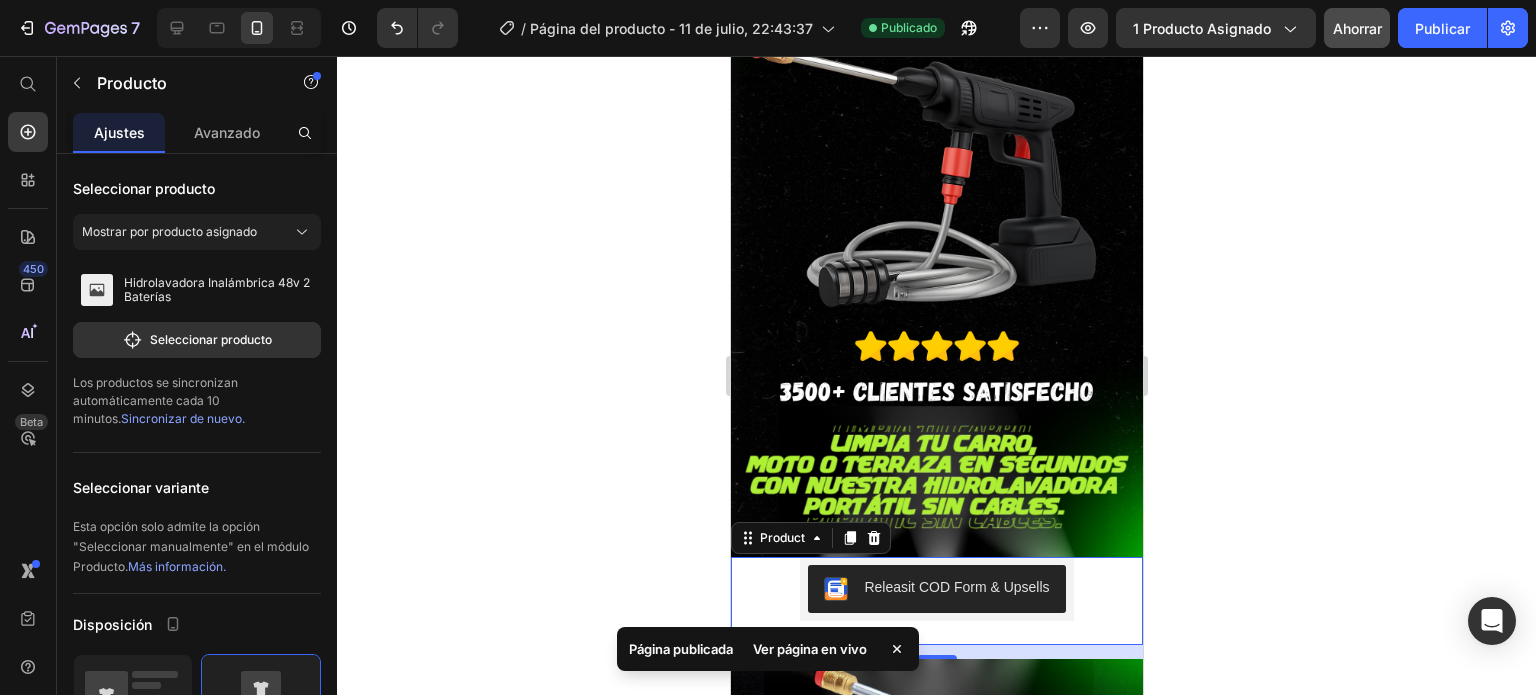 click on "Ver página en vivo" at bounding box center (810, 649) 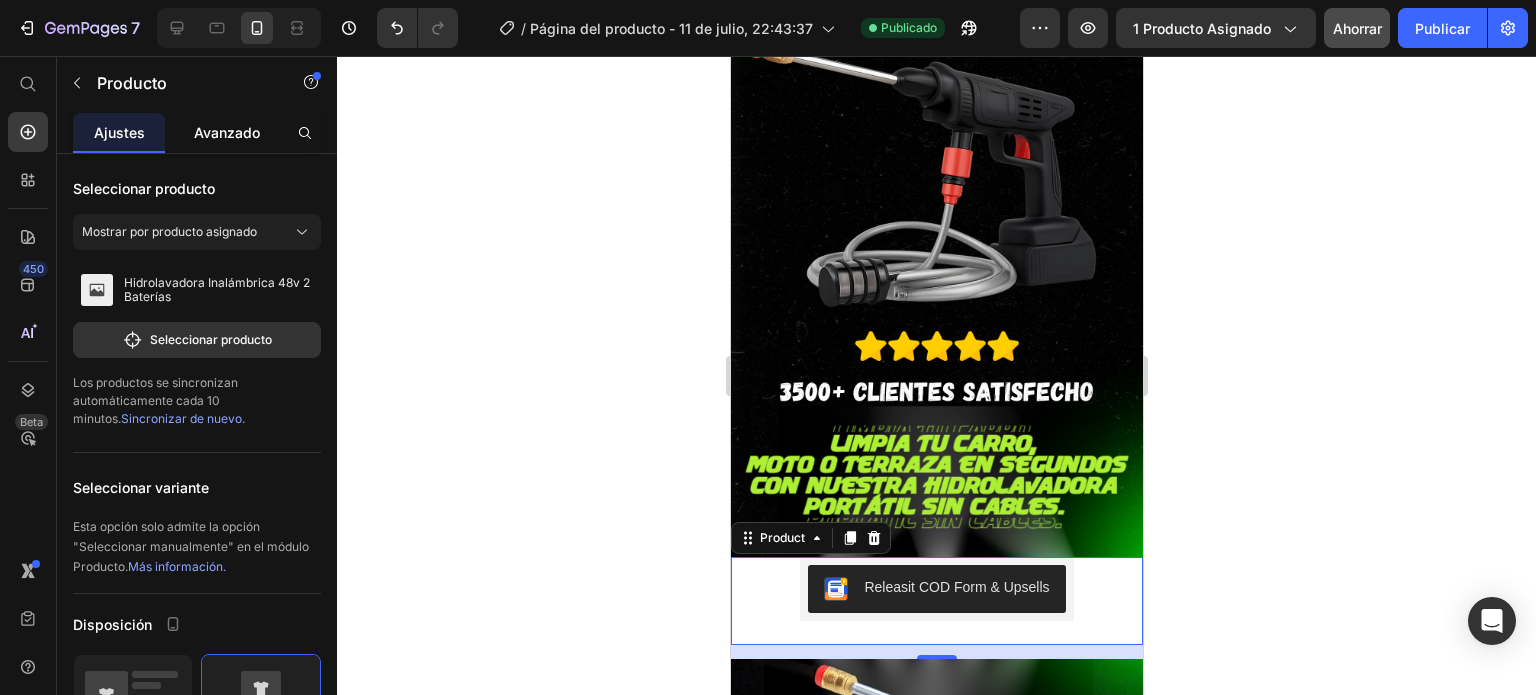 click on "Avanzado" at bounding box center [227, 132] 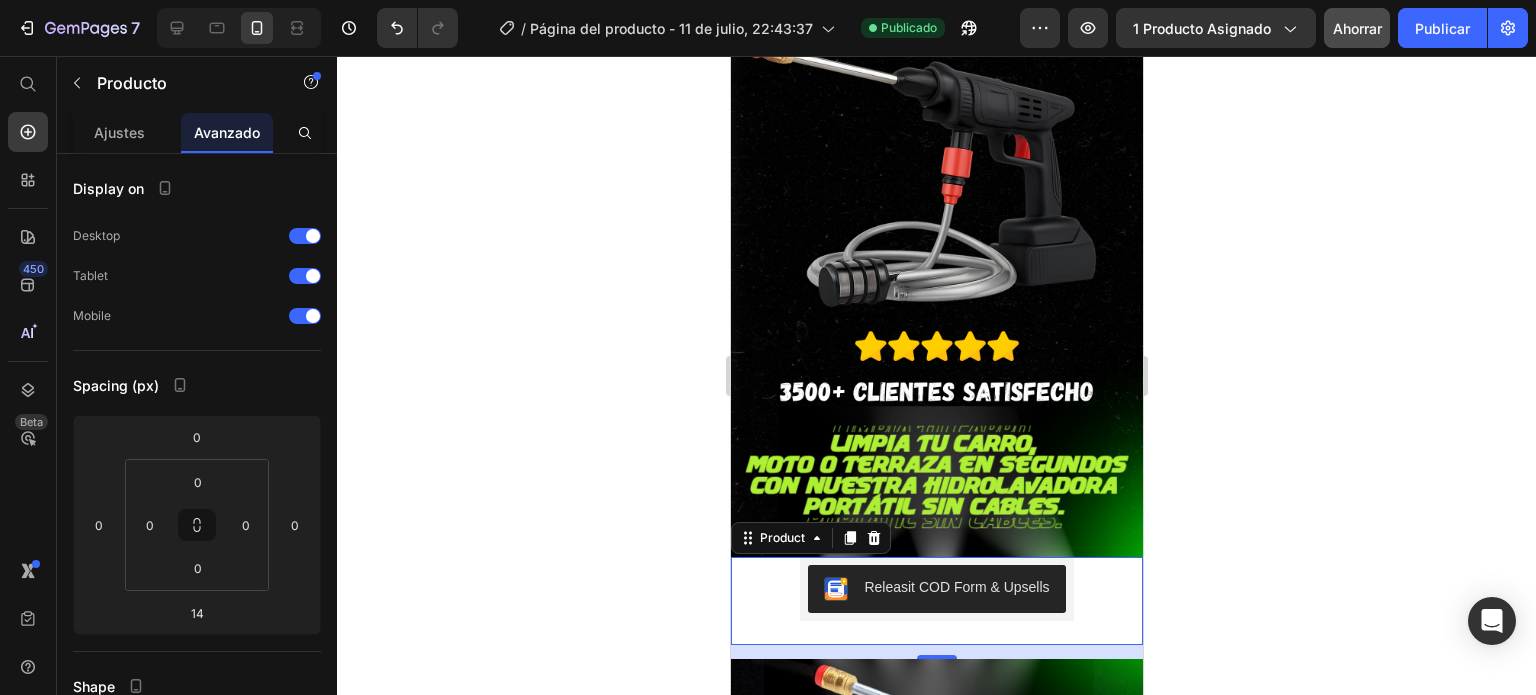 scroll, scrollTop: 0, scrollLeft: 0, axis: both 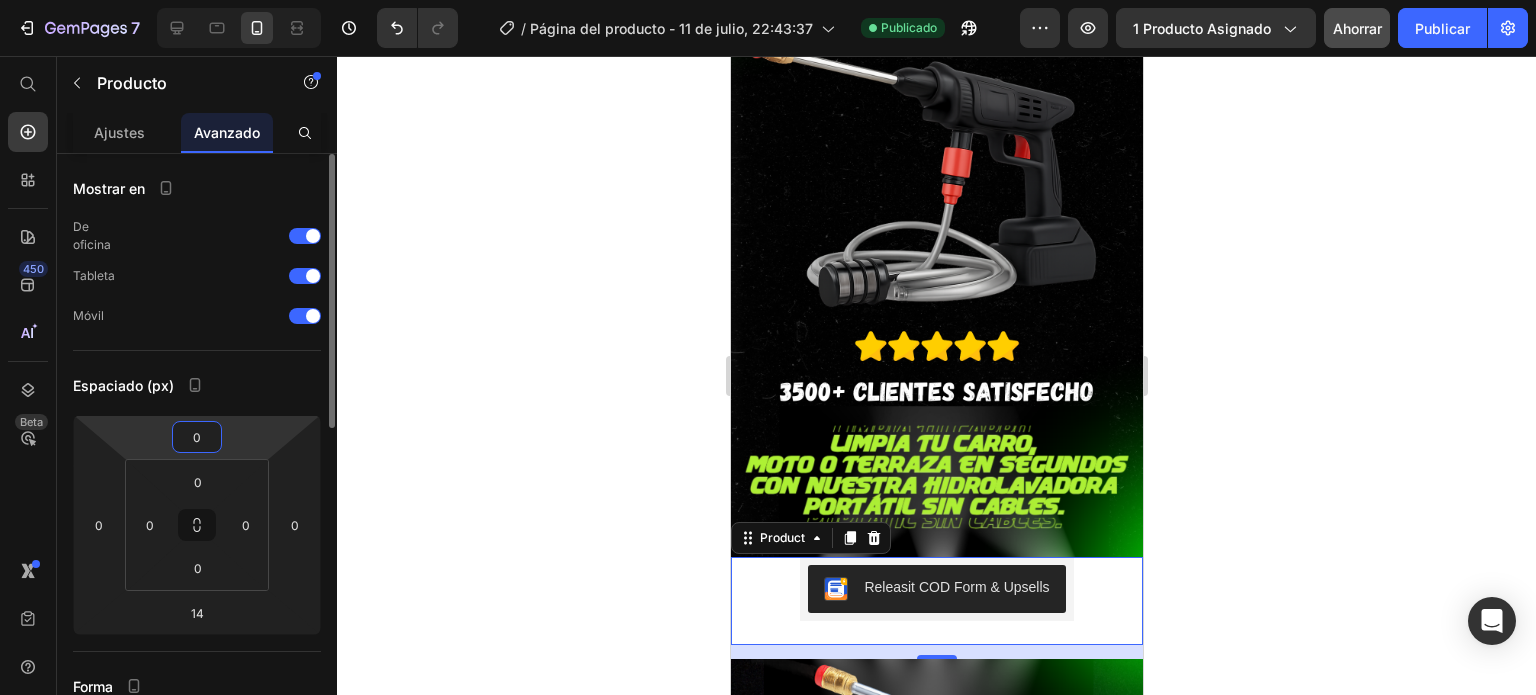 click on "0" at bounding box center [197, 437] 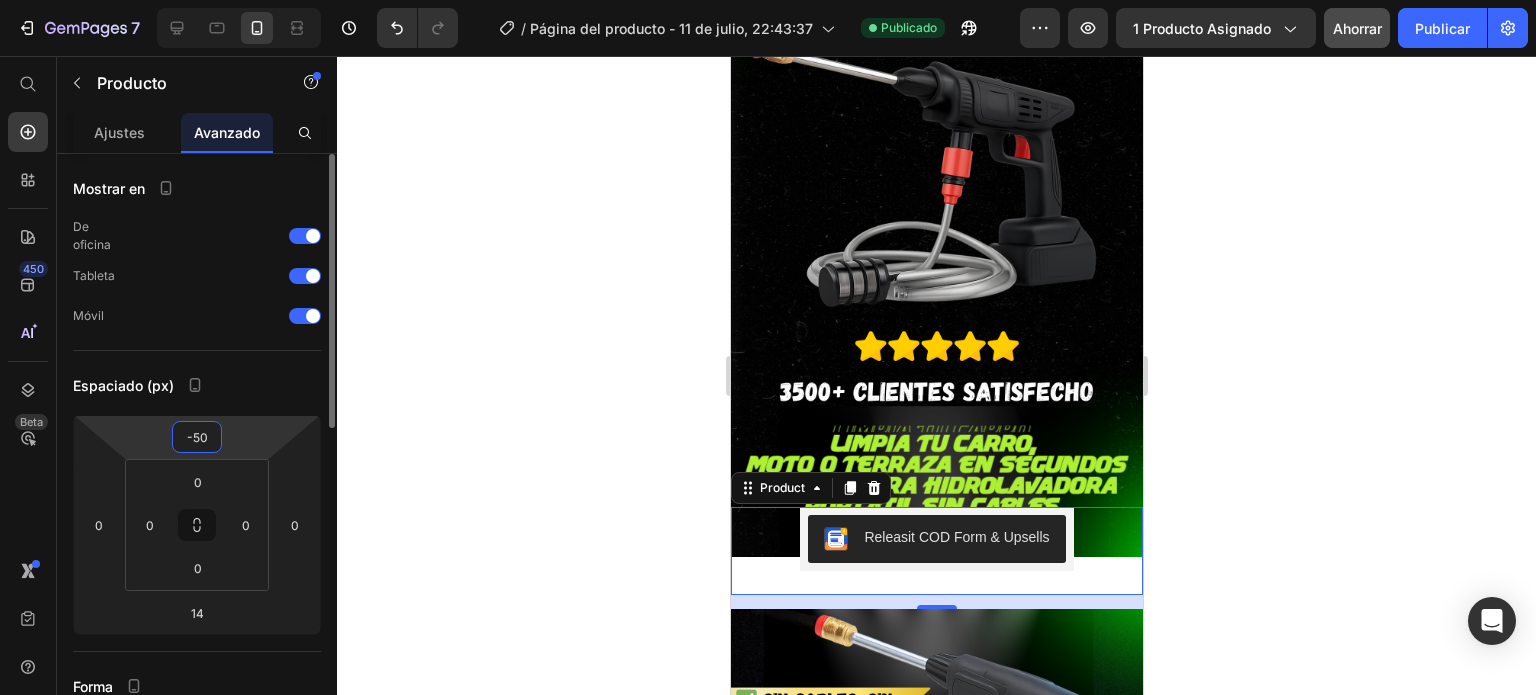 type on "-5" 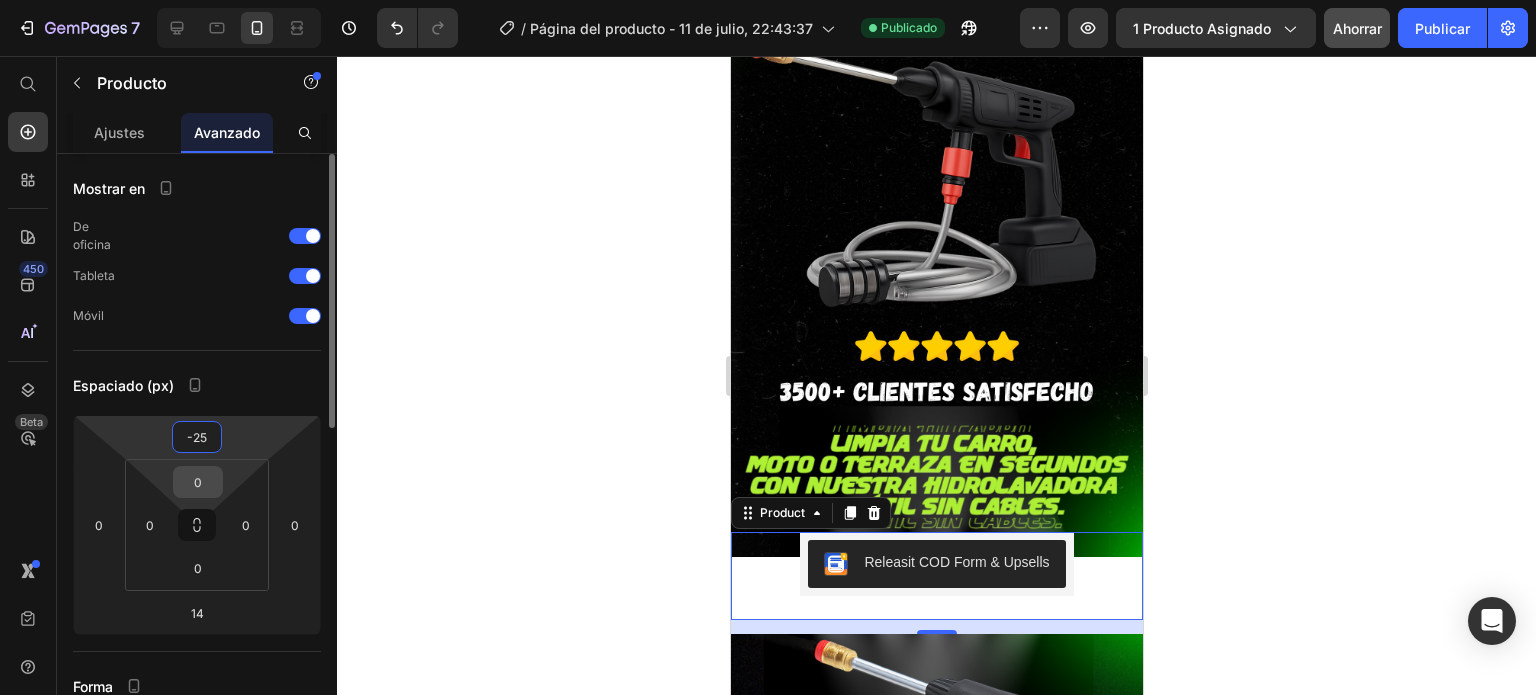 type on "-25" 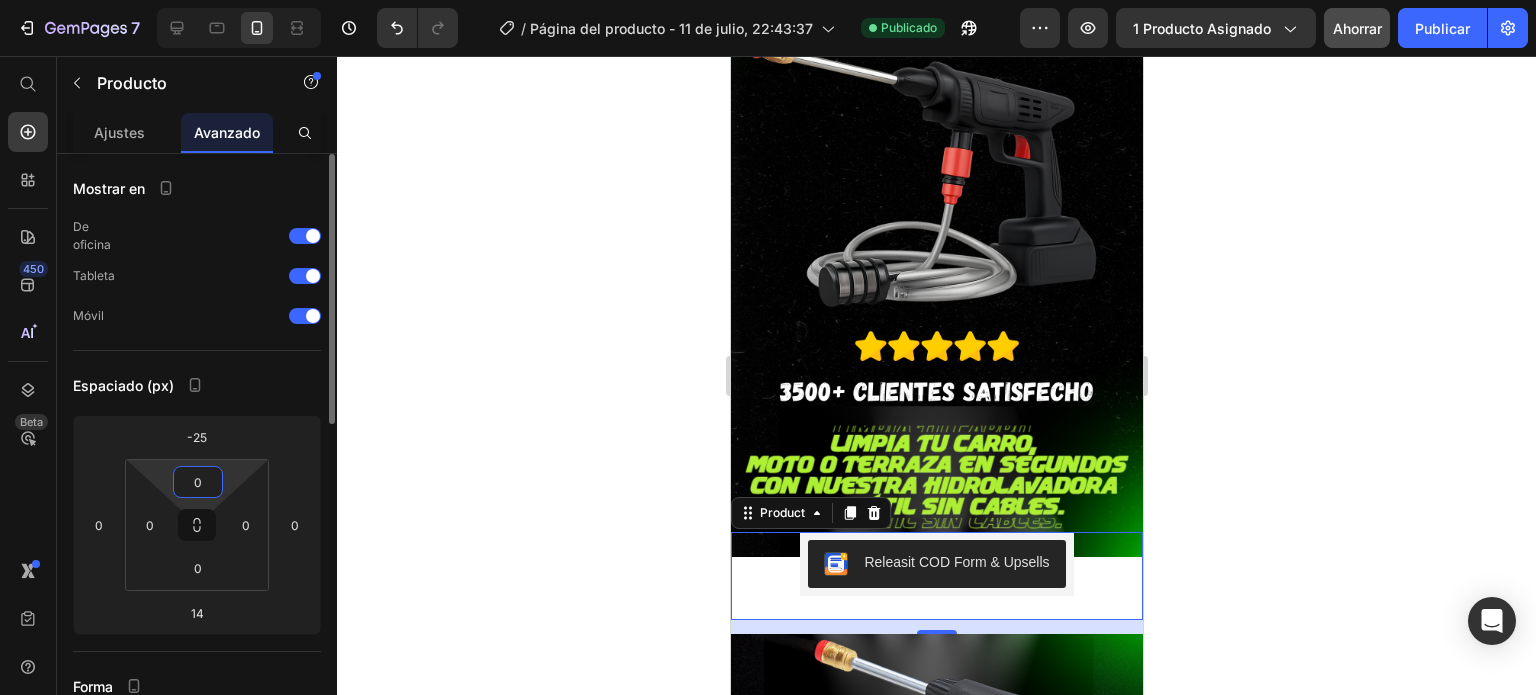 click on "0" at bounding box center (198, 482) 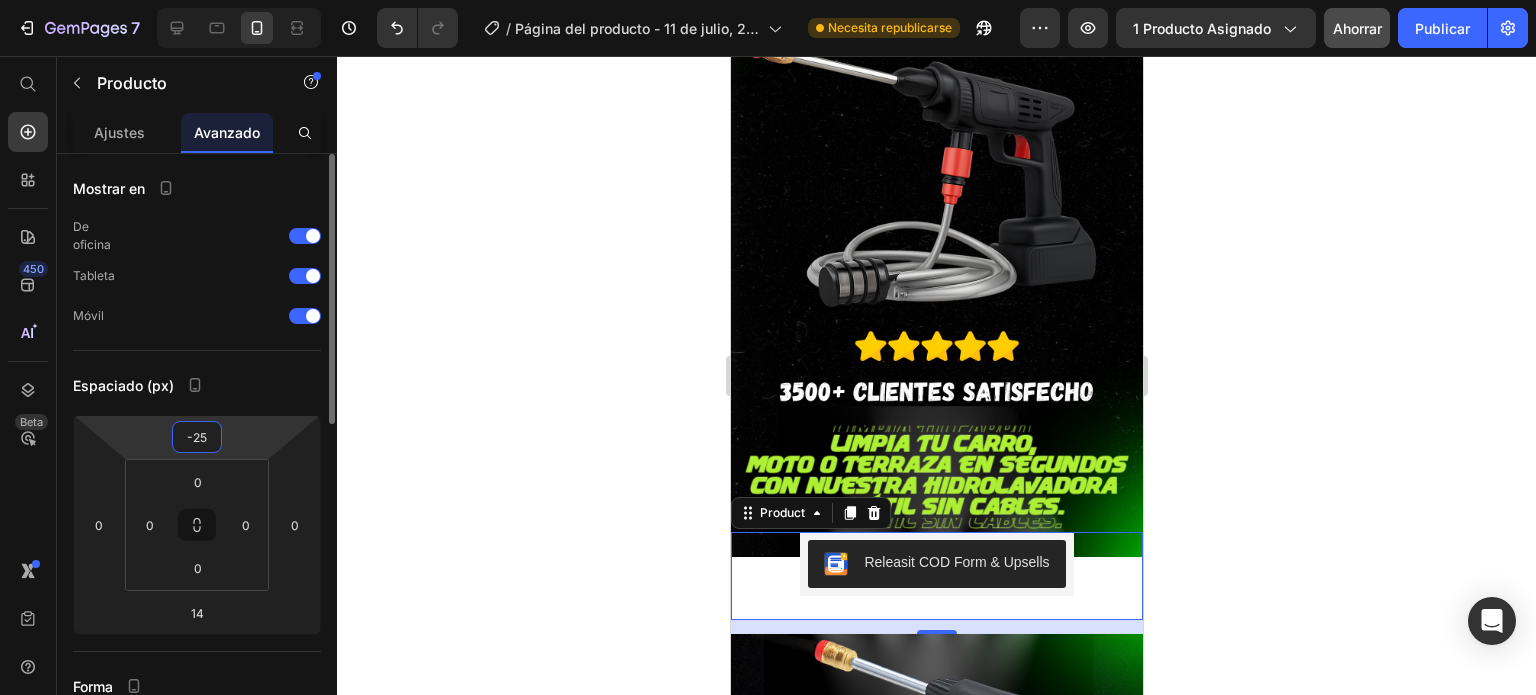 click on "-25" at bounding box center [197, 437] 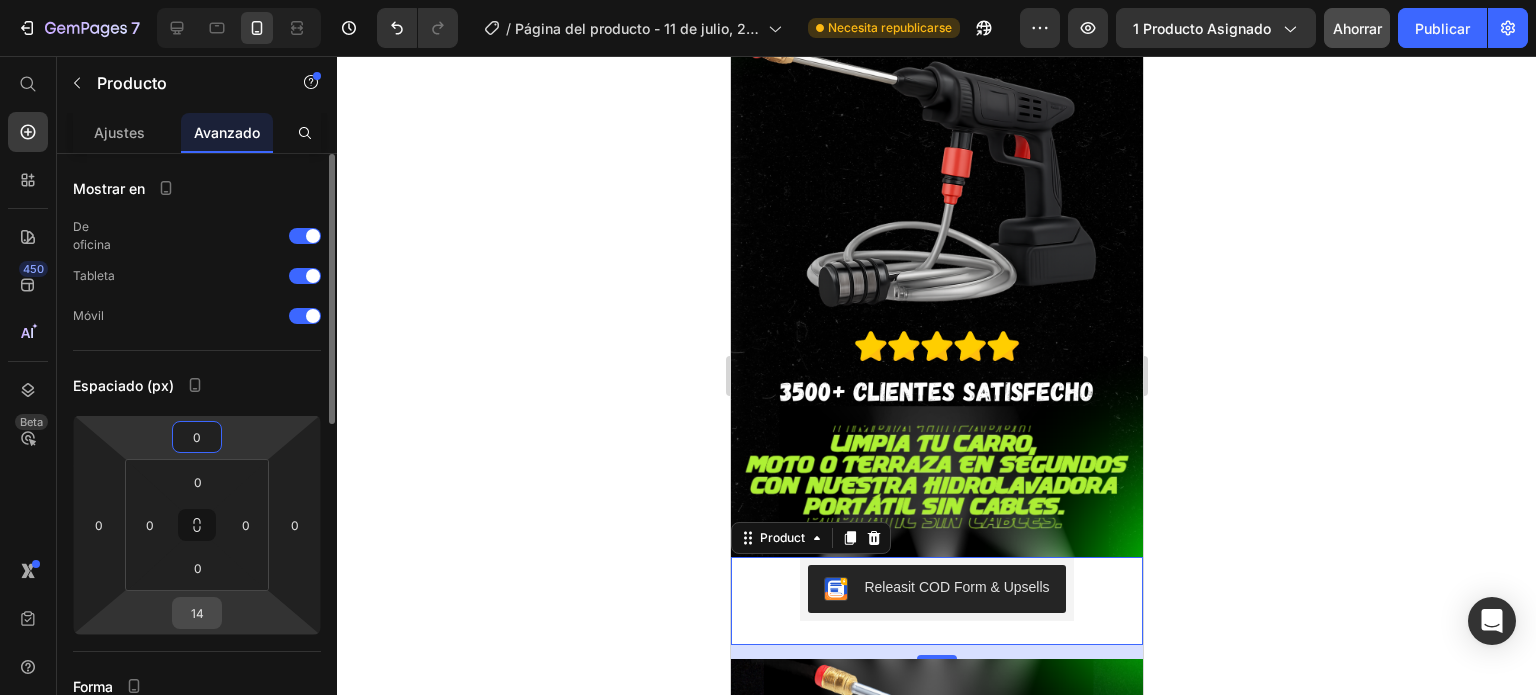 type on "0" 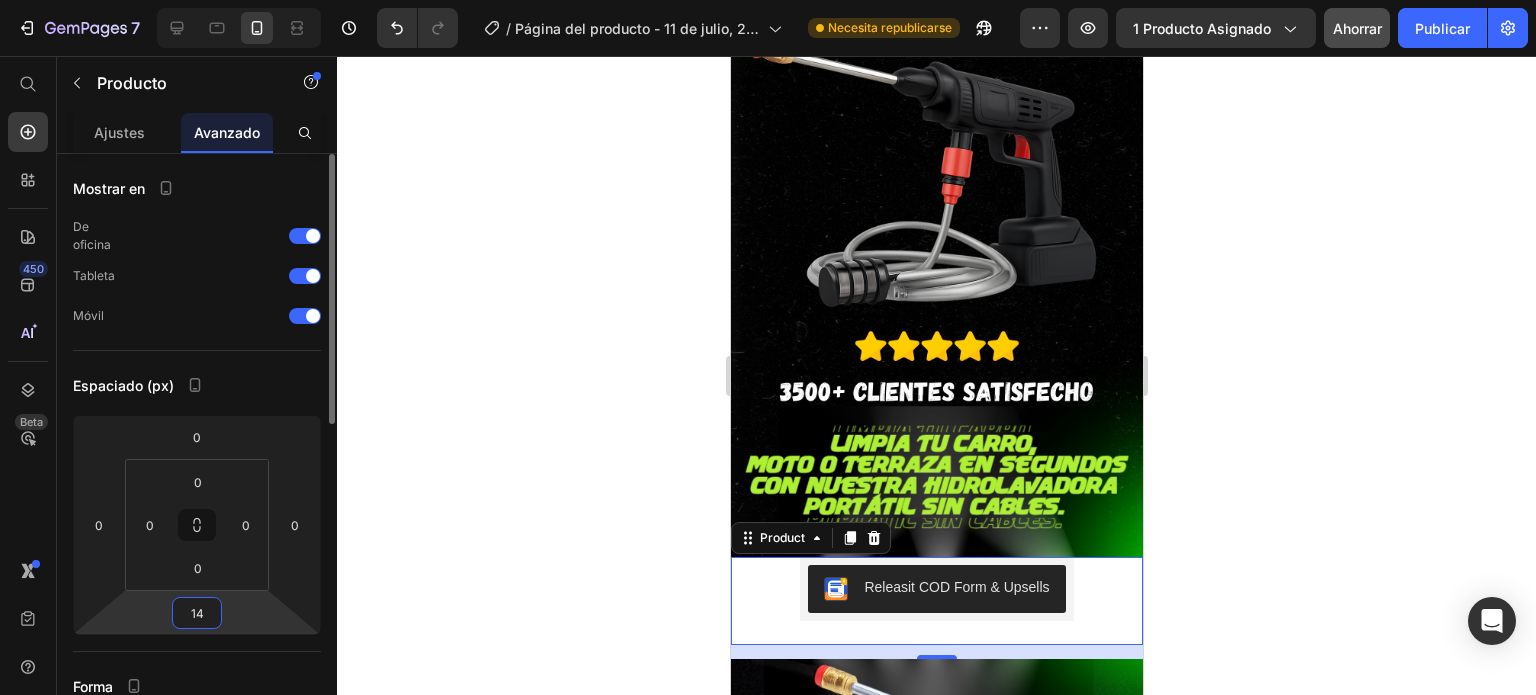 click on "14" at bounding box center [197, 613] 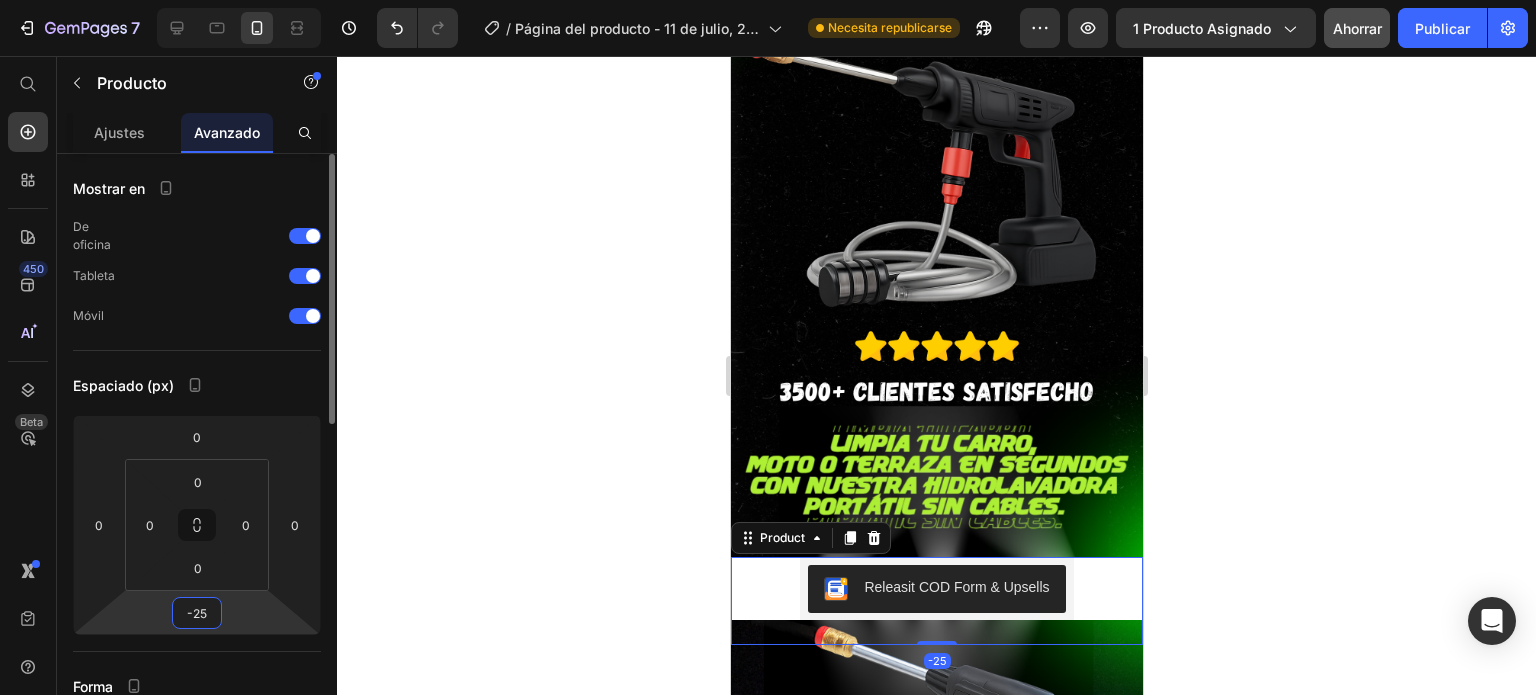 type on "-2" 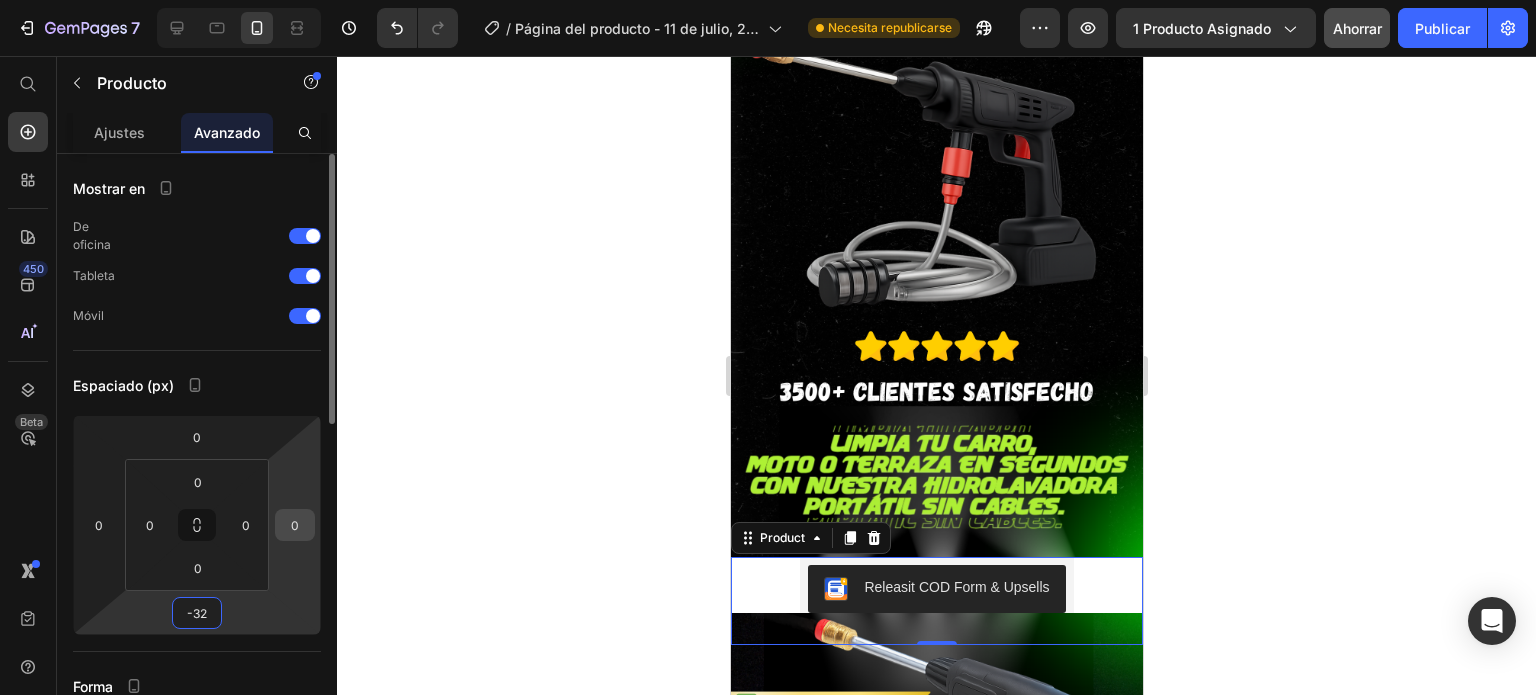 type on "-32" 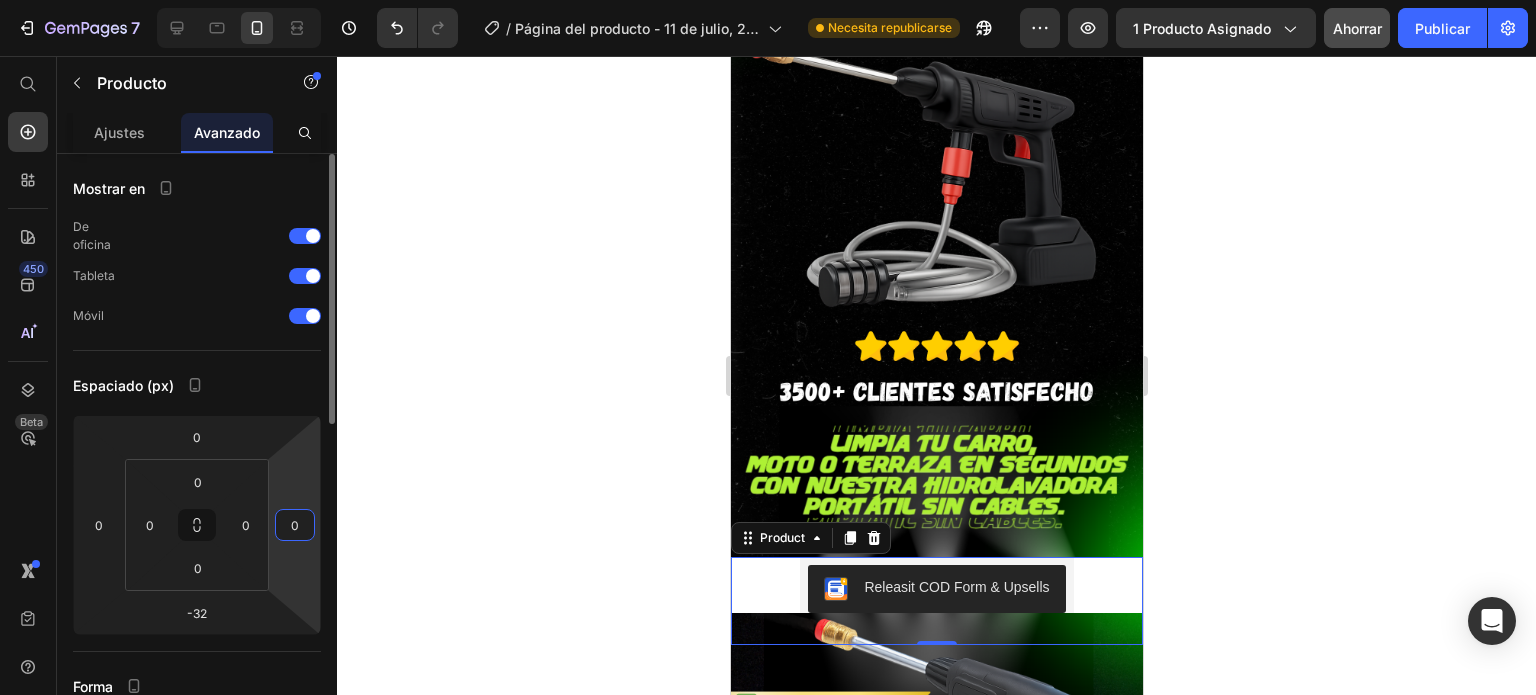 click on "0" at bounding box center (295, 525) 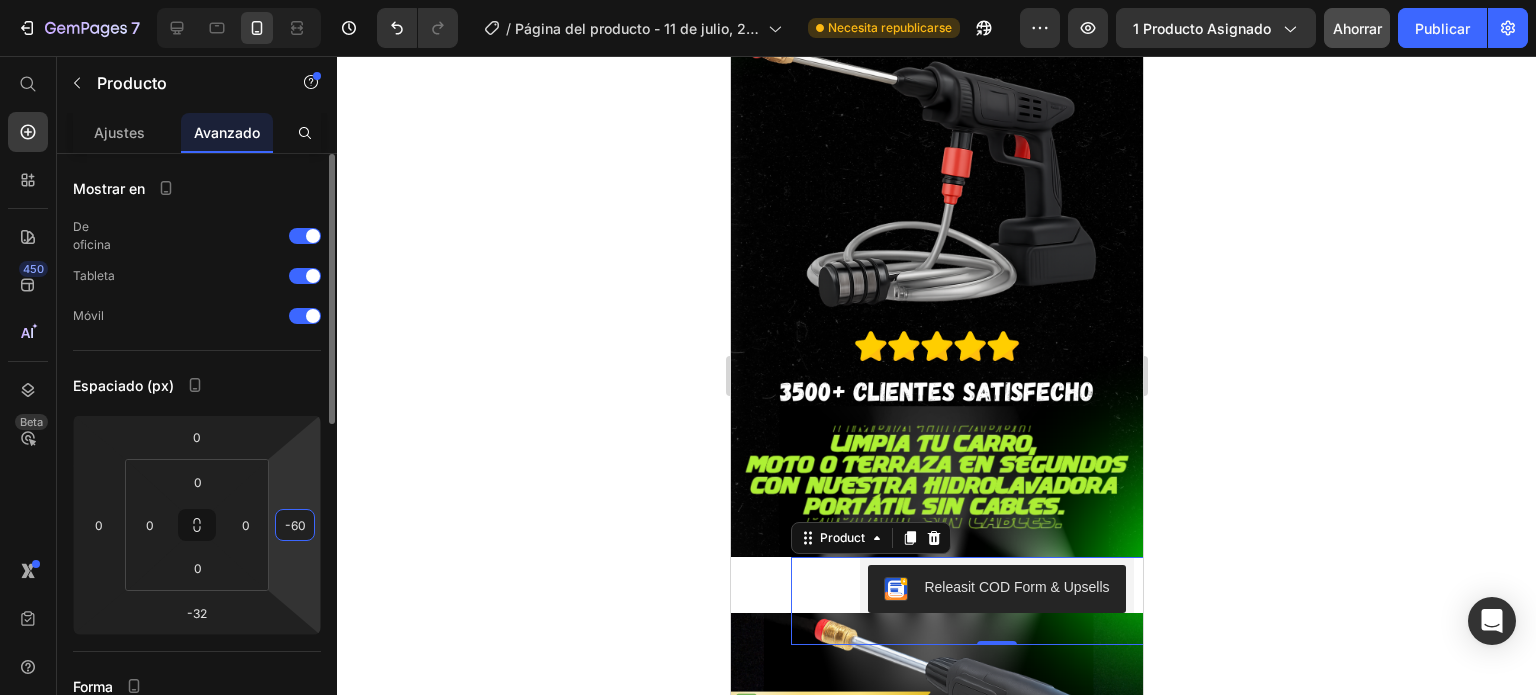 type on "-6" 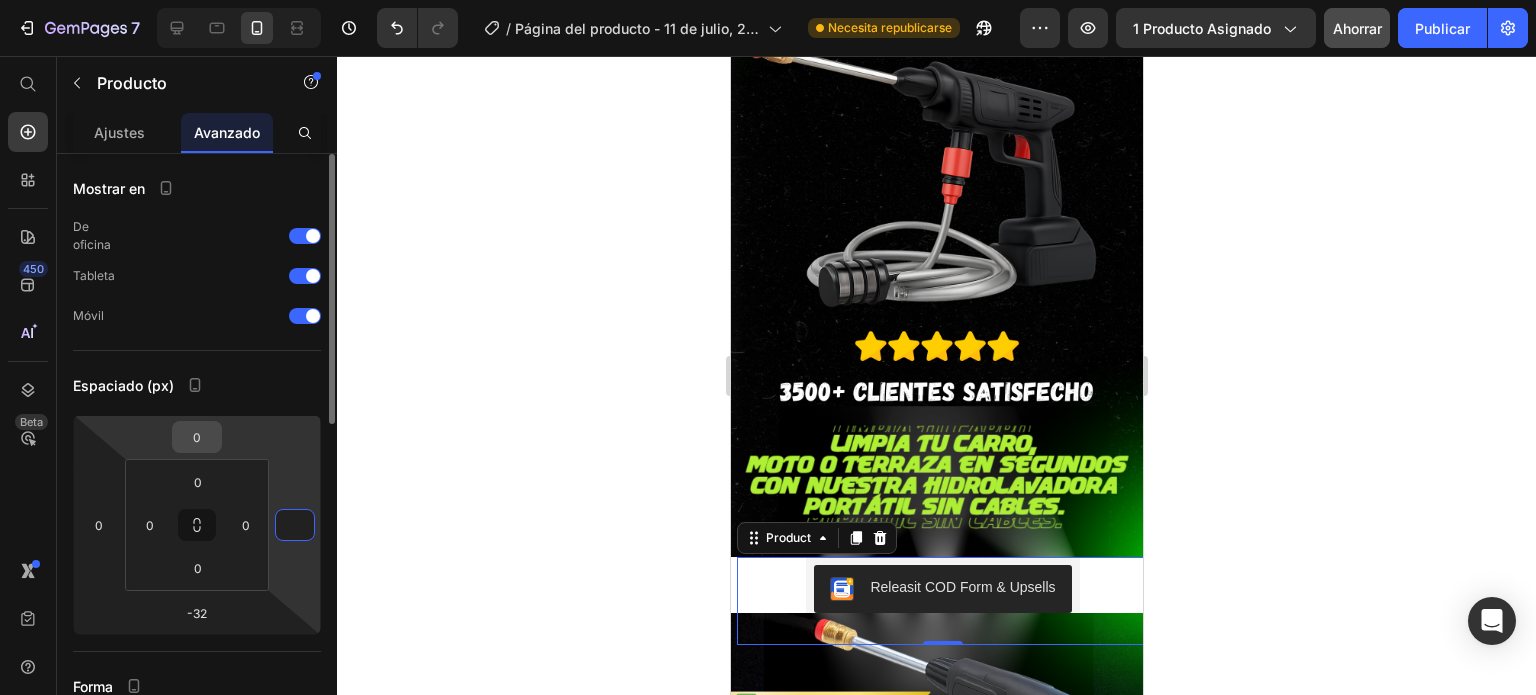 type on "0" 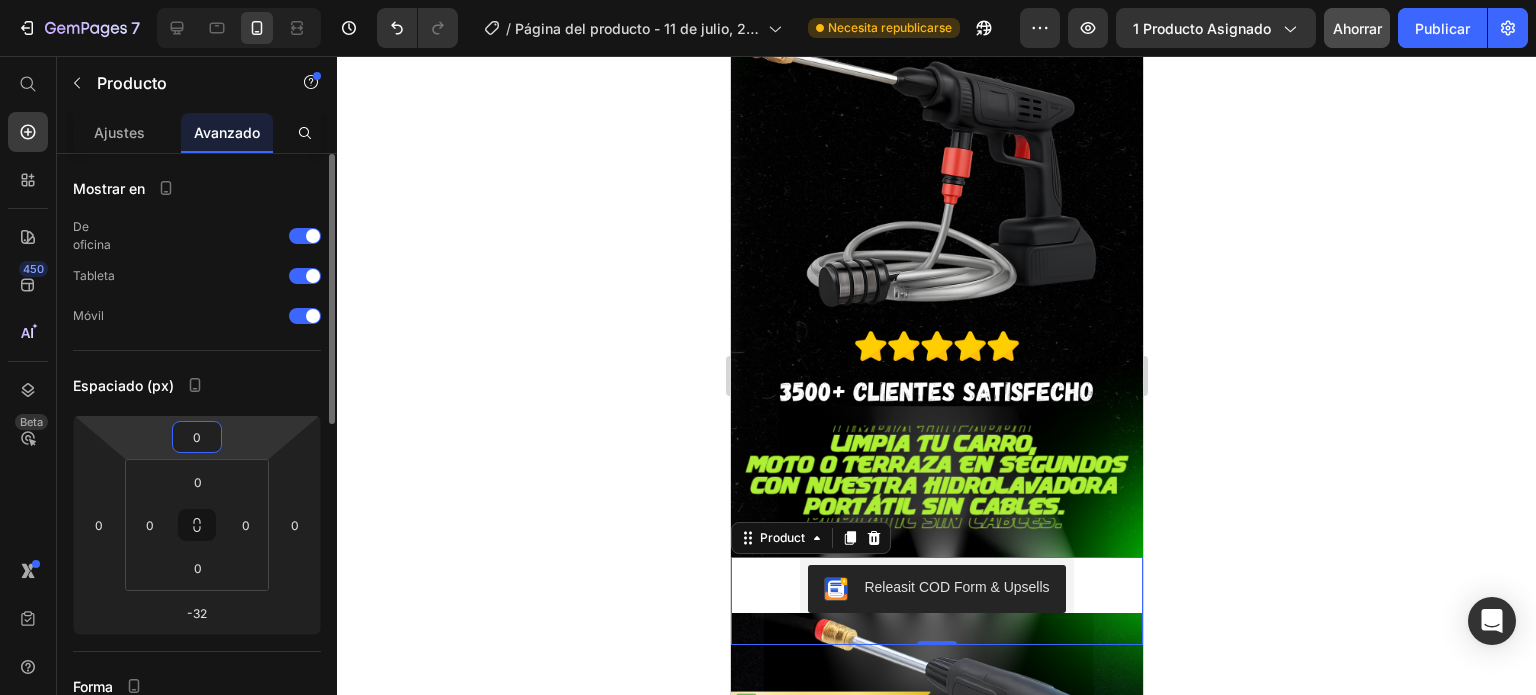 click on "0" at bounding box center [197, 437] 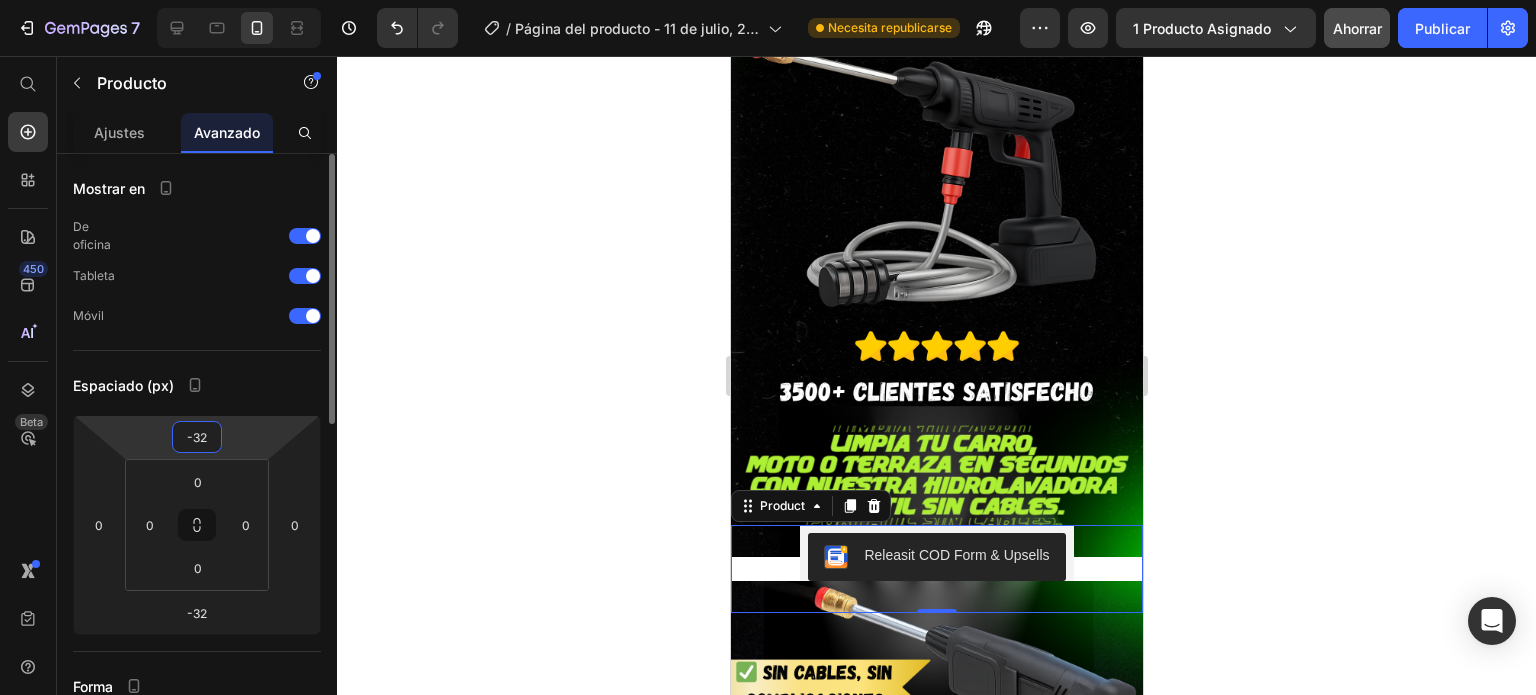 type on "-3" 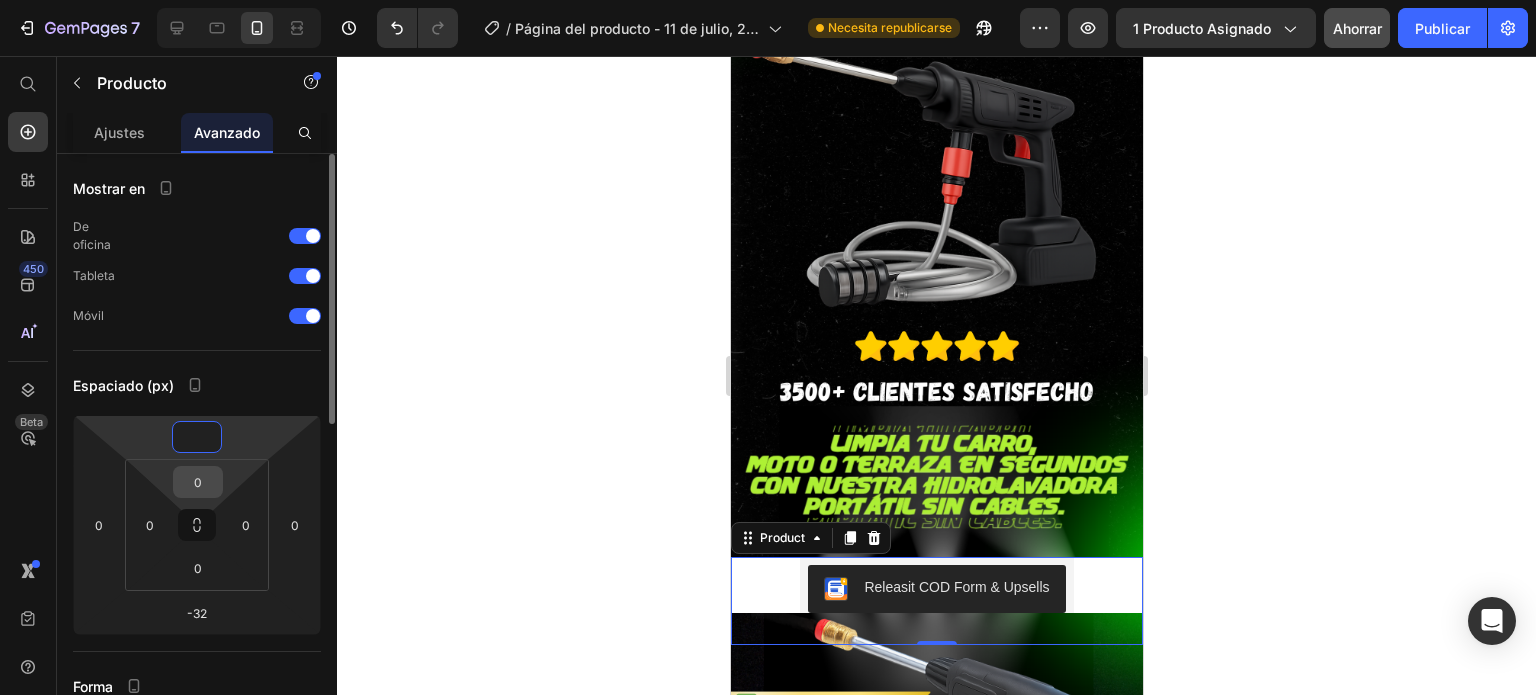 type on "0" 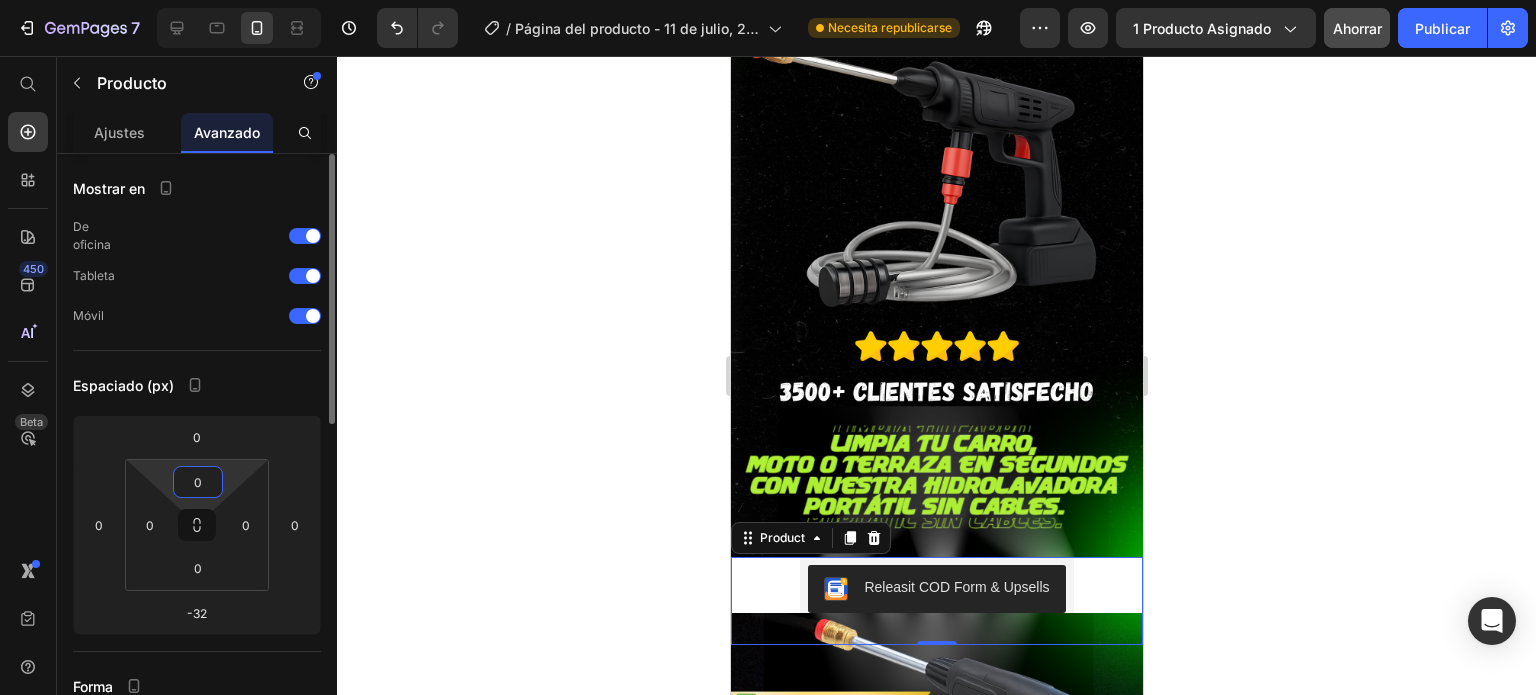 click on "0" at bounding box center (198, 482) 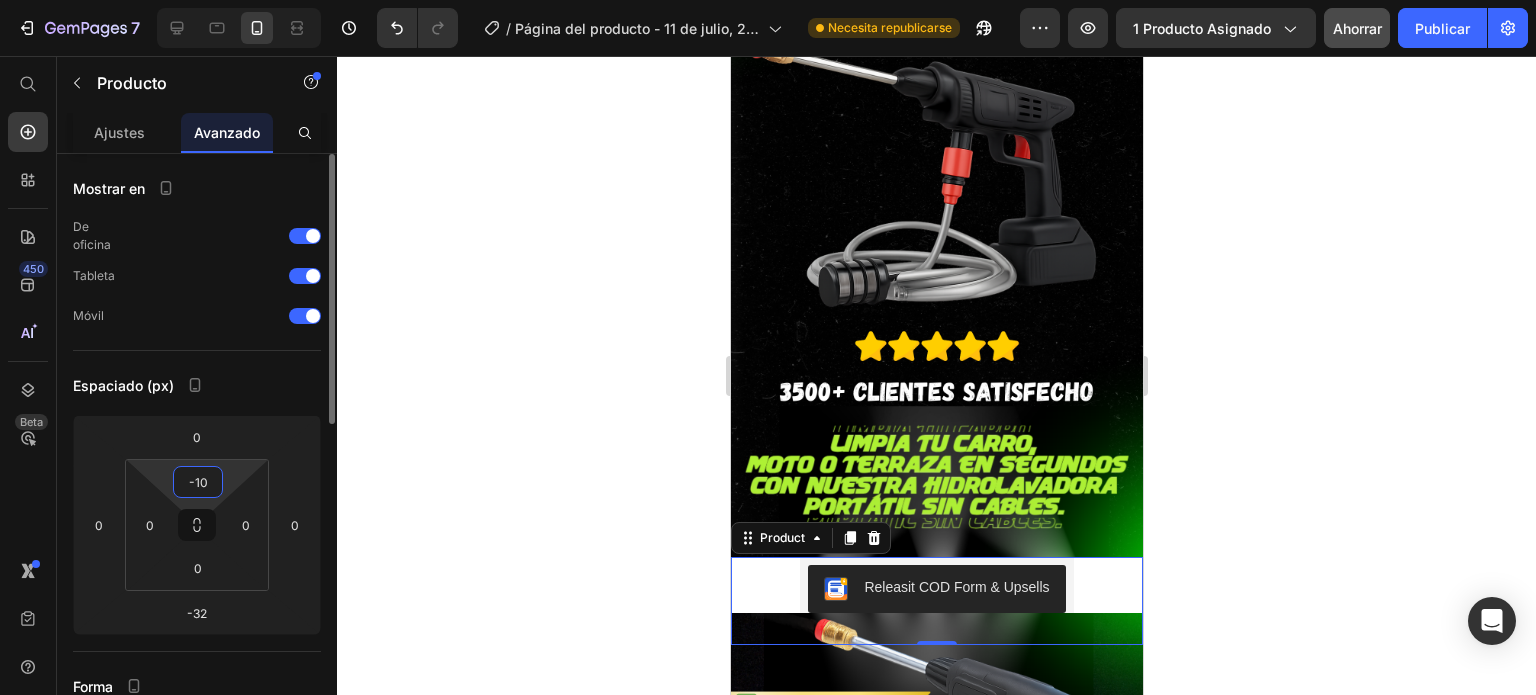 type on "-1" 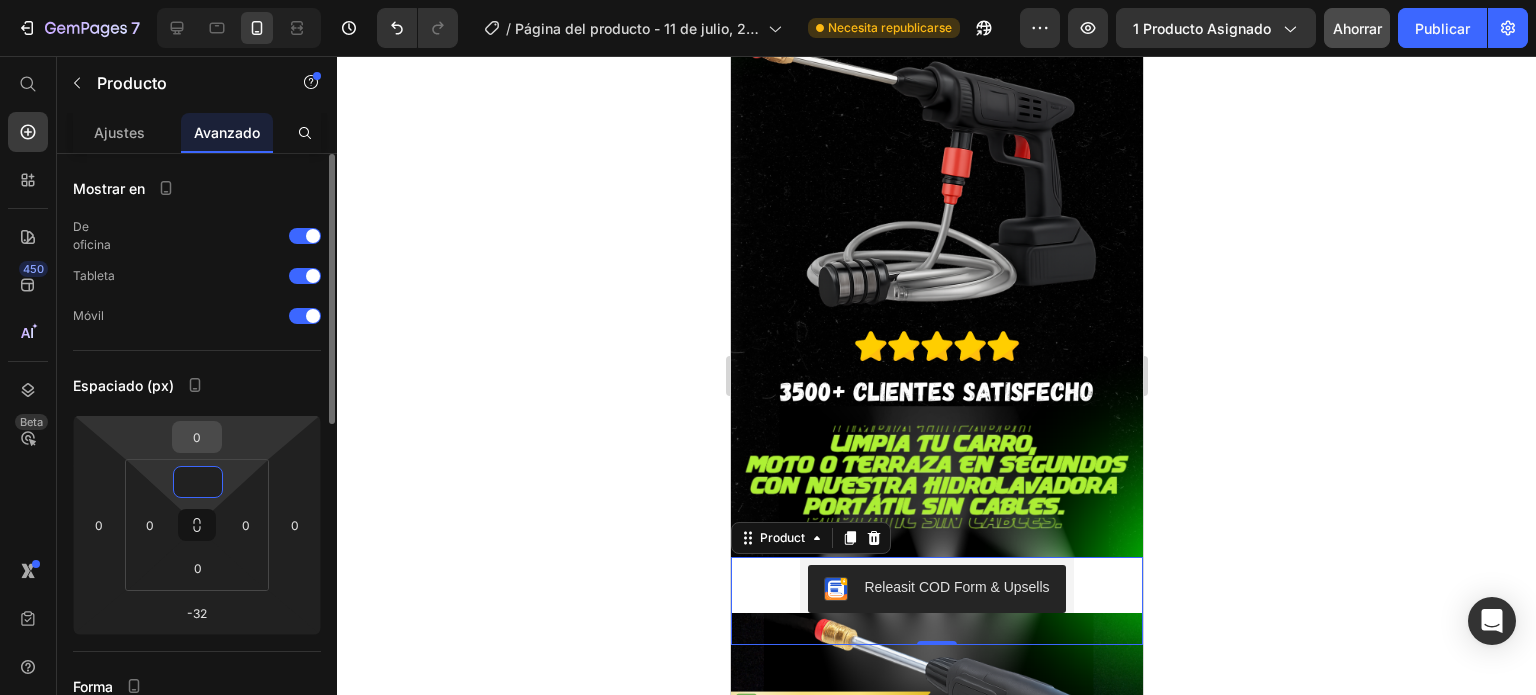 type on "0" 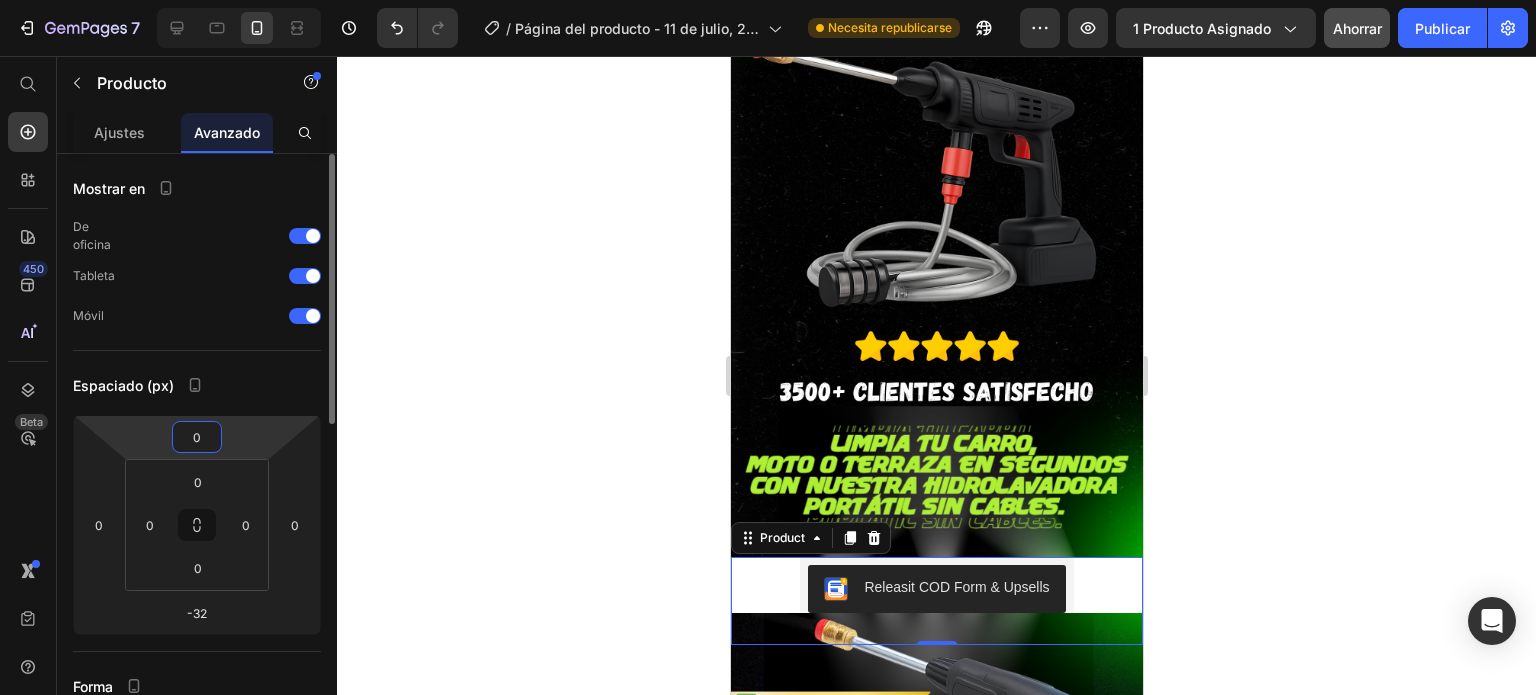 click on "0" at bounding box center [197, 437] 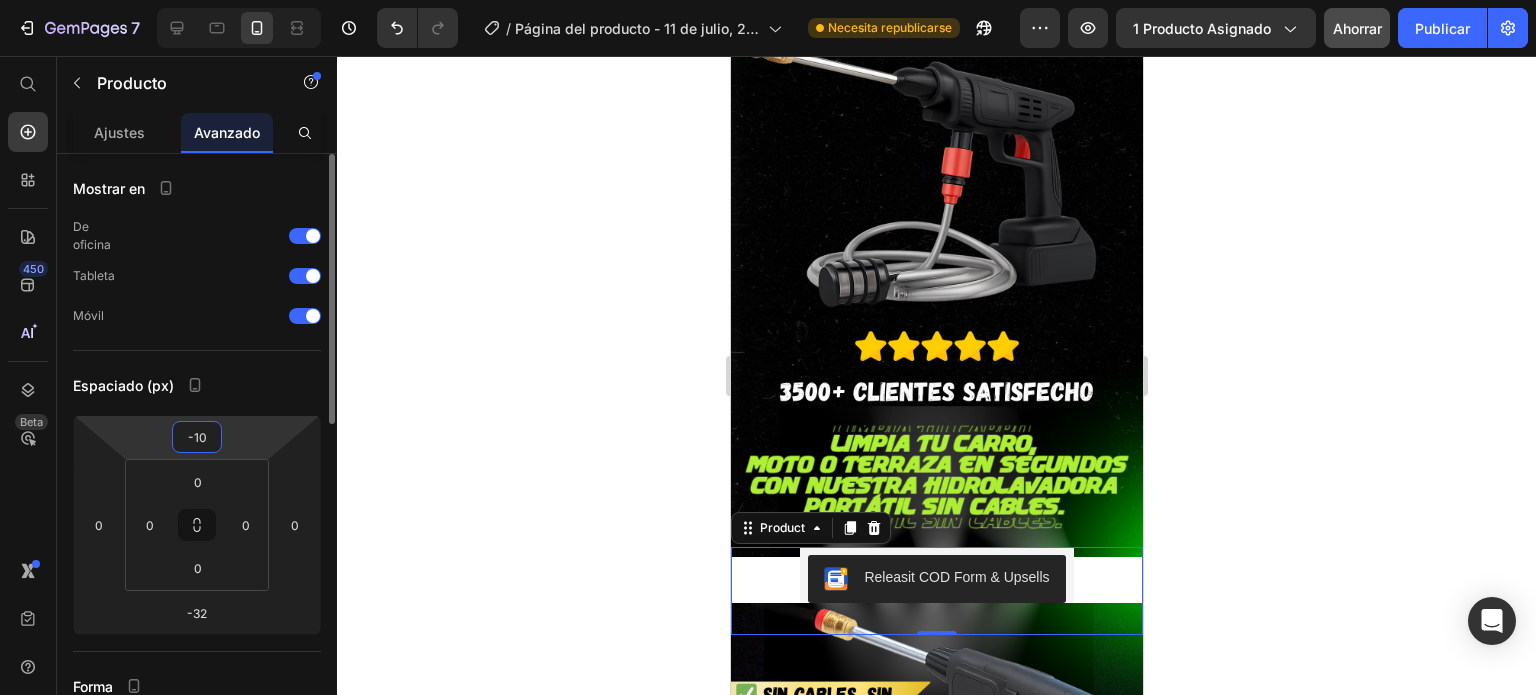 type on "-1" 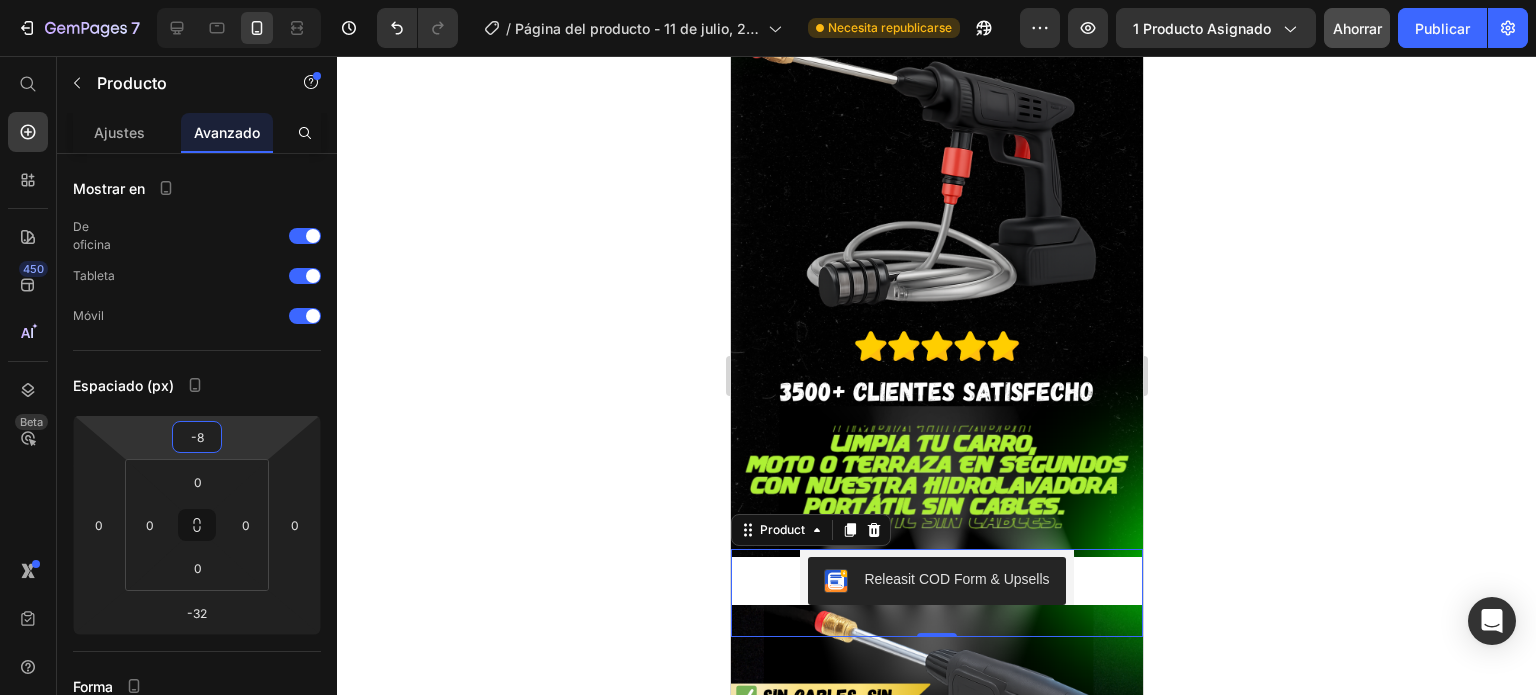 type on "-8" 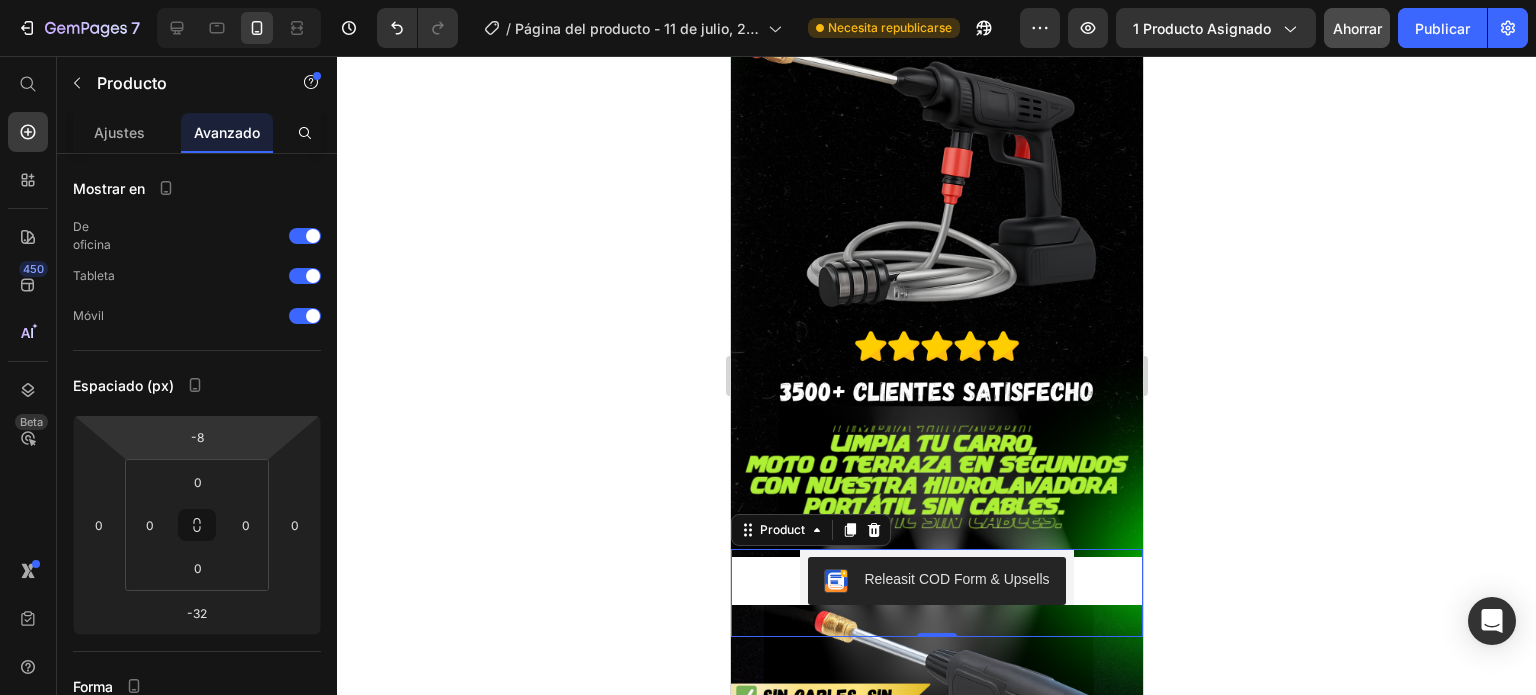 click 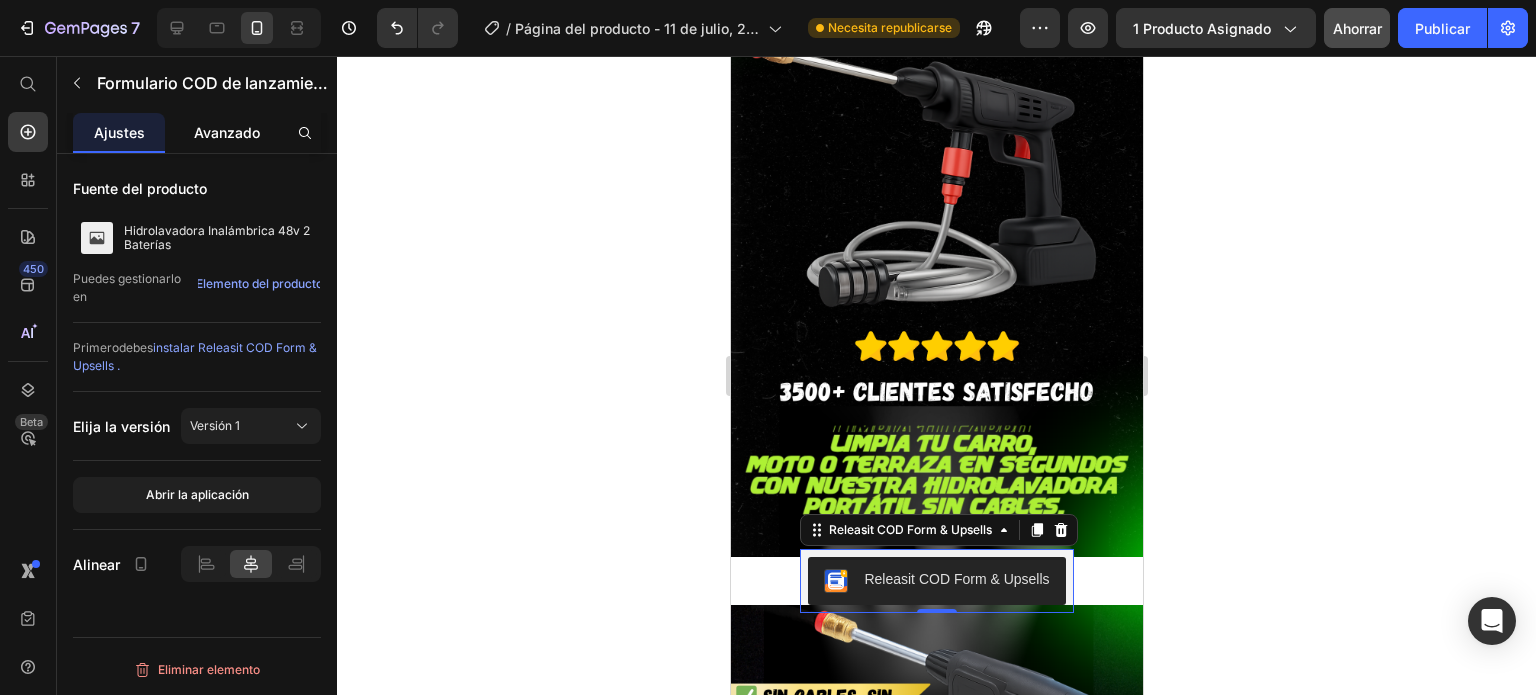 click on "Avanzado" at bounding box center [227, 132] 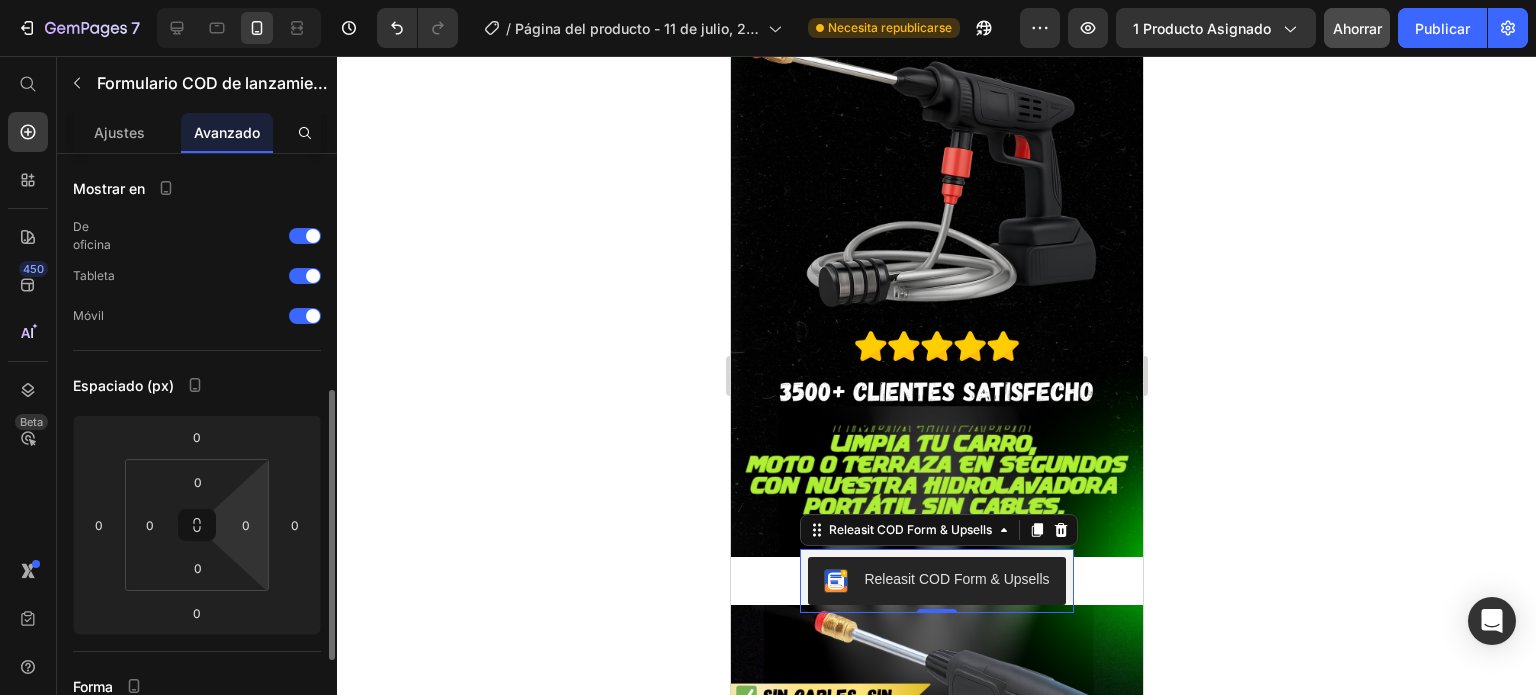 scroll, scrollTop: 163, scrollLeft: 0, axis: vertical 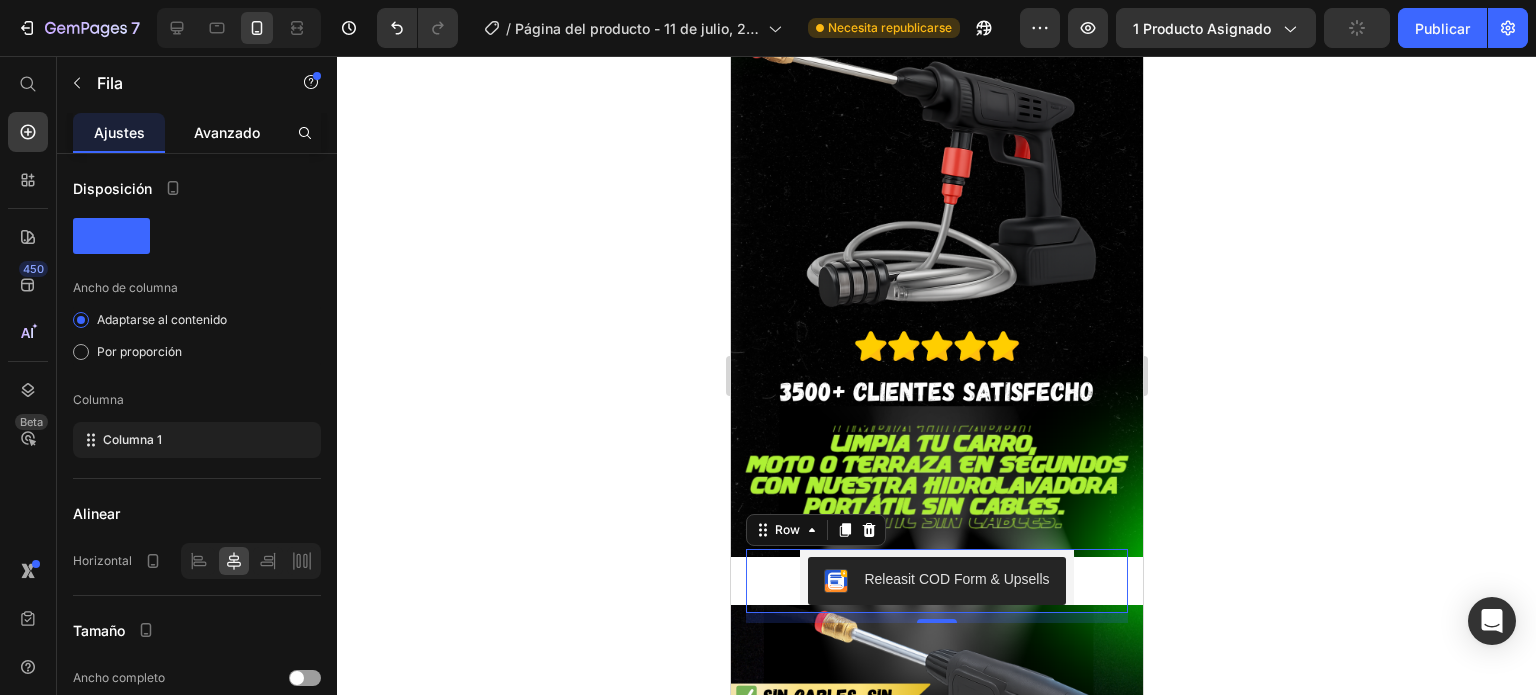 click on "Avanzado" 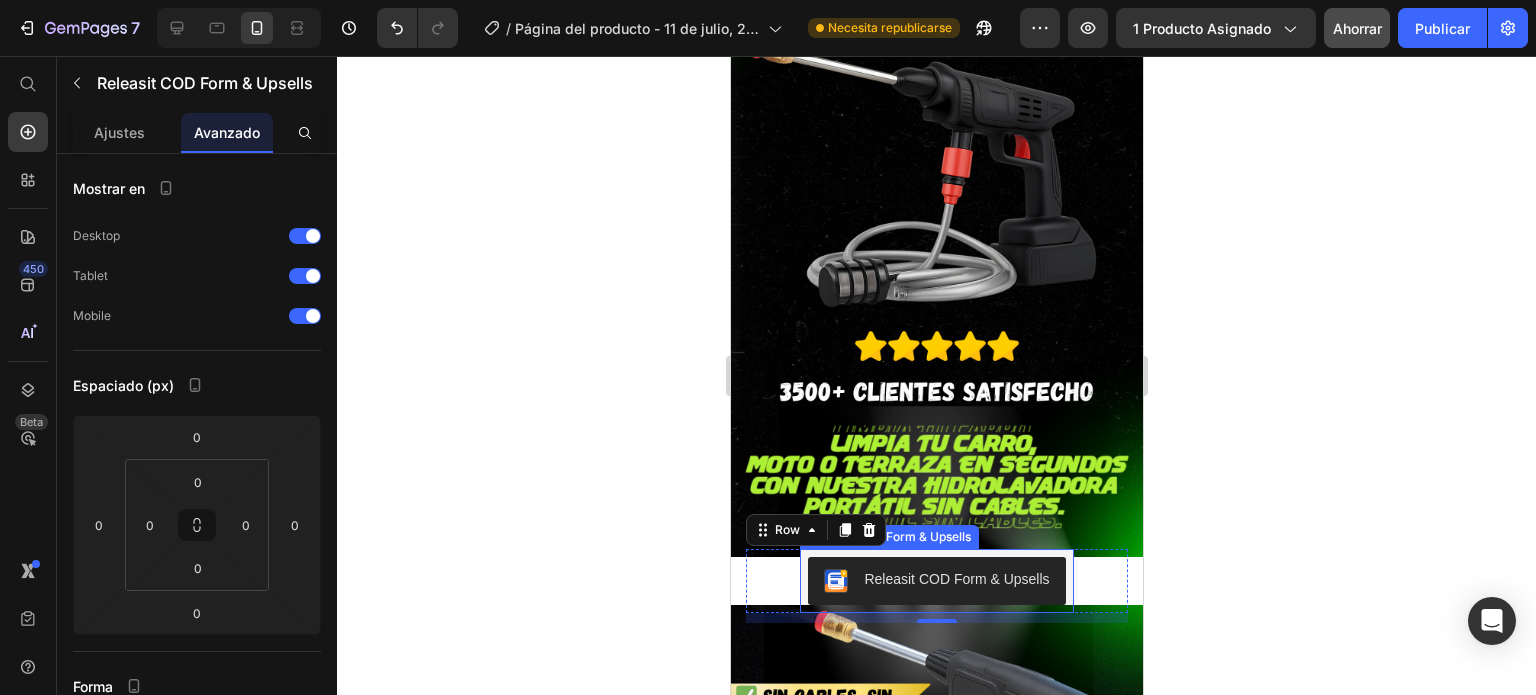 click on "Releasit COD Form & Upsells" at bounding box center [935, 581] 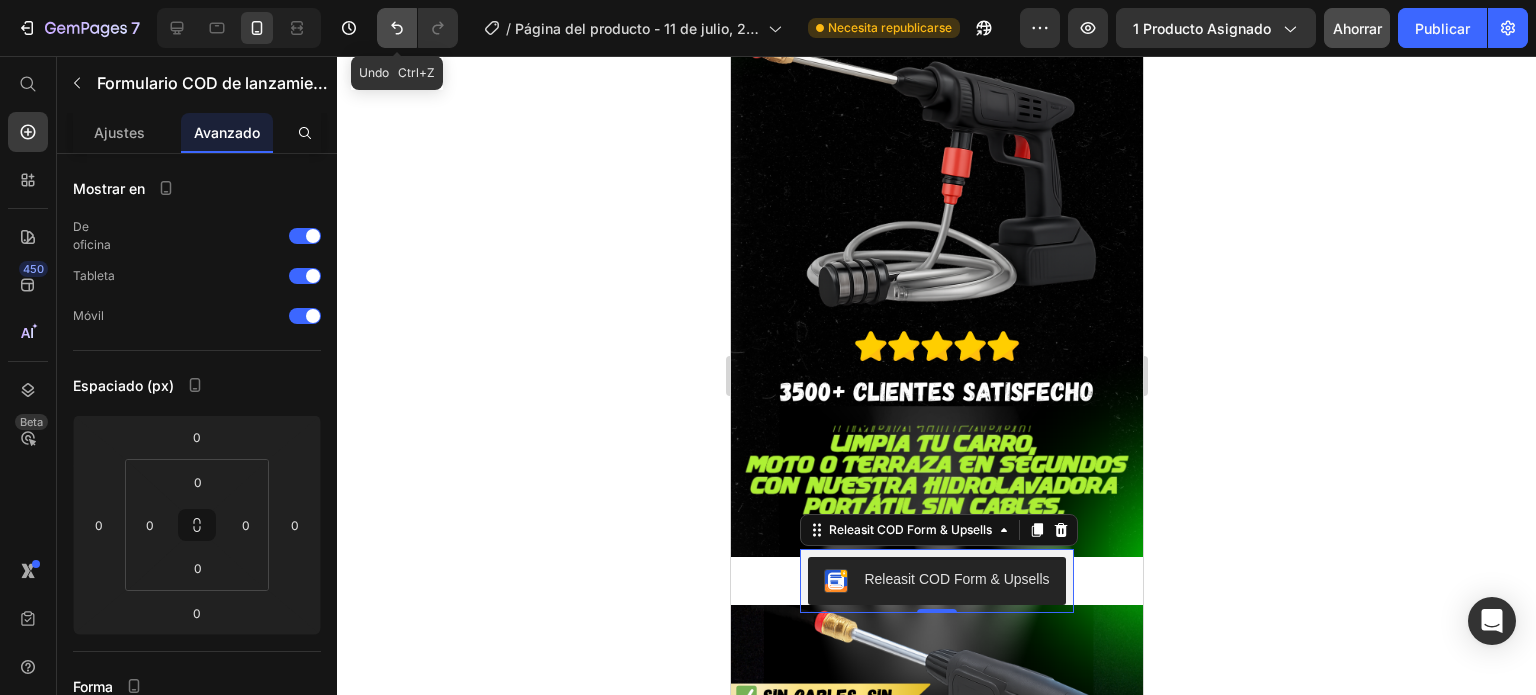 click 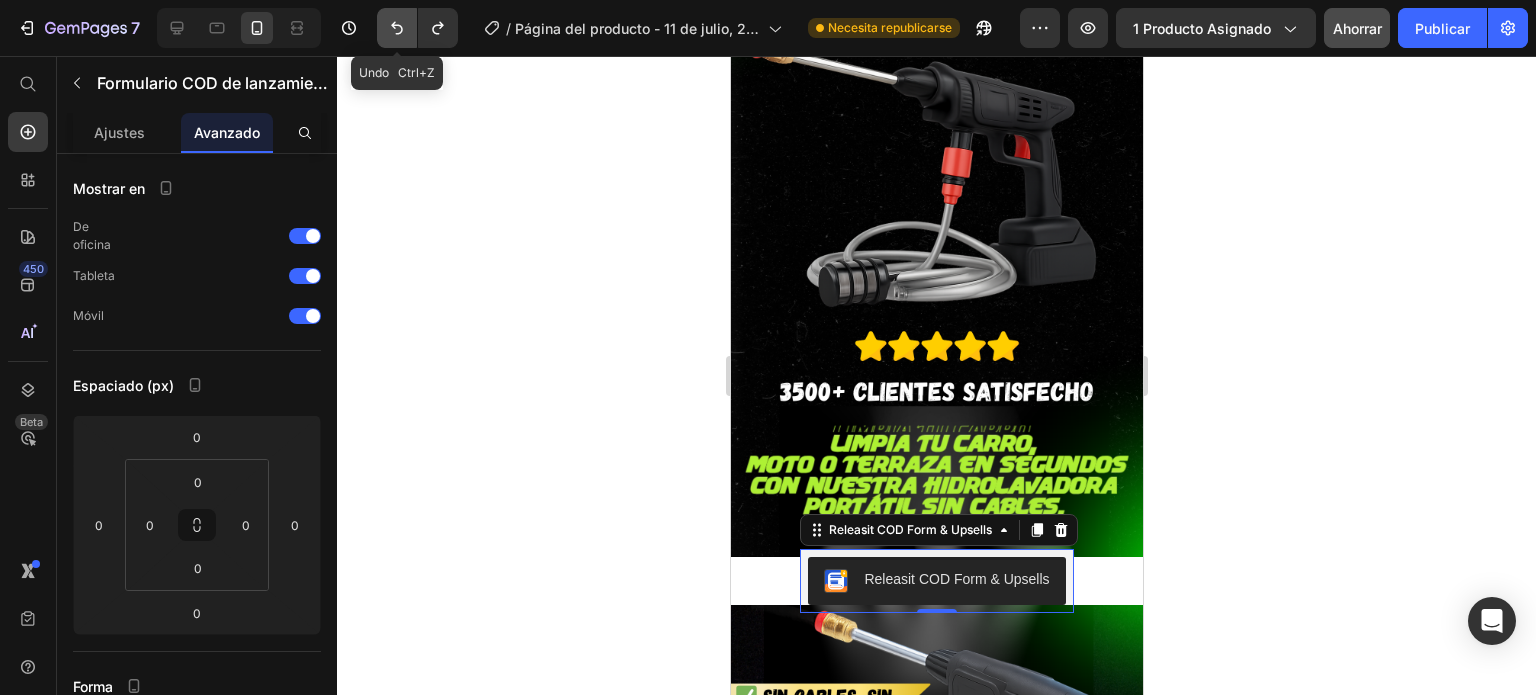 click 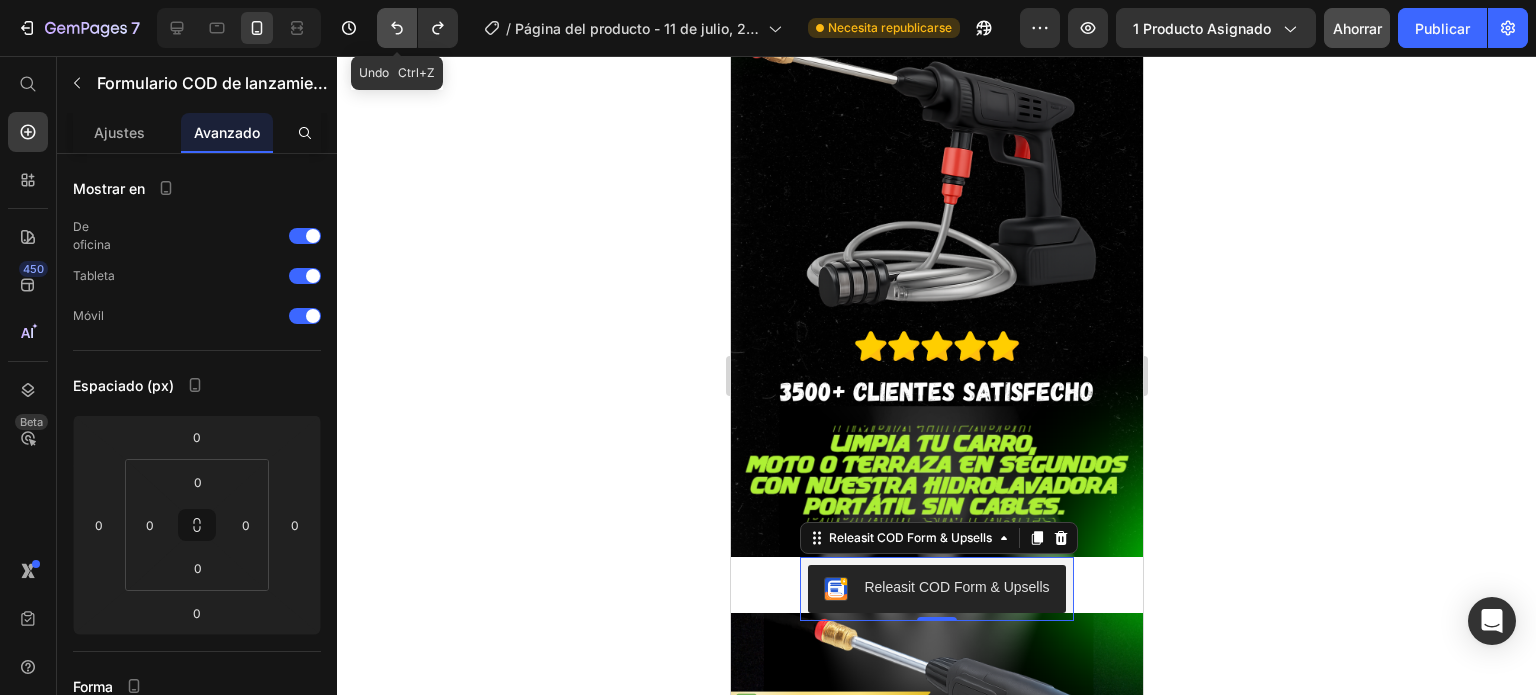 click 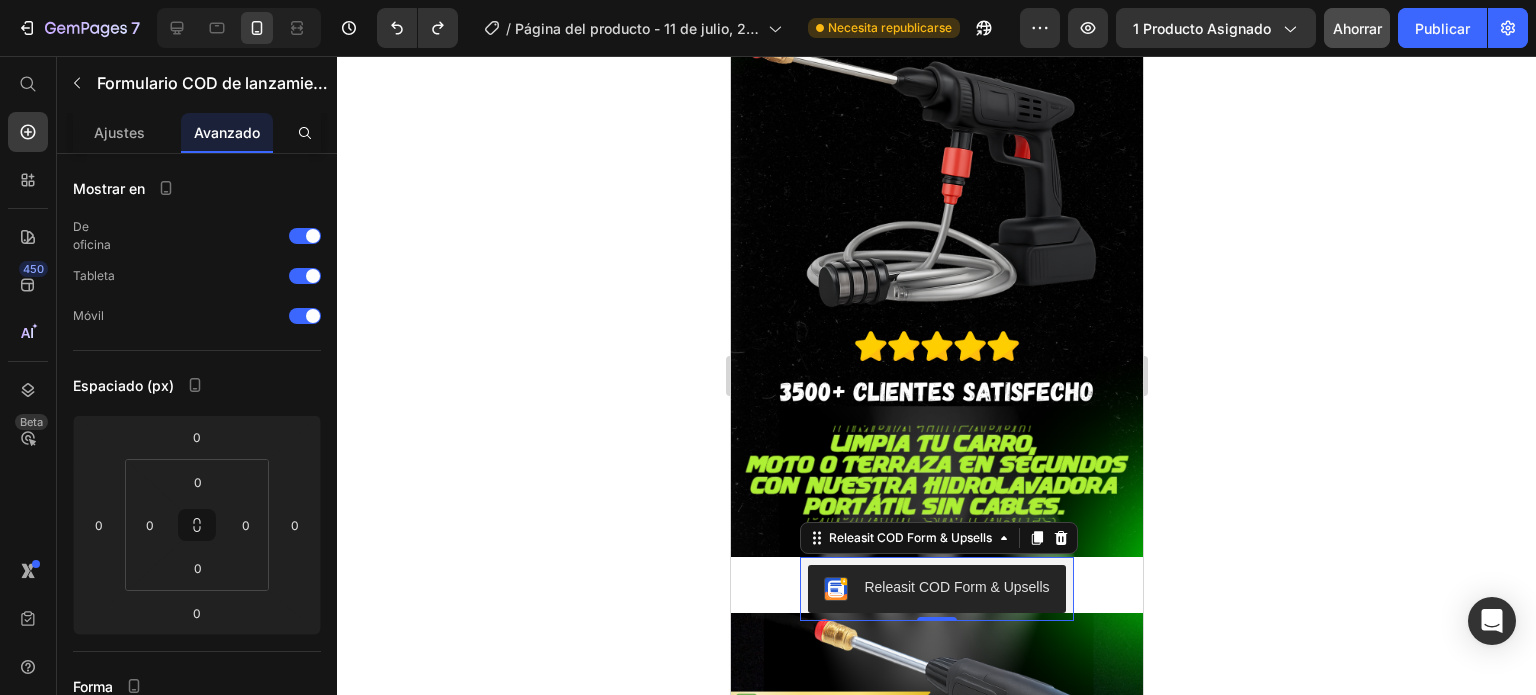 click 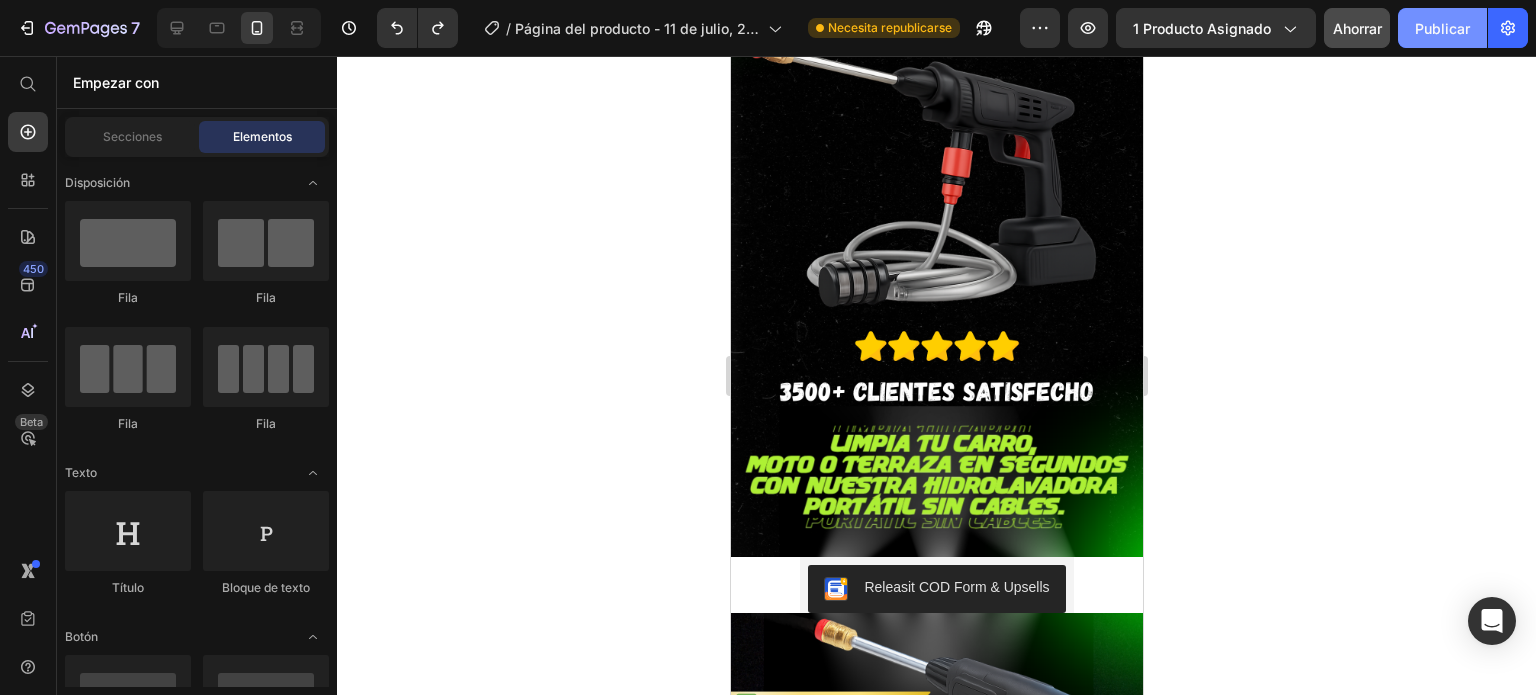 click on "Publicar" 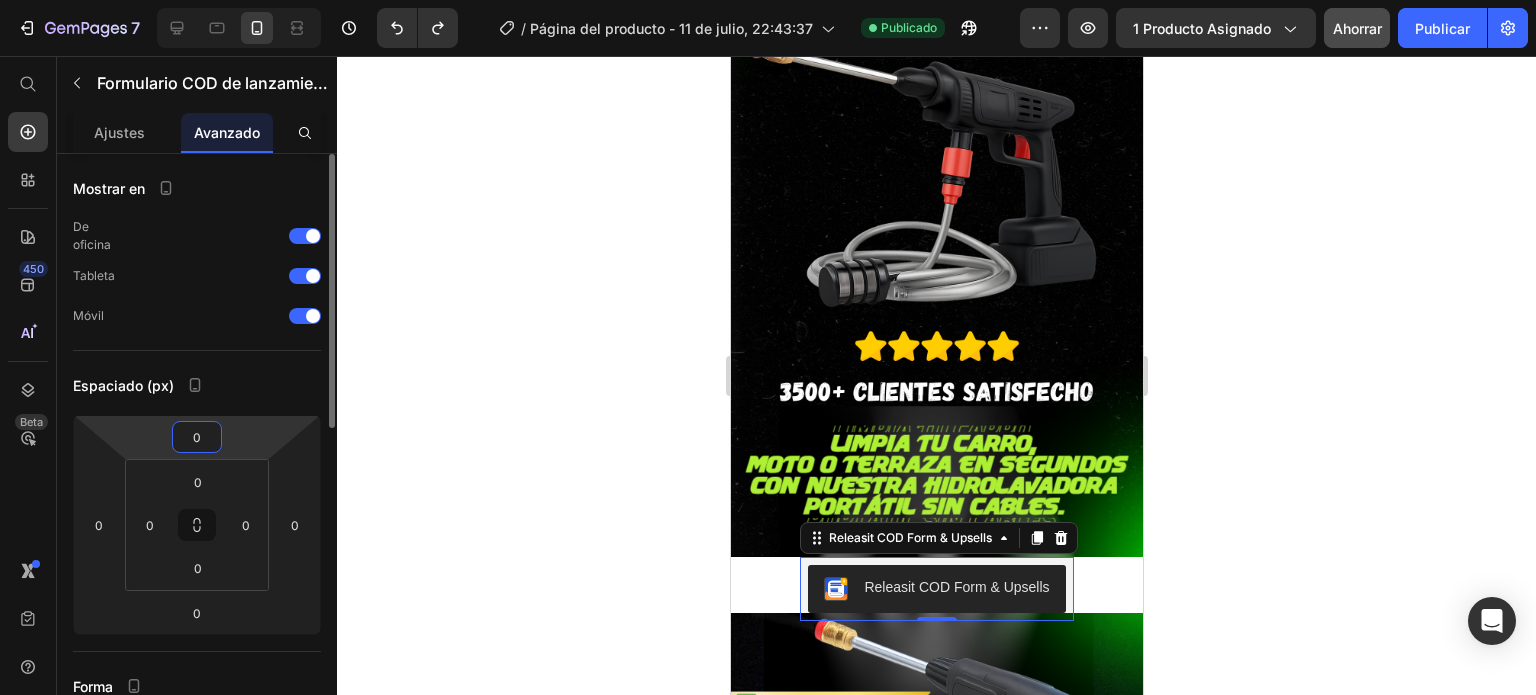 click on "0" at bounding box center (197, 437) 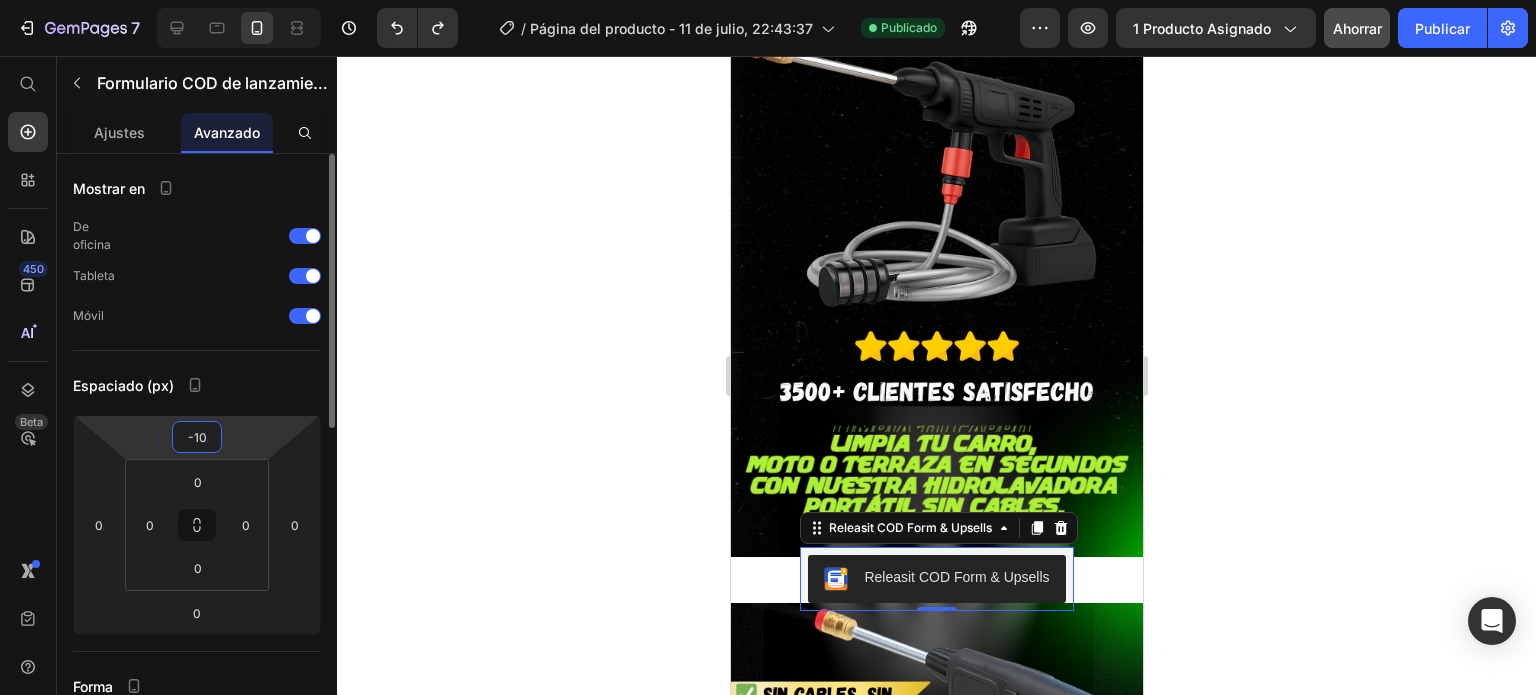 type on "-10" 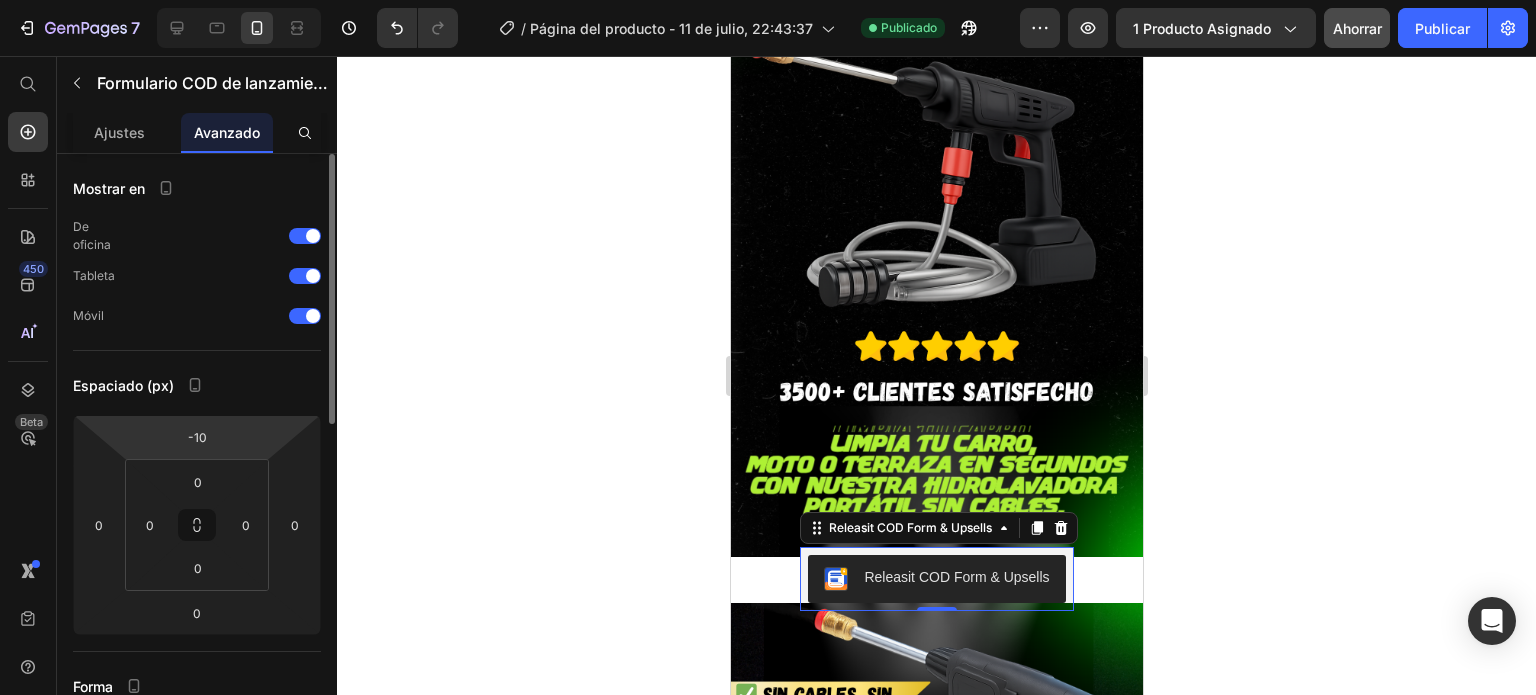 click on "Espaciado (px)" at bounding box center (197, 385) 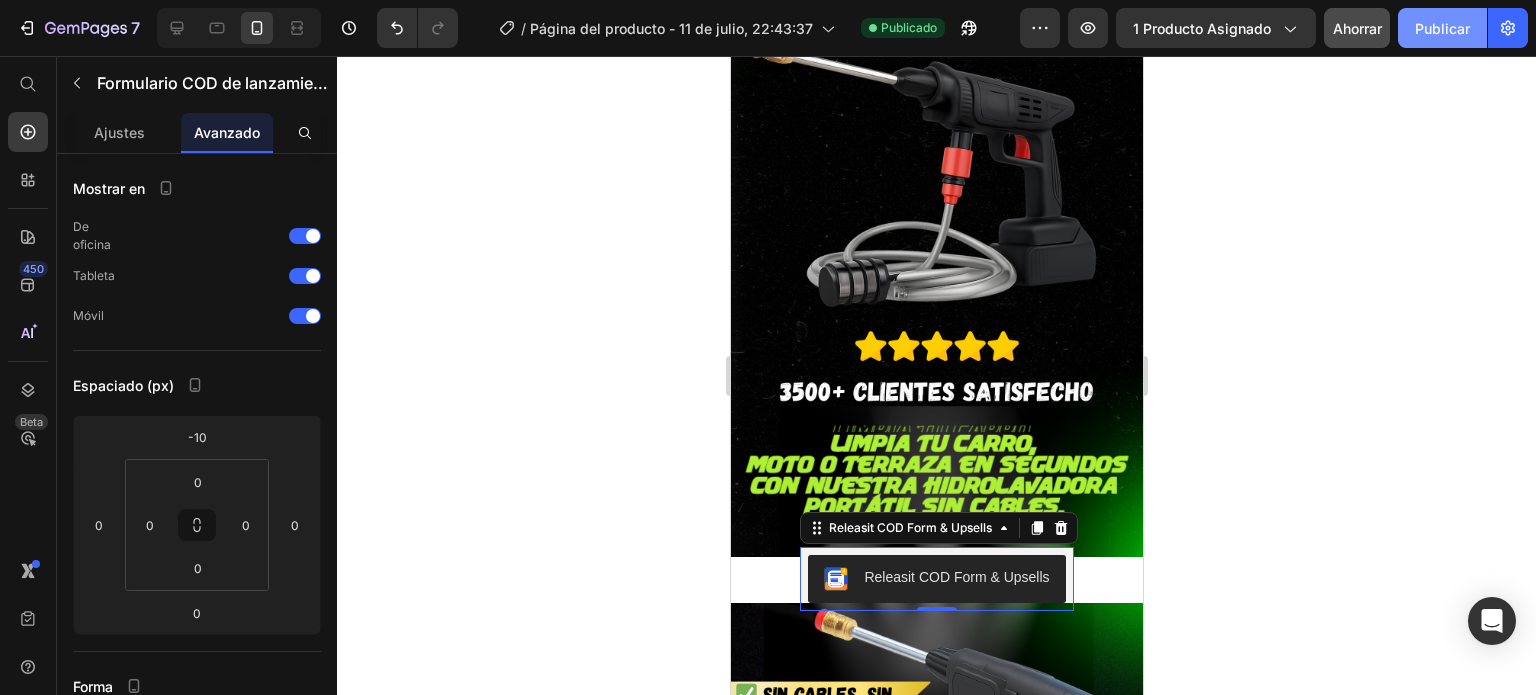 click on "Publicar" at bounding box center (1442, 28) 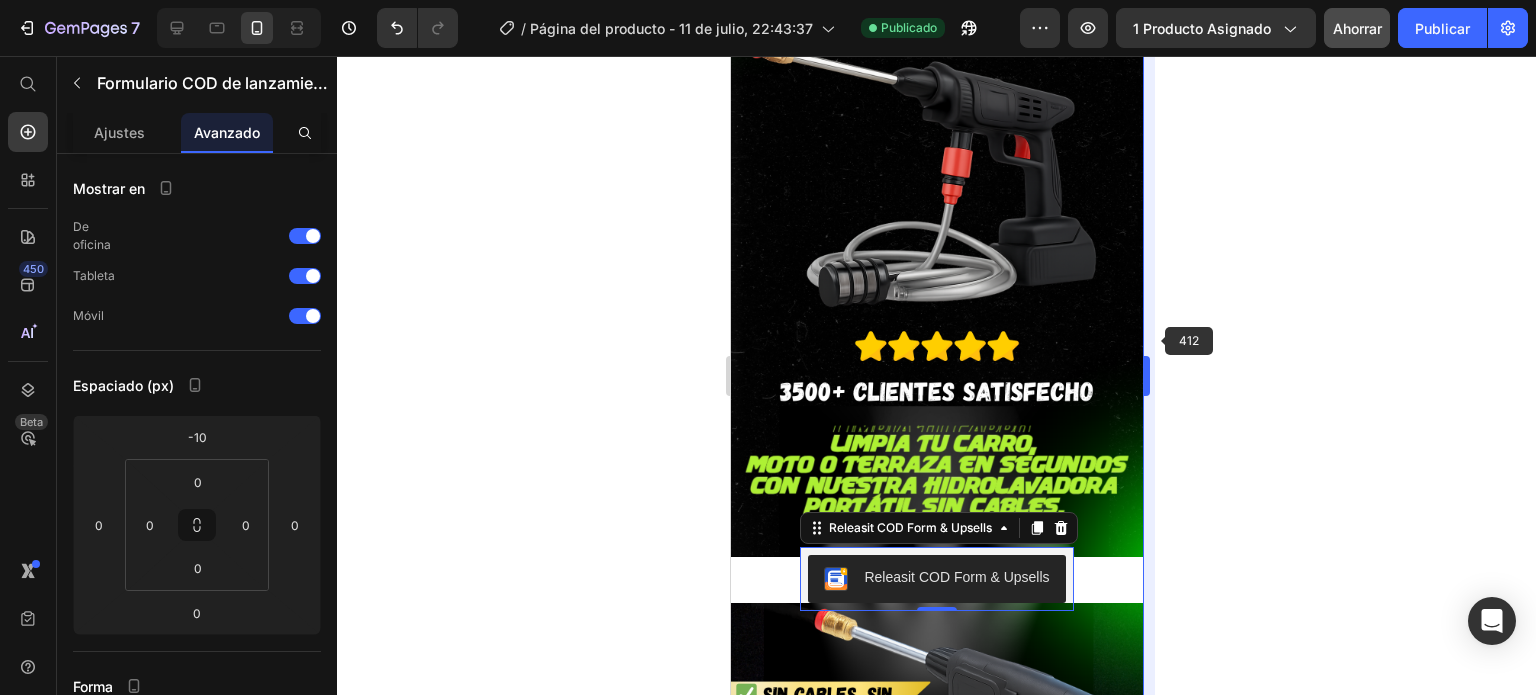 drag, startPoint x: 1467, startPoint y: 22, endPoint x: 1148, endPoint y: 339, distance: 449.72214 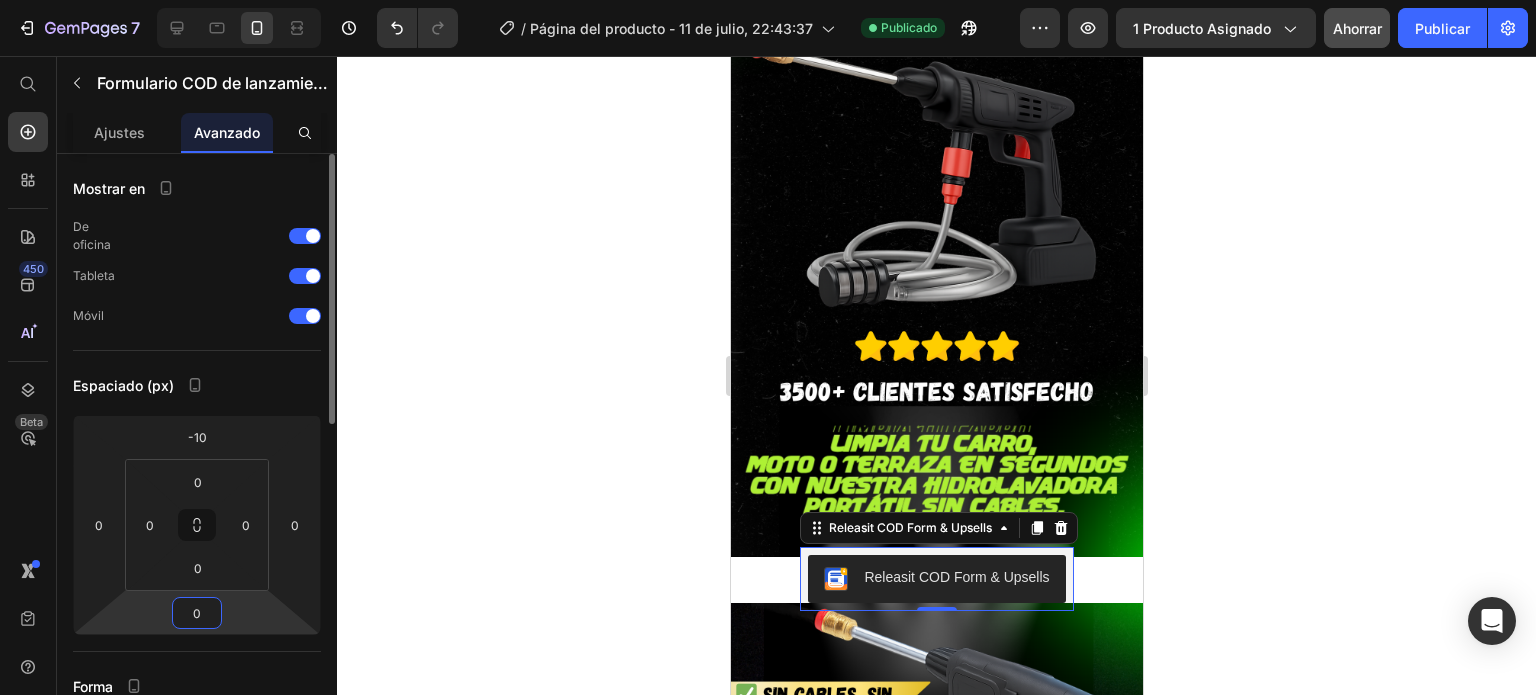 click on "0" at bounding box center (197, 613) 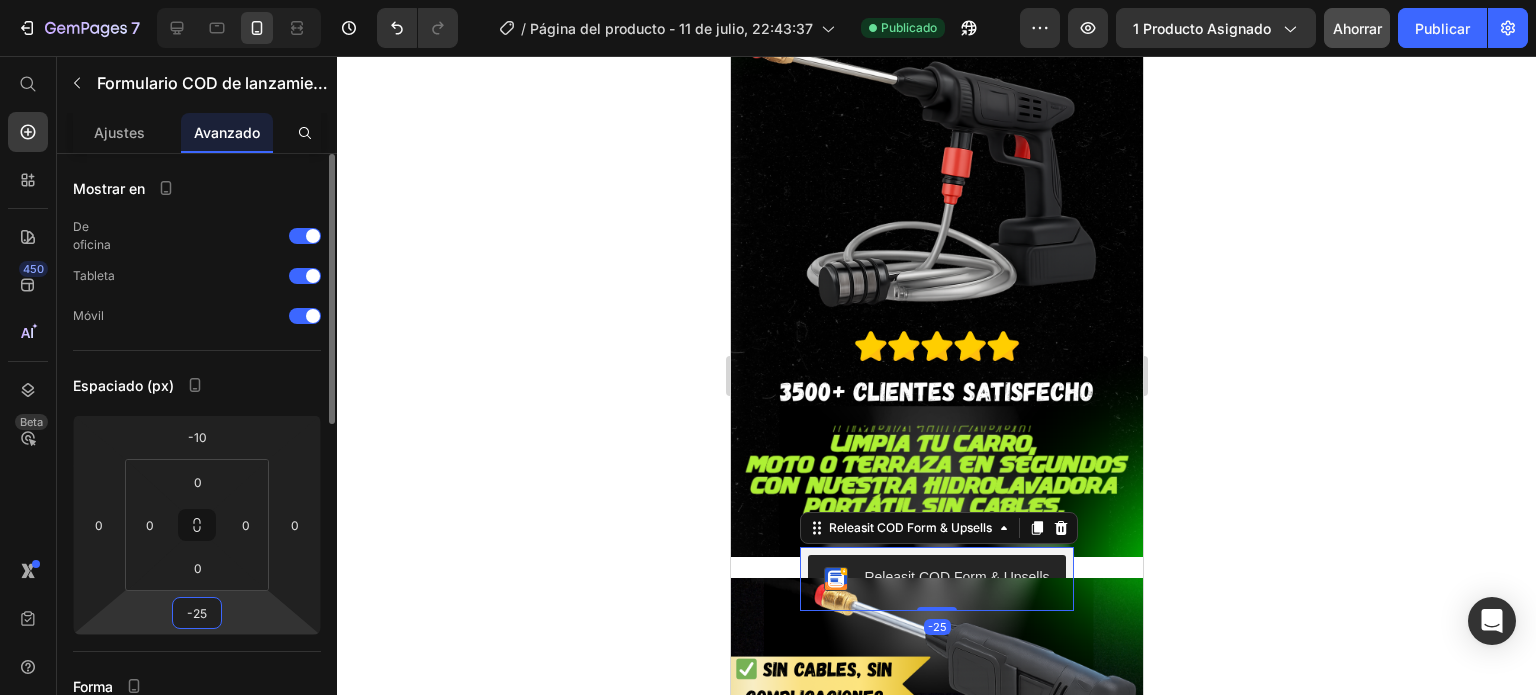 drag, startPoint x: 196, startPoint y: 612, endPoint x: 236, endPoint y: 383, distance: 232.46721 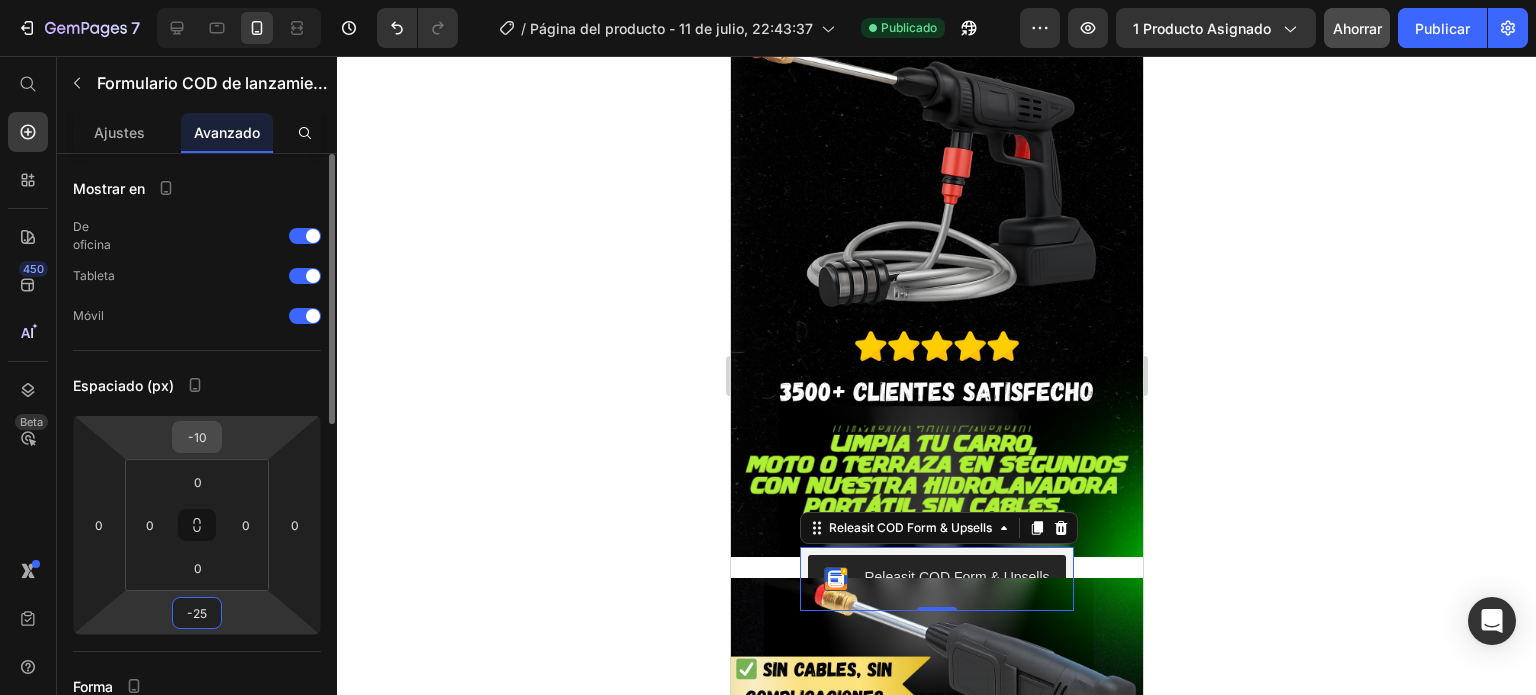 type on "-25" 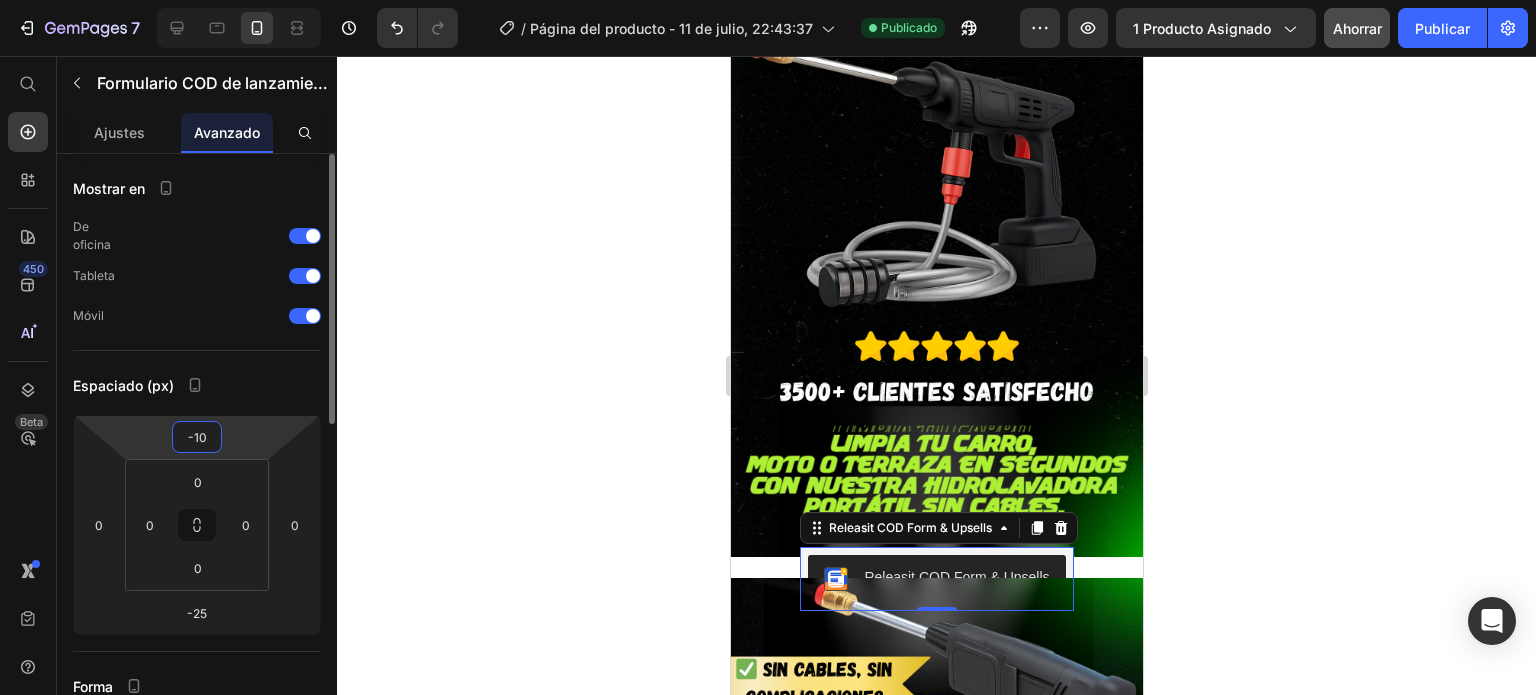 click on "-10" at bounding box center [197, 437] 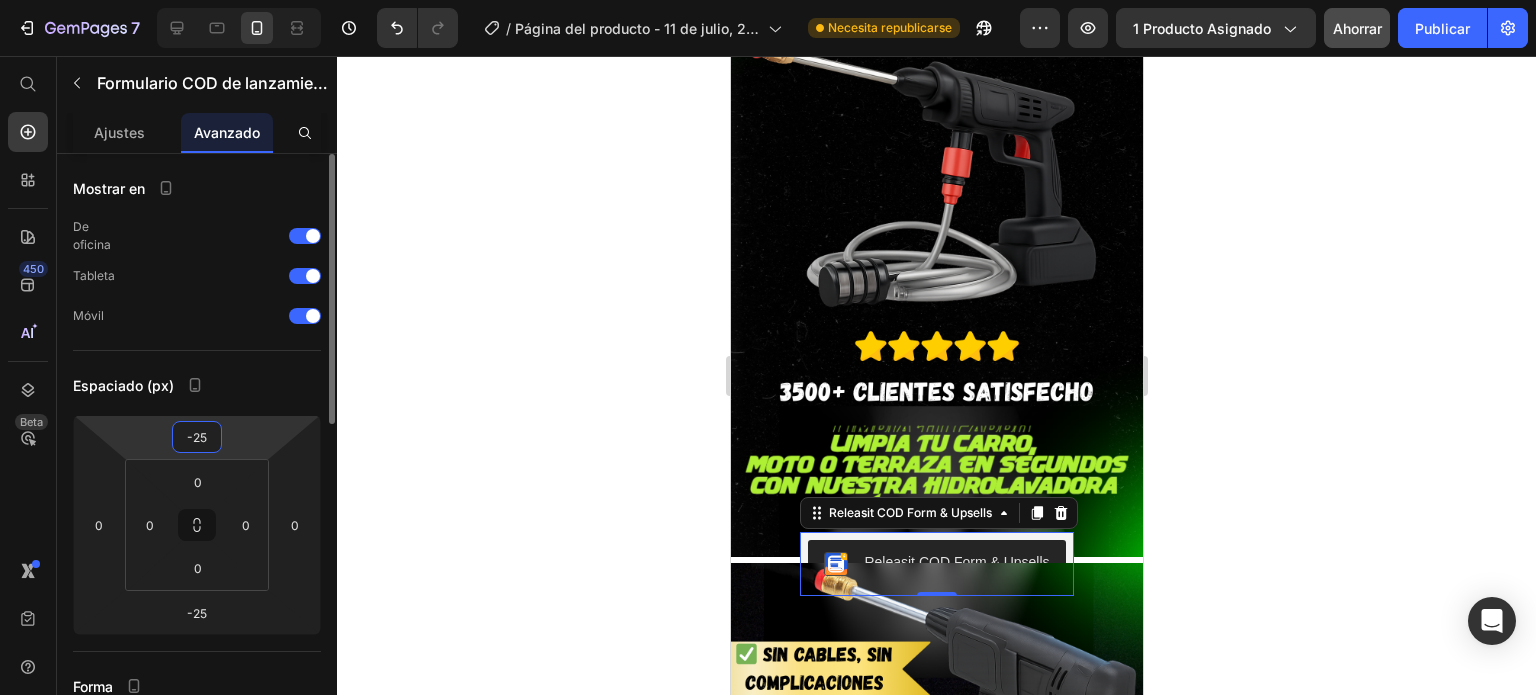type on "-25" 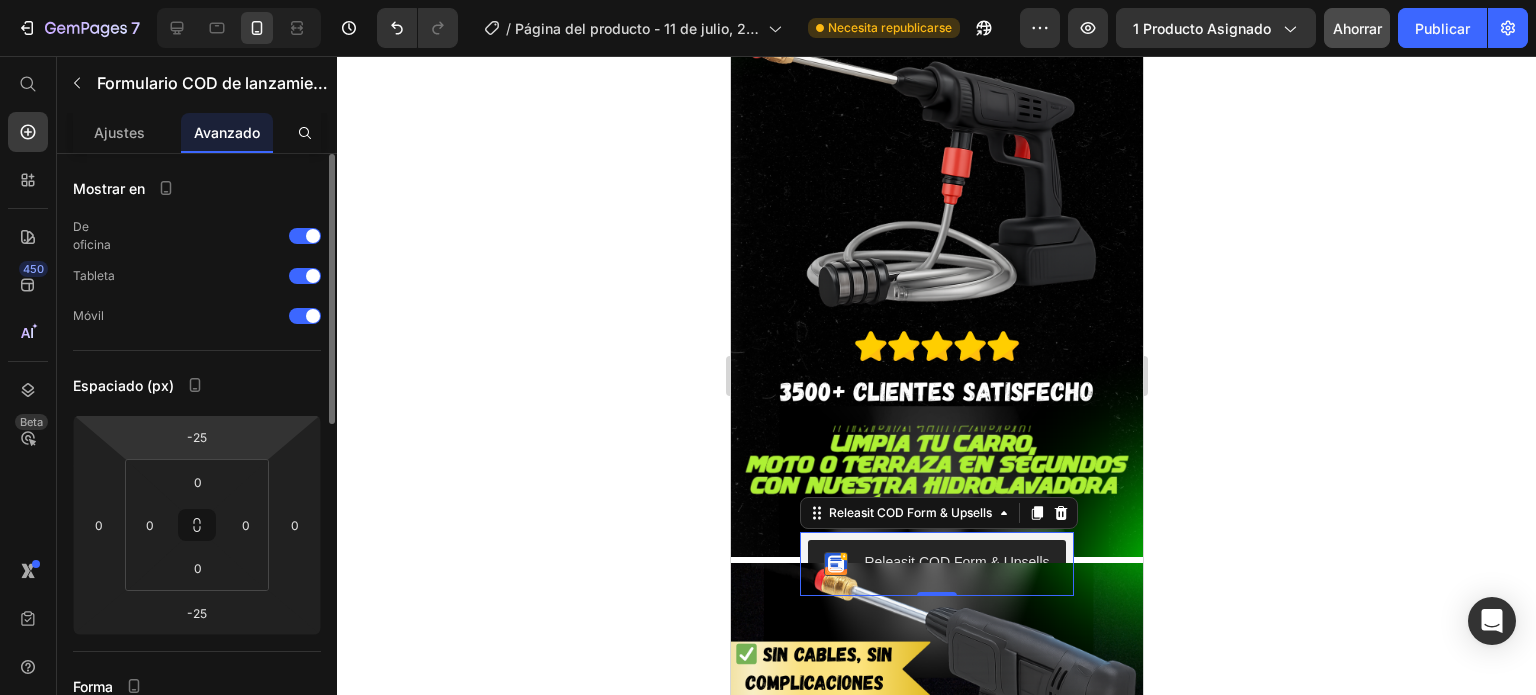 click on "Espaciado (px)" at bounding box center [197, 385] 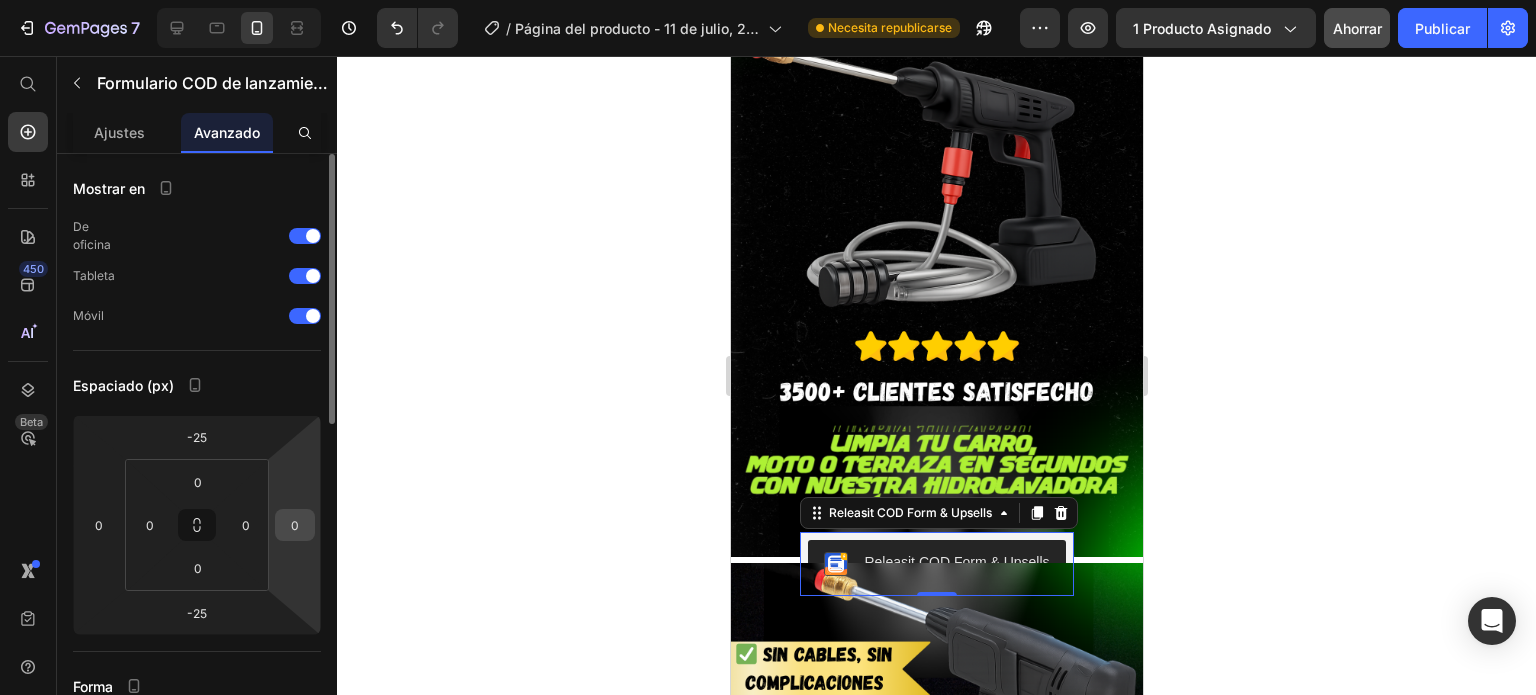 drag, startPoint x: 260, startPoint y: 382, endPoint x: 294, endPoint y: 535, distance: 156.73225 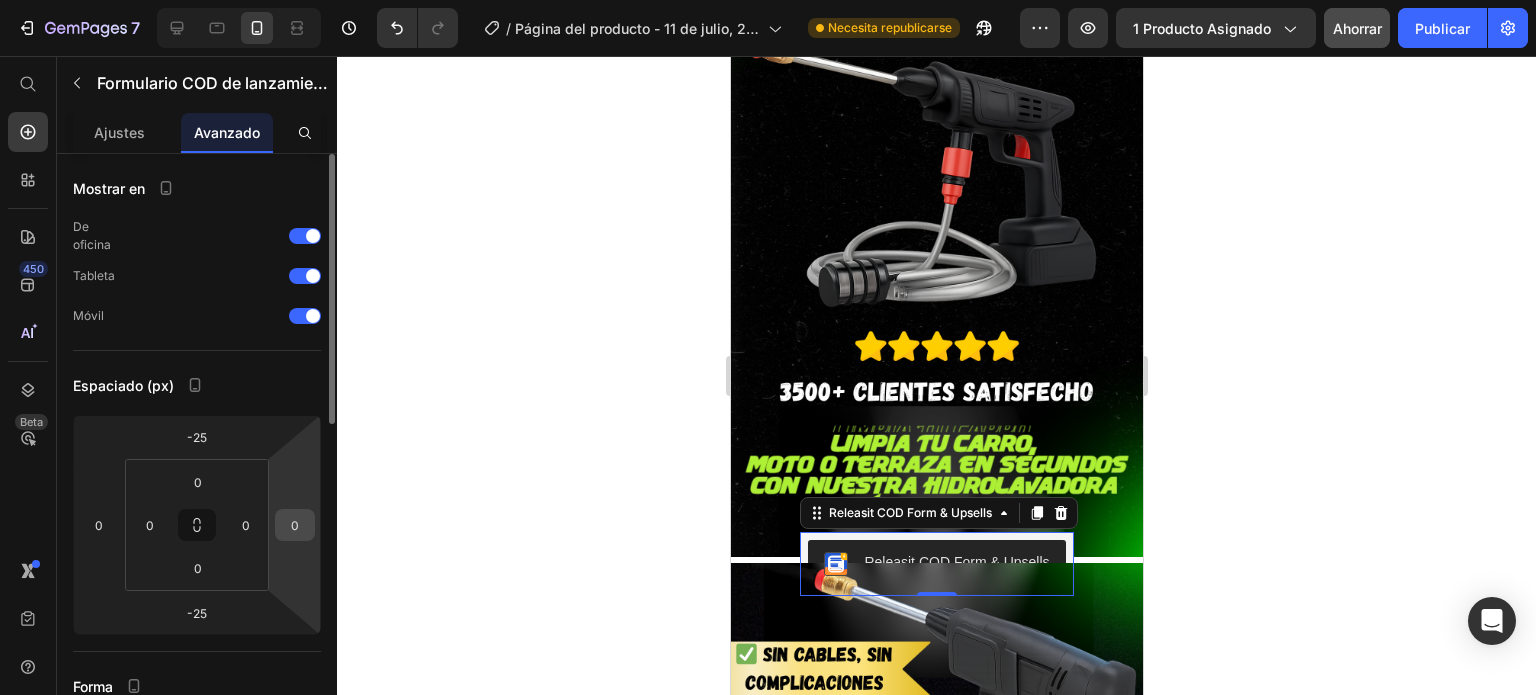 click on "Espaciado (px) -25 0 -25 0 0 0 0 0" 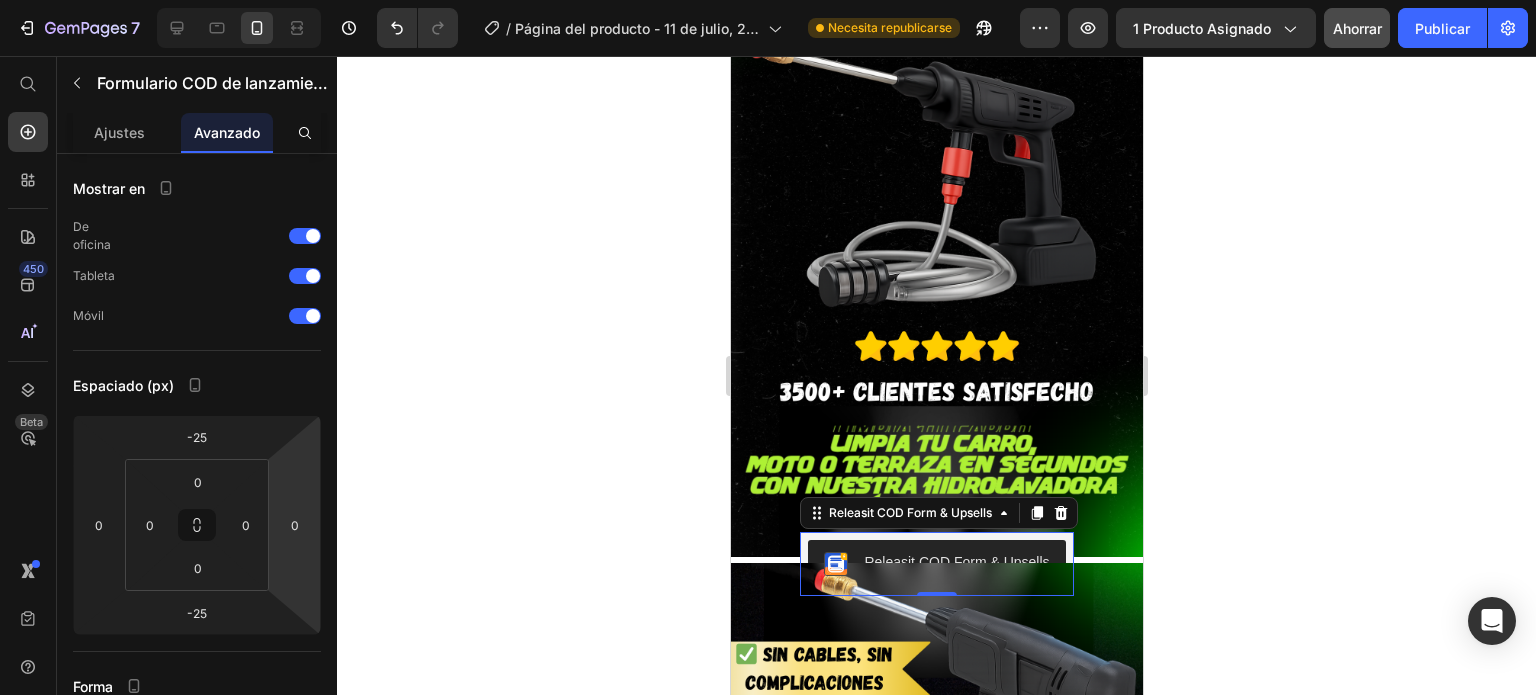 click 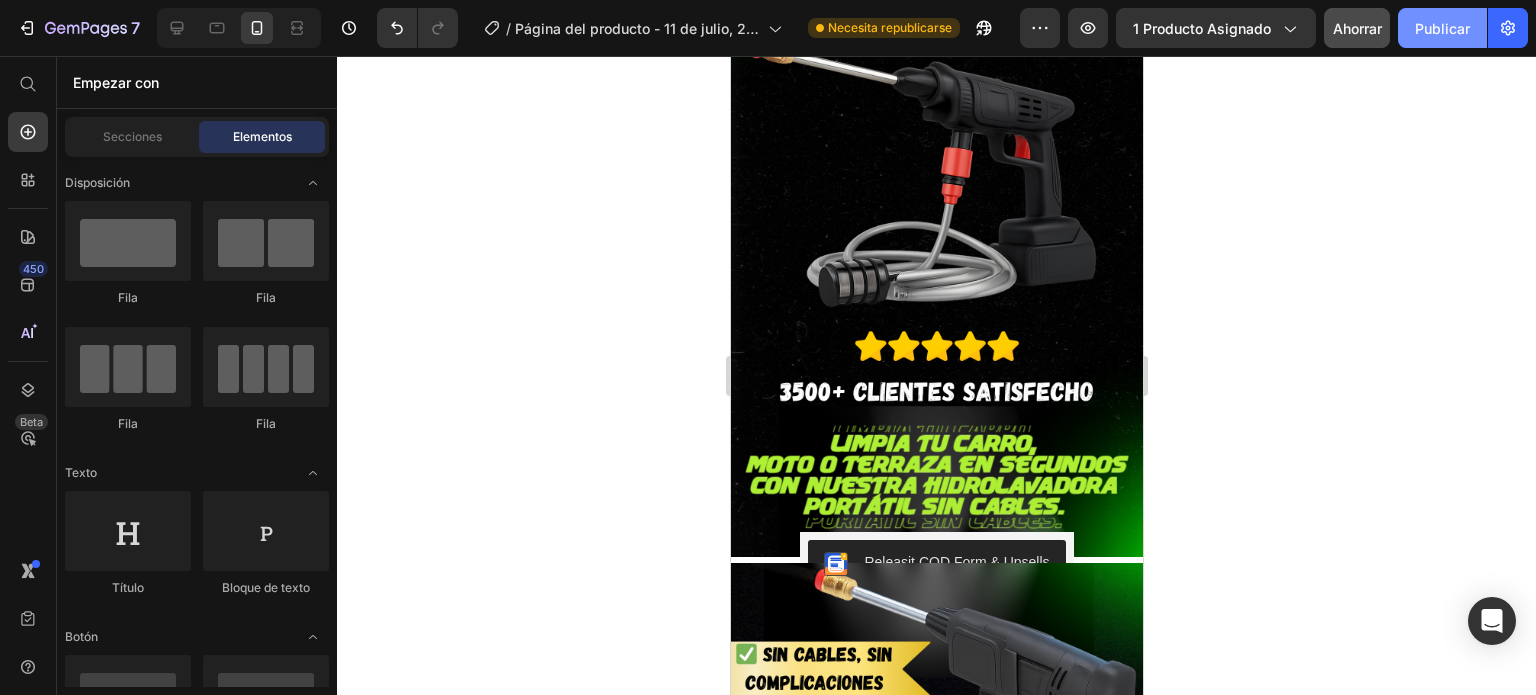 click on "Publicar" at bounding box center (1442, 28) 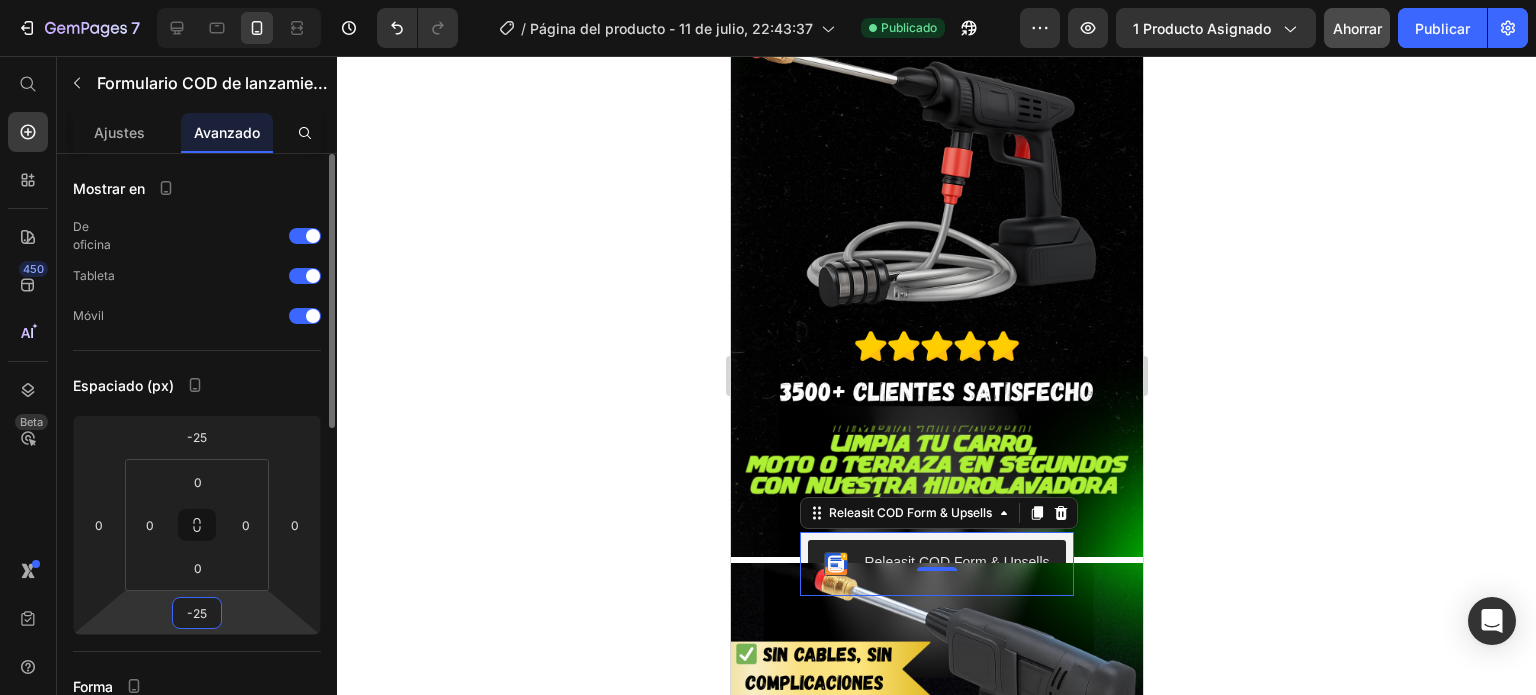 click on "-25" at bounding box center (197, 613) 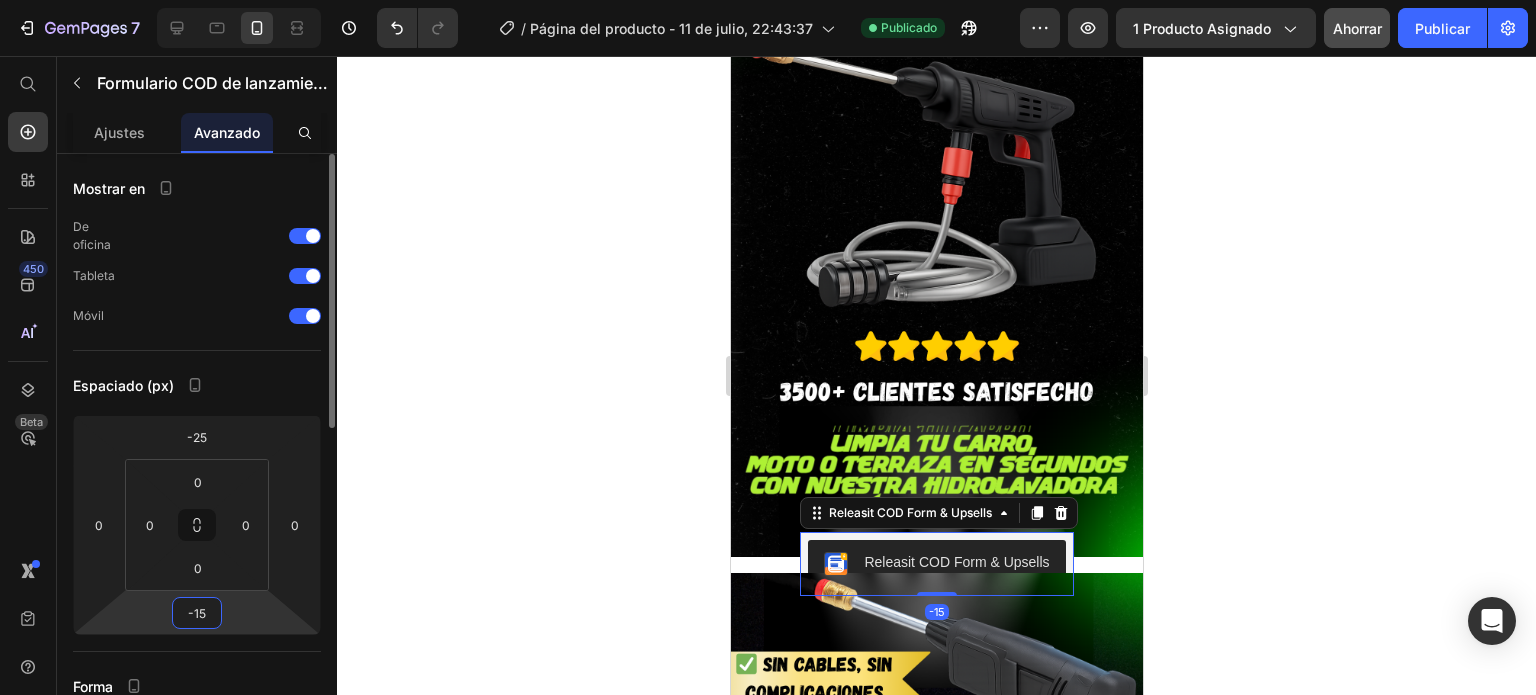 type on "-15" 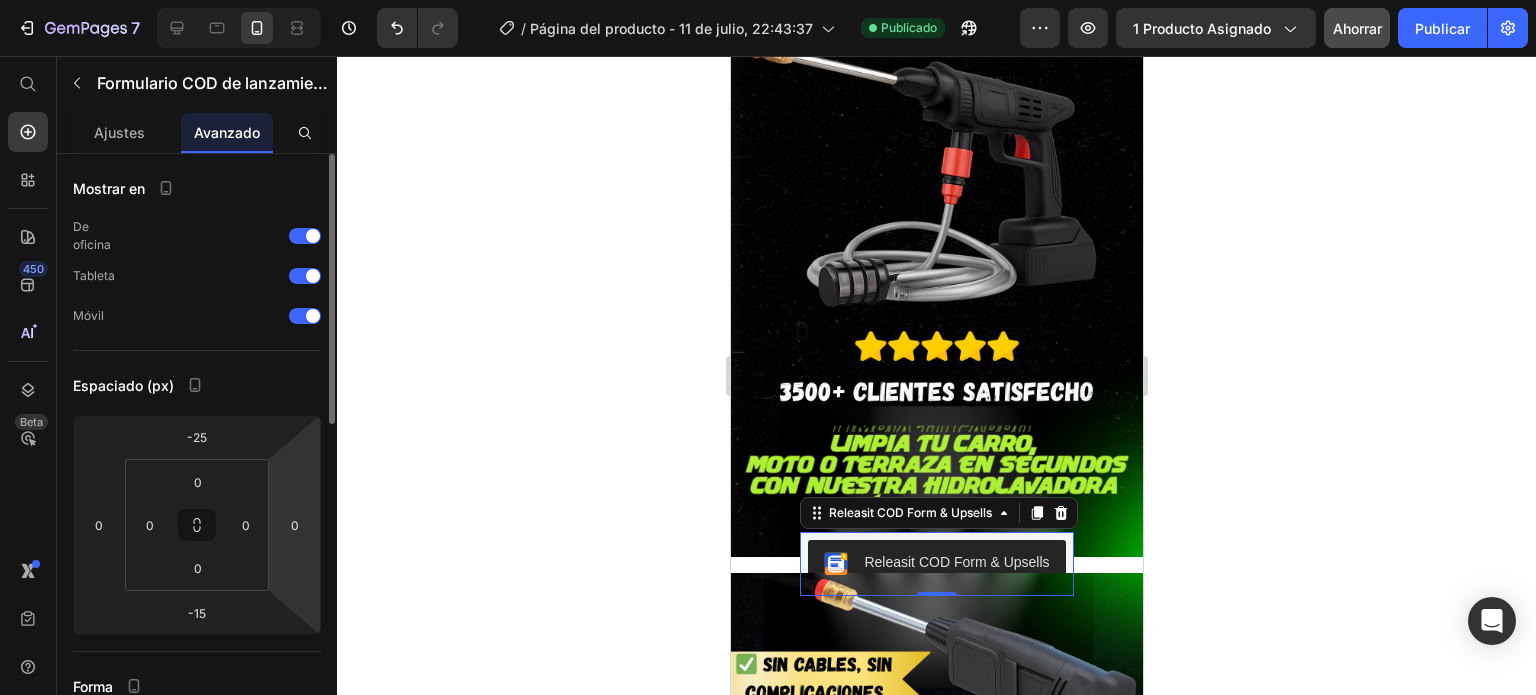 click on "7 / Página del producto - 11 de julio, 22:43:37 Publicado Avance 1 producto asignado Ahorrar Publicar 450 Beta Empezar con Secciones Elementos Sección de héroes Detalle del producto Marcas Insignias de confianza Garantizar Desglose del producto Cómo utilizar Testimonios Comparar Manojo Preguntas frecuentes Prueba social Historia de la marca Lista de productos Recopilación Lista de blogs Contacto Sticky Añadir al carrito Pie de página personalizado Explorar la biblioteca 450 Disposición
Fila
Fila
Fila
Fila Texto
Título
Bloque de texto Botón
Botón
Botón" at bounding box center (768, 0) 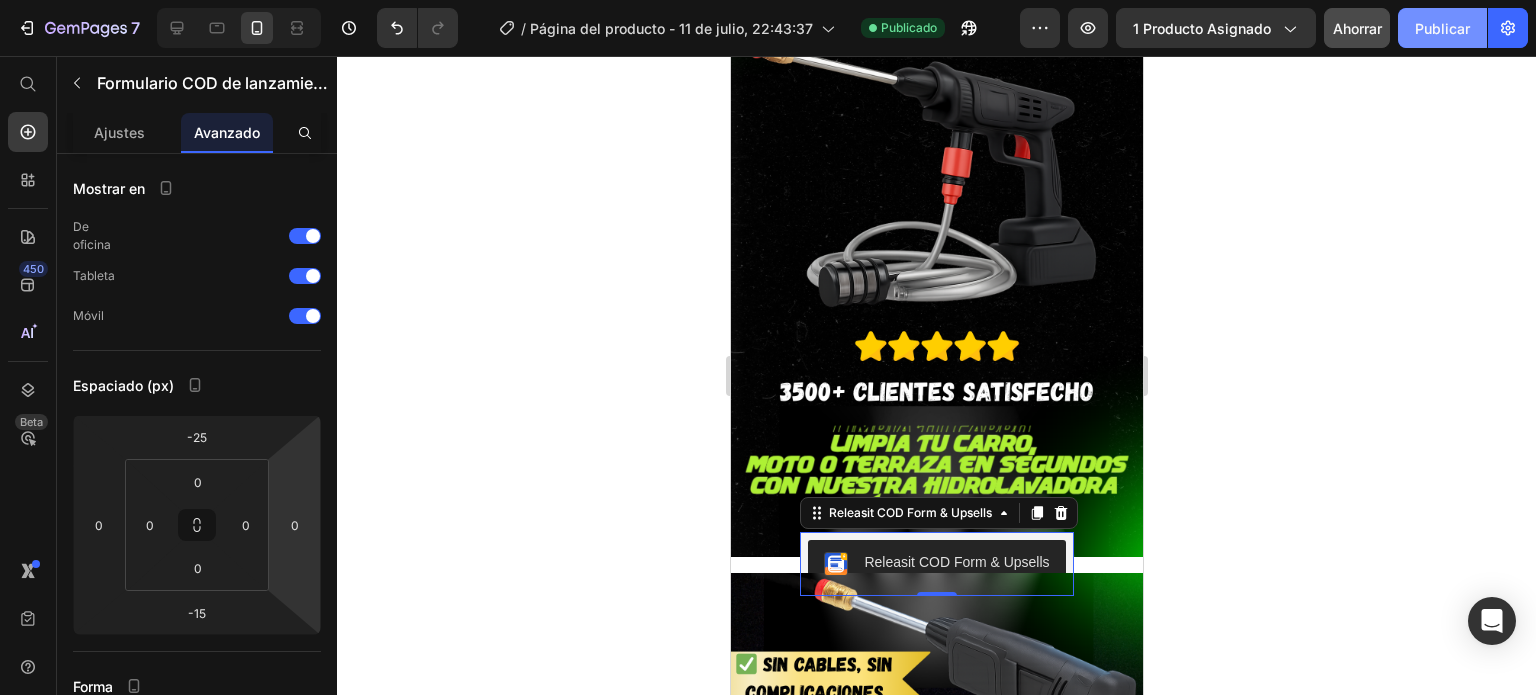 click on "Publicar" at bounding box center (1442, 28) 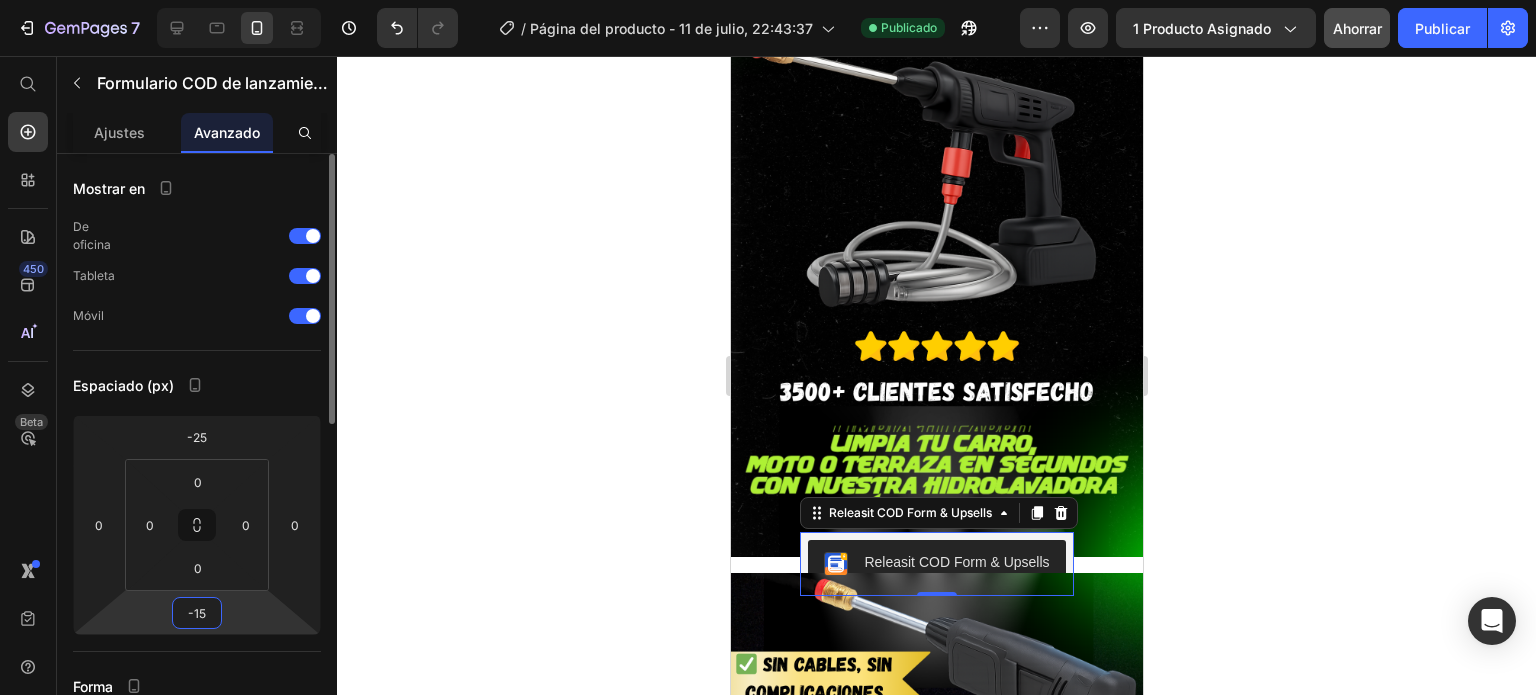 click on "-15" at bounding box center [197, 613] 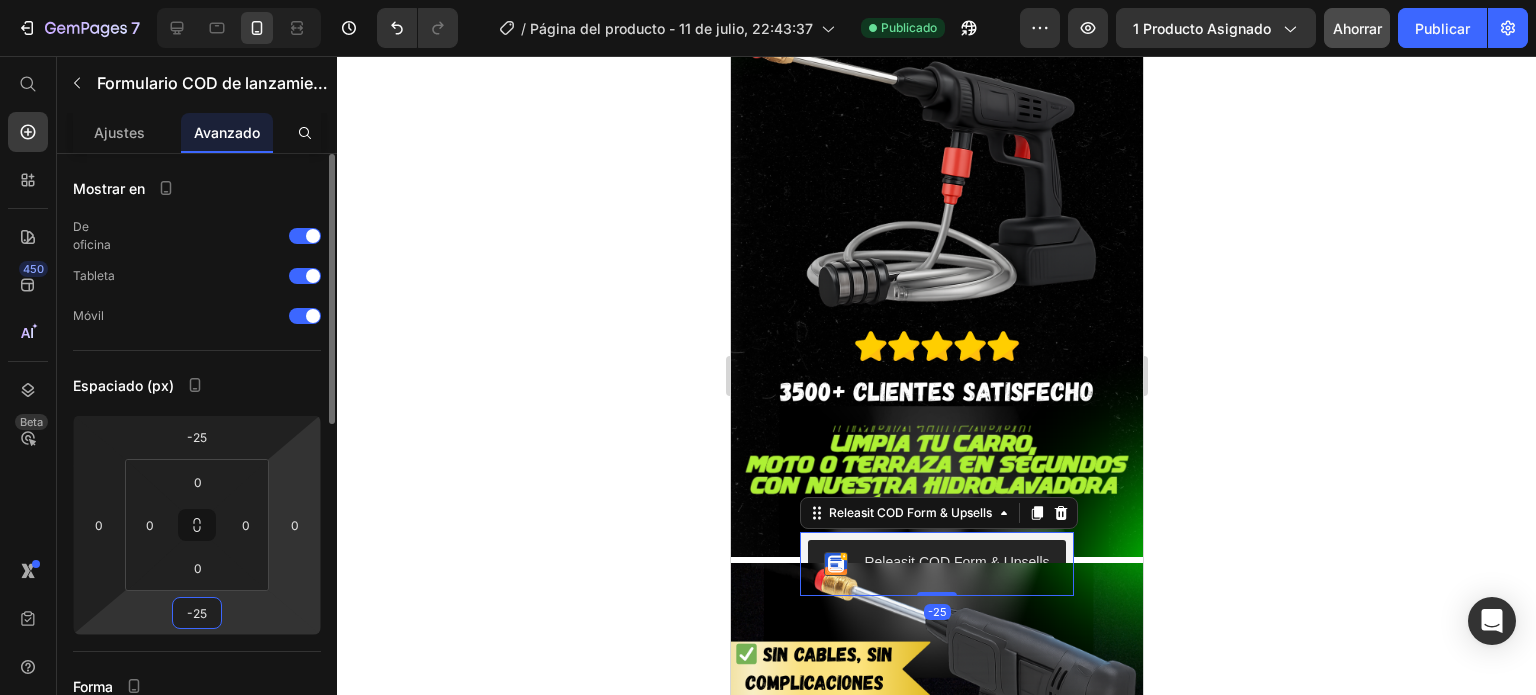 type on "-25" 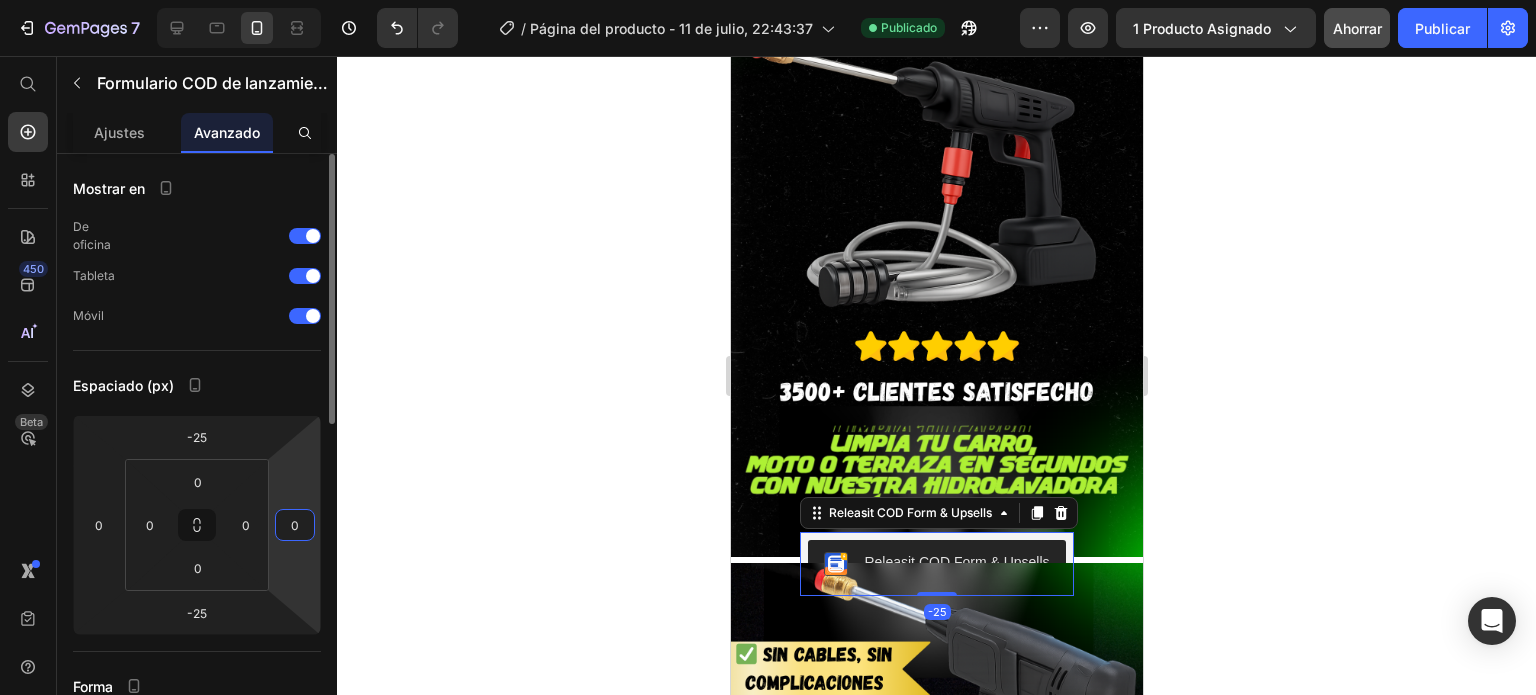 click on "7 / Página del producto - 11 de julio, 22:43:37 Publicado Avance 1 producto asignado Ahorrar Publicar 450 Beta Empezar con Secciones Elementos Sección de héroes Detalle del producto Marcas Insignias de confianza Garantizar Desglose del producto Cómo utilizar Testimonios Comparar Manojo Preguntas frecuentes Prueba social Historia de la marca Lista de productos Recopilación Lista de blogs Contacto Sticky Añadir al carrito Pie de página personalizado Explorar la biblioteca 450 Disposición
Fila
Fila
Fila
Fila Texto
Título
Bloque de texto Botón
Botón
Botón" at bounding box center (768, 0) 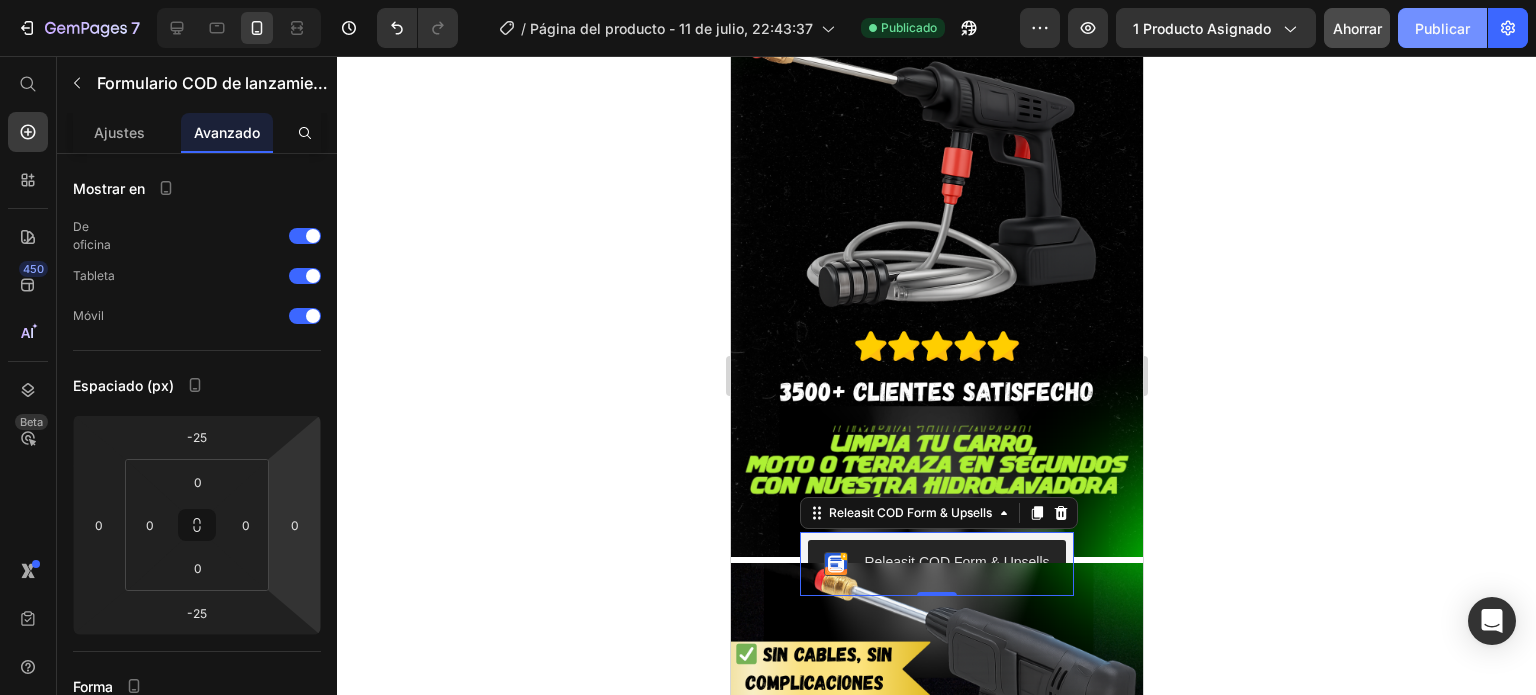 click on "Publicar" 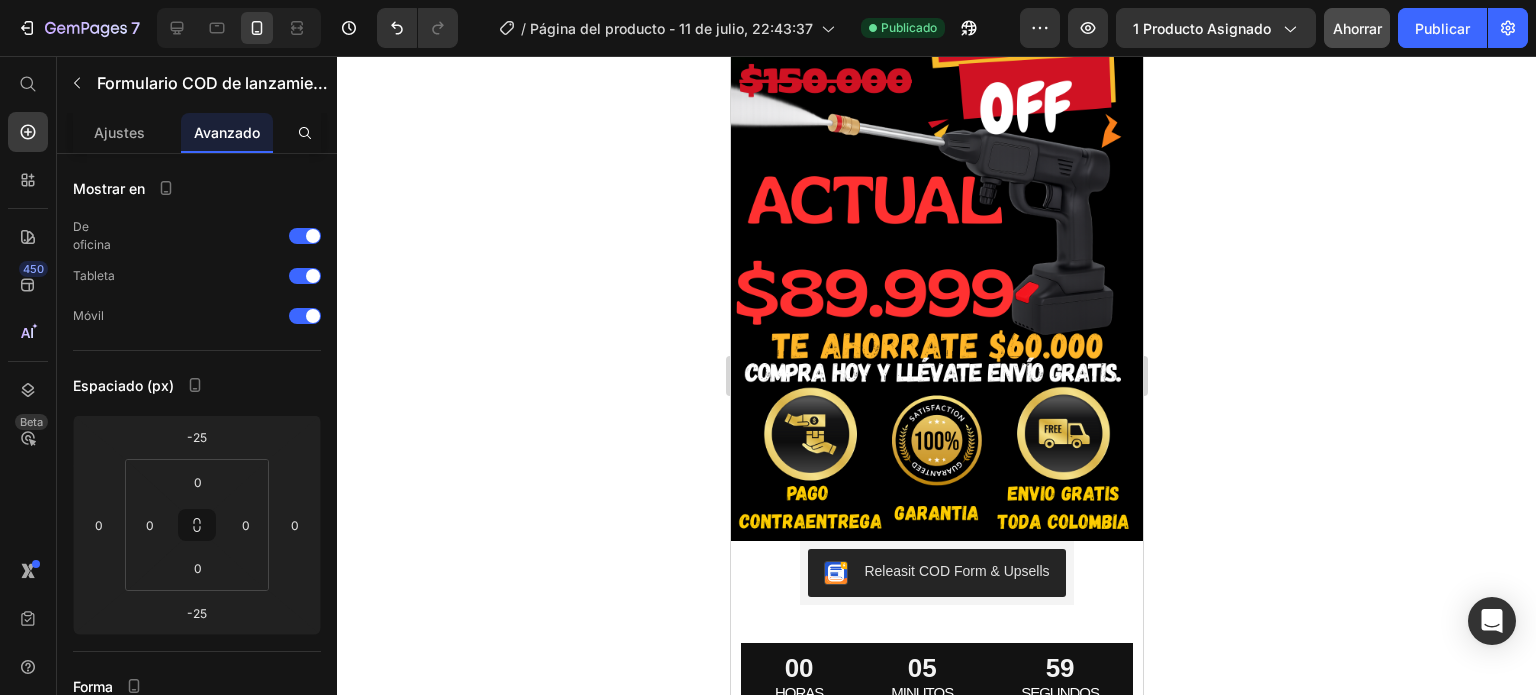 scroll, scrollTop: 2484, scrollLeft: 0, axis: vertical 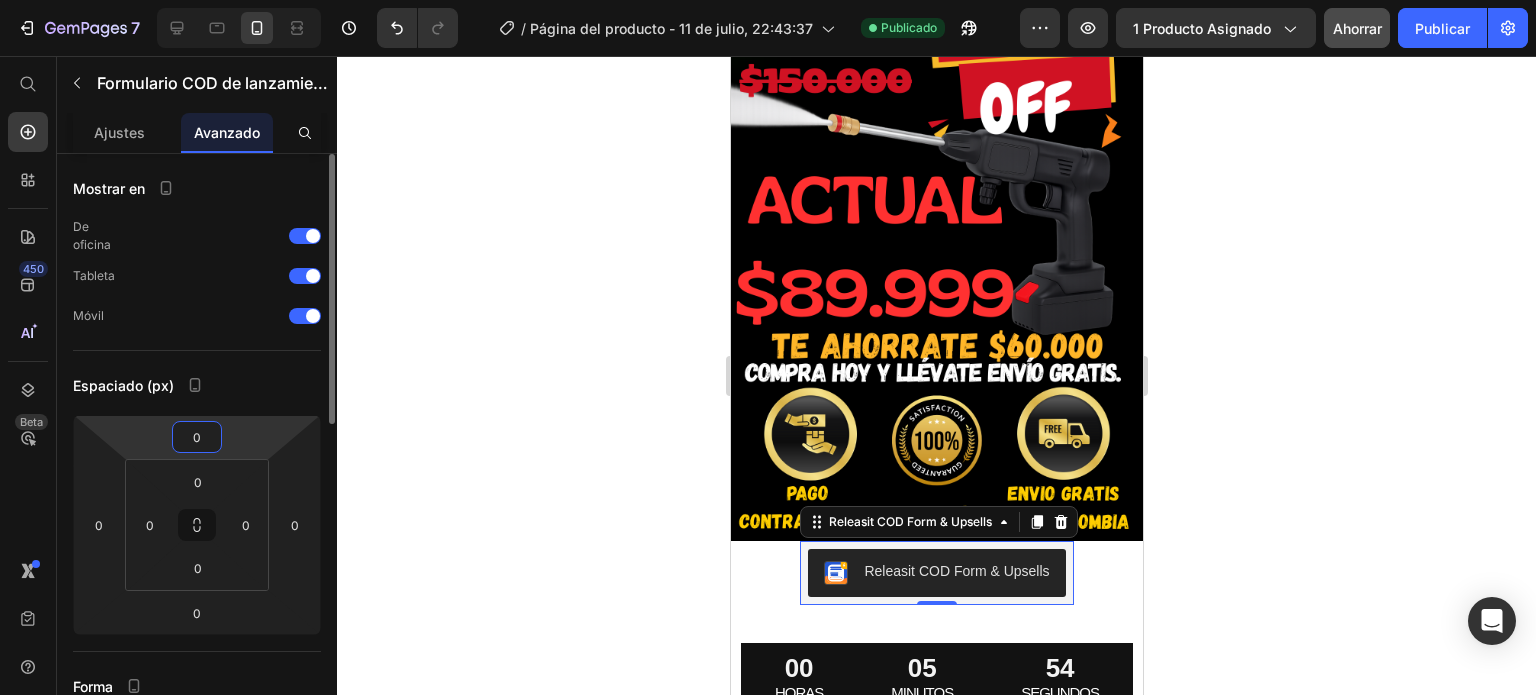click on "0" at bounding box center (197, 437) 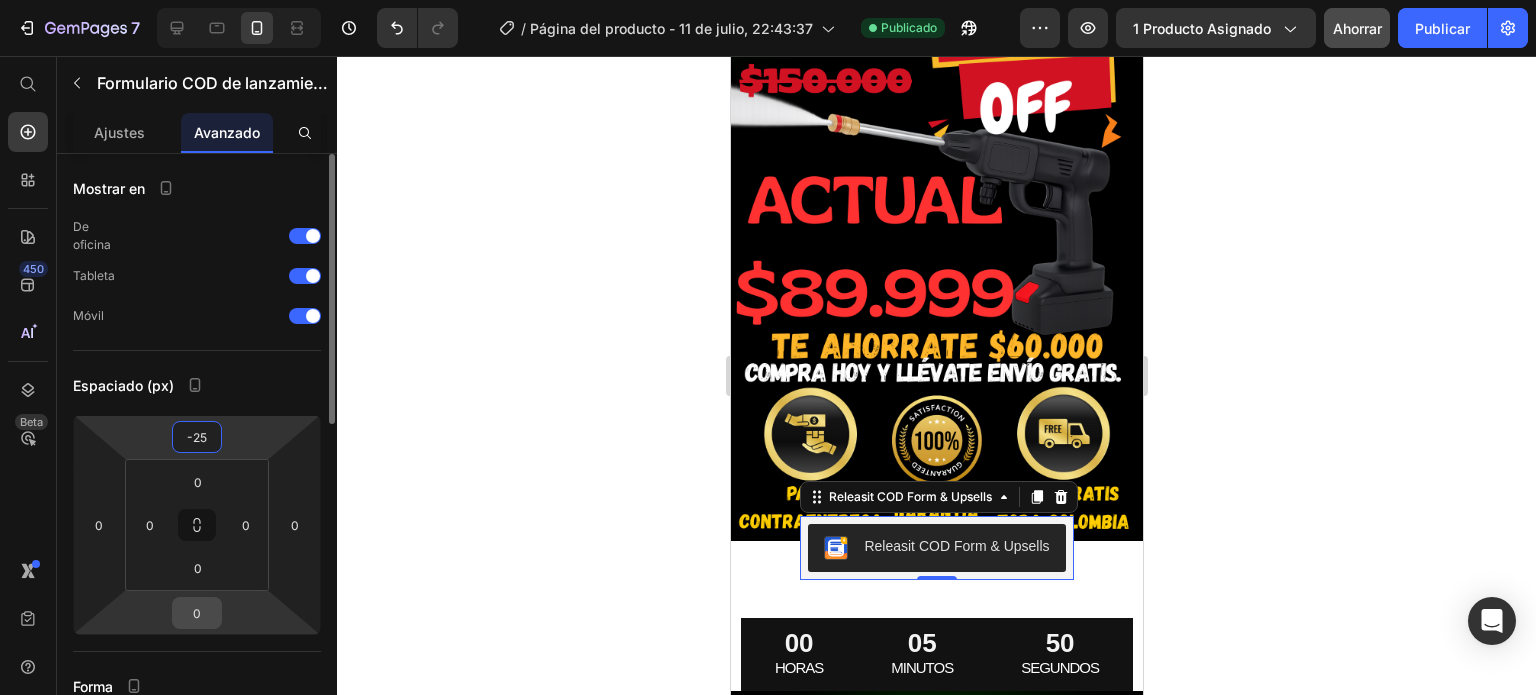 type on "-25" 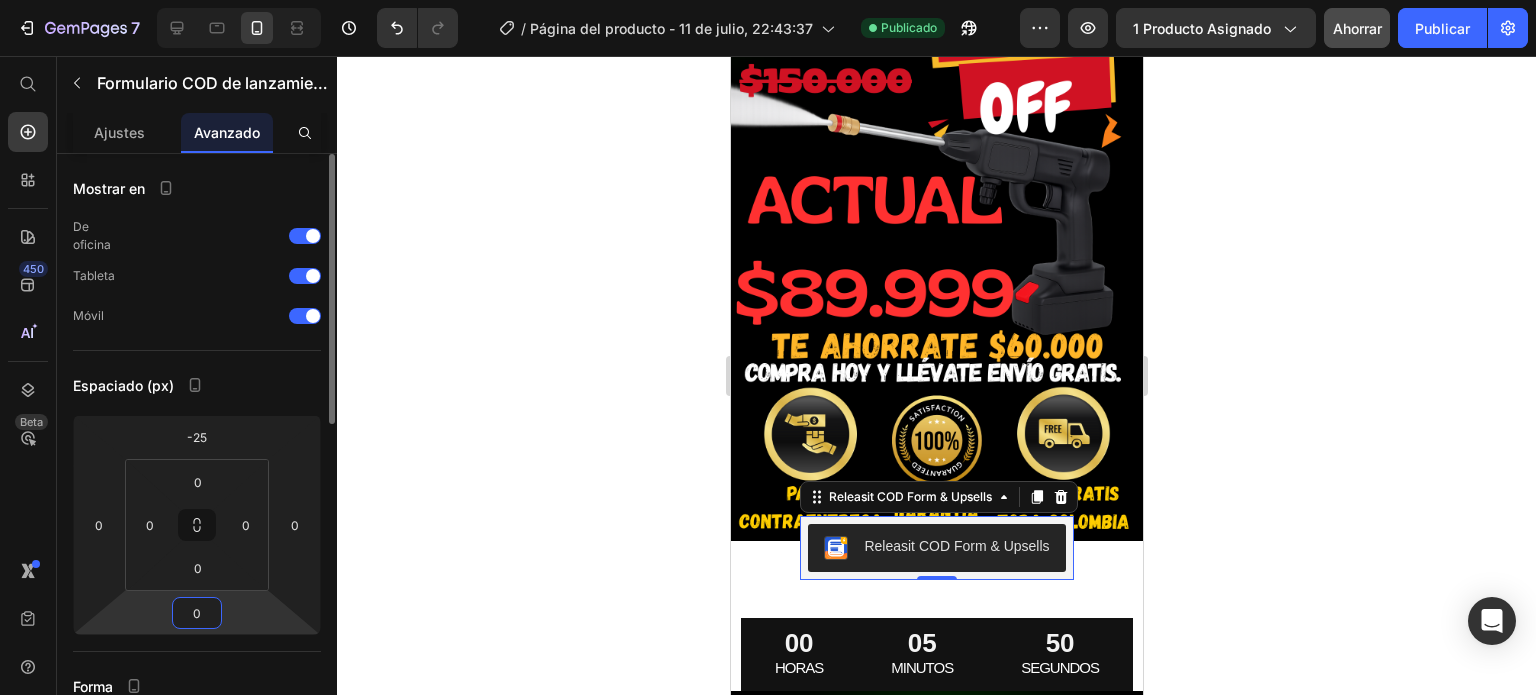 click on "0" at bounding box center [197, 613] 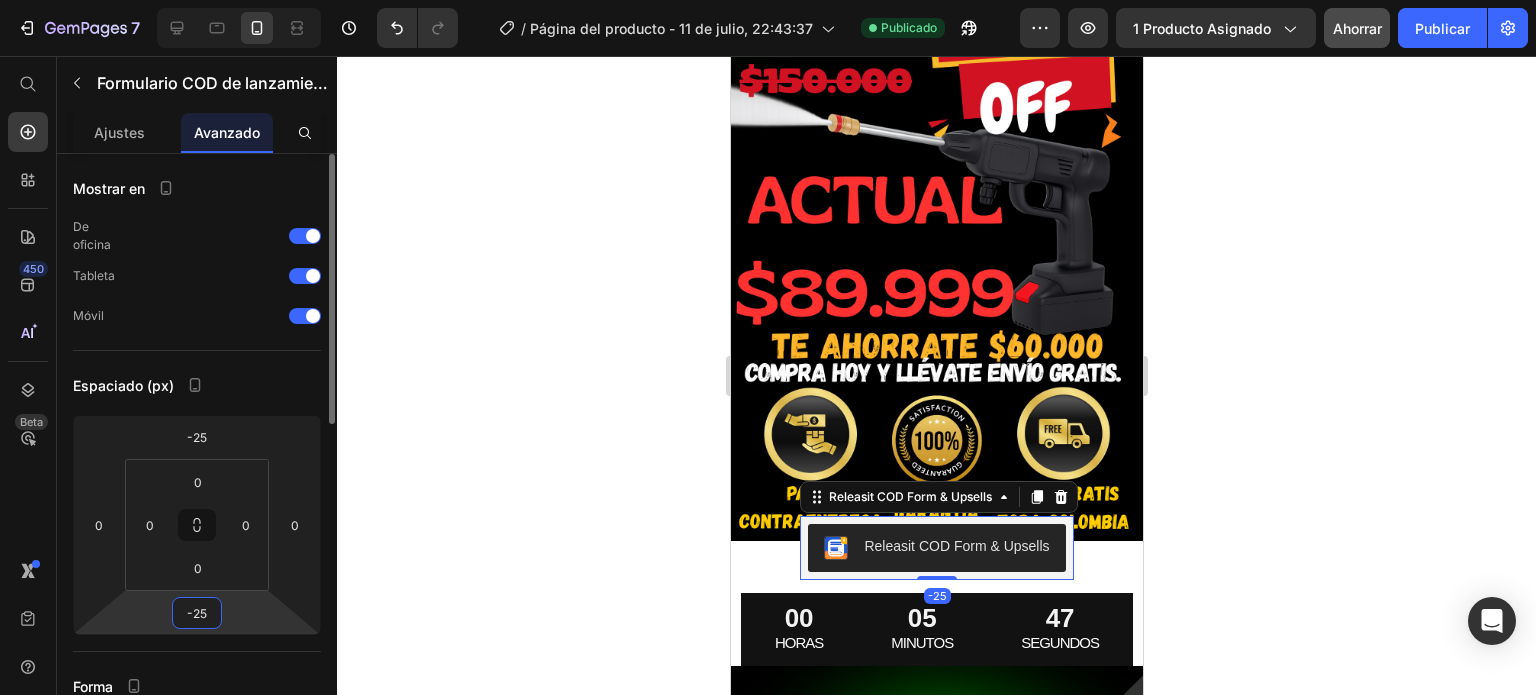 type on "-2" 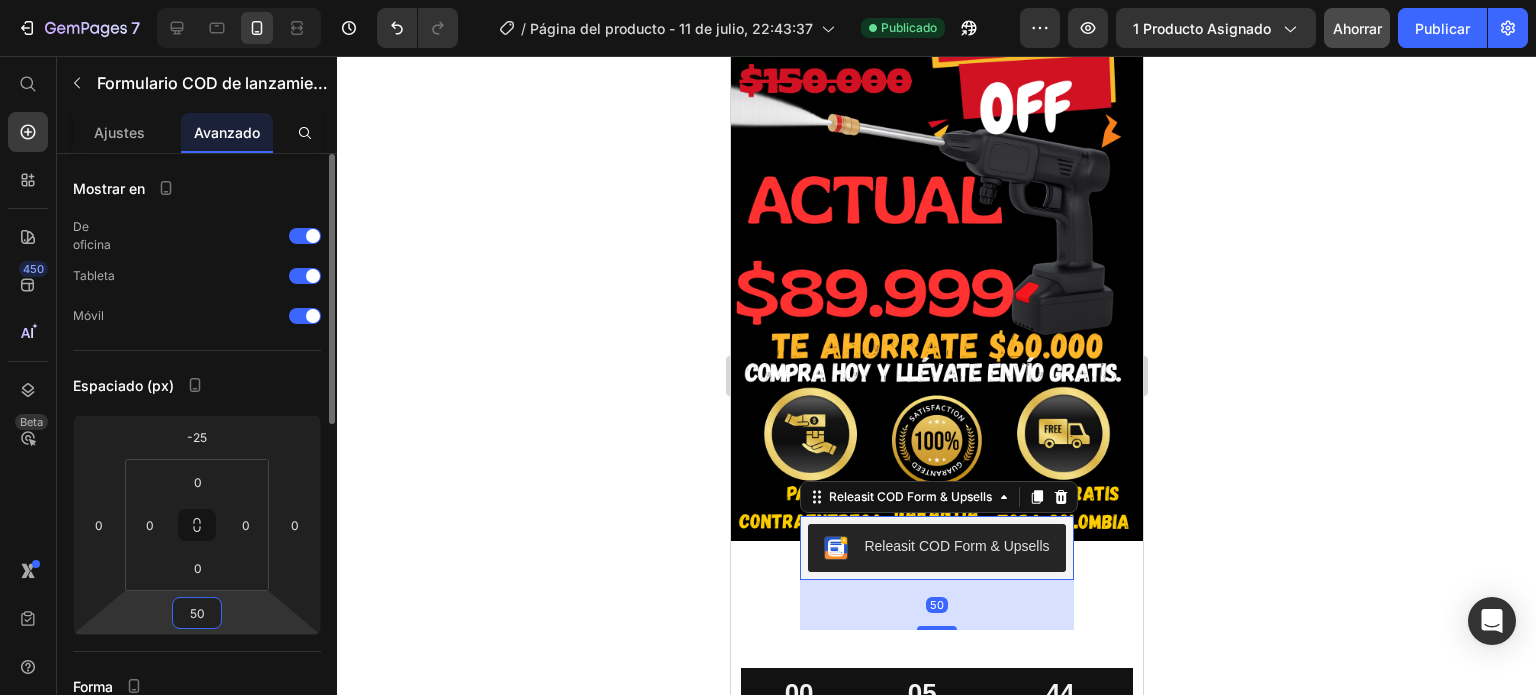 type on "5" 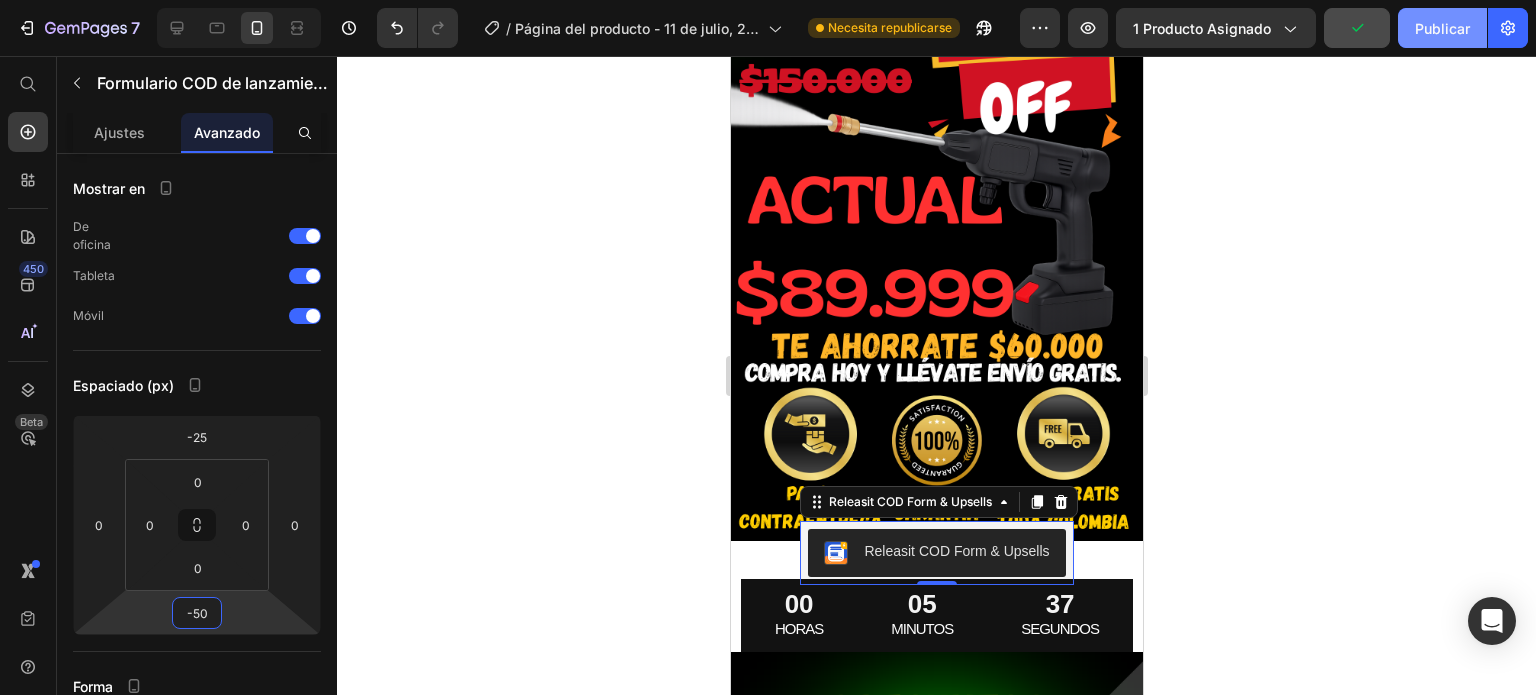 type on "-50" 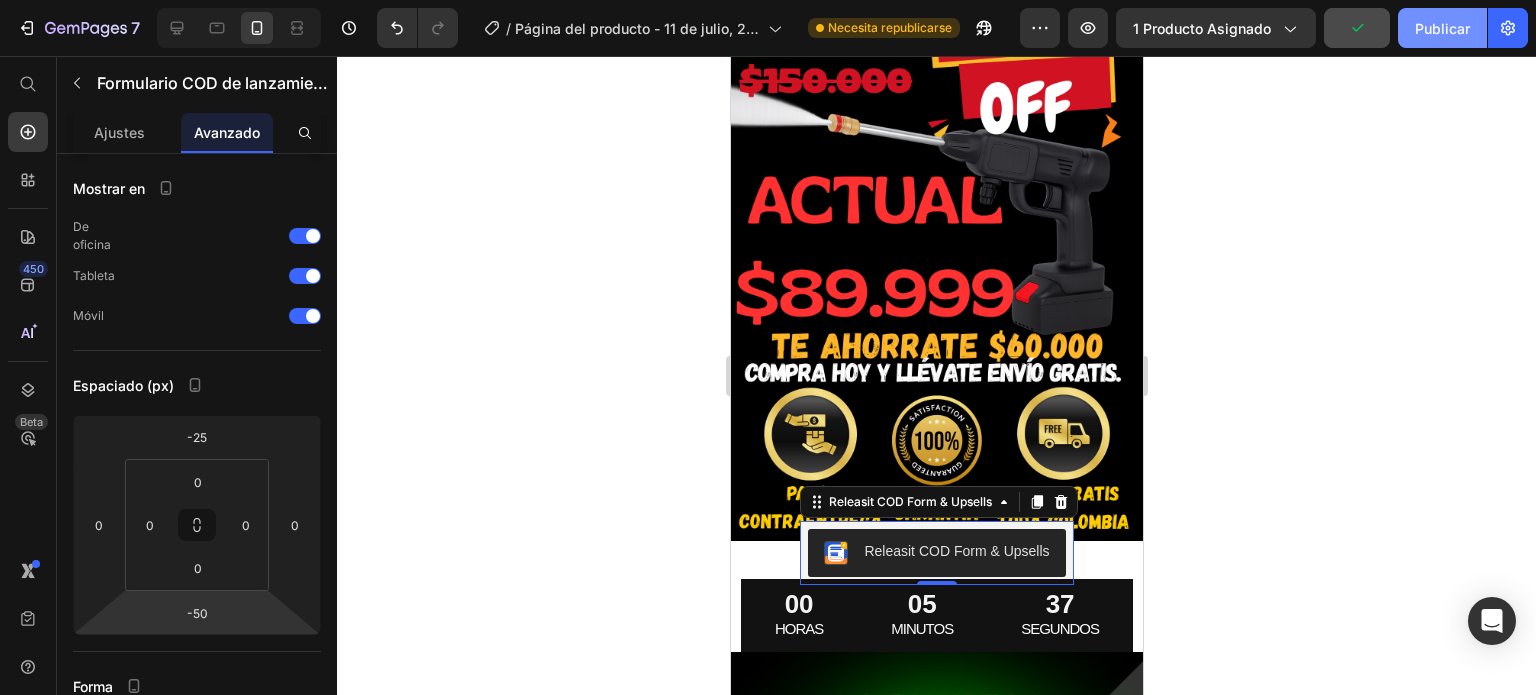 click on "Publicar" at bounding box center [1442, 28] 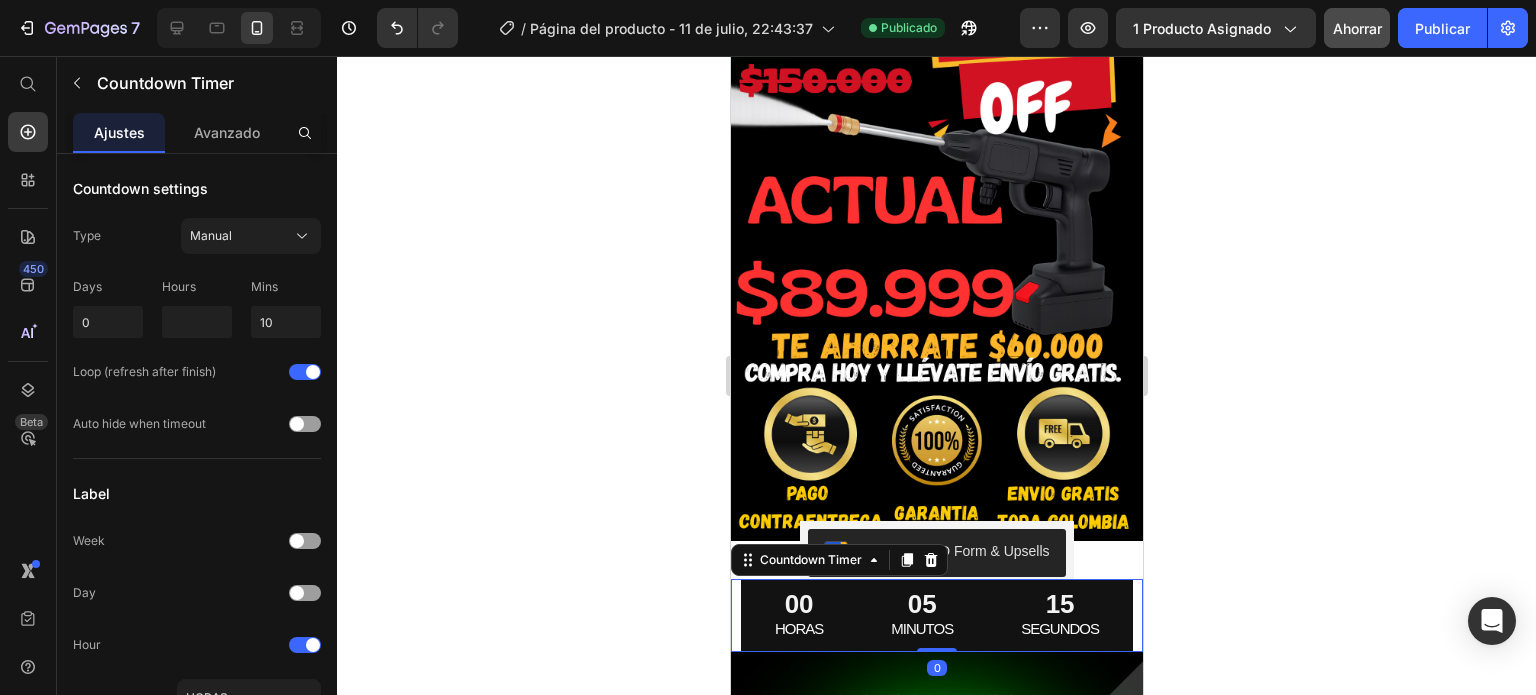 click on "SEGUNDOS" at bounding box center [1059, 629] 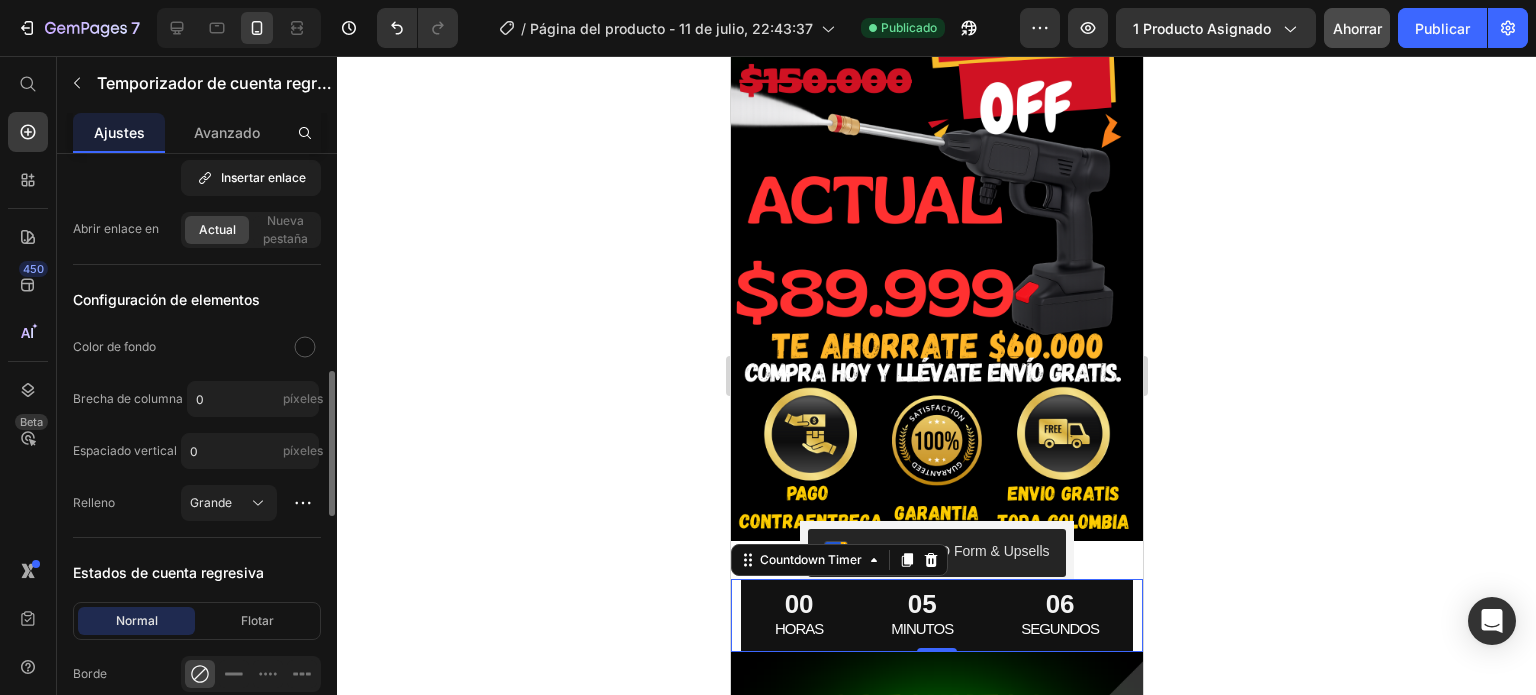 scroll, scrollTop: 892, scrollLeft: 0, axis: vertical 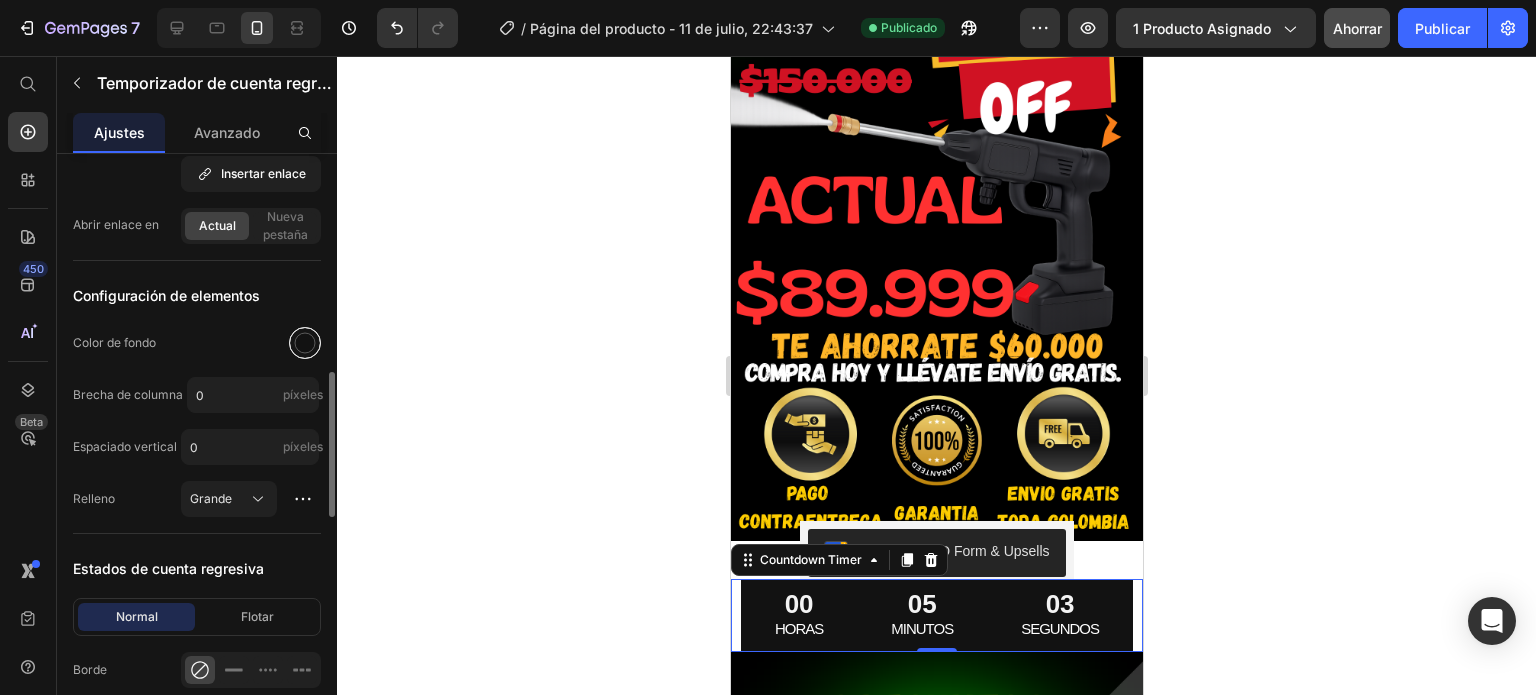 click at bounding box center [305, 343] 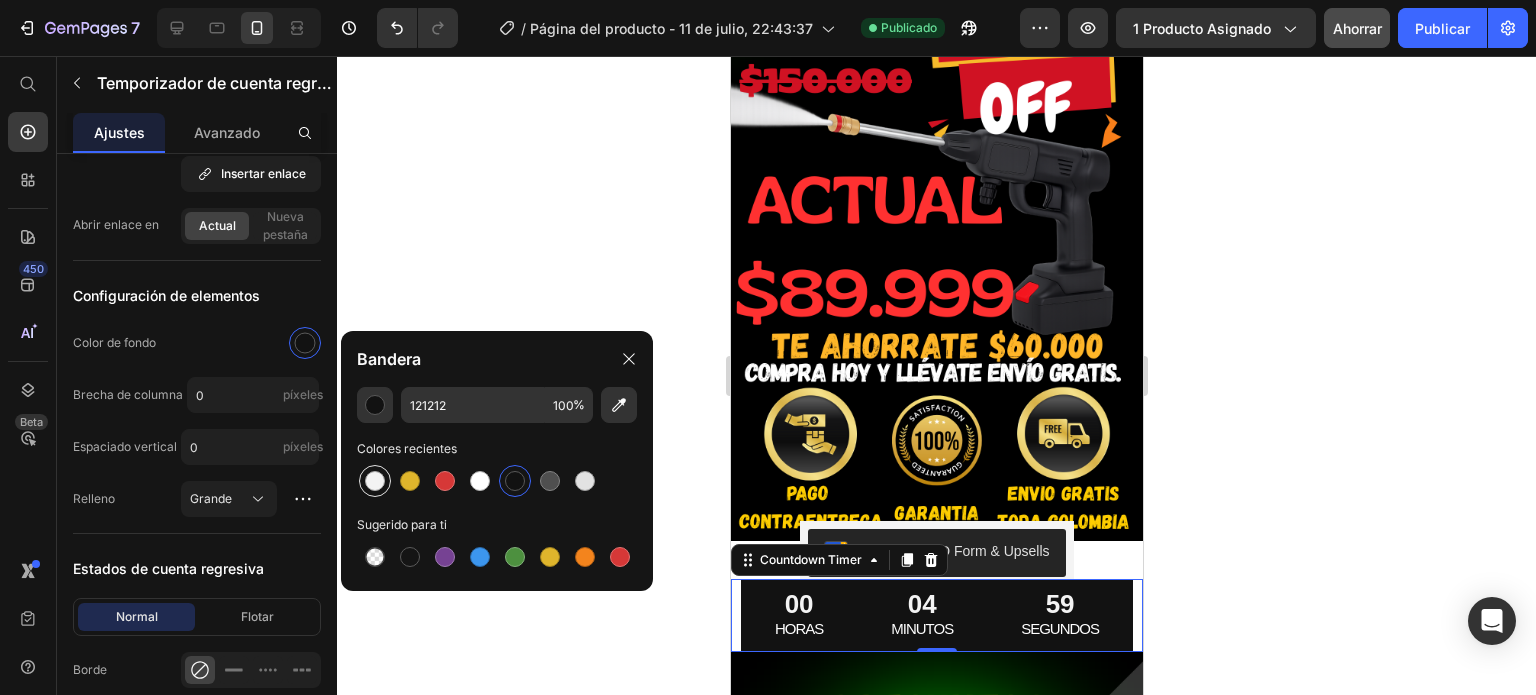 click at bounding box center (375, 481) 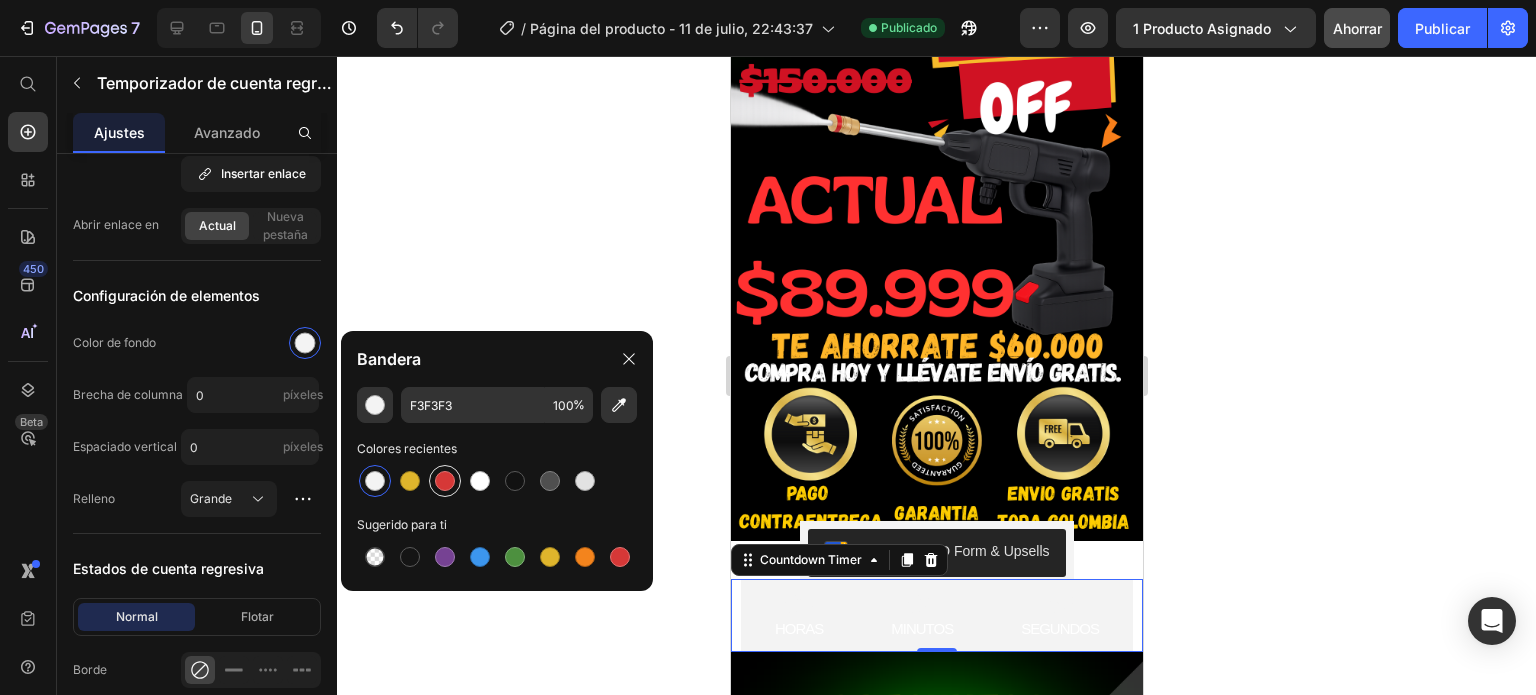 click at bounding box center [445, 481] 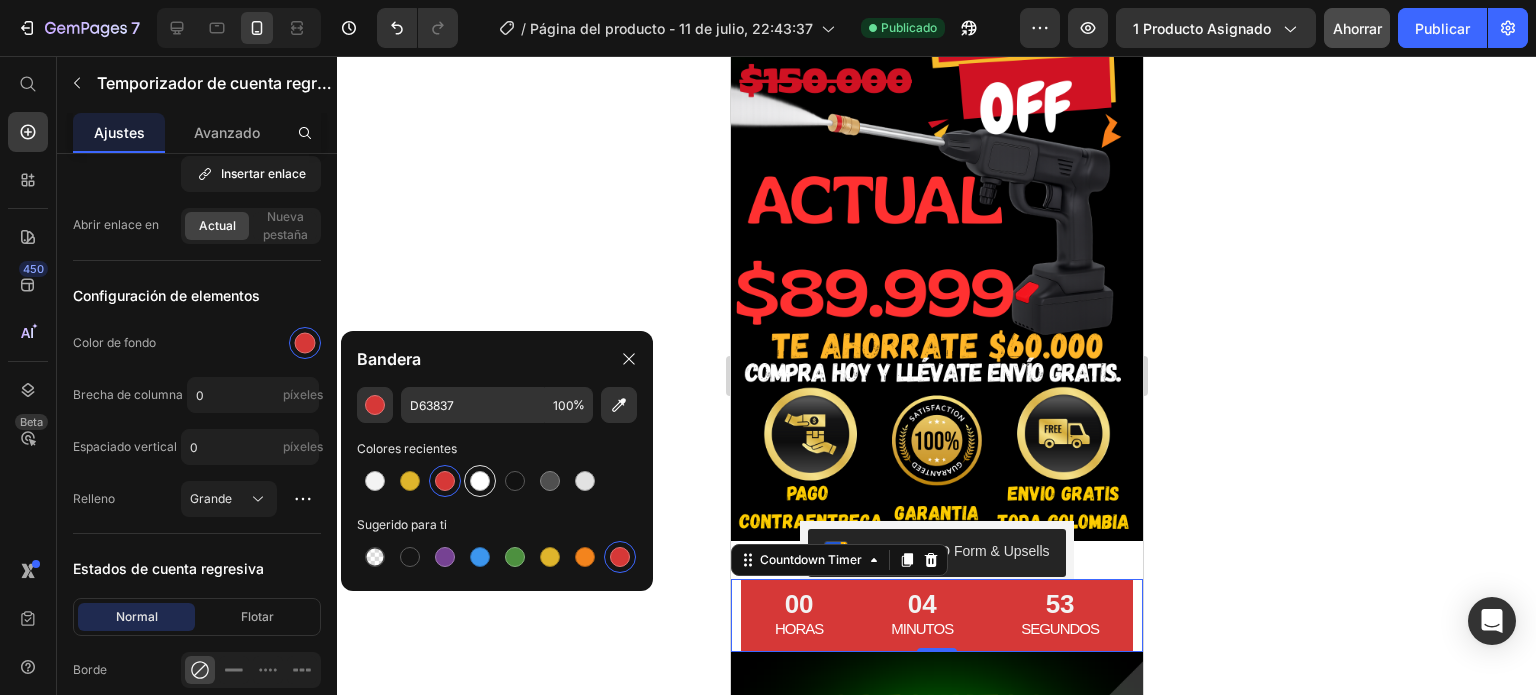 click at bounding box center [480, 481] 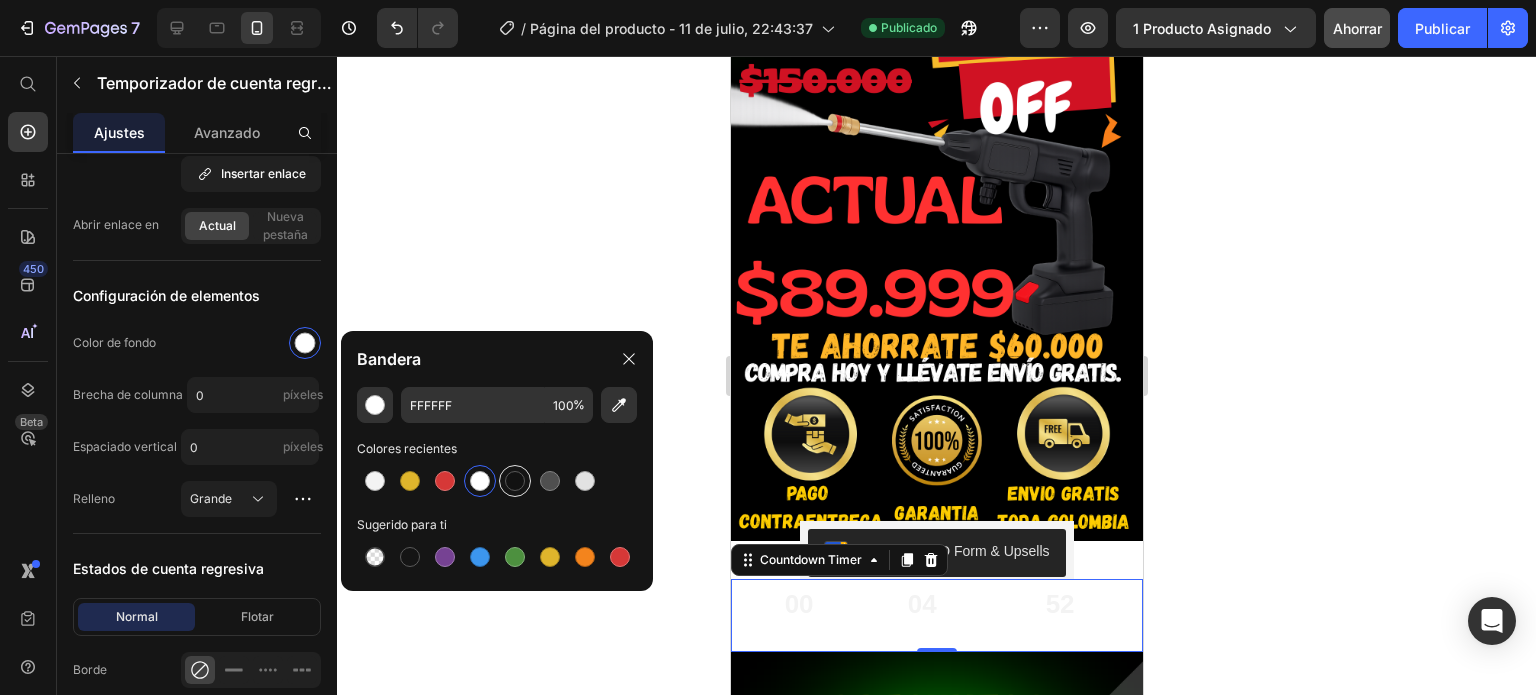 click at bounding box center (515, 481) 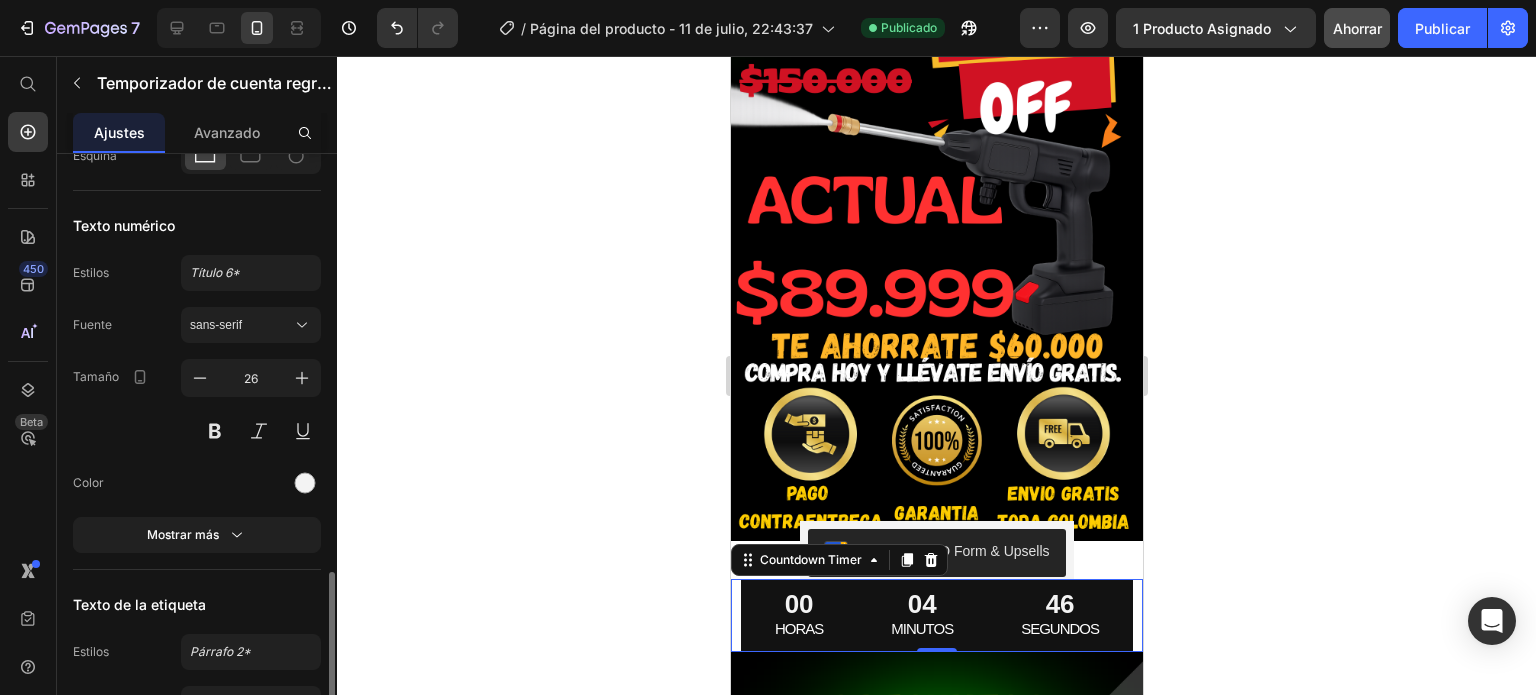 scroll, scrollTop: 1509, scrollLeft: 0, axis: vertical 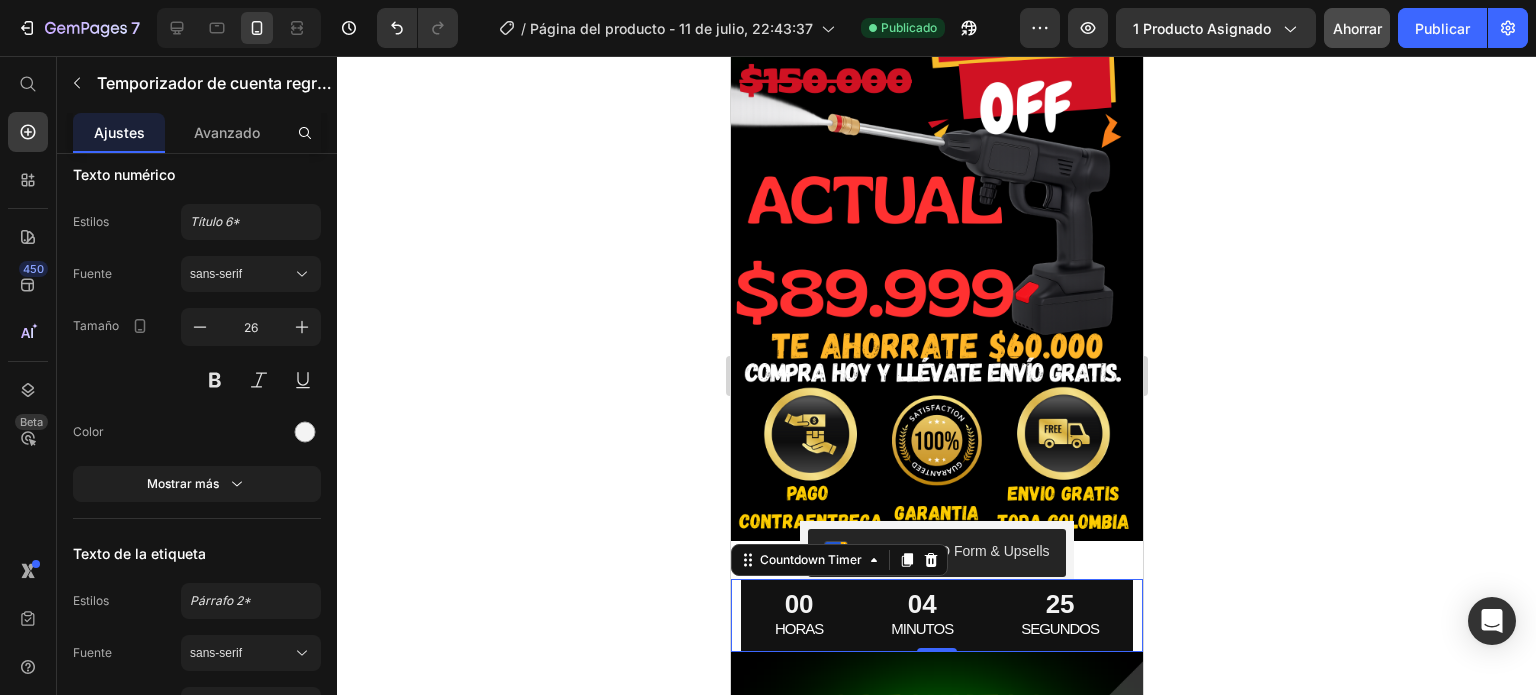 click 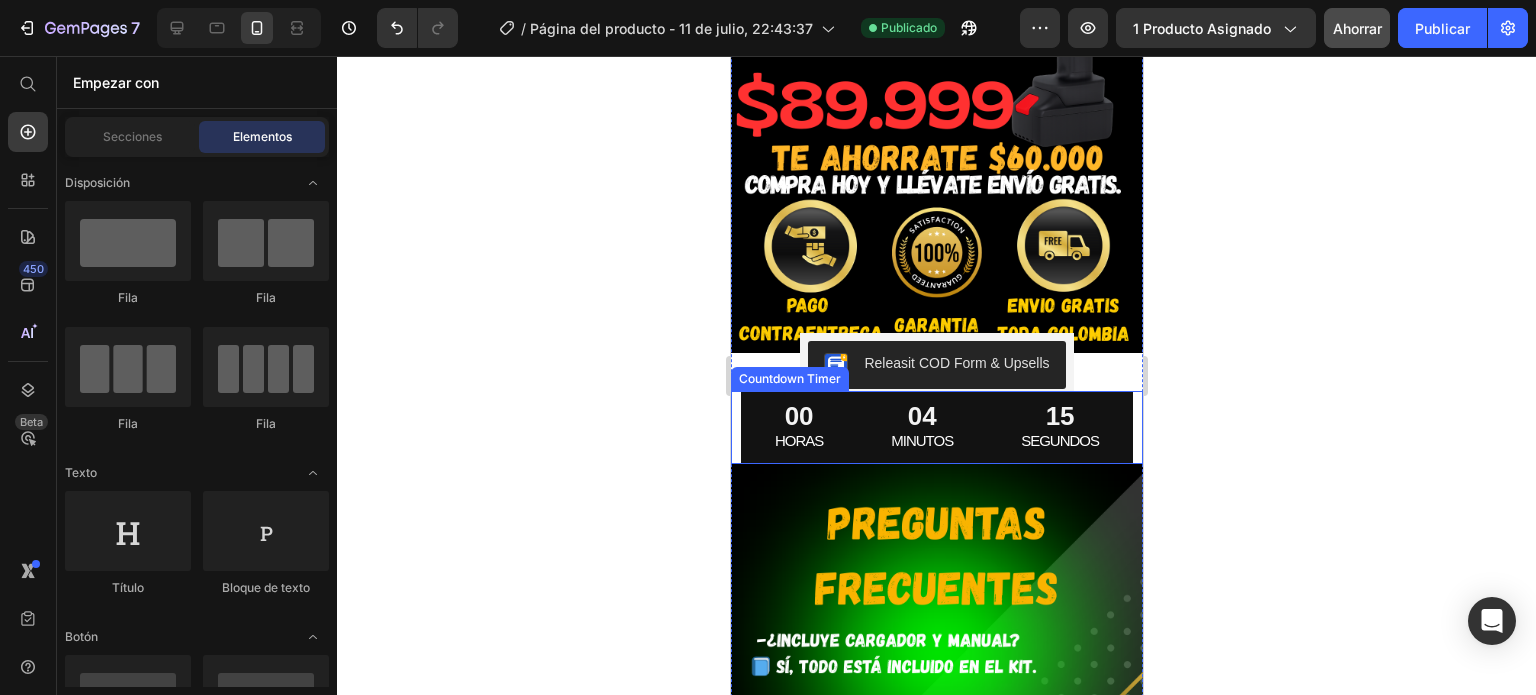 scroll, scrollTop: 2674, scrollLeft: 0, axis: vertical 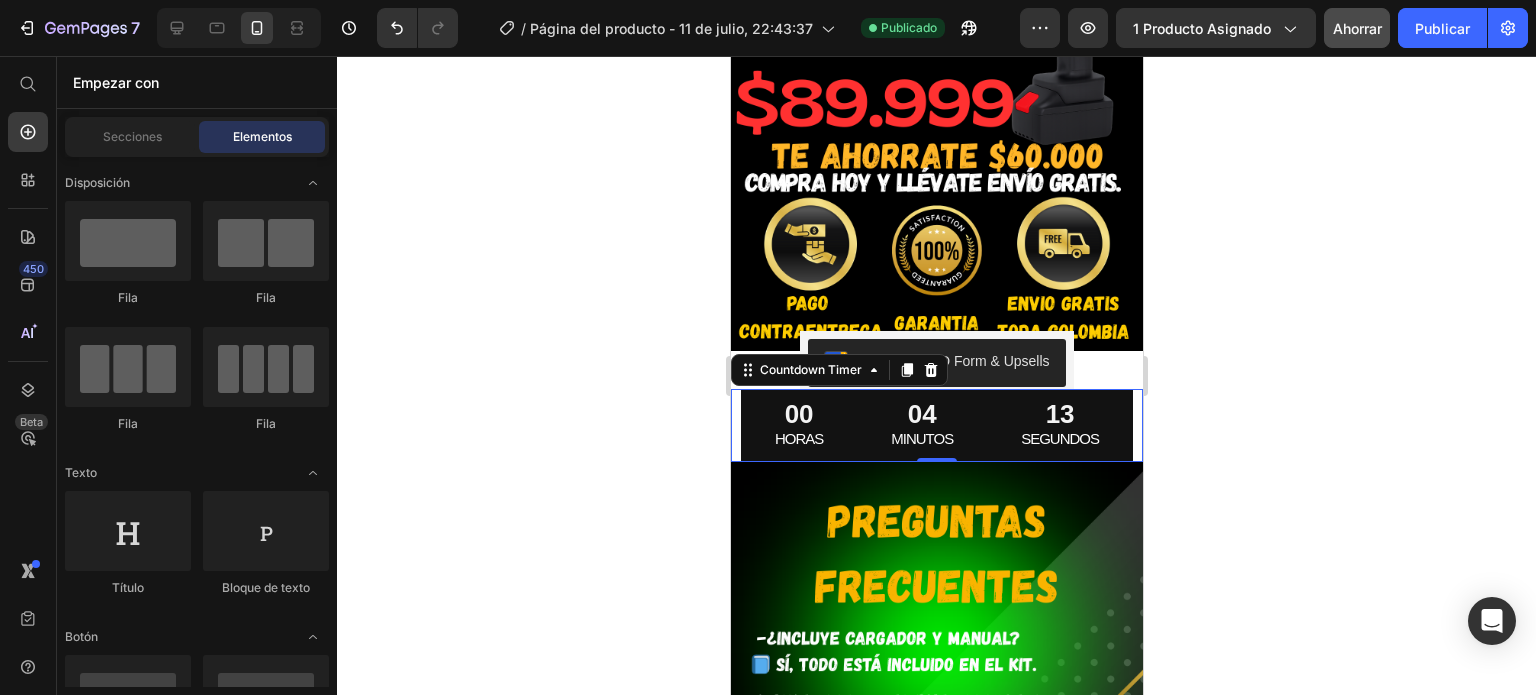 click on "00 HORAS" at bounding box center (798, 425) 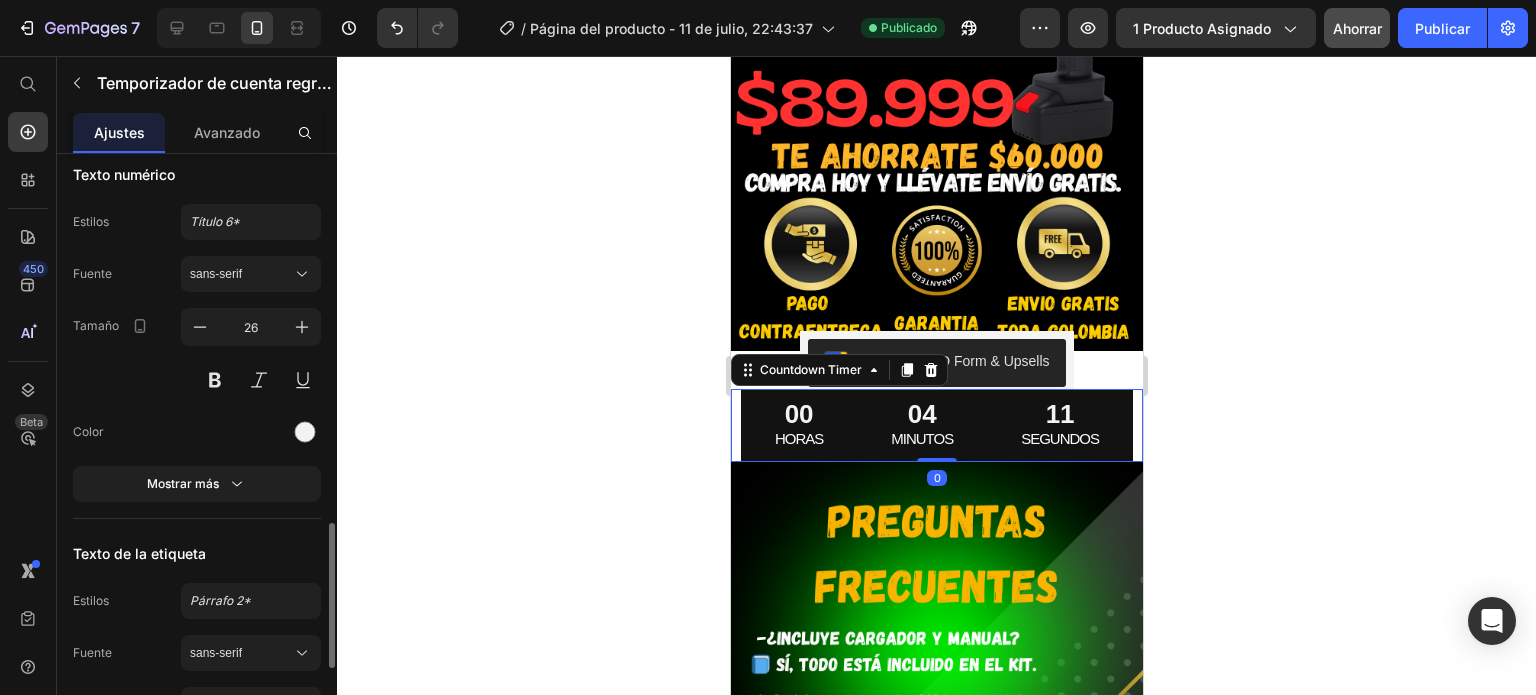 scroll, scrollTop: 1669, scrollLeft: 0, axis: vertical 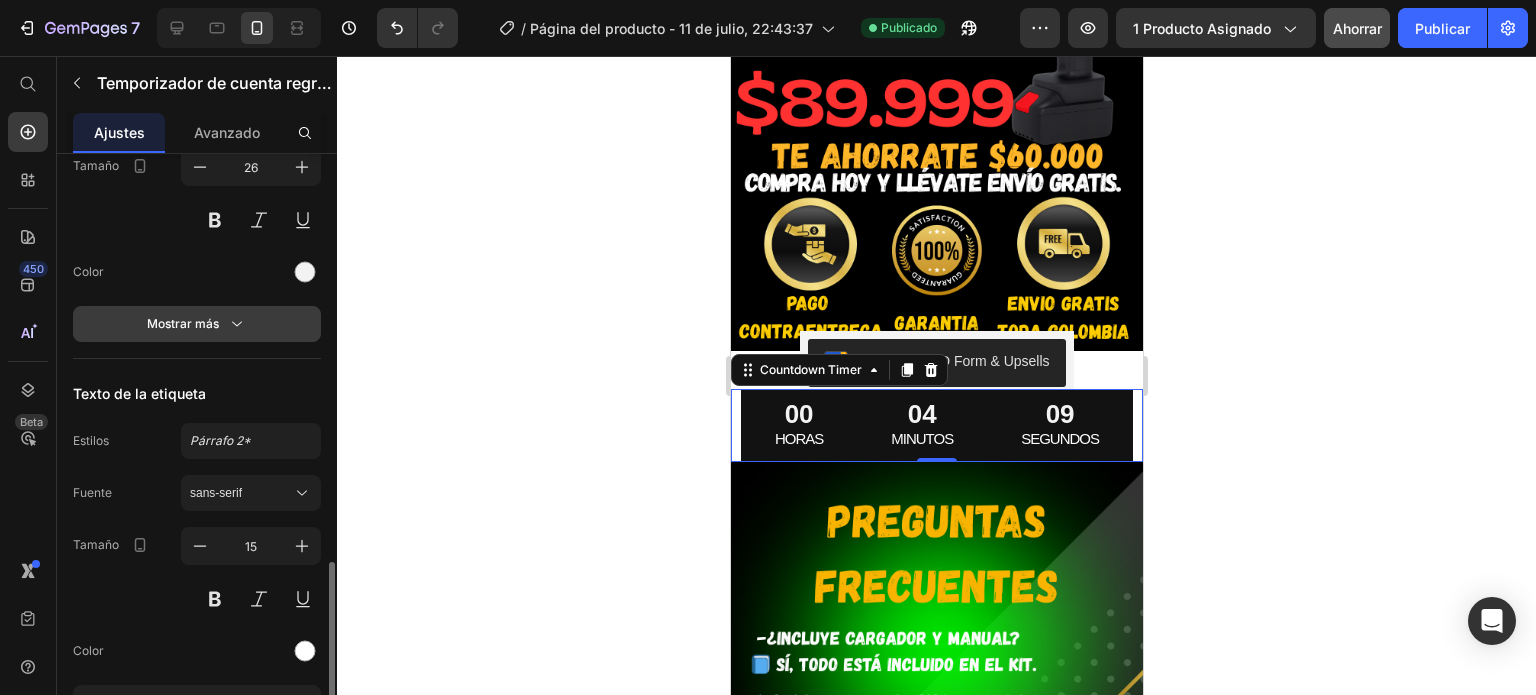 click on "Mostrar más" at bounding box center (197, 324) 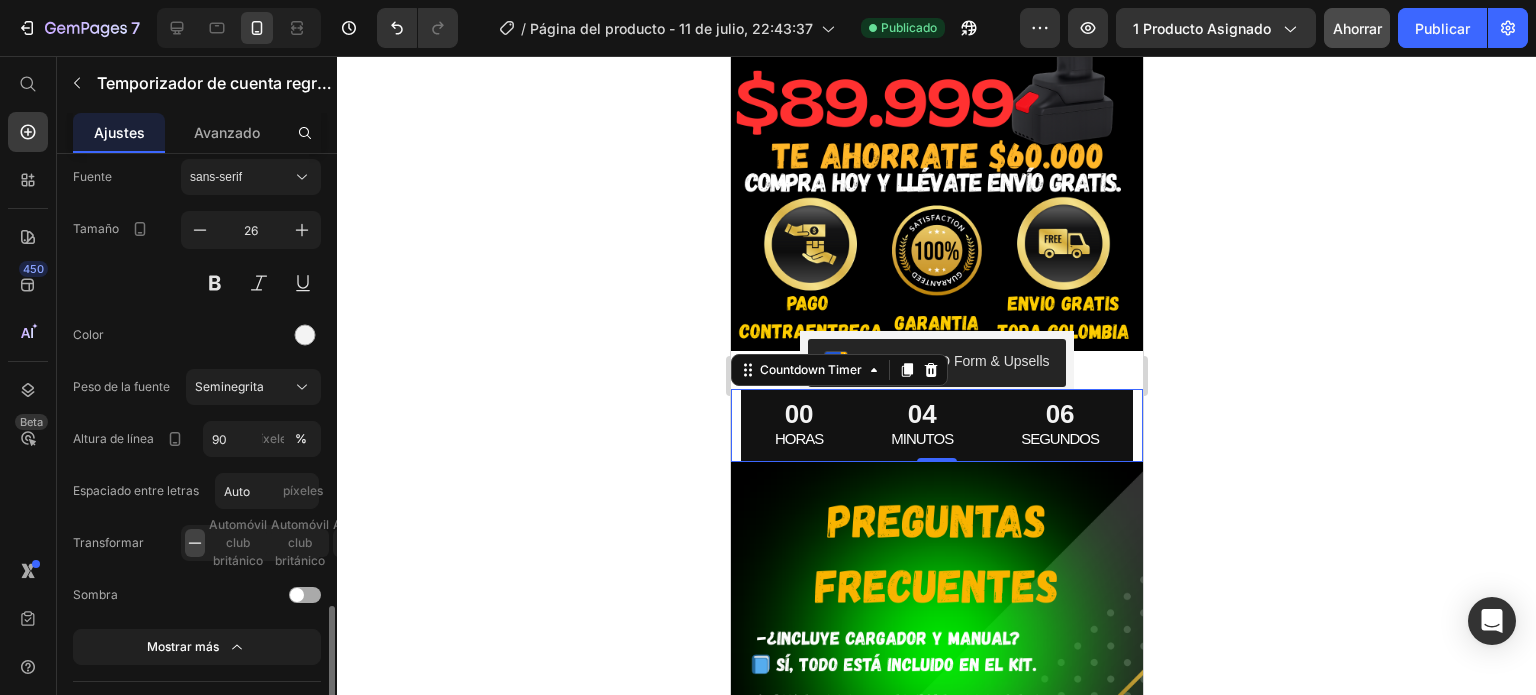 scroll, scrollTop: 1736, scrollLeft: 0, axis: vertical 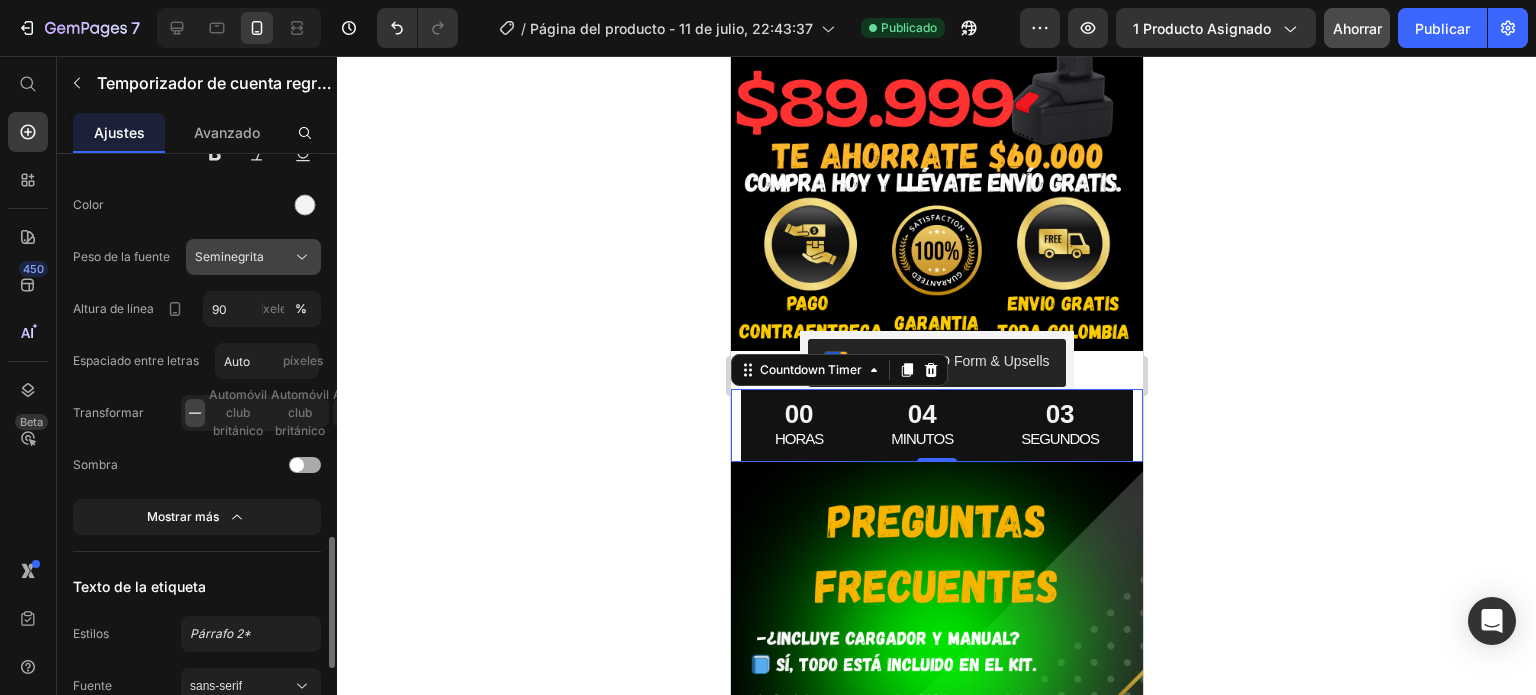 click on "Seminegrita" at bounding box center (229, 256) 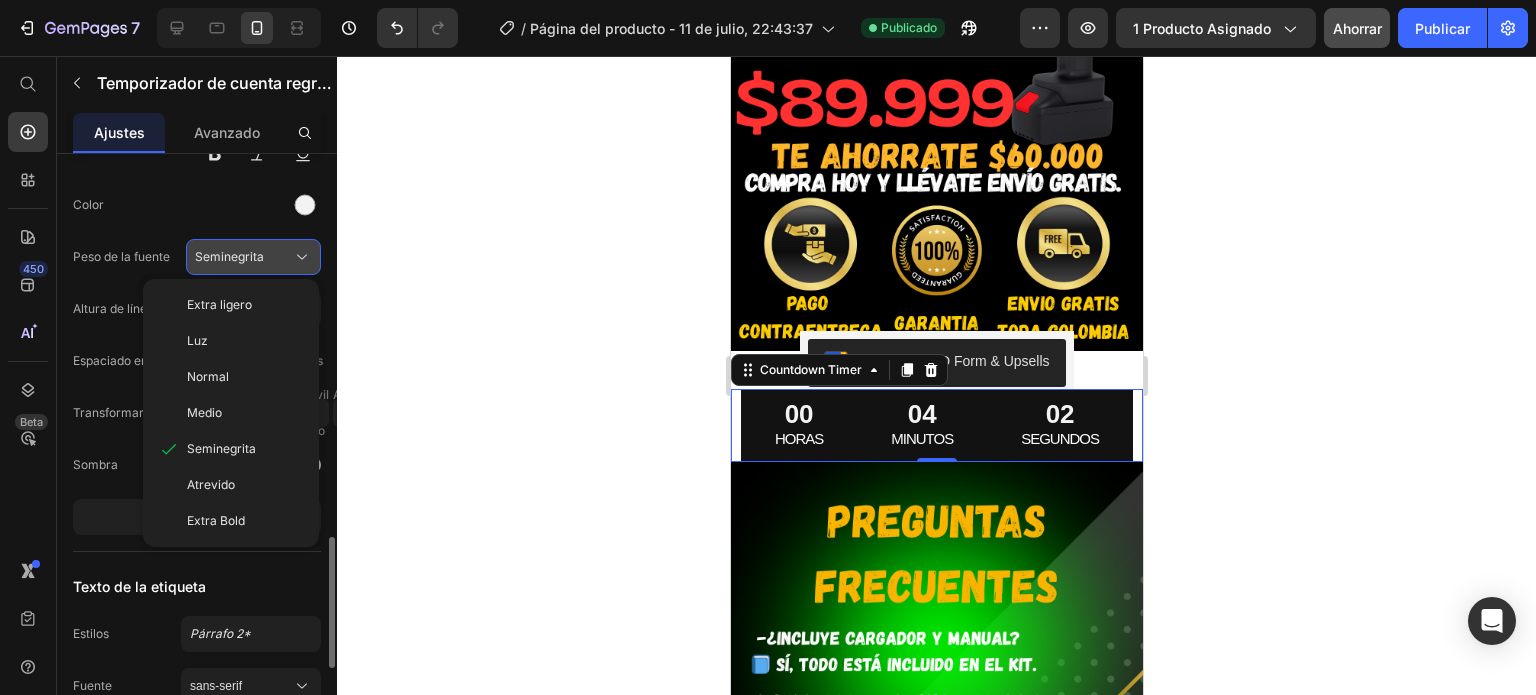 click on "Seminegrita" at bounding box center (229, 256) 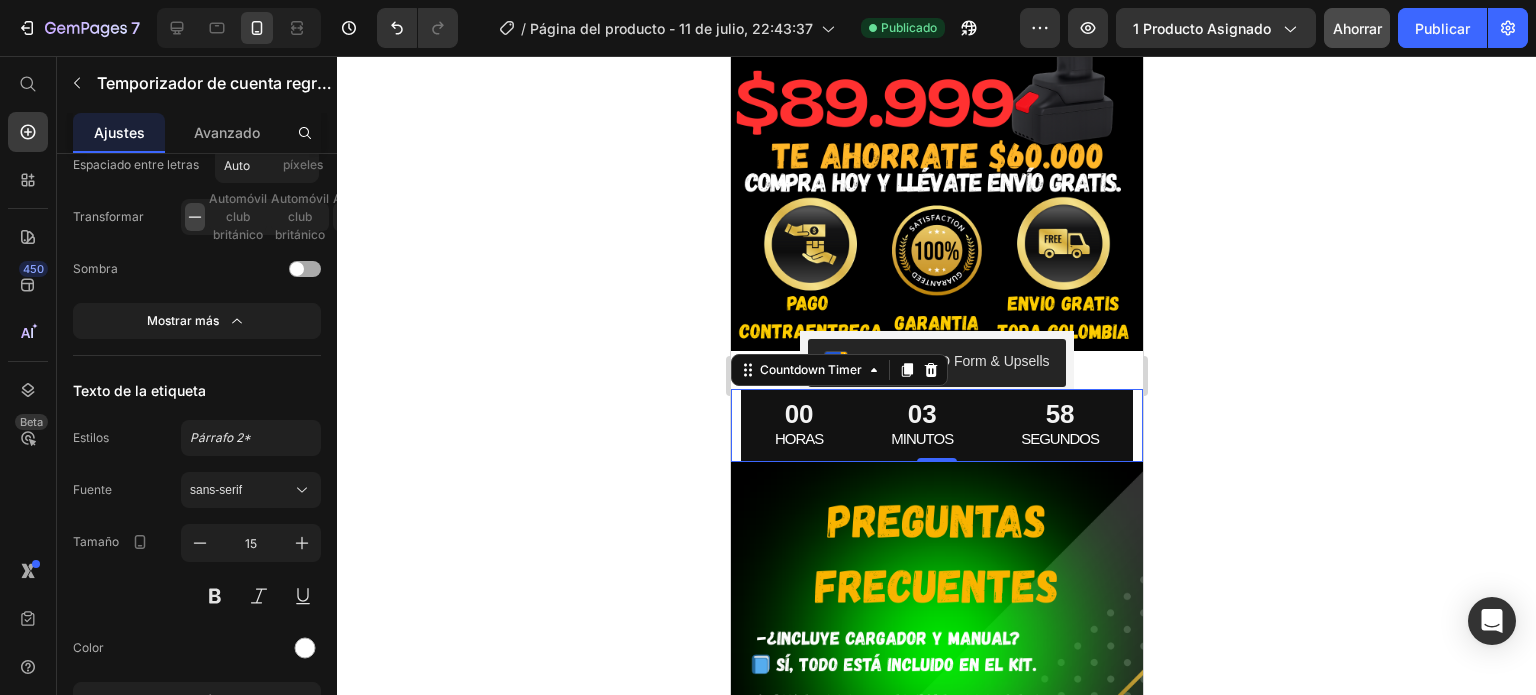 scroll, scrollTop: 2112, scrollLeft: 0, axis: vertical 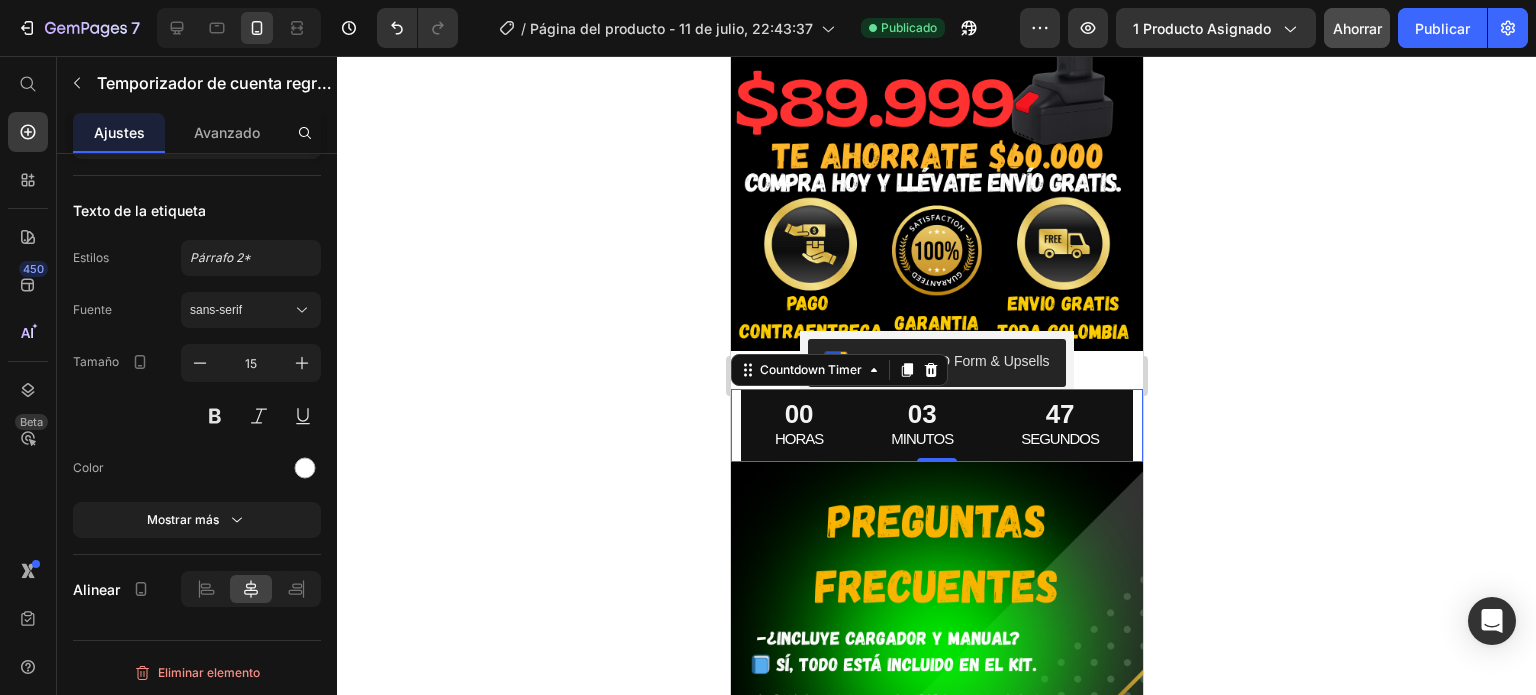 click 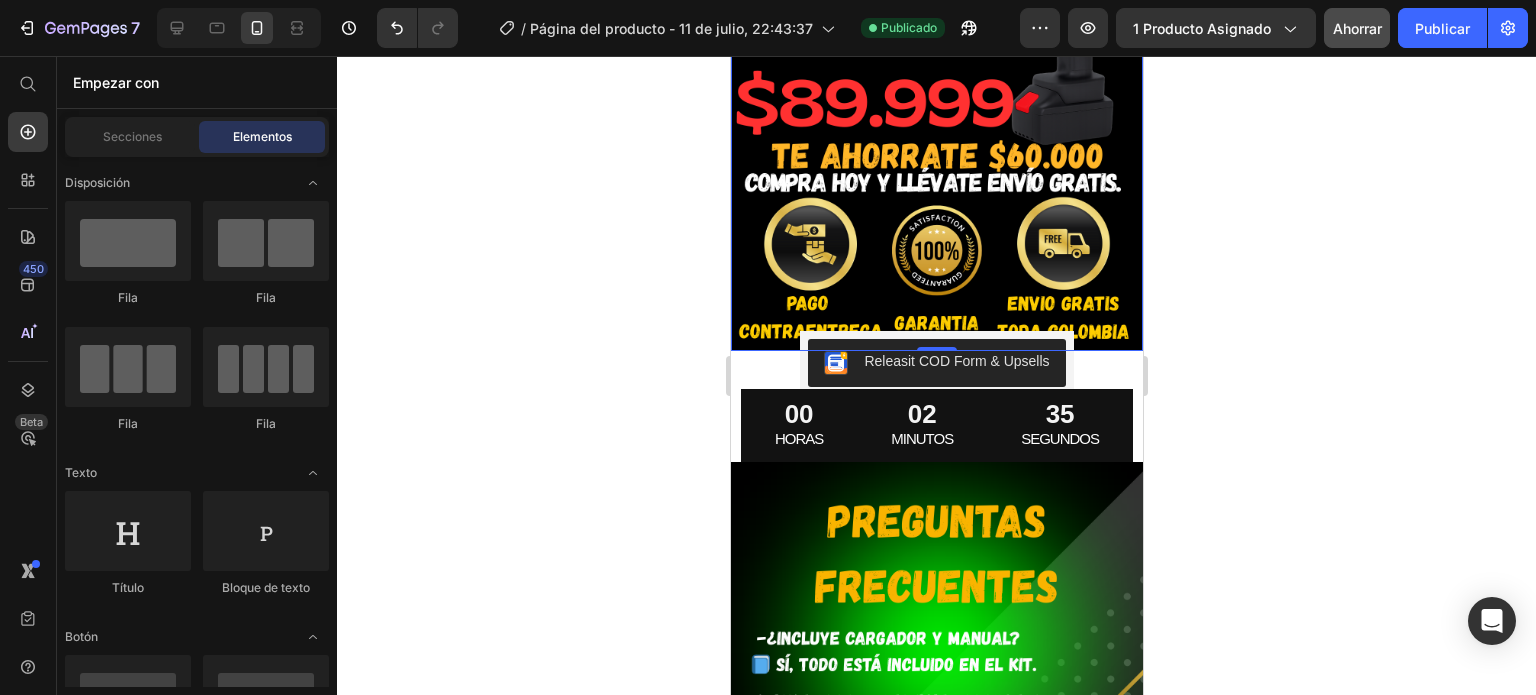 scroll, scrollTop: 0, scrollLeft: 0, axis: both 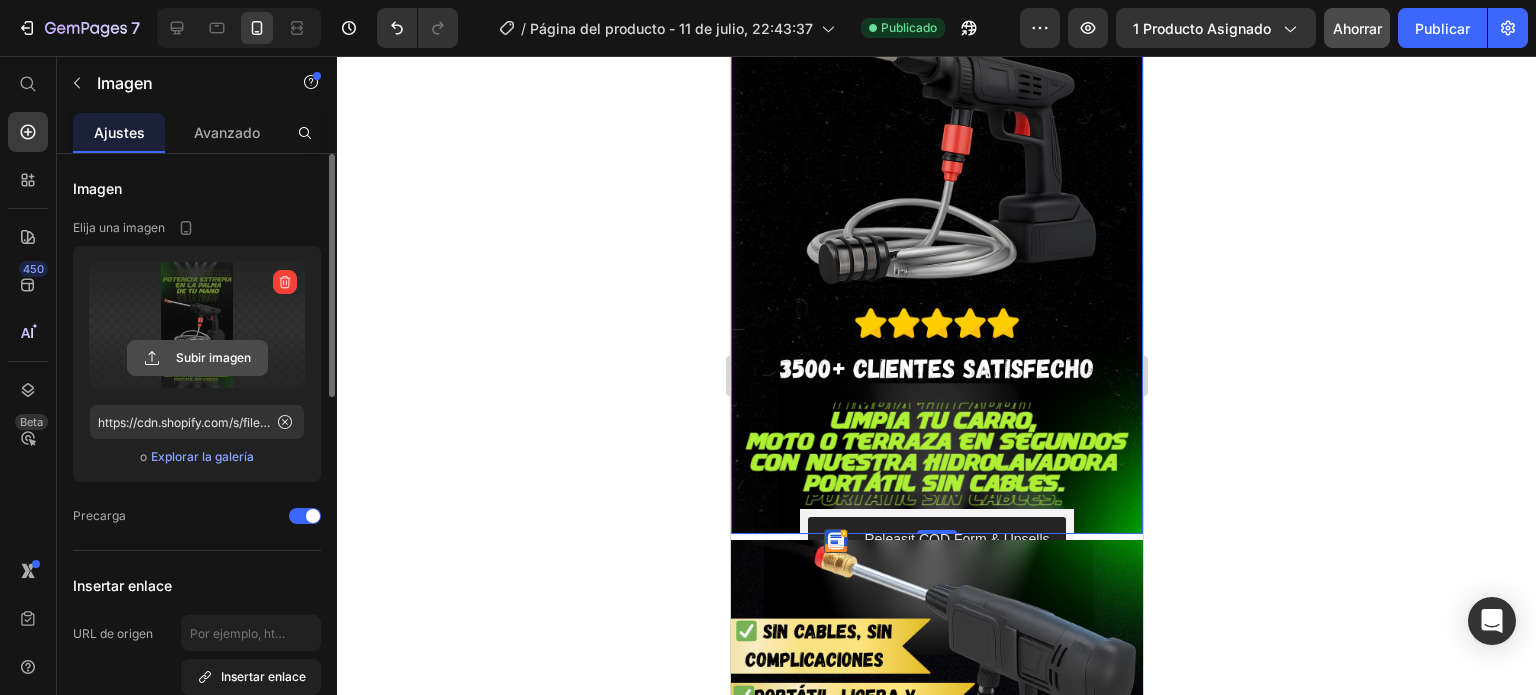 click 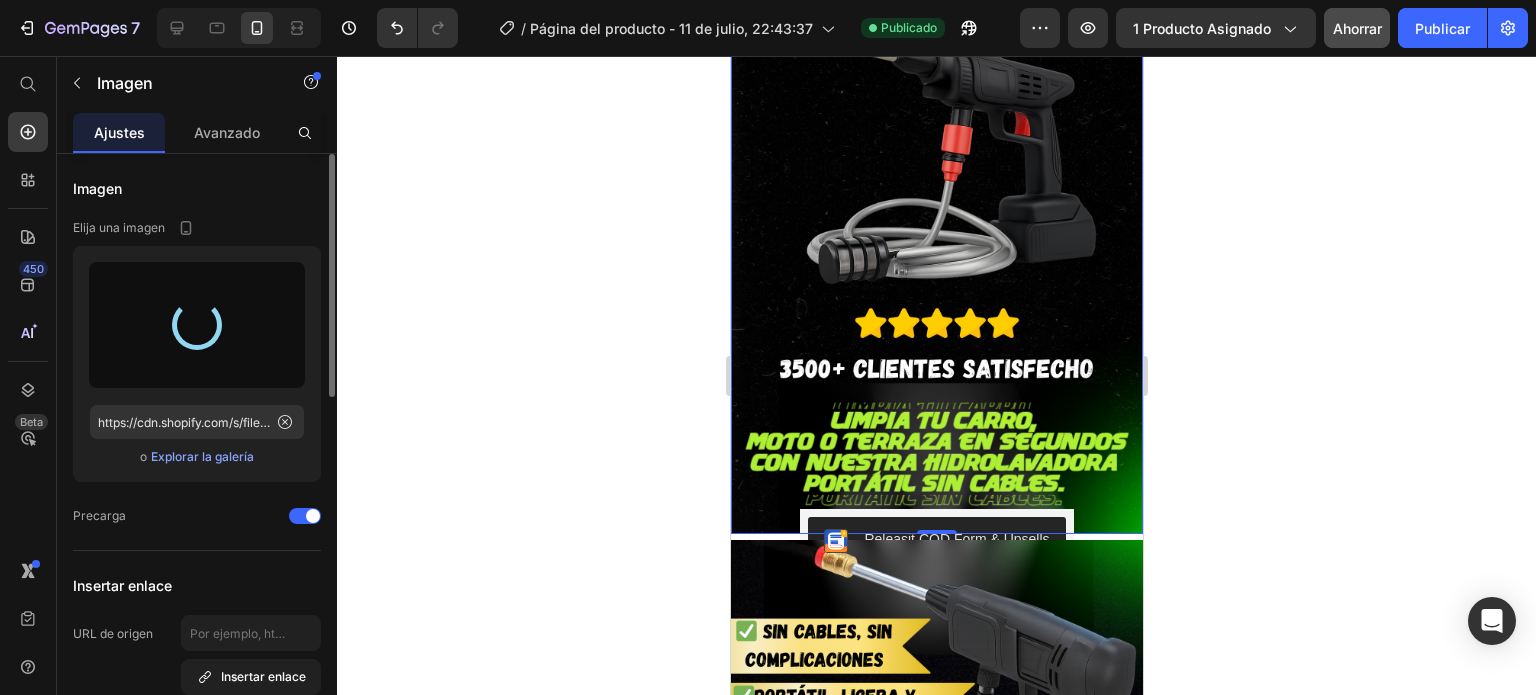 type on "https://cdn.shopify.com/s/files/1/0664/1847/5096/files/gempages_574621923191816991-1f73fdaf-162e-46ce-ad81-fc8d467c1b60.png" 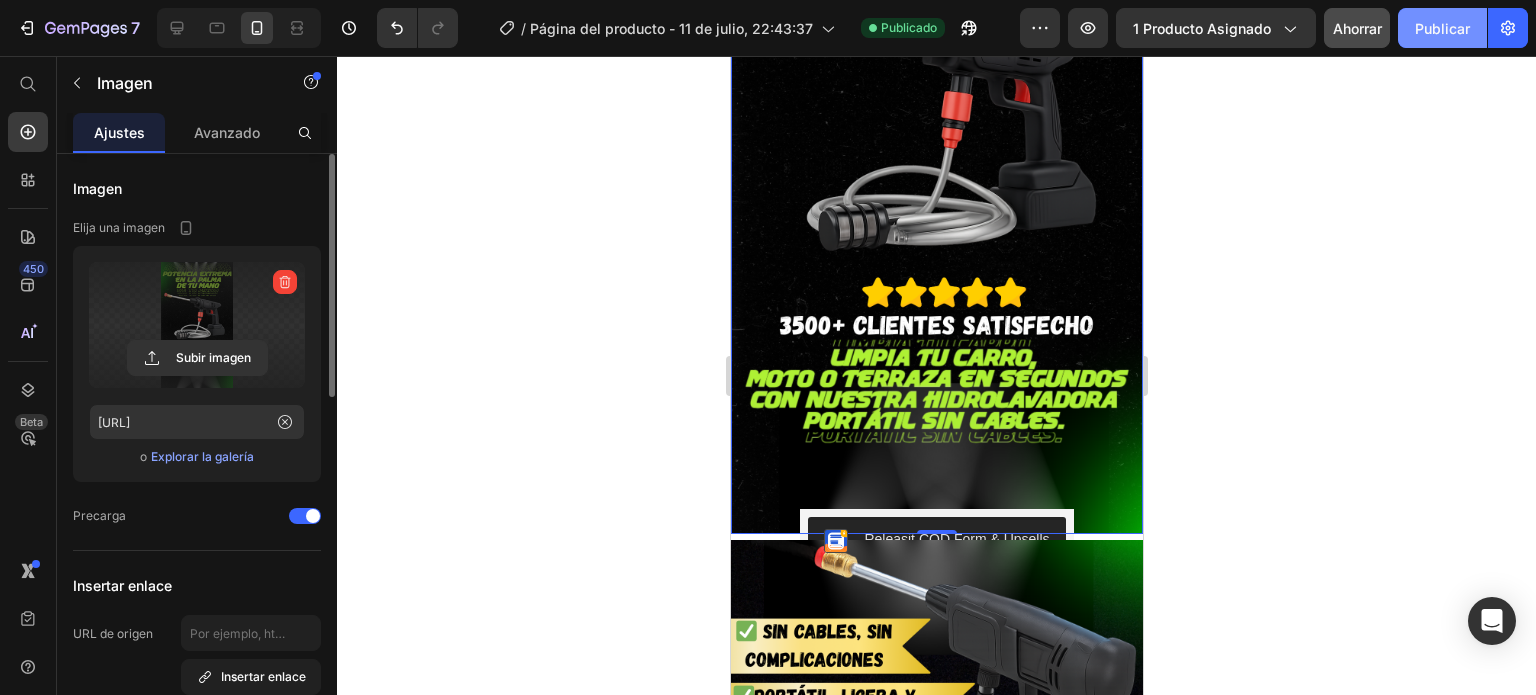 click on "Publicar" 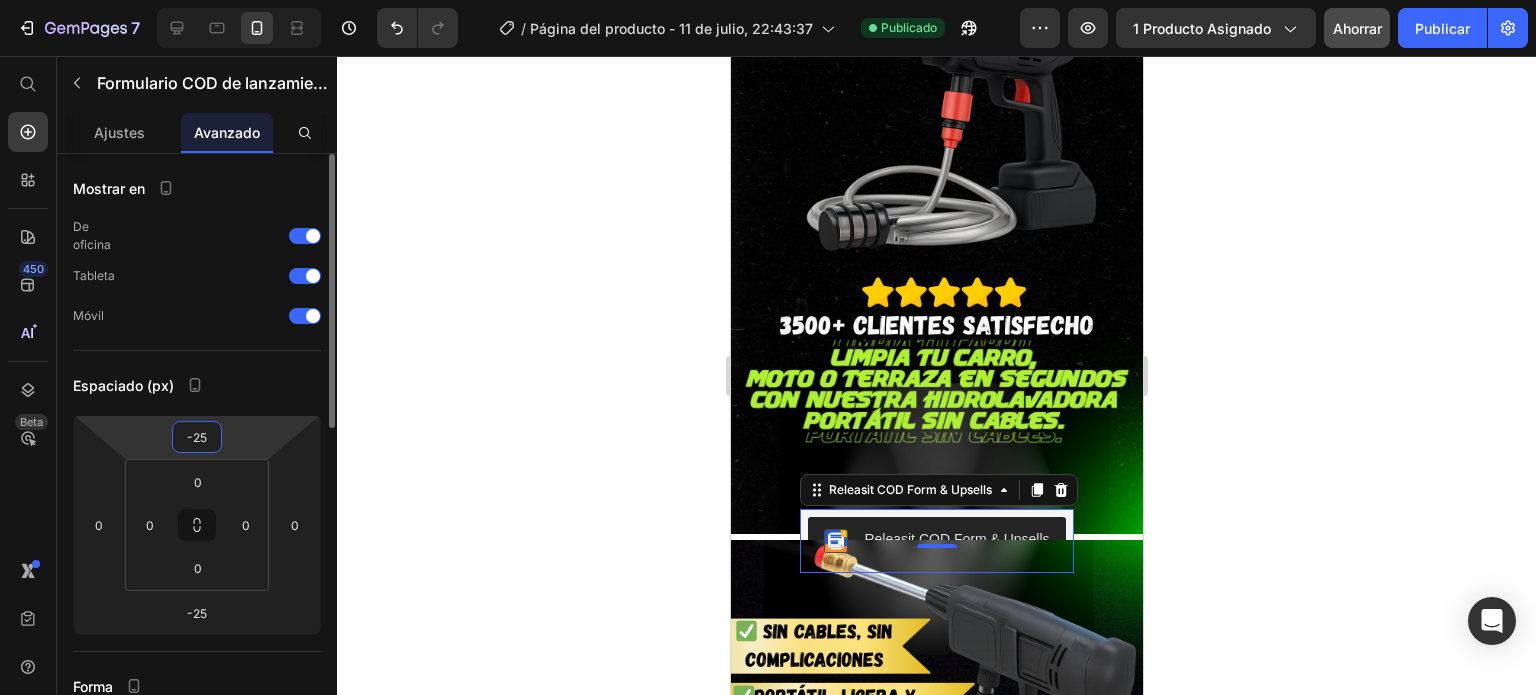 click on "-25" at bounding box center (197, 437) 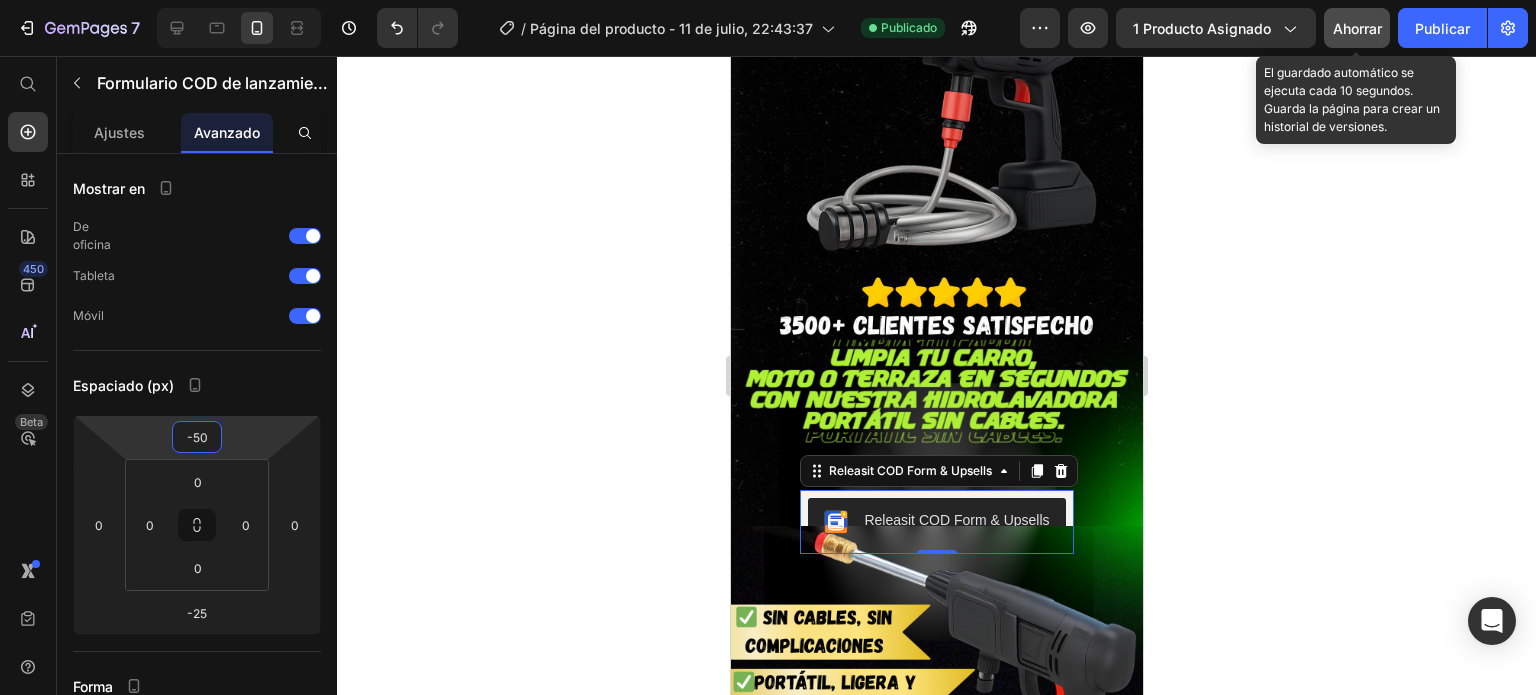 type on "-50" 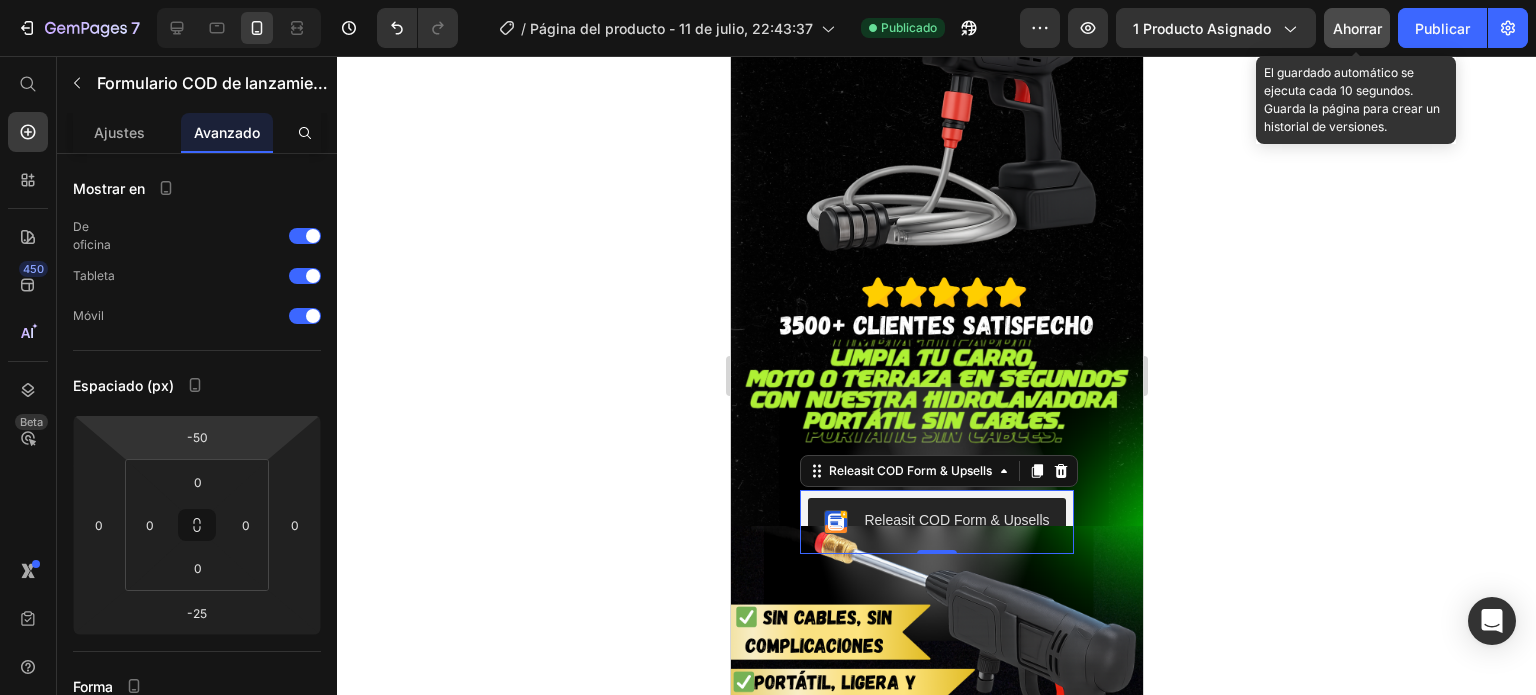 click on "Ahorrar" 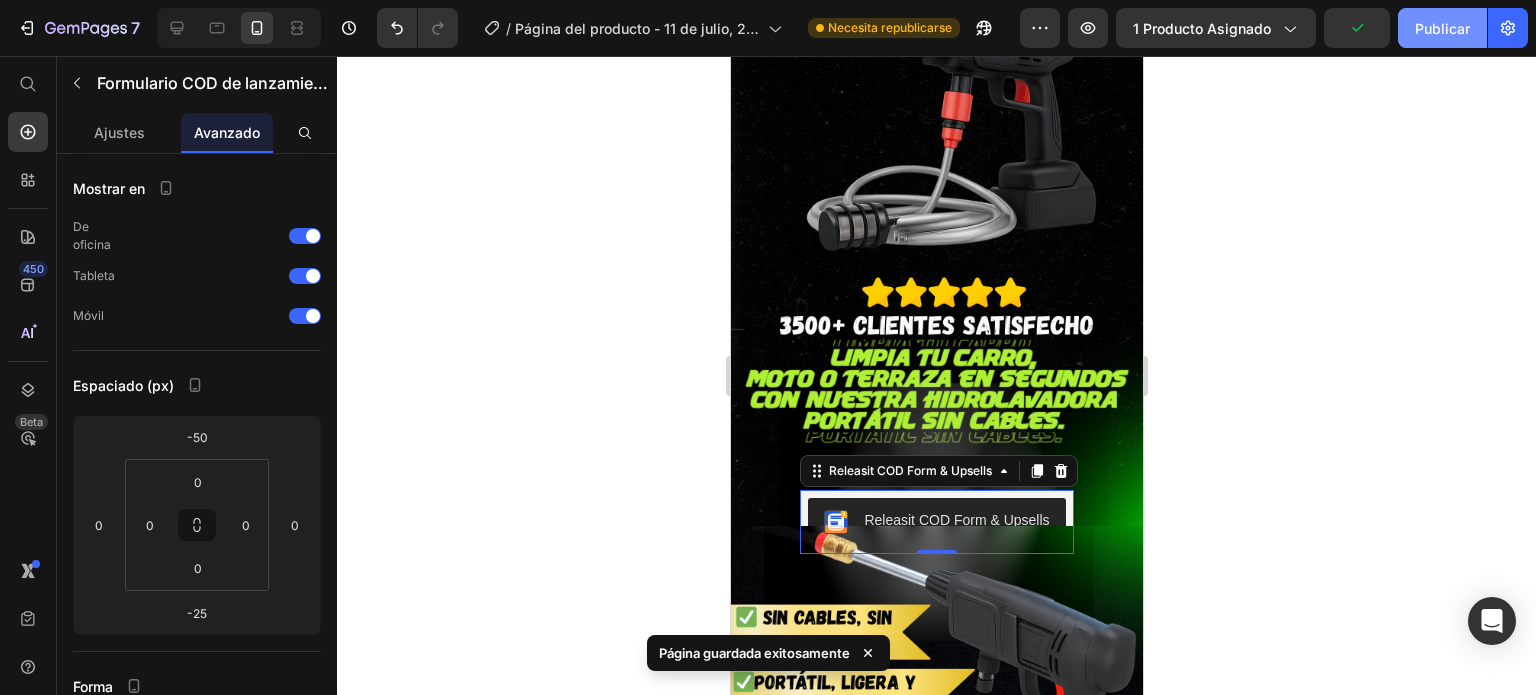 click on "Publicar" 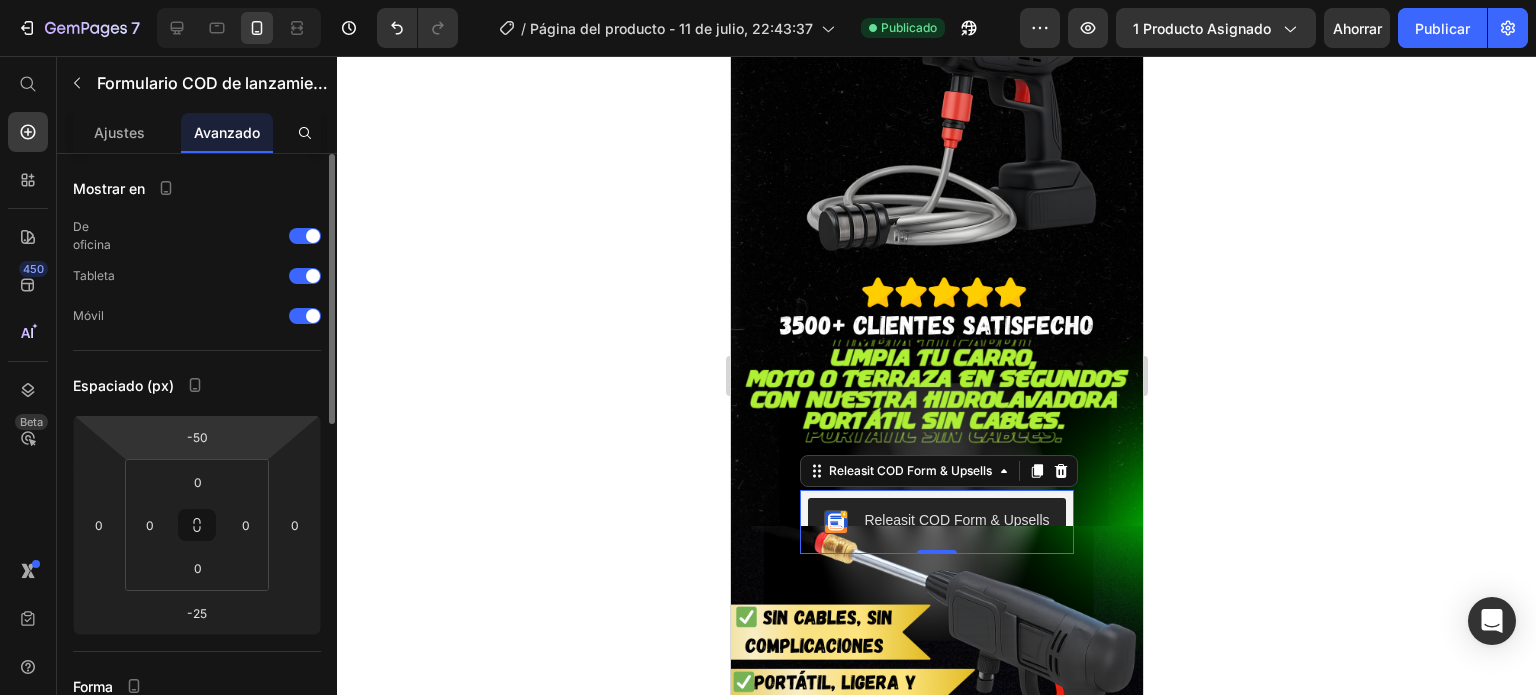click on "7 / Página del producto - 11 de julio, 22:43:37 Publicado Avance 1 producto asignado Ahorrar Publicar 450 Beta Empezar con Secciones Elementos Sección de héroes Detalle del producto Marcas Insignias de confianza Garantizar Desglose del producto Cómo utilizar Testimonios Comparar Manojo Preguntas frecuentes Prueba social Historia de la marca Lista de productos Recopilación Lista de blogs Contacto Sticky Añadir al carrito Pie de página personalizado Explorar la biblioteca 450 Disposición
Fila
Fila
Fila
Fila Texto
Título
Bloque de texto Botón
Botón
Botón" at bounding box center (768, 0) 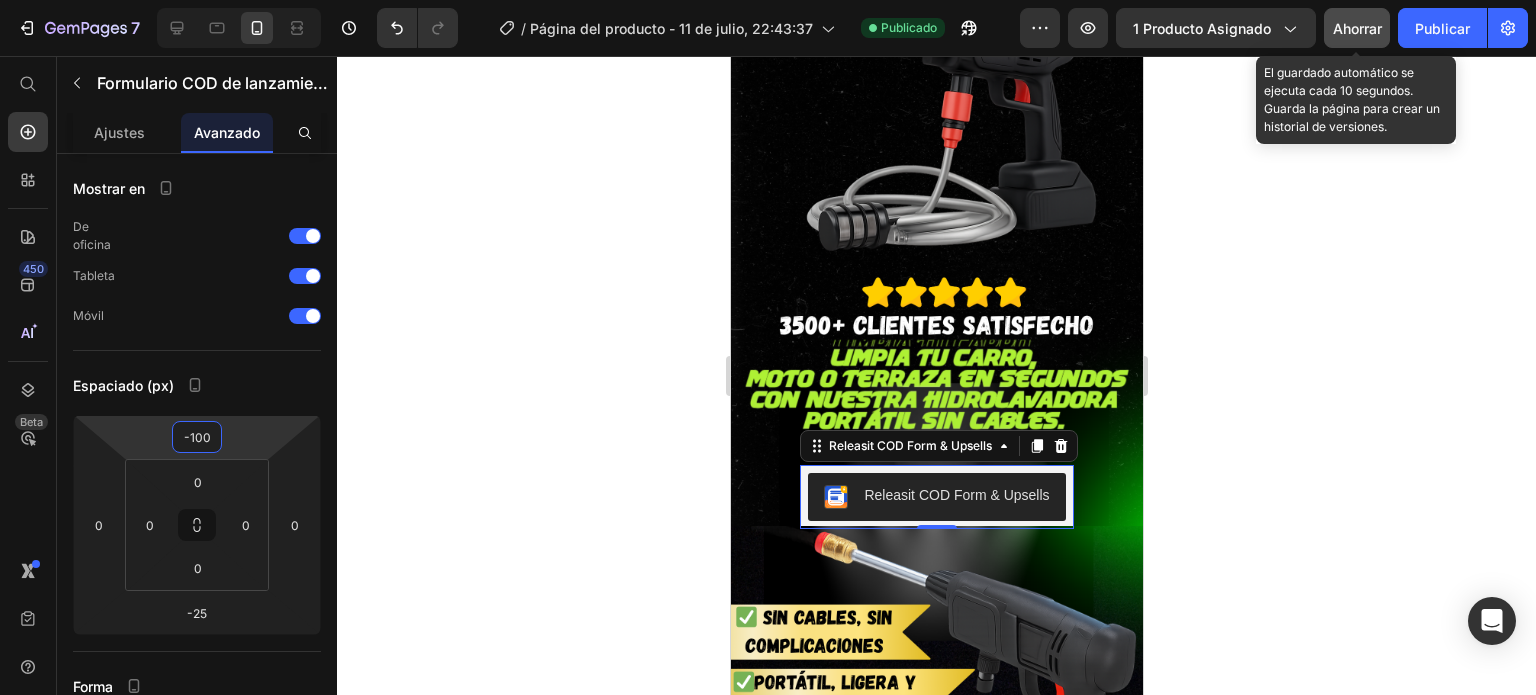 type on "-100" 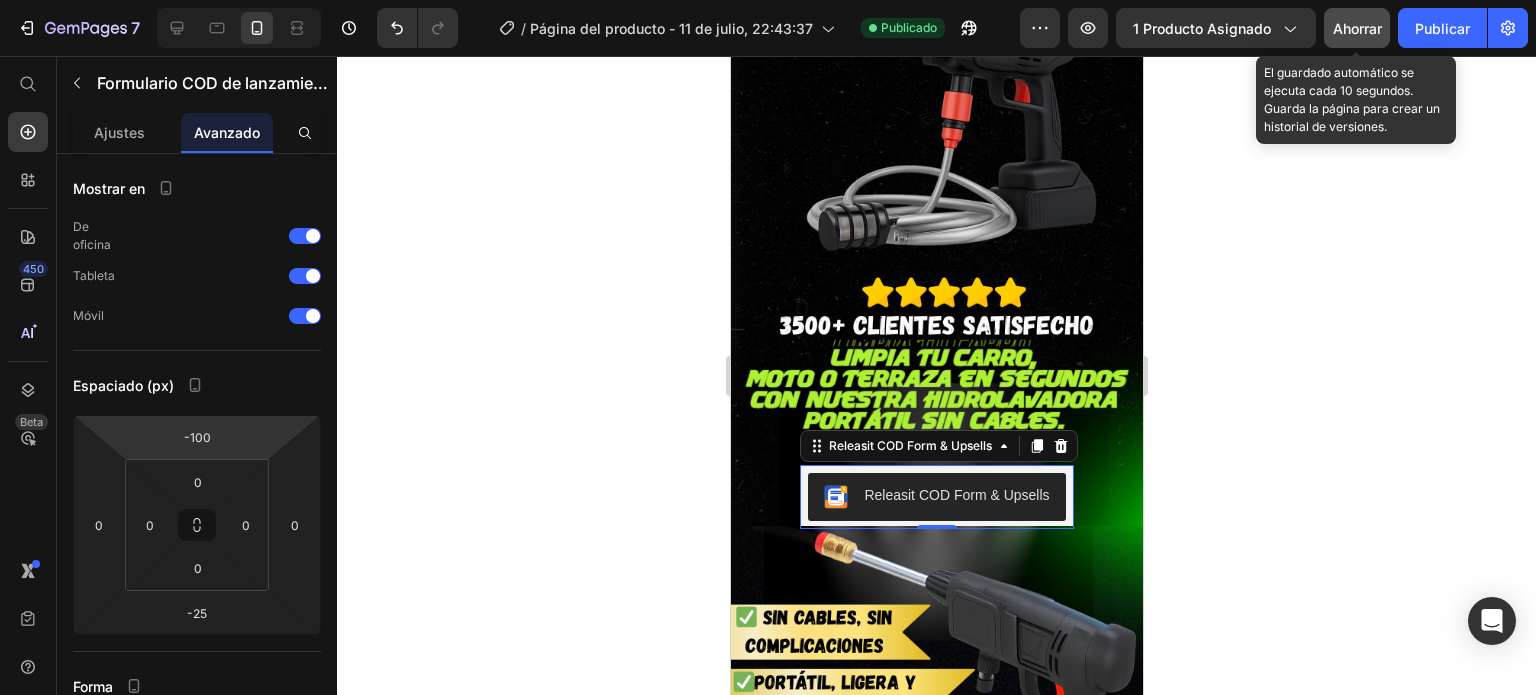 click on "Ahorrar" 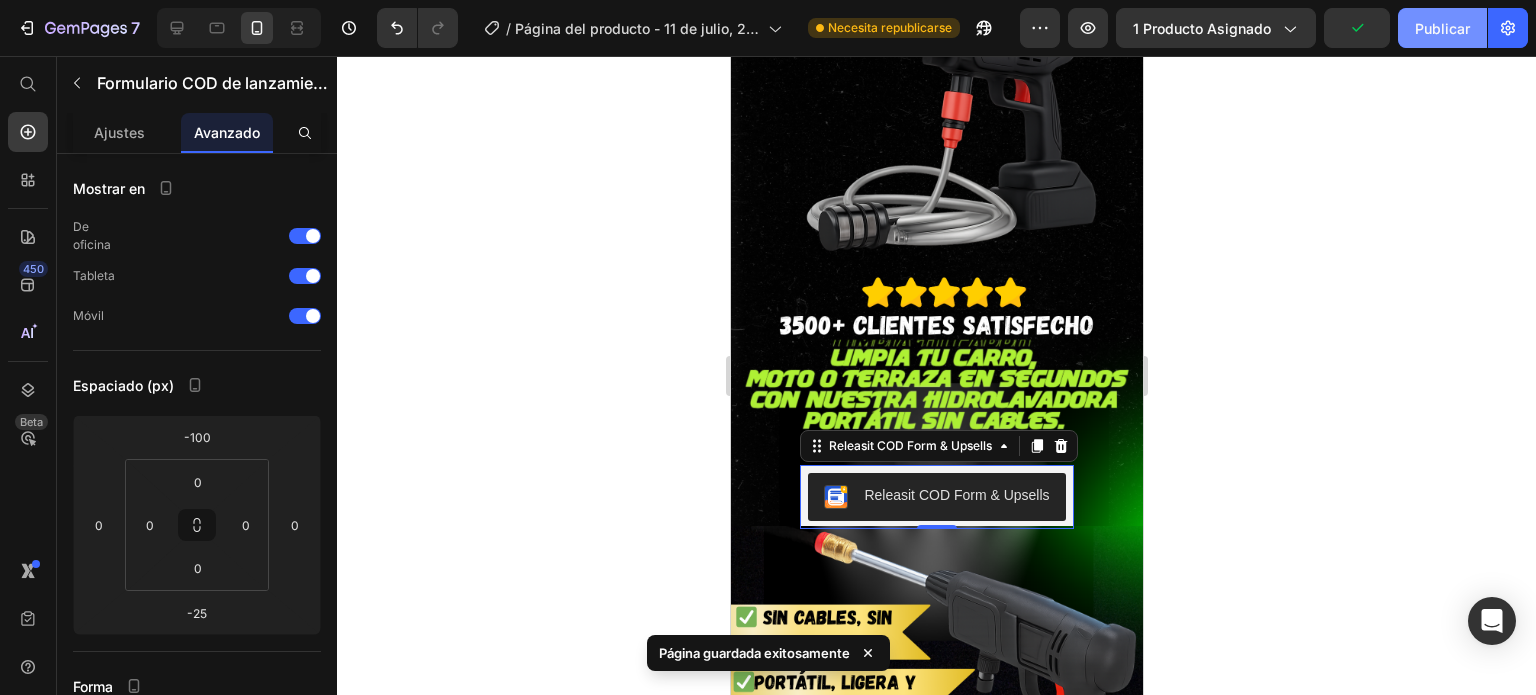 click on "Publicar" at bounding box center [1442, 28] 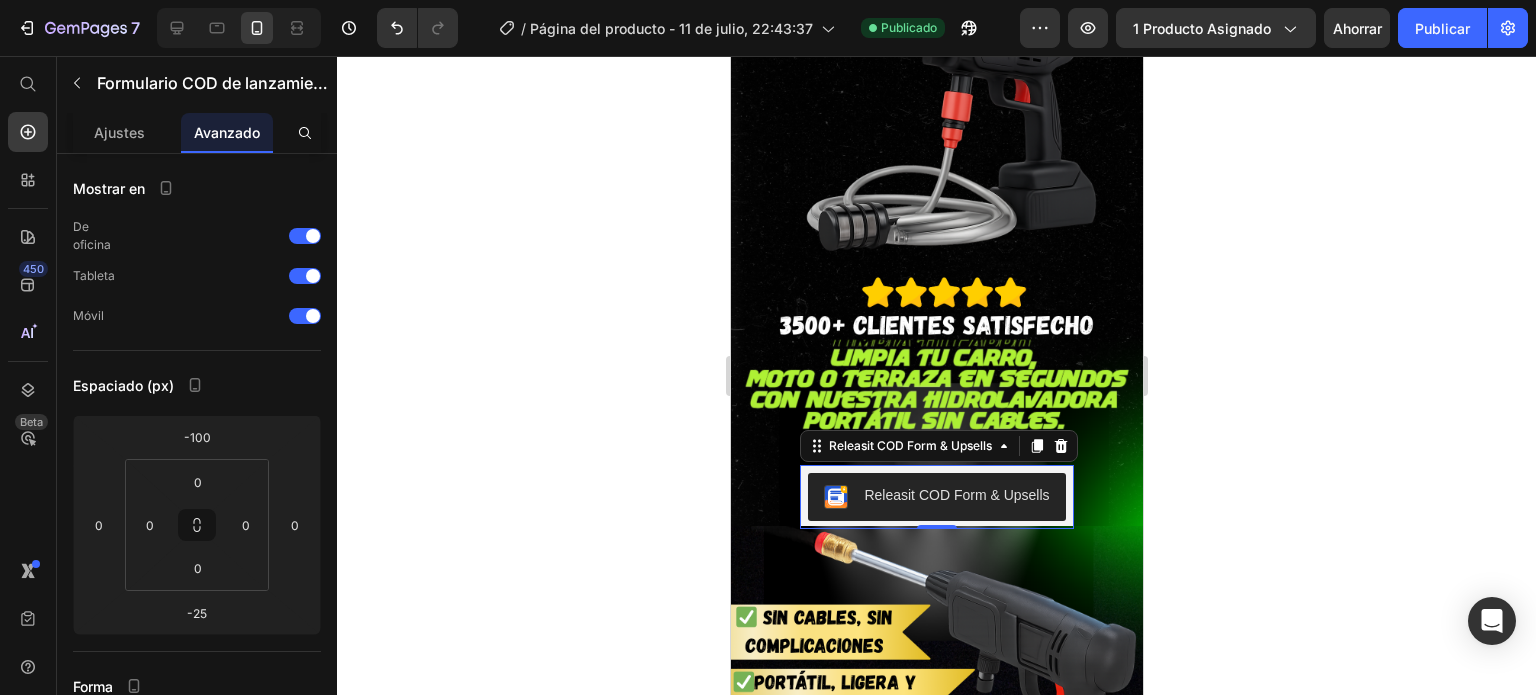 click 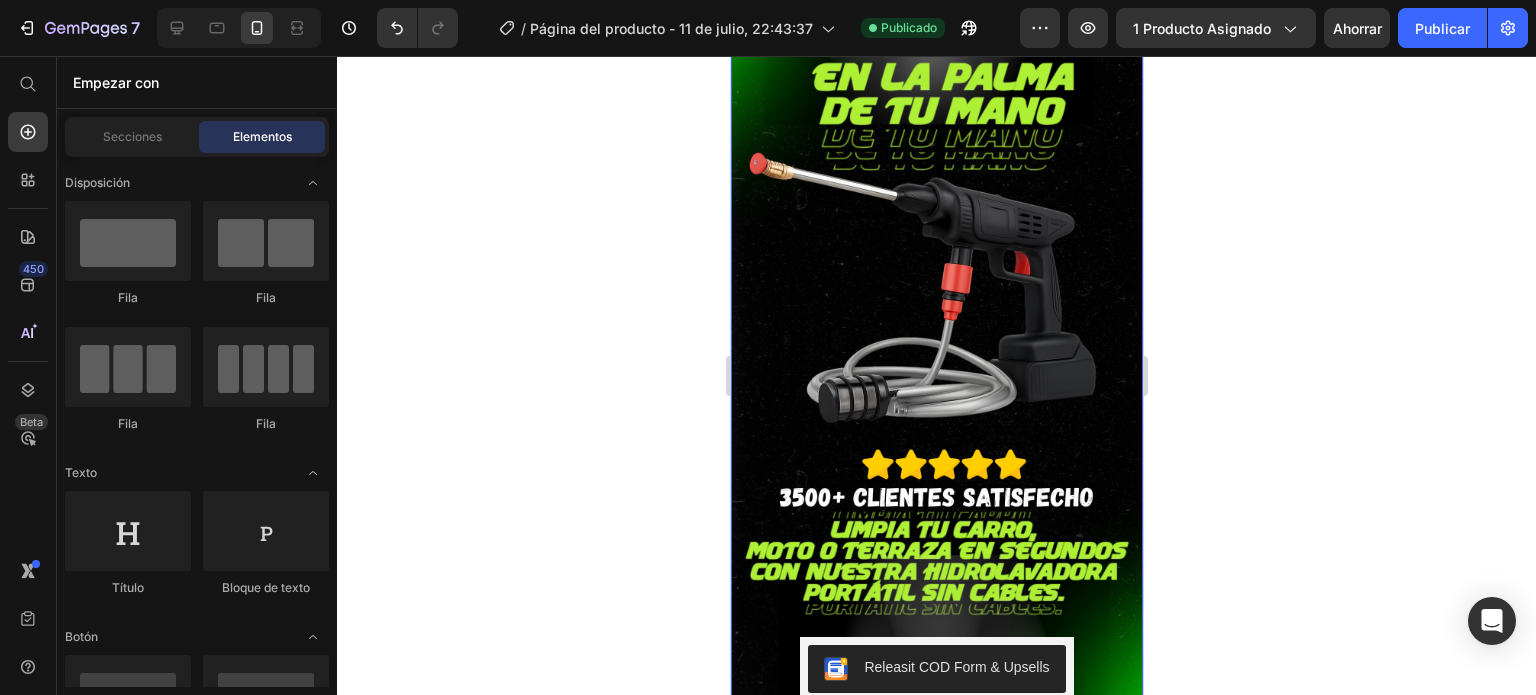 scroll, scrollTop: 114, scrollLeft: 0, axis: vertical 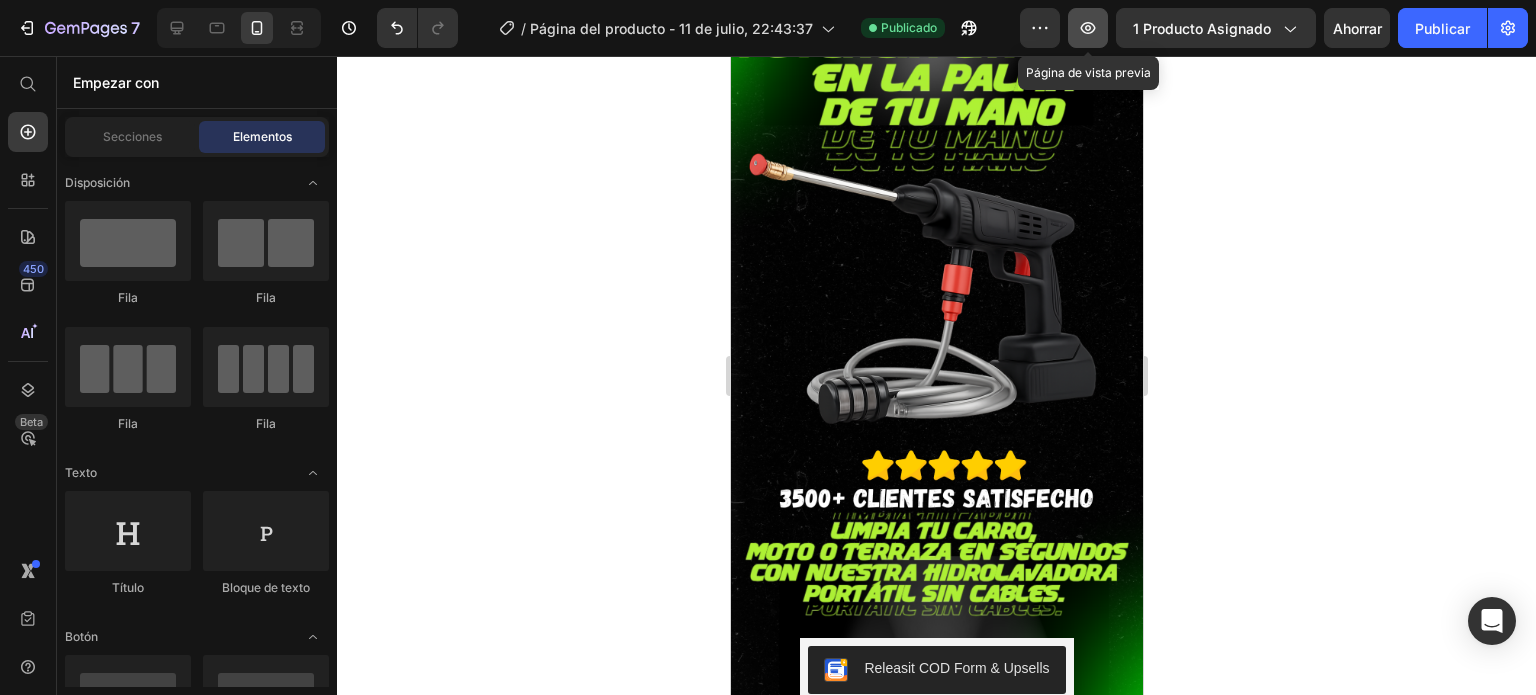click 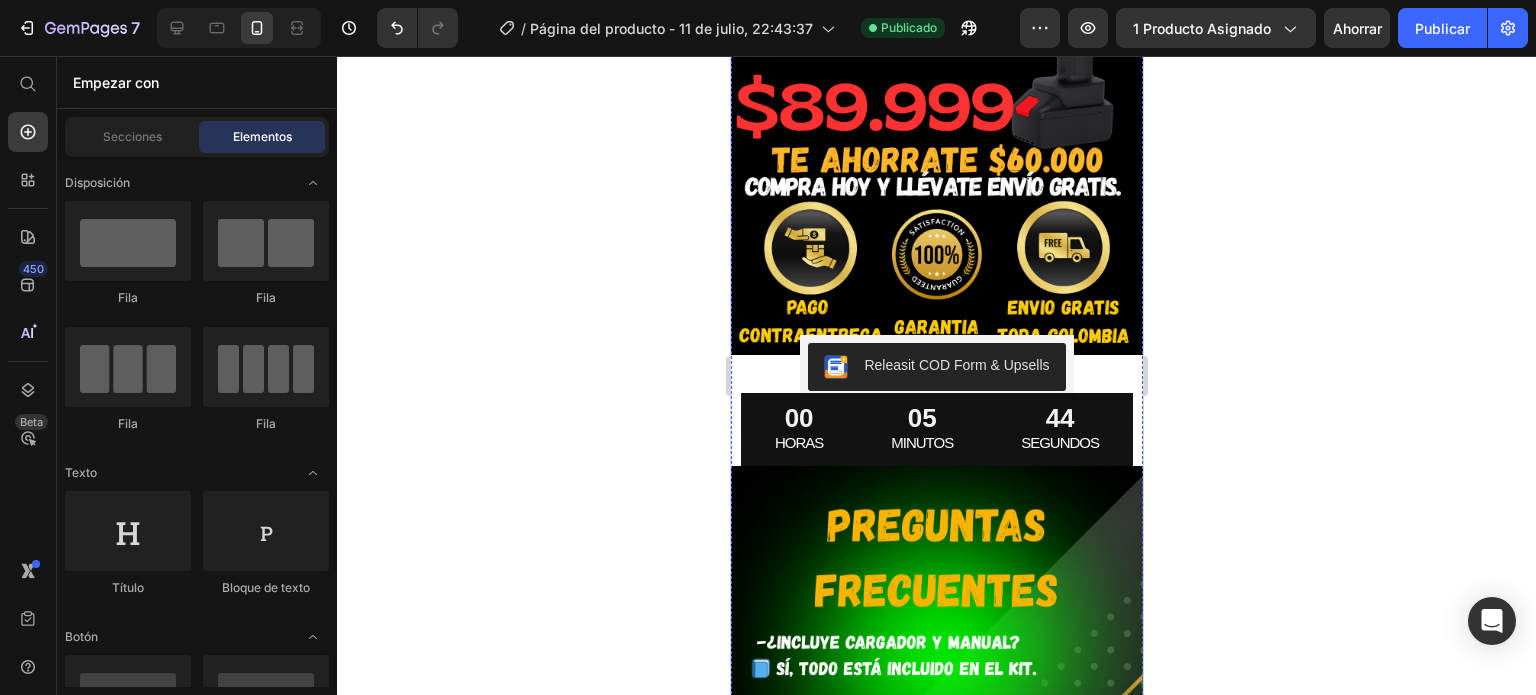 scroll, scrollTop: 2658, scrollLeft: 0, axis: vertical 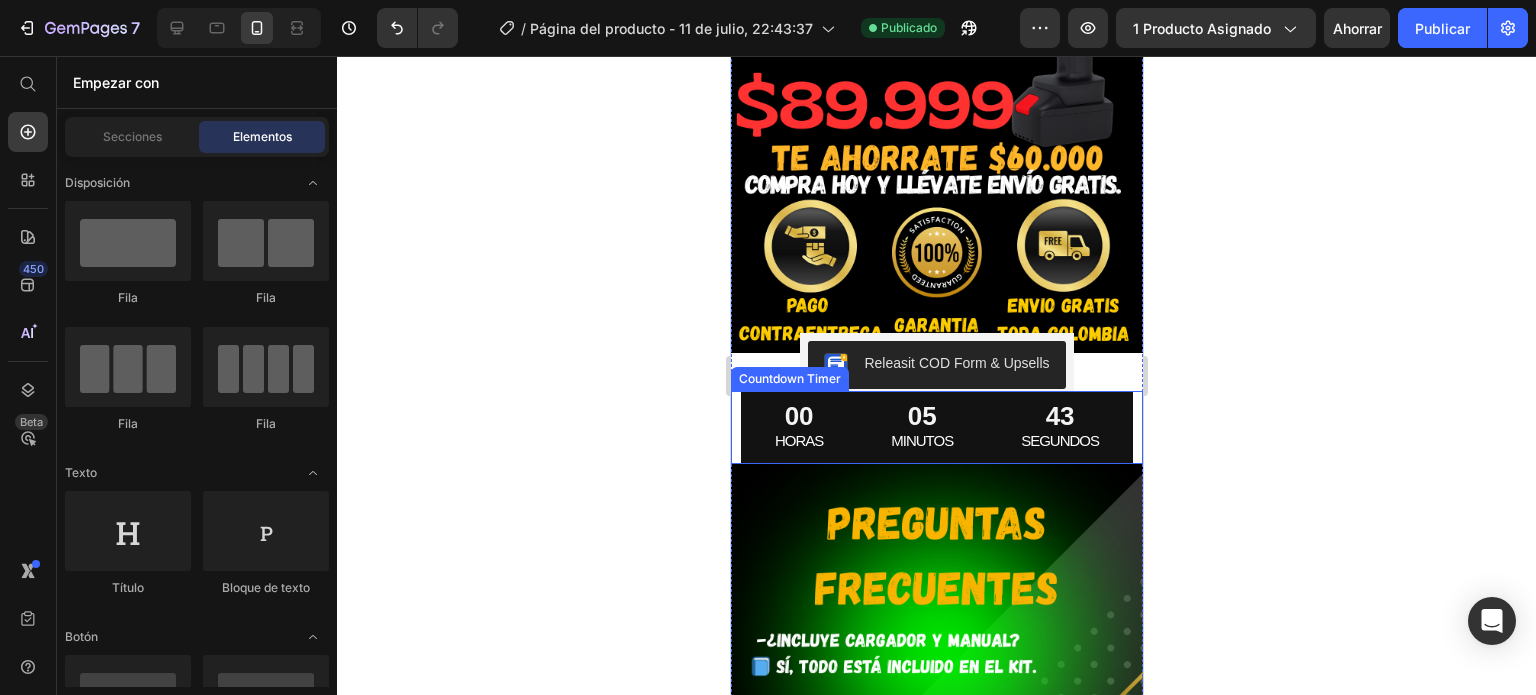 click on "05 MINUTOS" at bounding box center [921, 427] 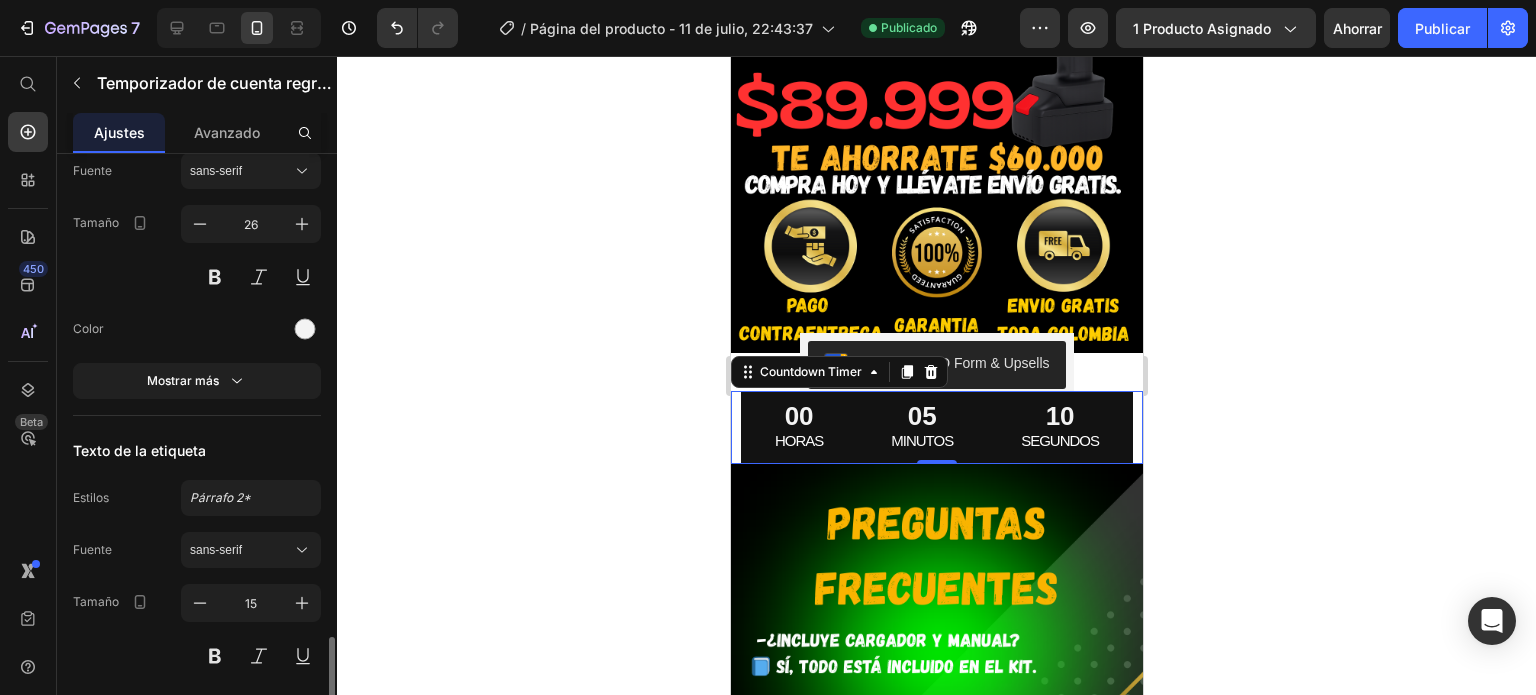 scroll, scrollTop: 1852, scrollLeft: 0, axis: vertical 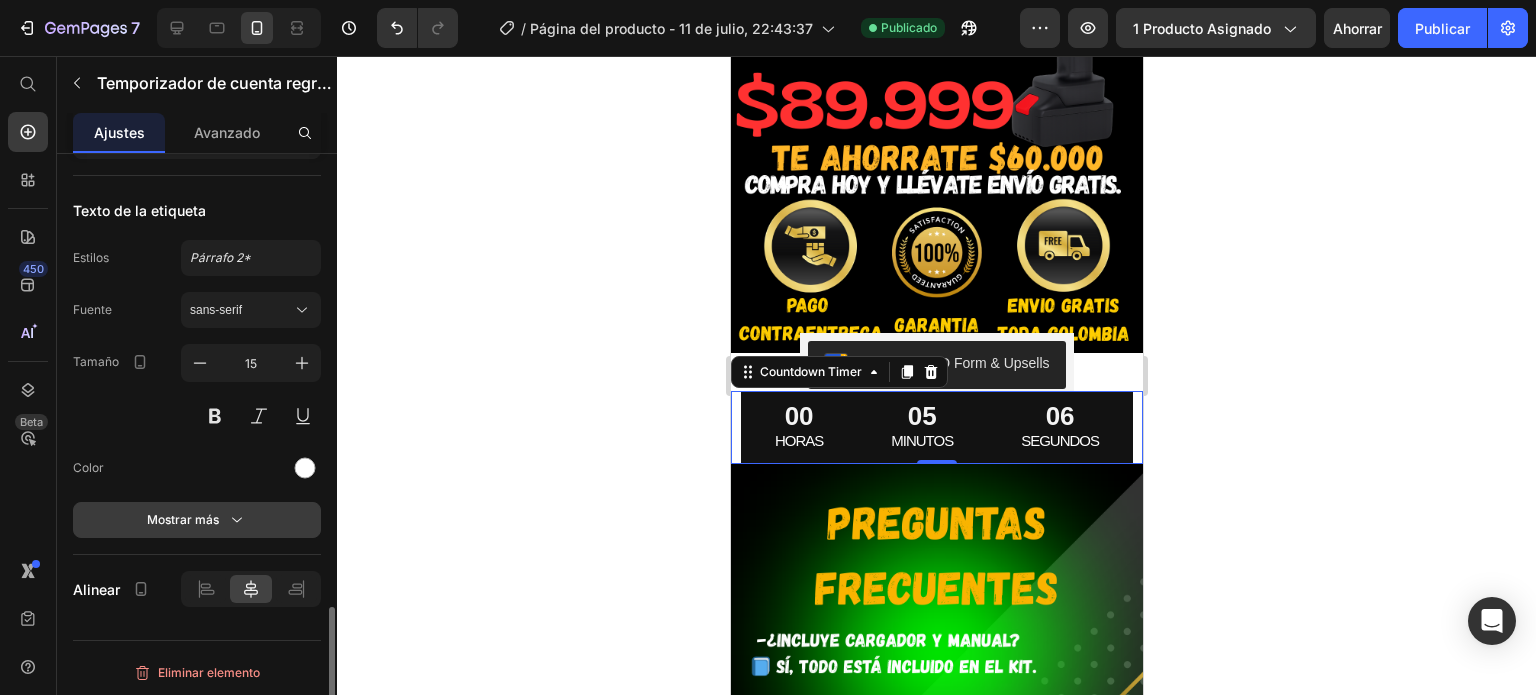 click on "Mostrar más" at bounding box center (183, 519) 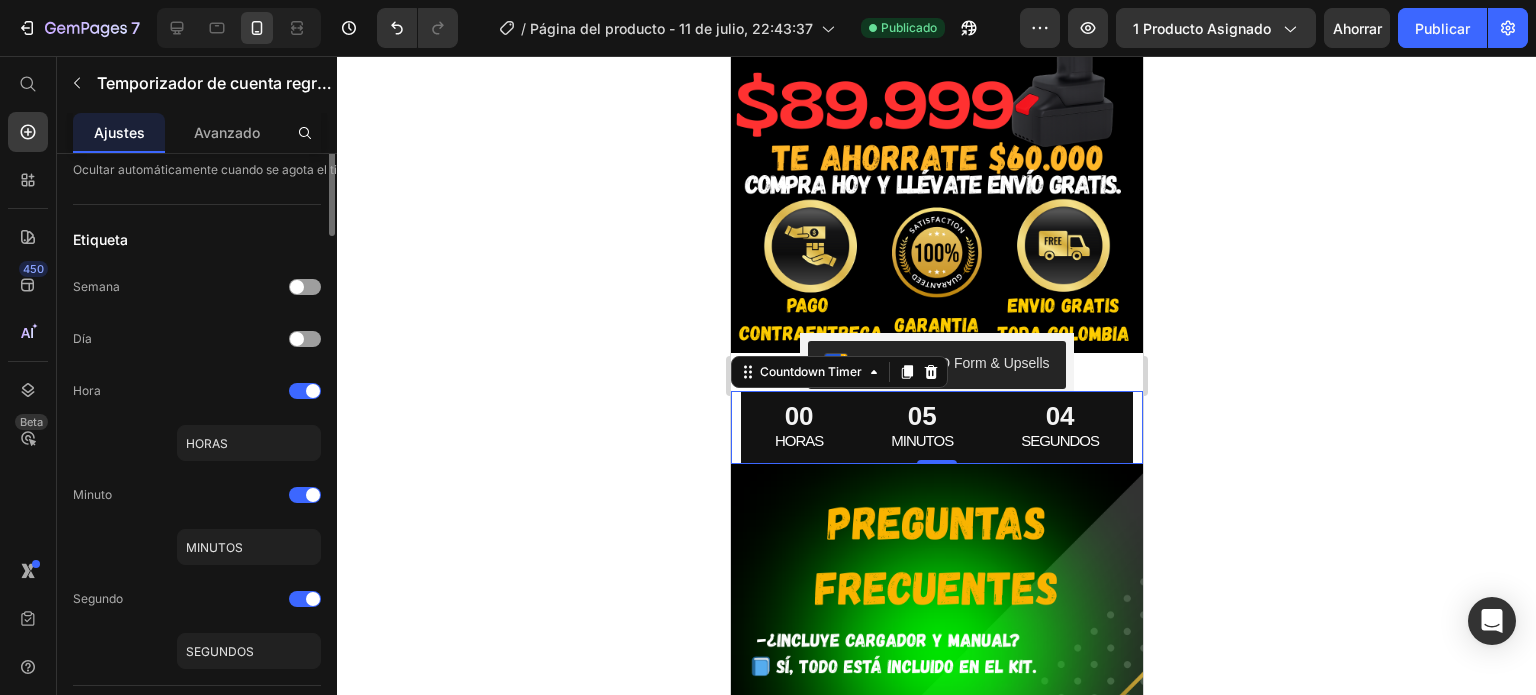 scroll, scrollTop: 0, scrollLeft: 0, axis: both 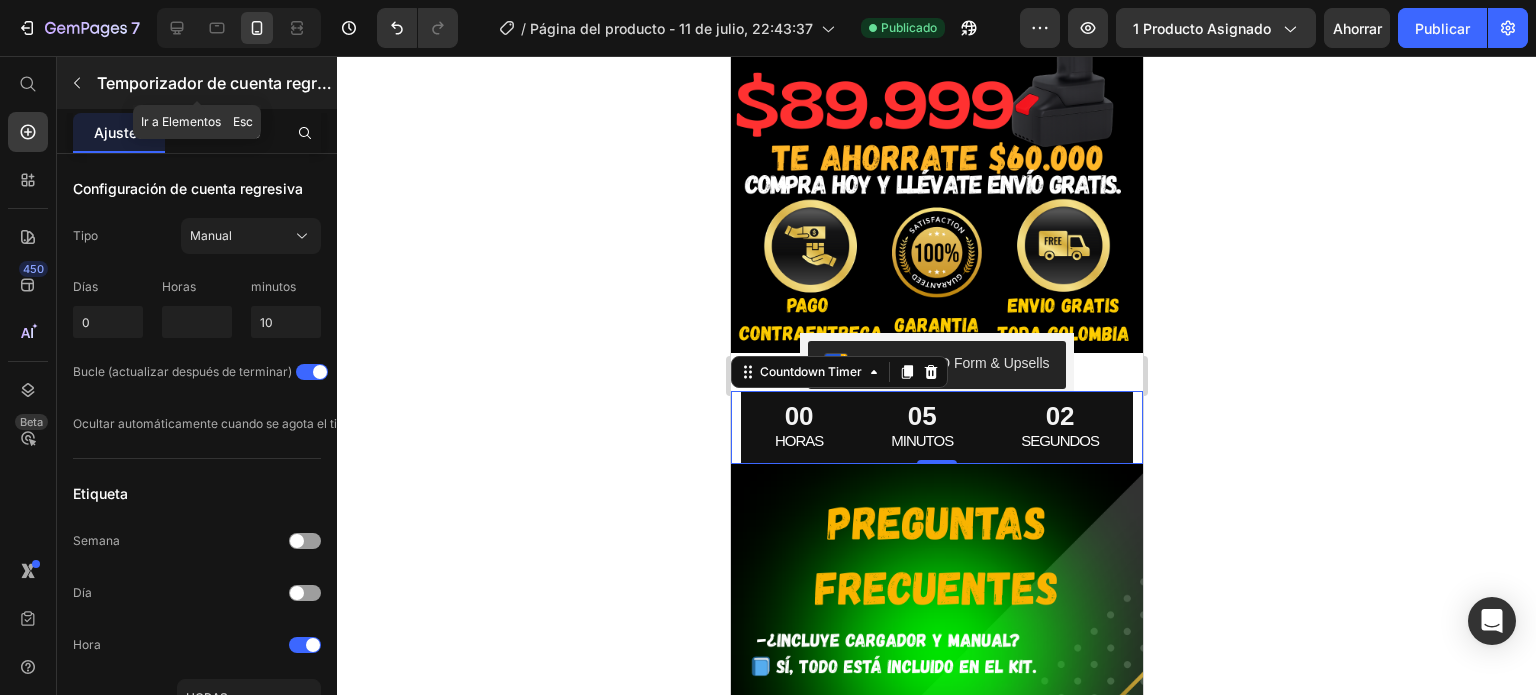 click 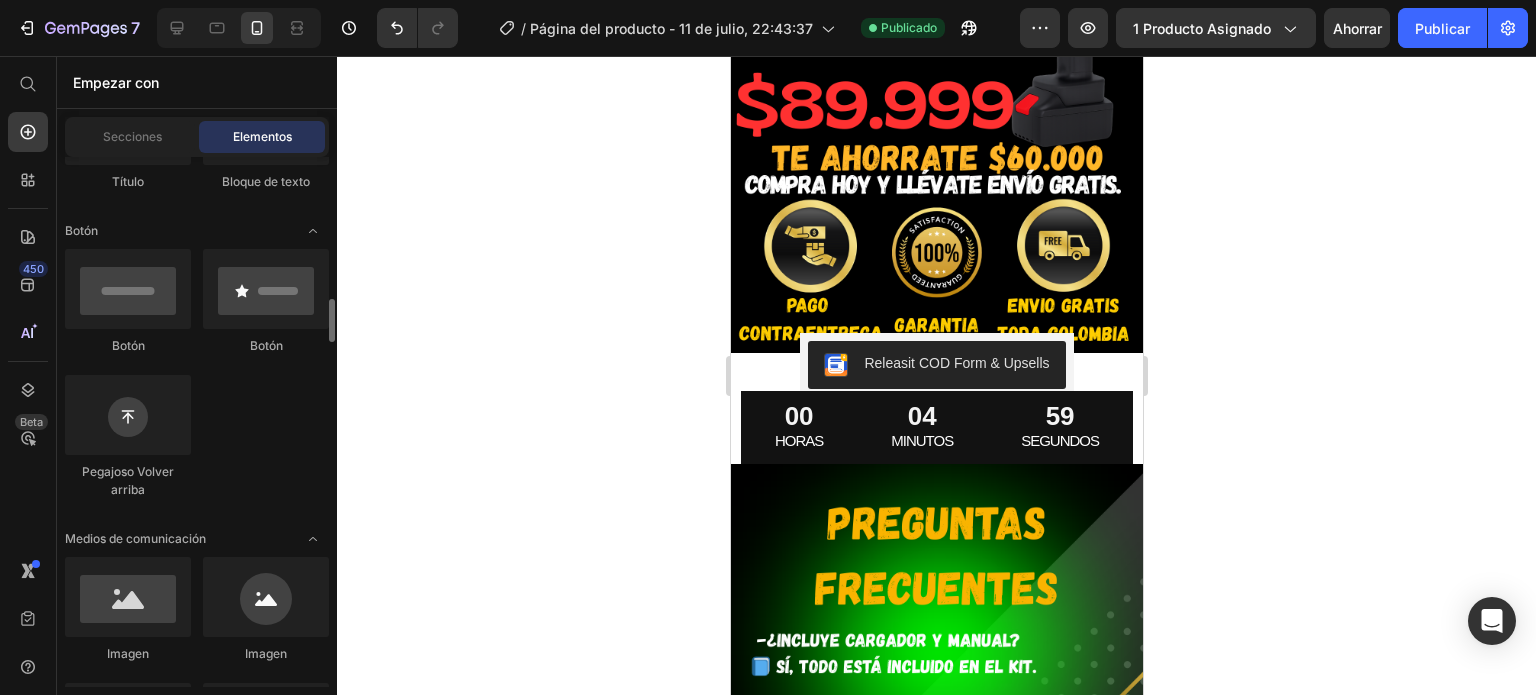 scroll, scrollTop: 661, scrollLeft: 0, axis: vertical 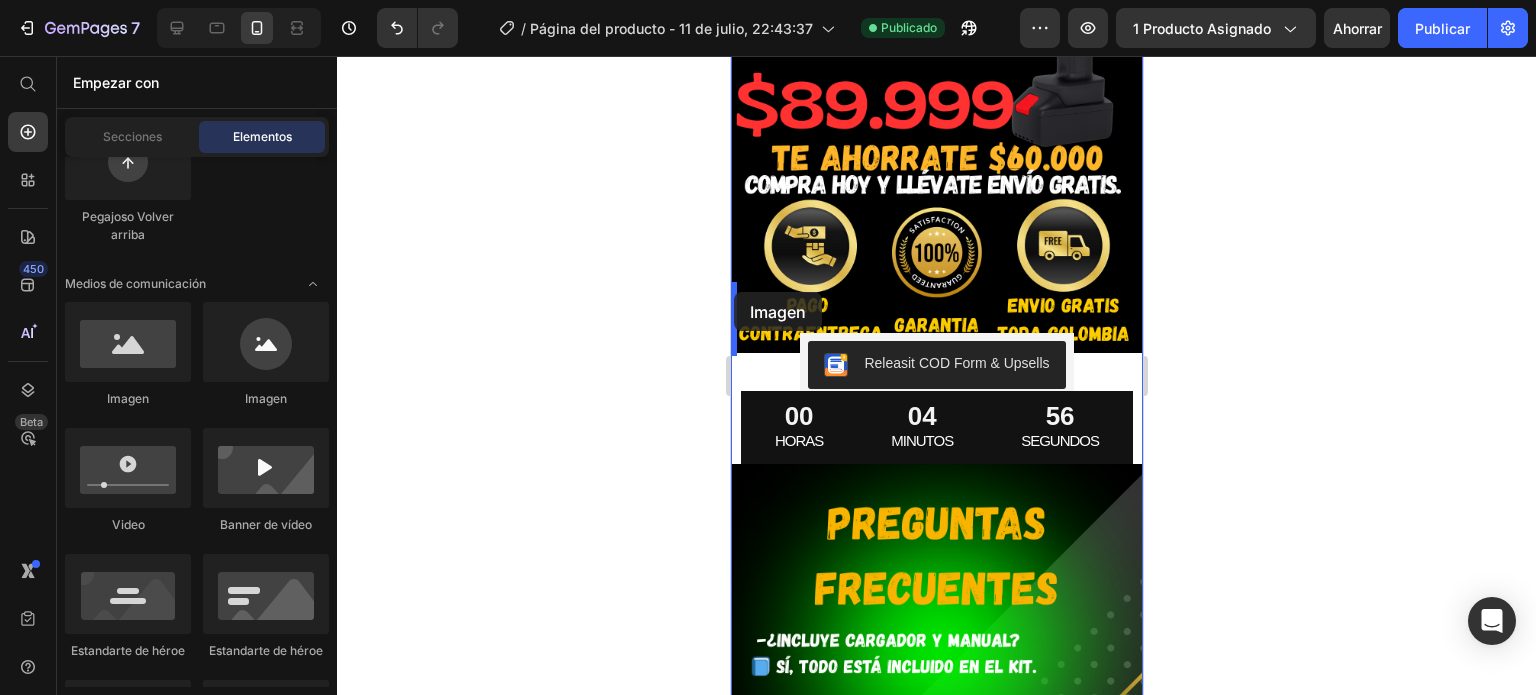 drag, startPoint x: 1025, startPoint y: 396, endPoint x: 733, endPoint y: 292, distance: 309.96774 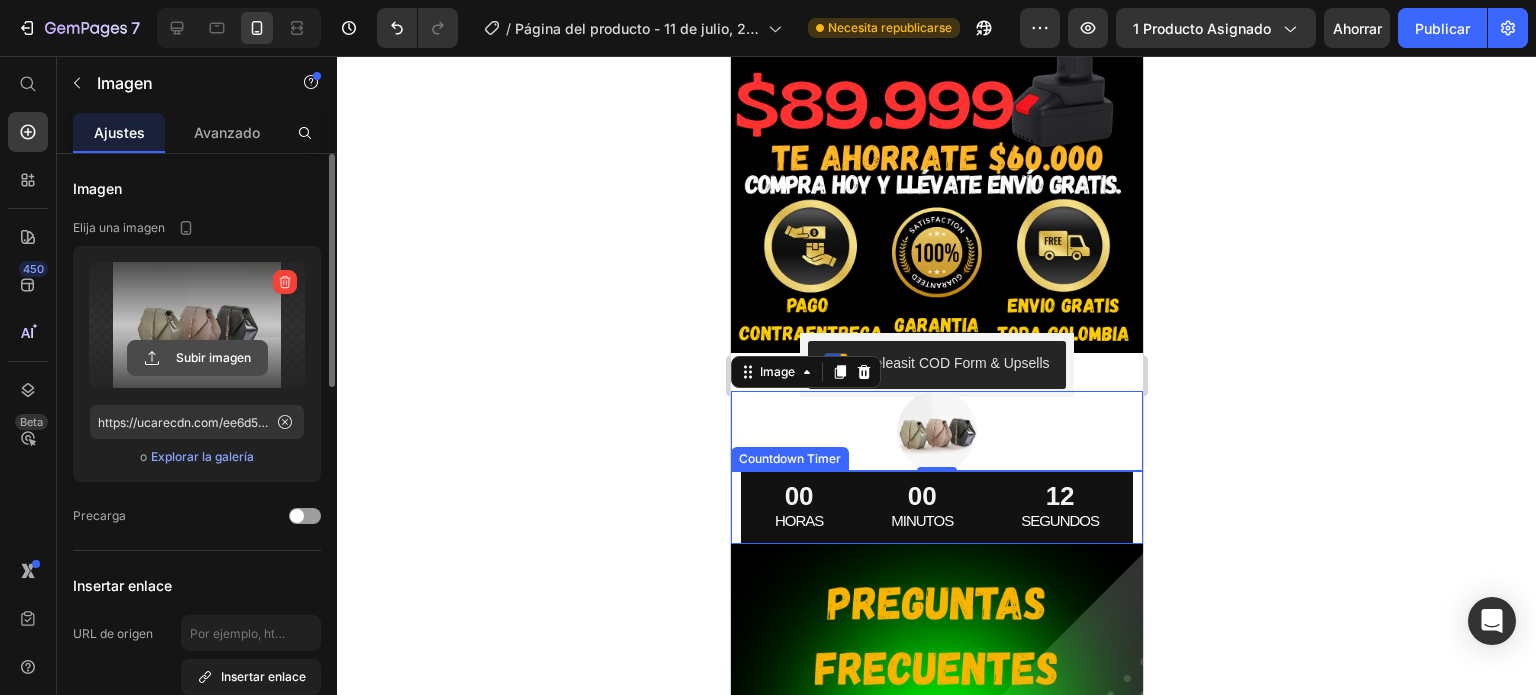 click 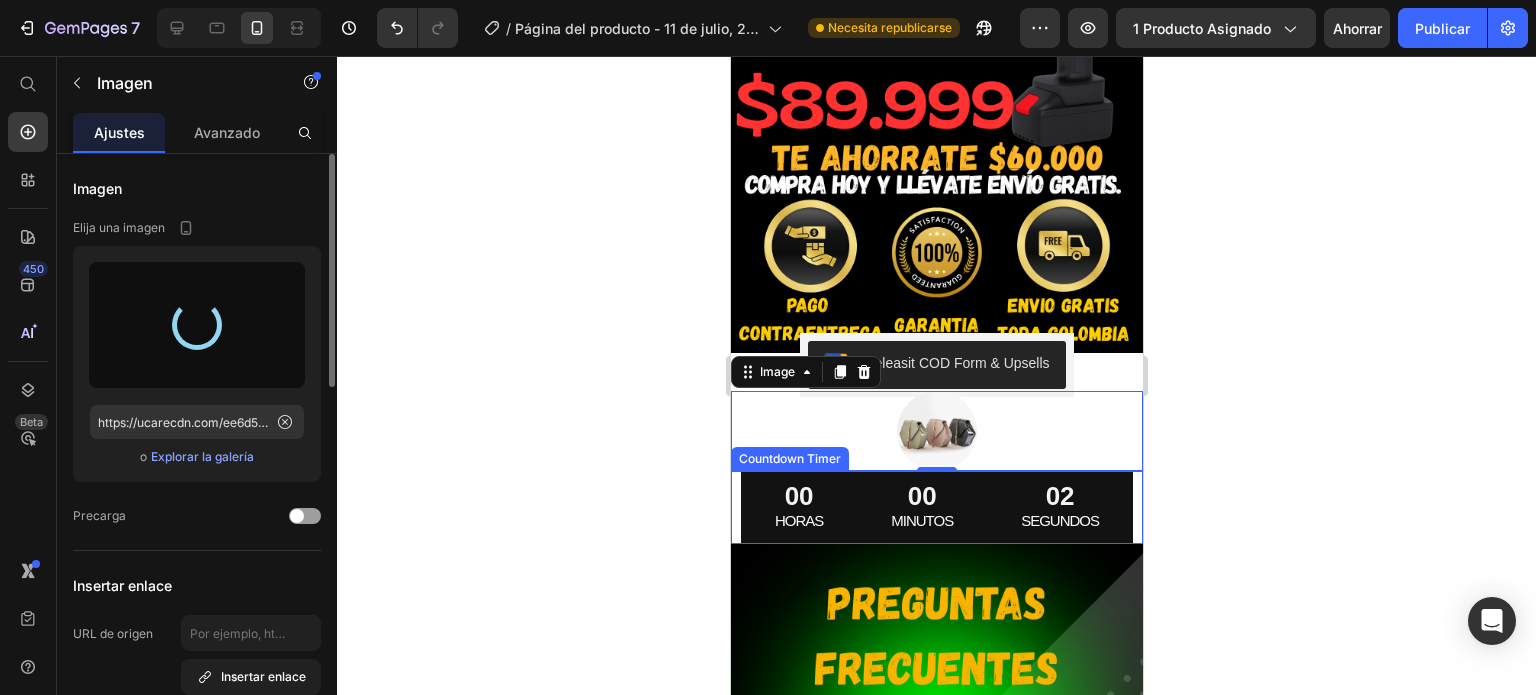 type on "https://cdn.shopify.com/s/files/1/0664/1847/5096/files/gempages_574621923191816991-7591c5a5-f8a5-47b7-ad36-2131a74605c1.png" 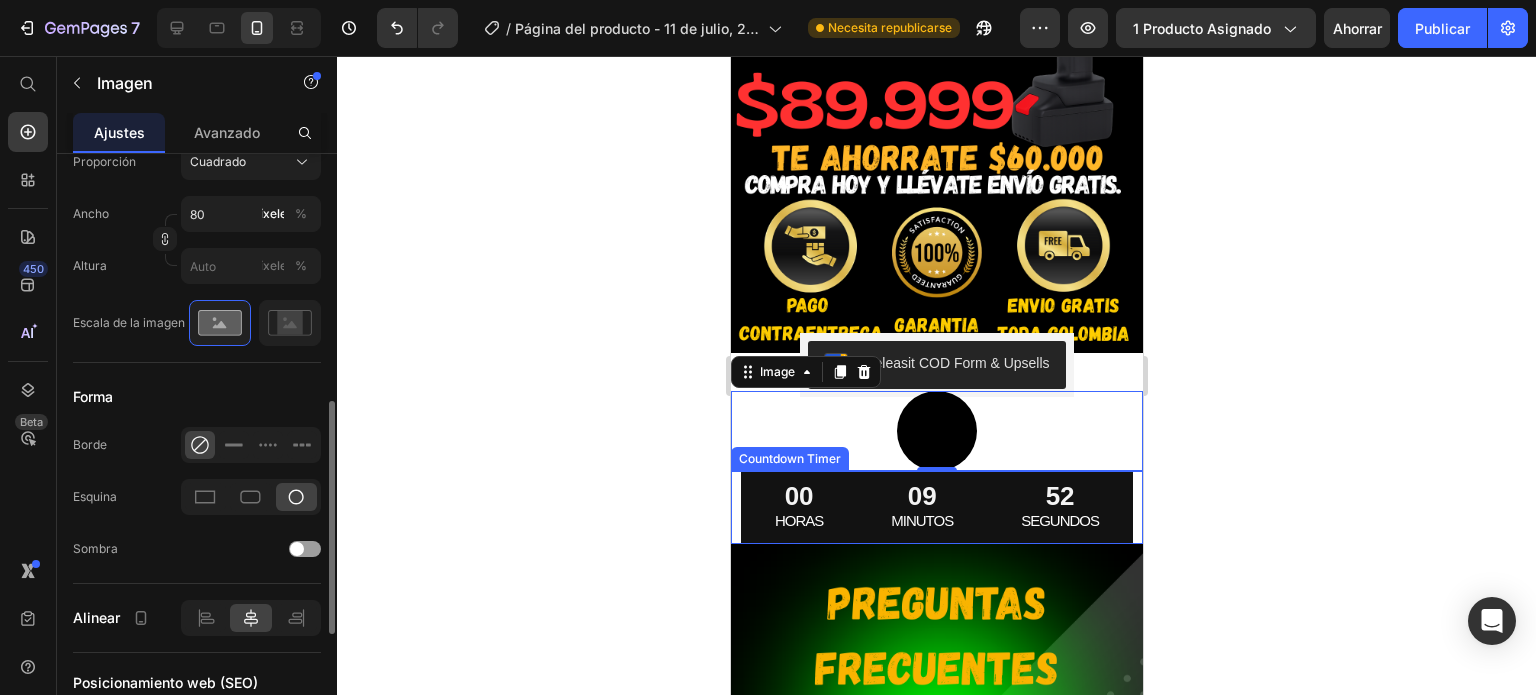 scroll, scrollTop: 631, scrollLeft: 0, axis: vertical 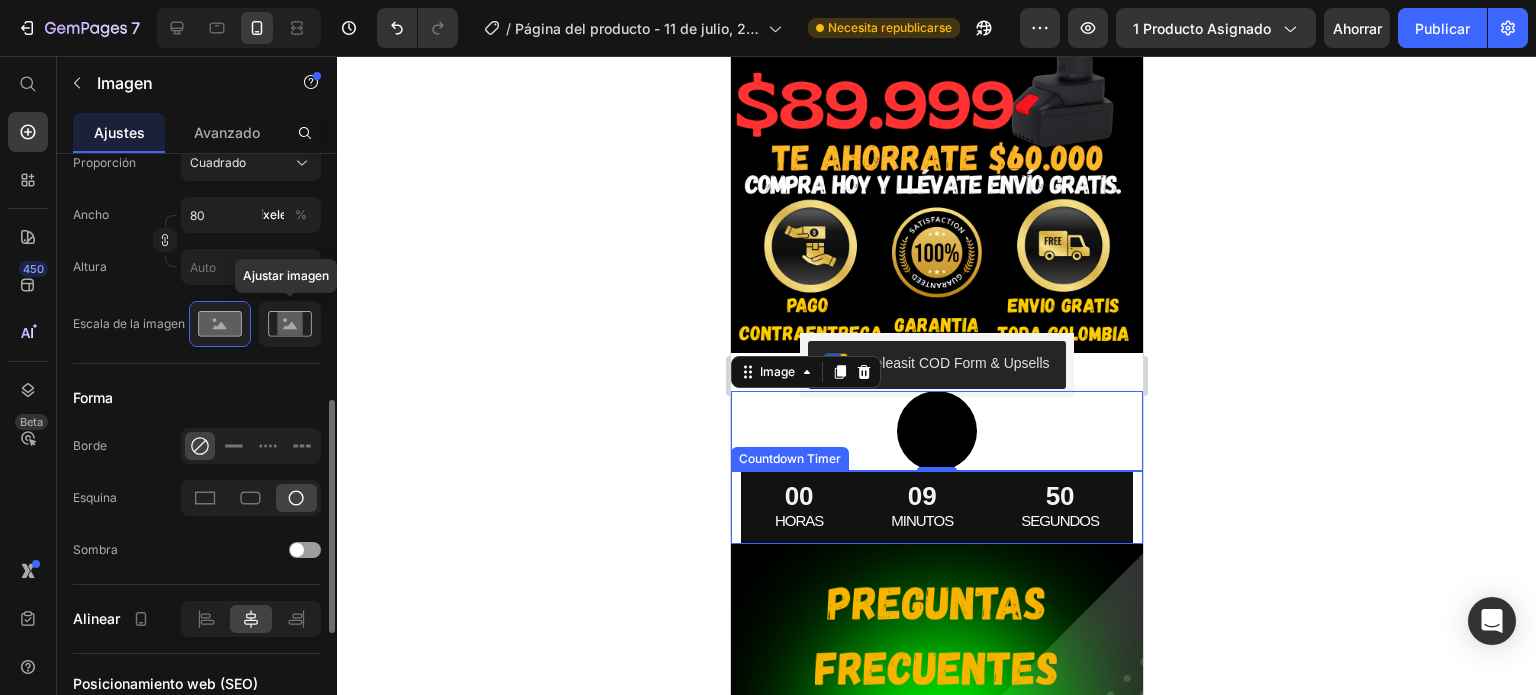 click 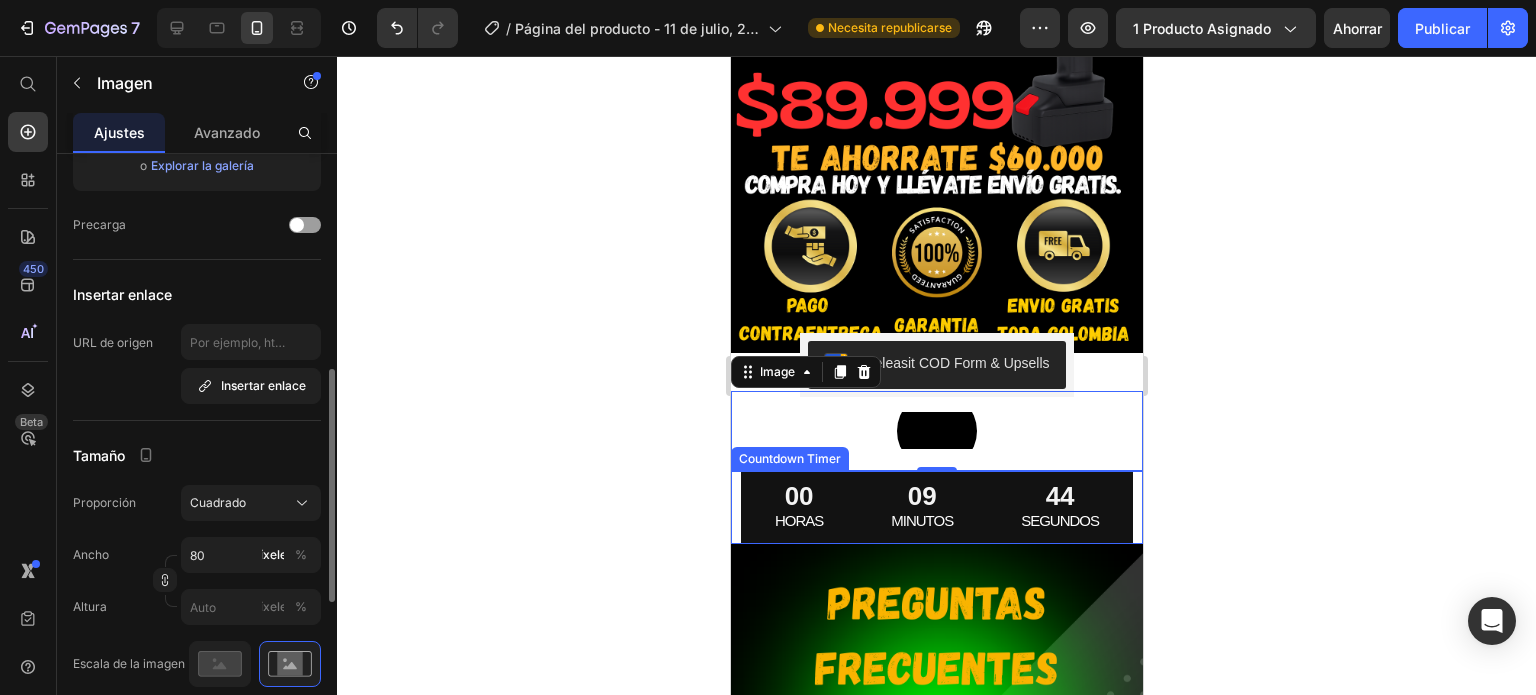 scroll, scrollTop: 365, scrollLeft: 0, axis: vertical 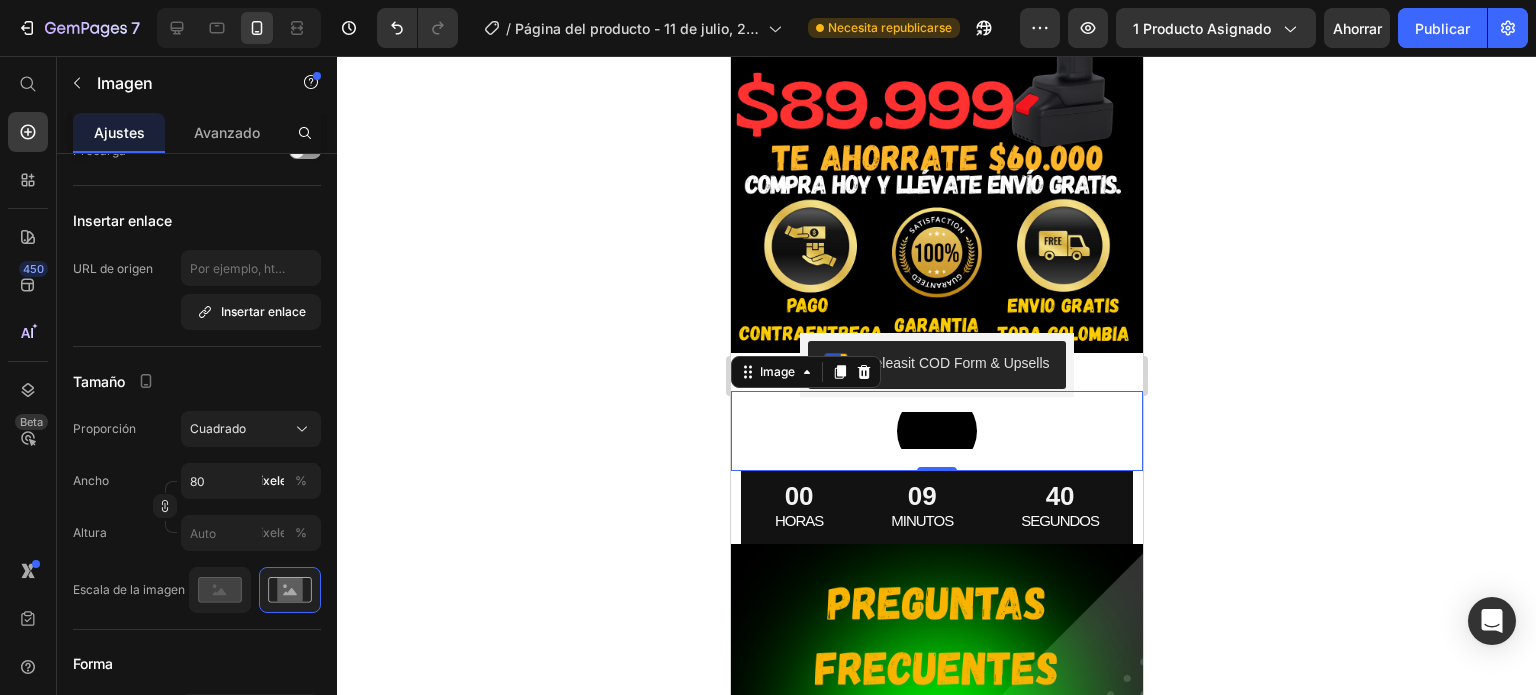 click at bounding box center [936, 431] 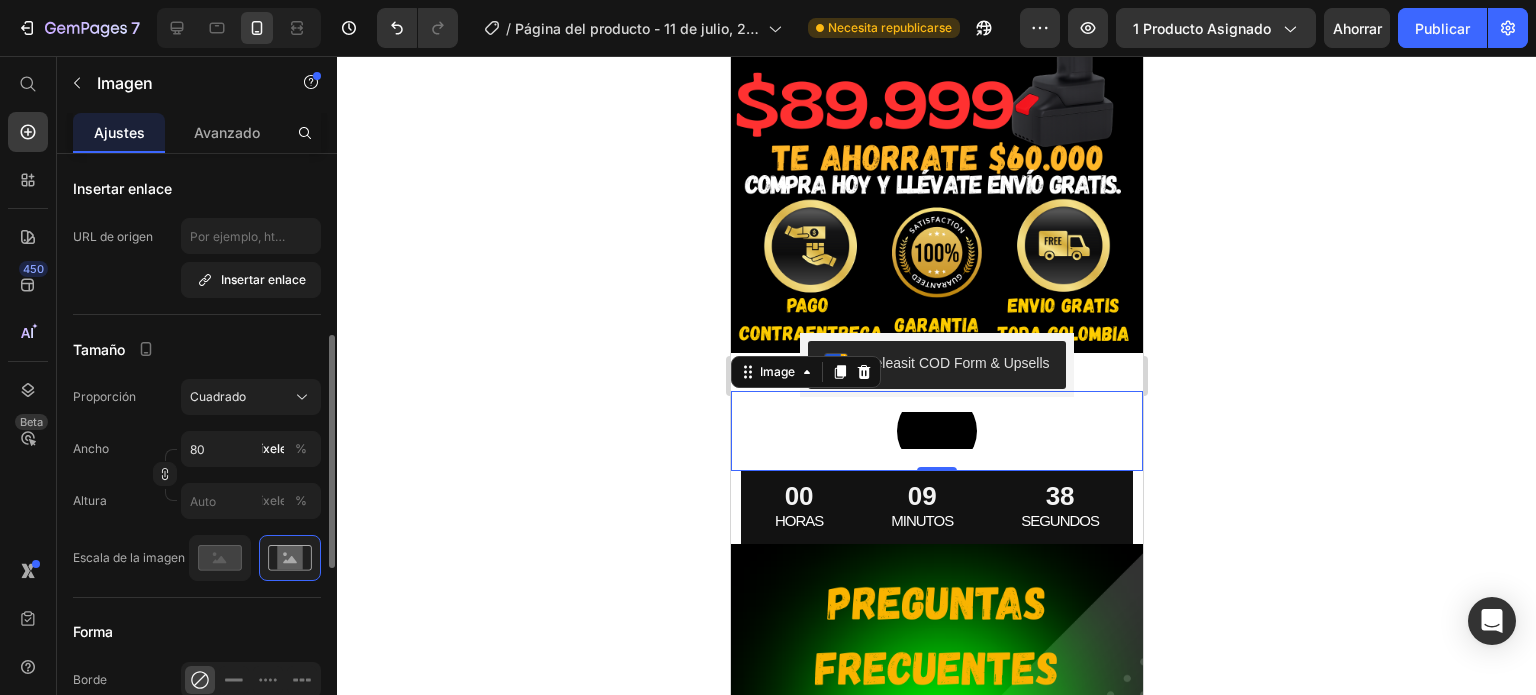 scroll, scrollTop: 416, scrollLeft: 0, axis: vertical 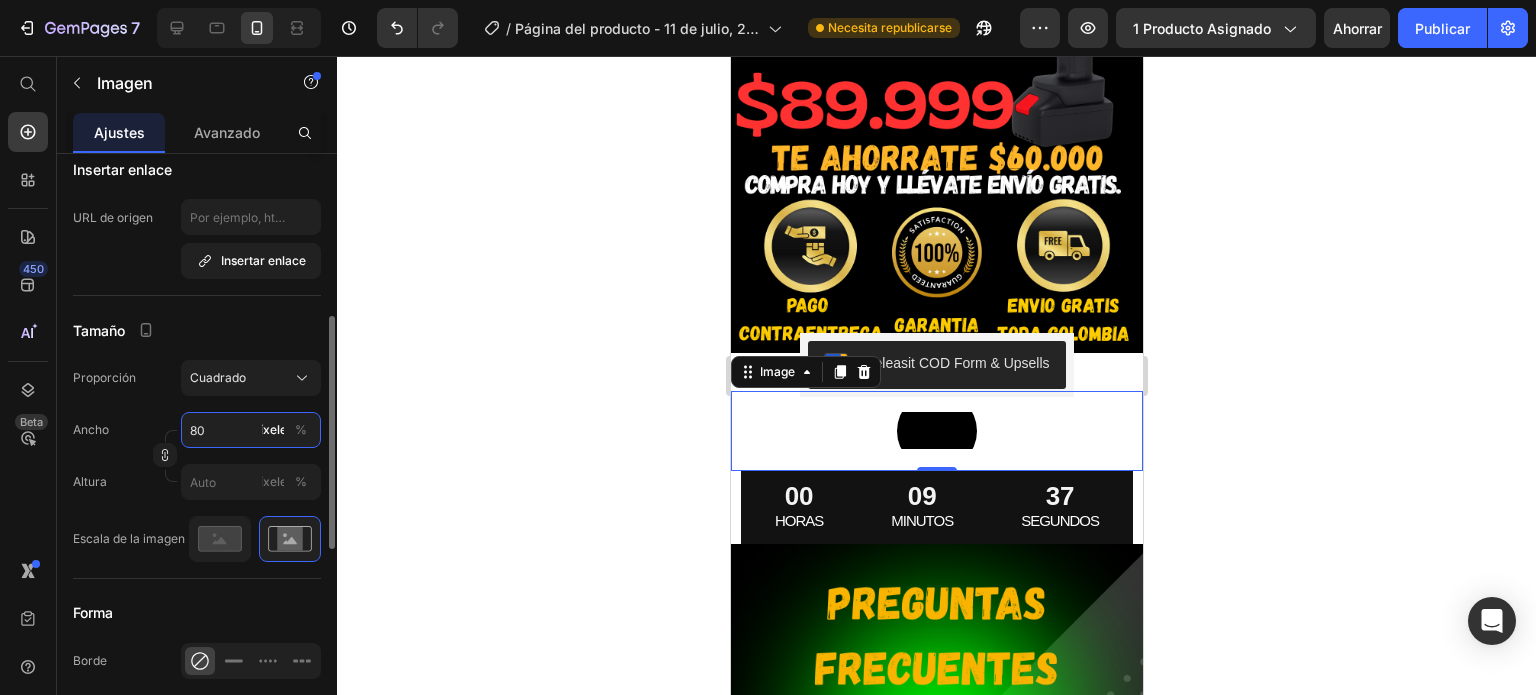 click on "80" at bounding box center [251, 430] 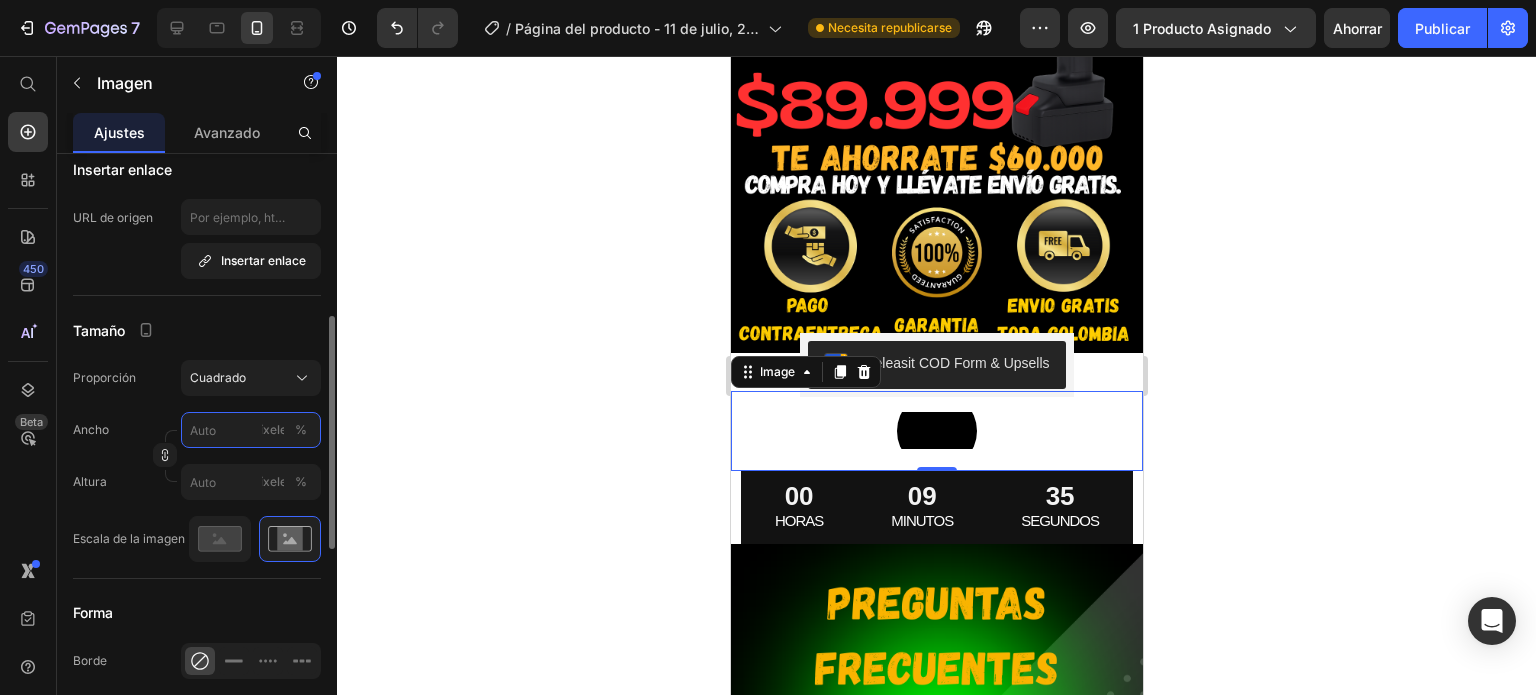 type on "1" 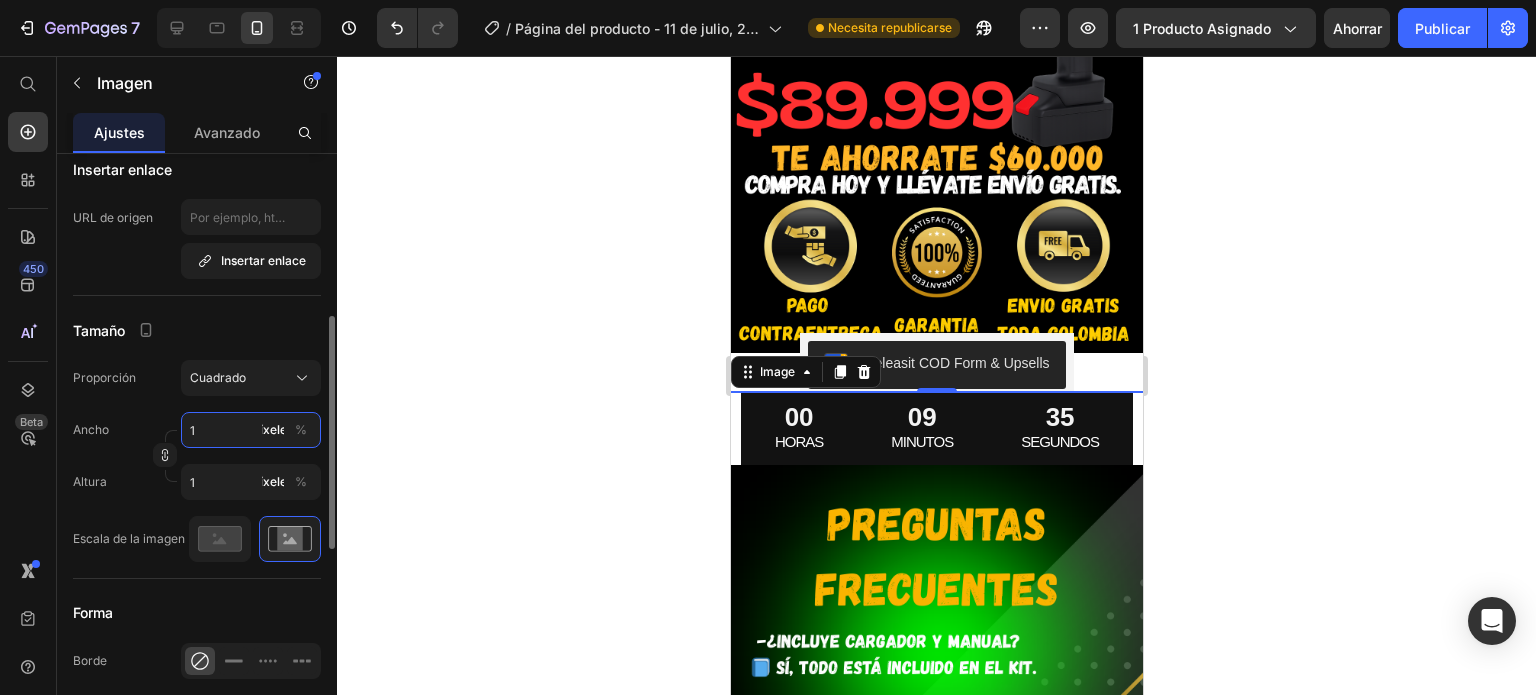 type on "10" 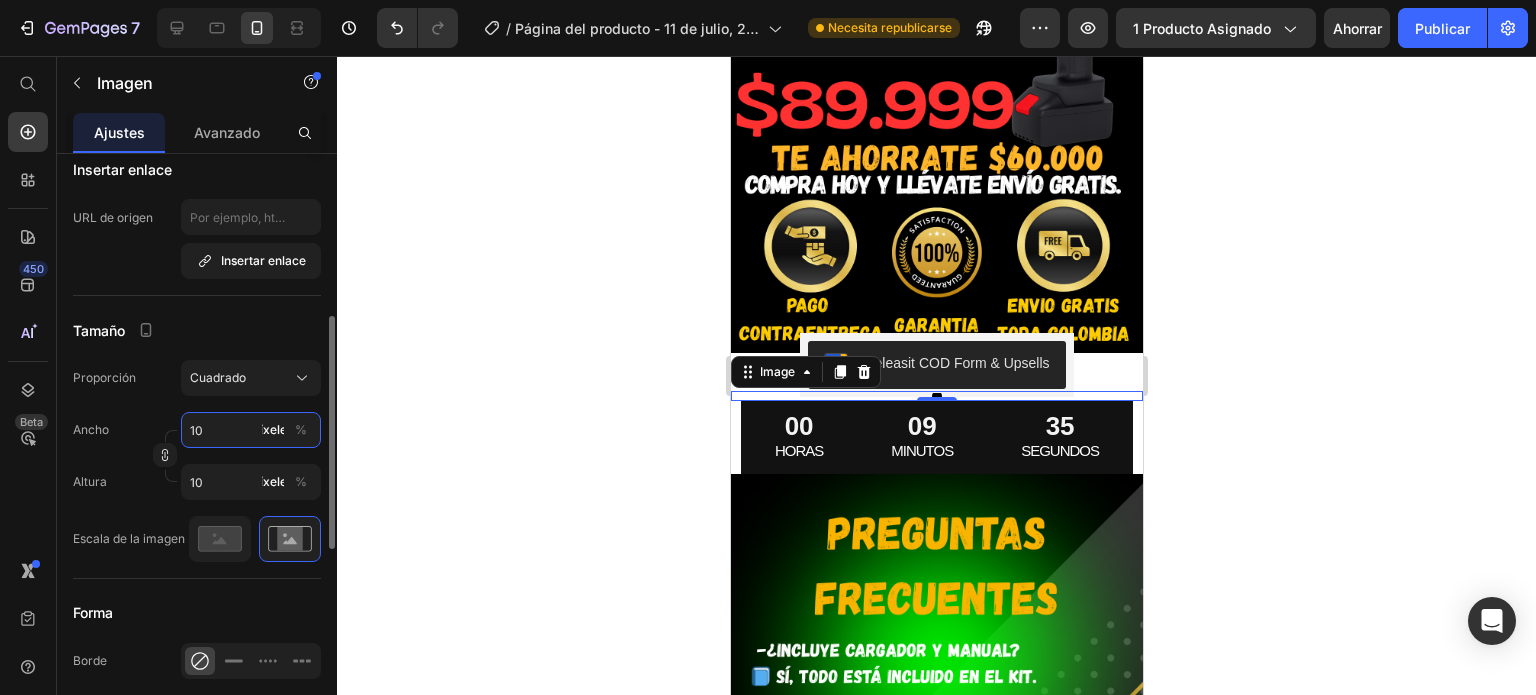 type on "100" 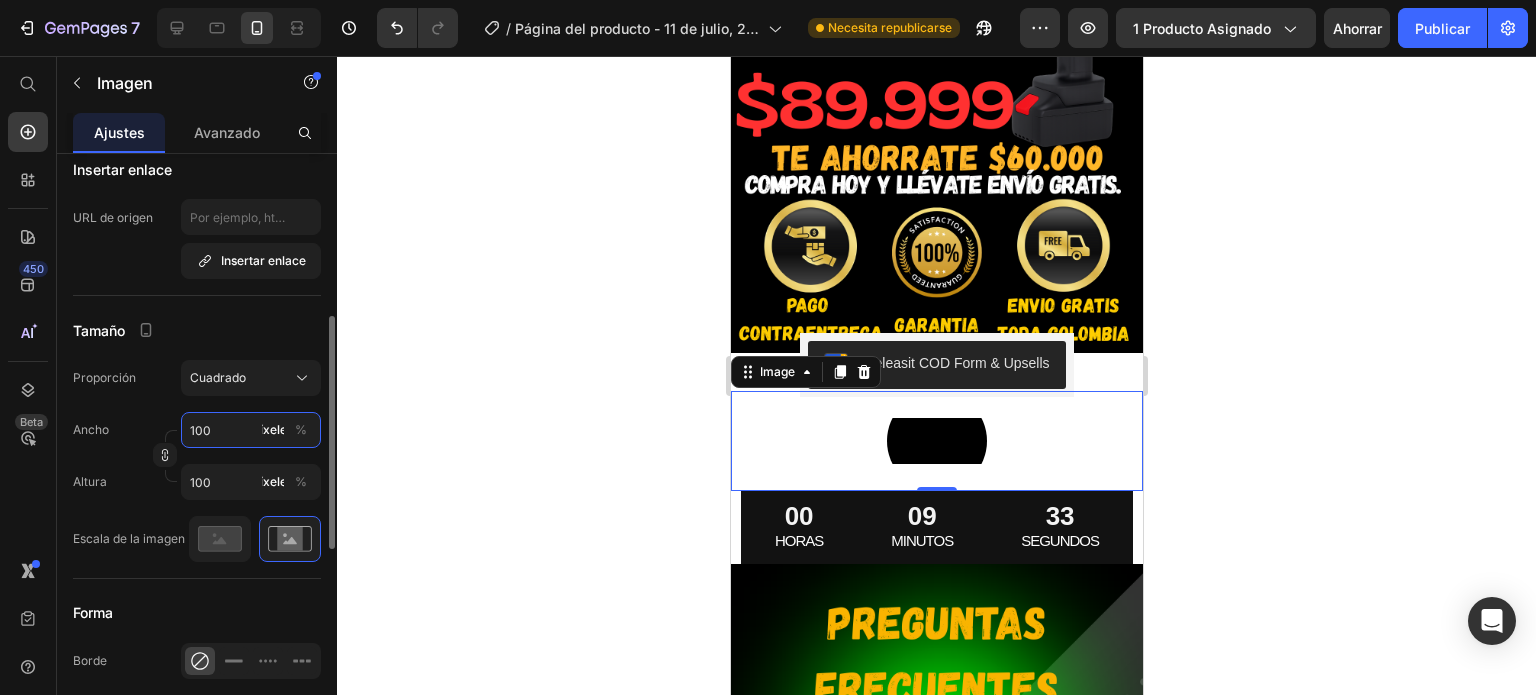 type on "10" 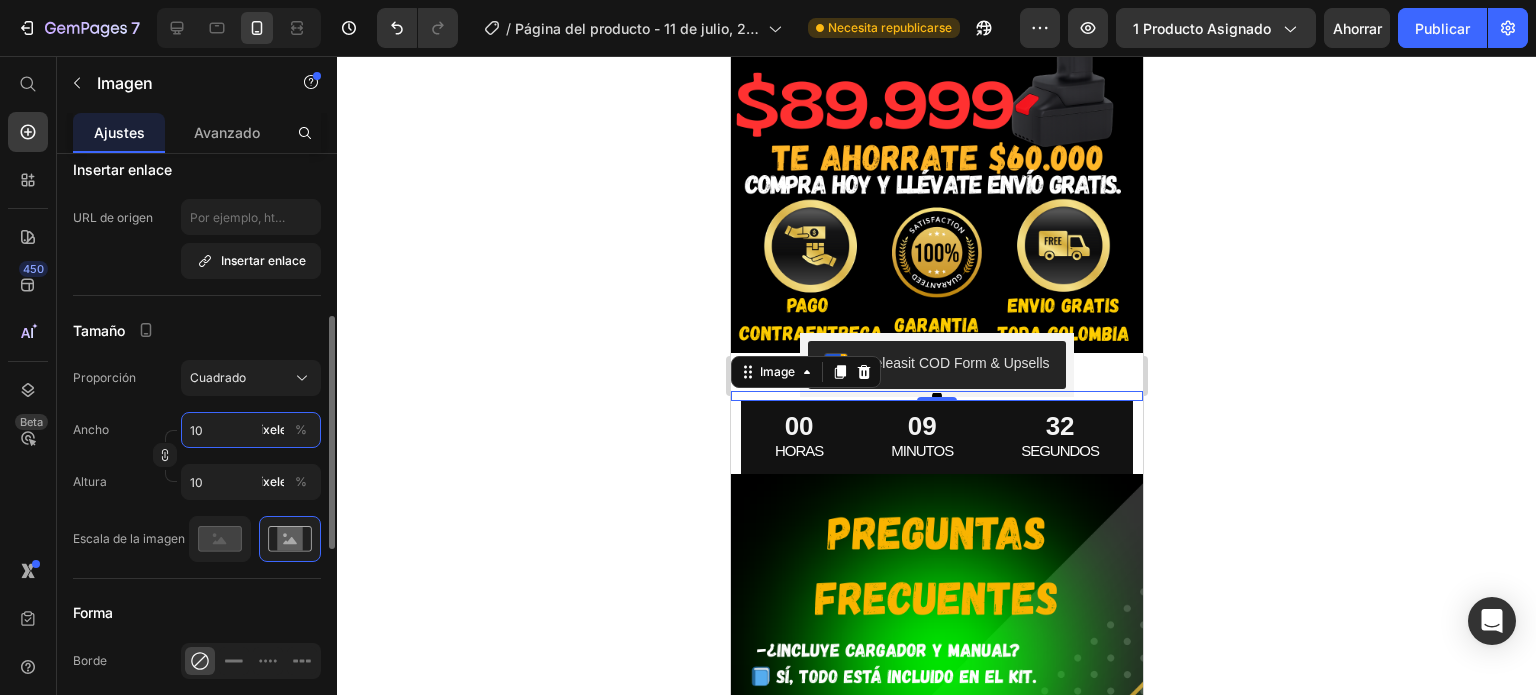 type on "1" 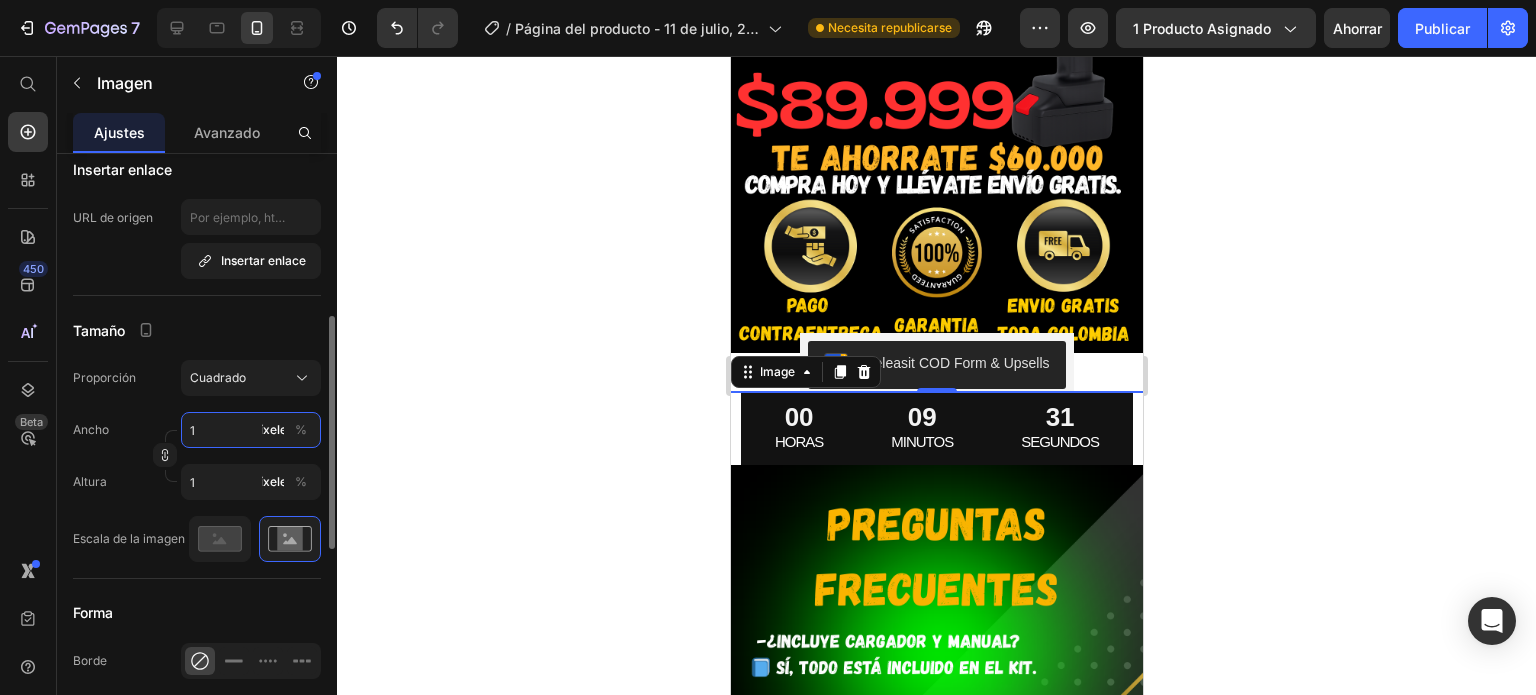 type 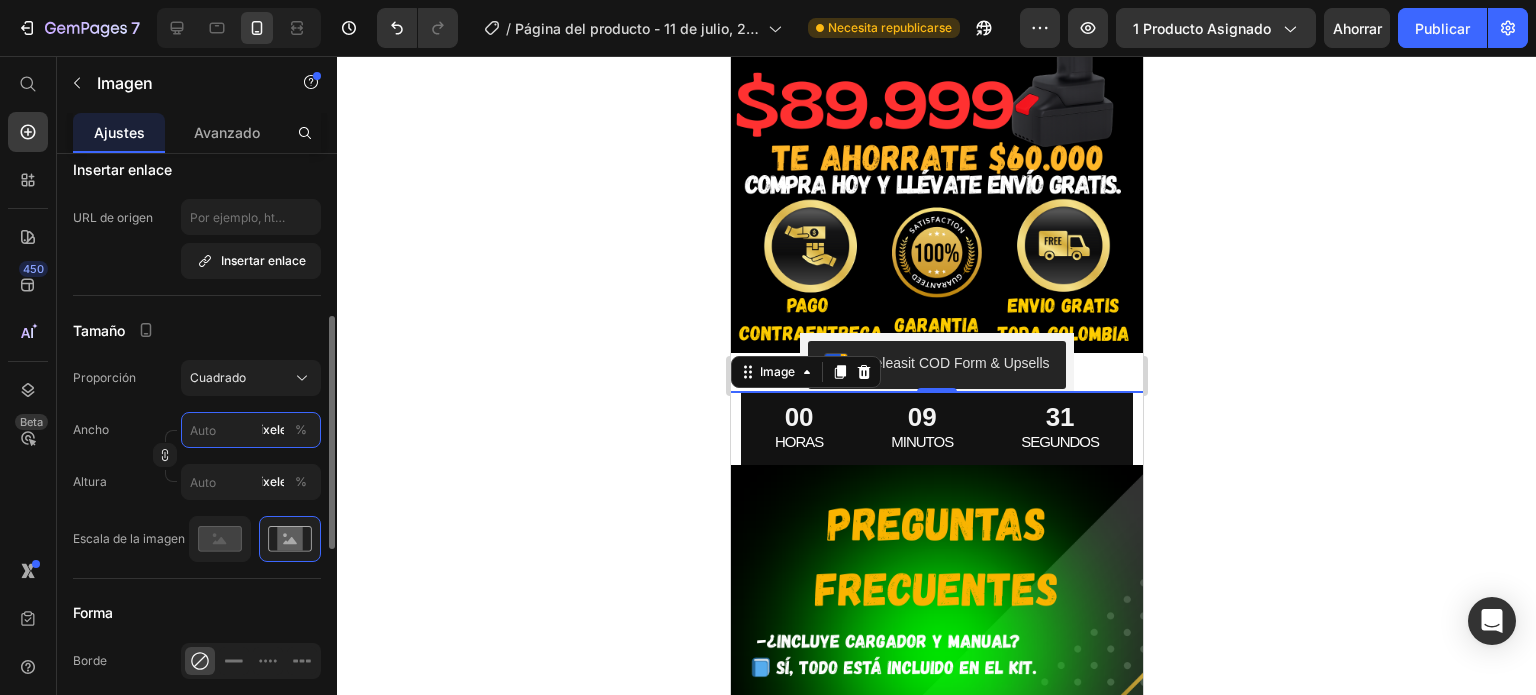 type on "1" 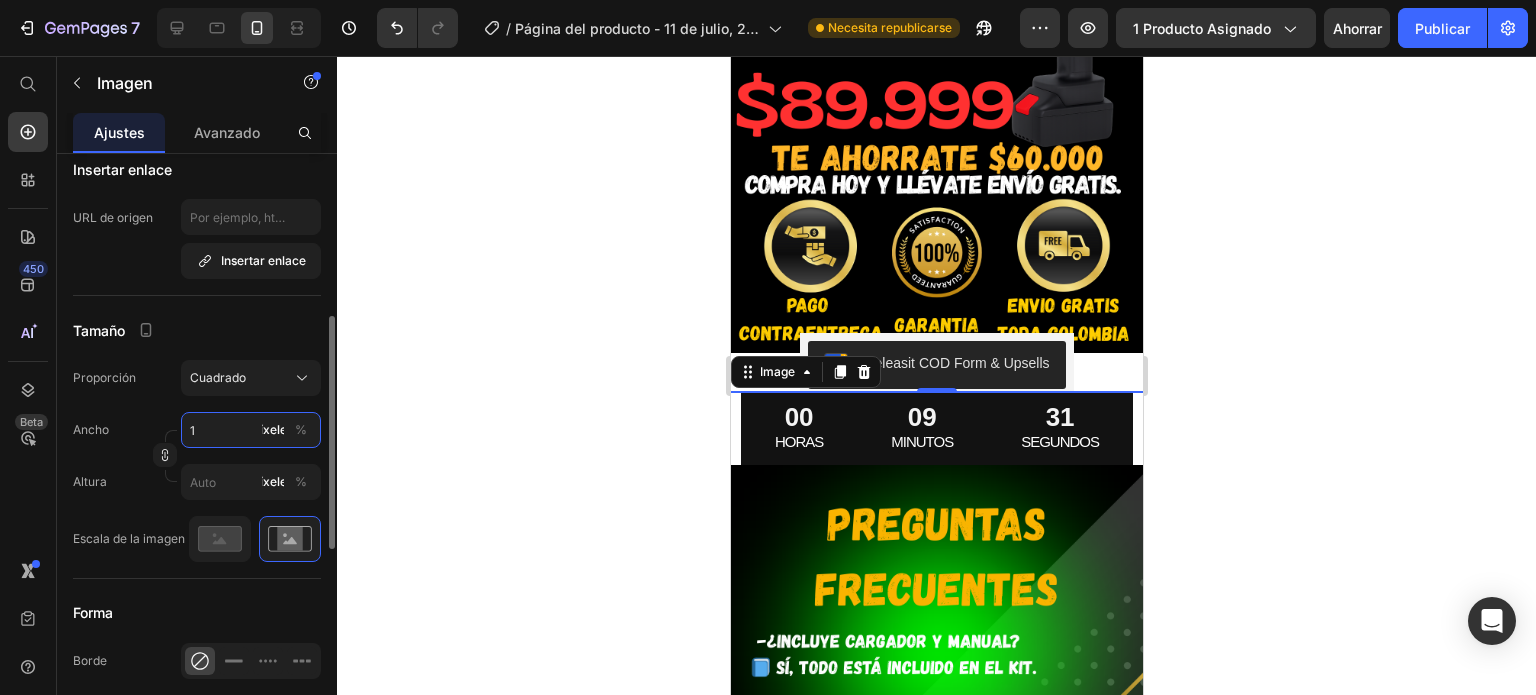 type on "1" 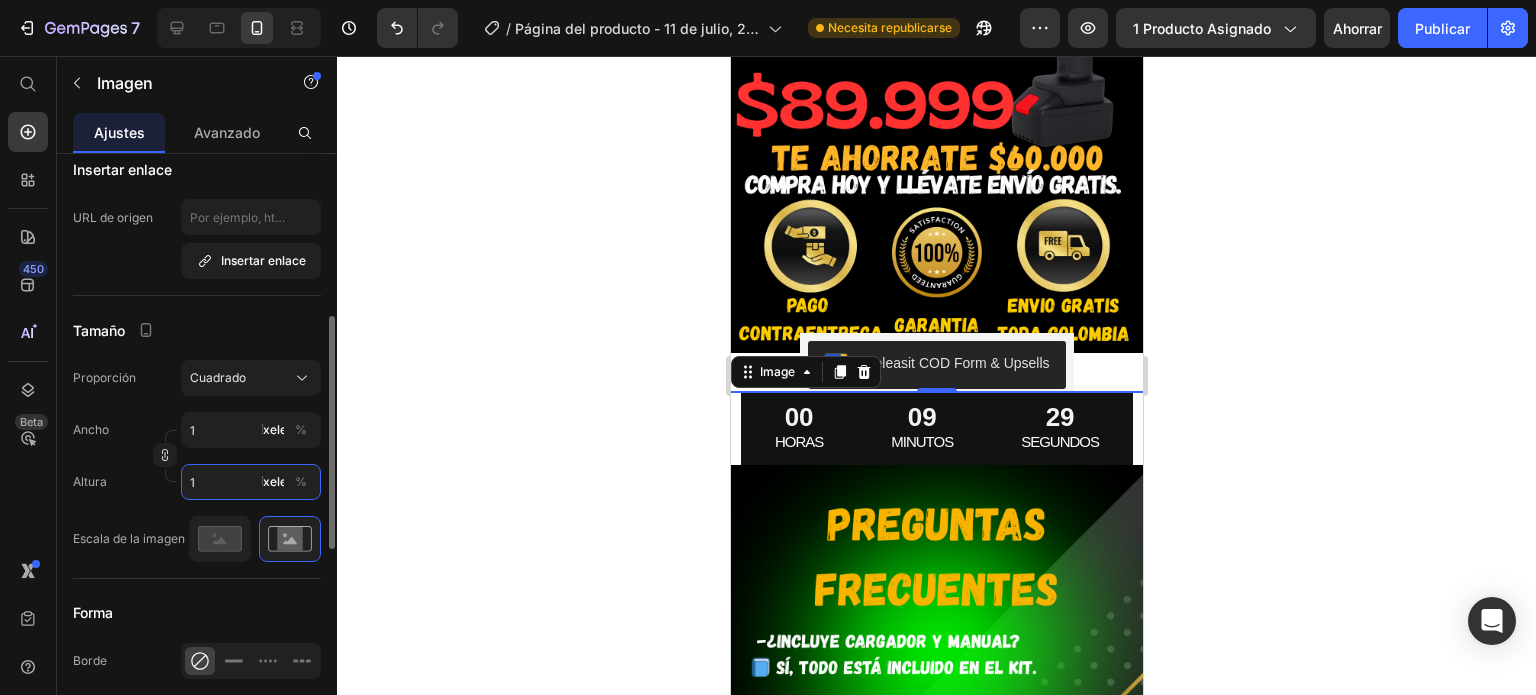 click on "1" at bounding box center (251, 482) 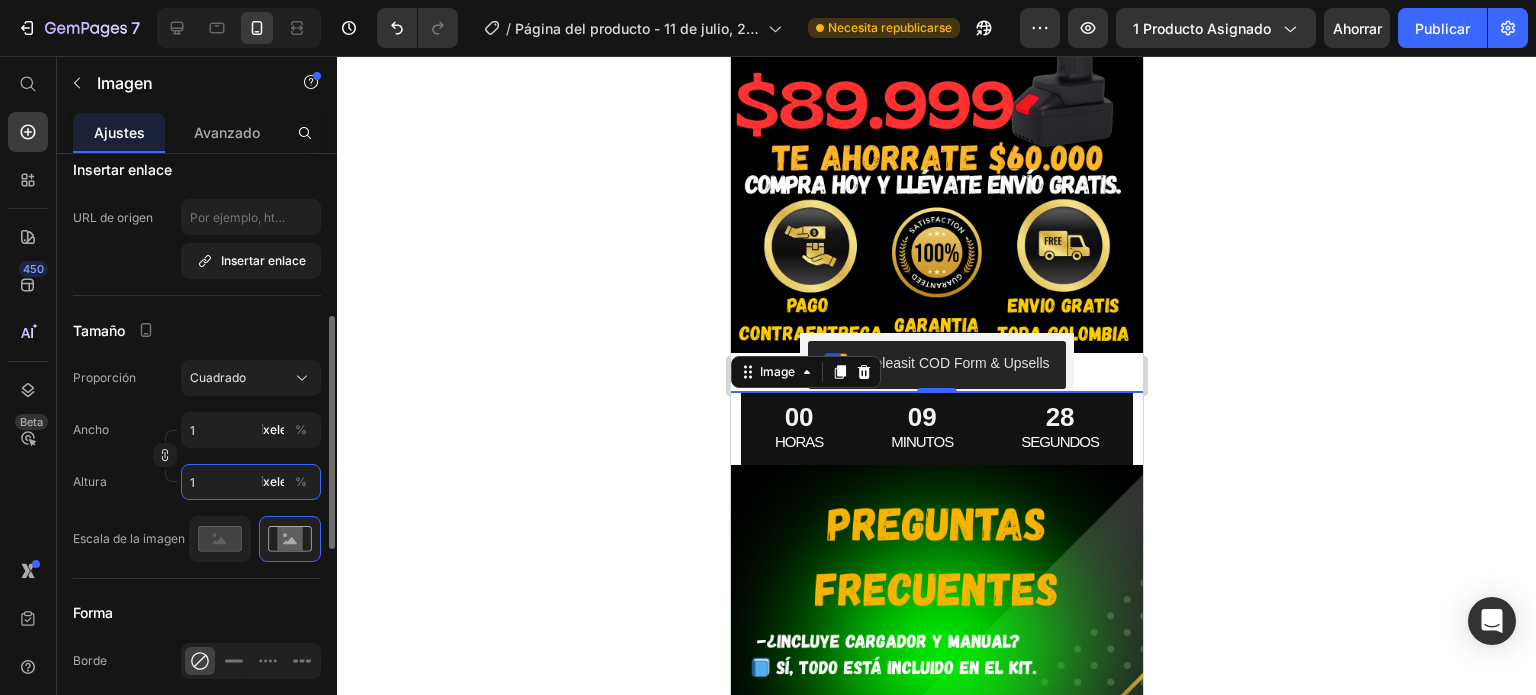 type on "10" 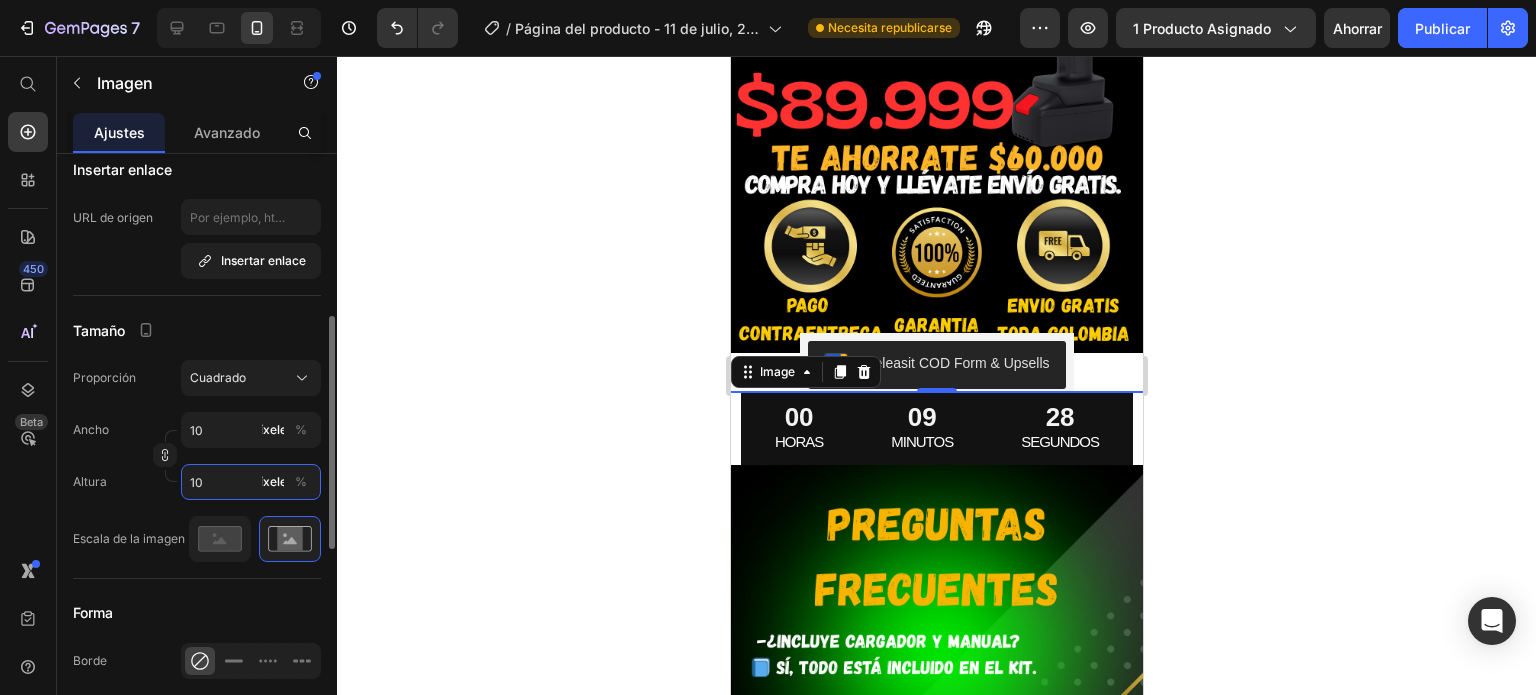 type on "100" 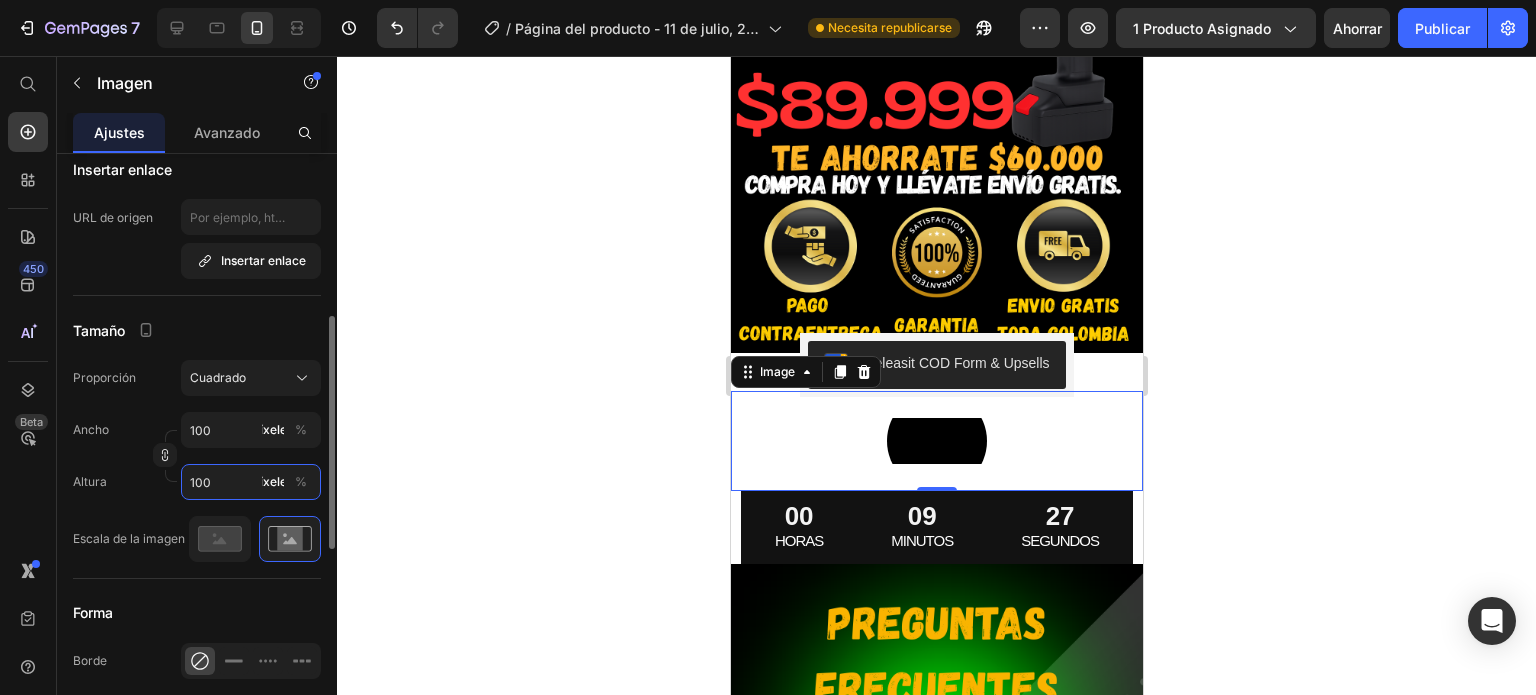 type on "1000" 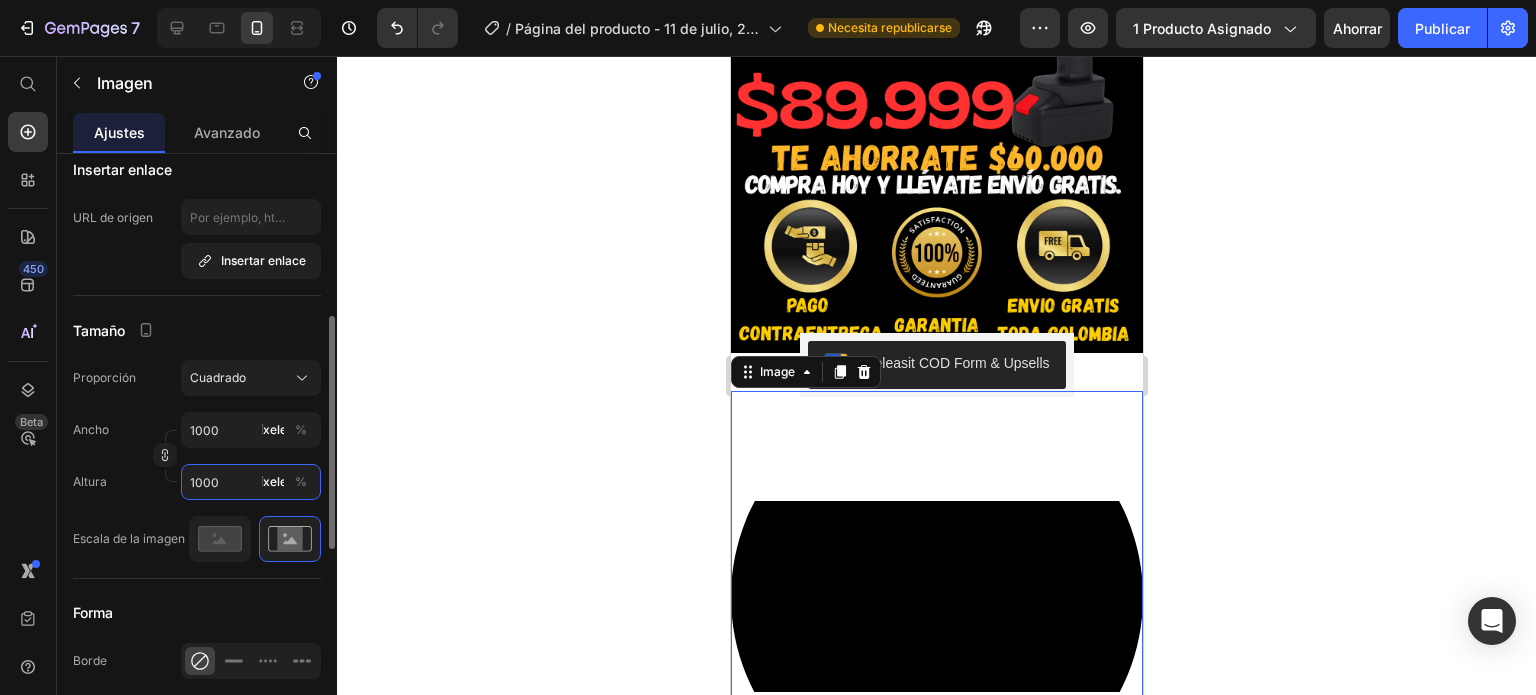 type on "10000" 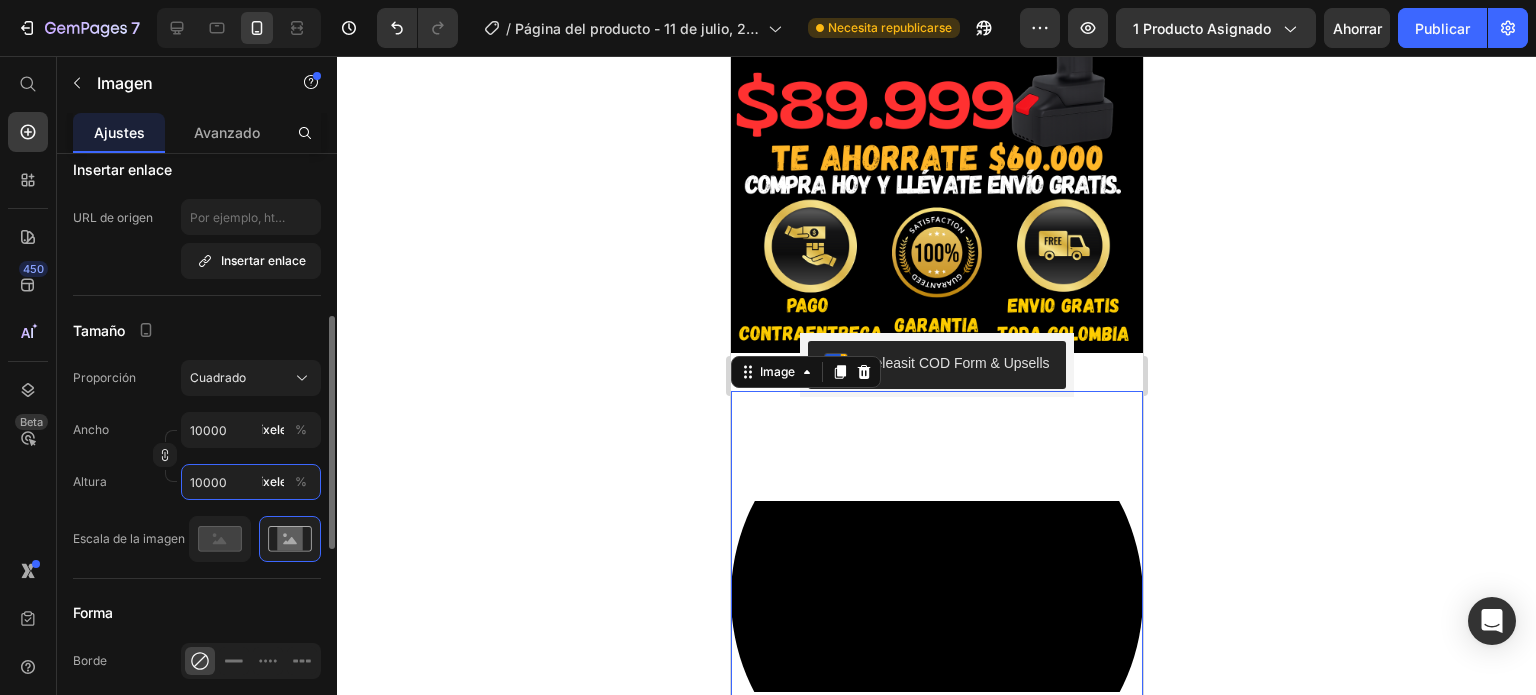 type on "100000" 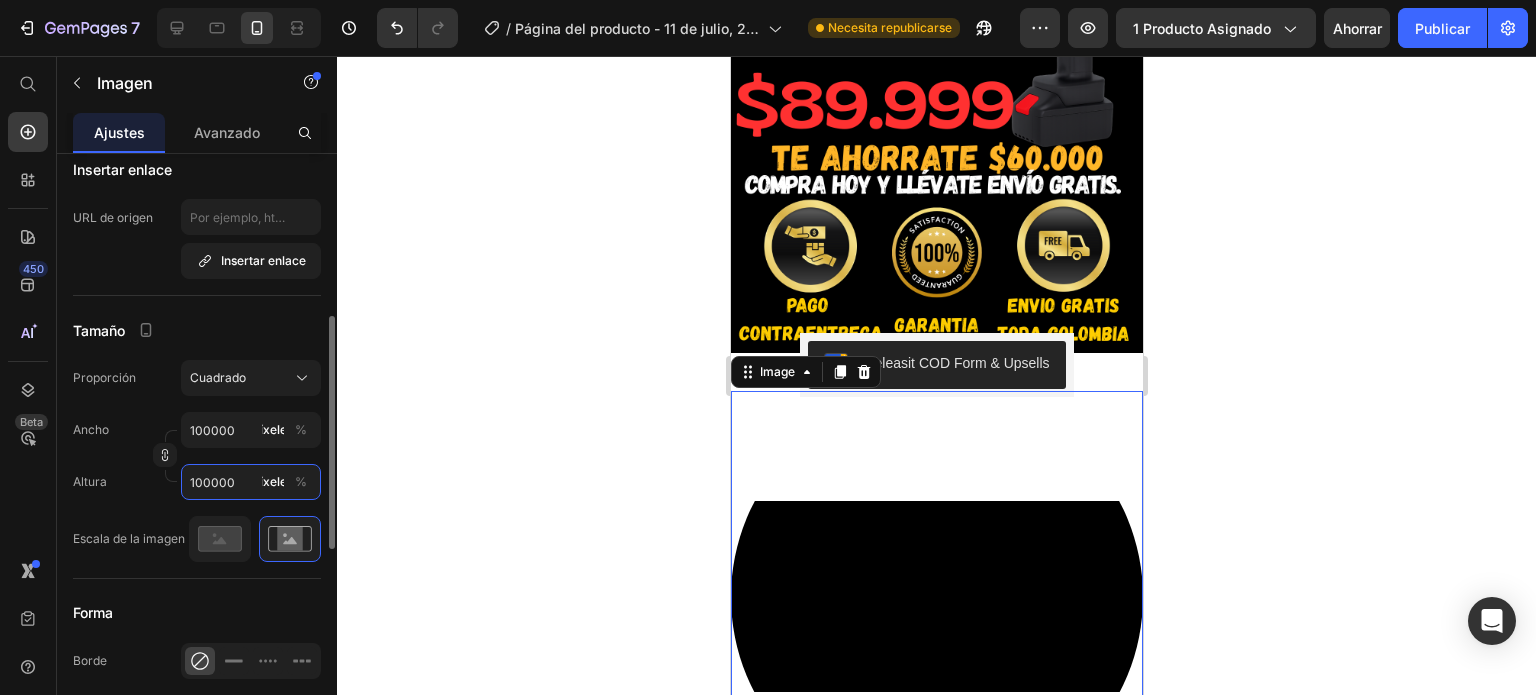 type on "1000000" 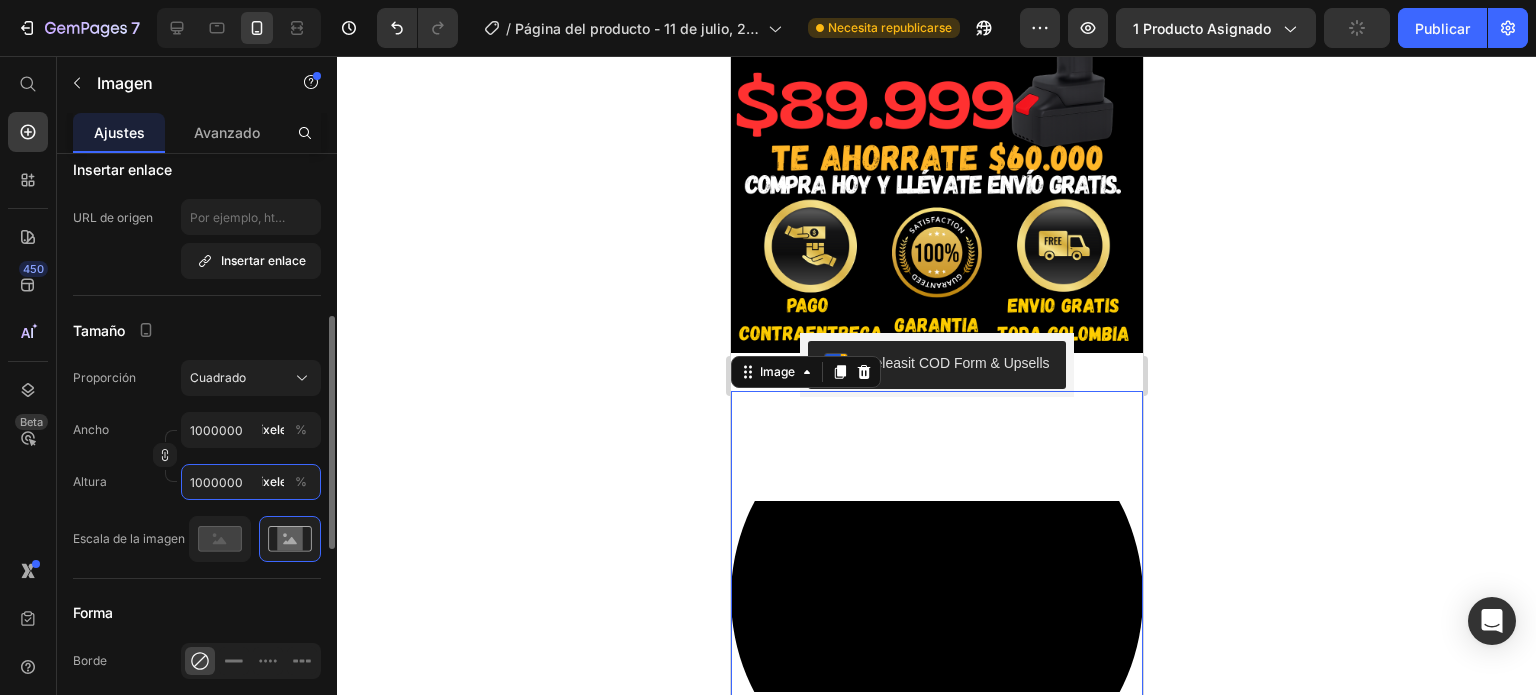 type on "100000" 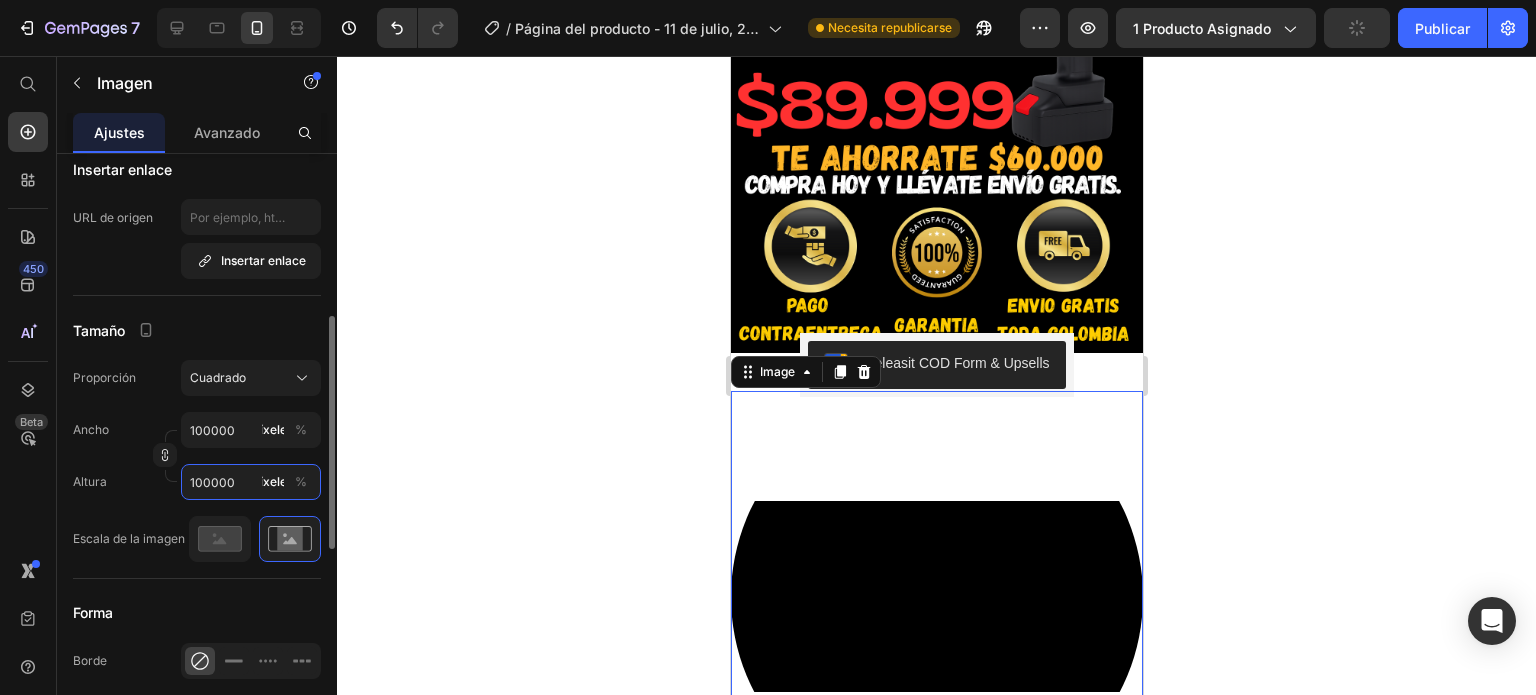 type on "10000" 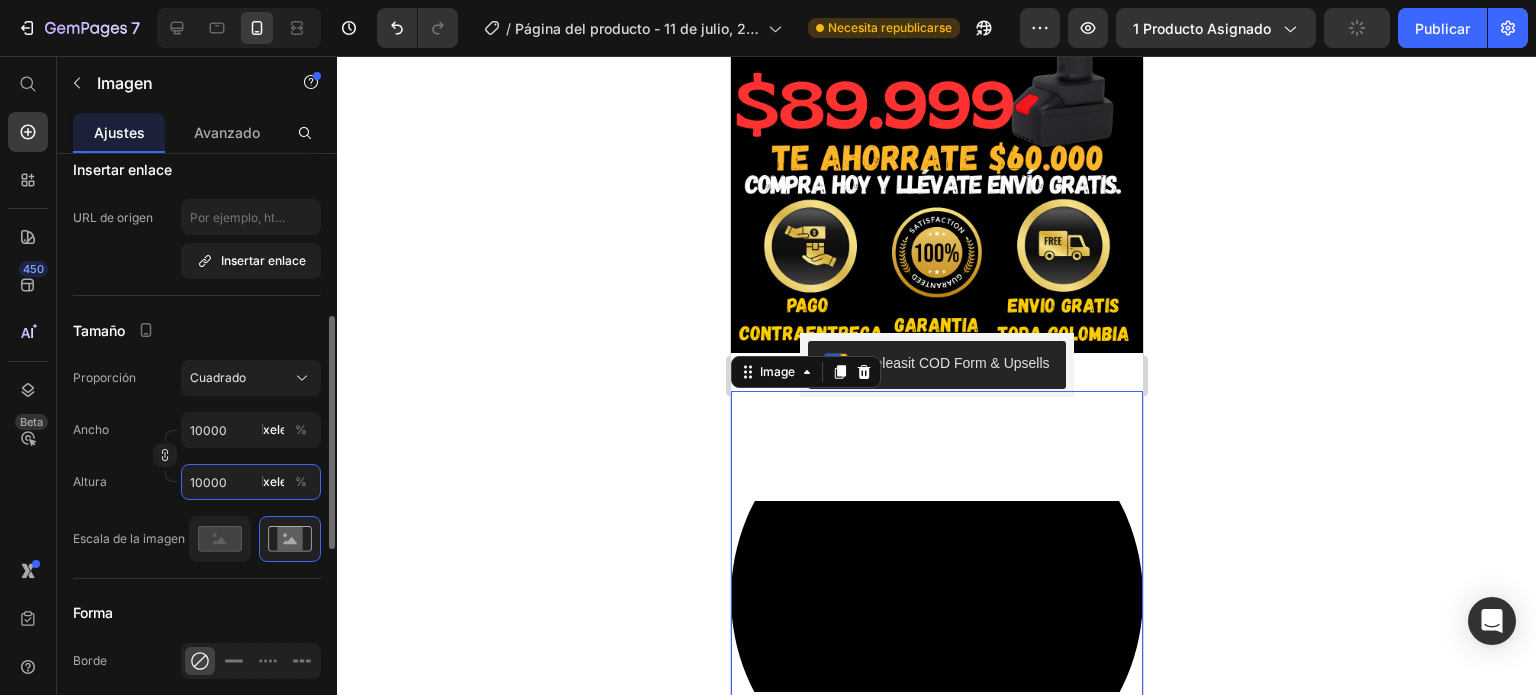 type on "1000" 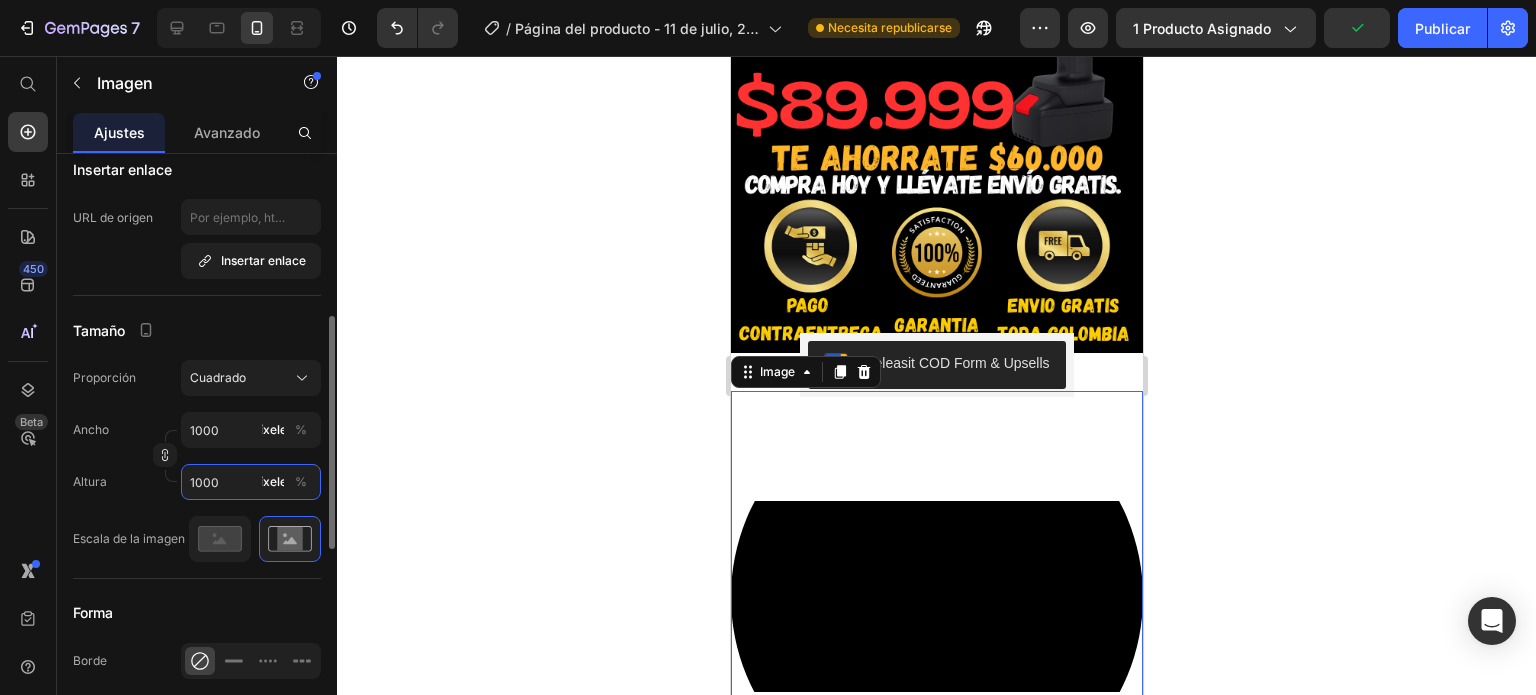 type on "100" 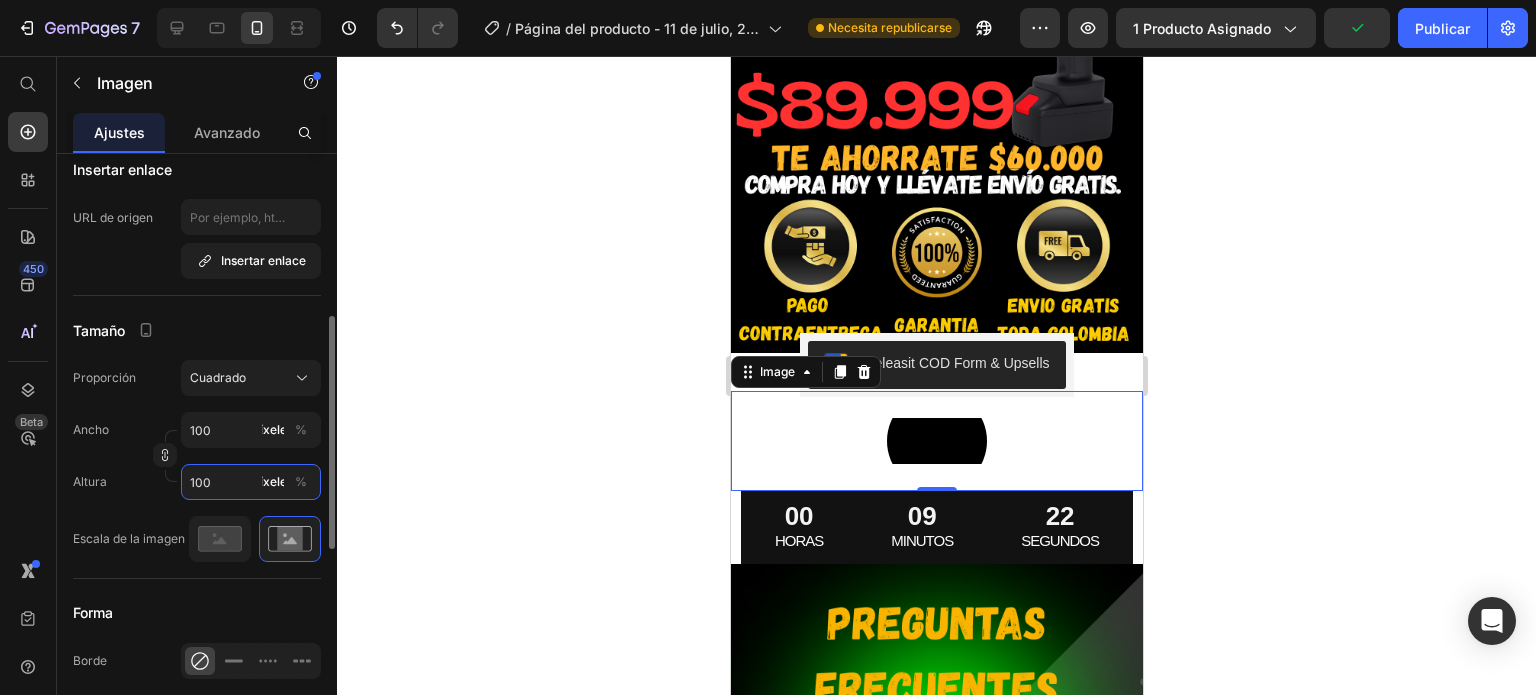 type on "10" 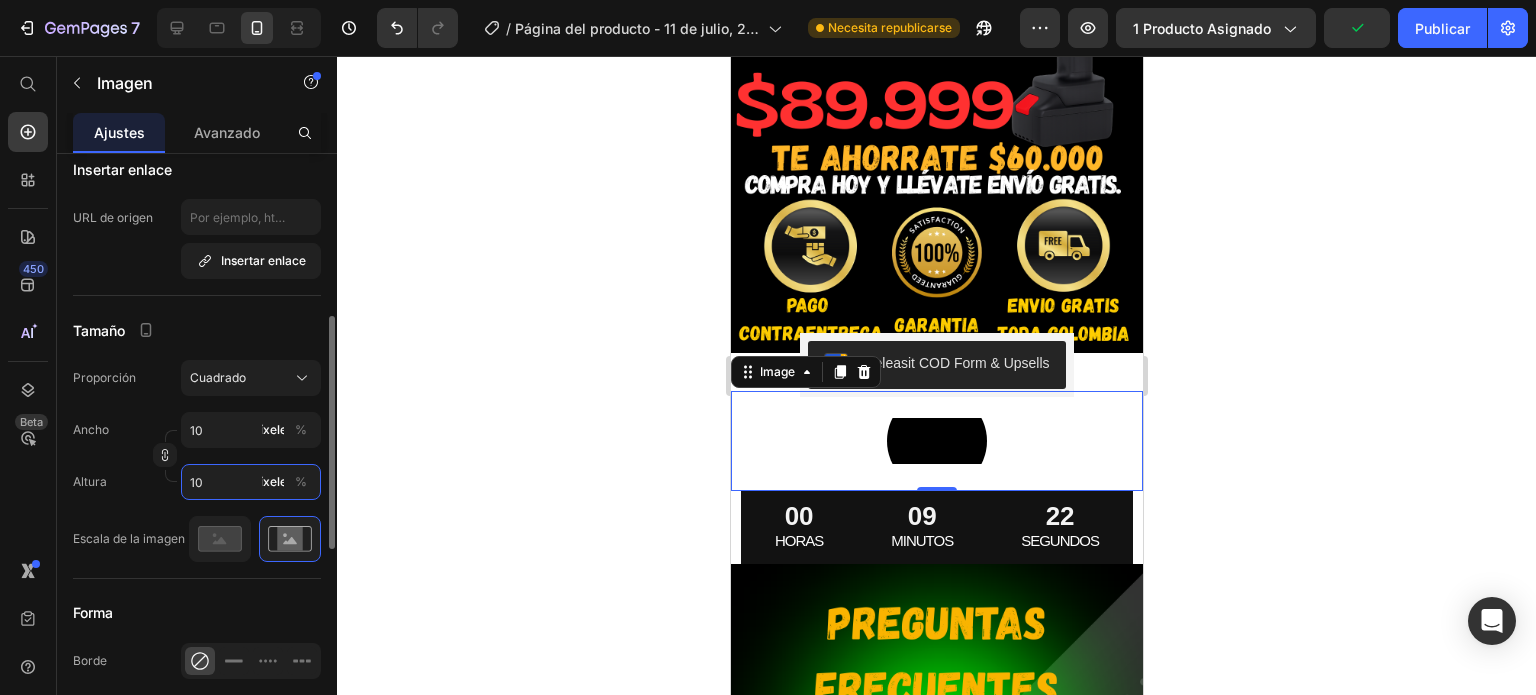 type on "1" 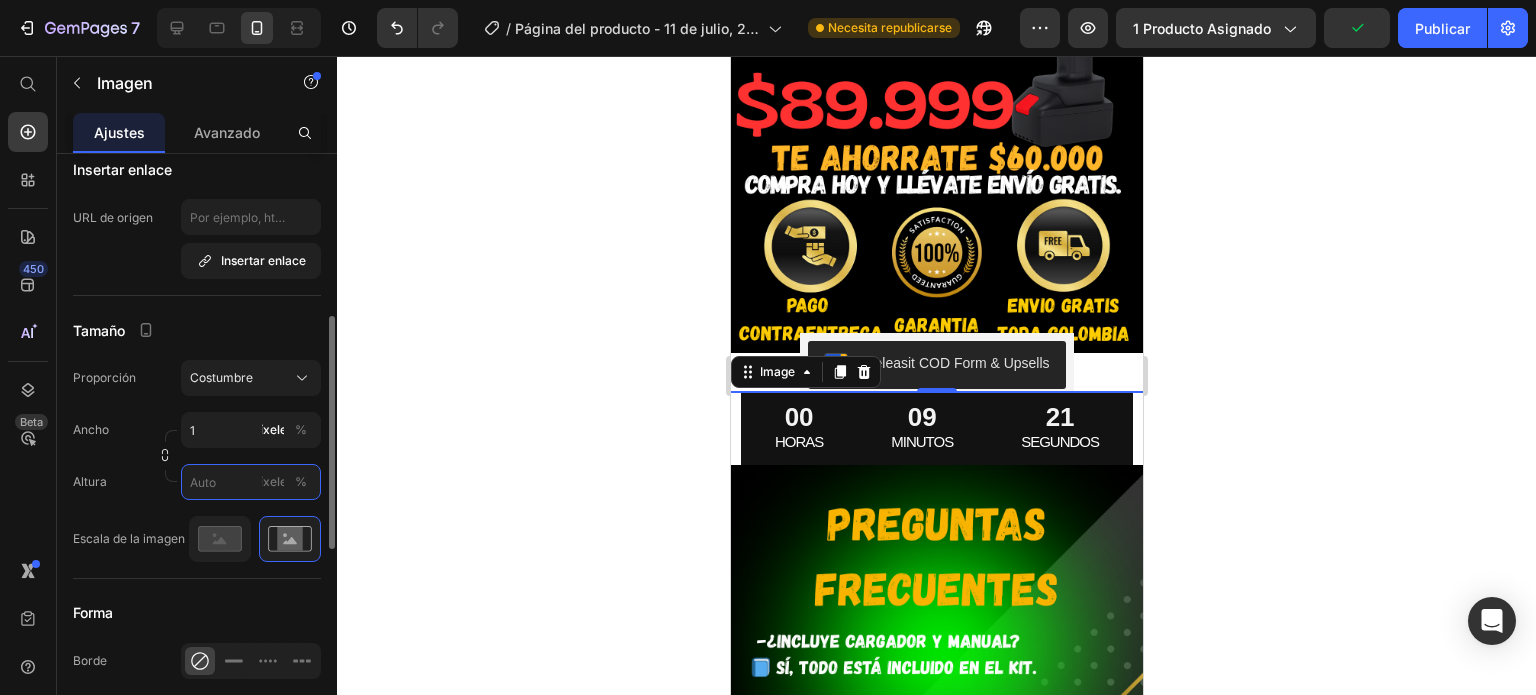 type on "1" 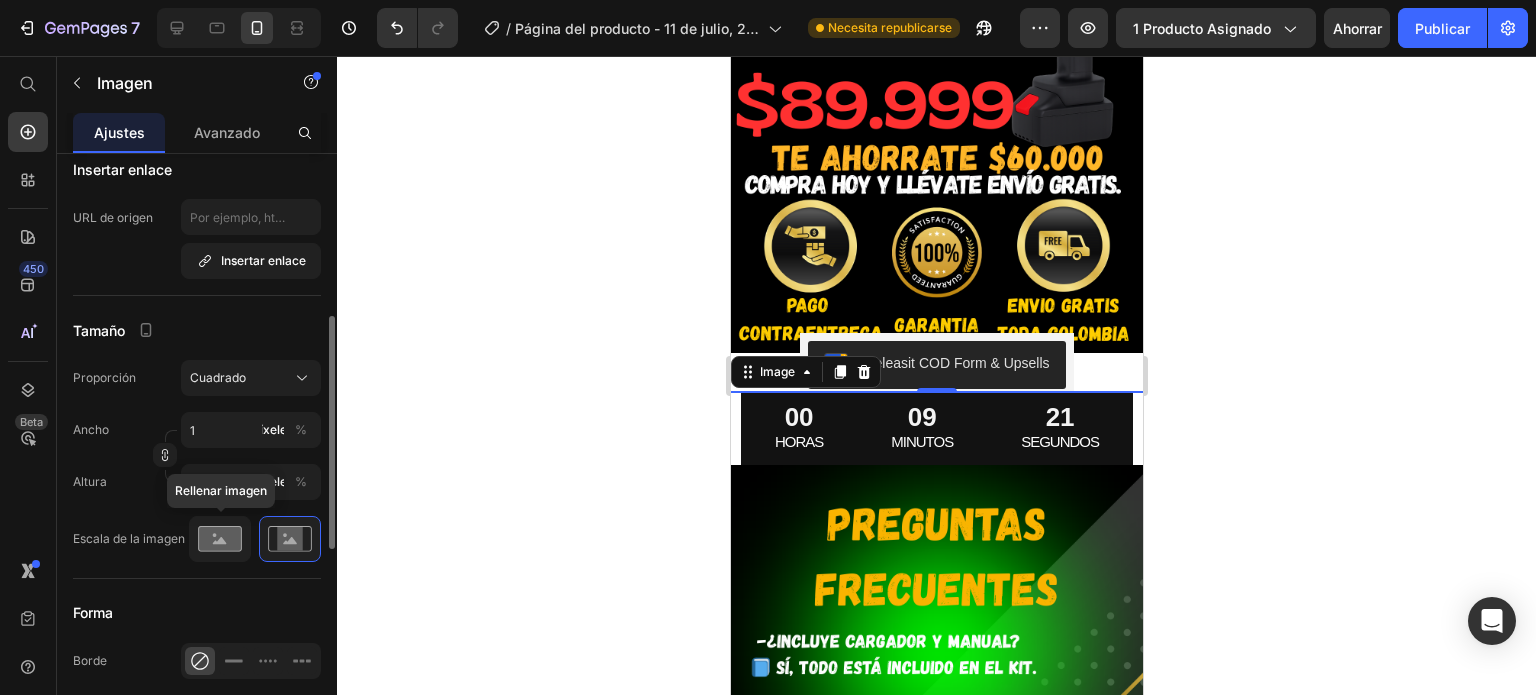 click 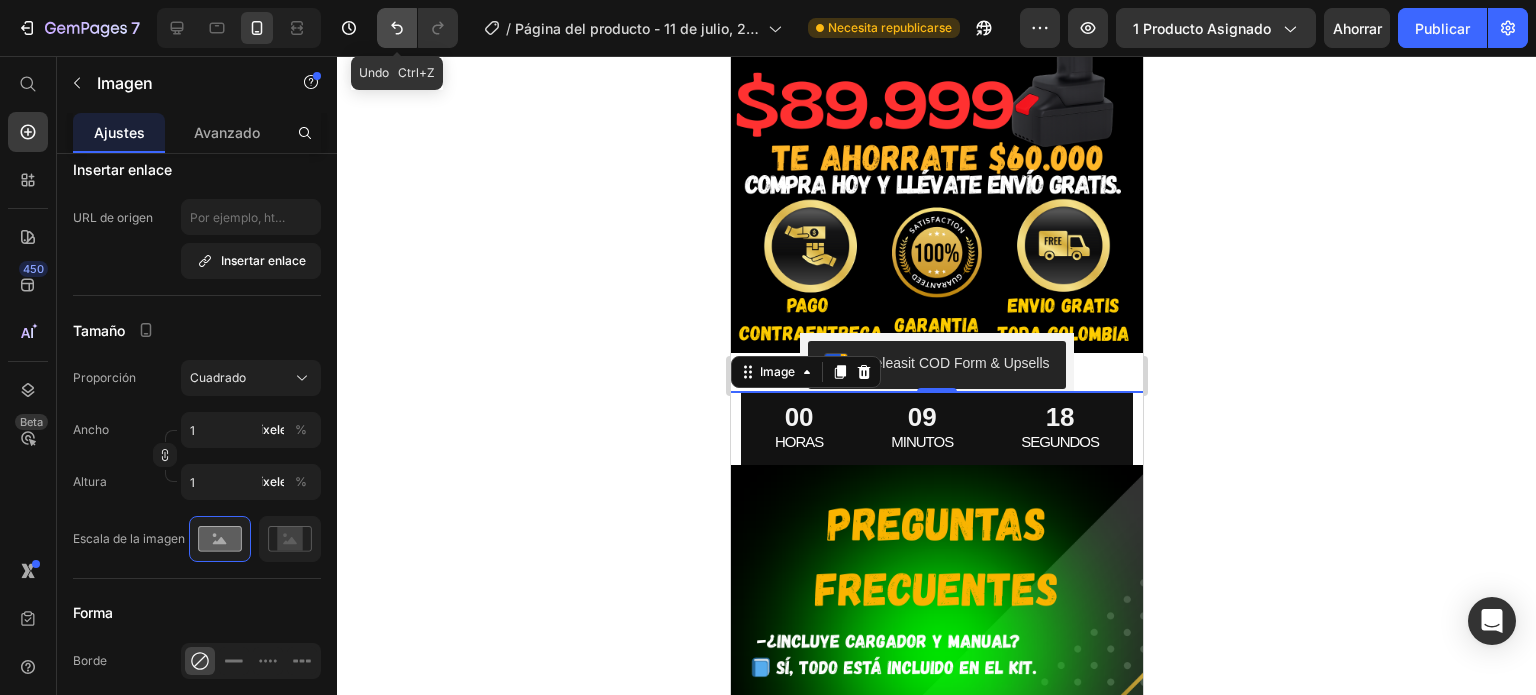 click 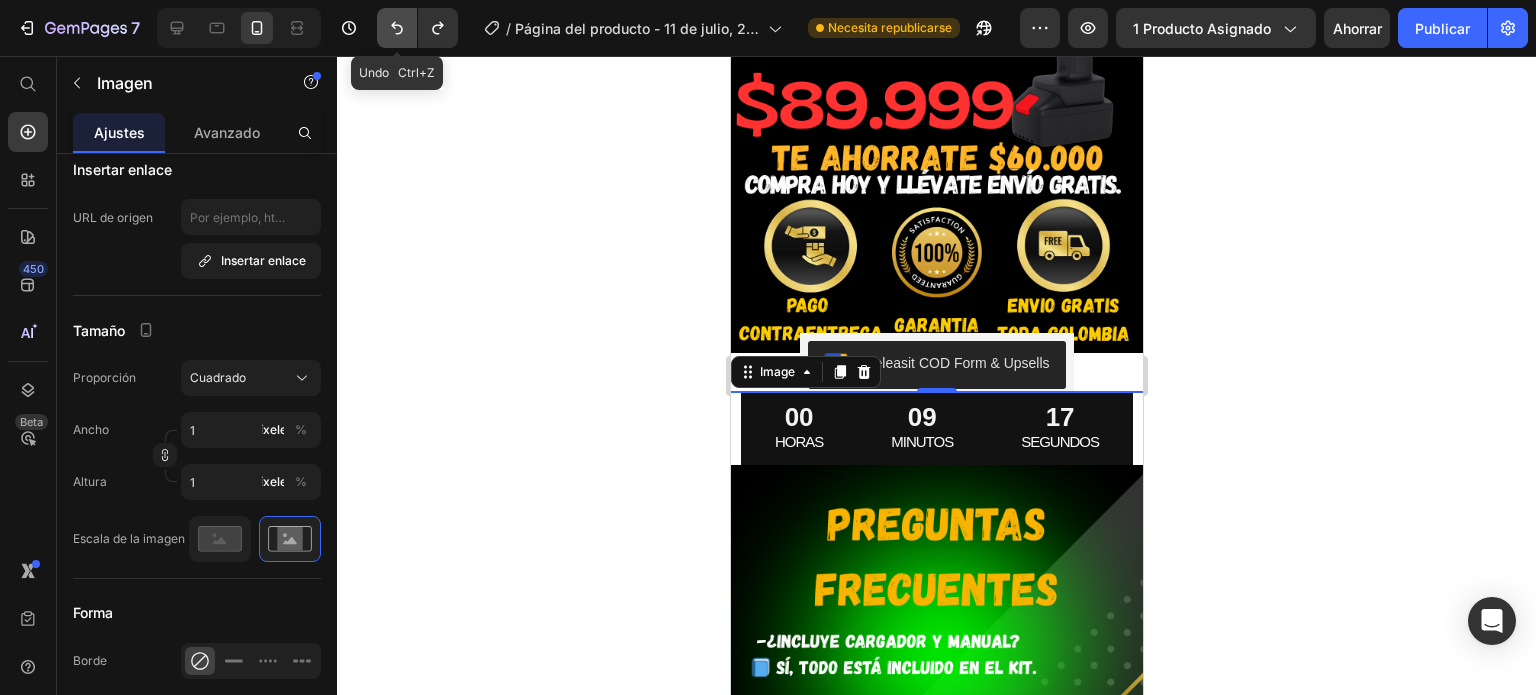 click 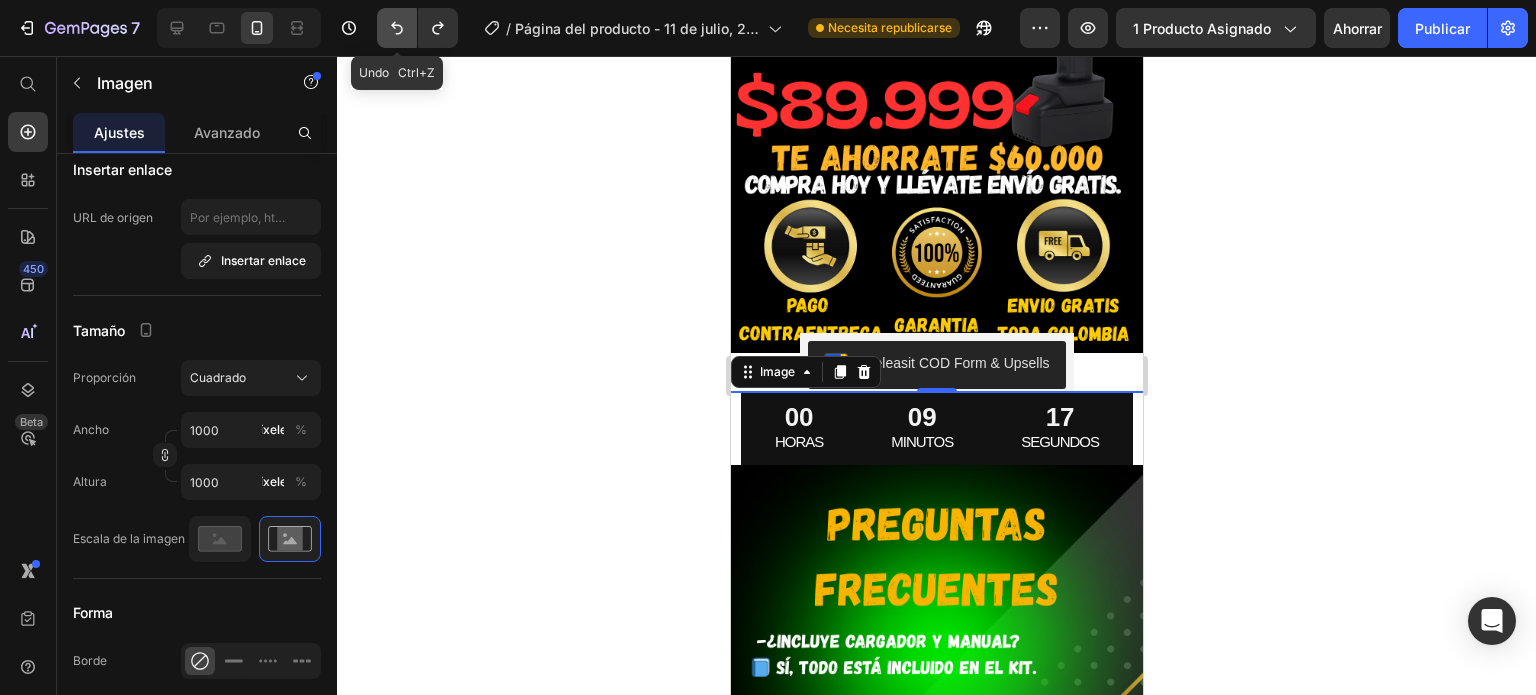 click 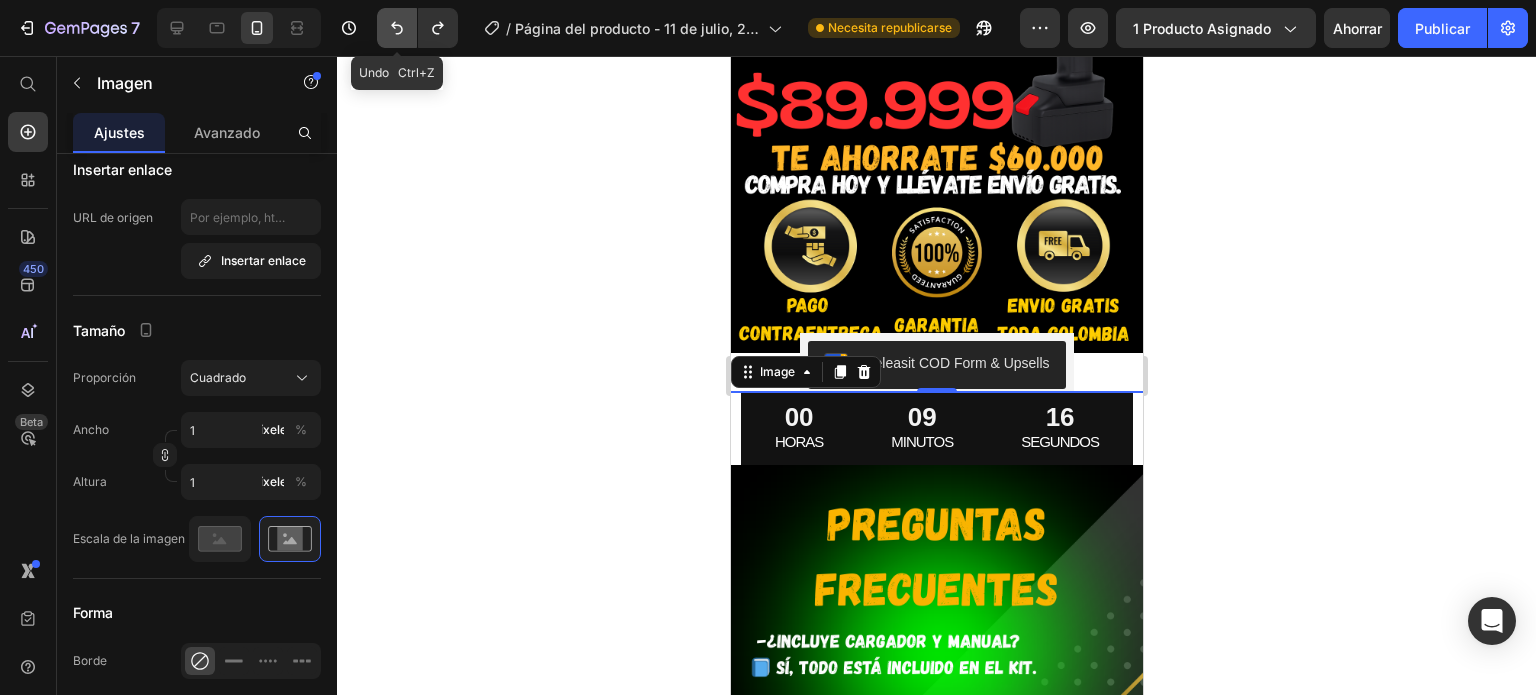 click 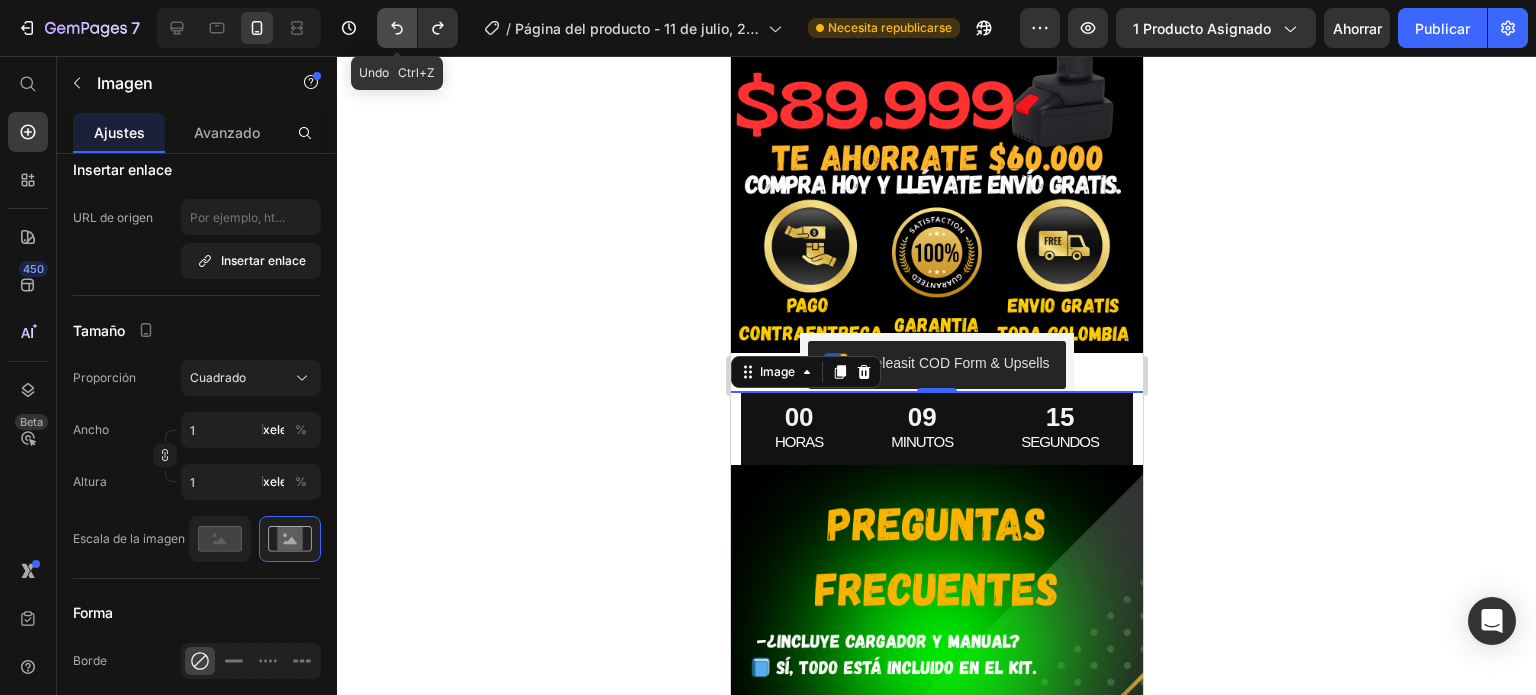 click 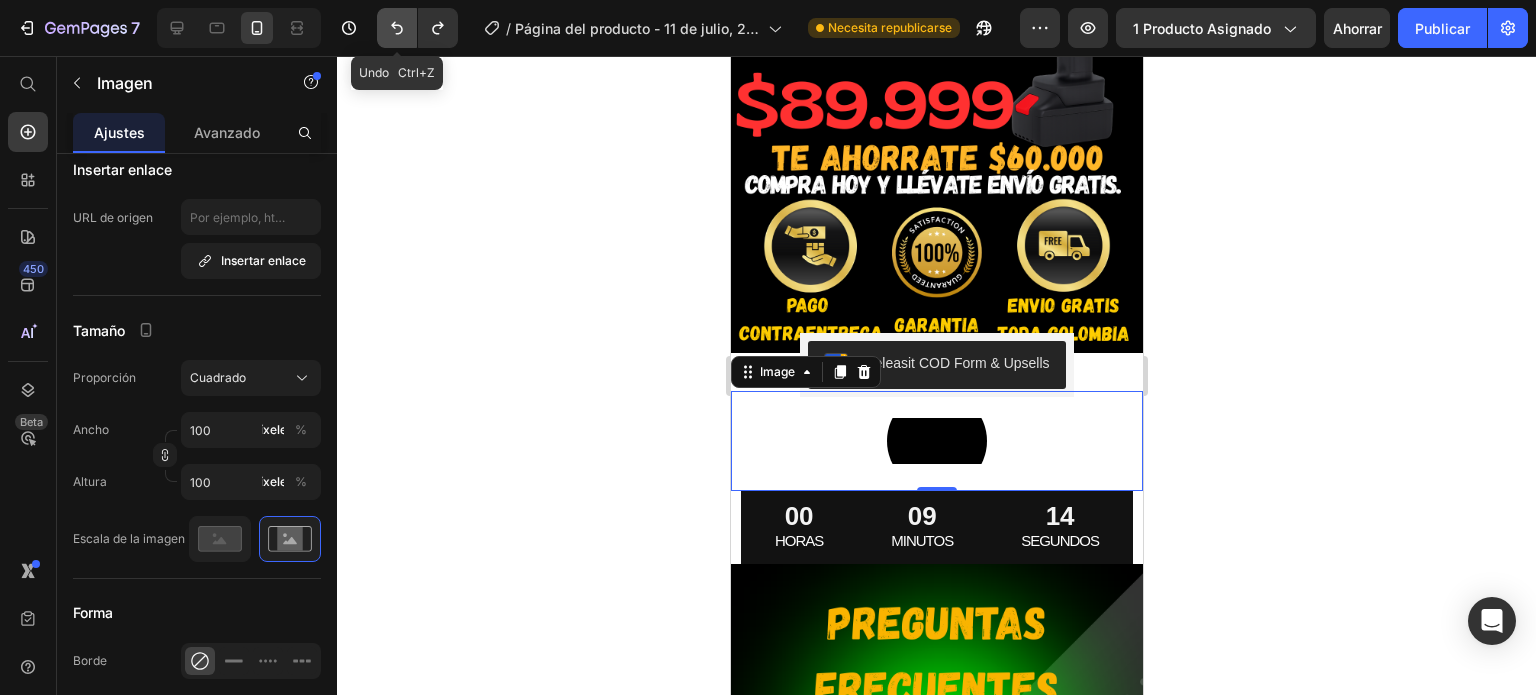 click 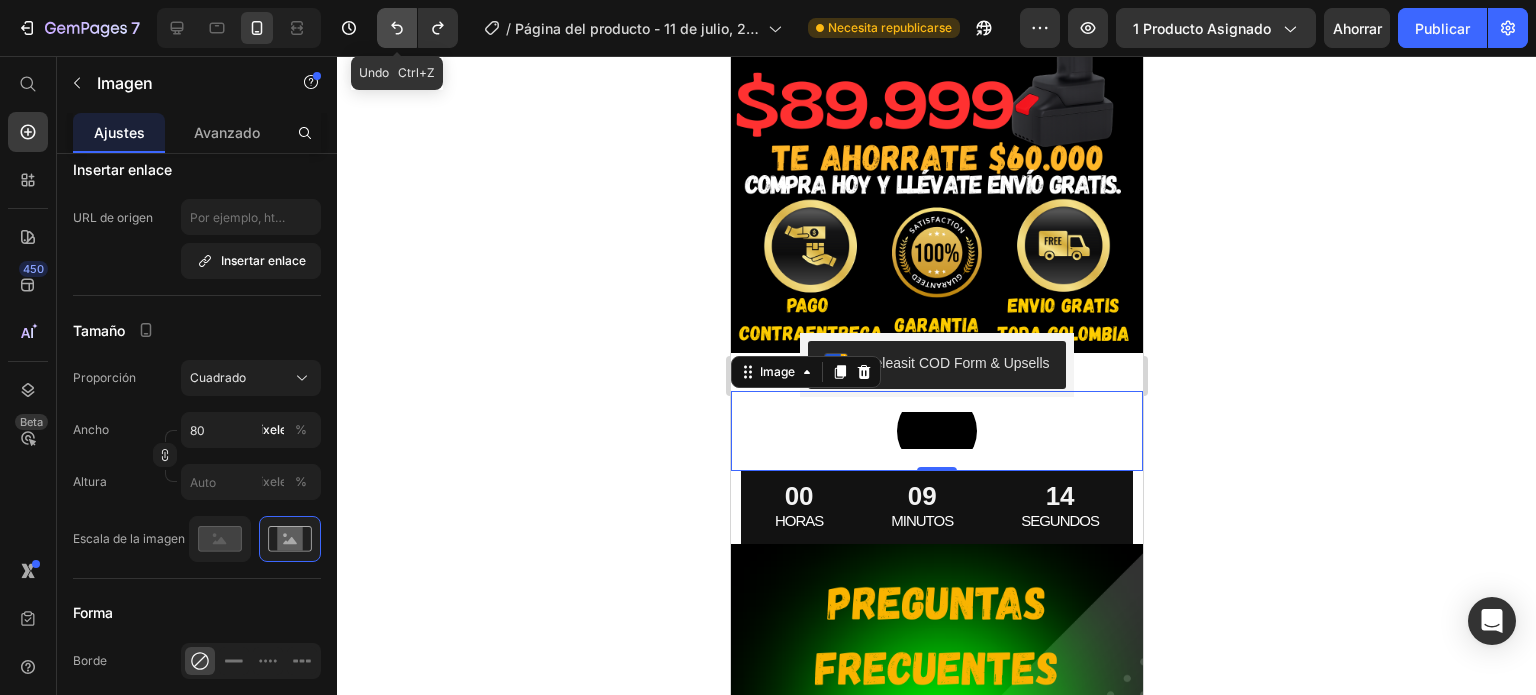 click 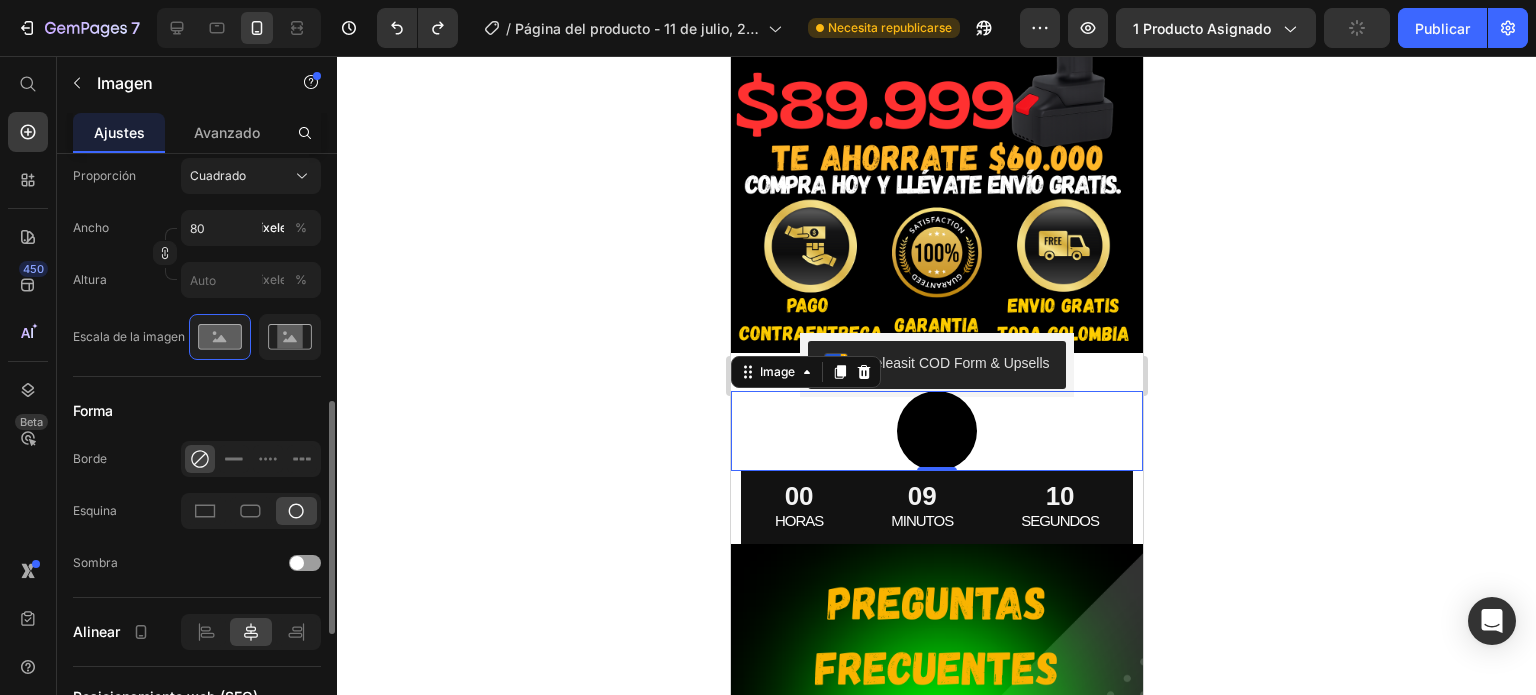 scroll, scrollTop: 632, scrollLeft: 0, axis: vertical 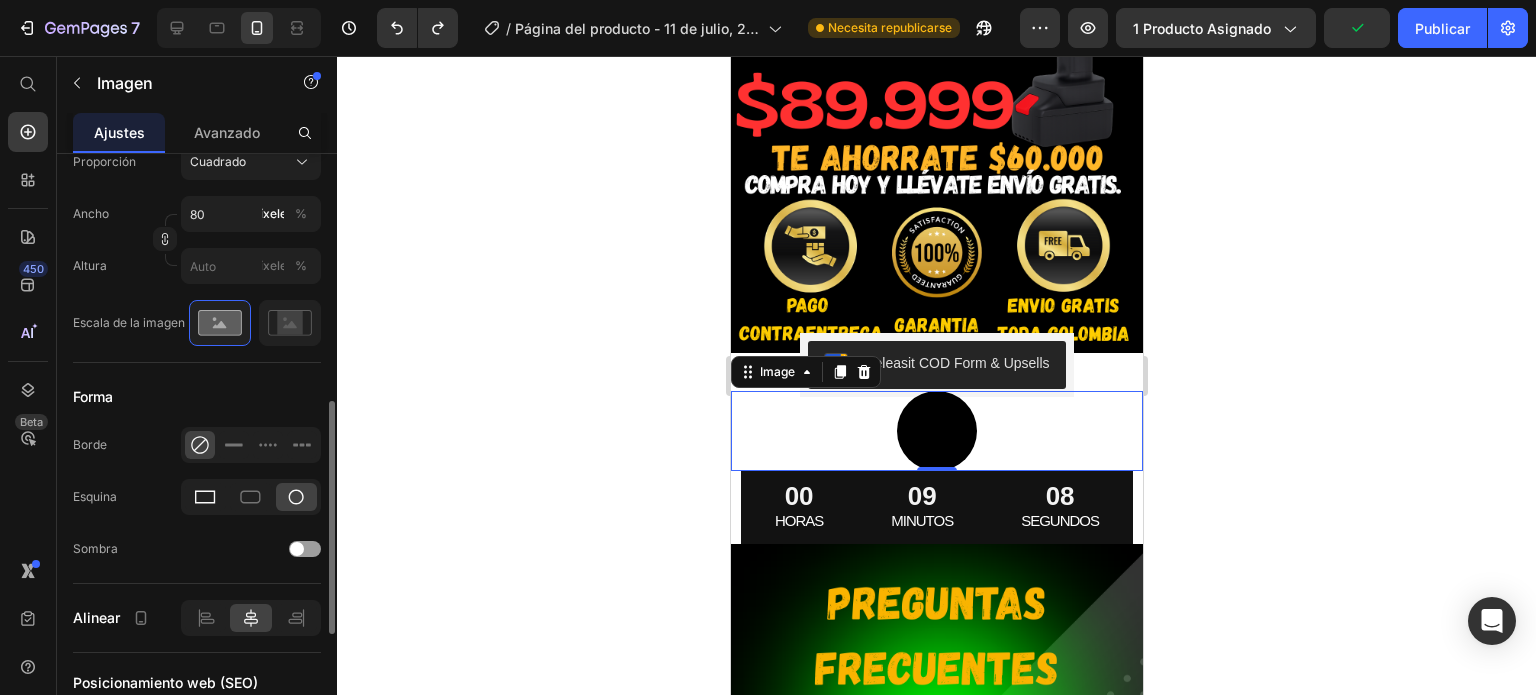 click 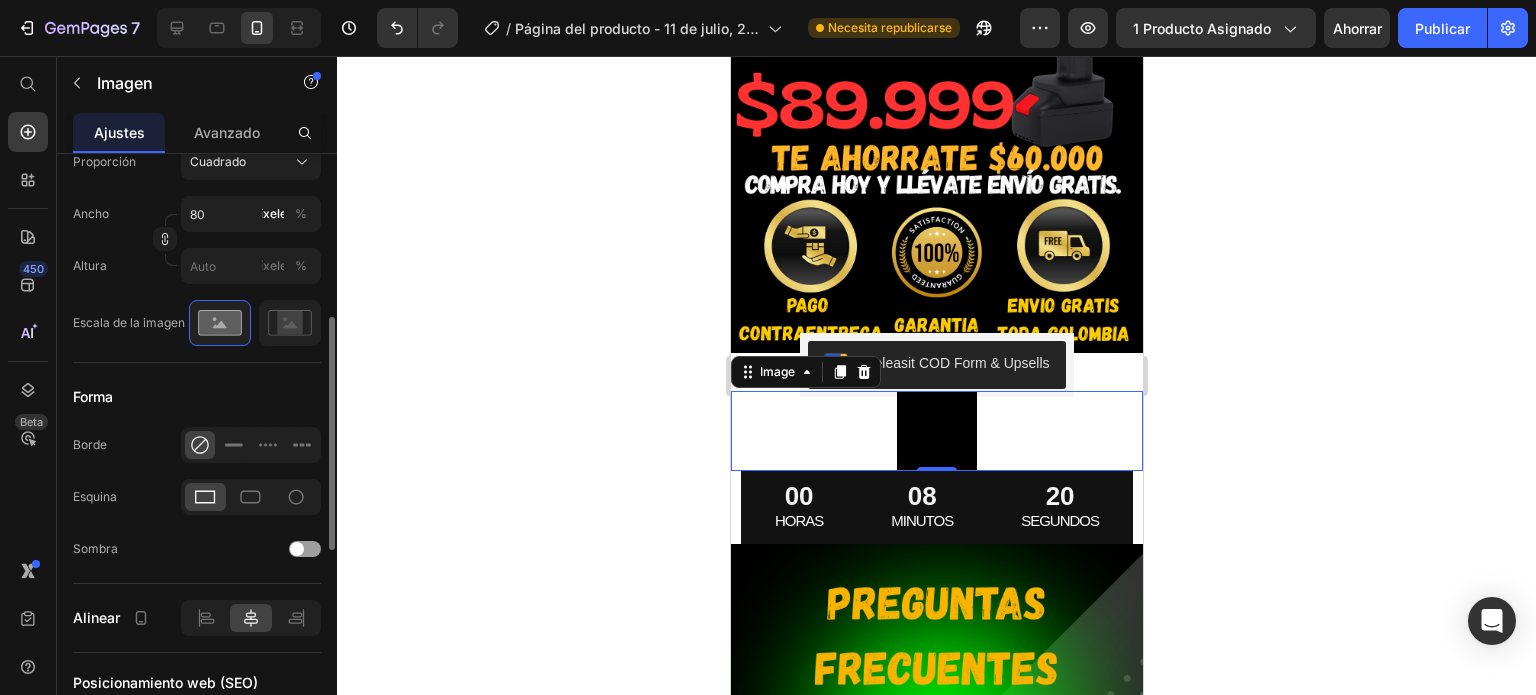 scroll, scrollTop: 0, scrollLeft: 0, axis: both 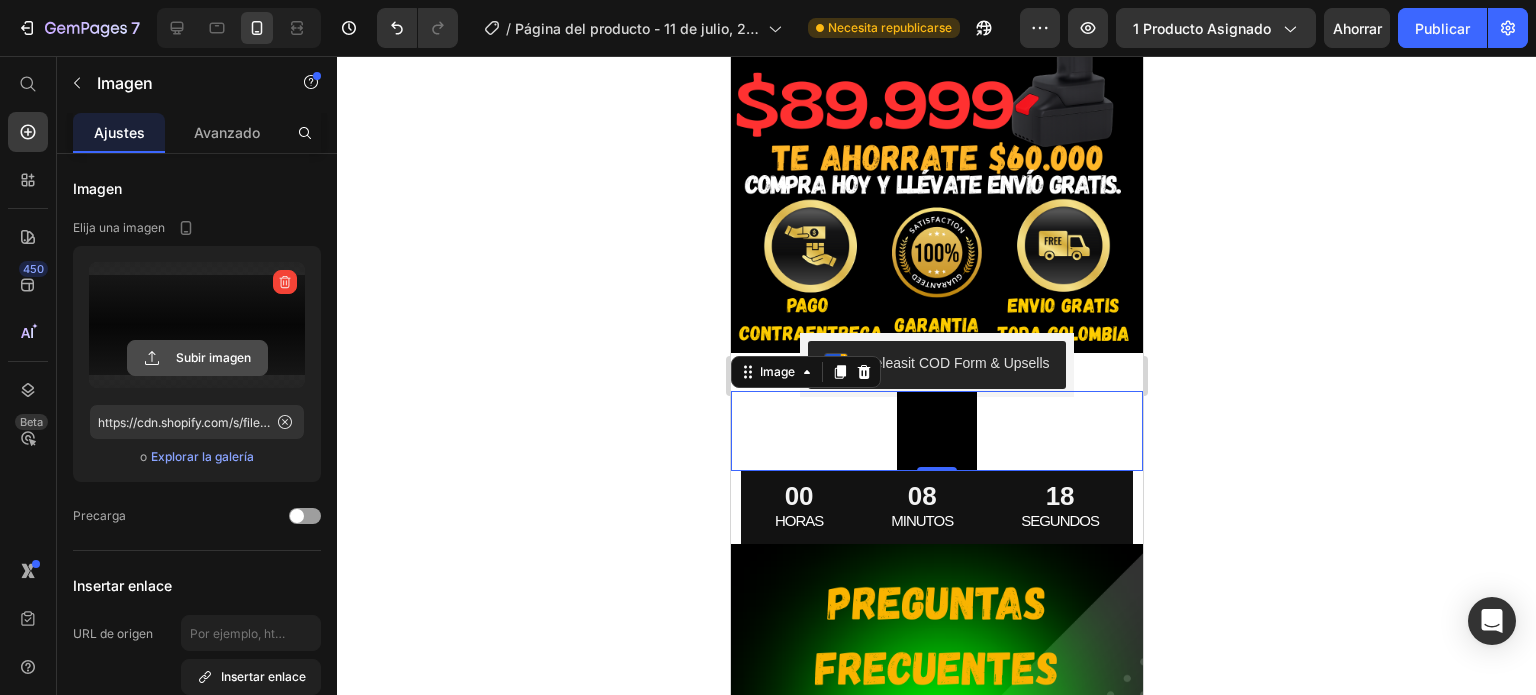 click 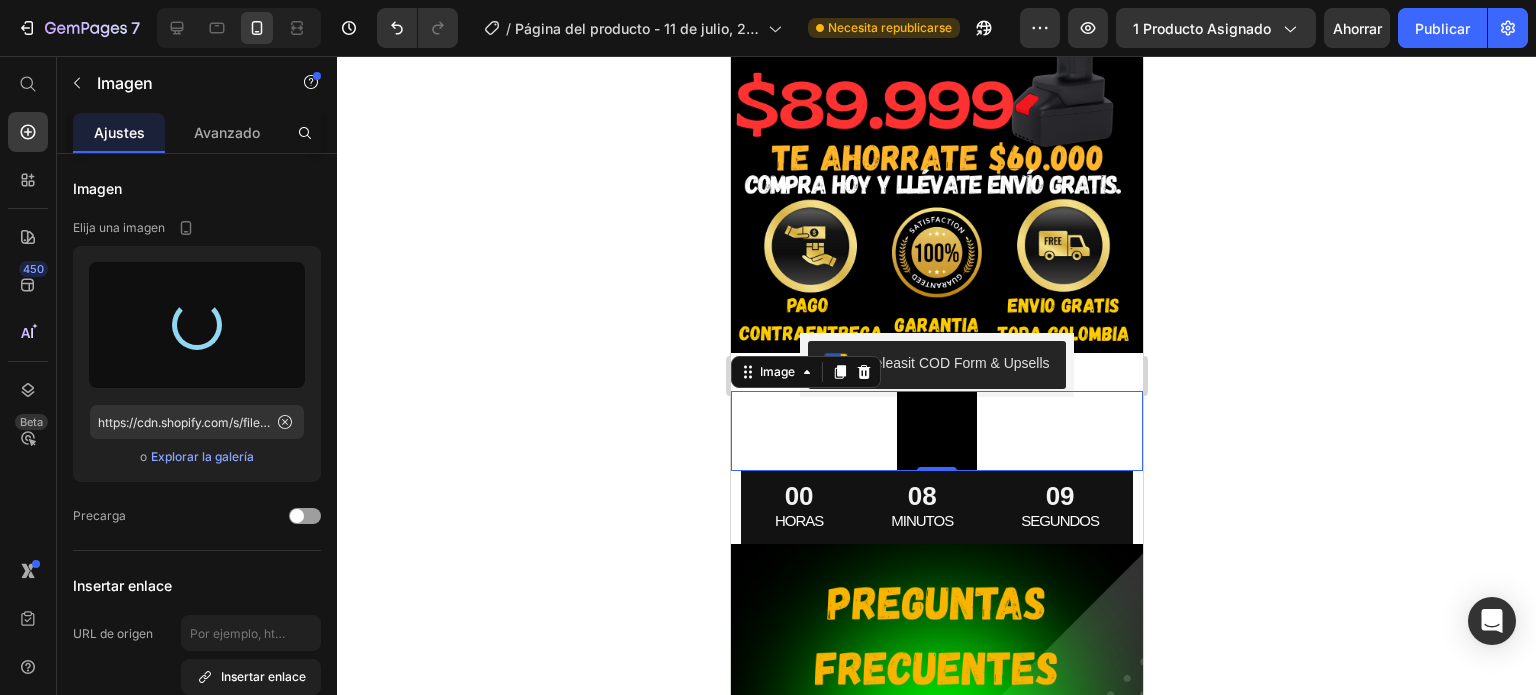 type on "https://cdn.shopify.com/s/files/1/0664/1847/5096/files/gempages_574621923191816991-7a6085c8-c3d2-4cb5-b075-c769ea8ff0e1.png" 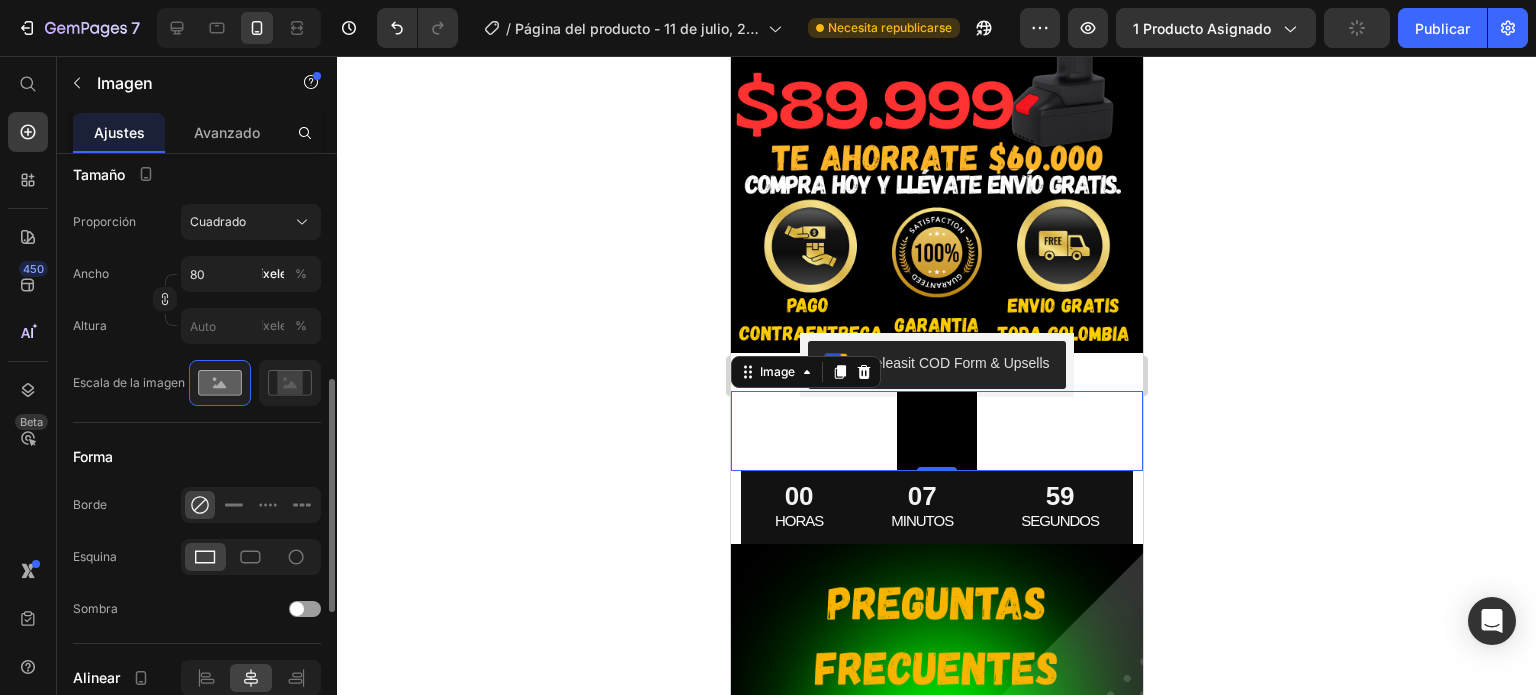 scroll, scrollTop: 573, scrollLeft: 0, axis: vertical 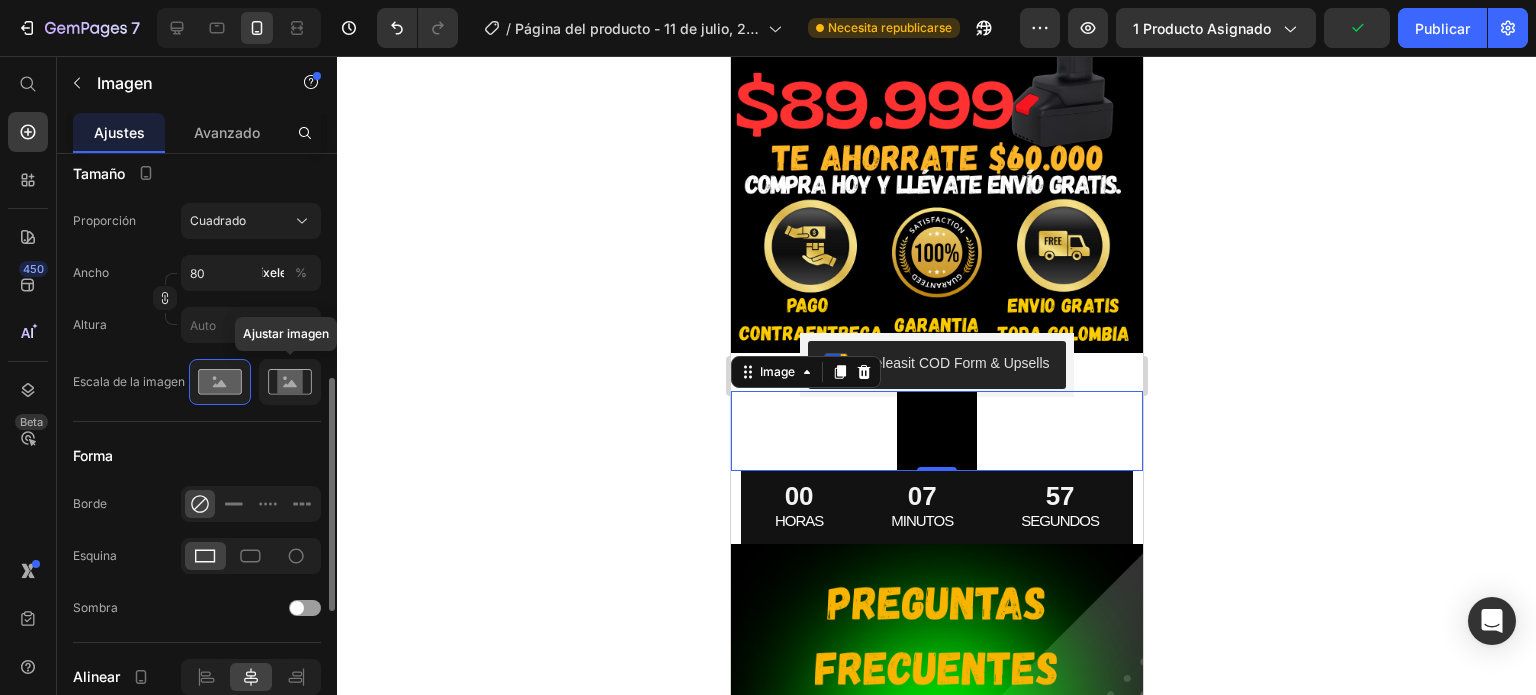 click 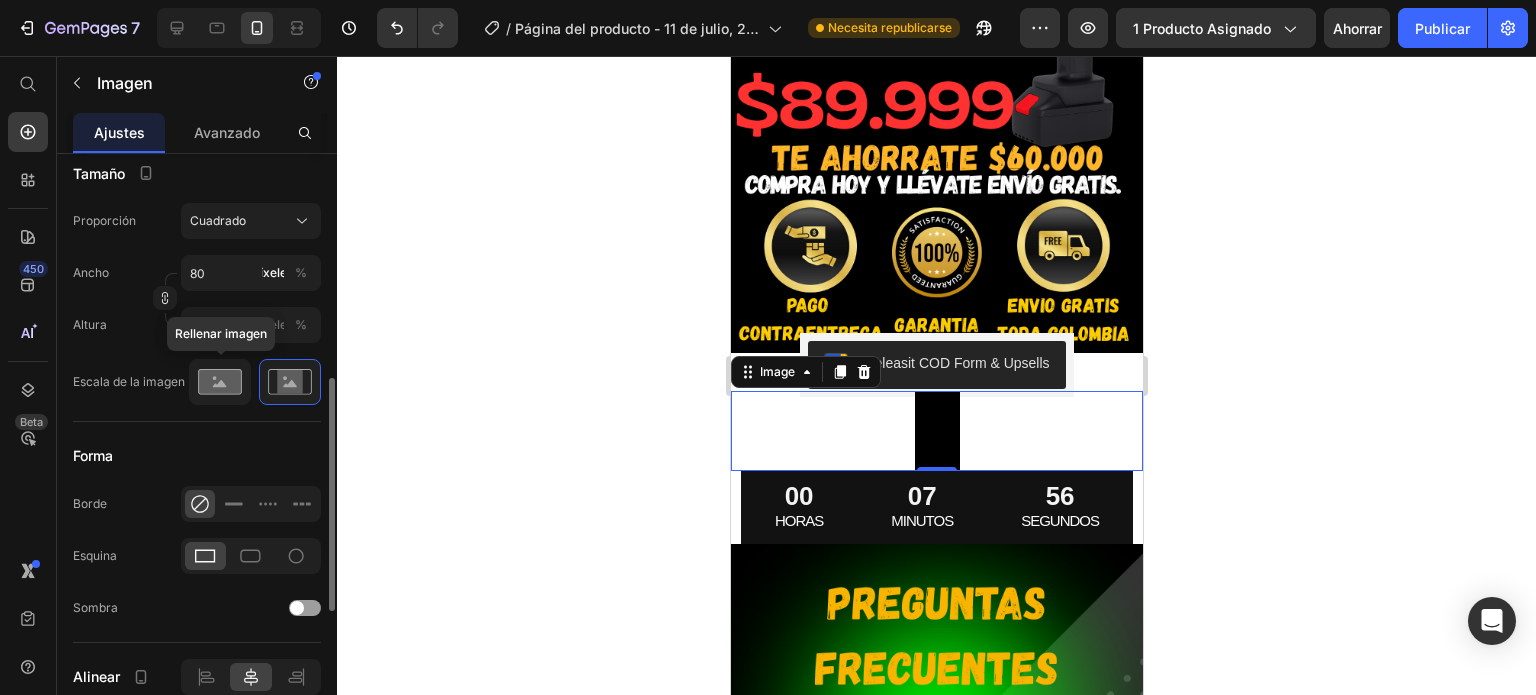 click 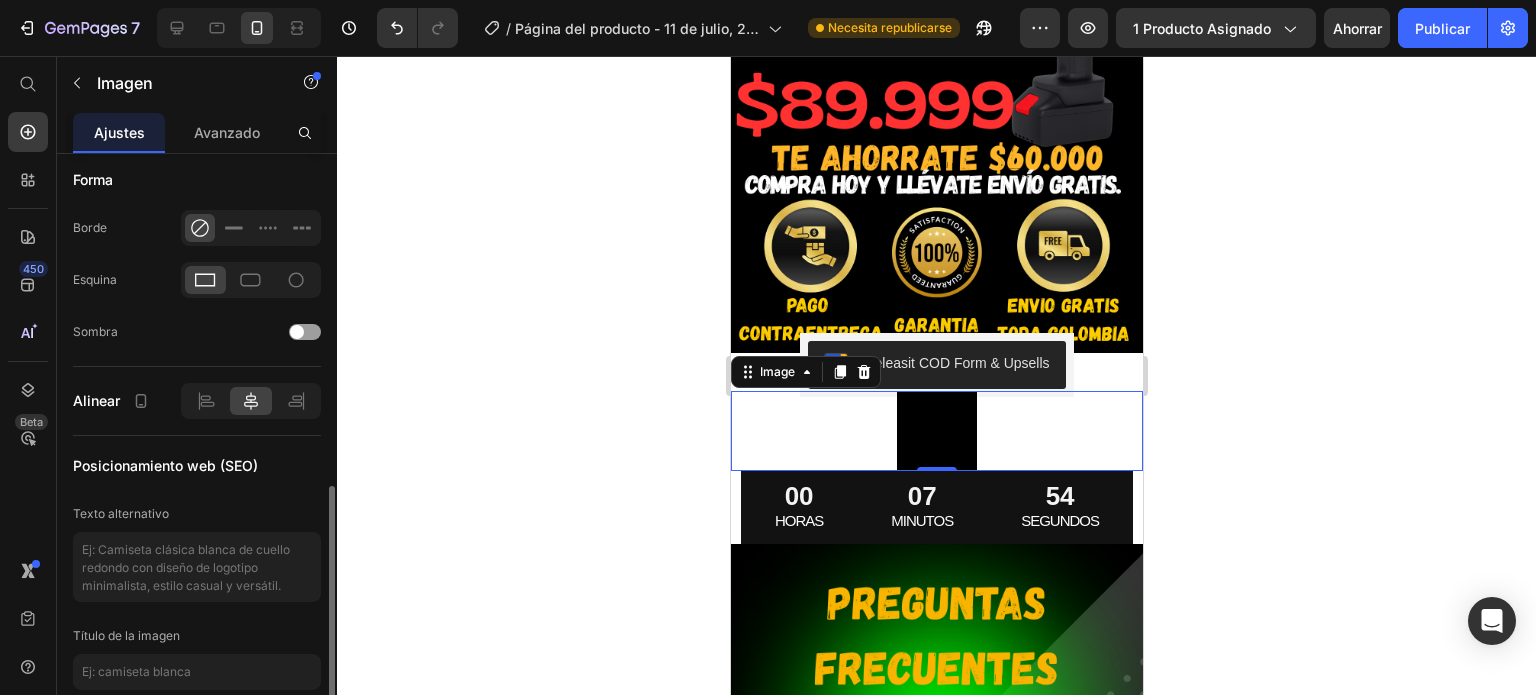 scroll, scrollTop: 932, scrollLeft: 0, axis: vertical 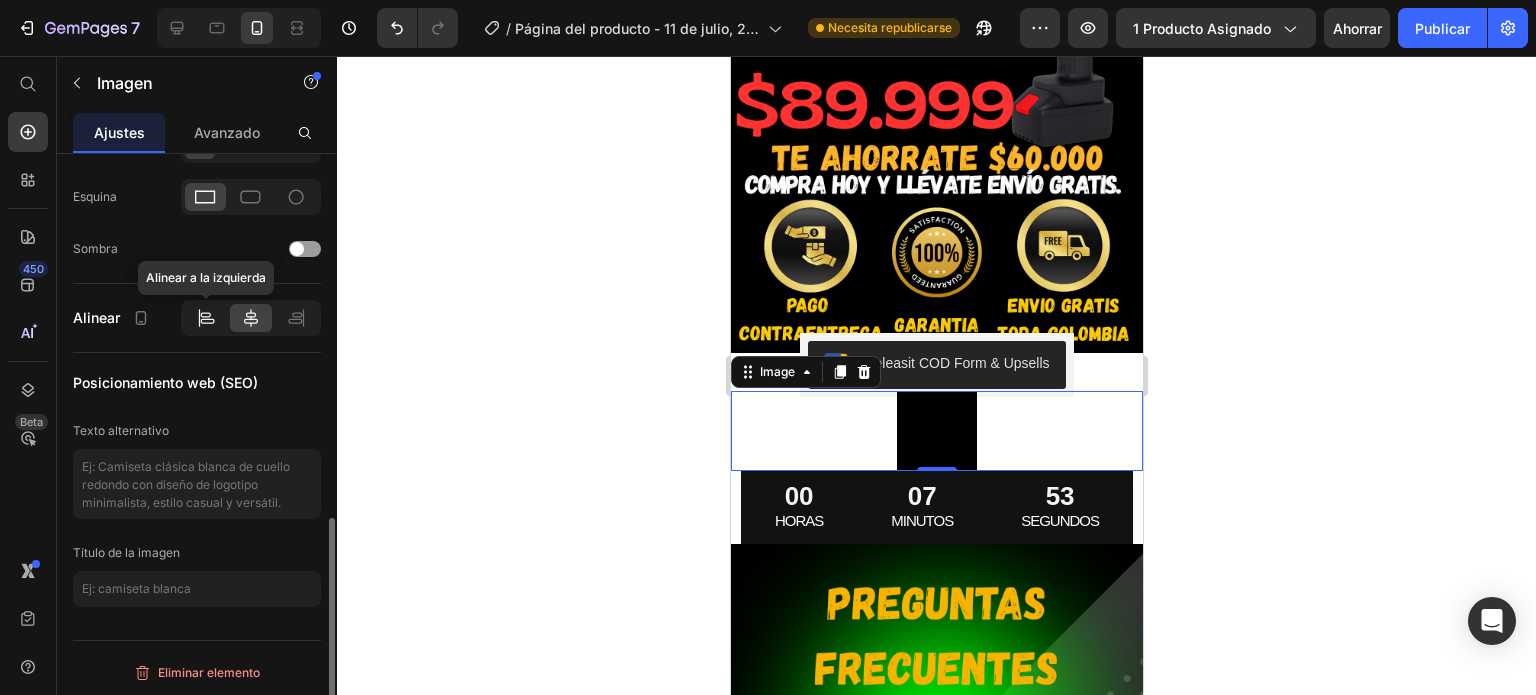 click 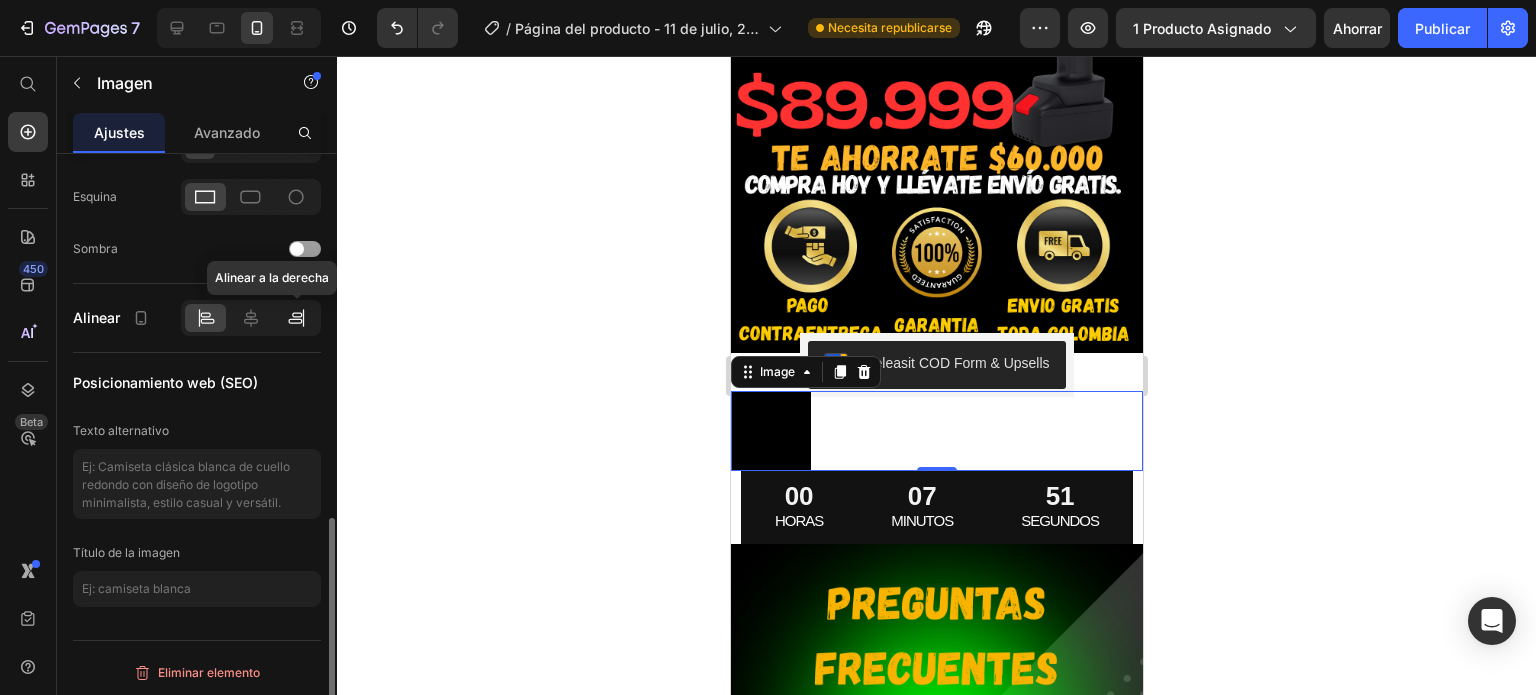 click 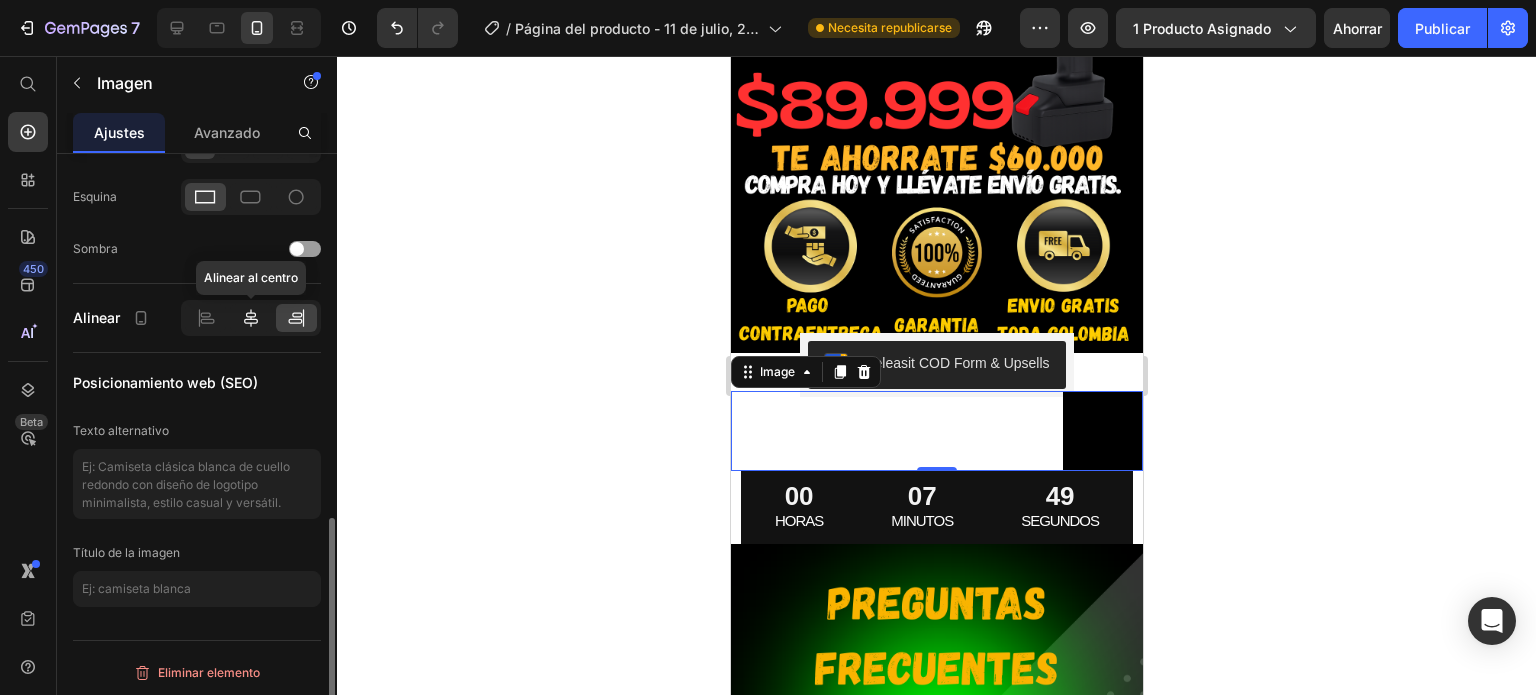 click 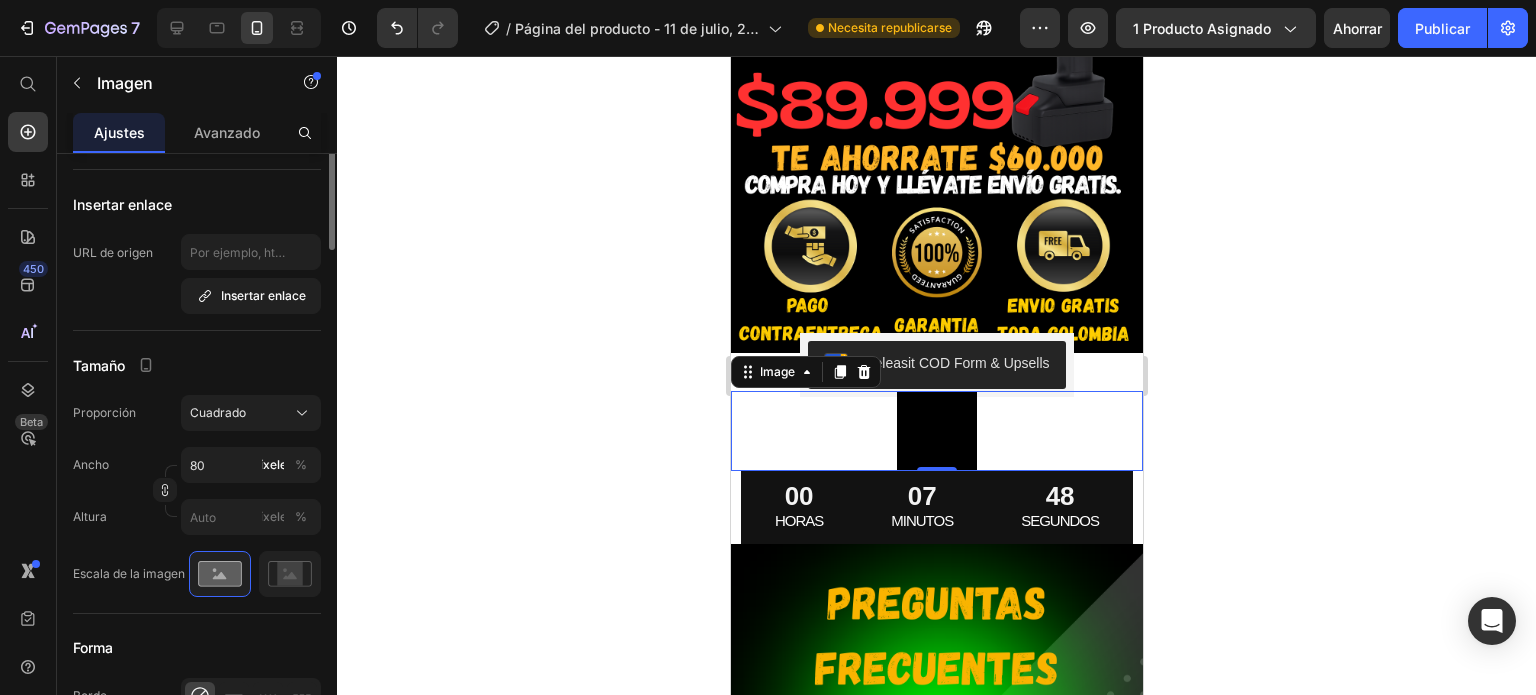 scroll, scrollTop: 0, scrollLeft: 0, axis: both 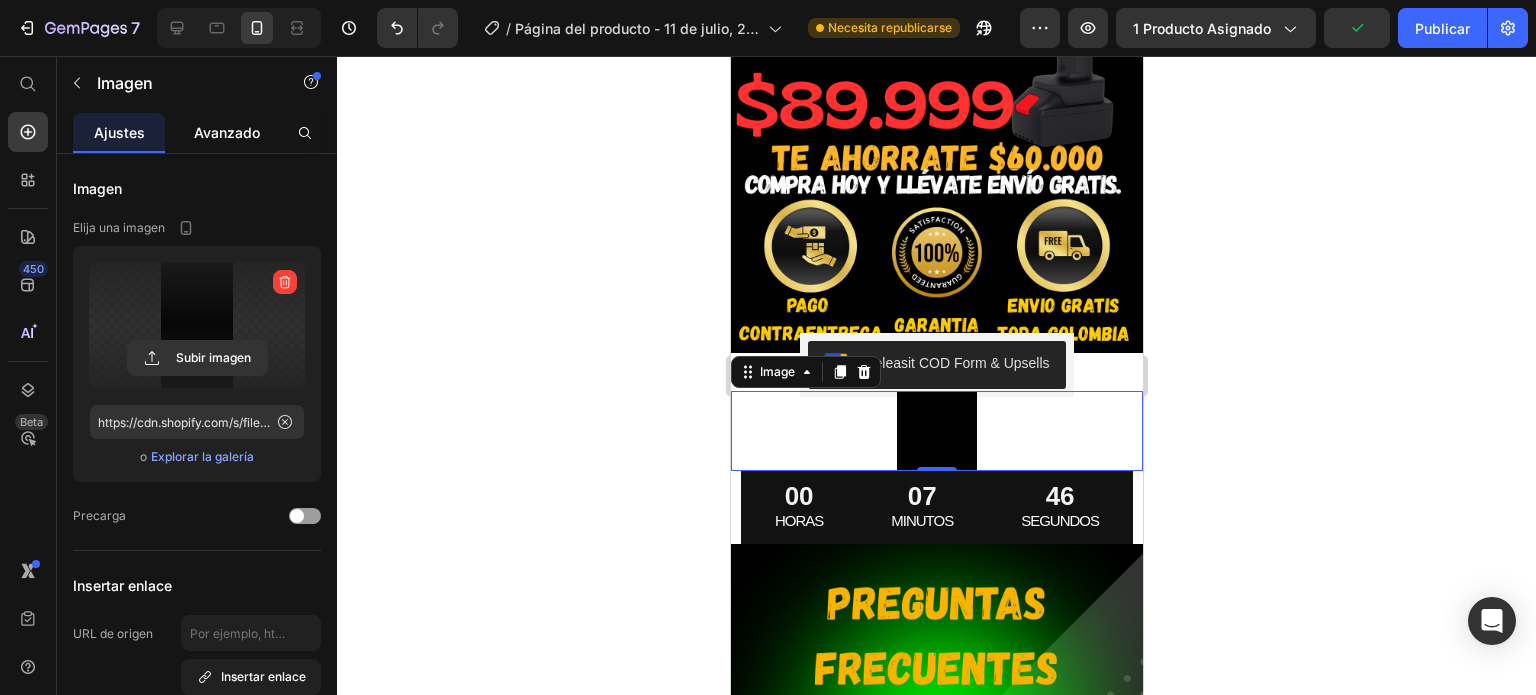 click on "Avanzado" at bounding box center (227, 132) 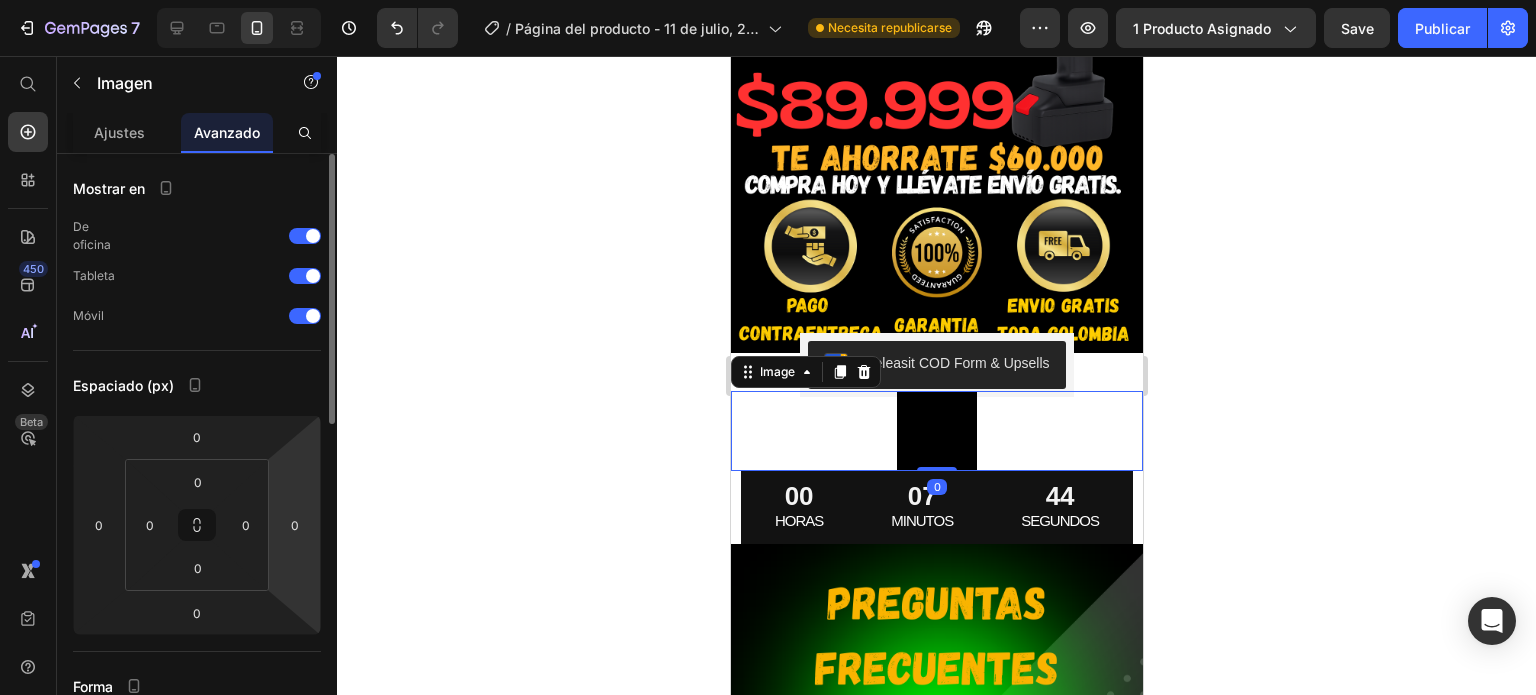 click on "7 / Página del producto - 11 de julio, 22:43:37 Necesita republicarse Avance 1 producto asignado  Save  Publicar 450 Beta Empezar con Secciones Elementos Sección de héroes Detalle del producto Marcas Insignias de confianza Garantizar Desglose del producto Cómo utilizar Testimonios Comparar Manojo Preguntas frecuentes Prueba social Historia de la marca Lista de productos Recopilación Lista de blogs Contacto Sticky Añadir al carrito Pie de página personalizado Explorar la biblioteca 450 Disposición
Fila
Fila
Fila
Fila Texto
Título
Bloque de texto Botón
Botón
Botón" at bounding box center (768, 0) 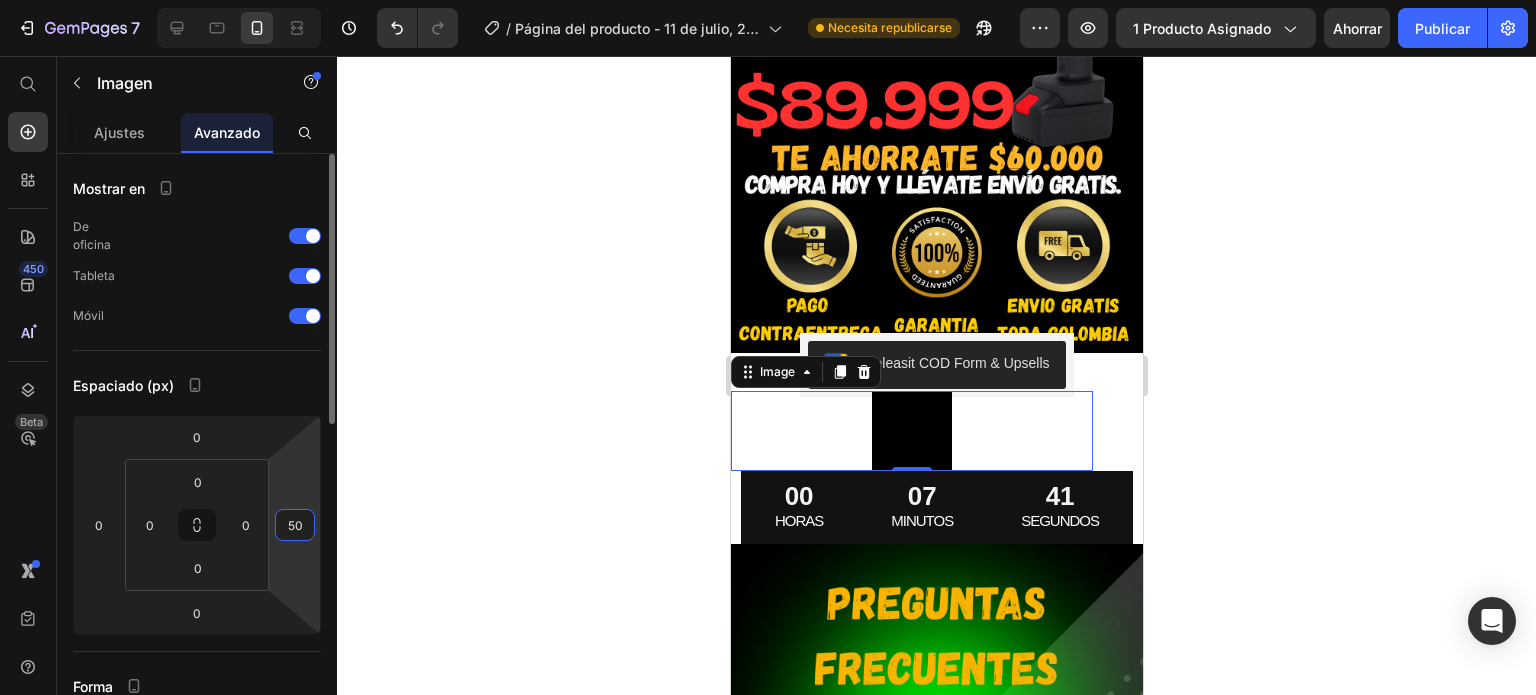 type on "5" 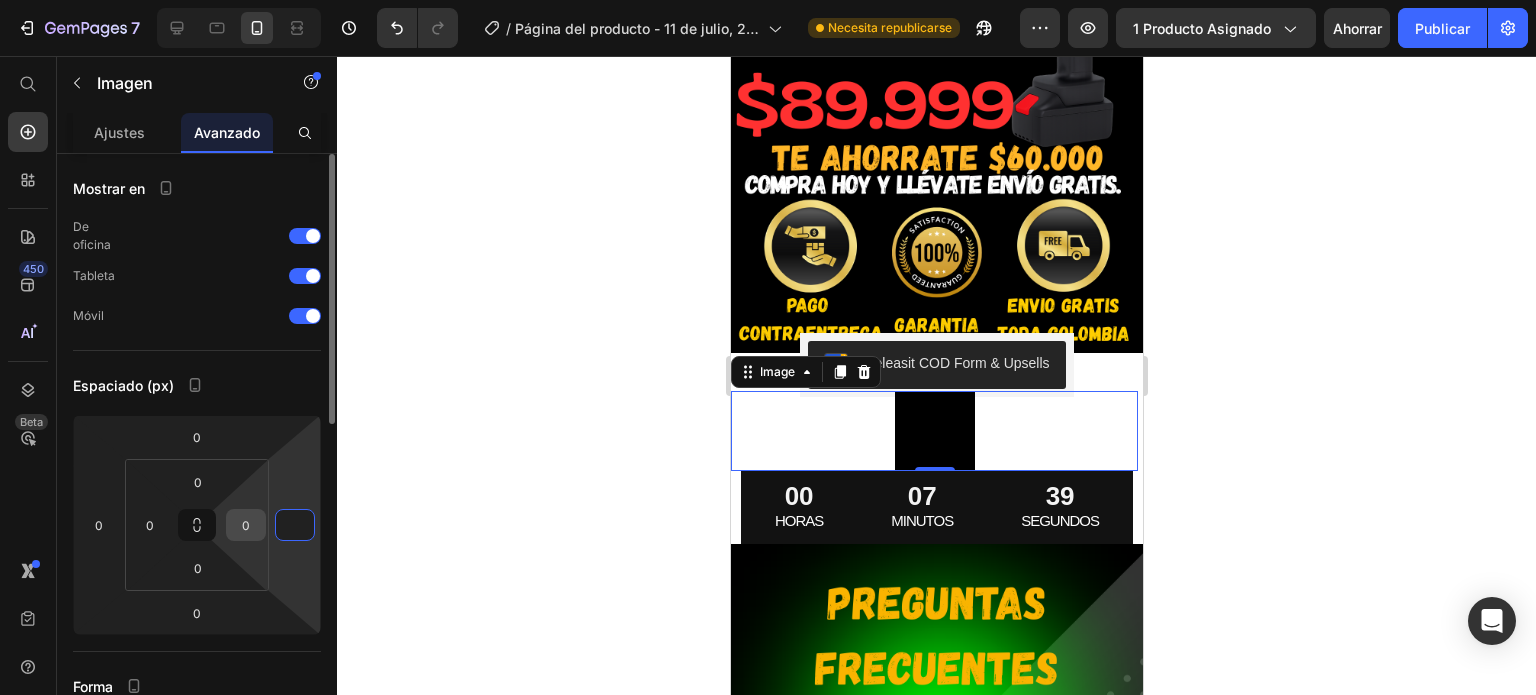 type on "0" 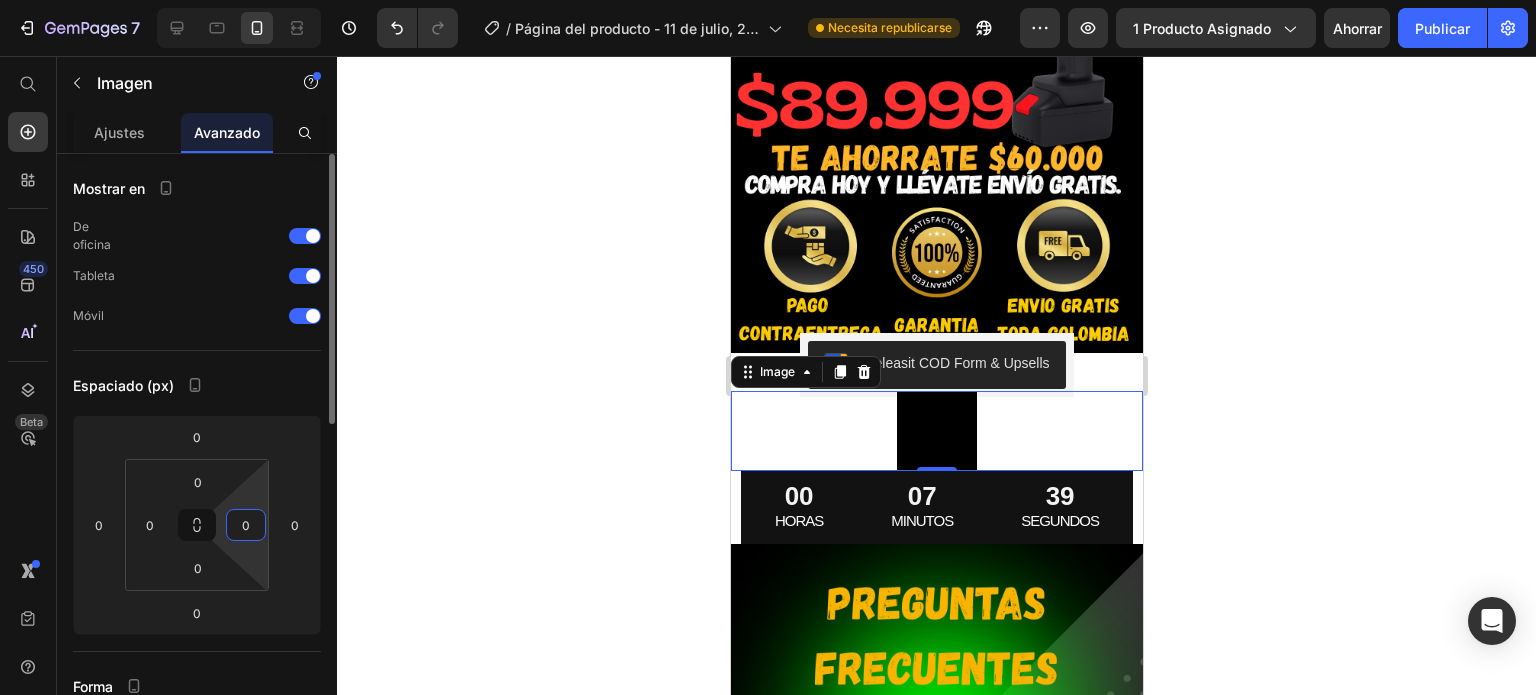 click on "0" at bounding box center [246, 525] 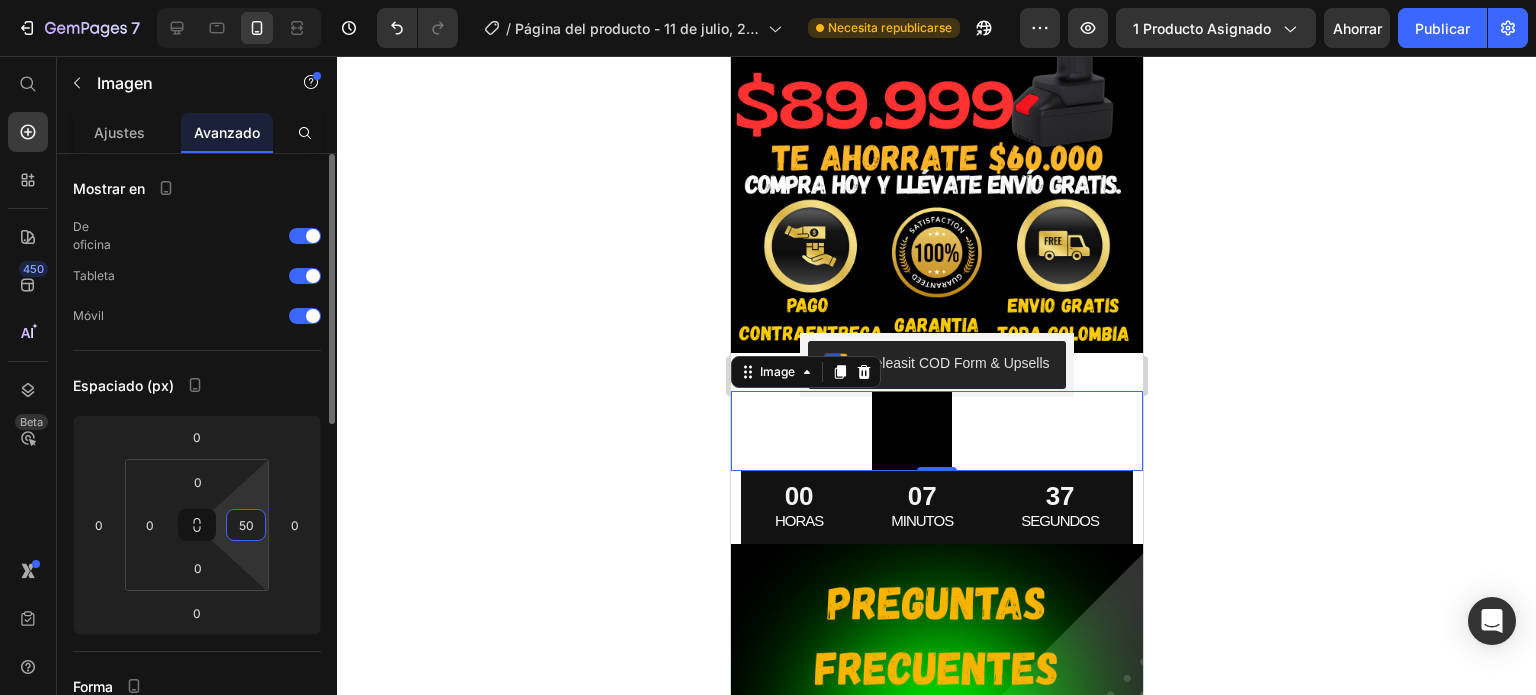 type on "5" 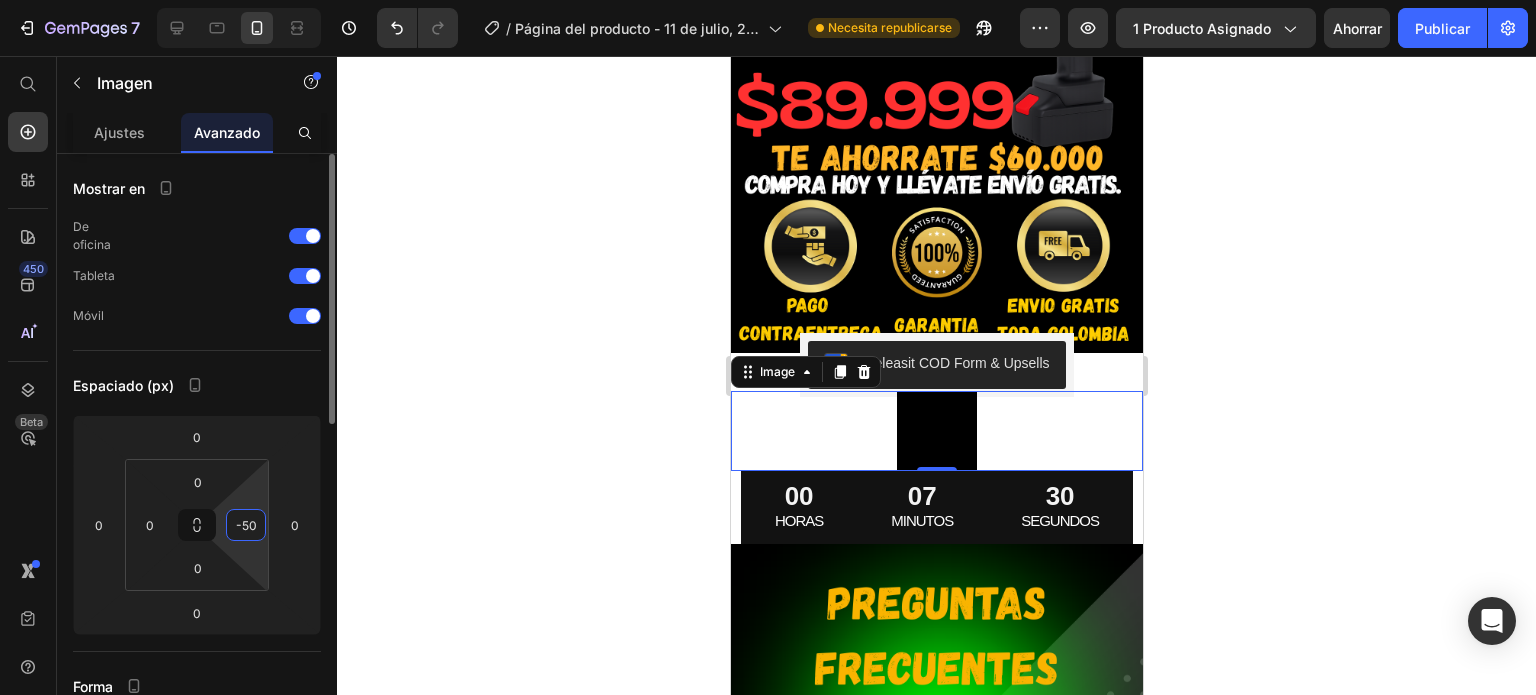 type on "-5" 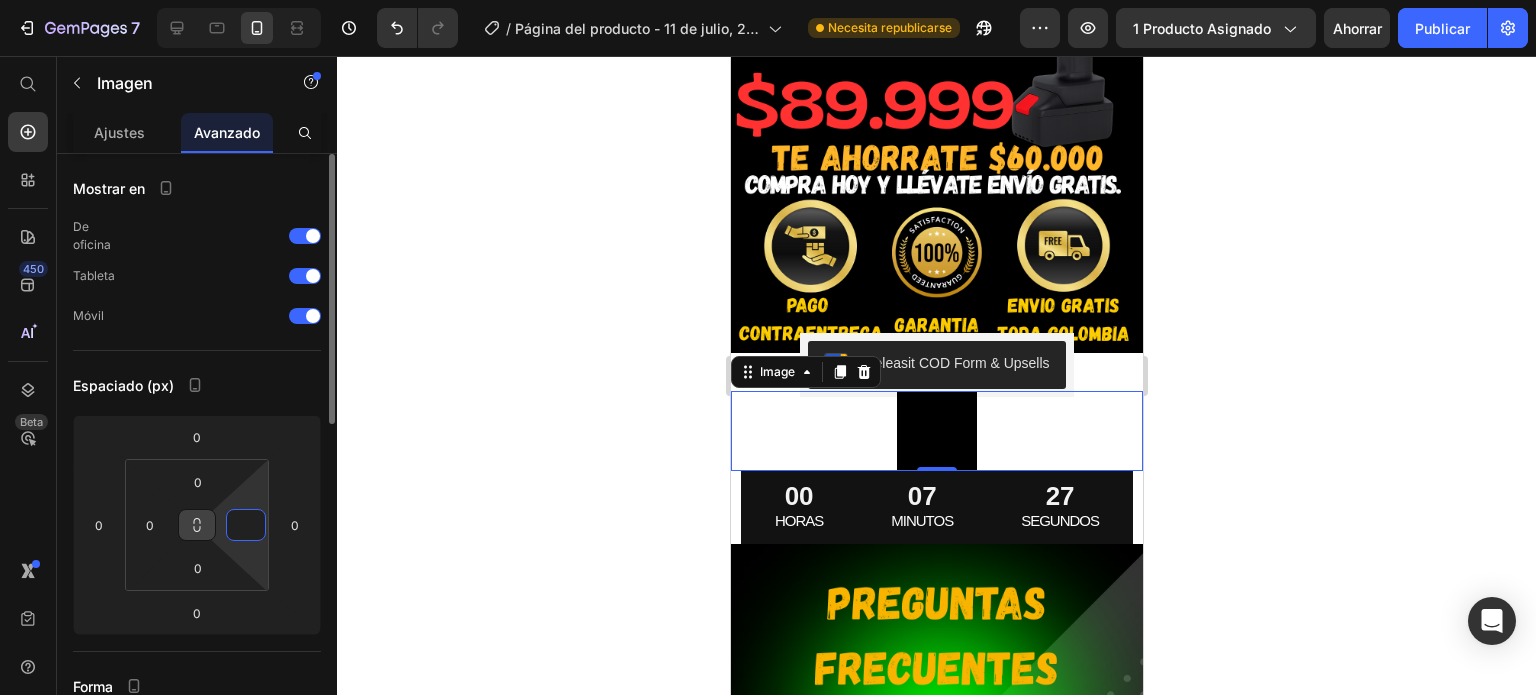 type on "0" 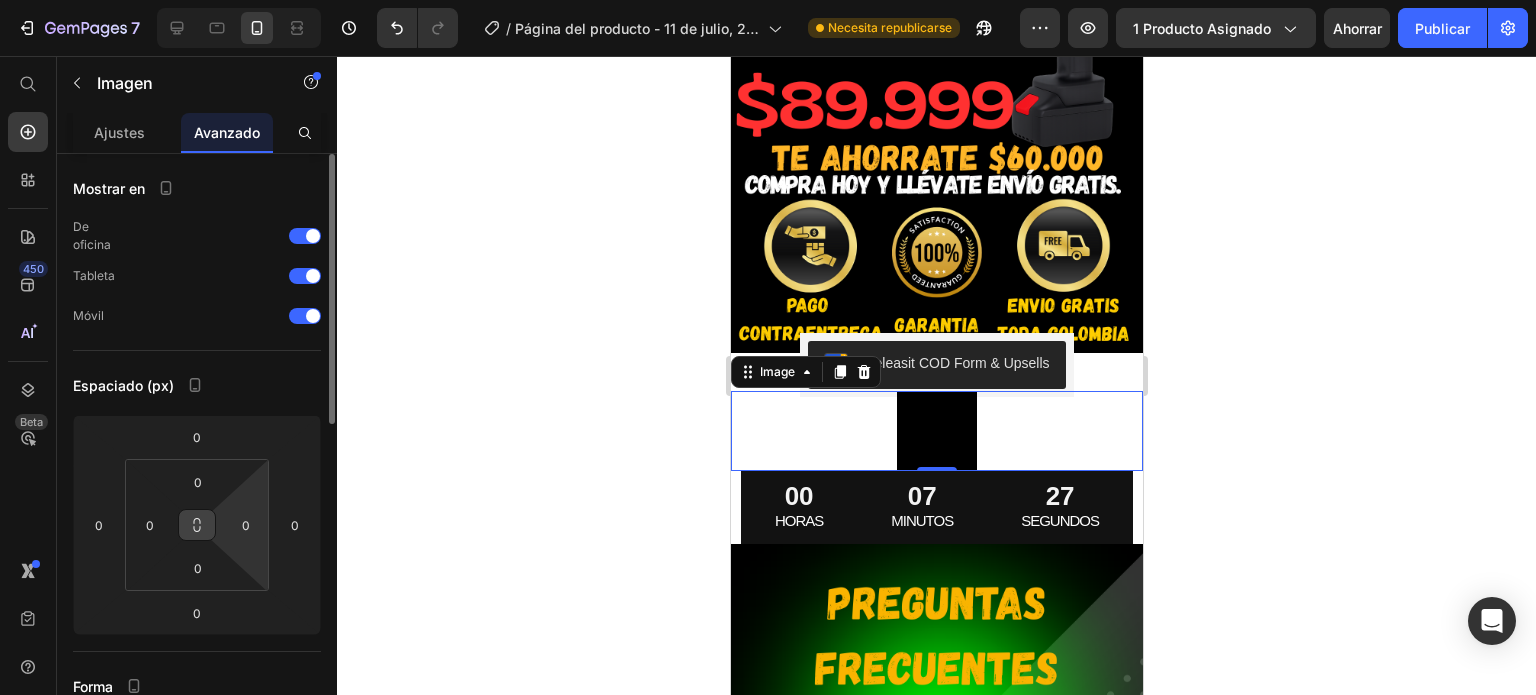 click at bounding box center [197, 525] 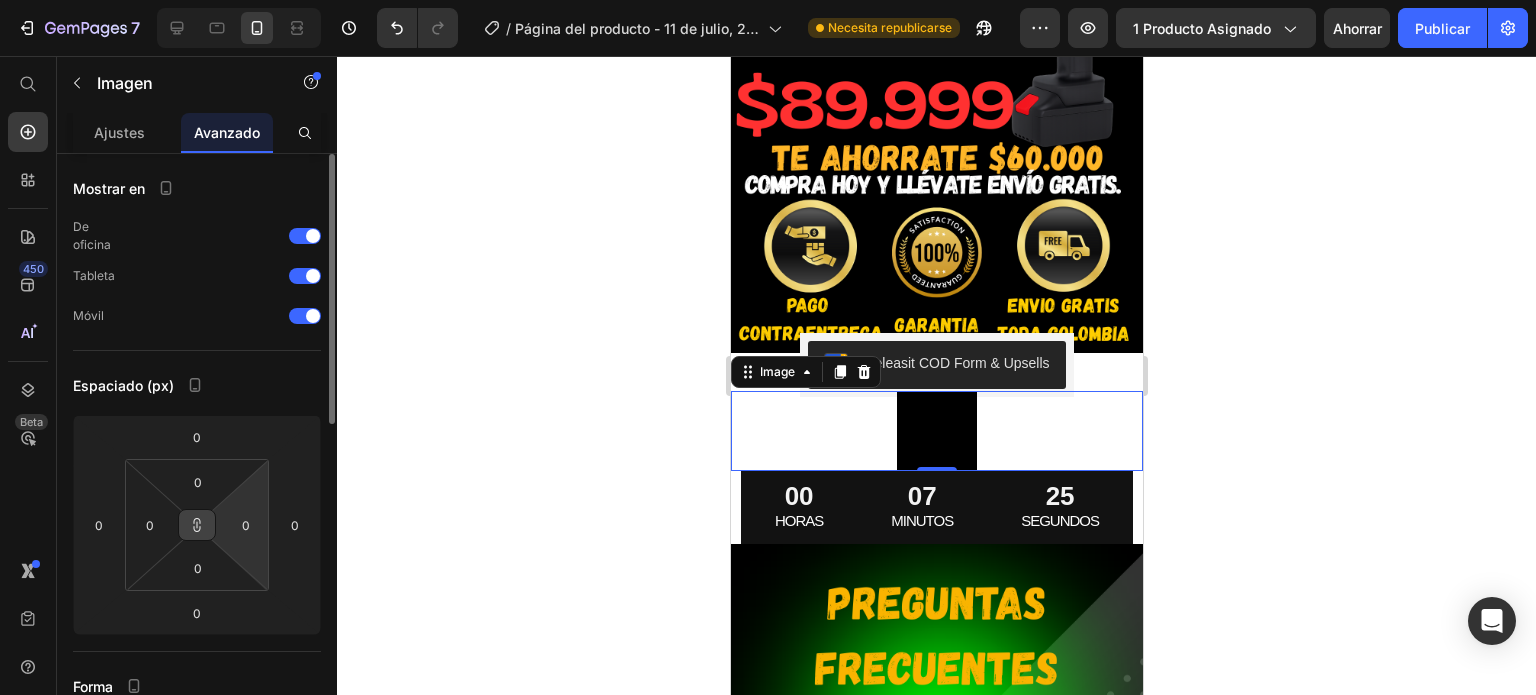 click 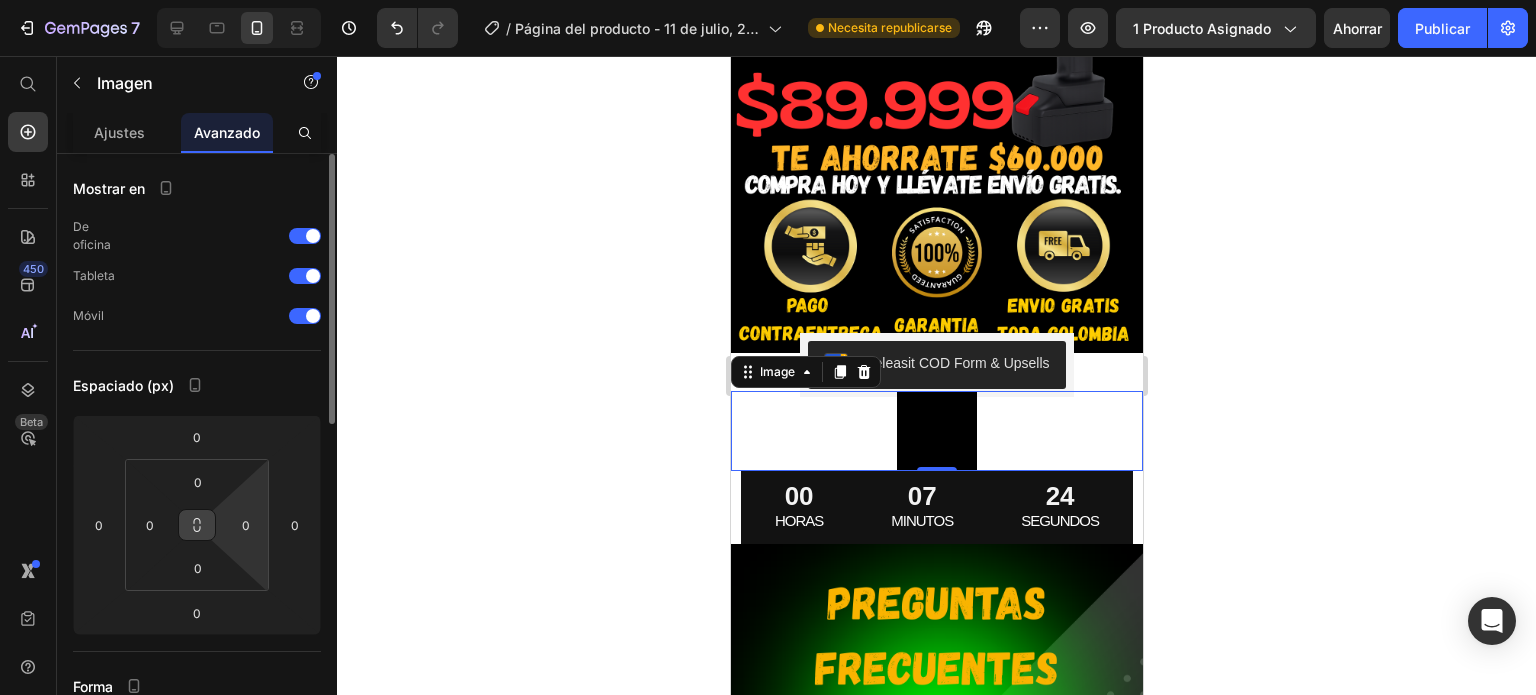 type 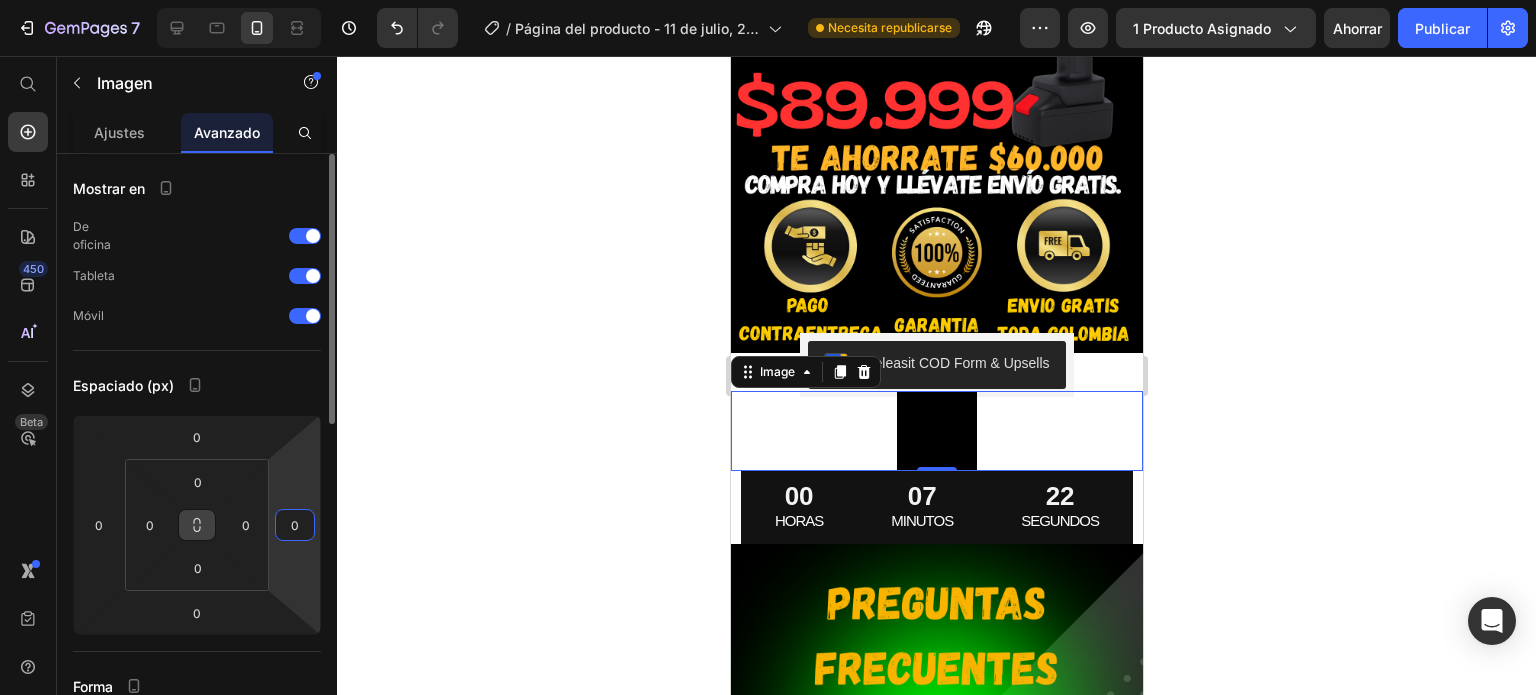 click on "0" at bounding box center [295, 525] 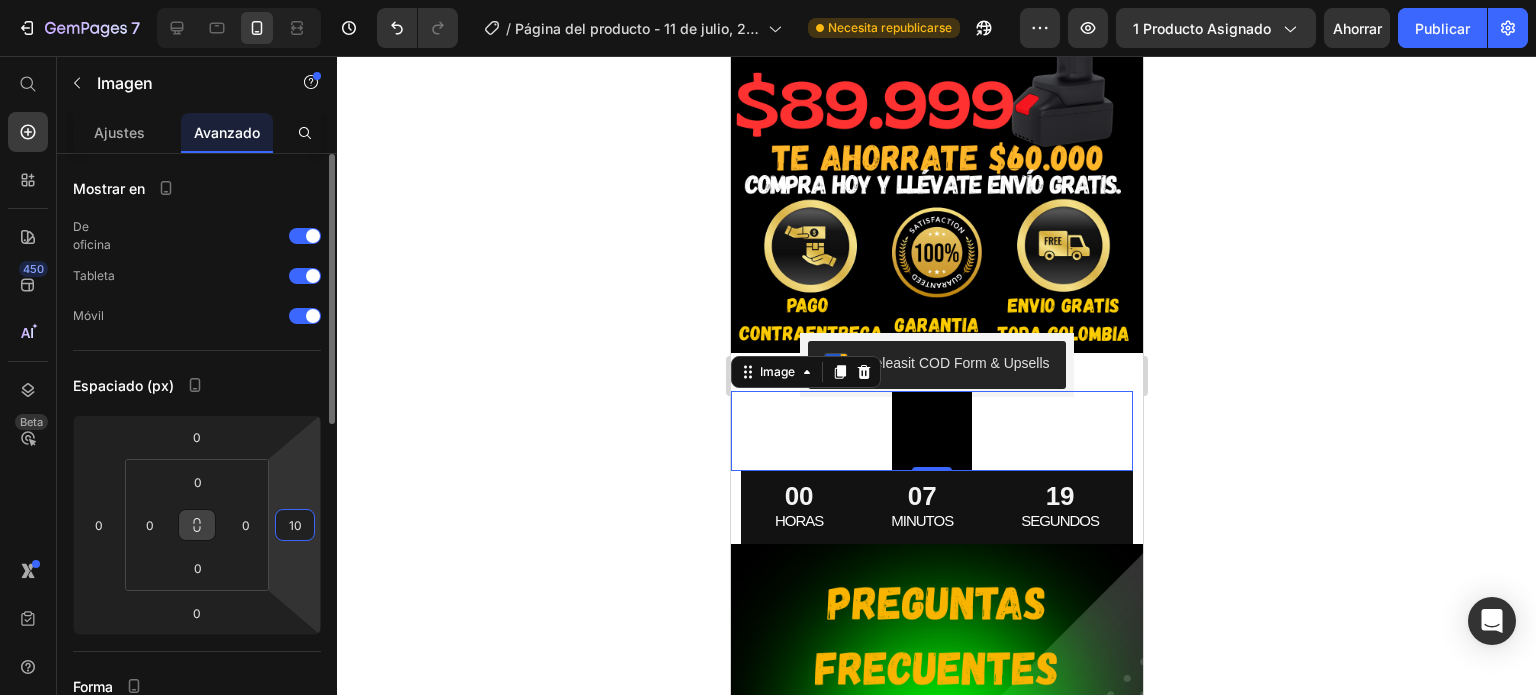 type on "1" 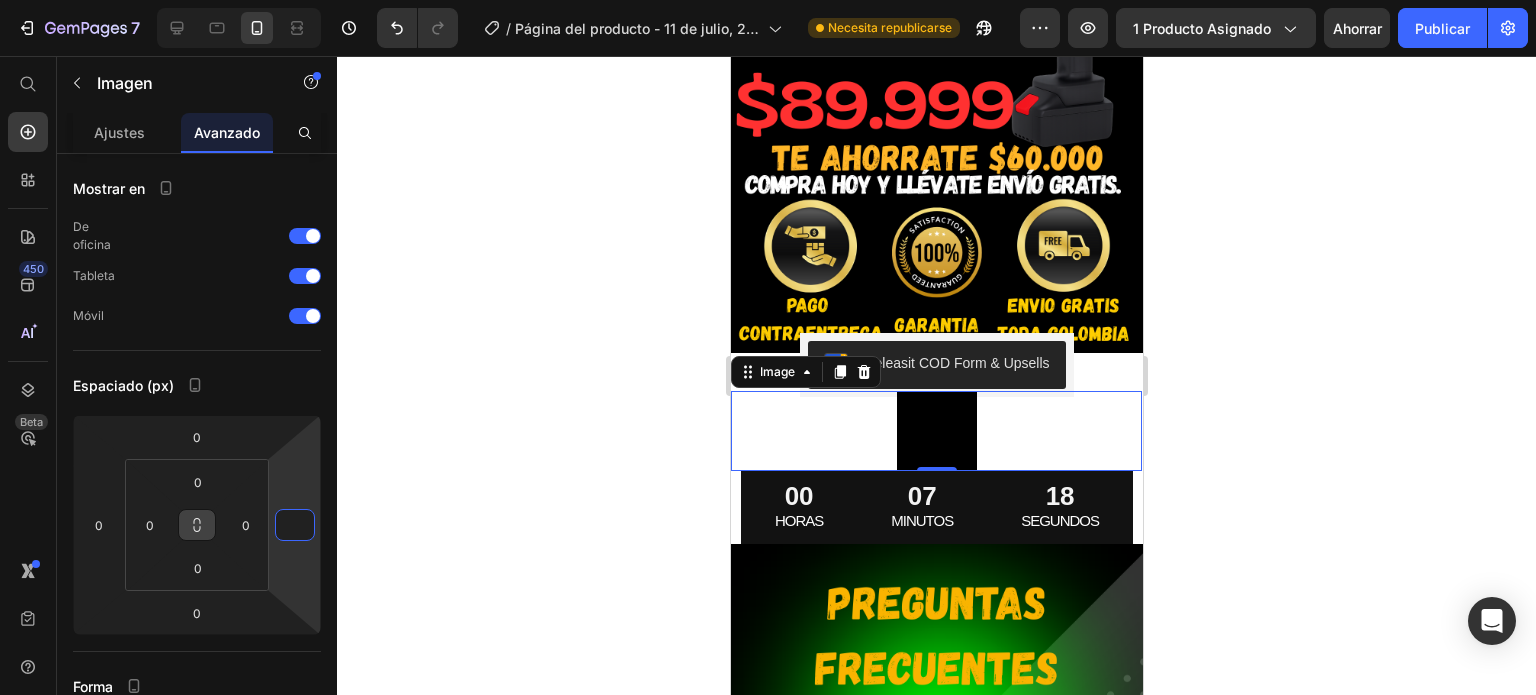 type on "0" 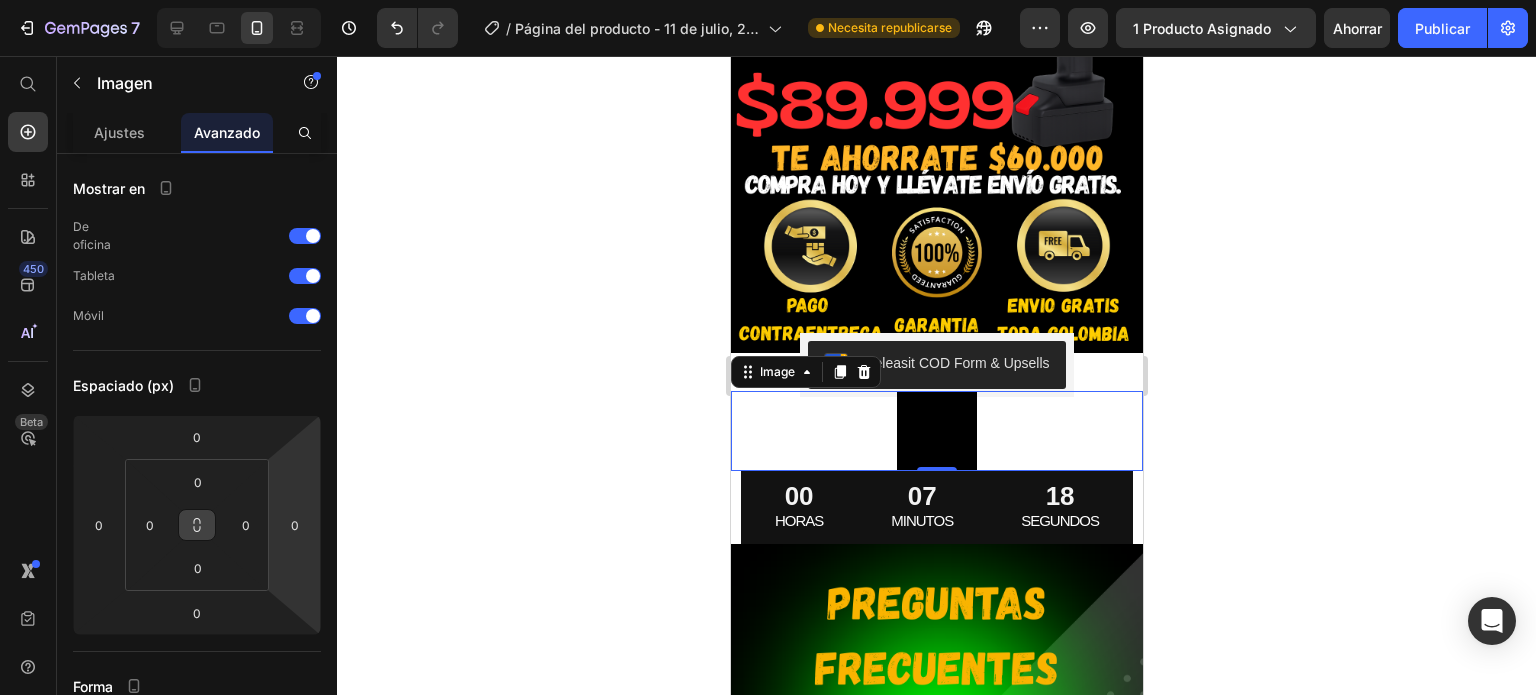 click 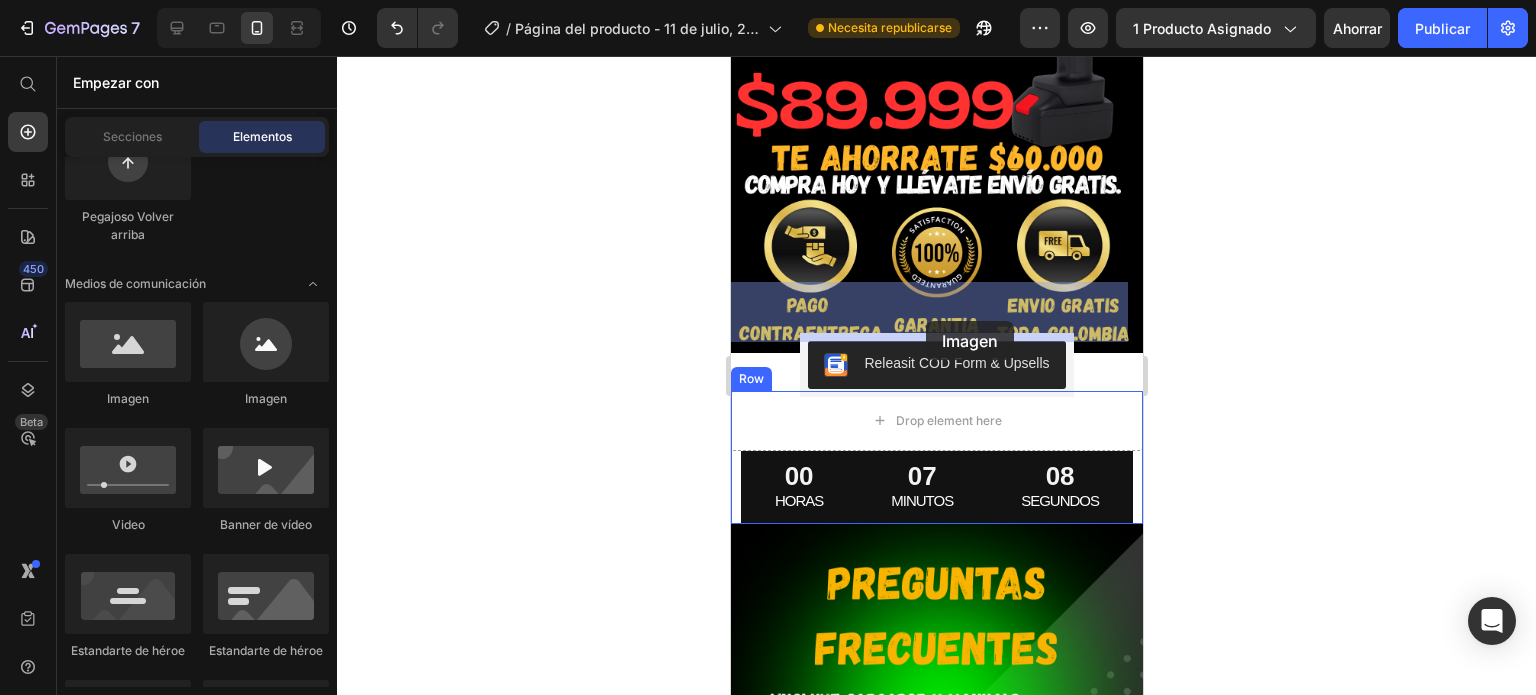 drag, startPoint x: 889, startPoint y: 415, endPoint x: 925, endPoint y: 320, distance: 101.59232 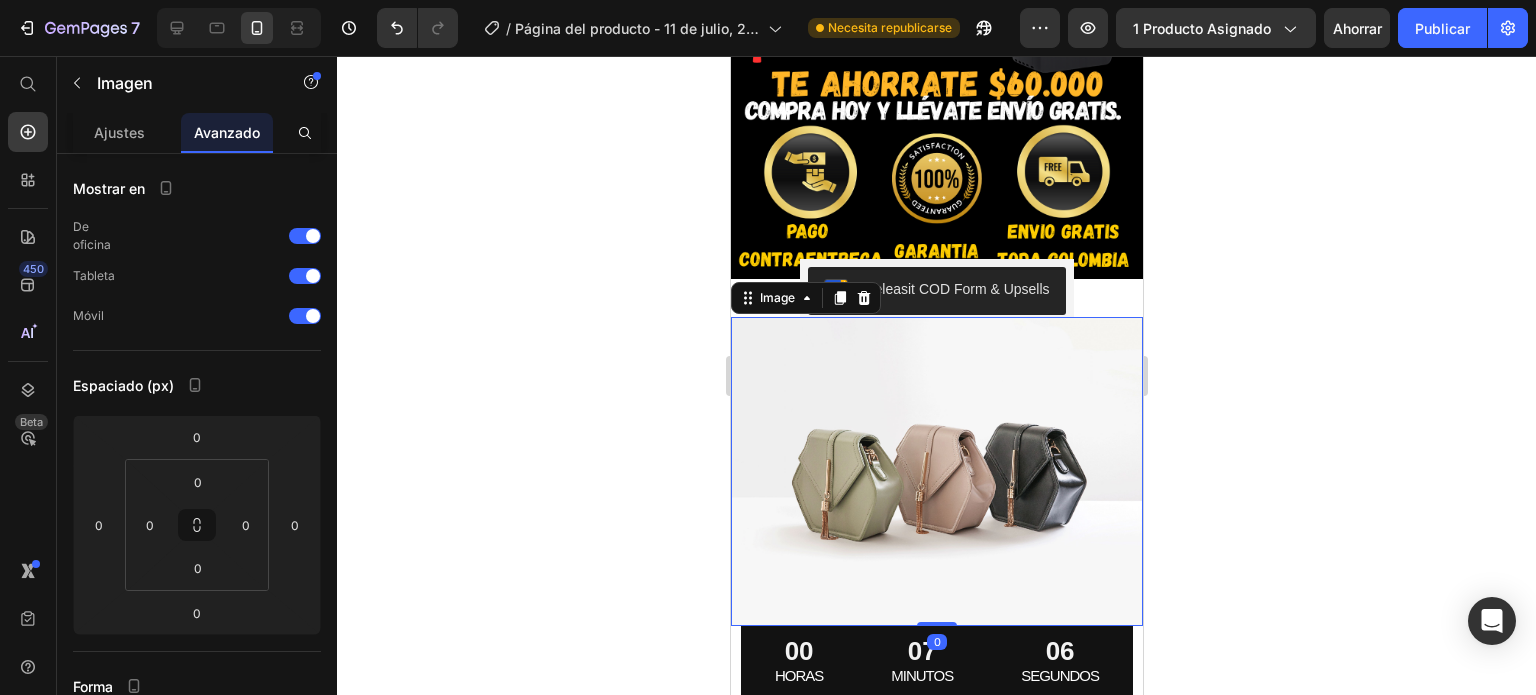 scroll, scrollTop: 2734, scrollLeft: 0, axis: vertical 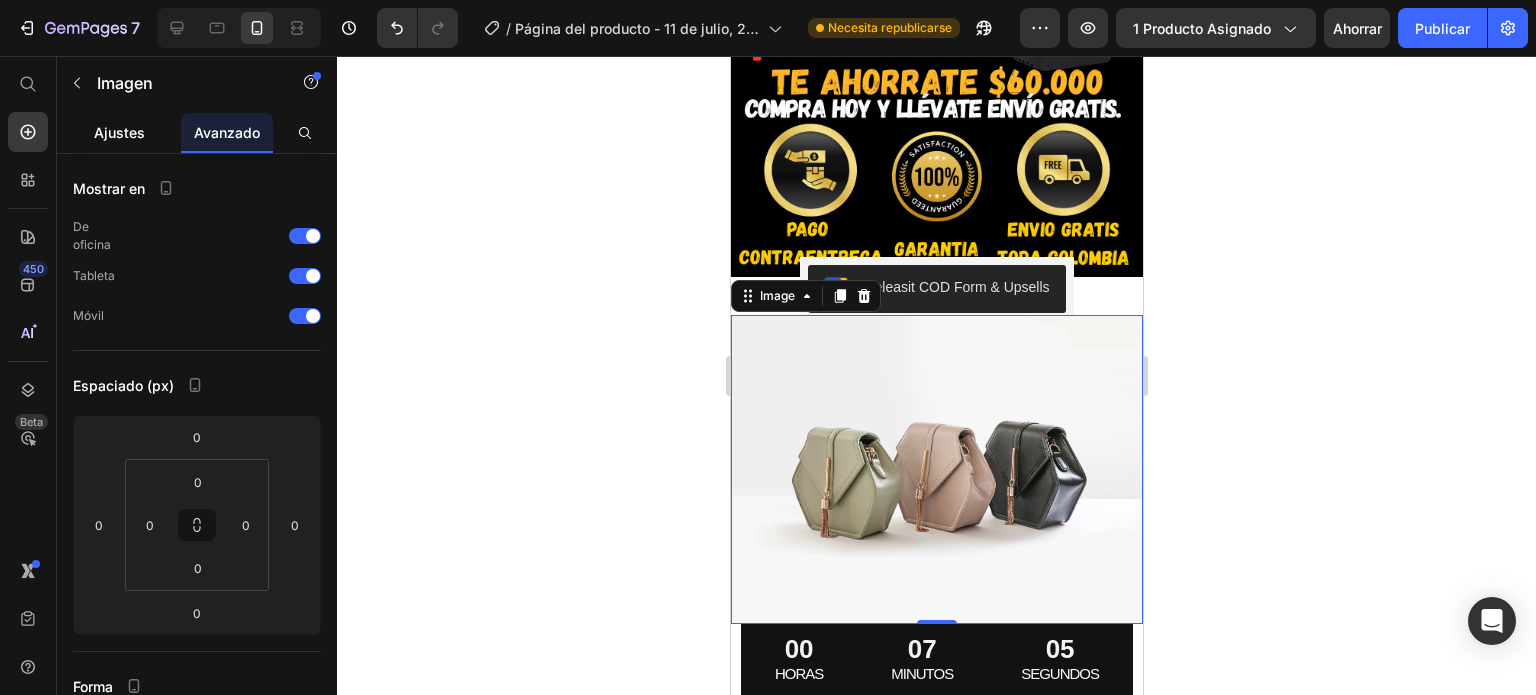 click on "Ajustes" at bounding box center (119, 132) 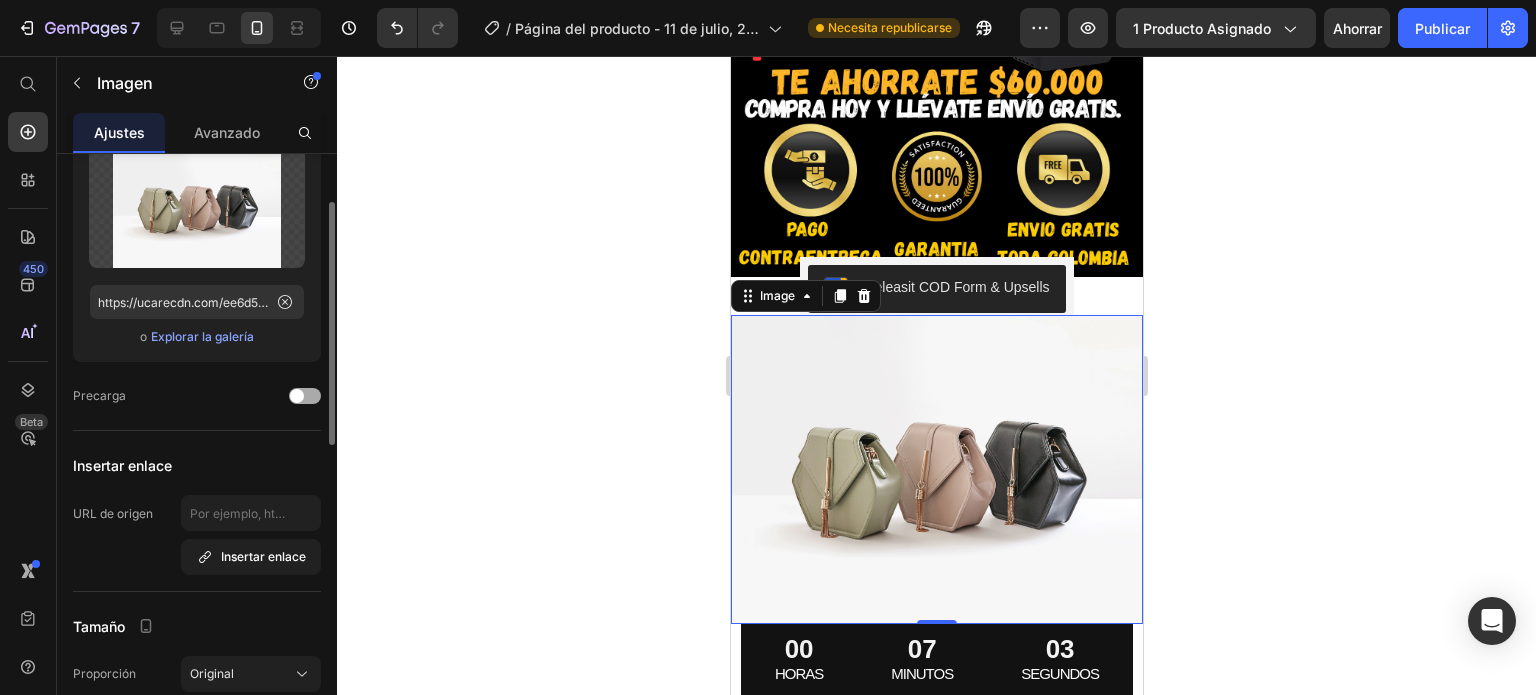 scroll, scrollTop: 120, scrollLeft: 0, axis: vertical 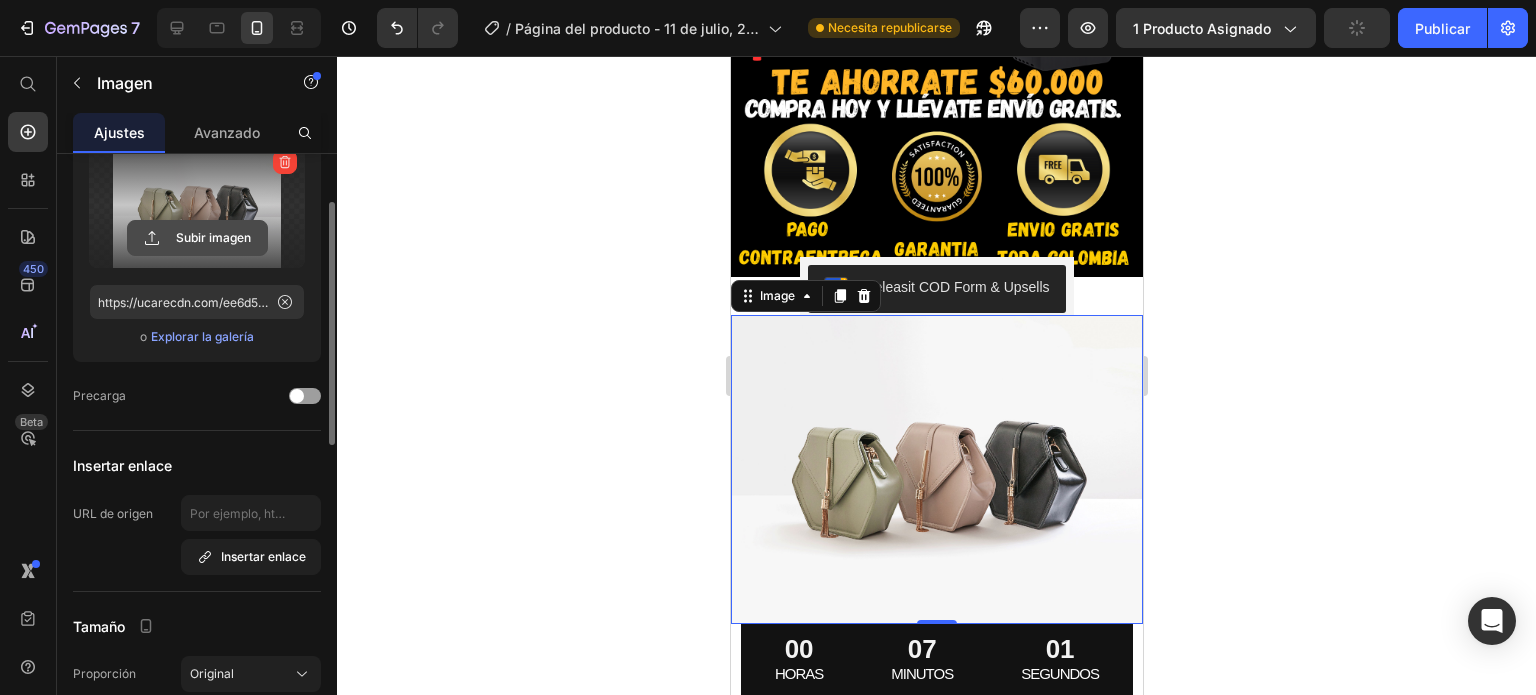 click 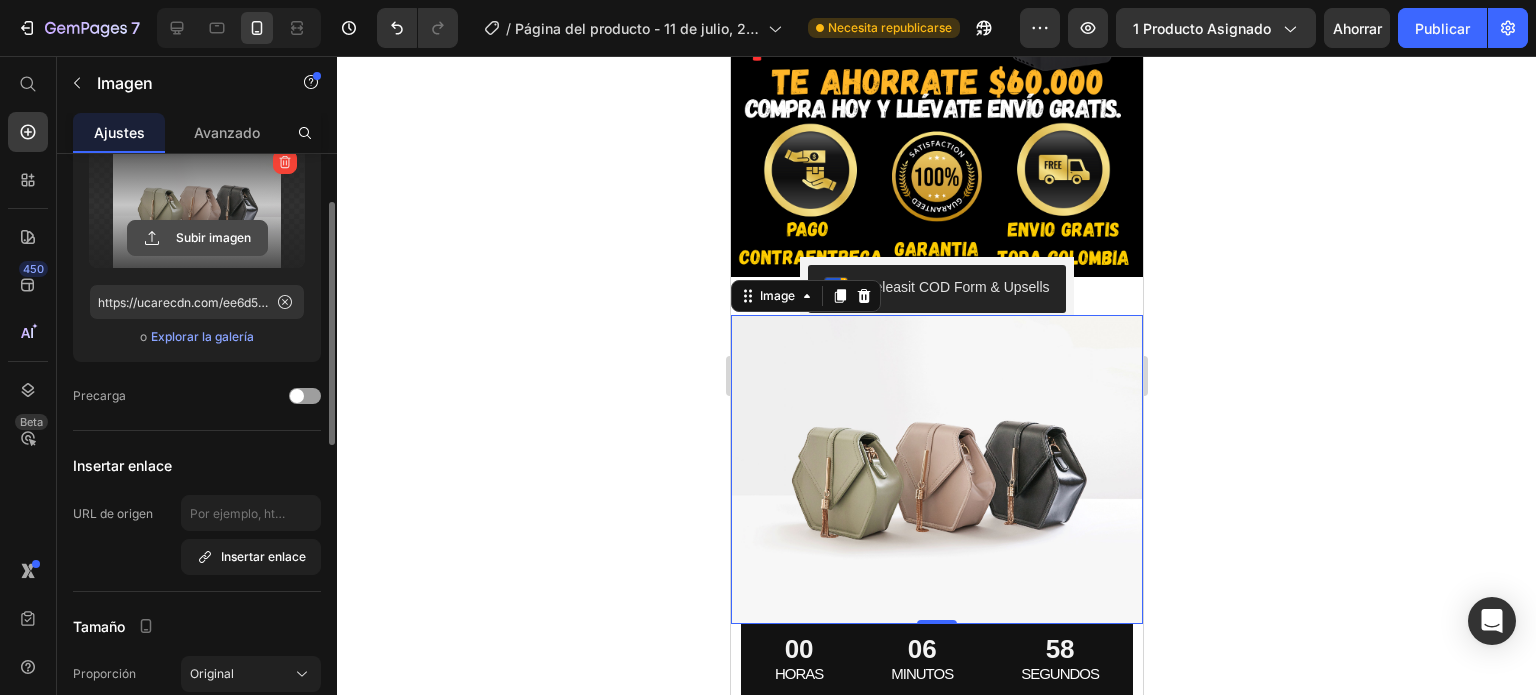 type on "https://cdn.shopify.com/s/files/1/0664/1847/5096/files/gempages_574621923191816991-7591c5a5-f8a5-47b7-ad36-2131a74605c1.png" 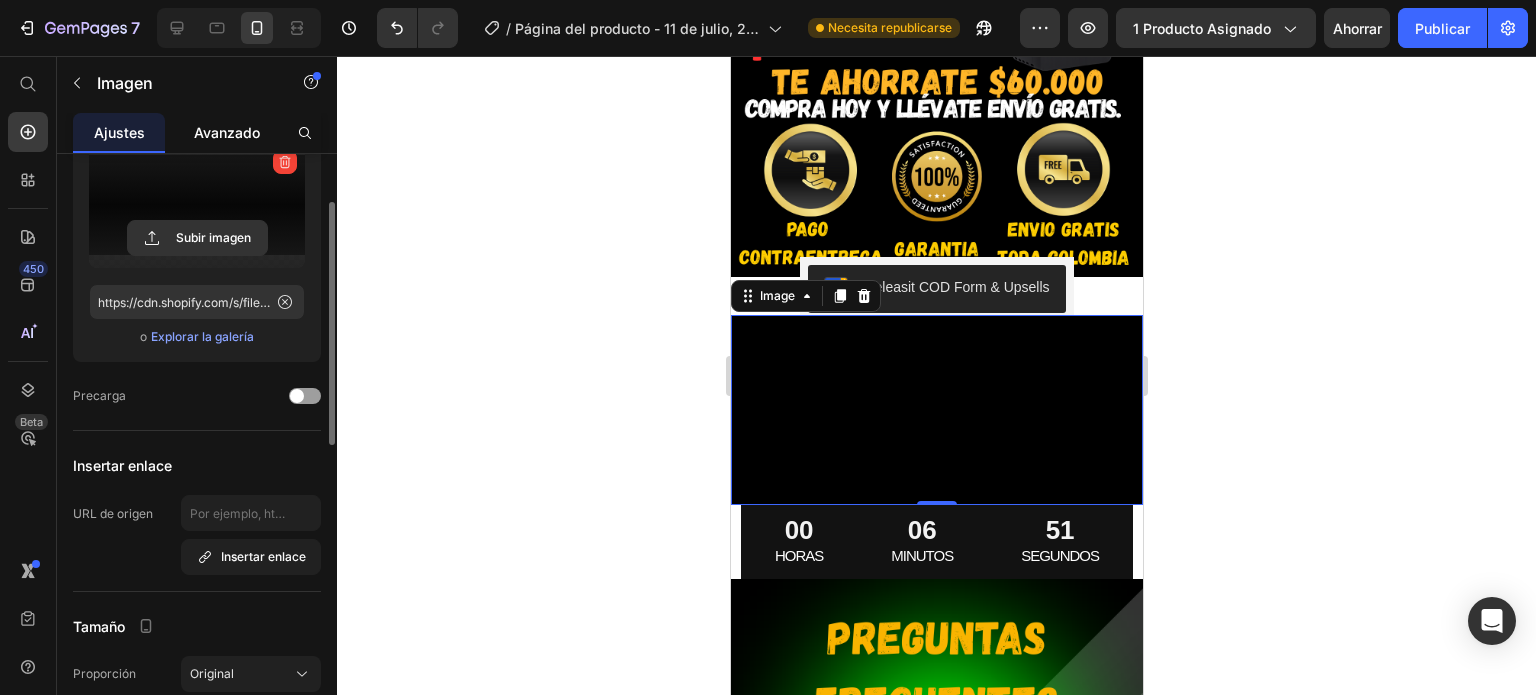 click on "Avanzado" at bounding box center [227, 132] 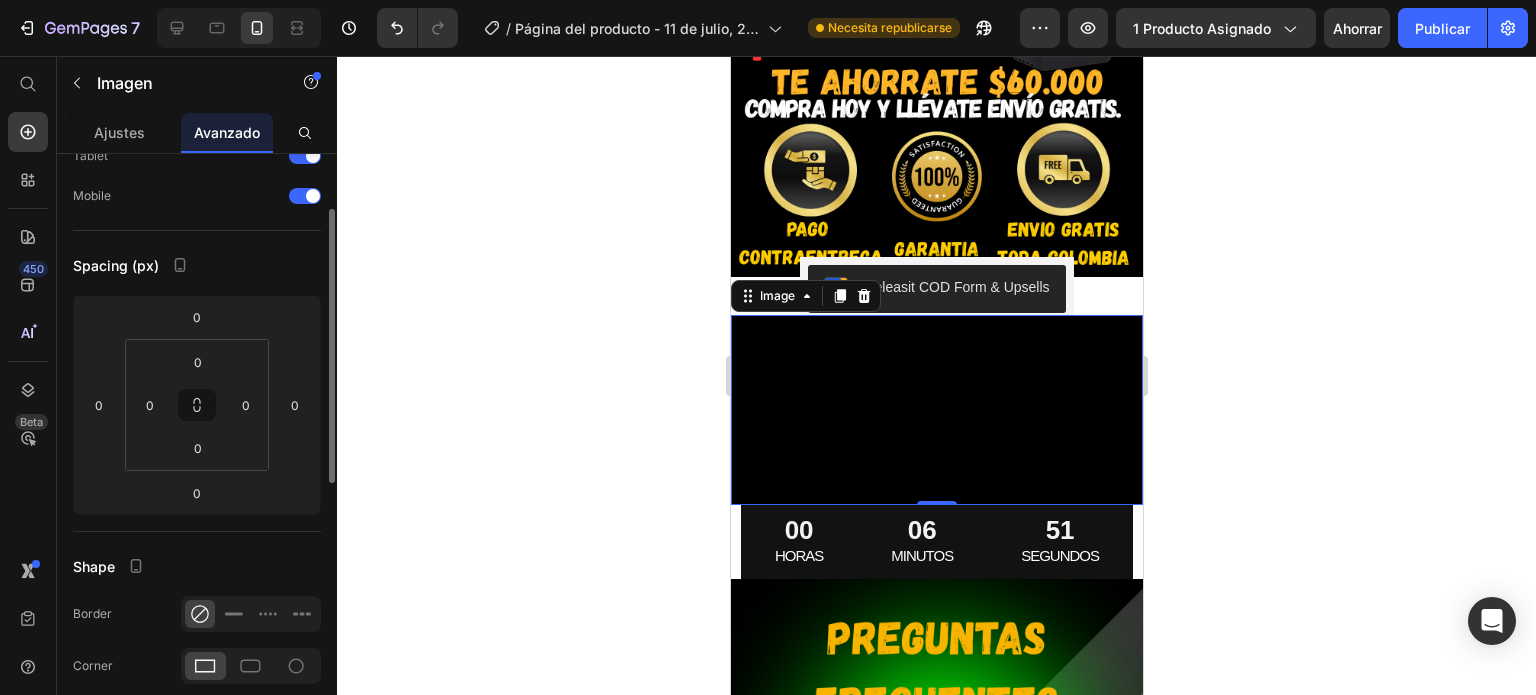 scroll, scrollTop: 0, scrollLeft: 0, axis: both 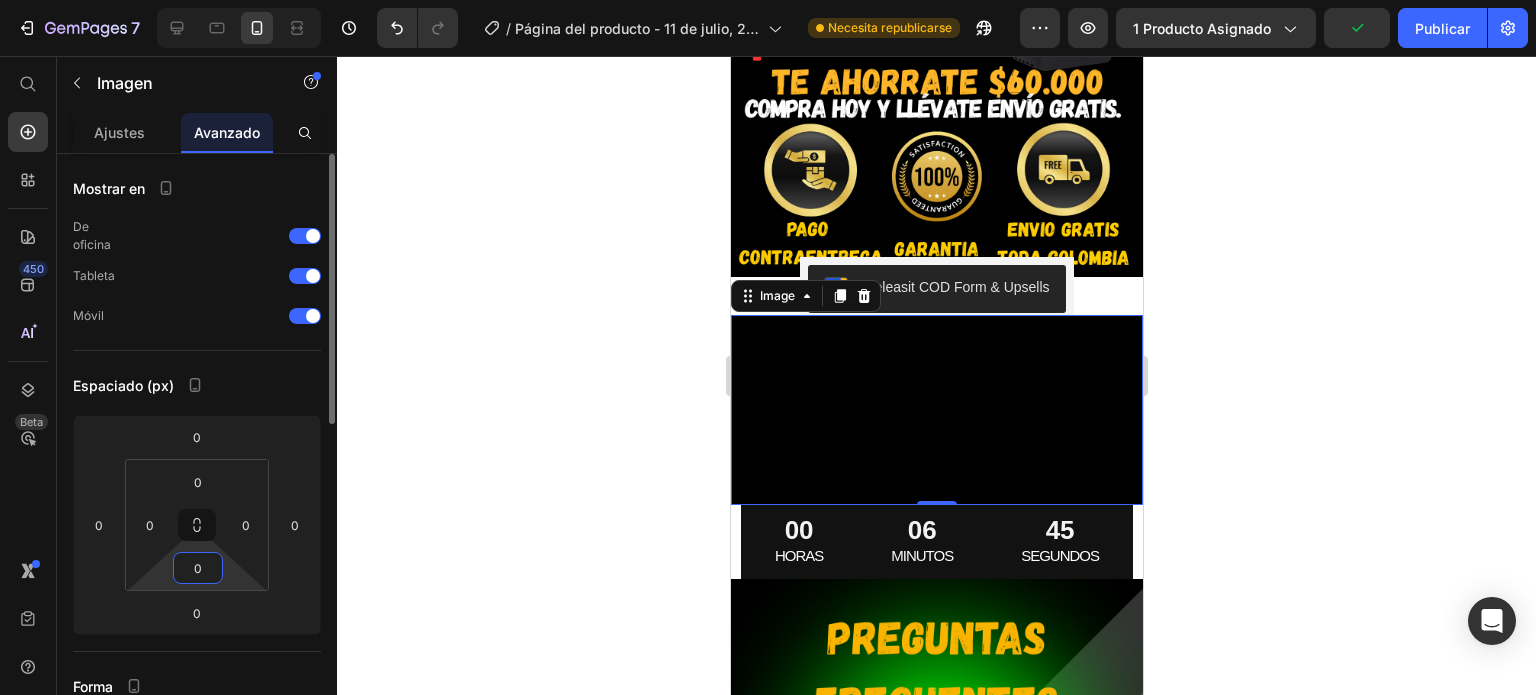 click on "0" at bounding box center (198, 568) 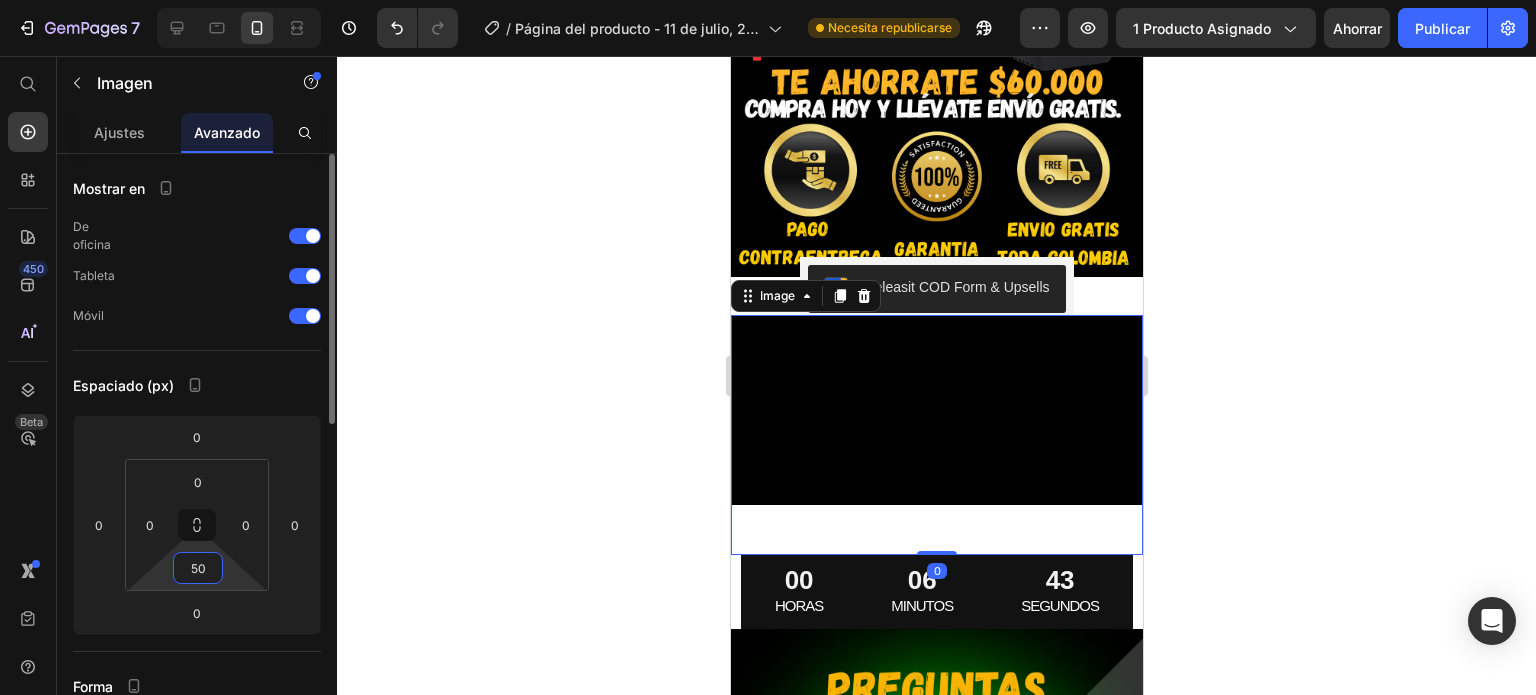 type on "5" 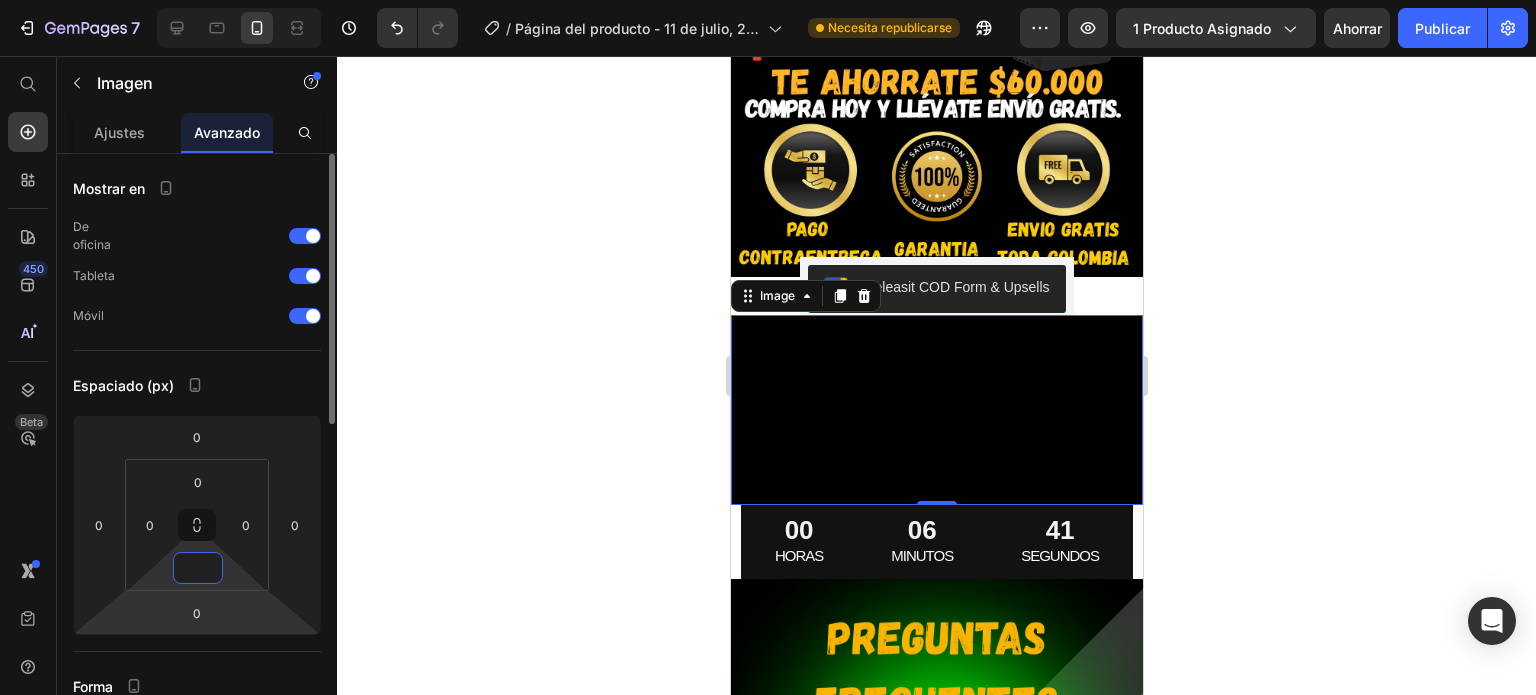 type on "0" 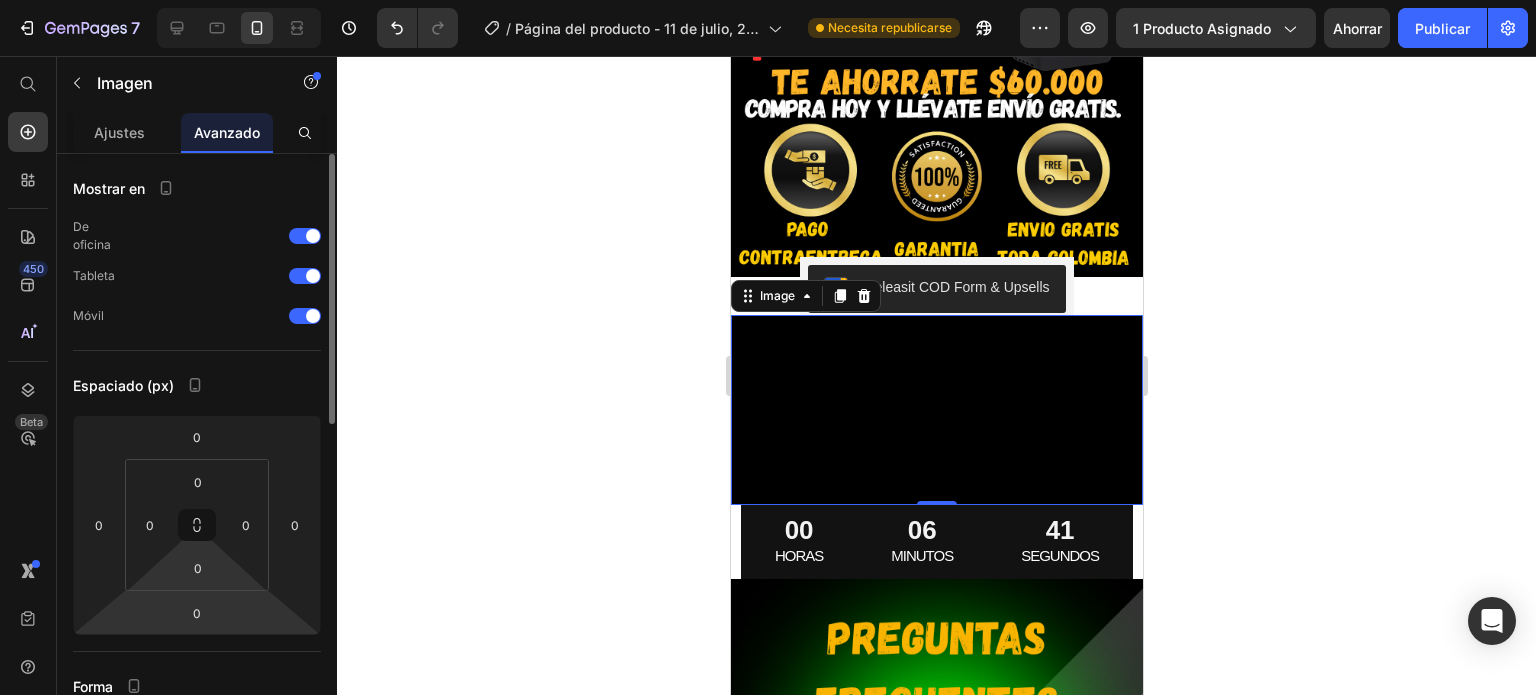 click on "0" at bounding box center (197, 613) 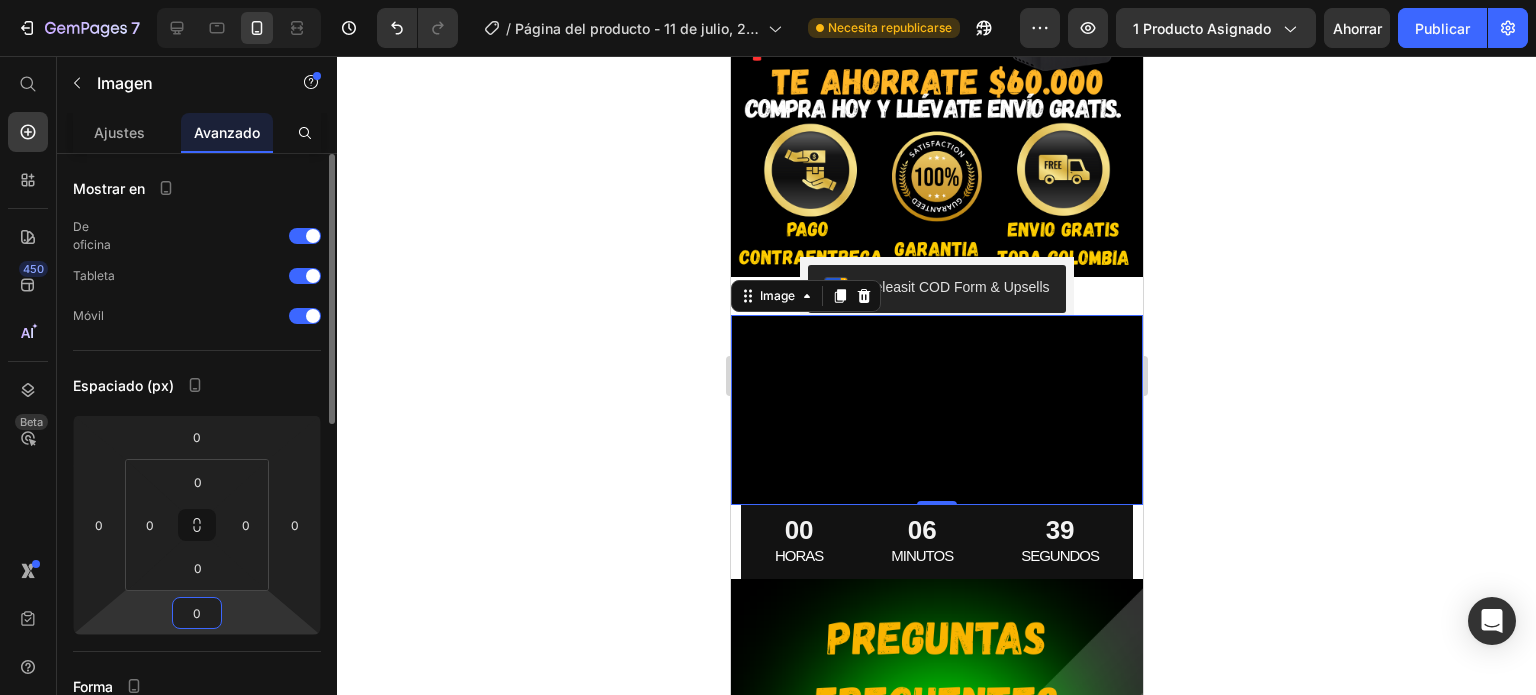 click on "0" at bounding box center (197, 613) 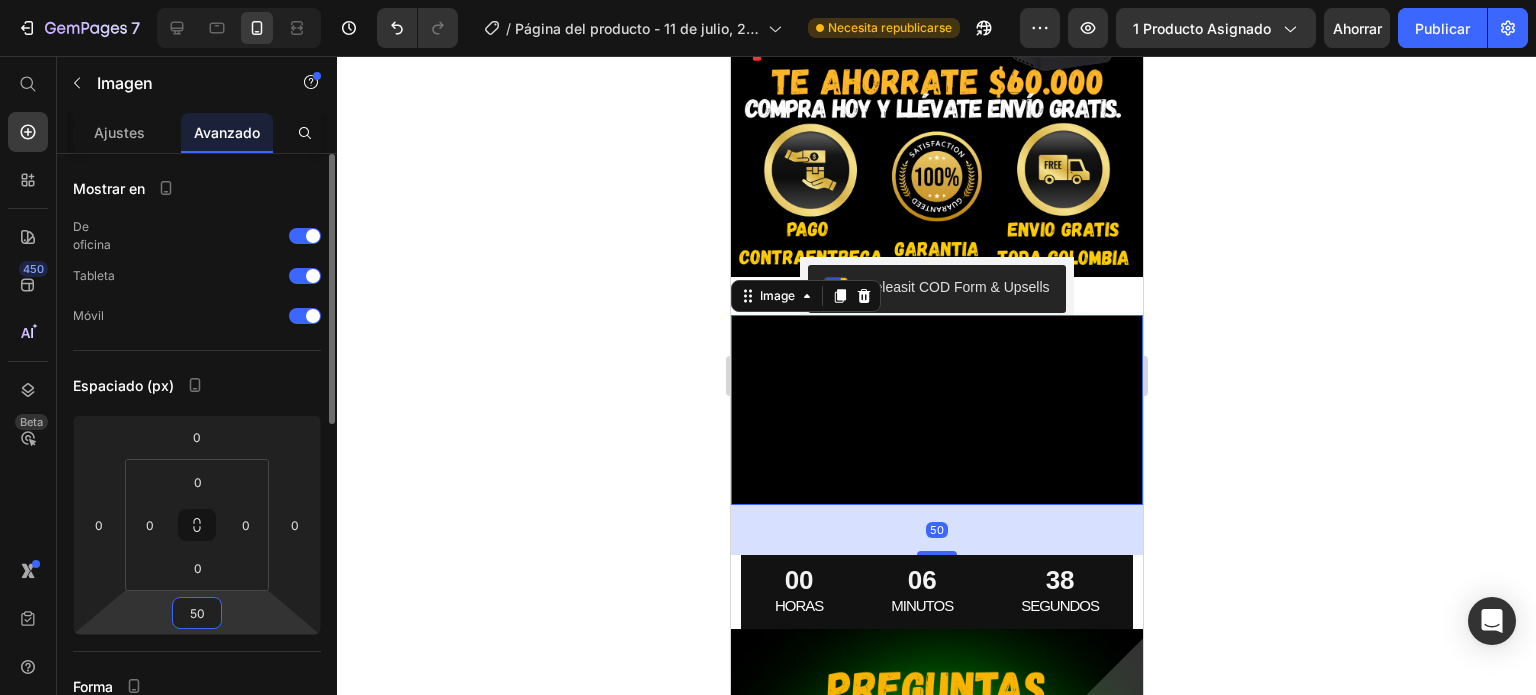 type on "5" 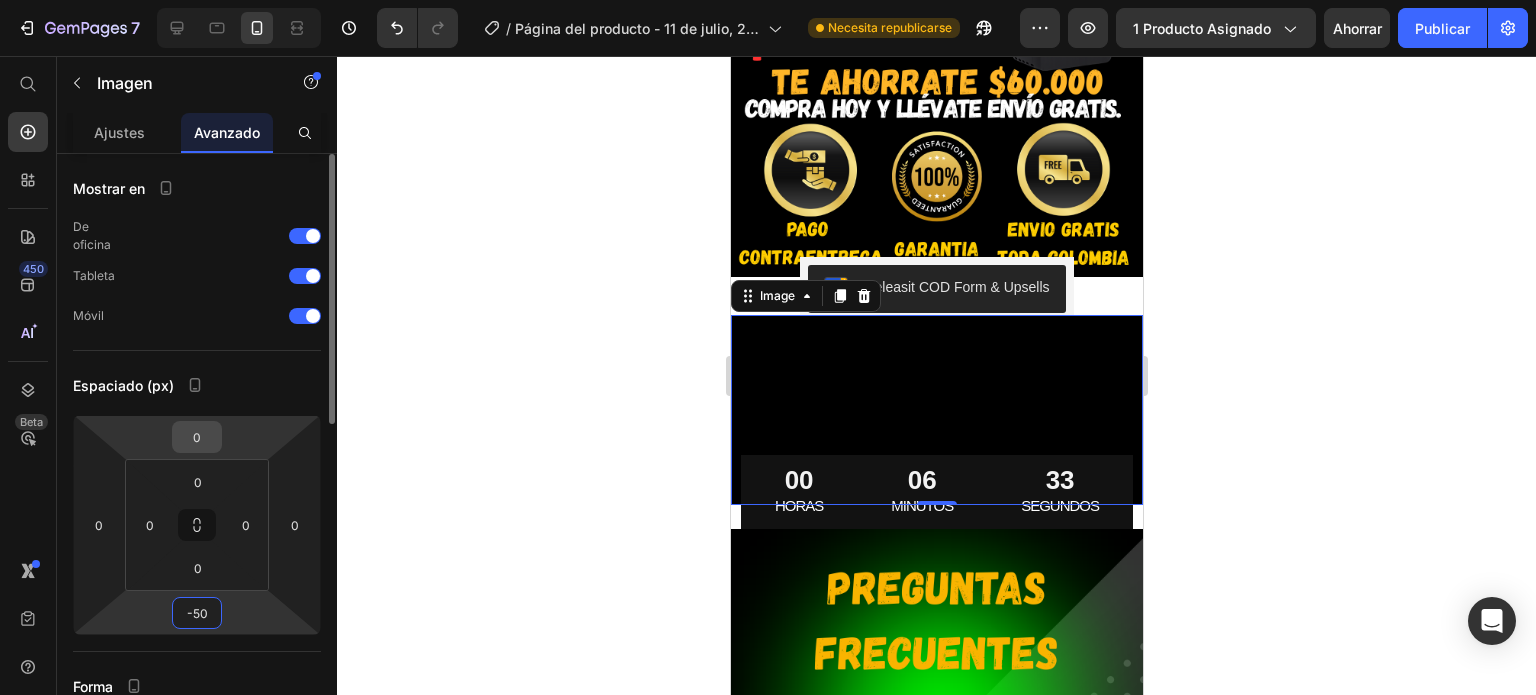 type on "-50" 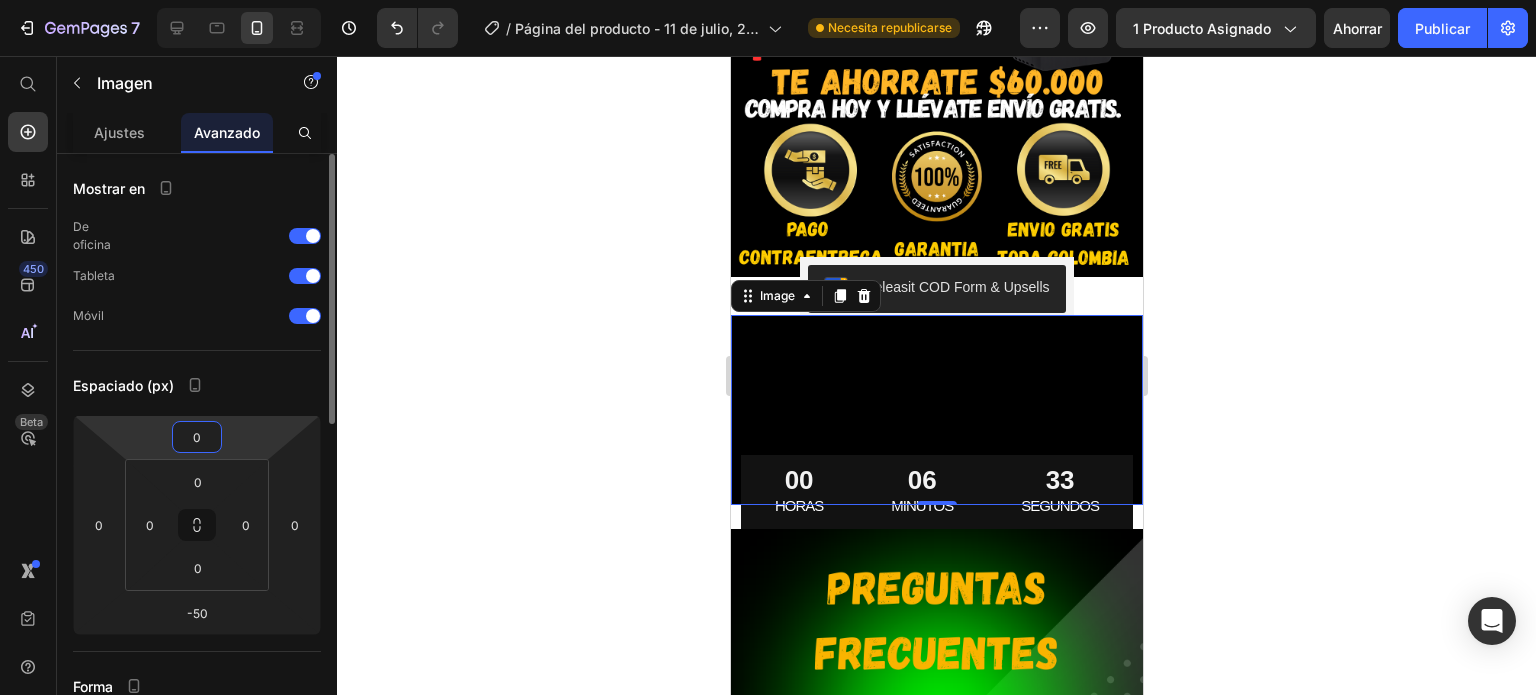 click on "0" at bounding box center [197, 437] 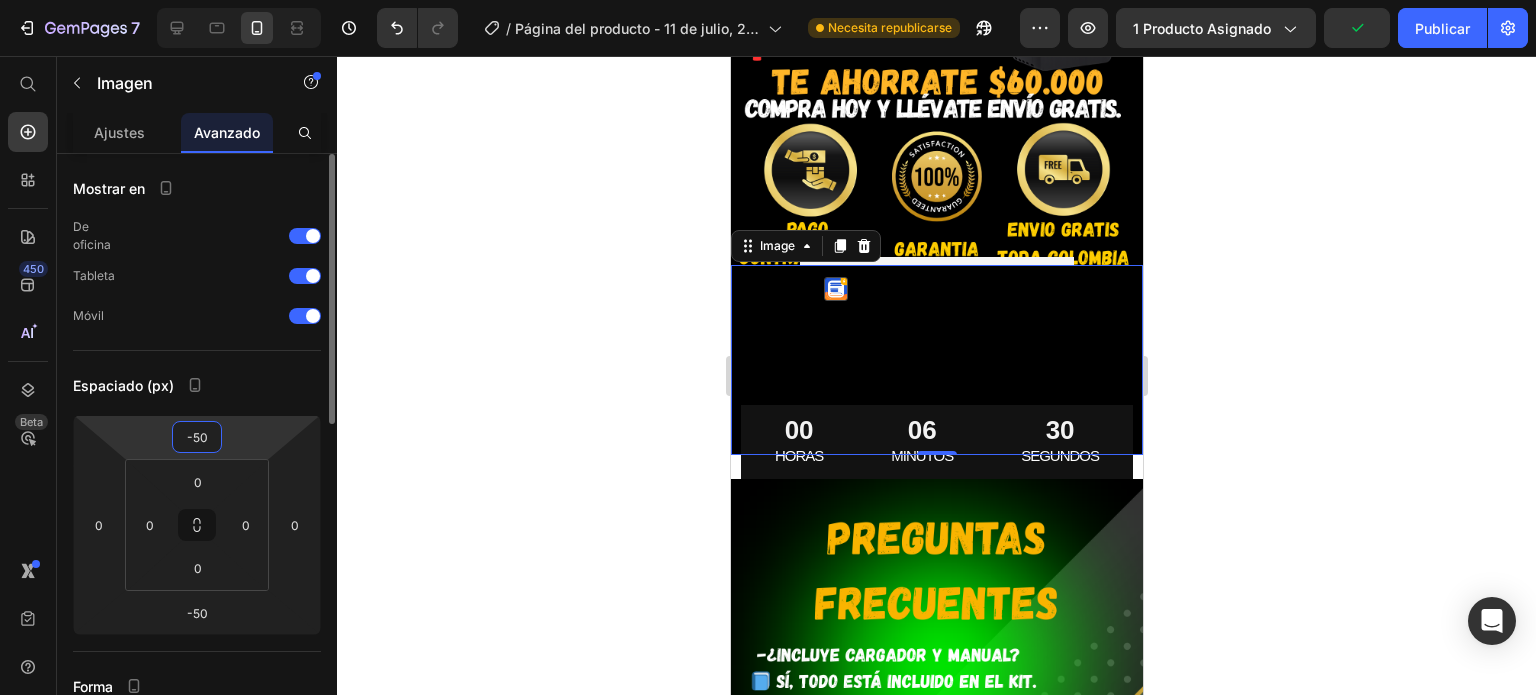 type on "-5" 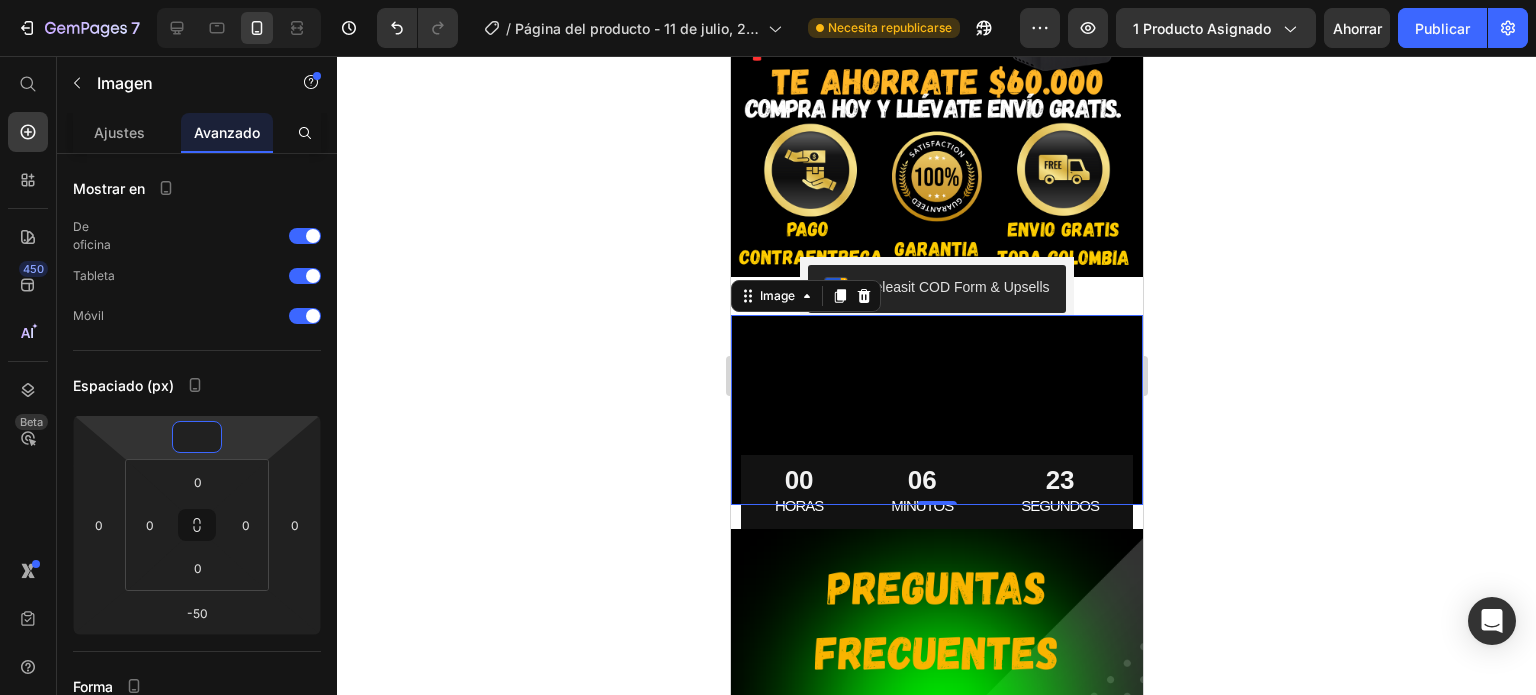 type on "0" 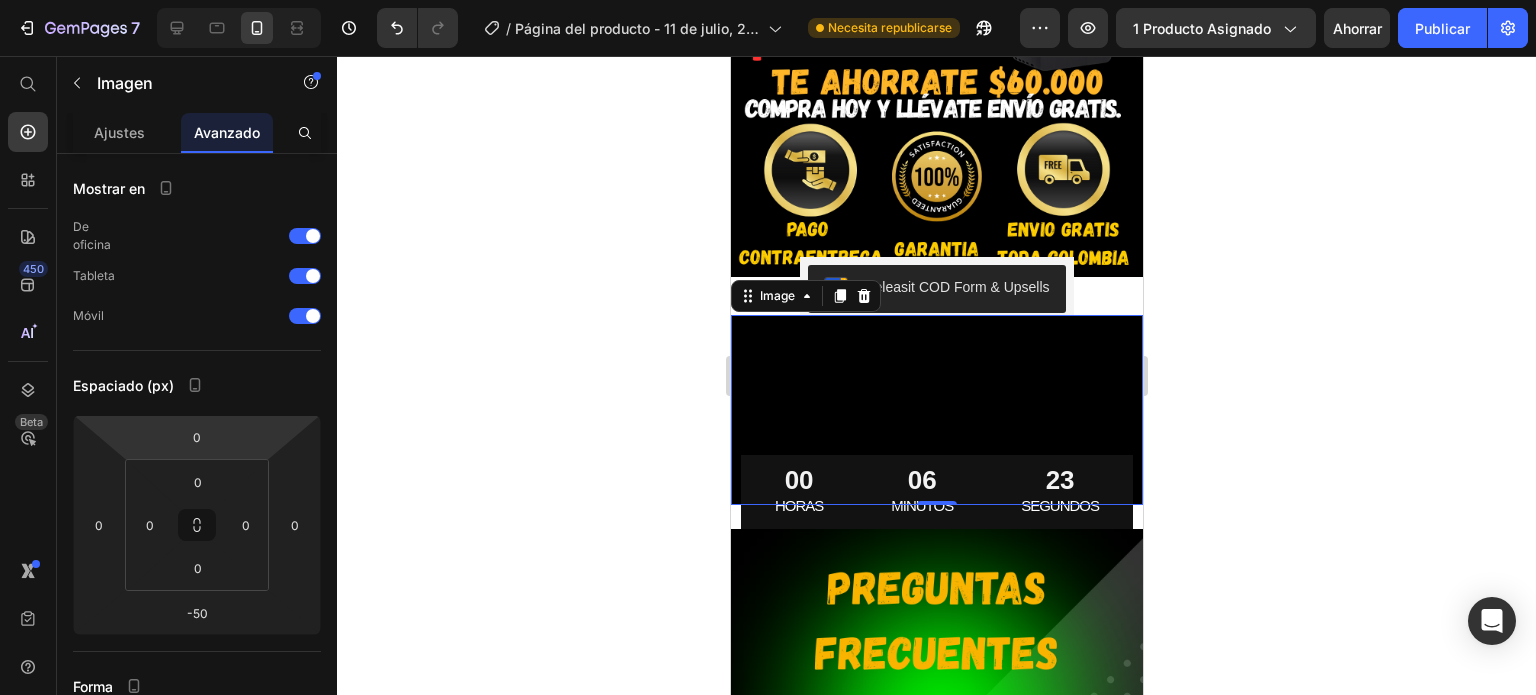 click at bounding box center (936, 410) 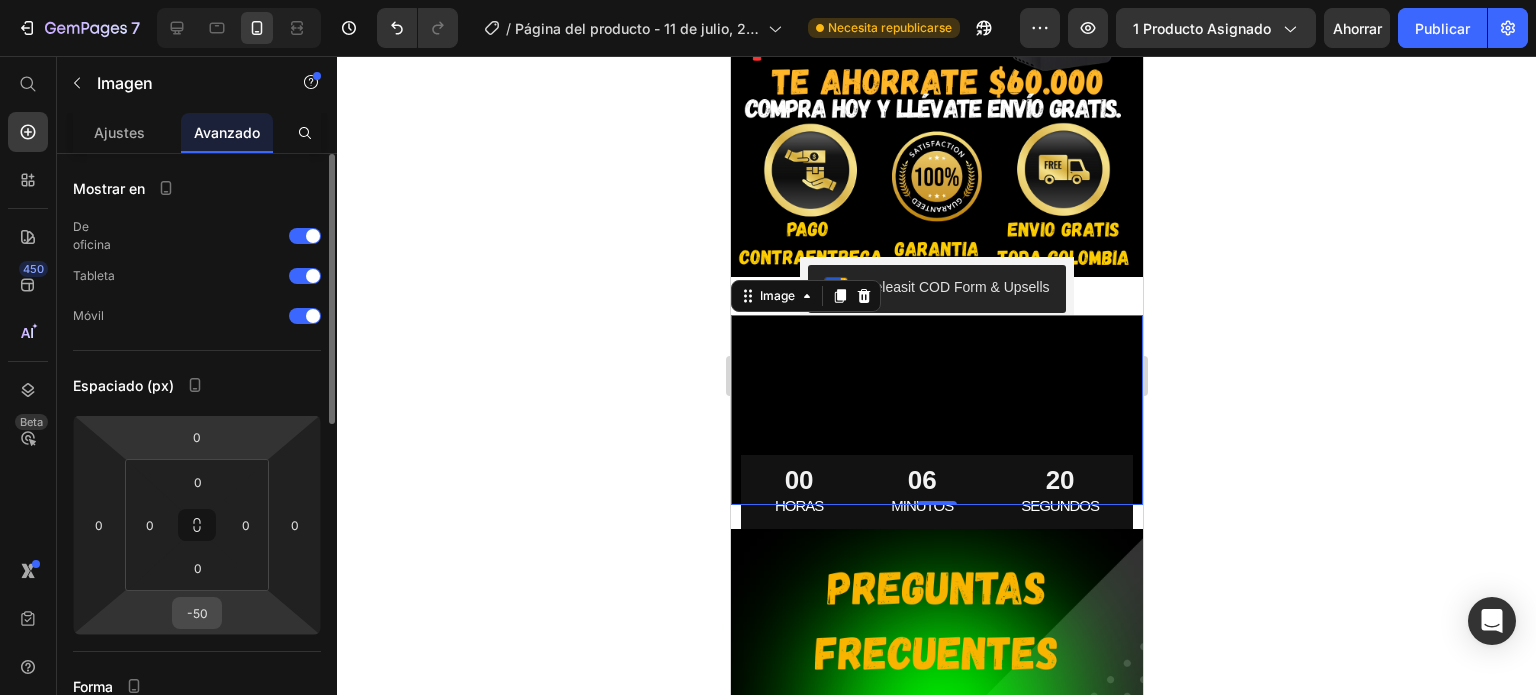 click on "-50" at bounding box center [197, 613] 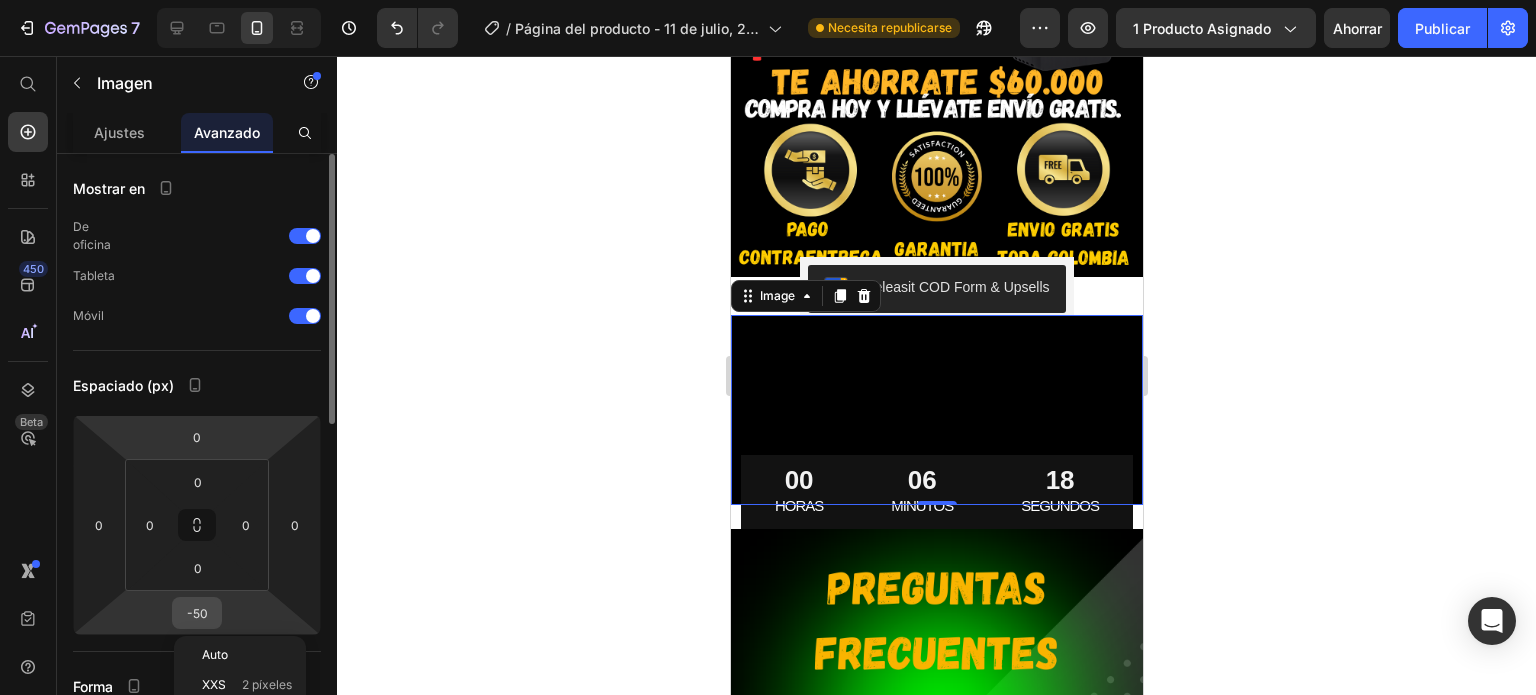 click on "-50" at bounding box center [197, 613] 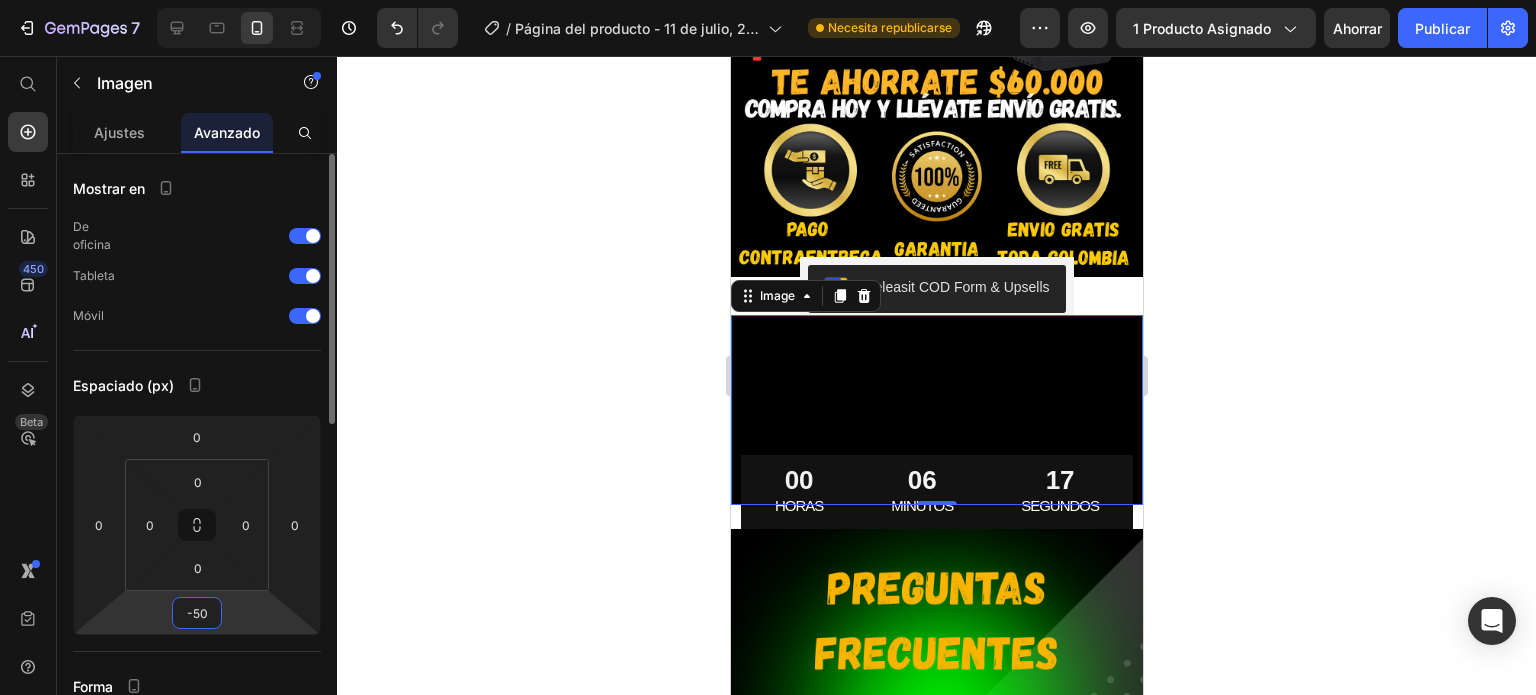 click on "-50" at bounding box center [197, 613] 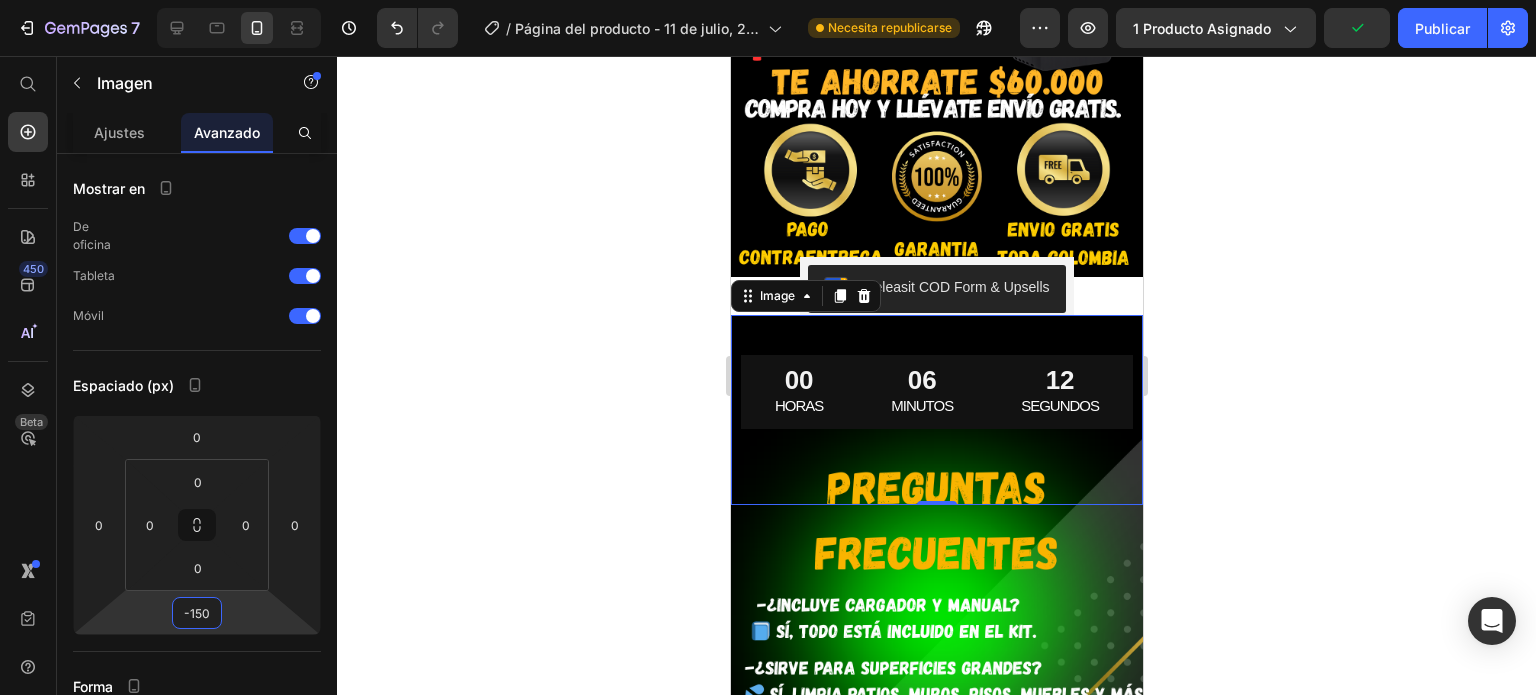 type on "-150" 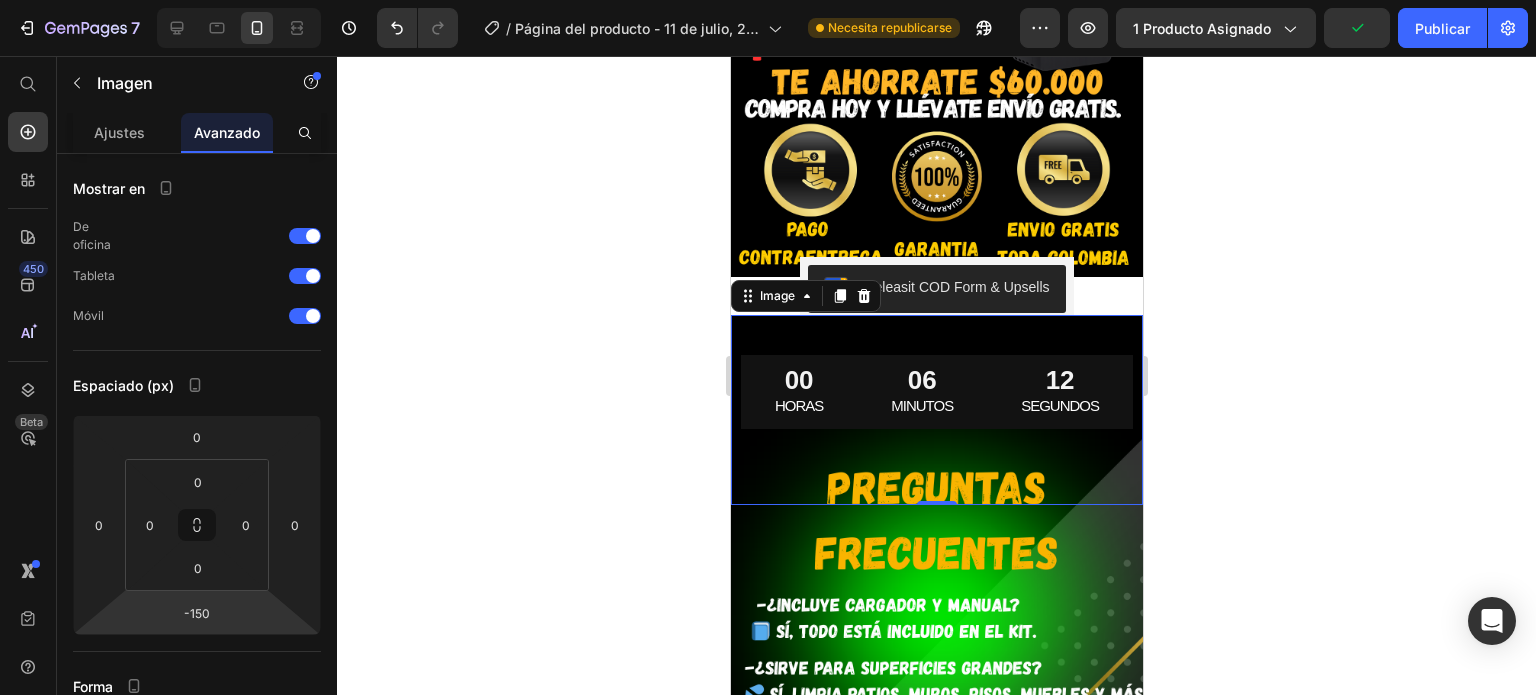 click 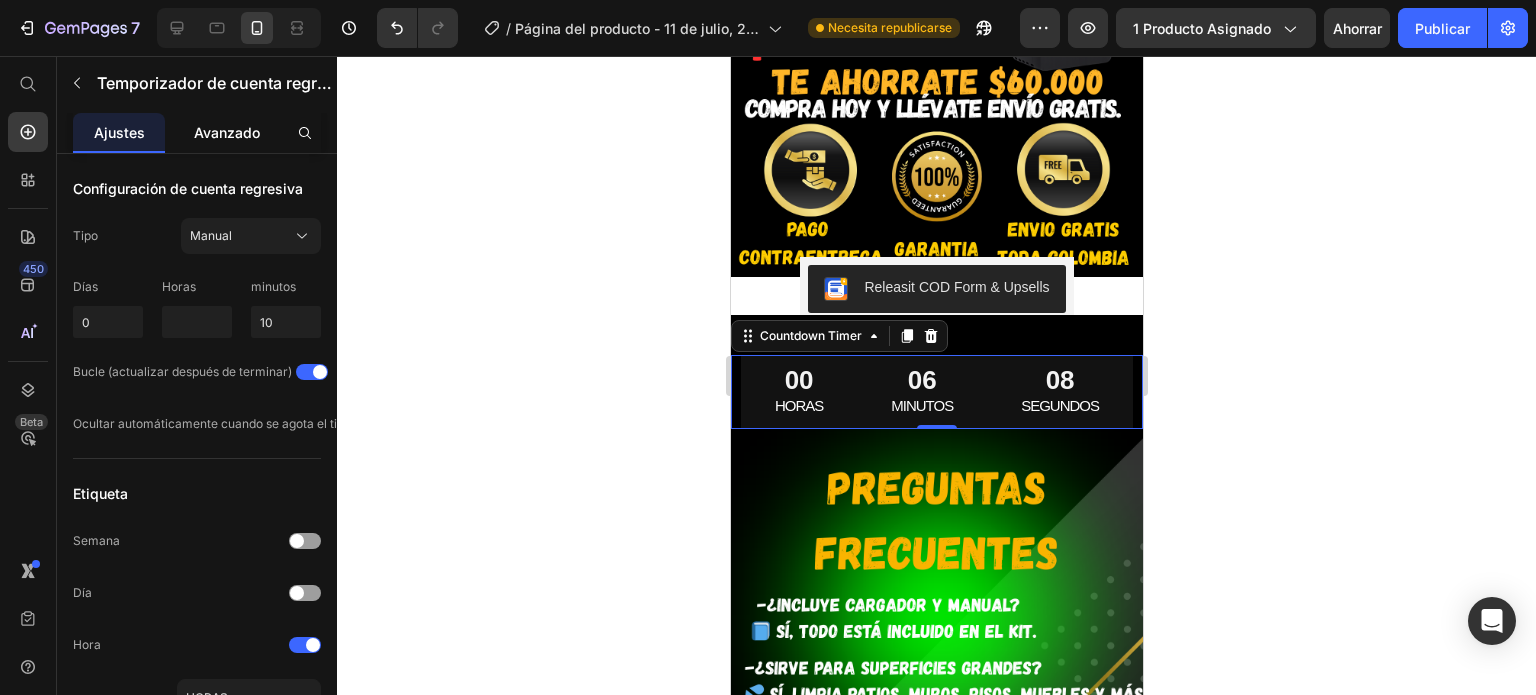 click on "Avanzado" 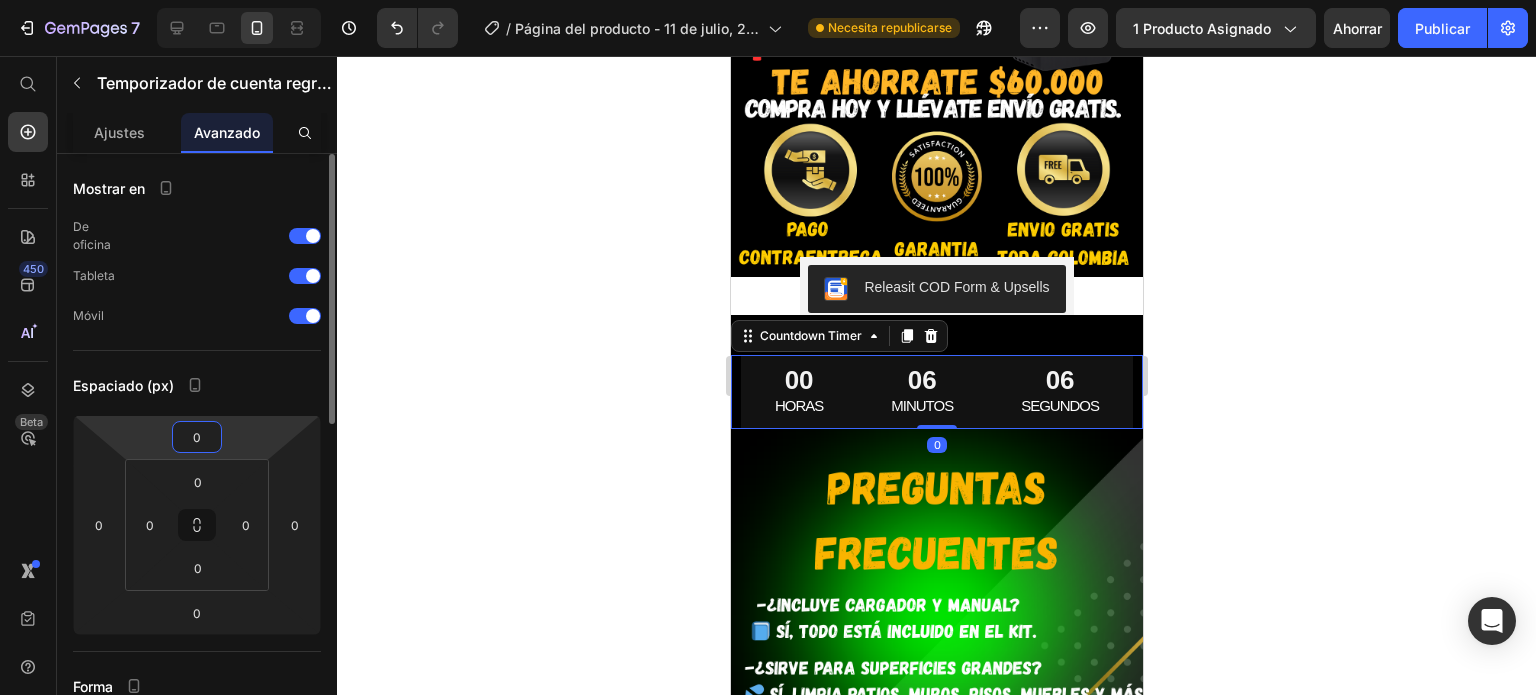 click on "7 / Página del producto - [DATE], [TIME] Necesita republicarse Avance 1 producto asignado Ahorrar Publicar 450 Beta Empezar con Secciones Elementos Sección de héroes Detalle del producto Marcas Insignias de confianza Garantizar Desglose del producto Cómo utilizar Testimonios Comparar Manojo Preguntas frecuentes Prueba social Historia de la marca Lista de productos Recopilación Lista de blogs Contacto Sticky Añadir al carrito Pie de página personalizado Explorar la biblioteca 450 Disposición
Fila
Fila
Fila
Fila Texto
Título
Bloque de texto Botón
Botón
Botón" at bounding box center [768, 0] 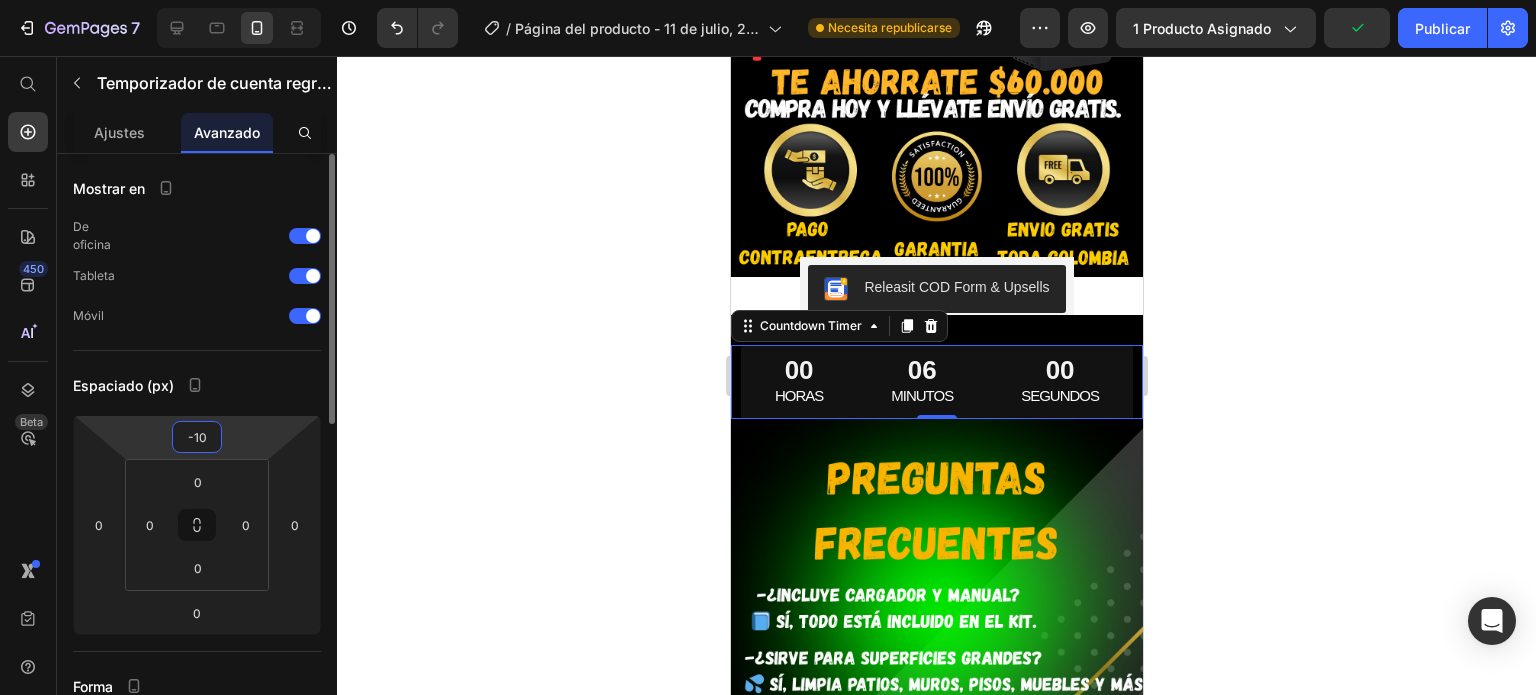 type on "-1" 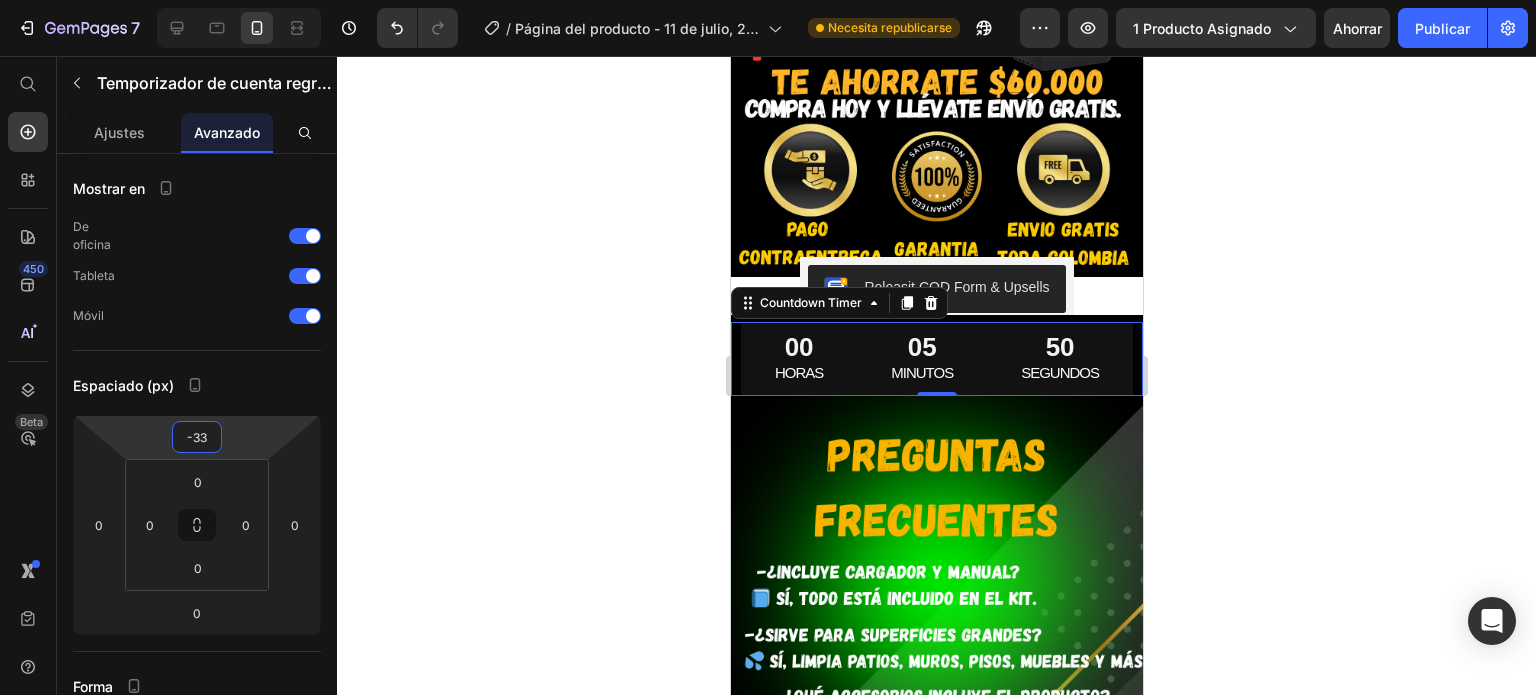 type on "-33" 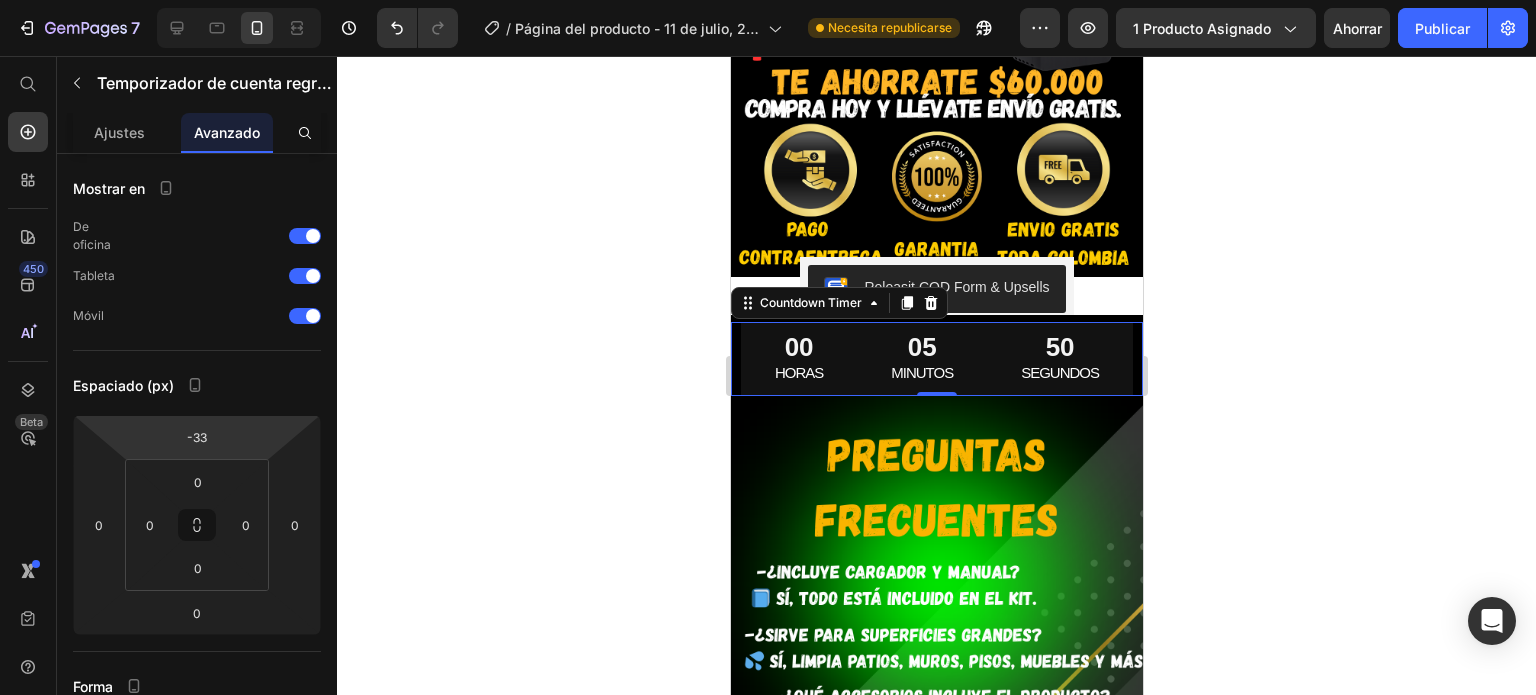 click 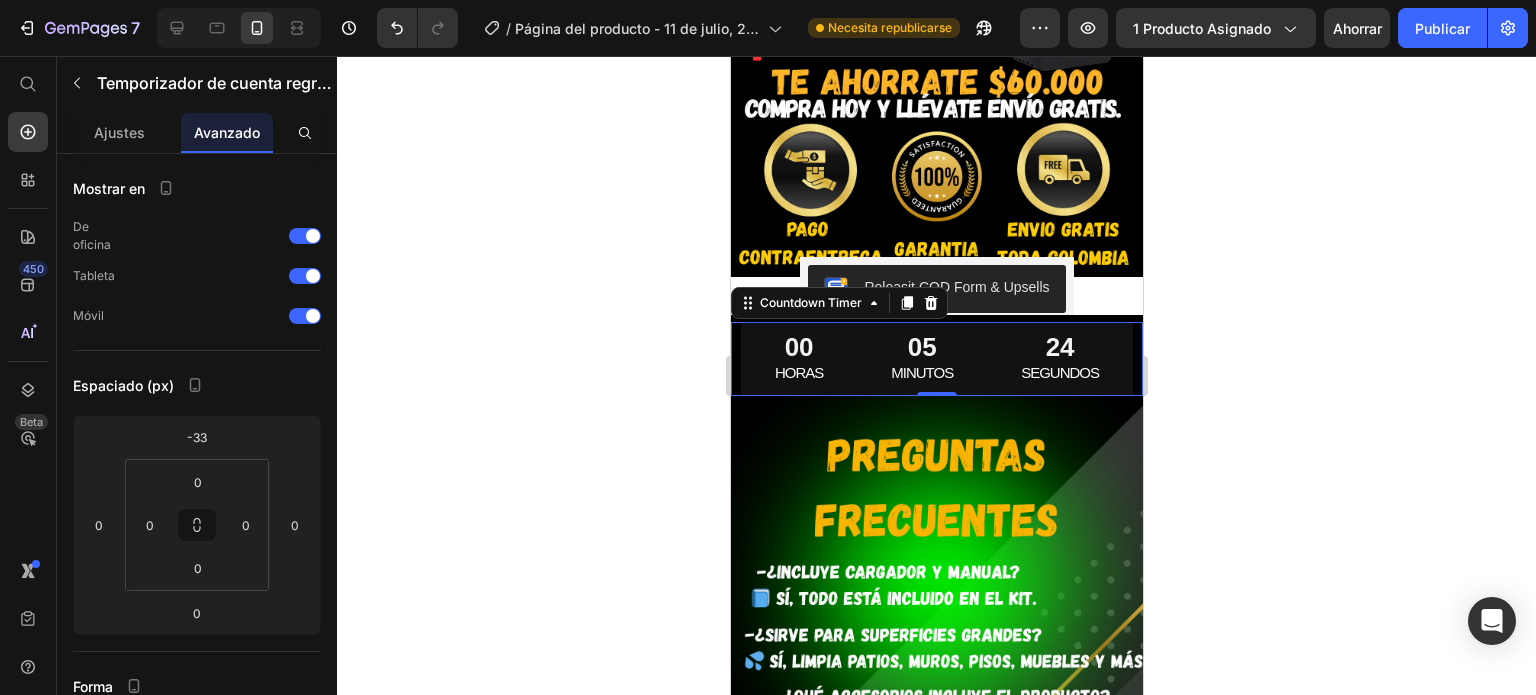click 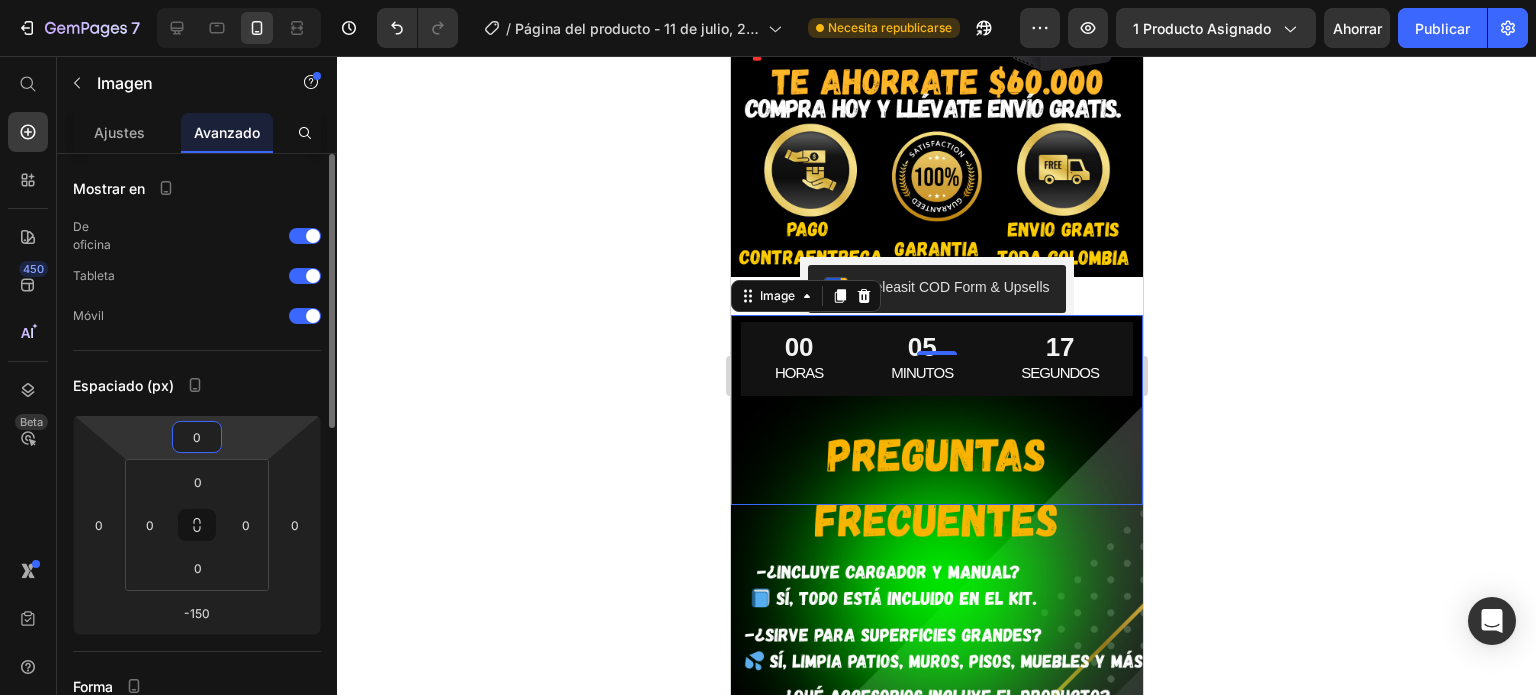 click on "0" at bounding box center (197, 437) 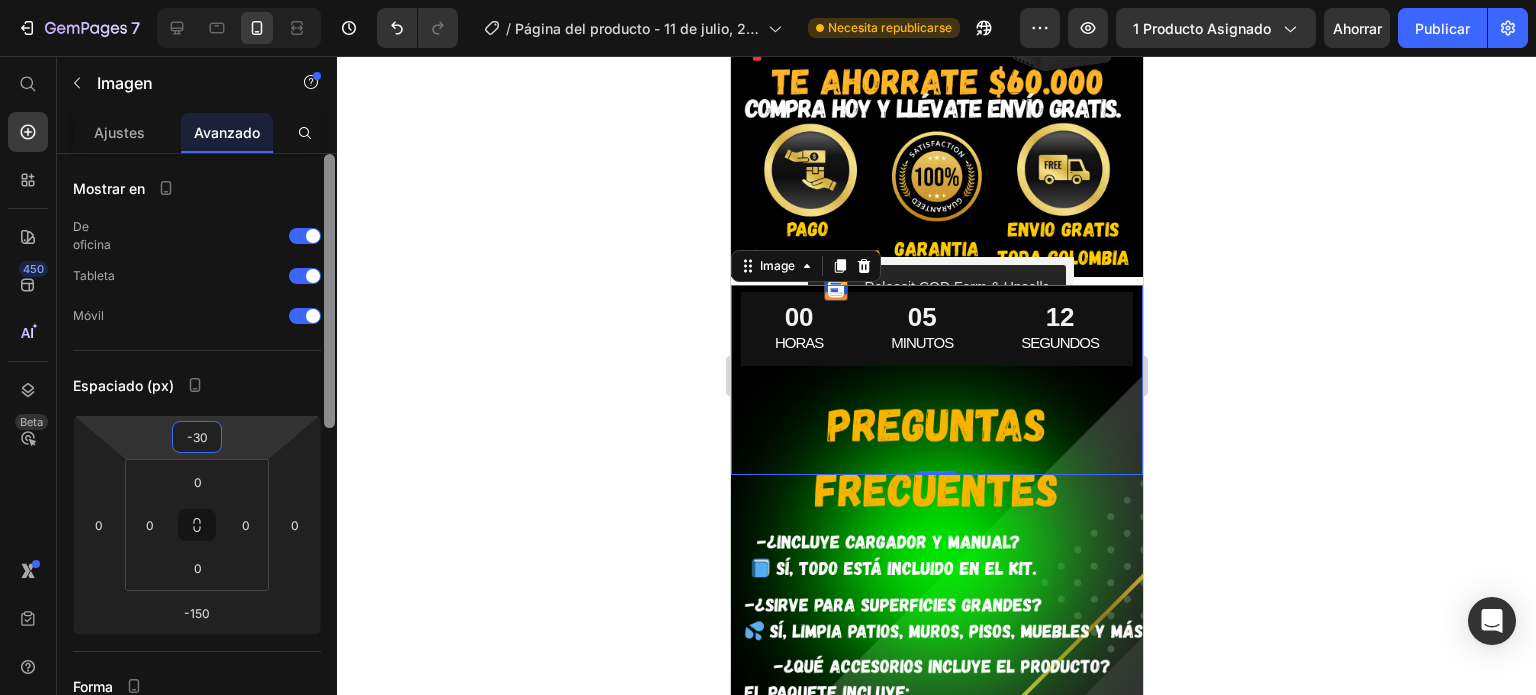 type on "-3" 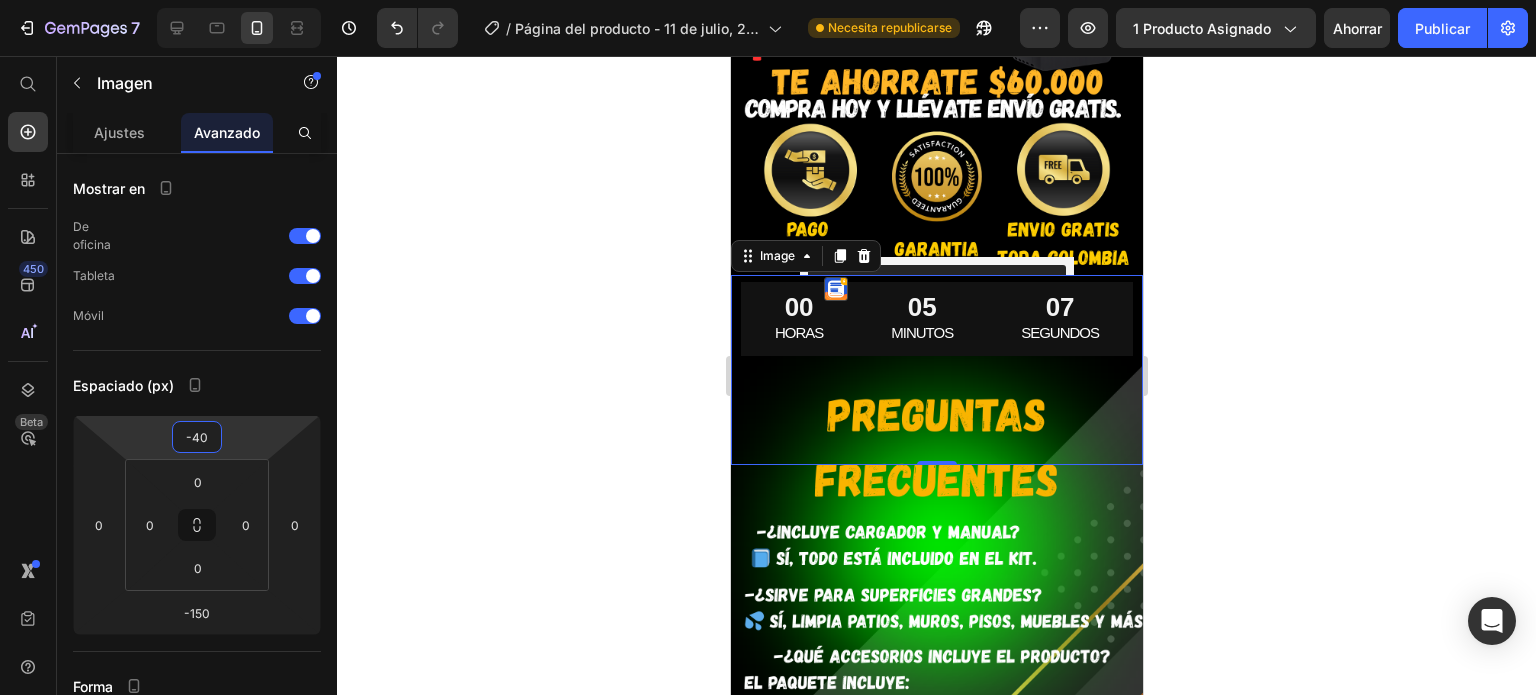 type on "-40" 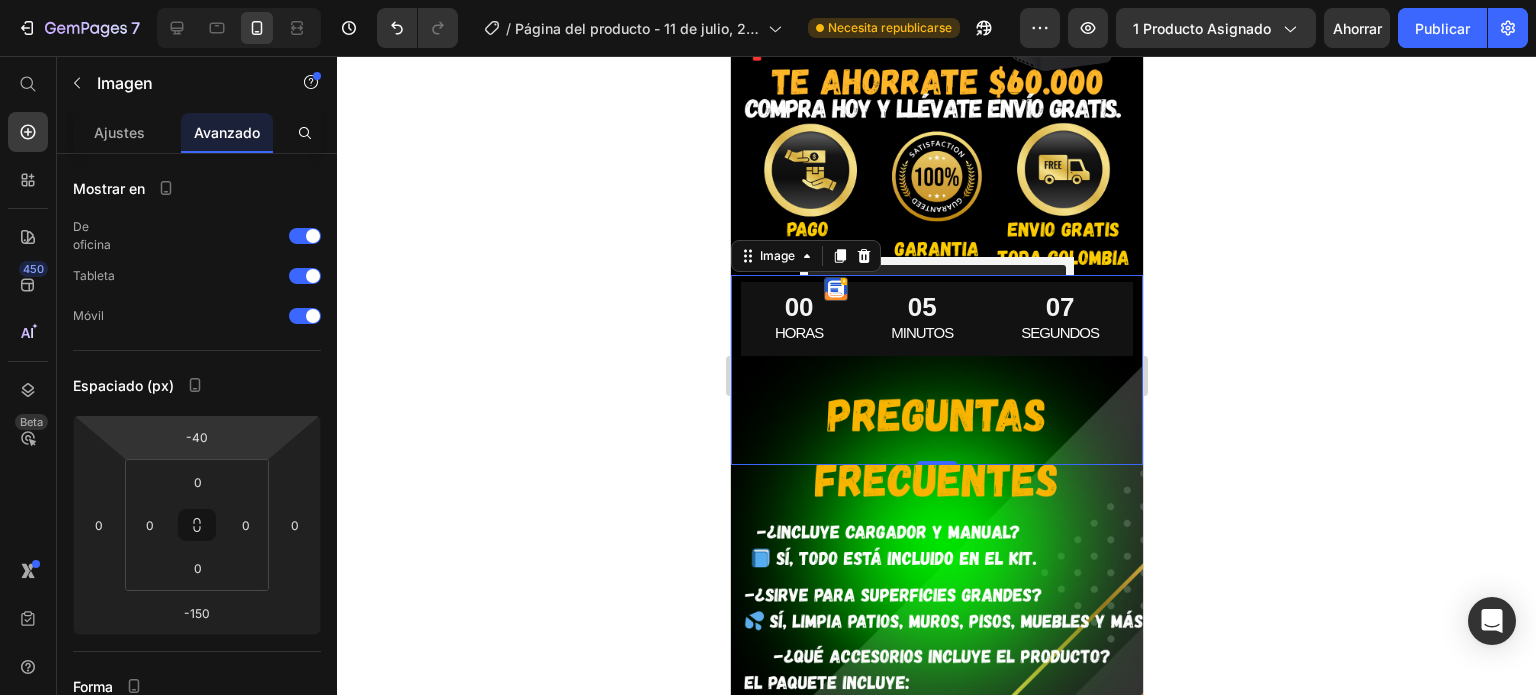 click 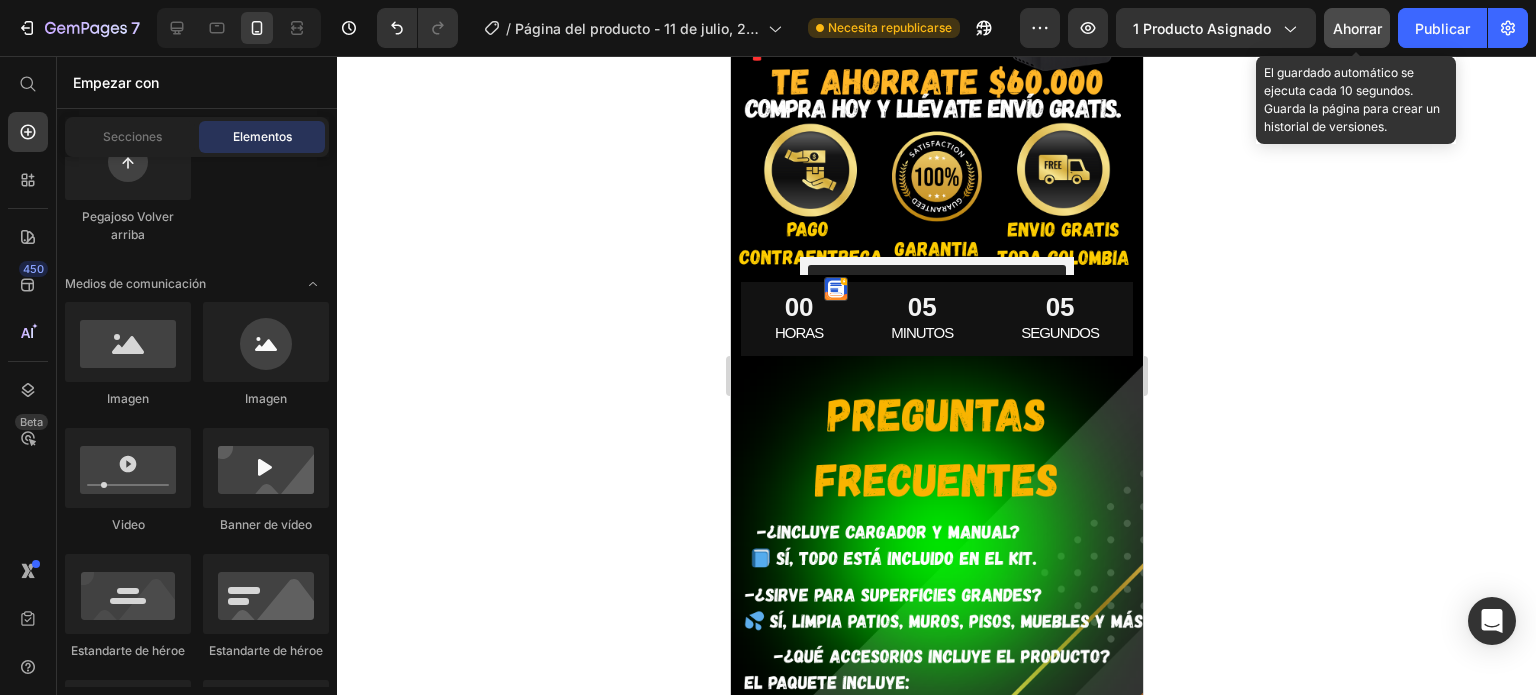 click on "Ahorrar" 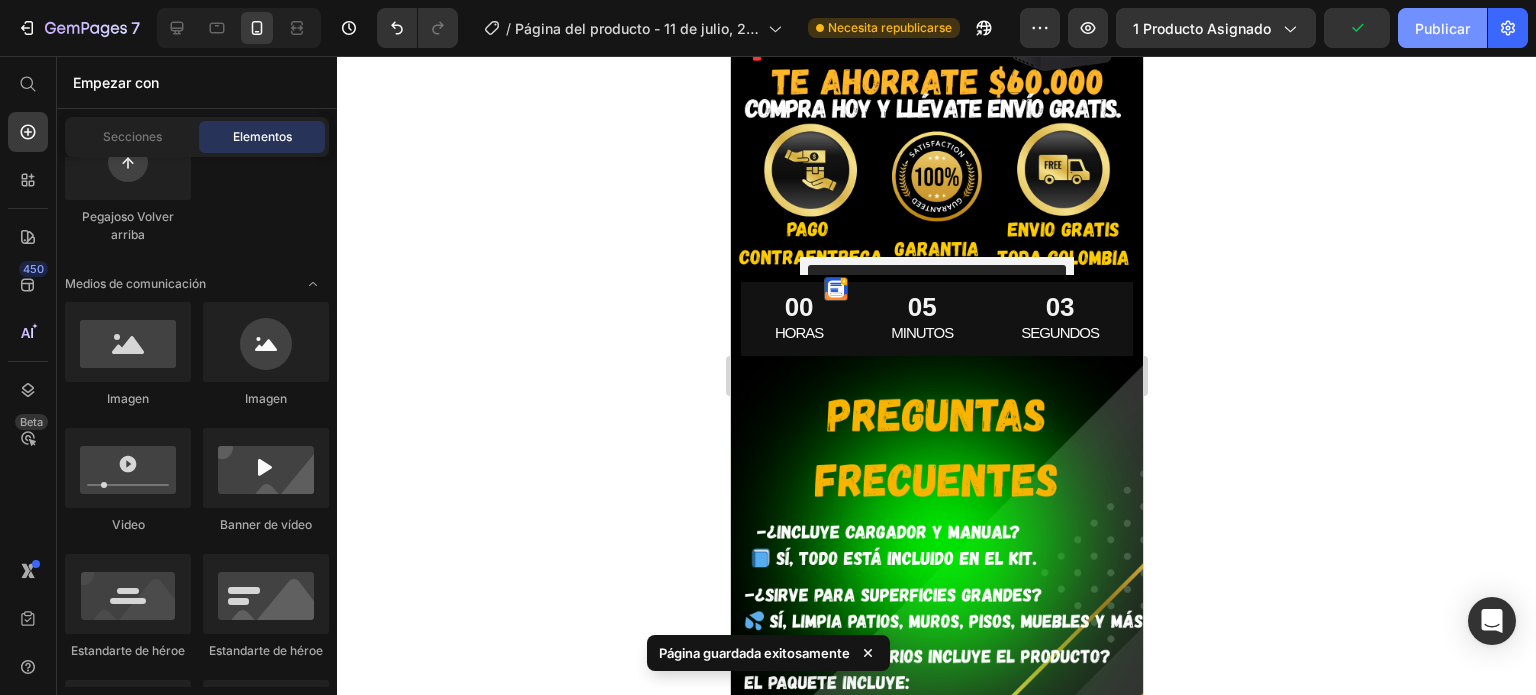 click on "Publicar" at bounding box center [1442, 28] 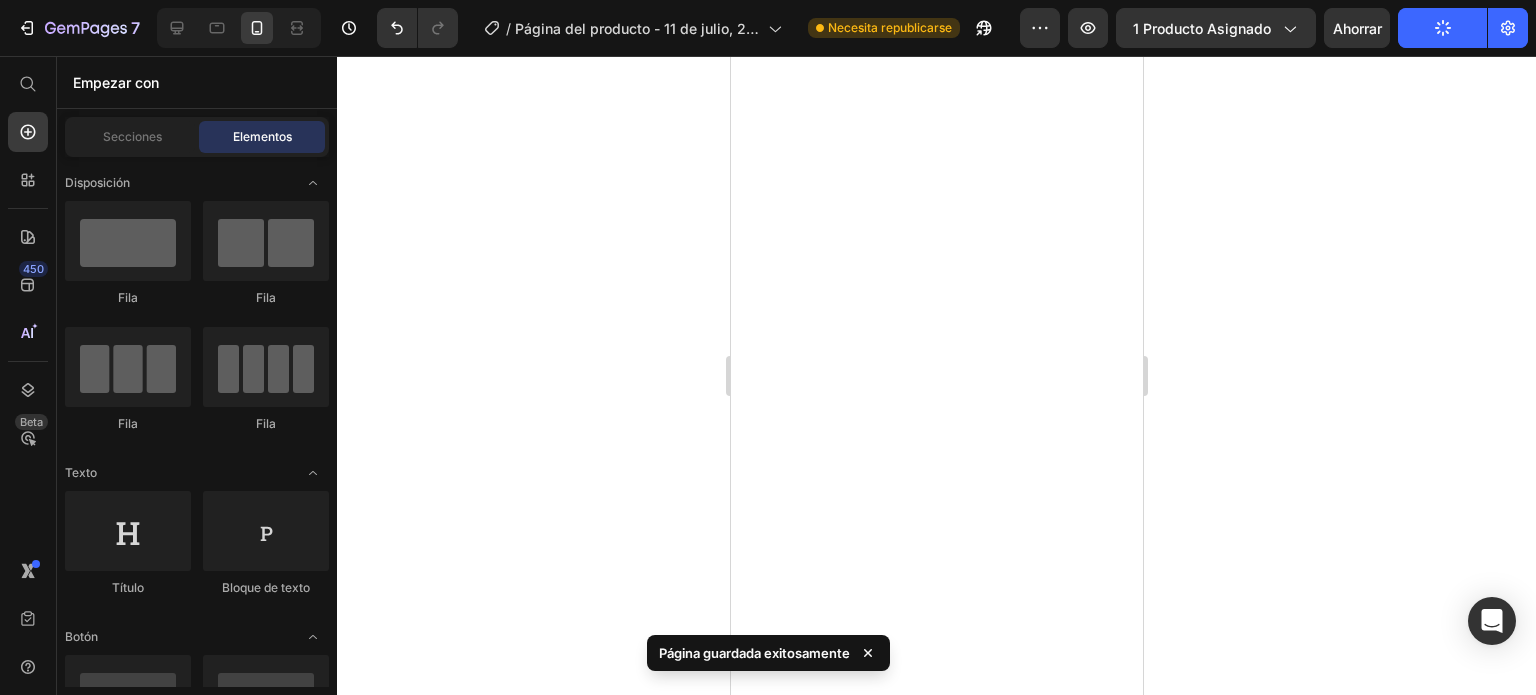 scroll, scrollTop: 0, scrollLeft: 0, axis: both 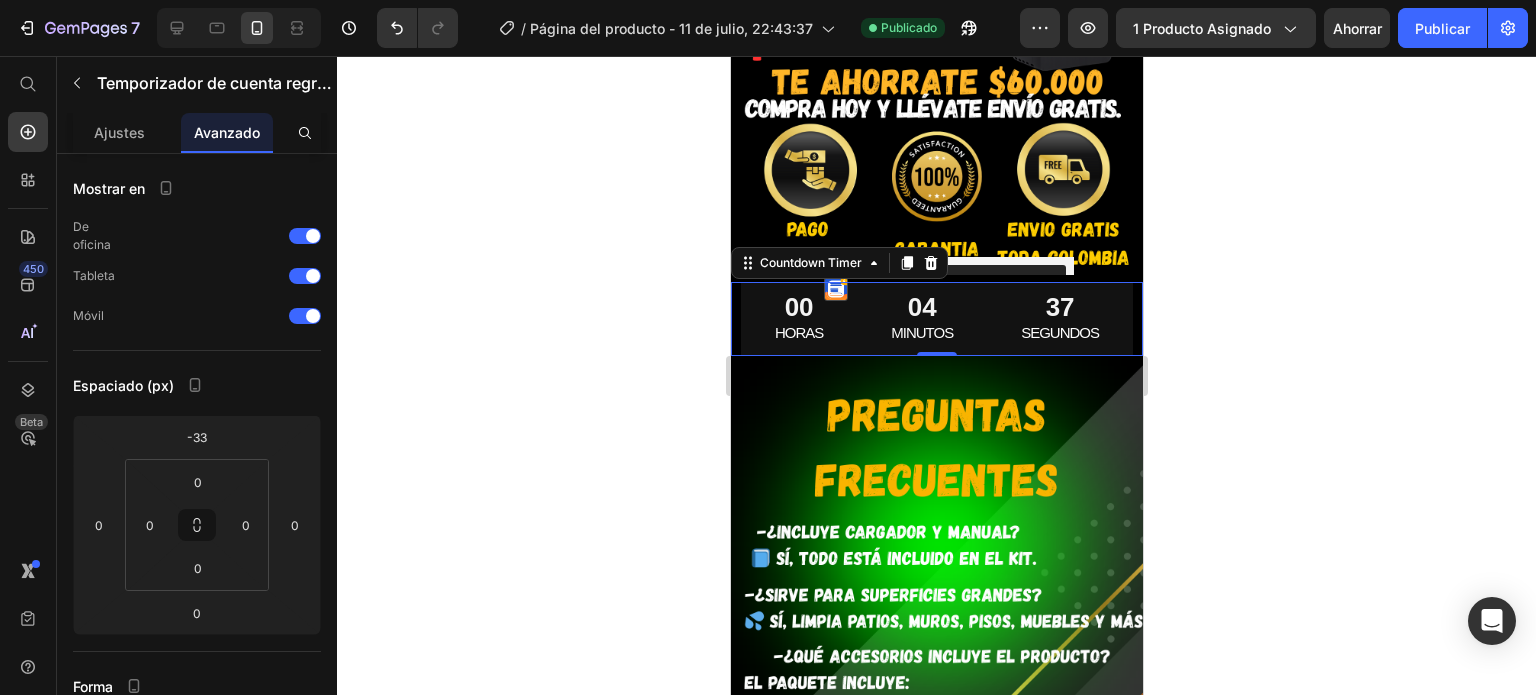 click 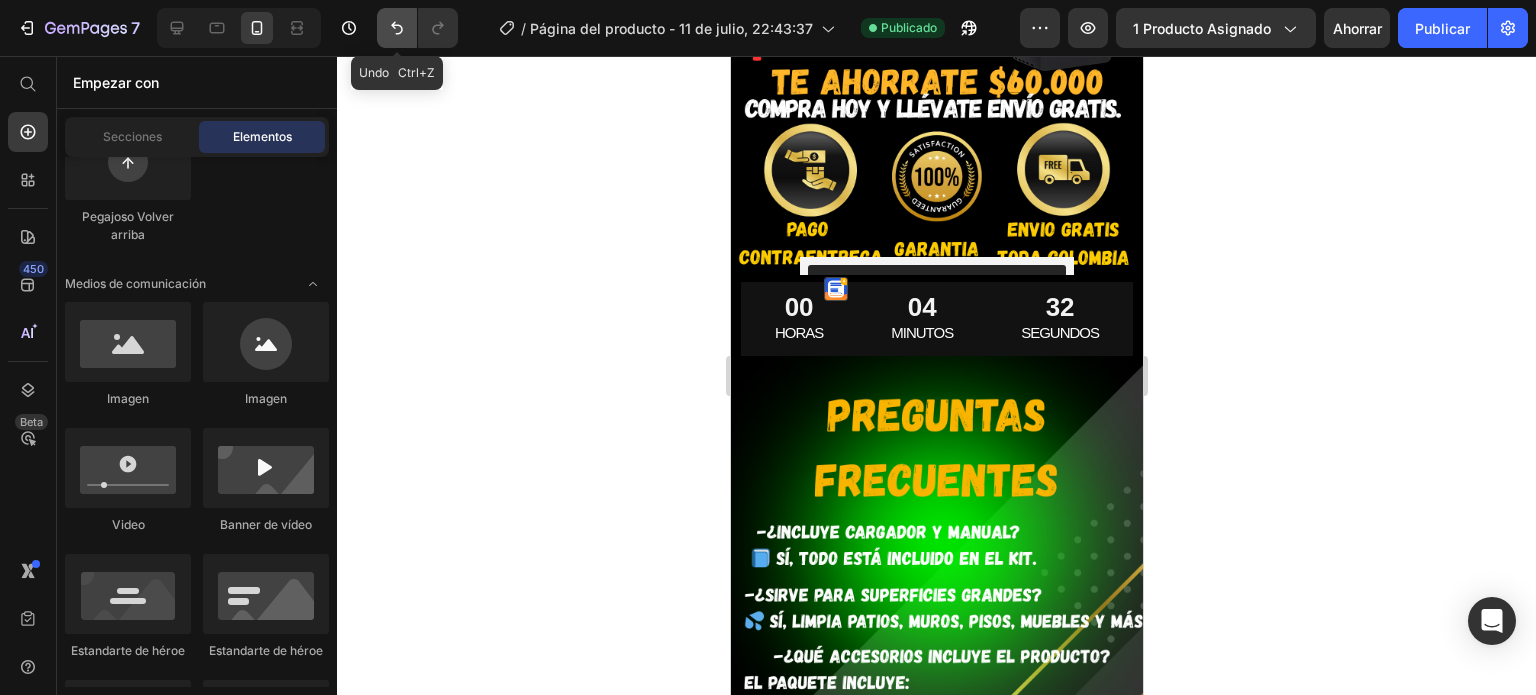 click 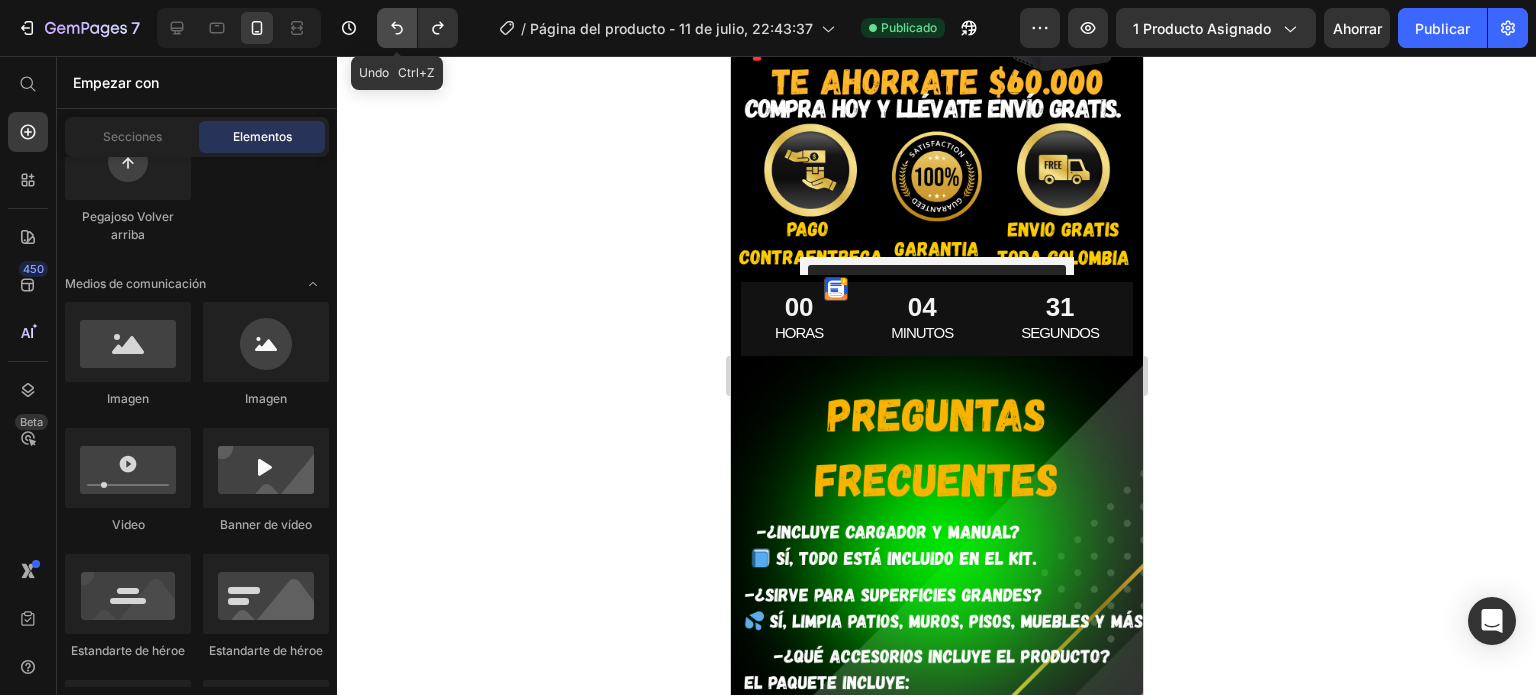 click 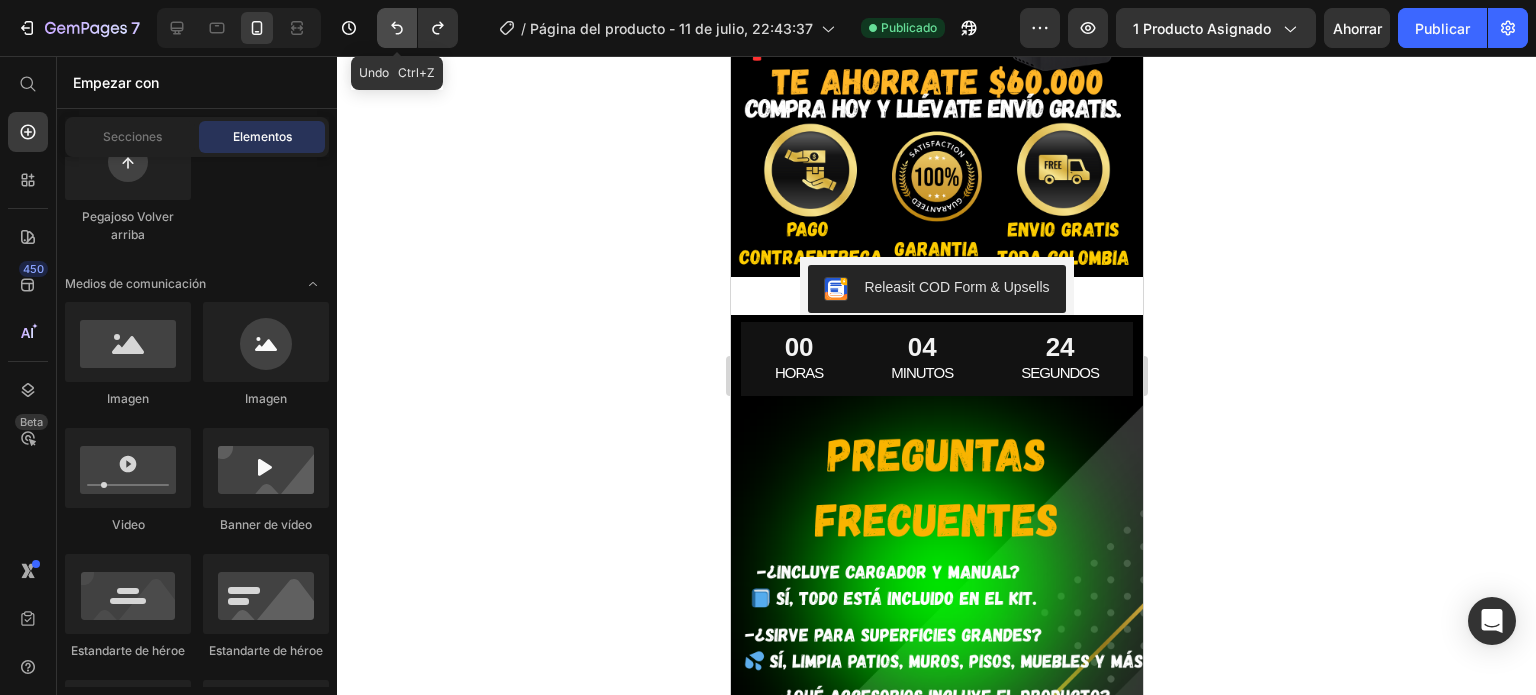 click 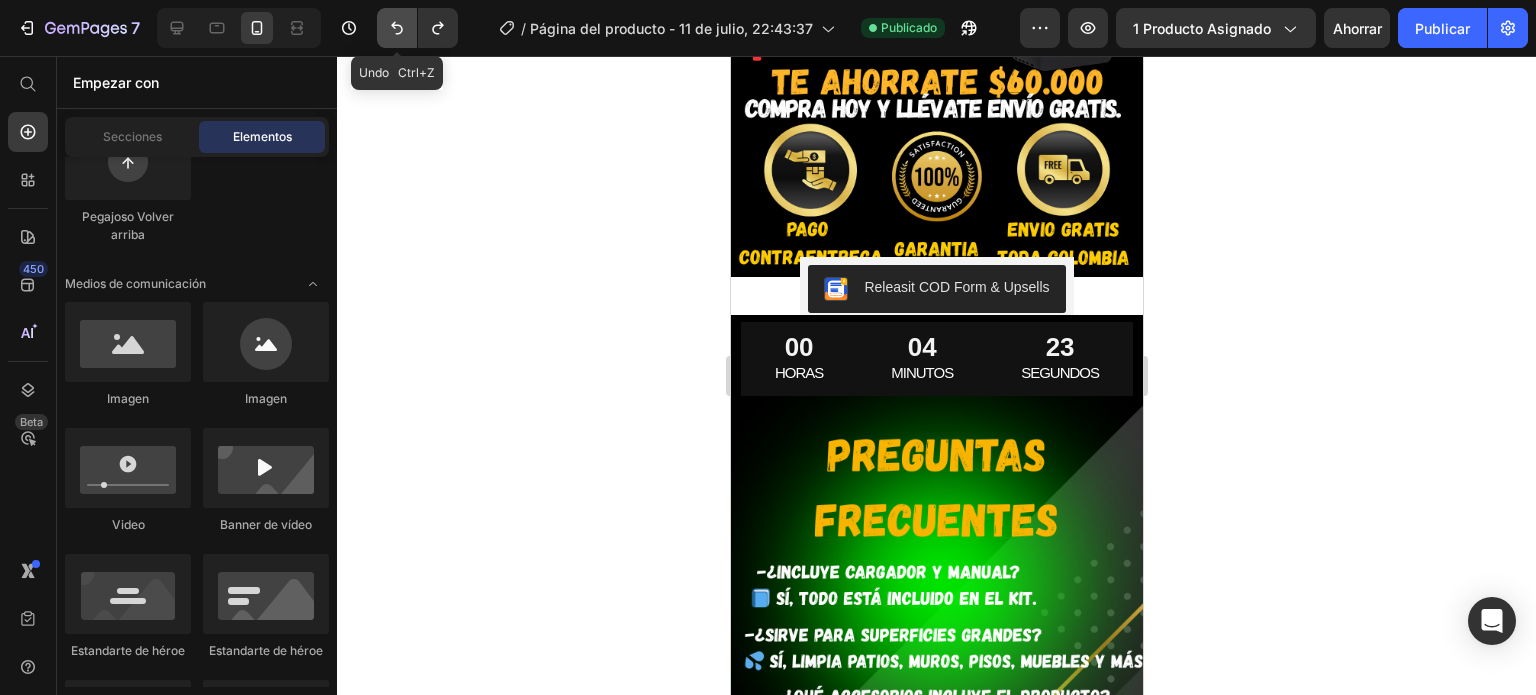 click 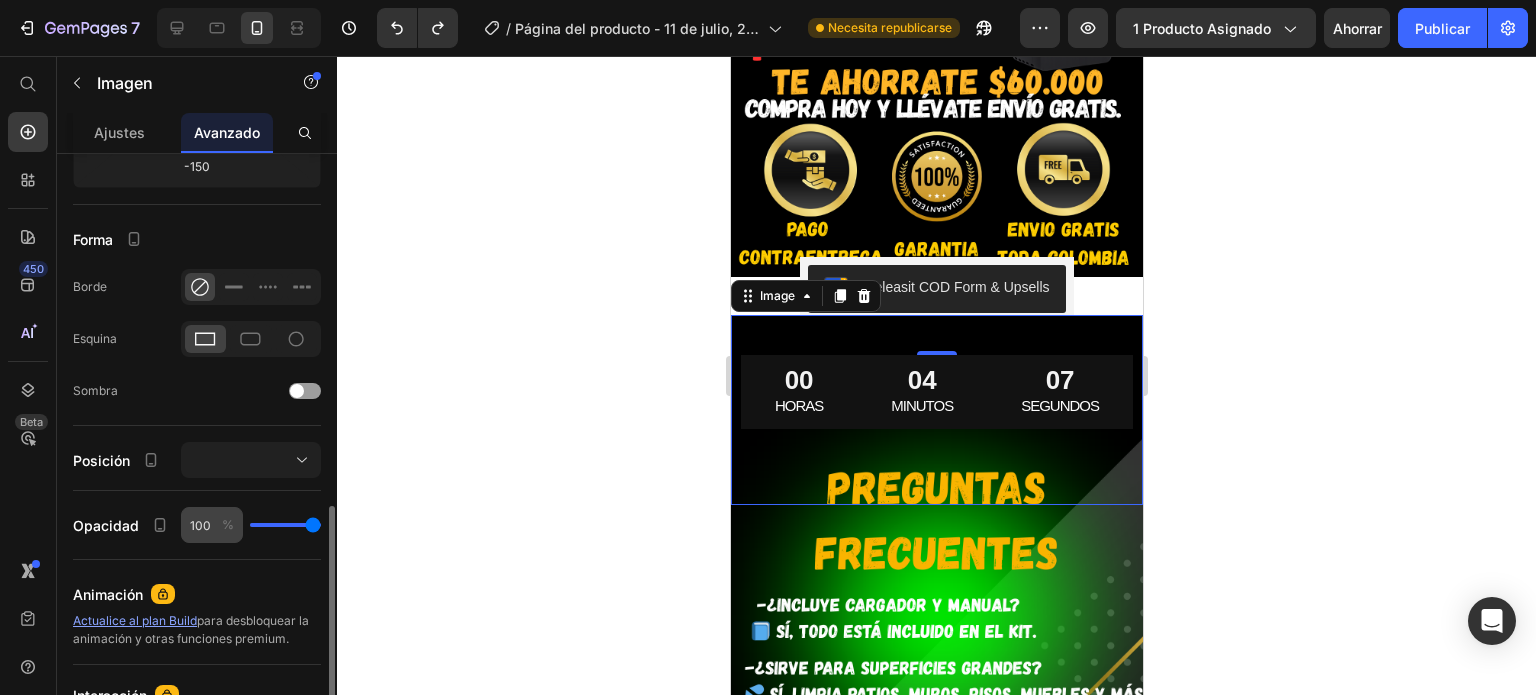 scroll, scrollTop: 552, scrollLeft: 0, axis: vertical 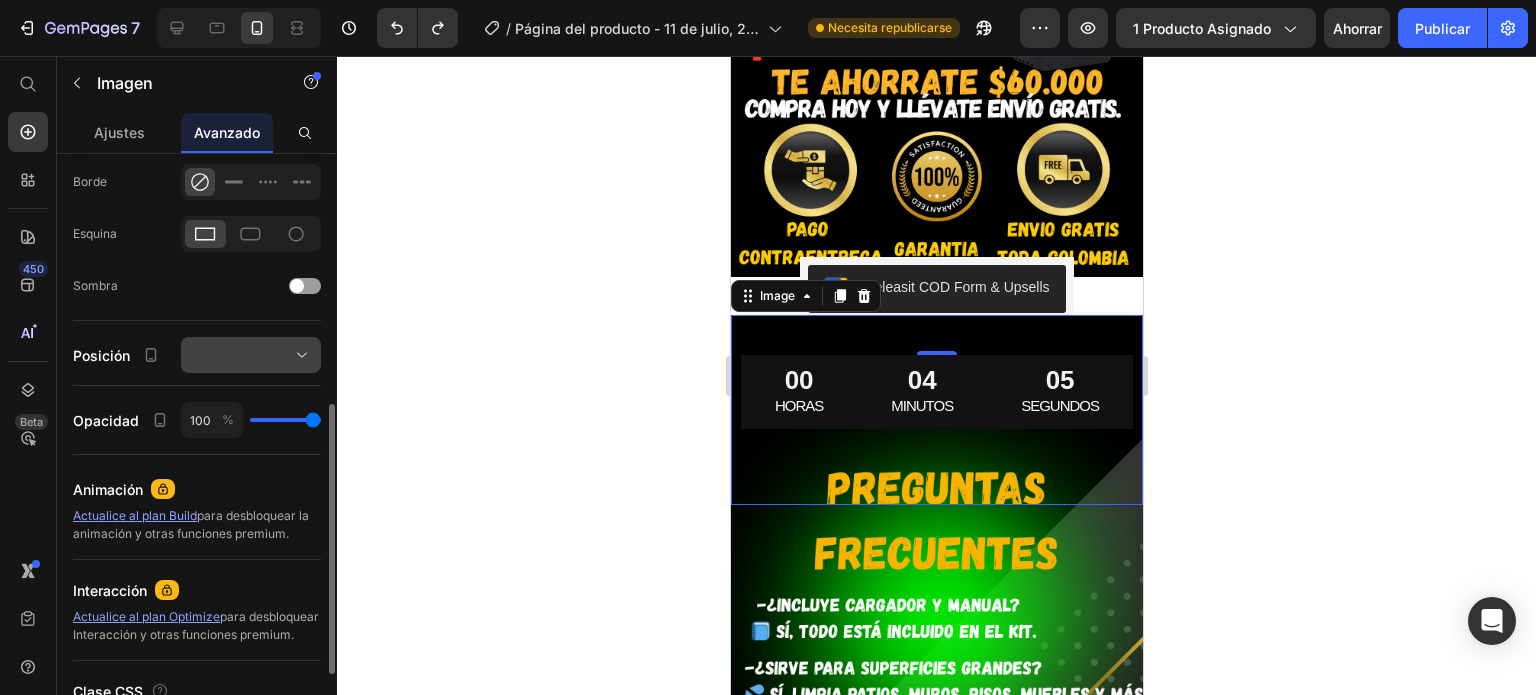 click at bounding box center (251, 355) 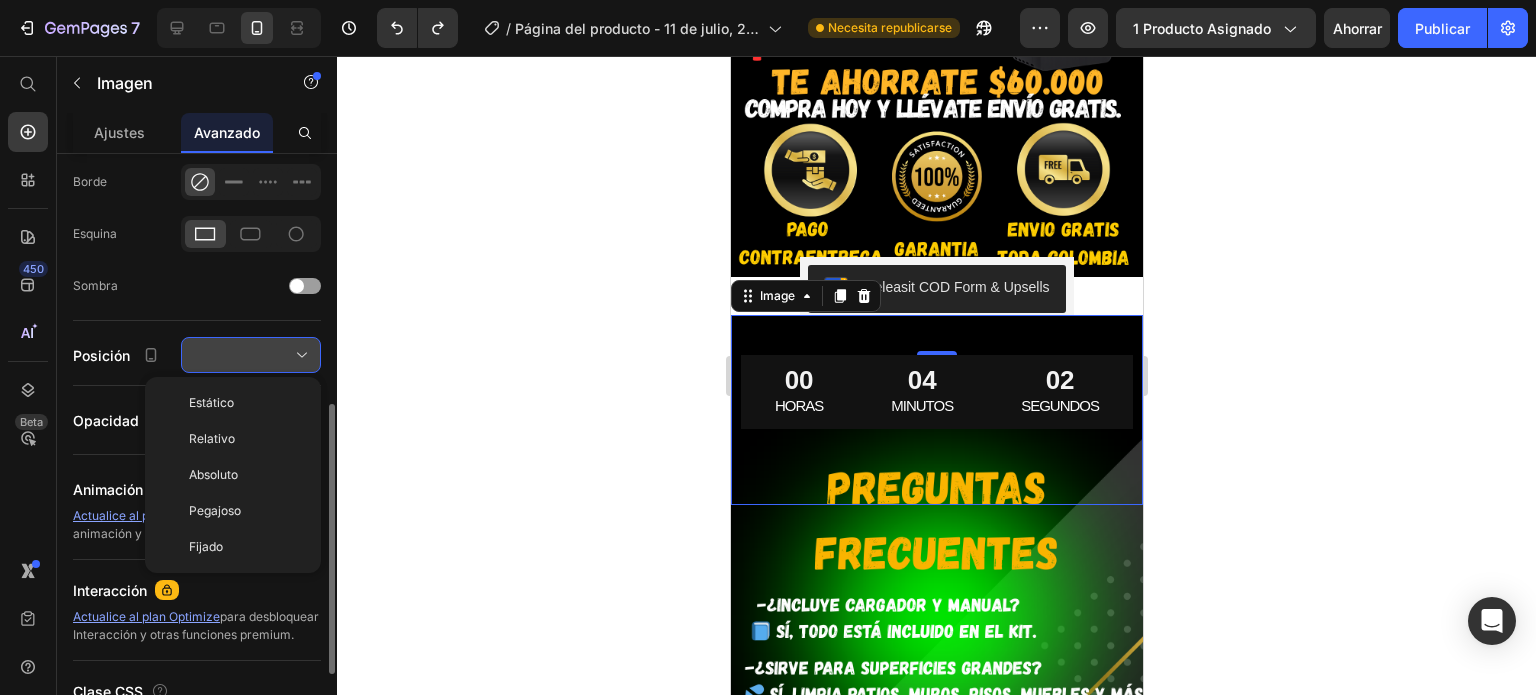 click at bounding box center [251, 355] 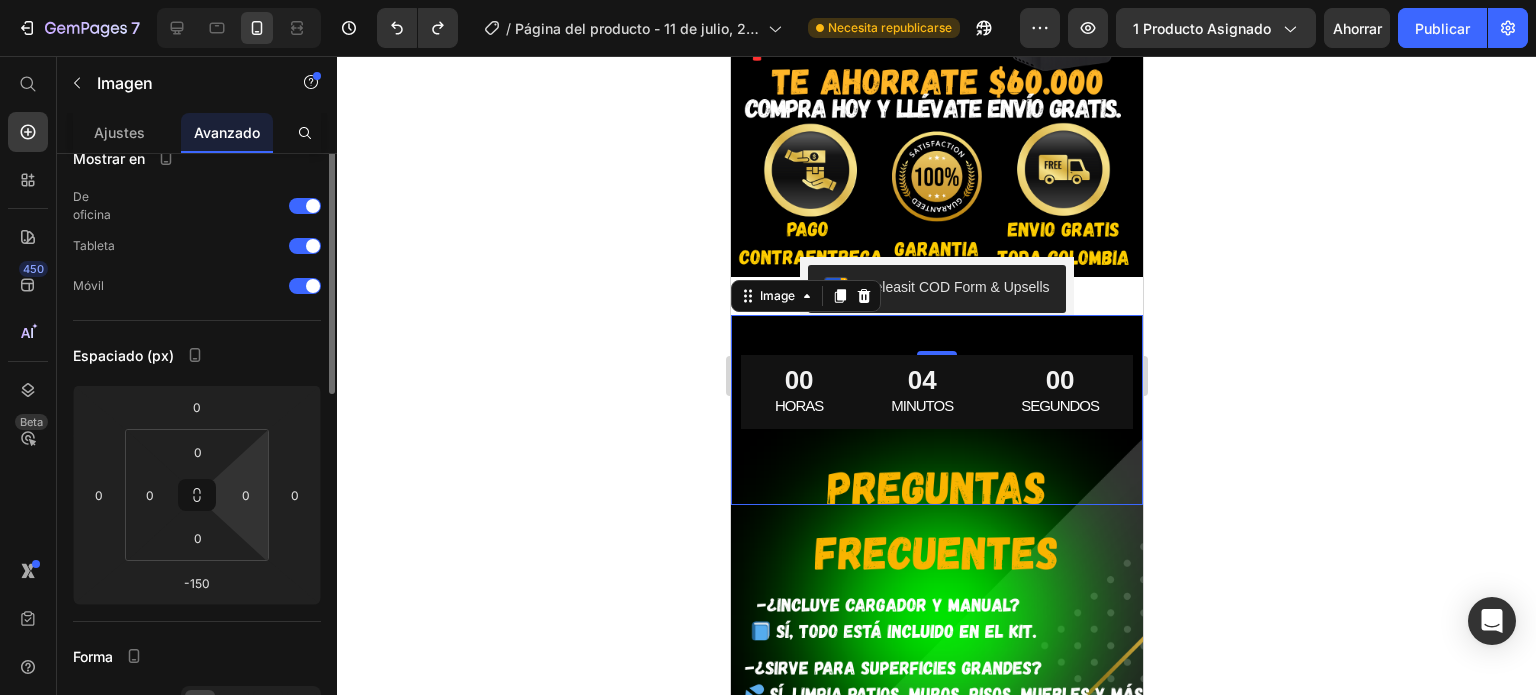 scroll, scrollTop: 0, scrollLeft: 0, axis: both 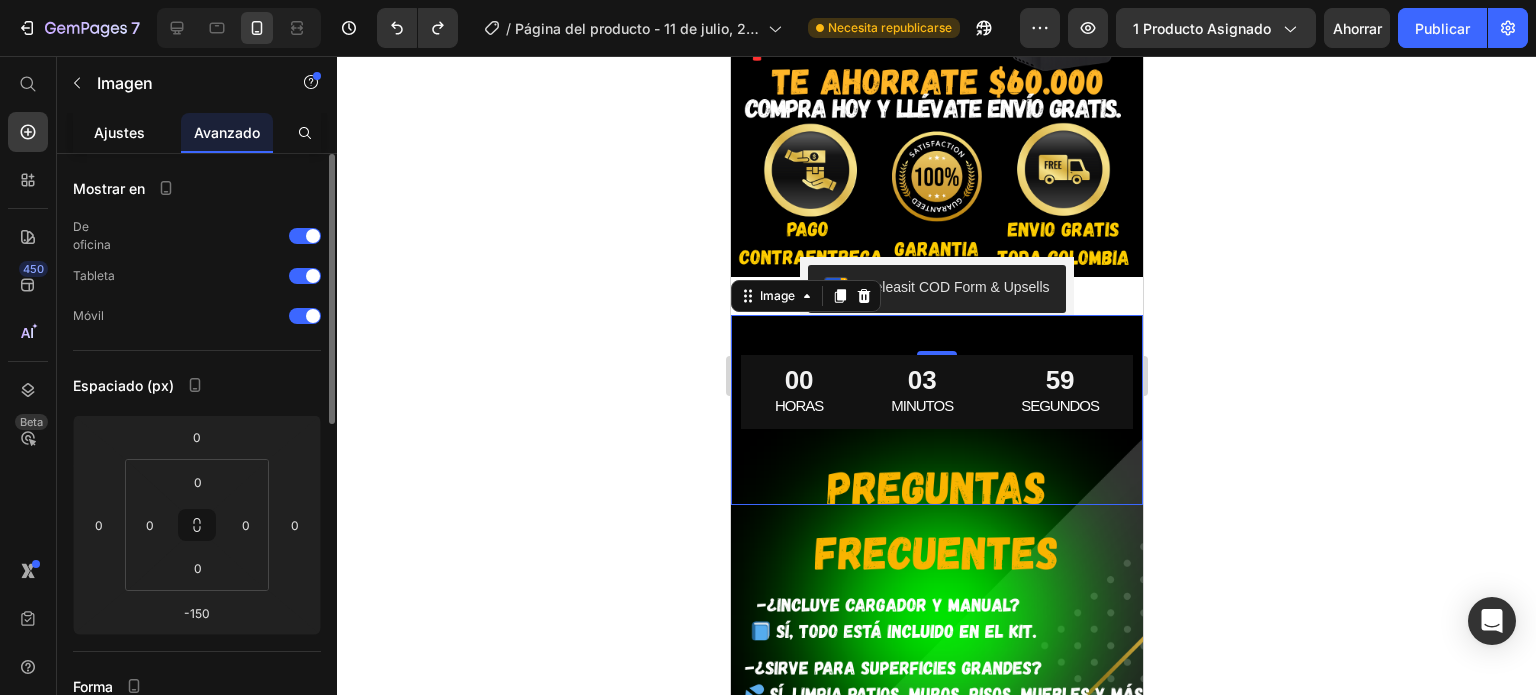 click on "Ajustes" at bounding box center (119, 132) 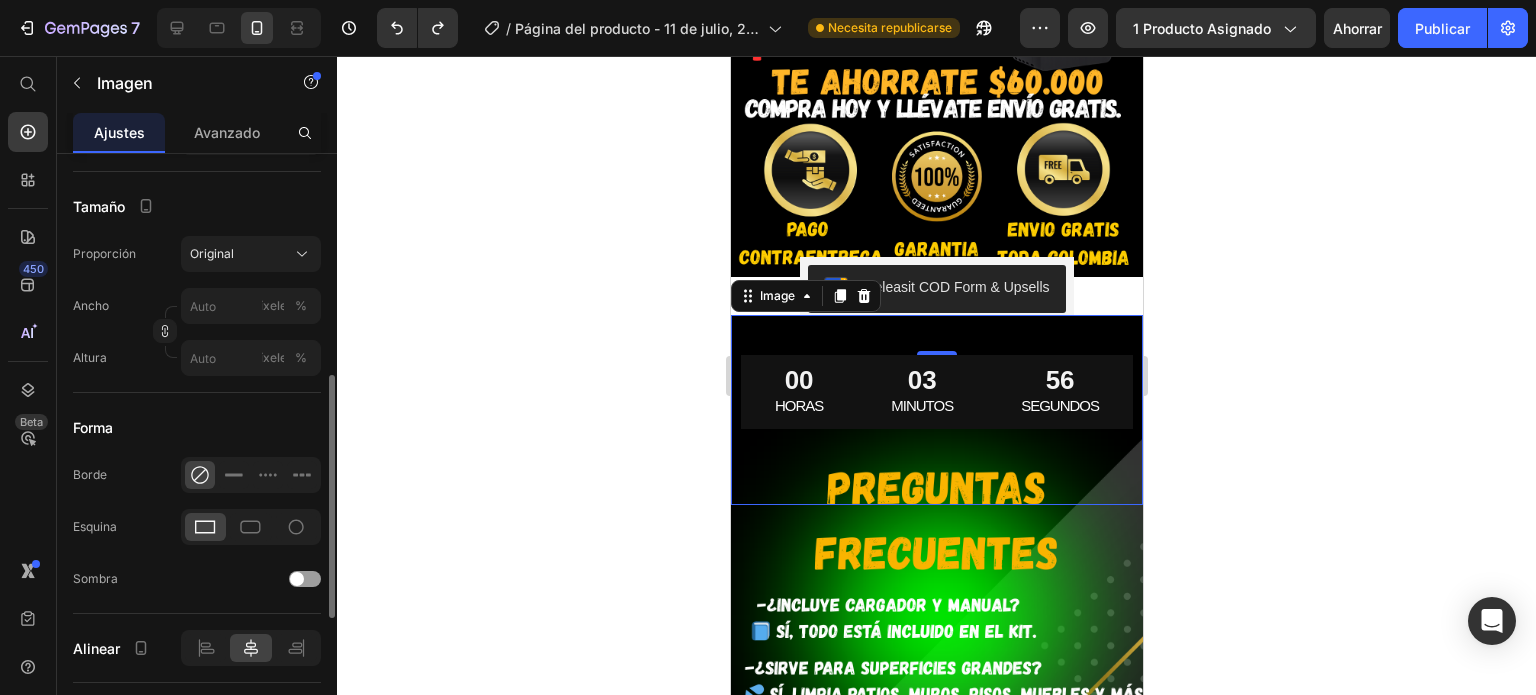 scroll, scrollTop: 541, scrollLeft: 0, axis: vertical 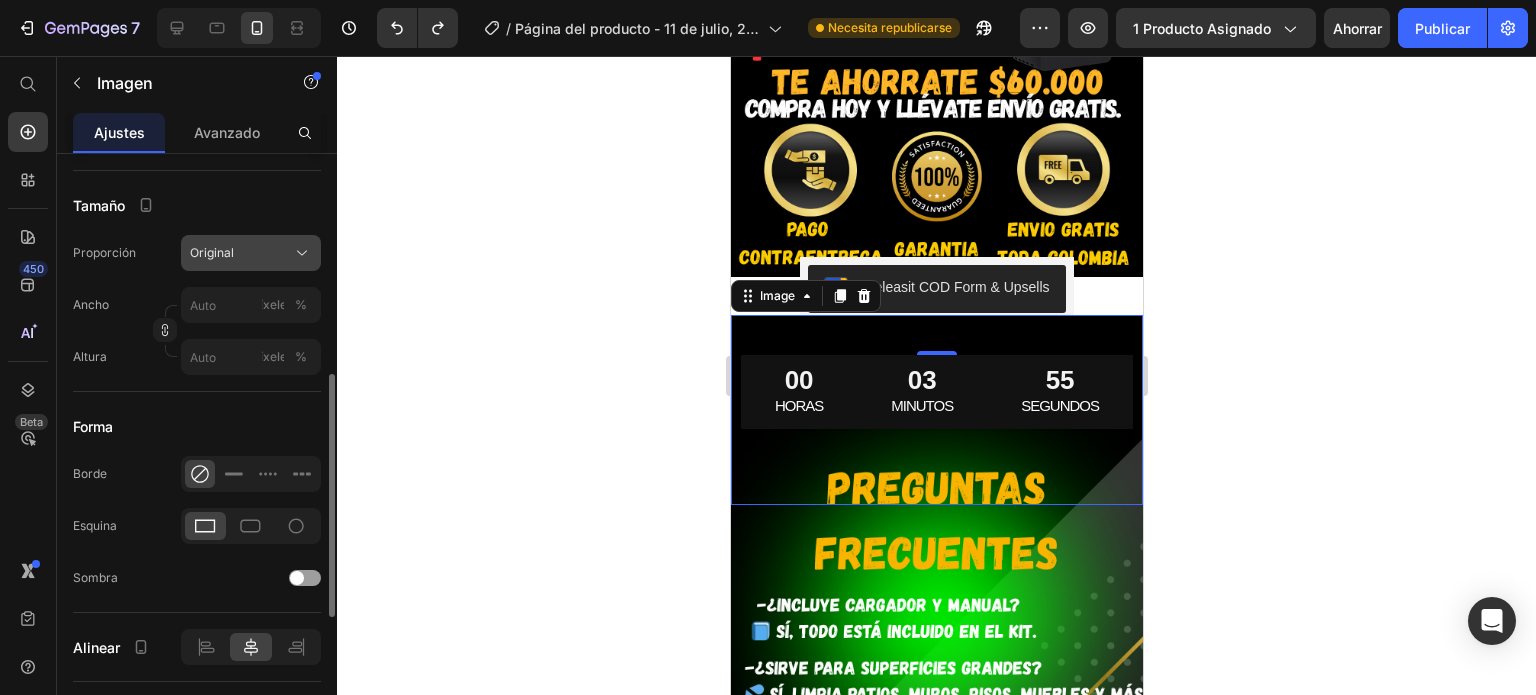 click on "Original" 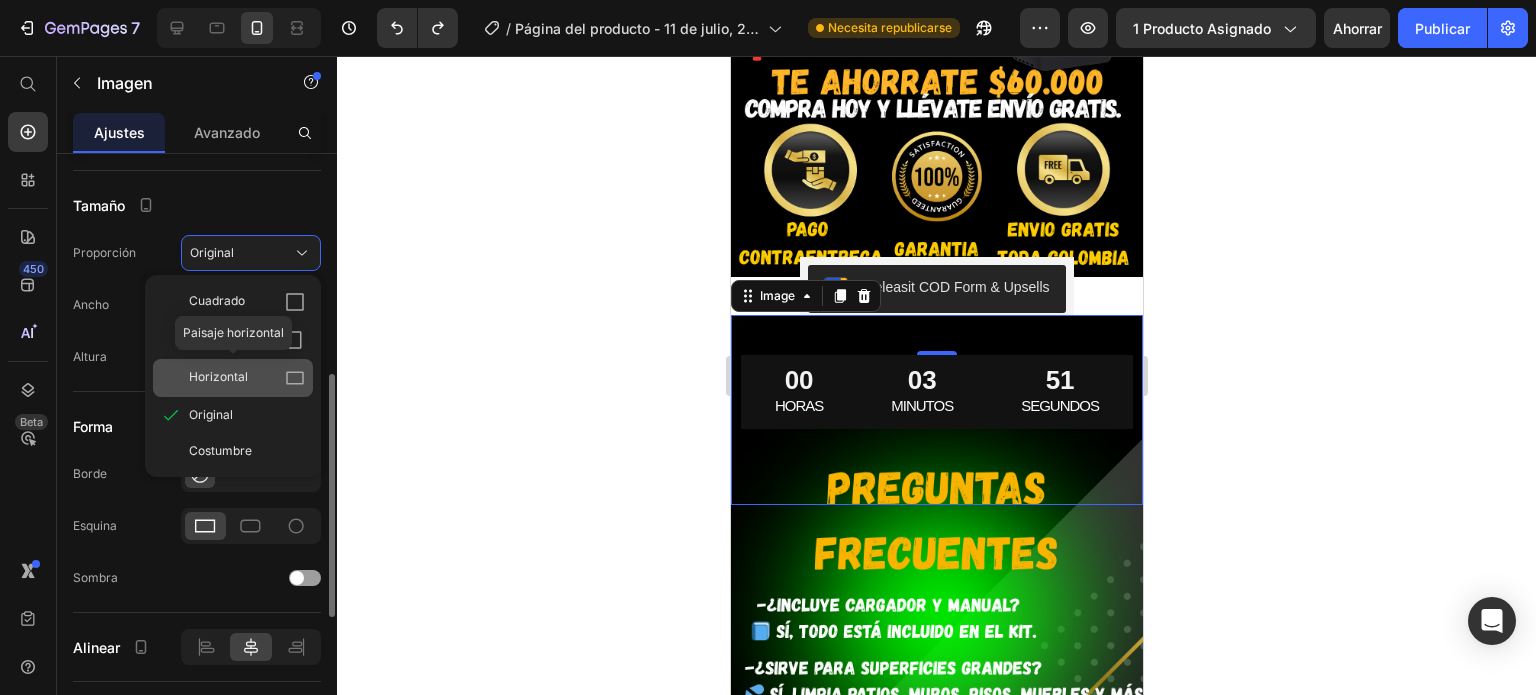 click 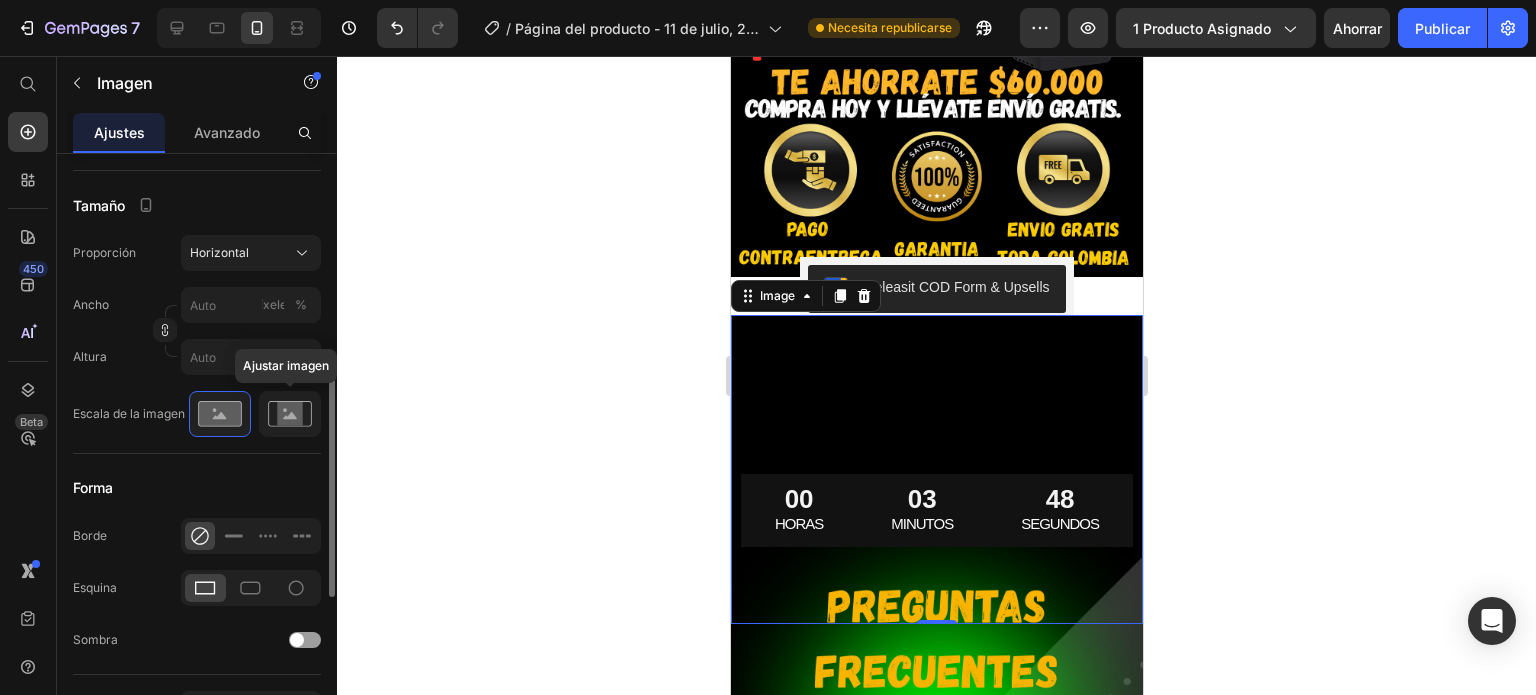 click 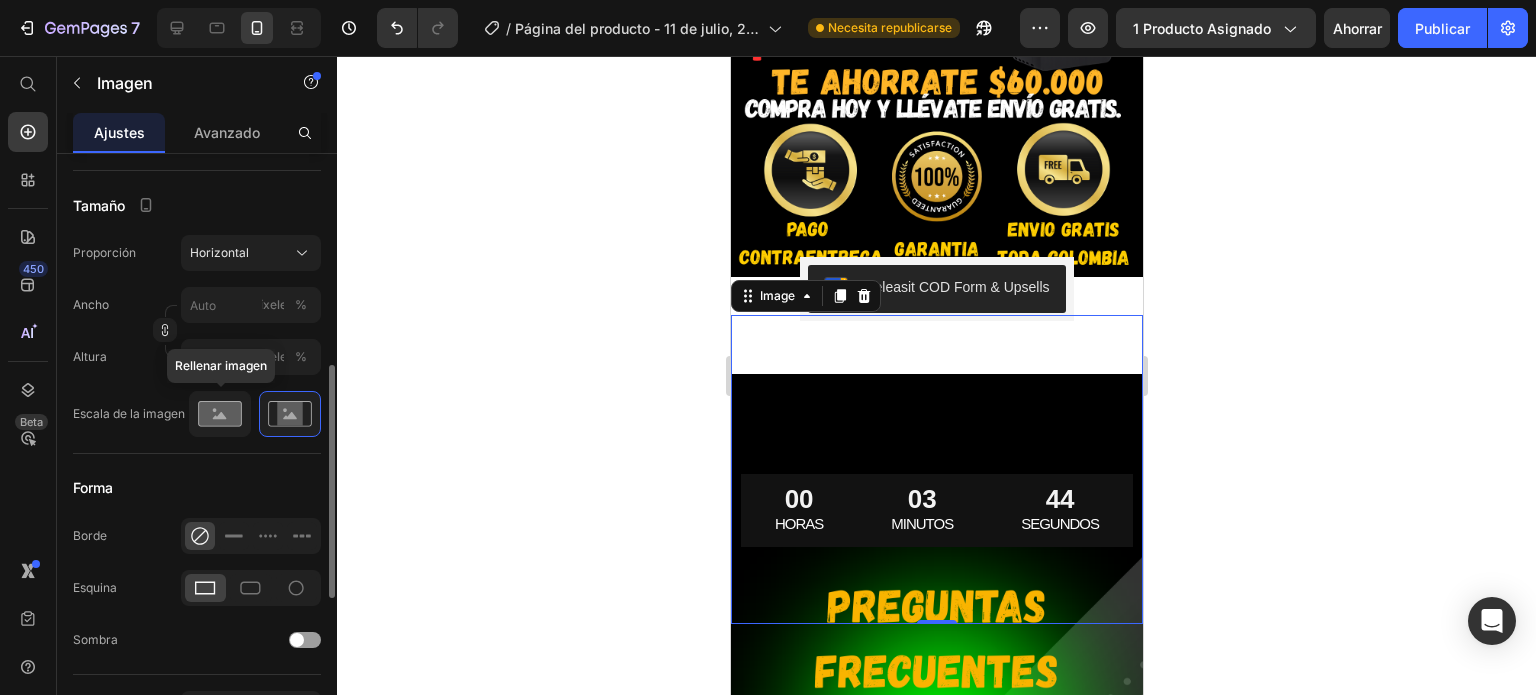 click 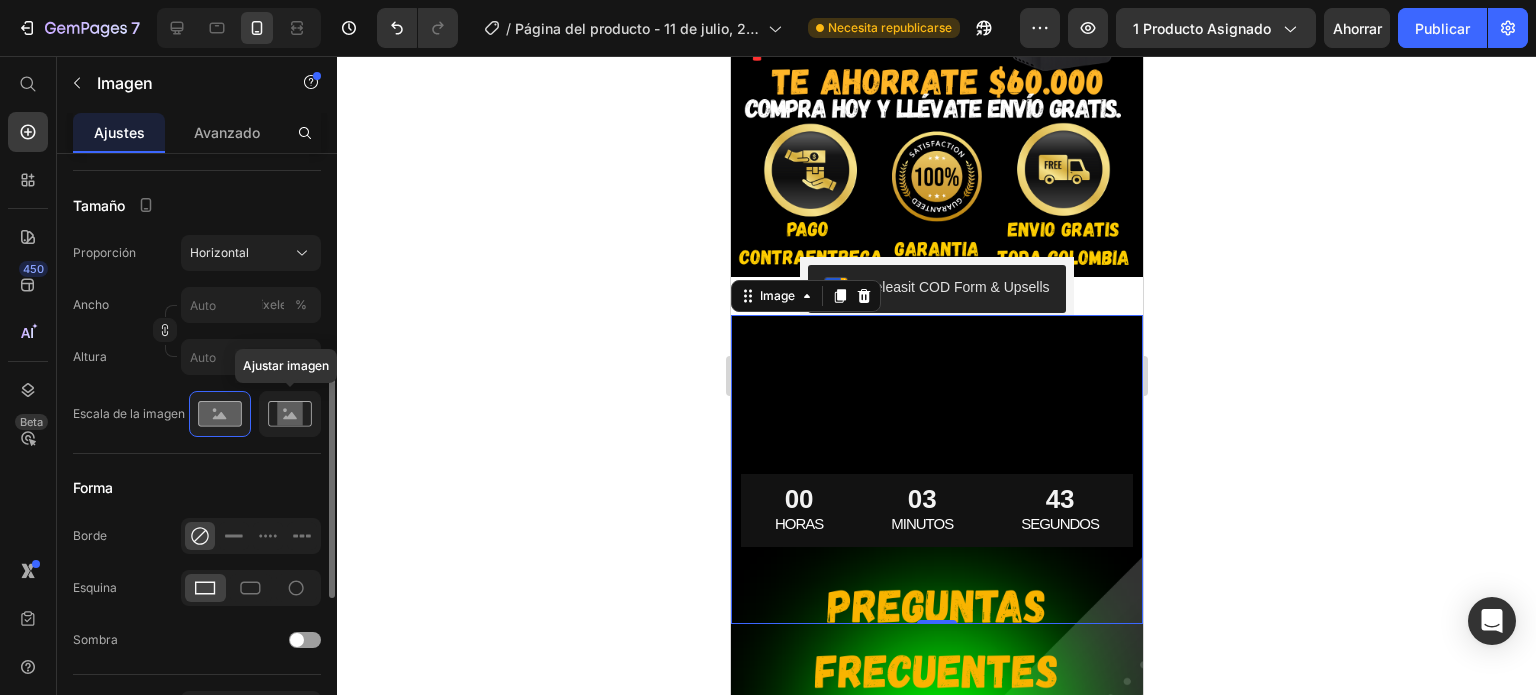 click 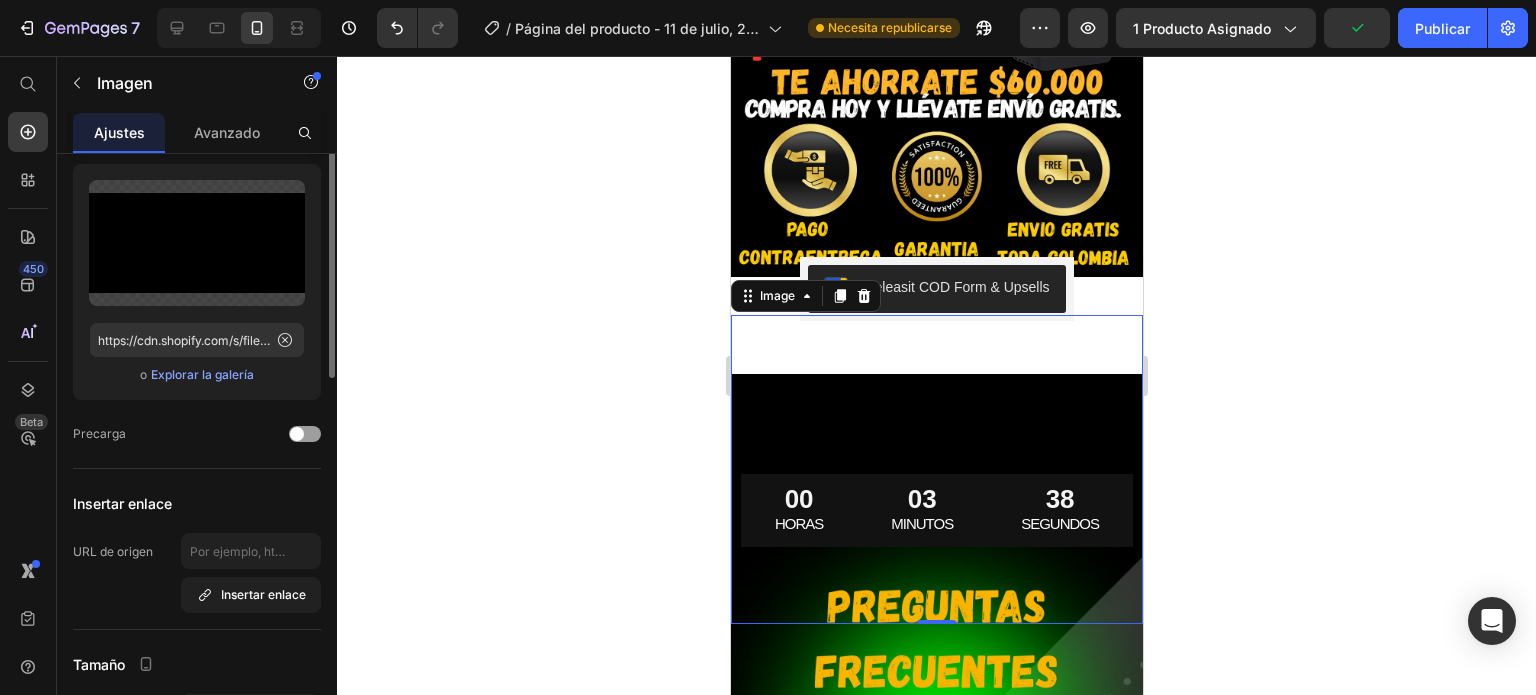 scroll, scrollTop: 0, scrollLeft: 0, axis: both 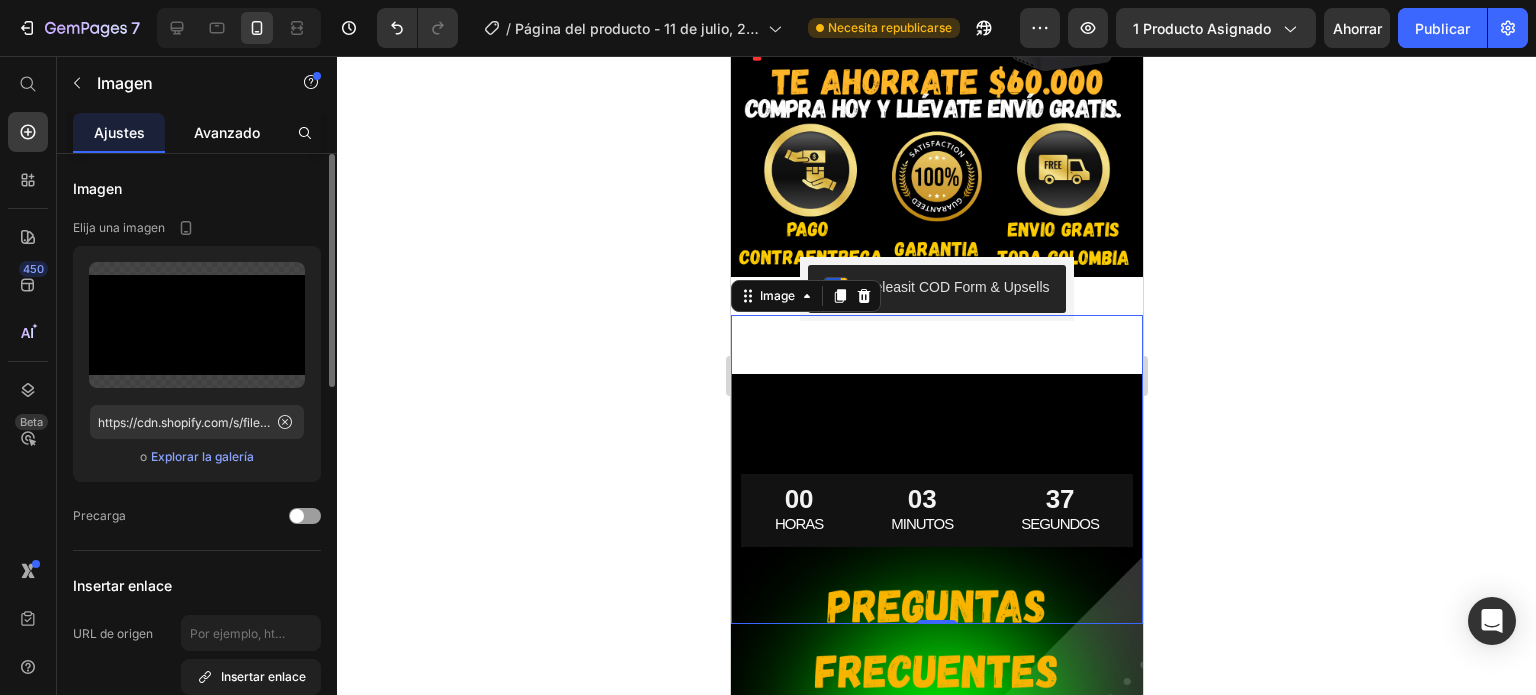 click on "Avanzado" 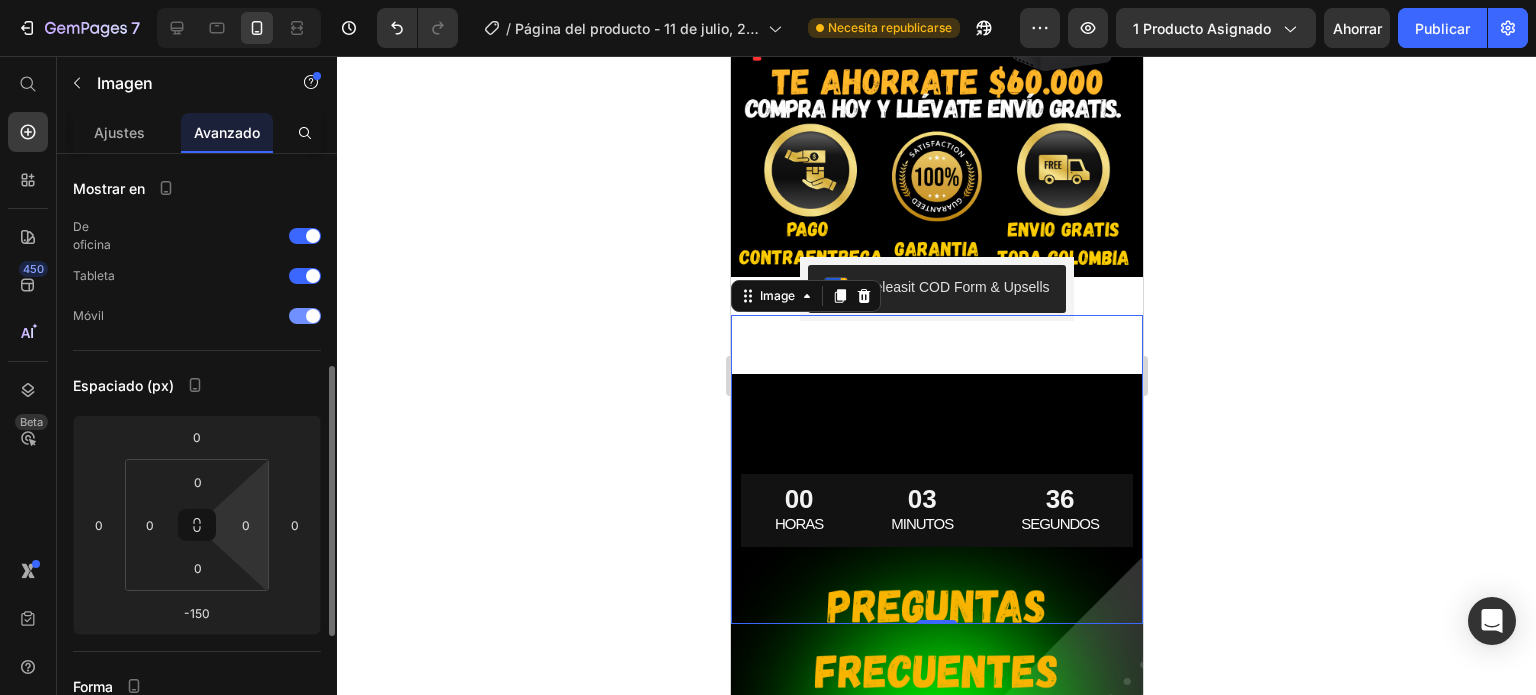 scroll, scrollTop: 149, scrollLeft: 0, axis: vertical 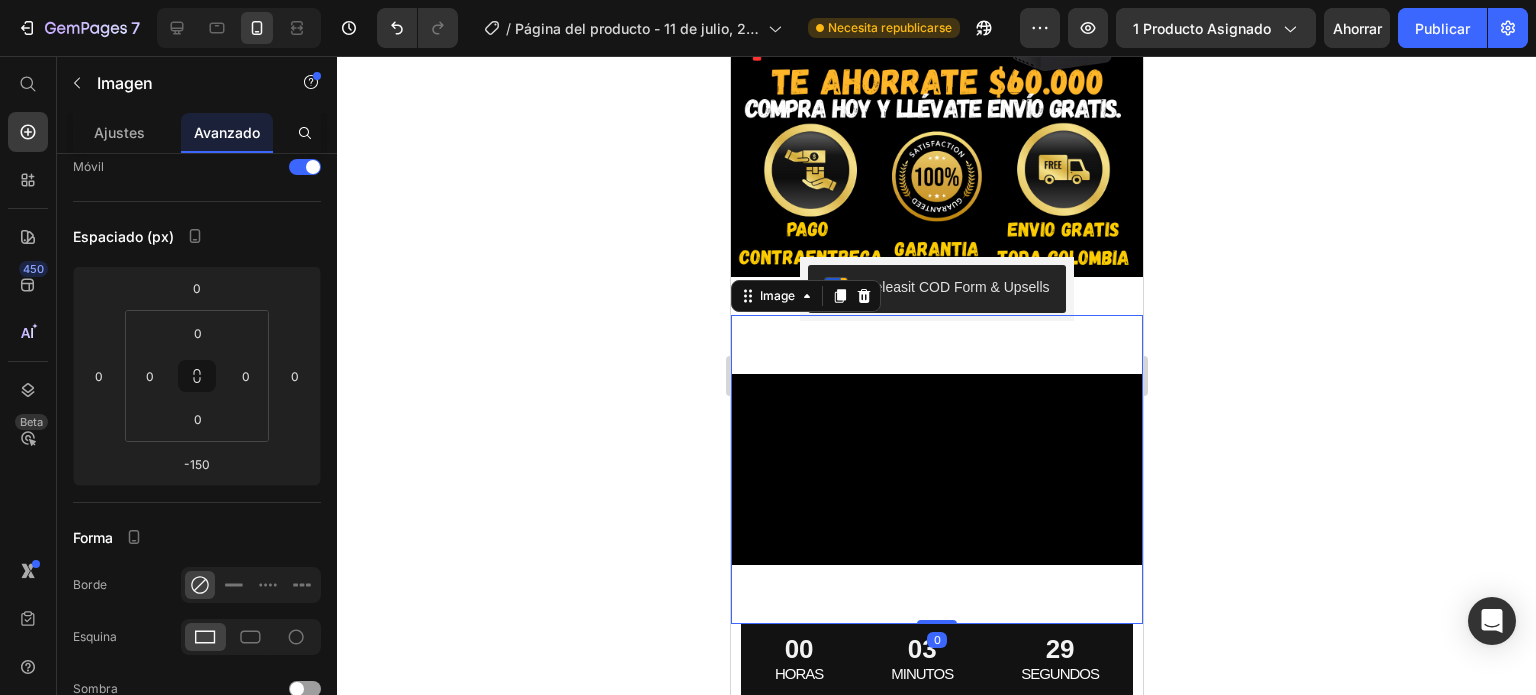 drag, startPoint x: 935, startPoint y: 497, endPoint x: 930, endPoint y: 403, distance: 94.13288 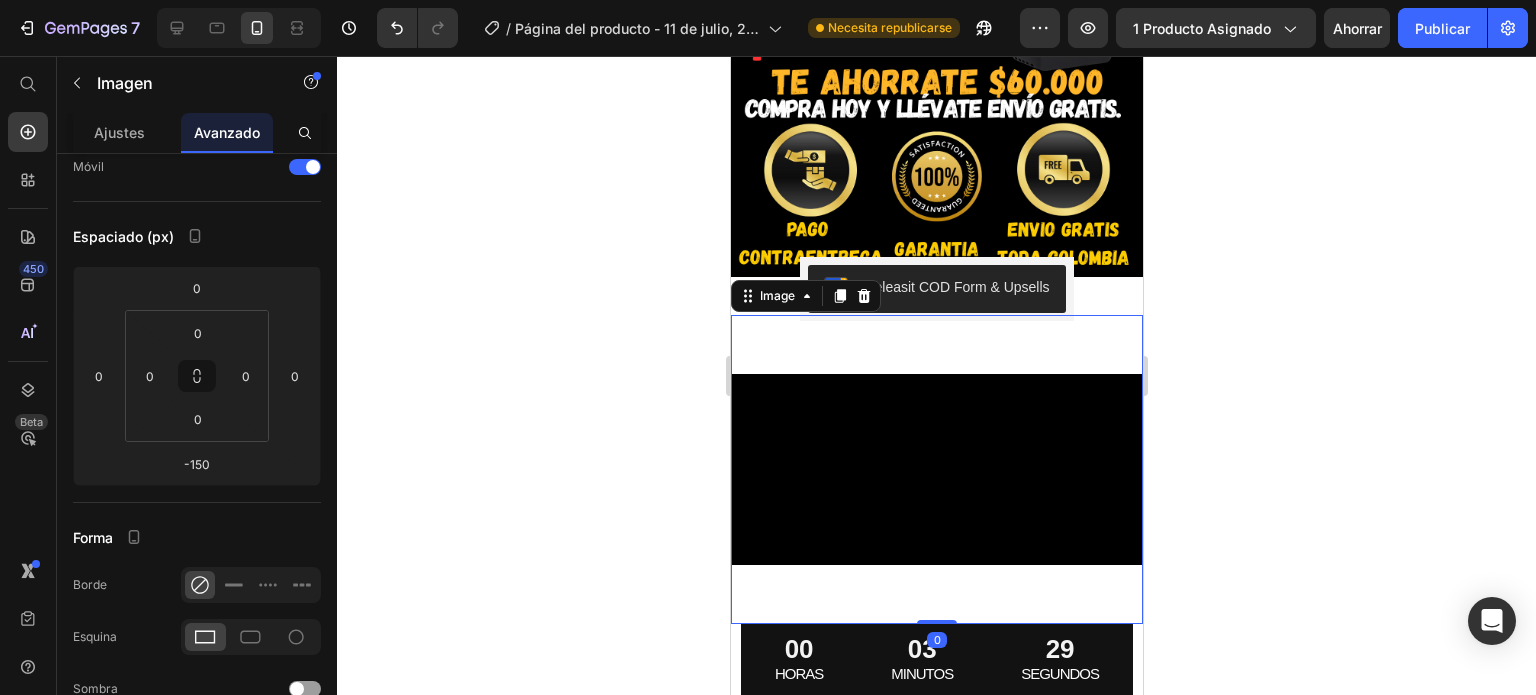 click on "Image   0" at bounding box center (936, 469) 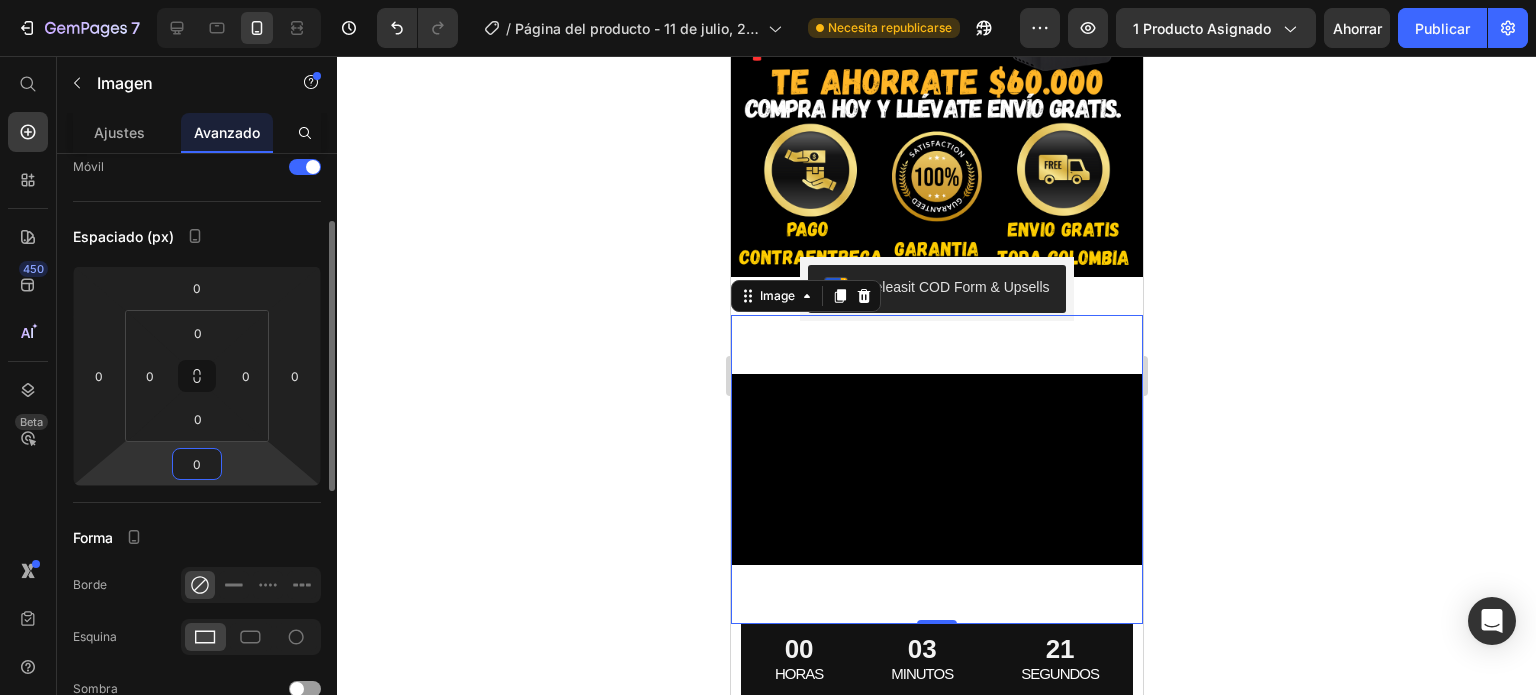 click on "0" at bounding box center [197, 464] 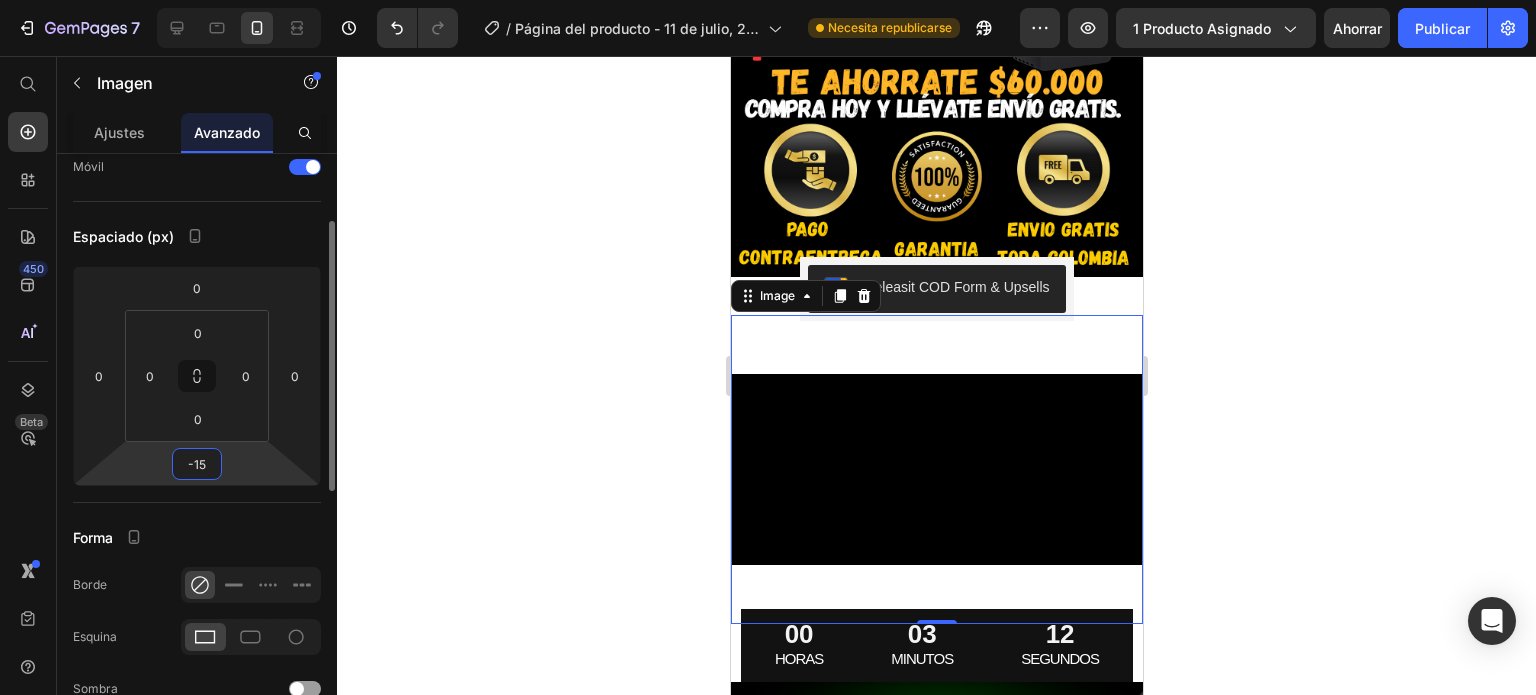 type on "-1" 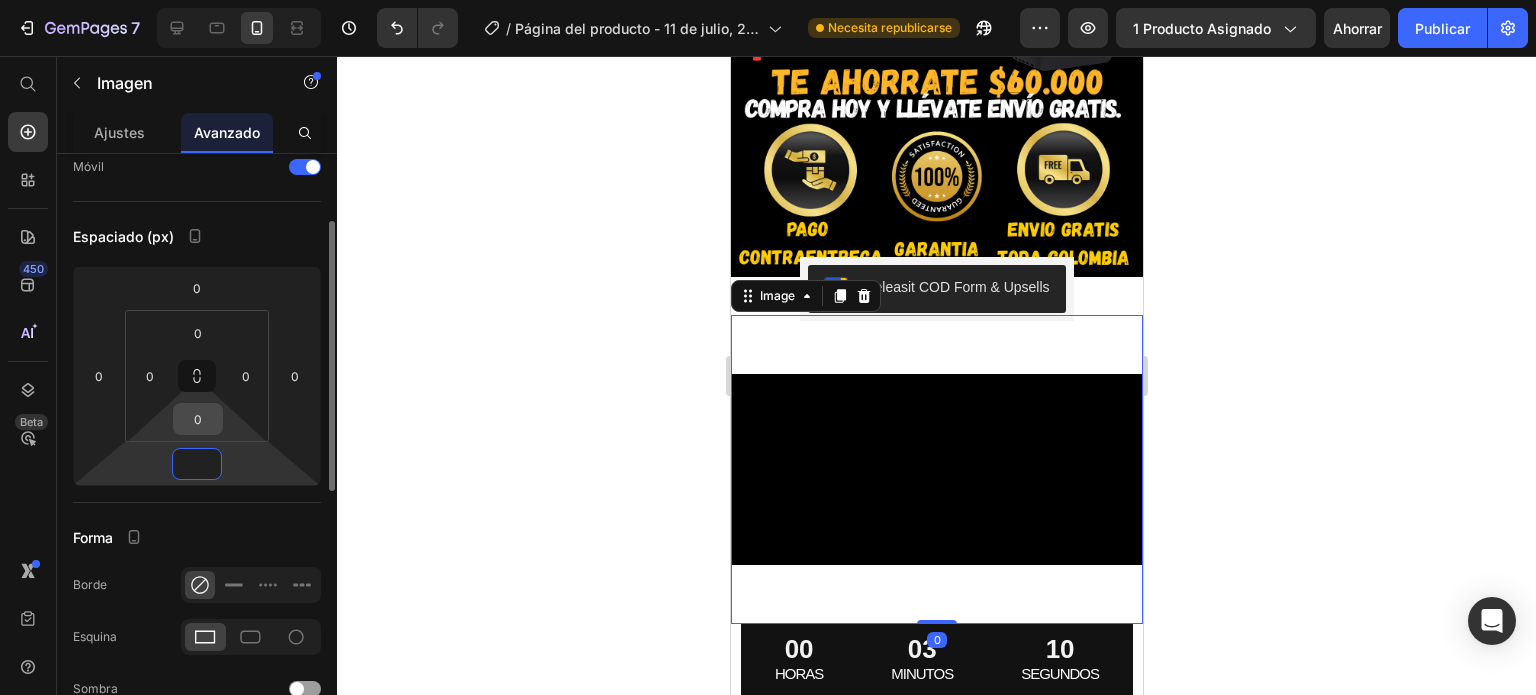 type on "0" 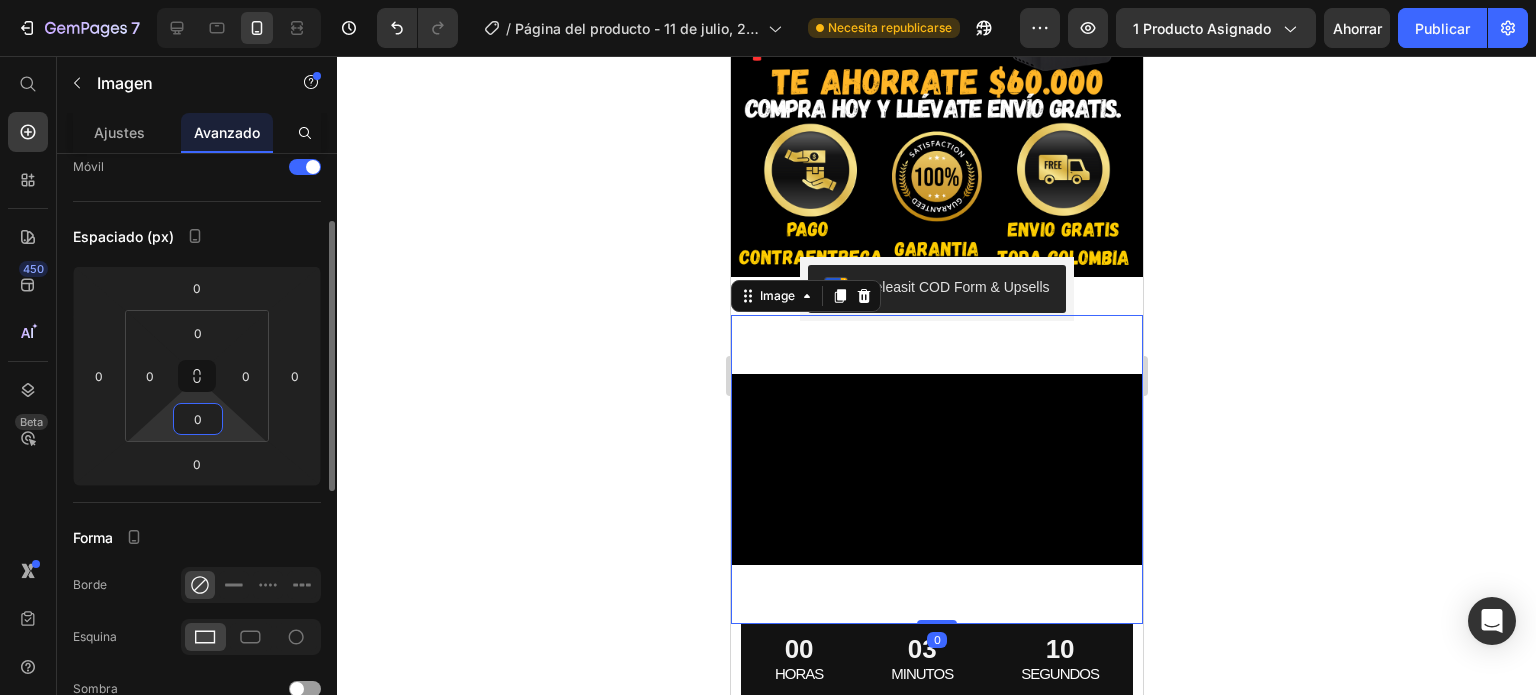 click on "0" at bounding box center (198, 419) 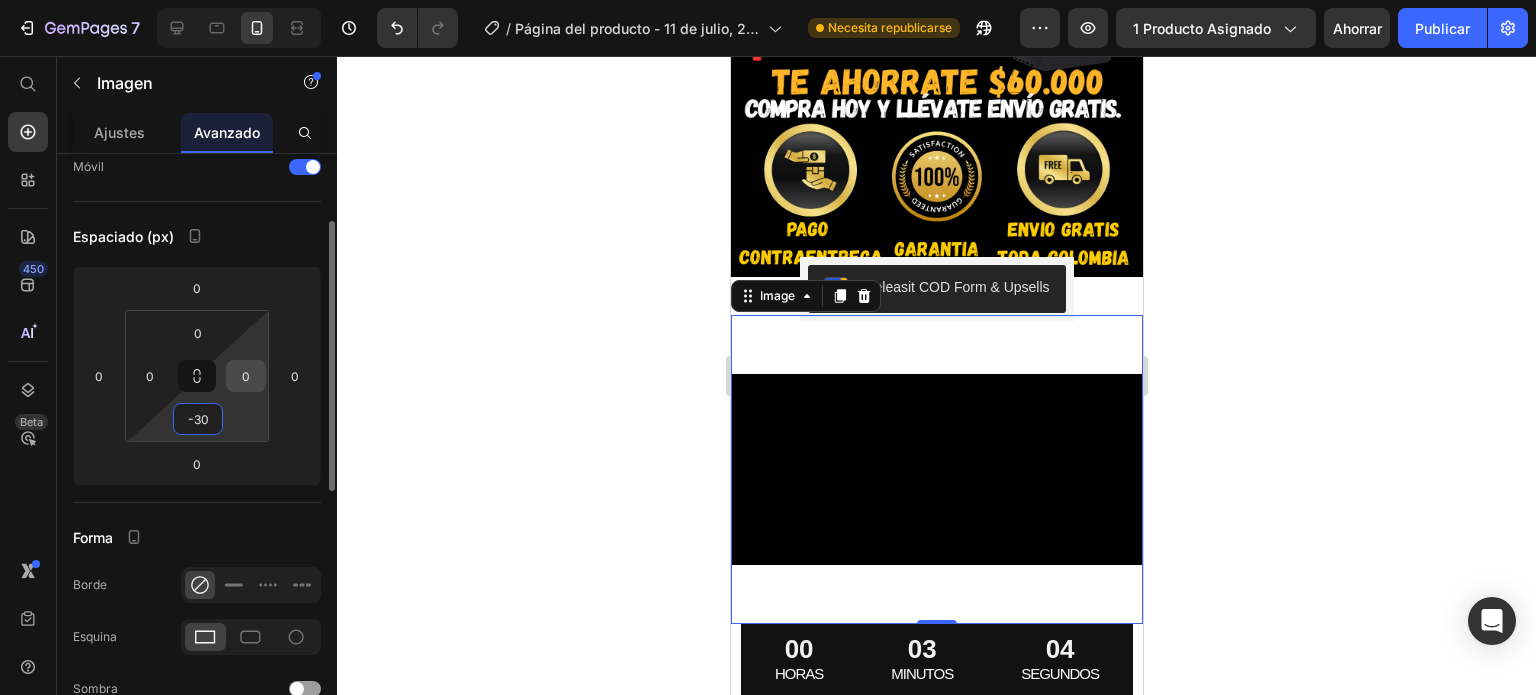 type on "30" 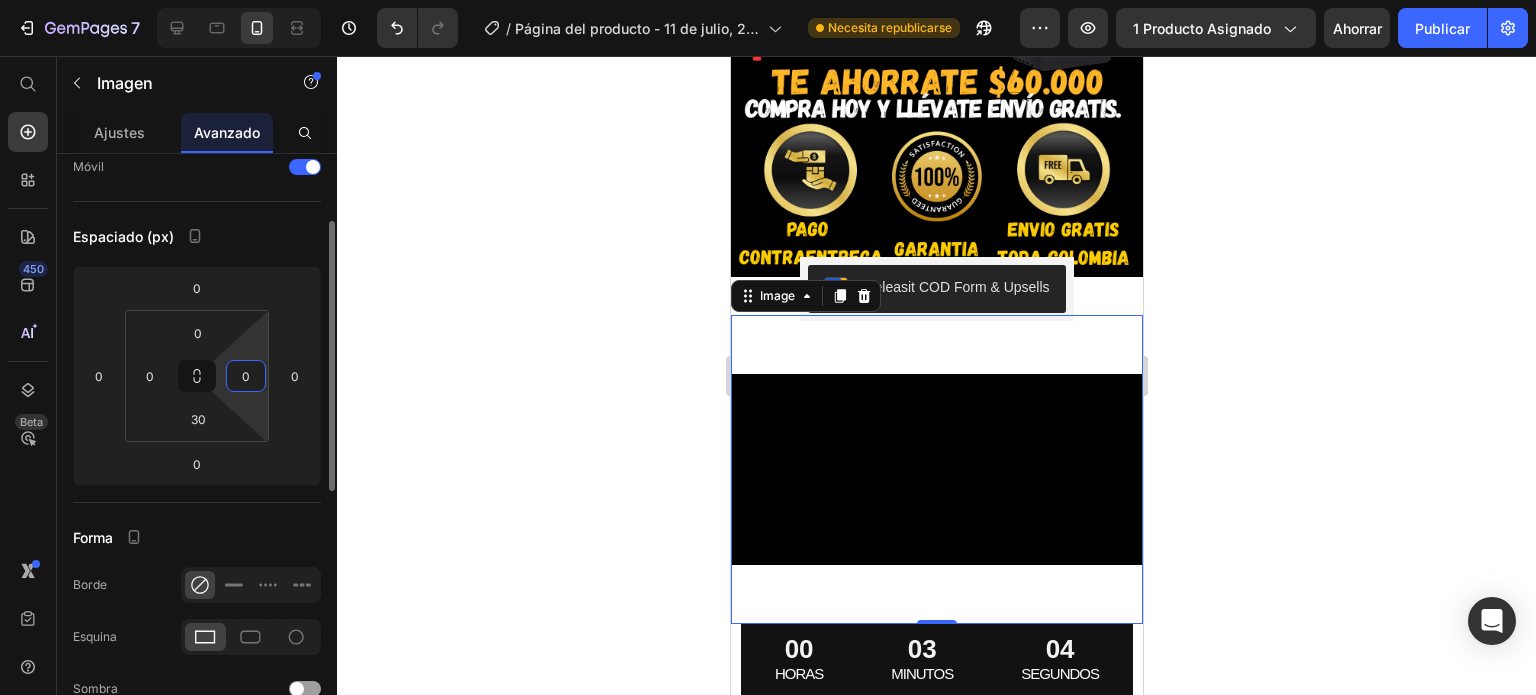 click on "0" at bounding box center (246, 376) 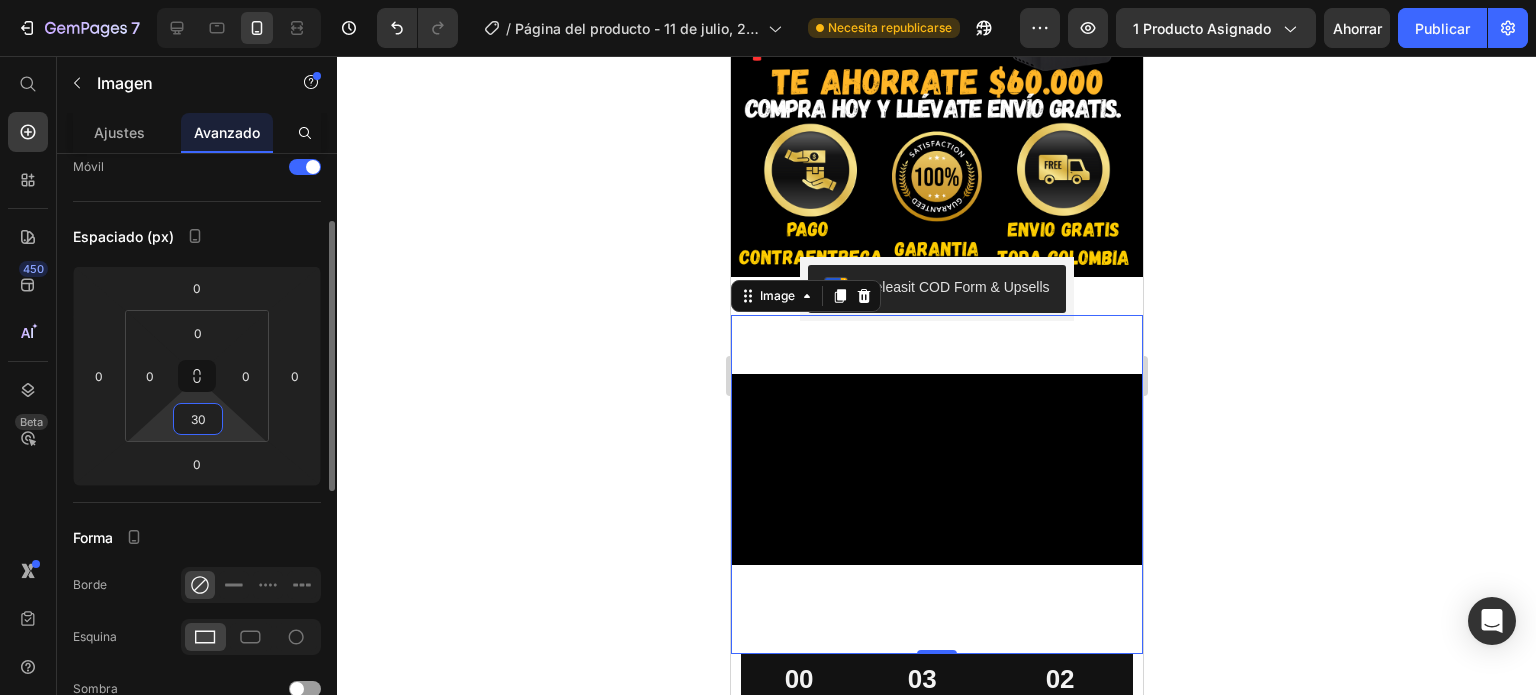 click on "30" at bounding box center (198, 419) 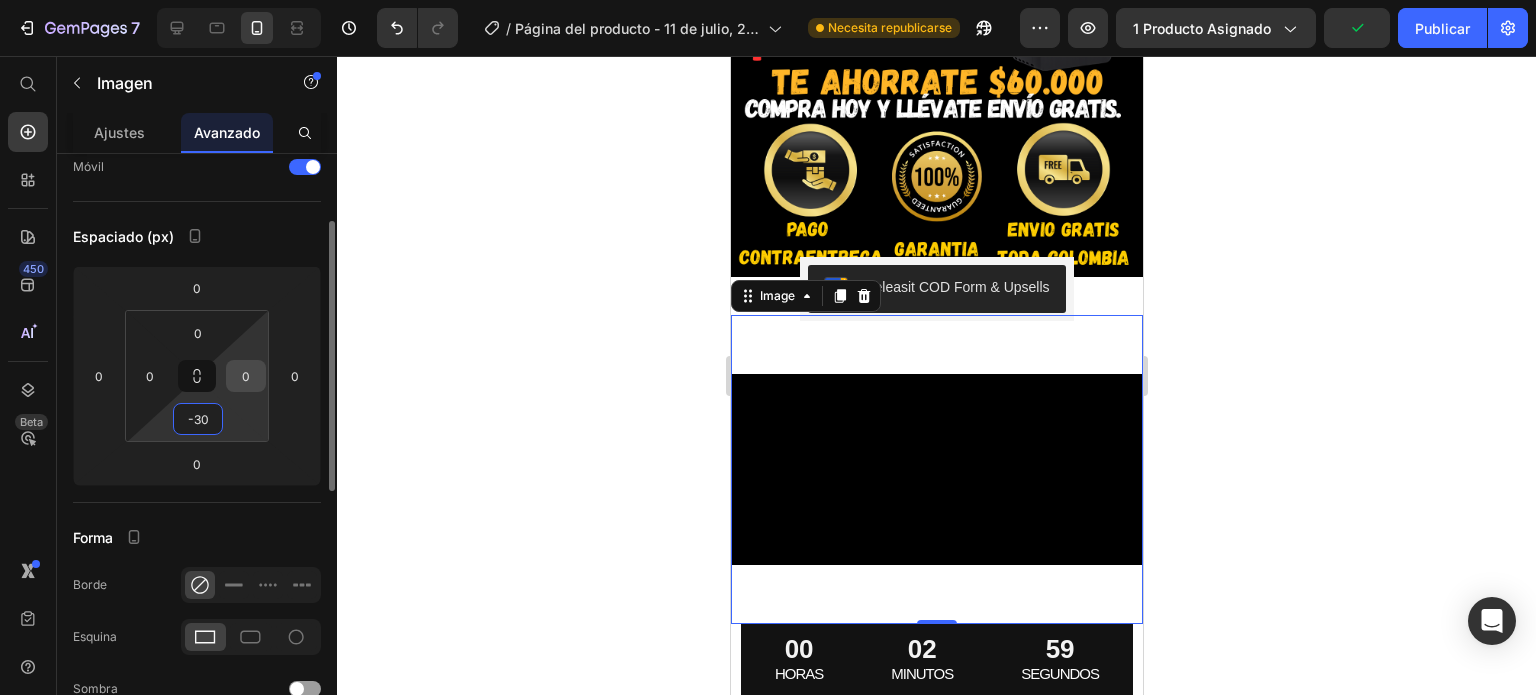 type on "30" 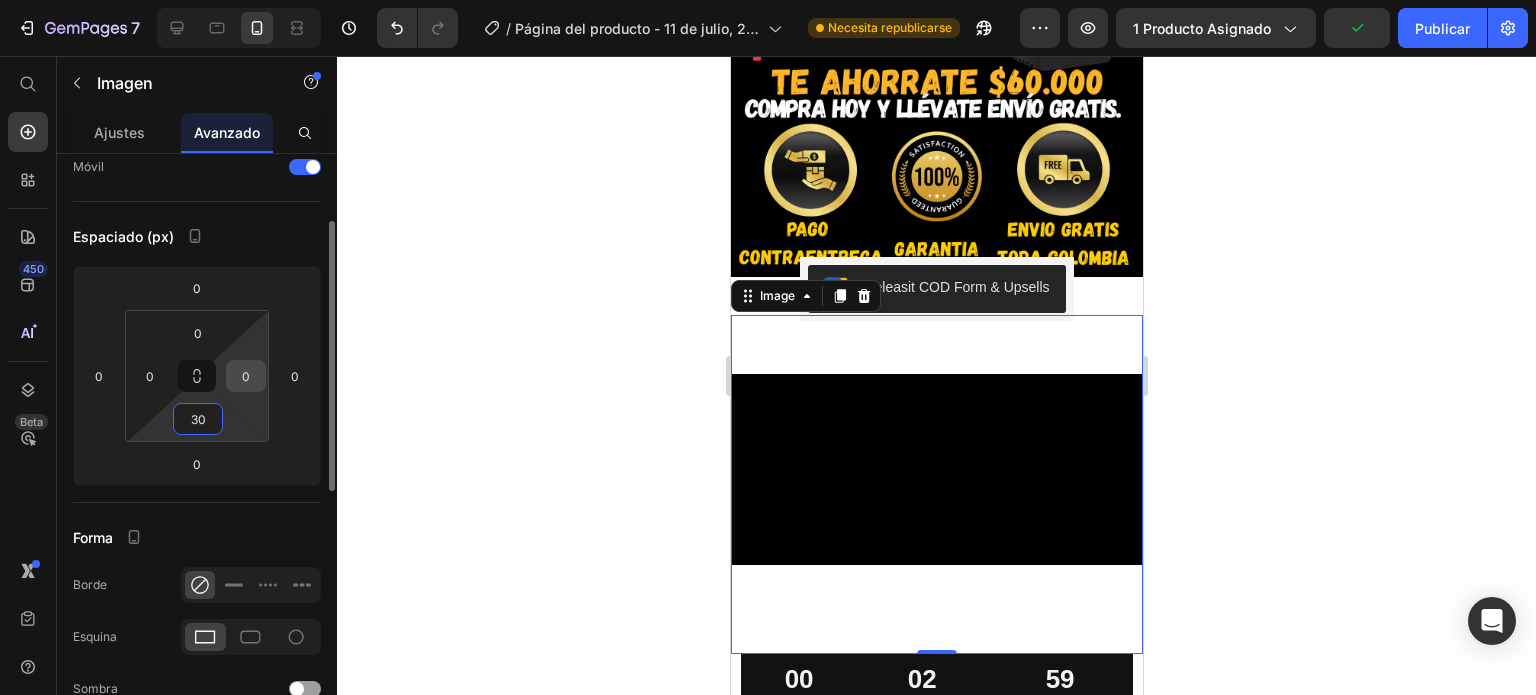 click on "0" at bounding box center (246, 376) 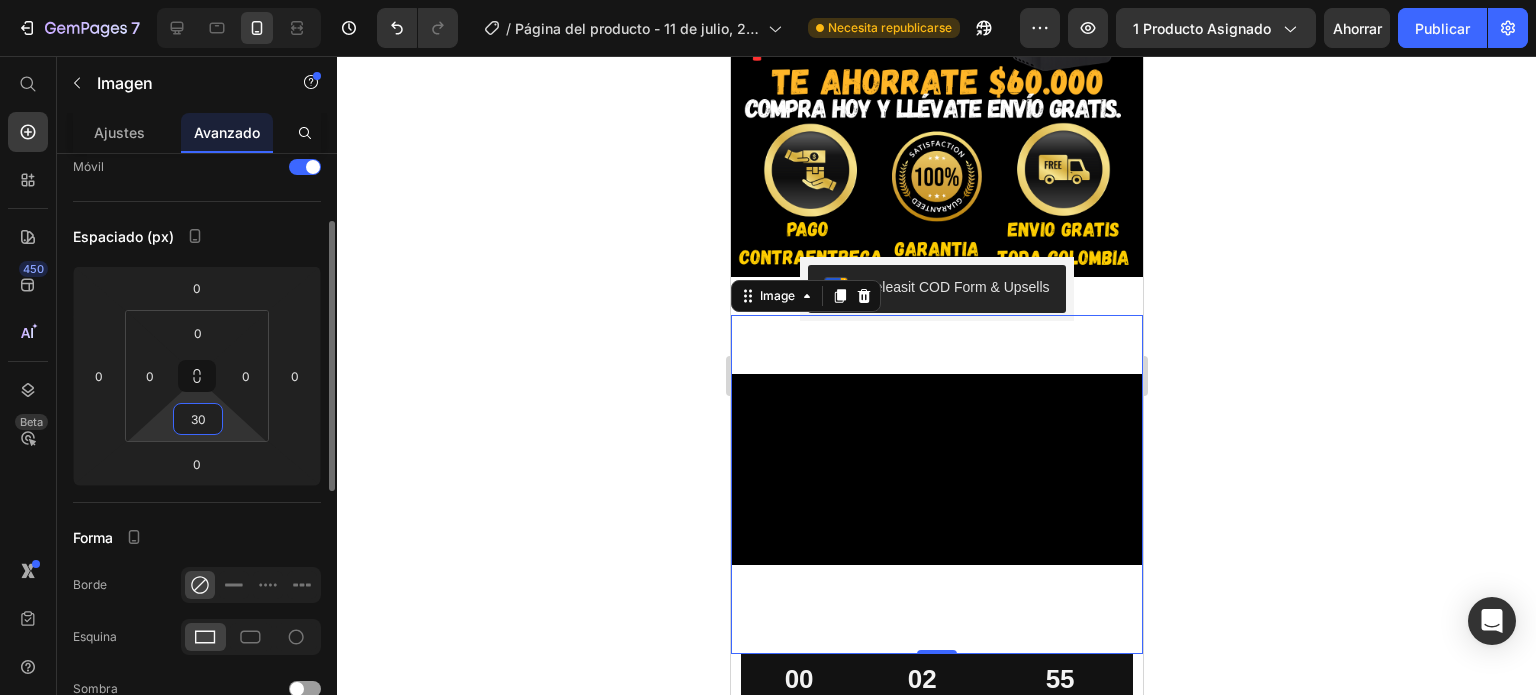 click on "30" at bounding box center [198, 419] 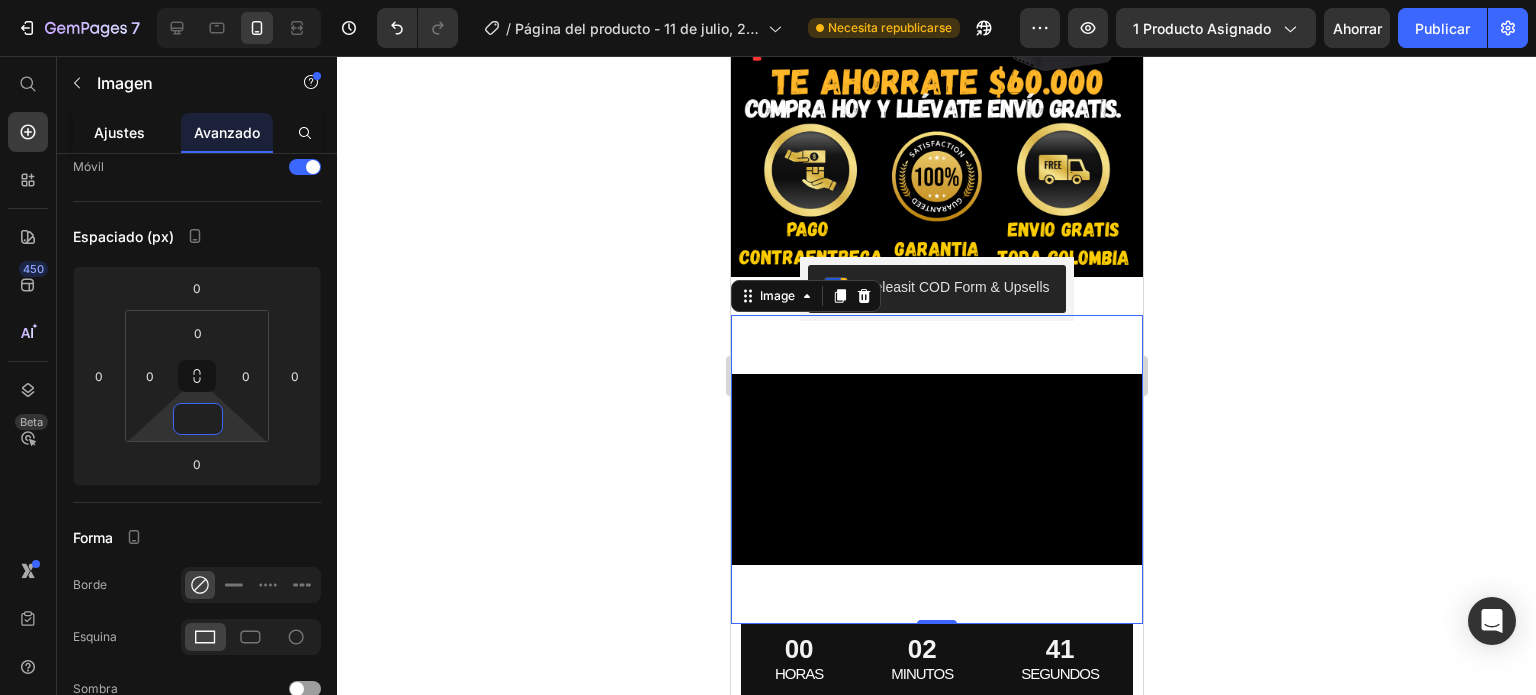 type on "0" 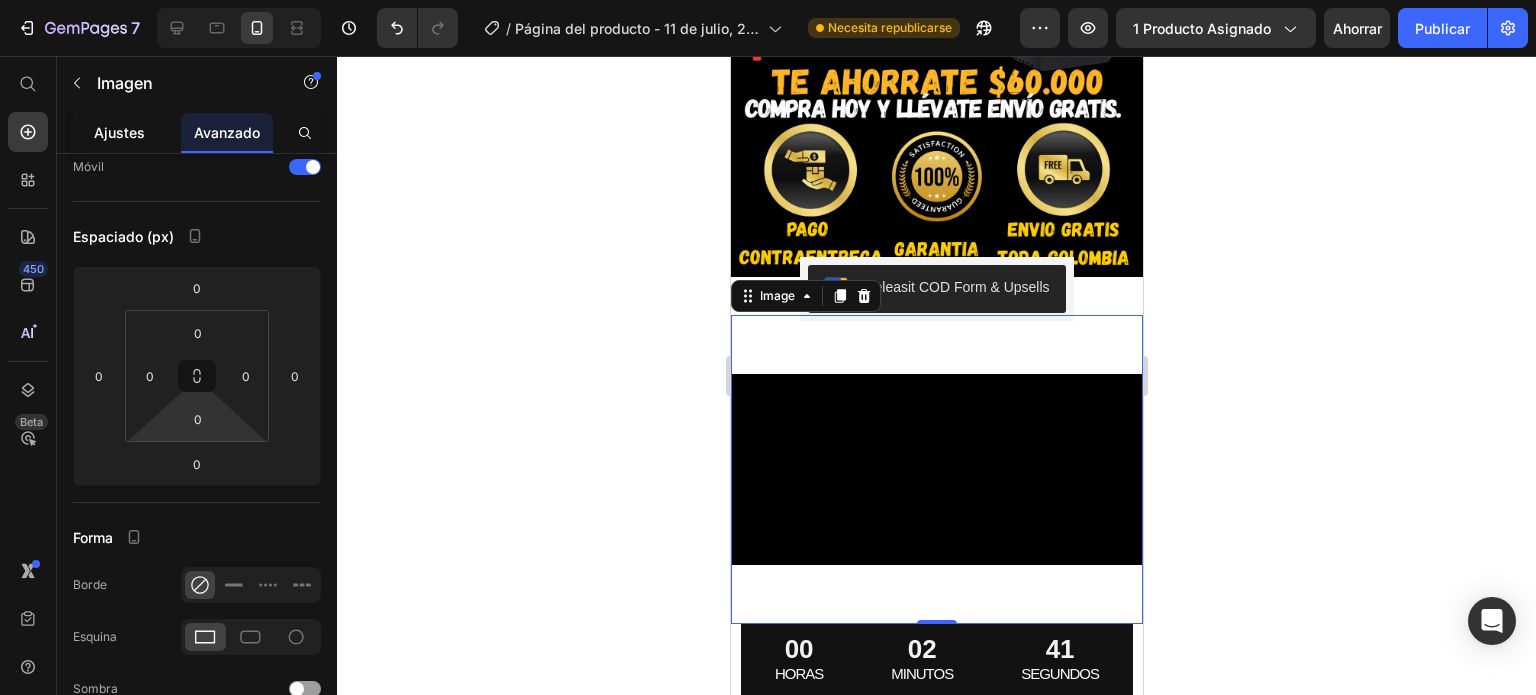 click on "Ajustes" 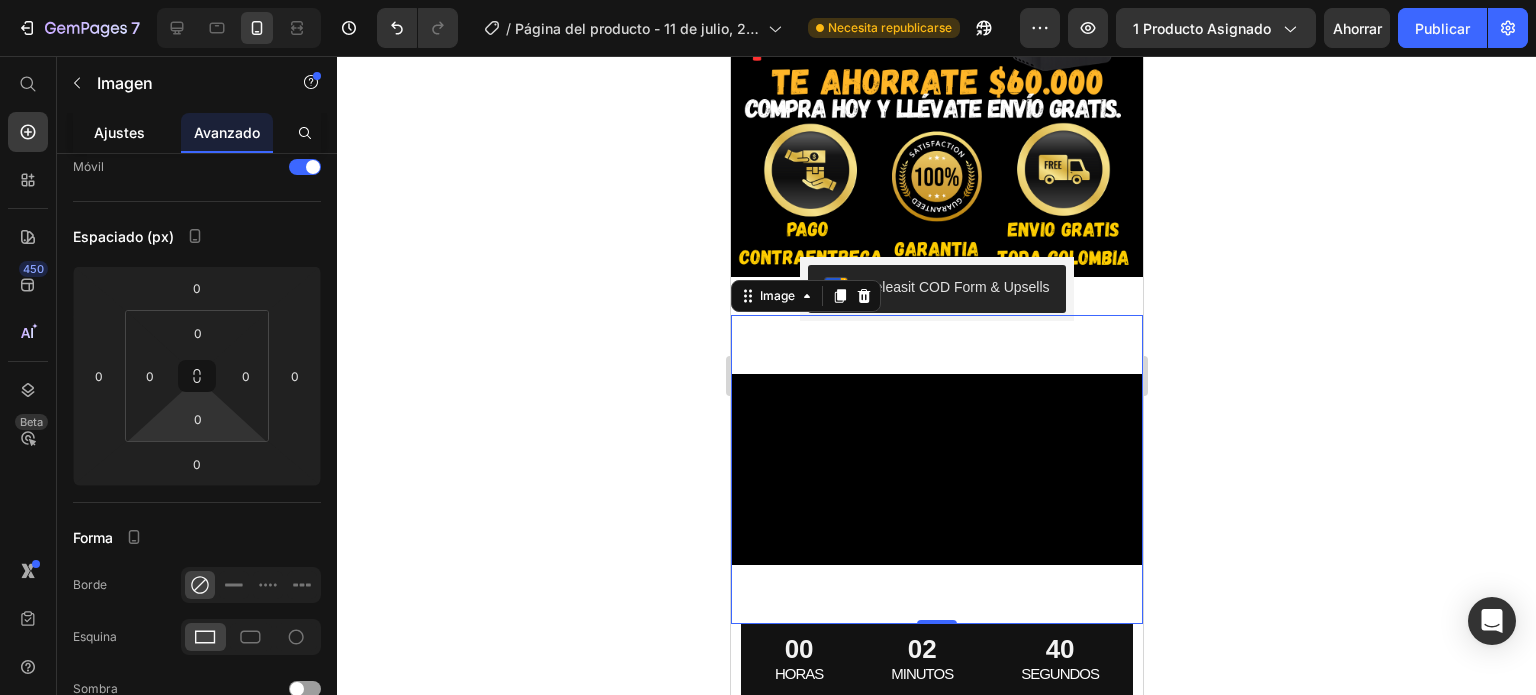 scroll, scrollTop: 0, scrollLeft: 0, axis: both 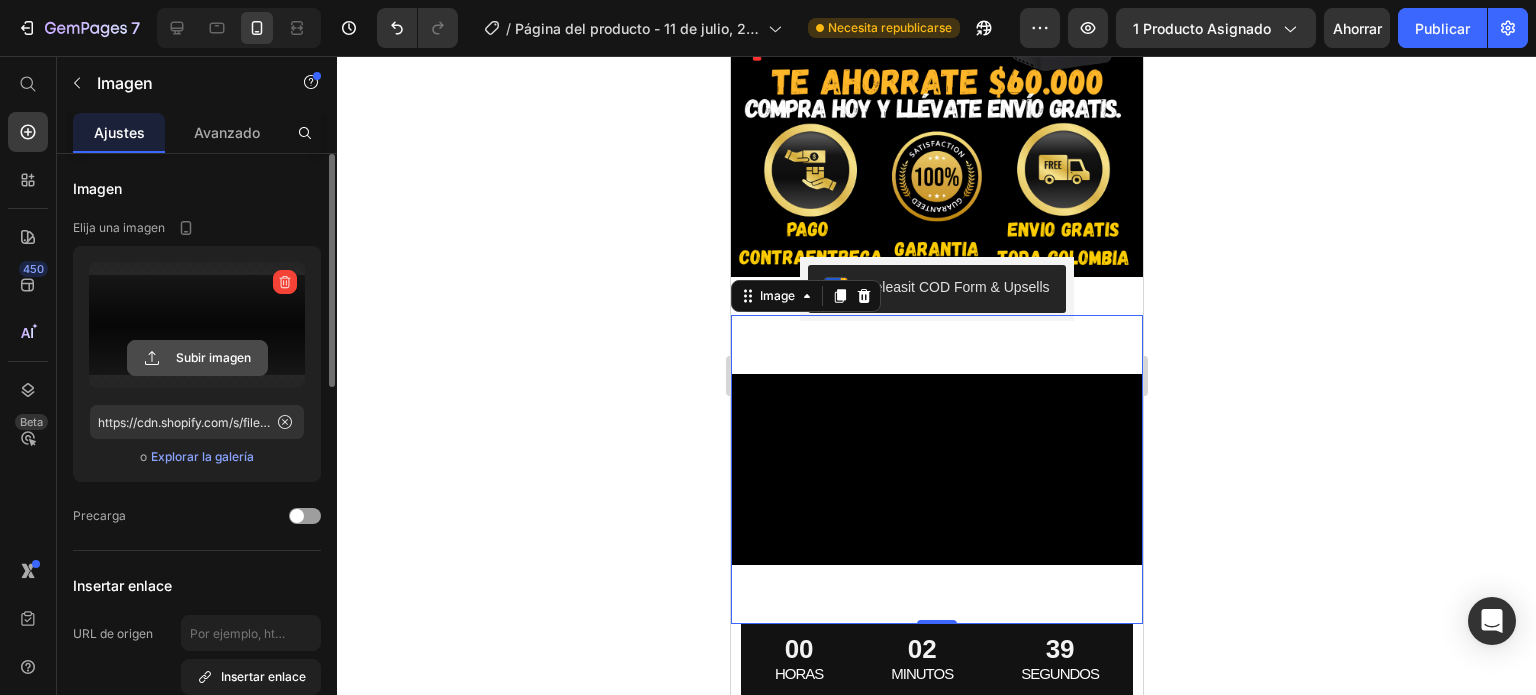 click 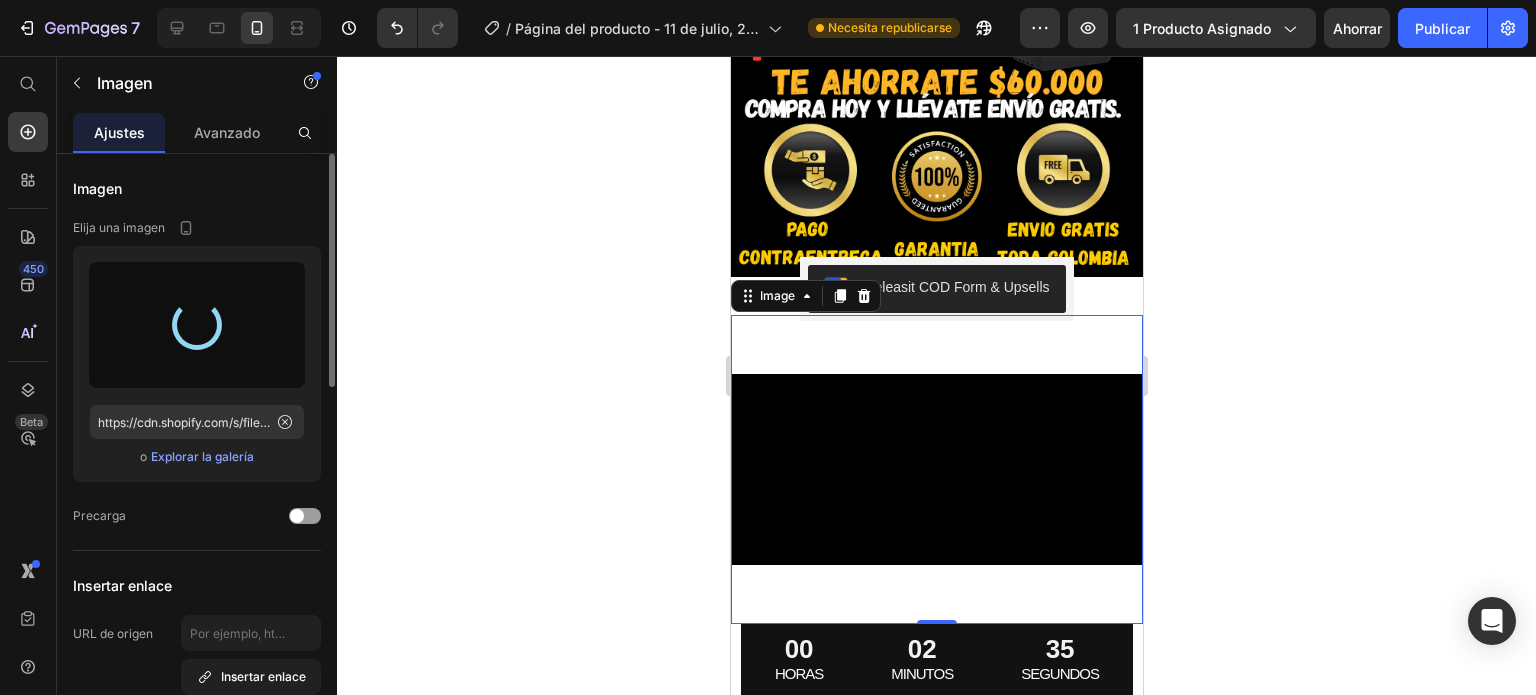type on "https://cdn.shopify.com/s/files/1/0664/1847/5096/files/gempages_574621923191816991-7a6085c8-c3d2-4cb5-b075-c769ea8ff0e1.png" 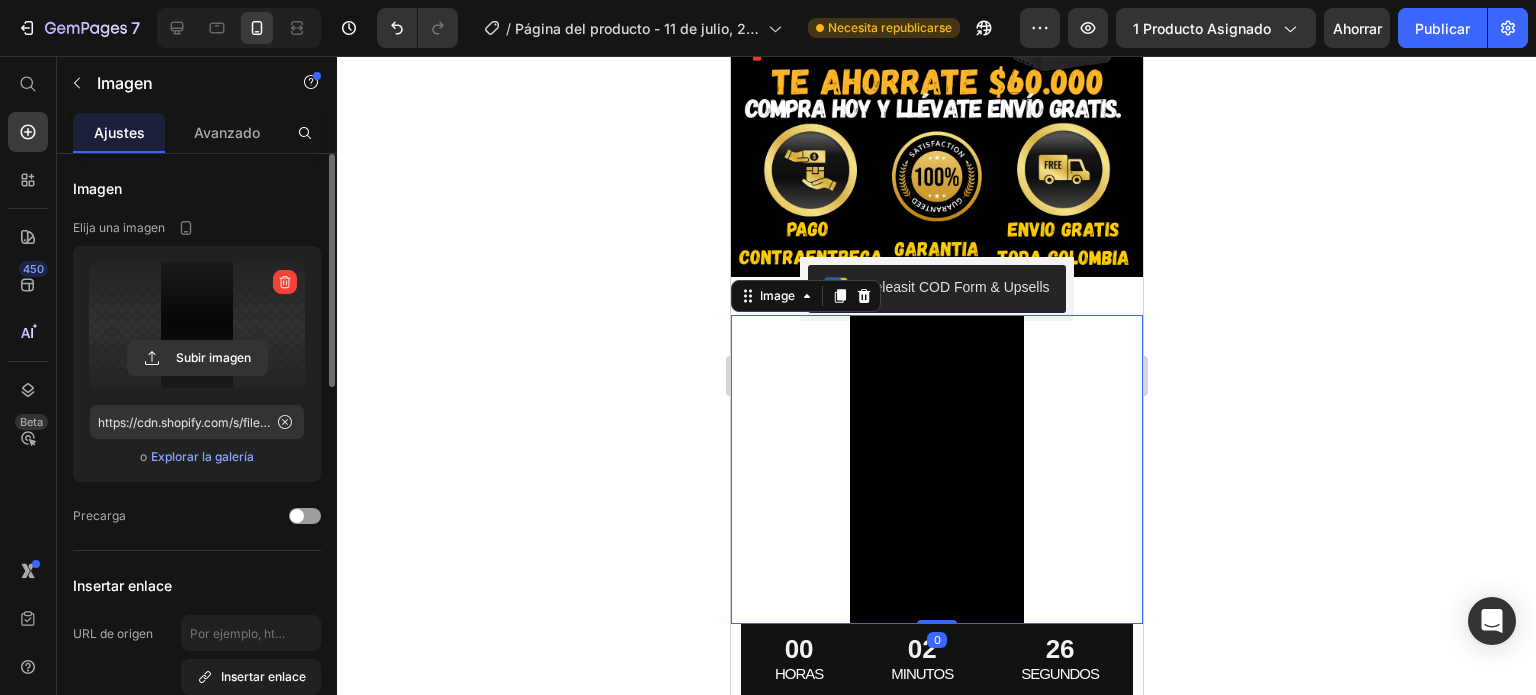 drag, startPoint x: 933, startPoint y: 500, endPoint x: 937, endPoint y: 416, distance: 84.095184 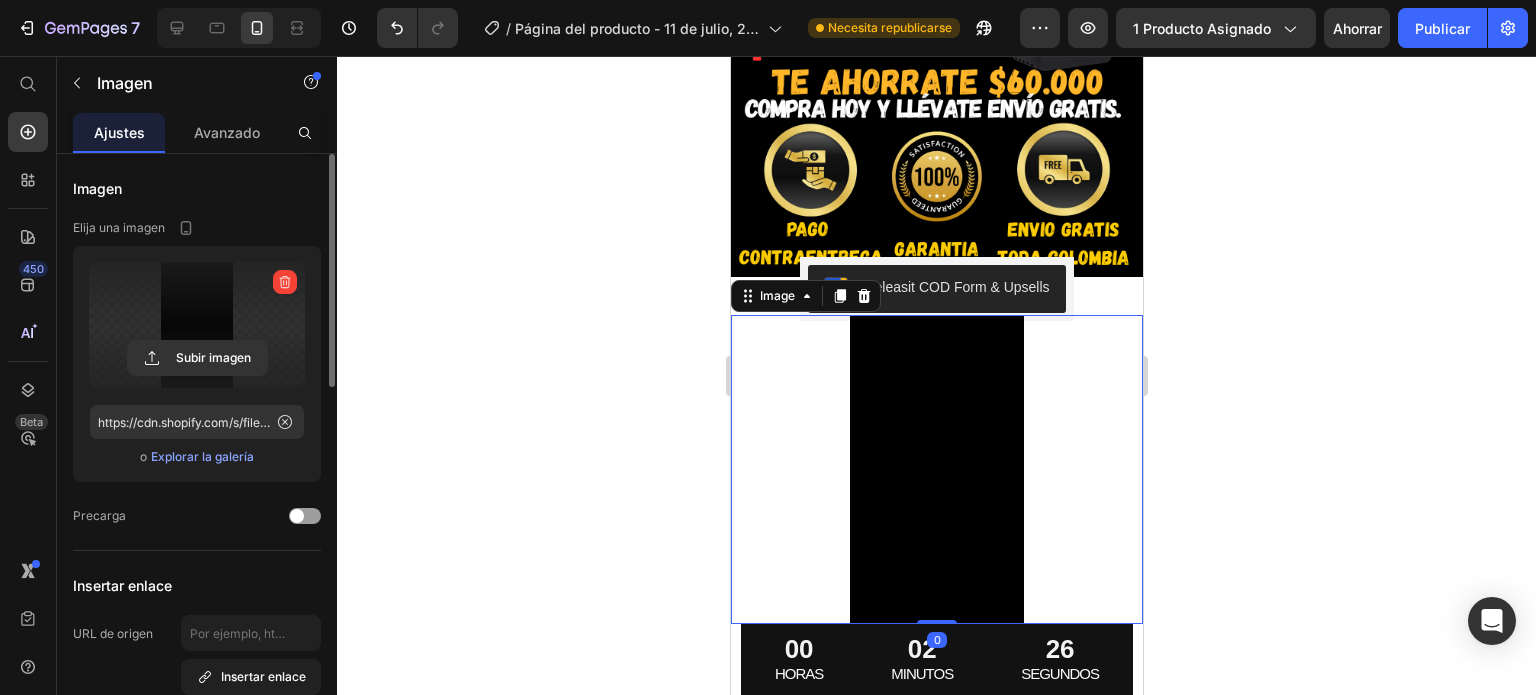 click on "Image   0" at bounding box center [936, 469] 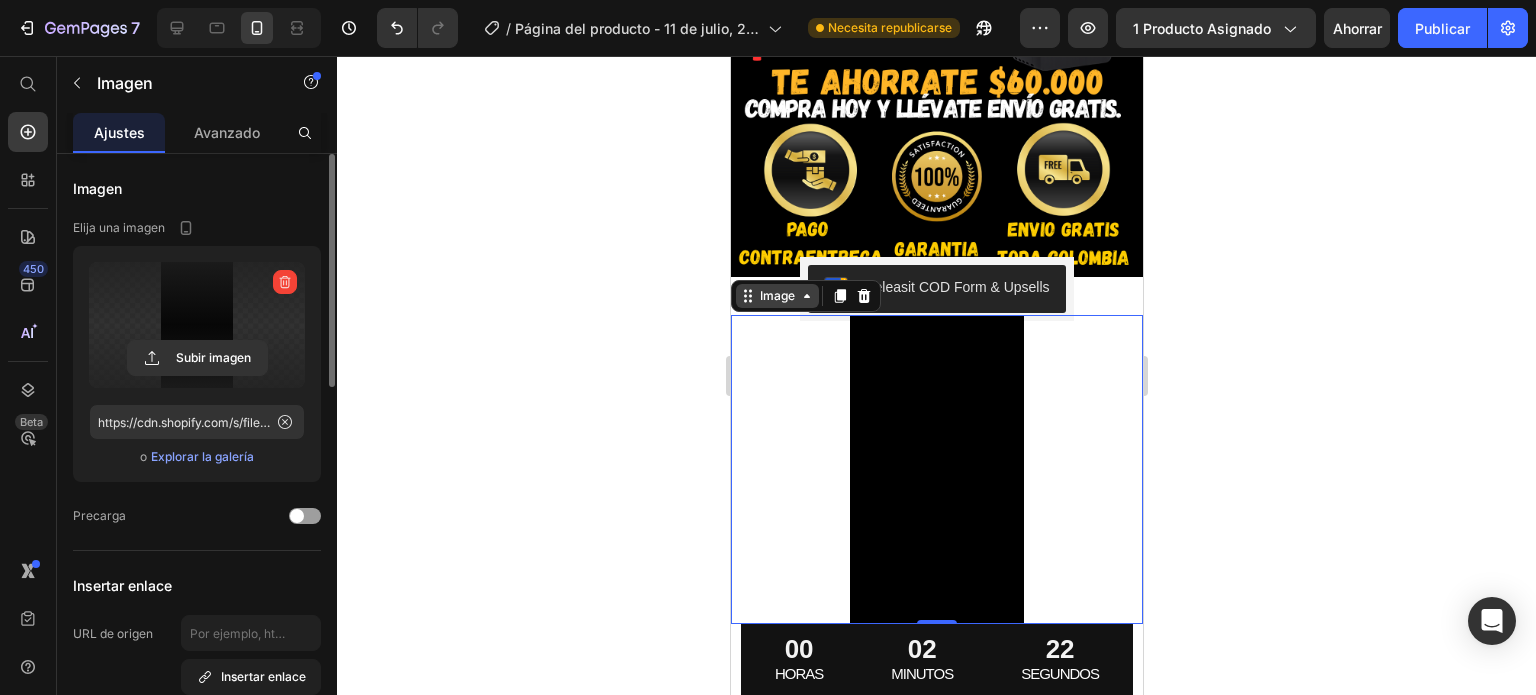 click on "Image" at bounding box center [776, 296] 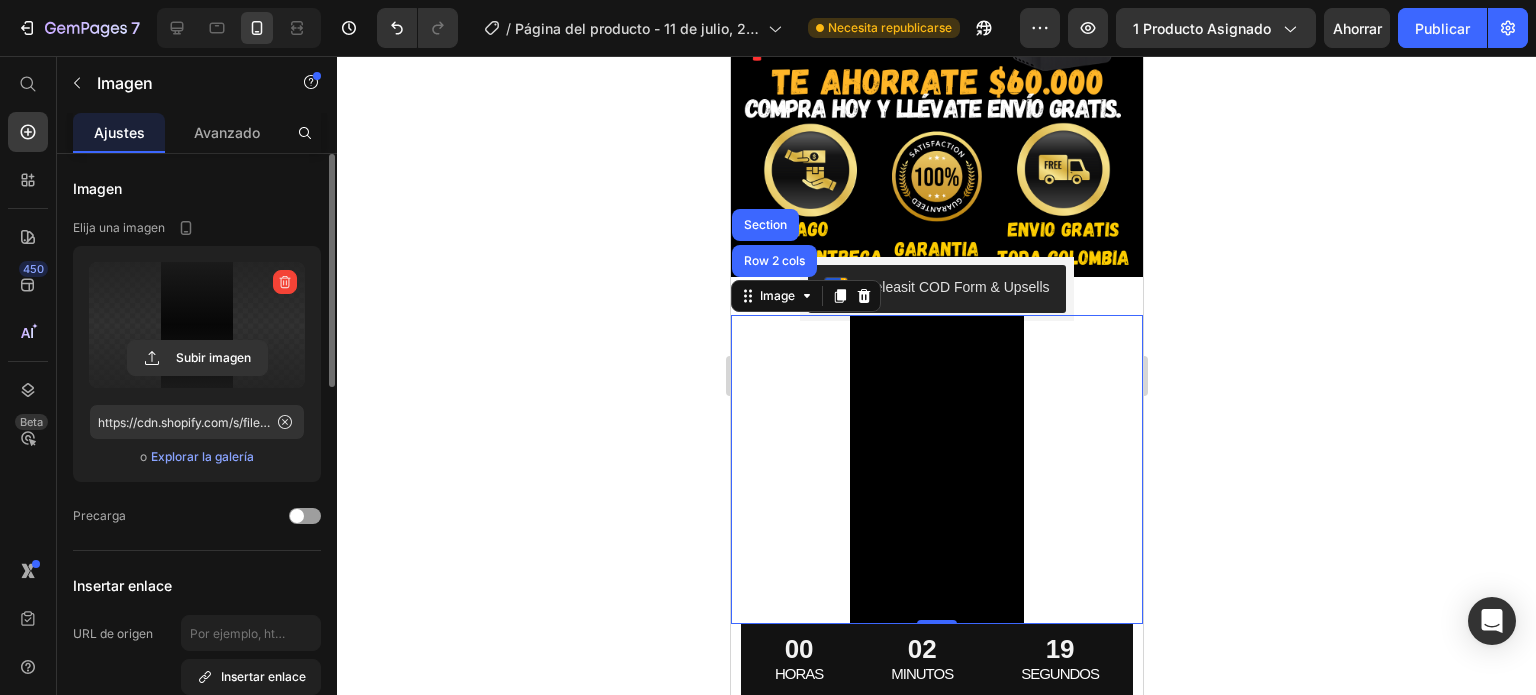 click 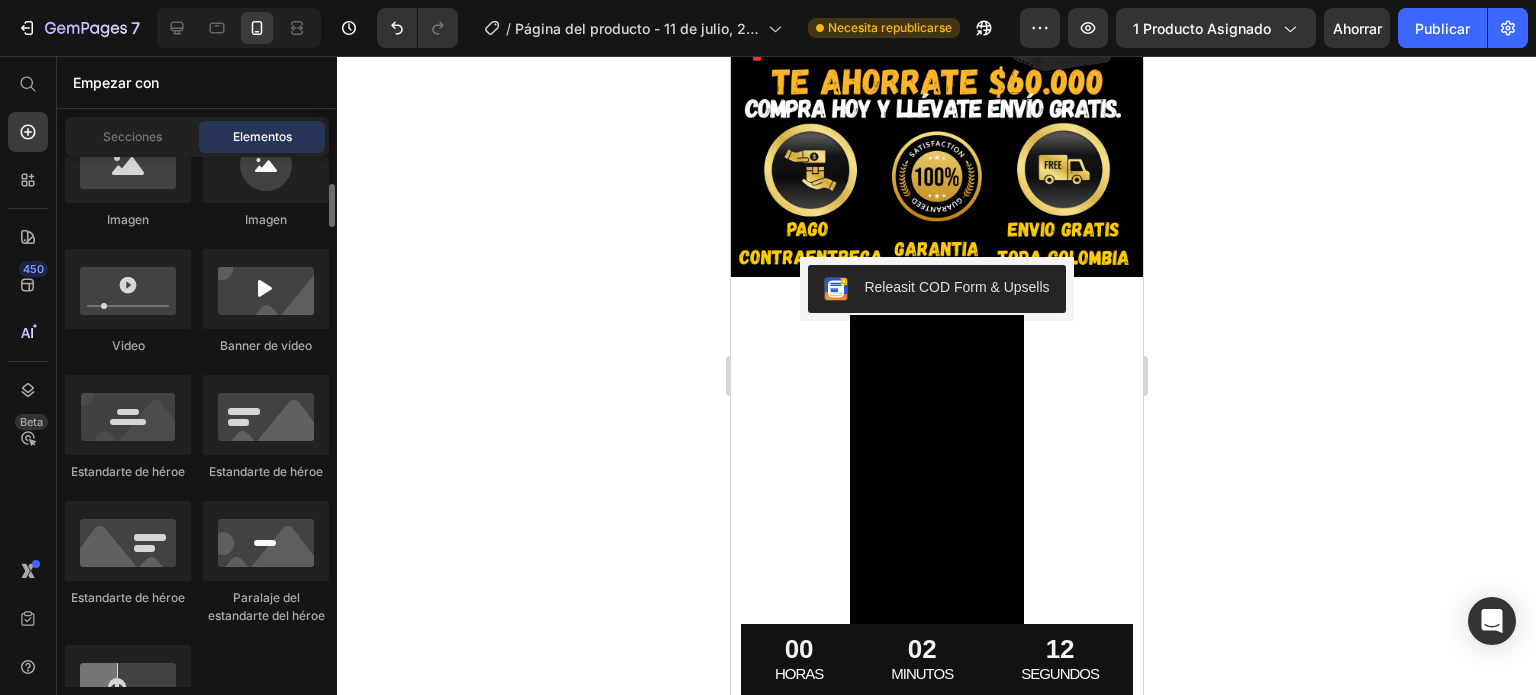 scroll, scrollTop: 724, scrollLeft: 0, axis: vertical 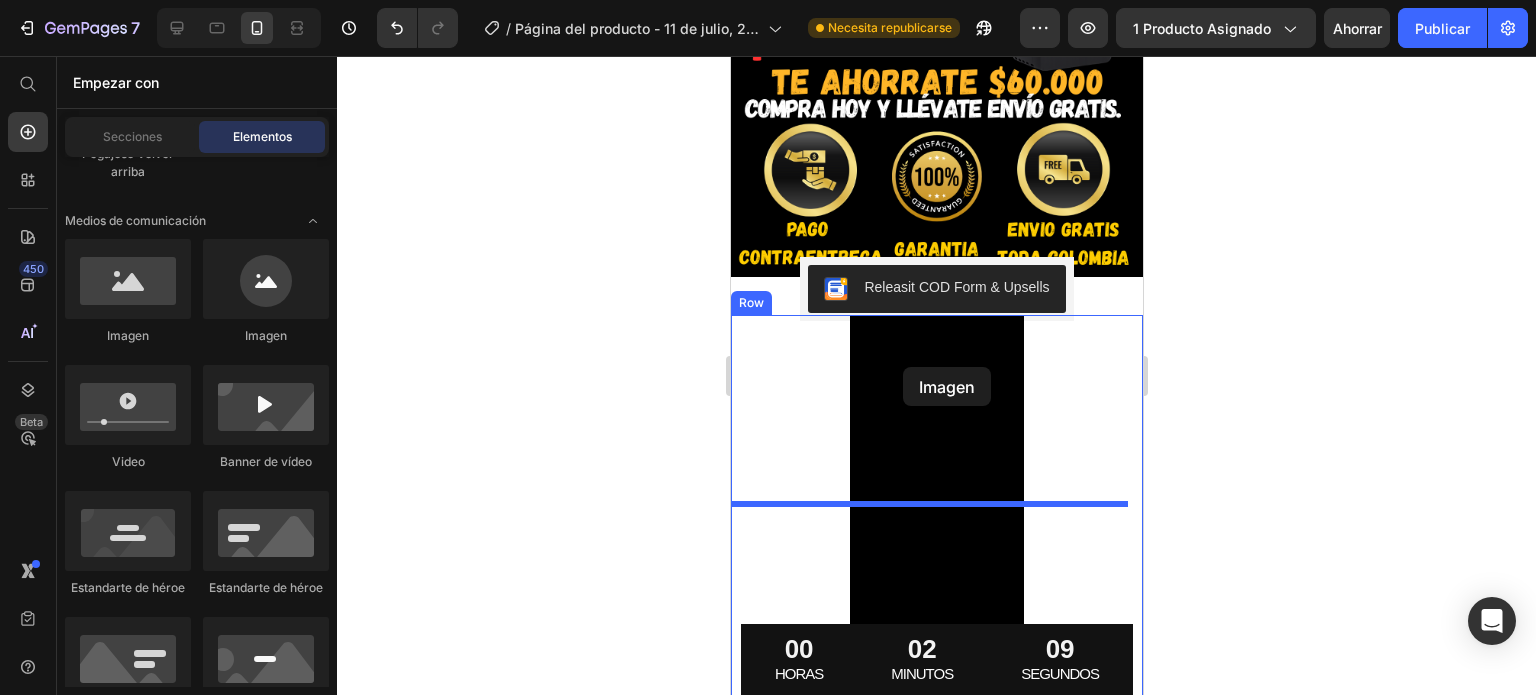 drag, startPoint x: 1034, startPoint y: 323, endPoint x: 901, endPoint y: 365, distance: 139.47401 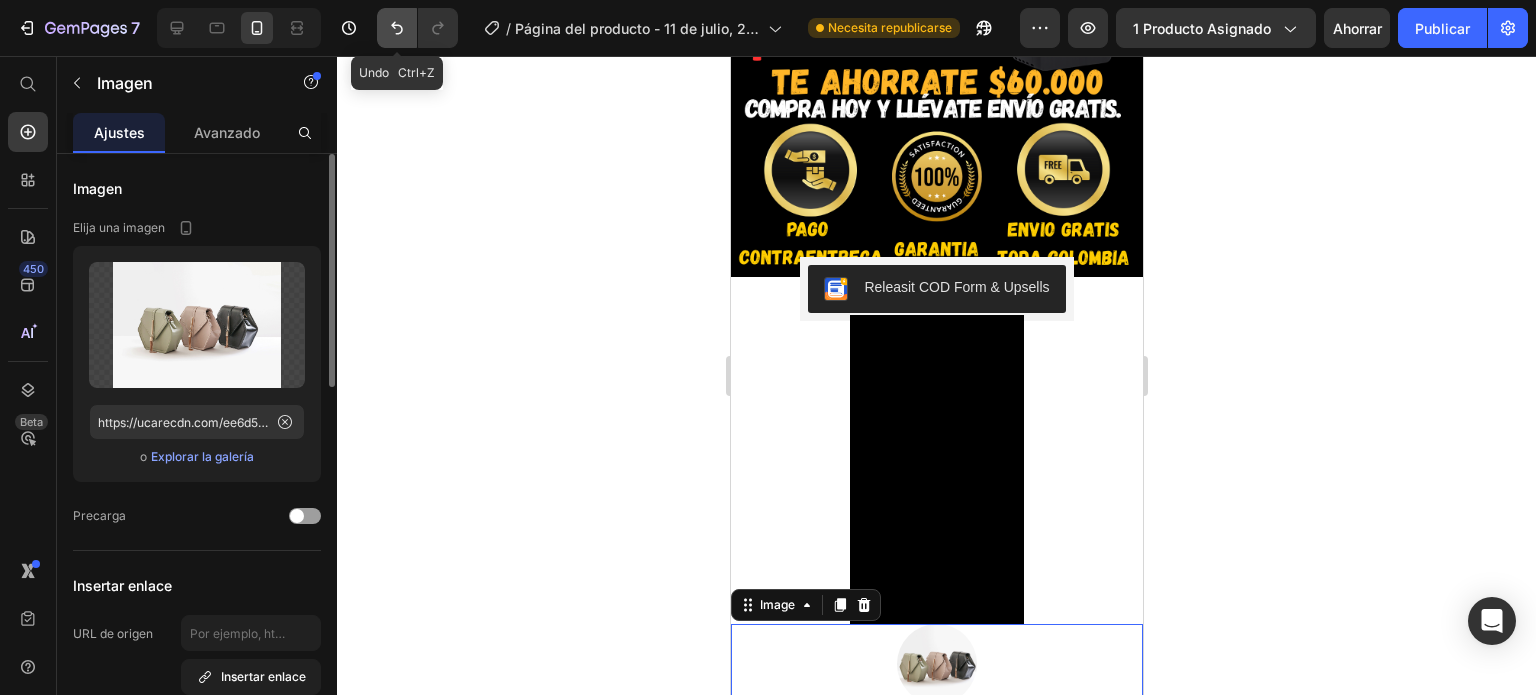 click 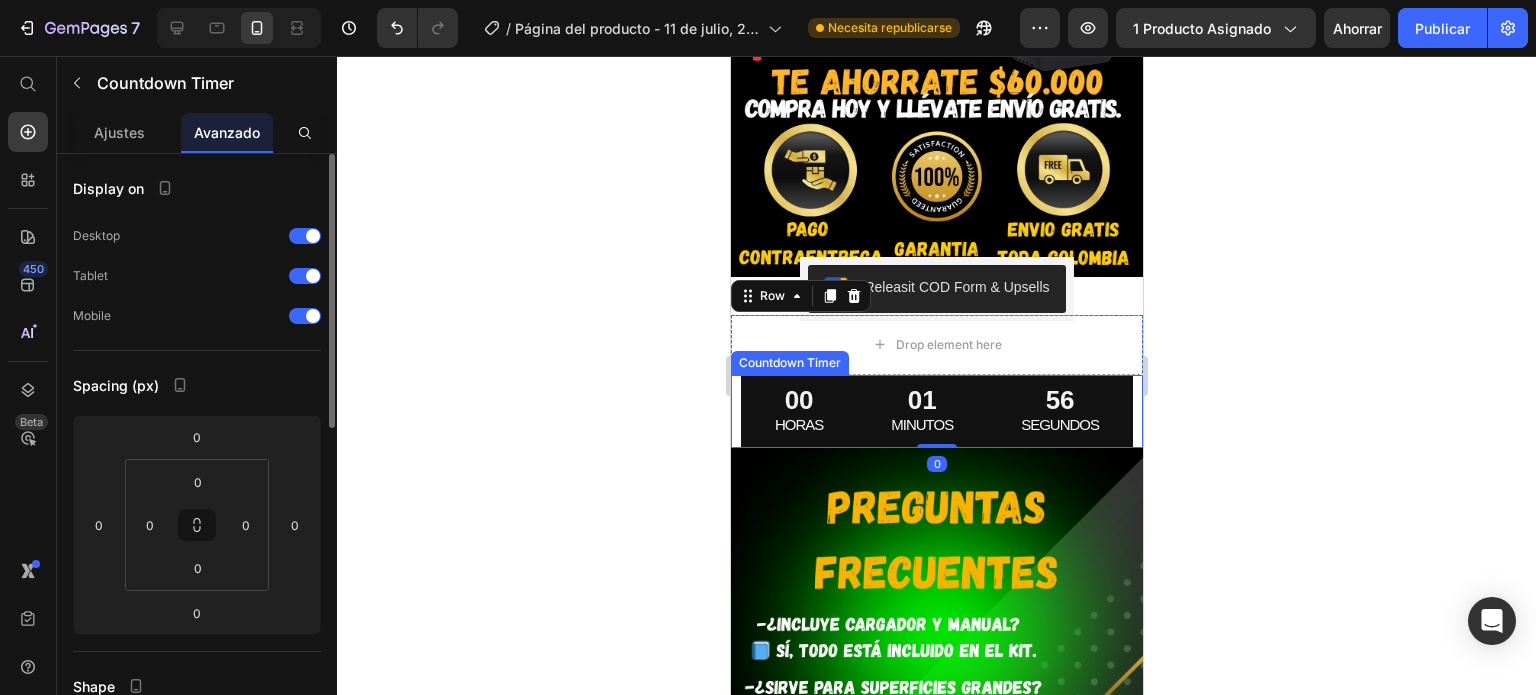 click on "00 HORAS" at bounding box center (798, 411) 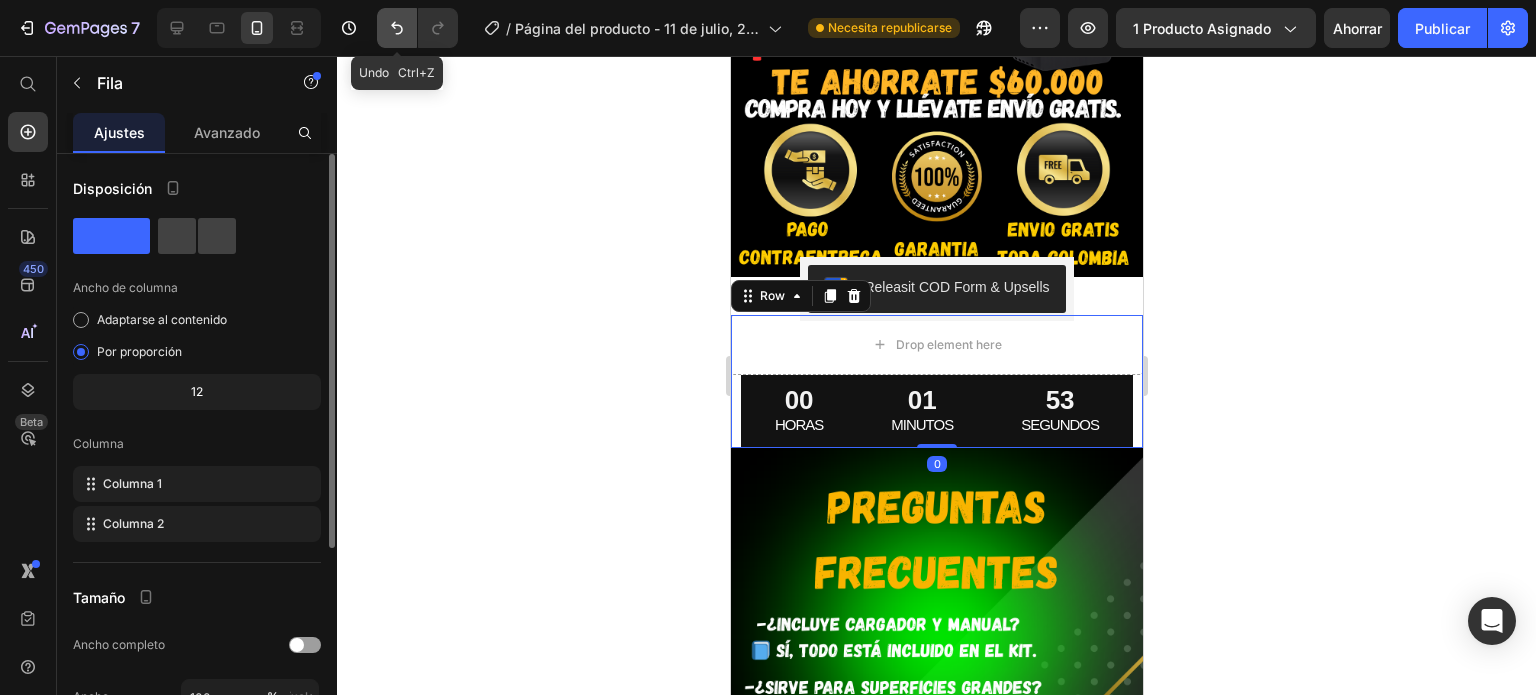 click 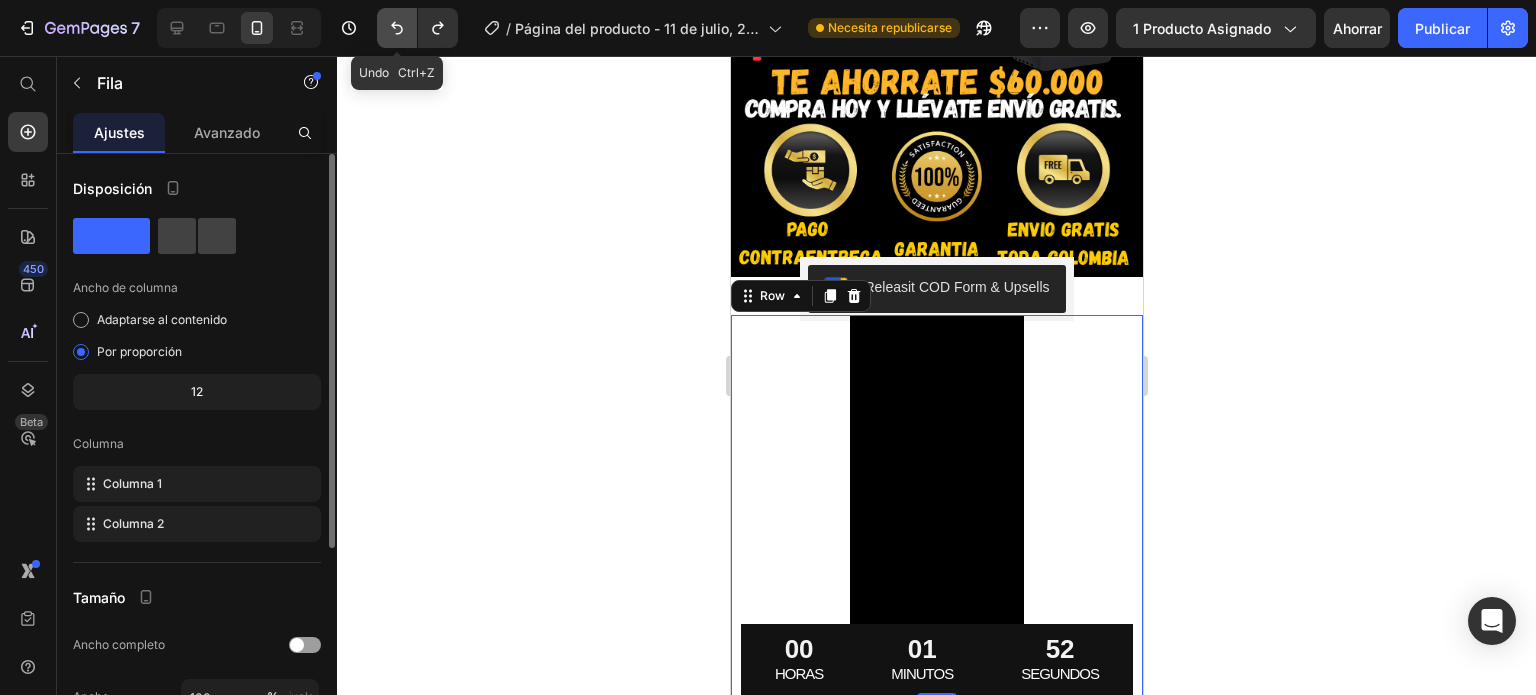 click 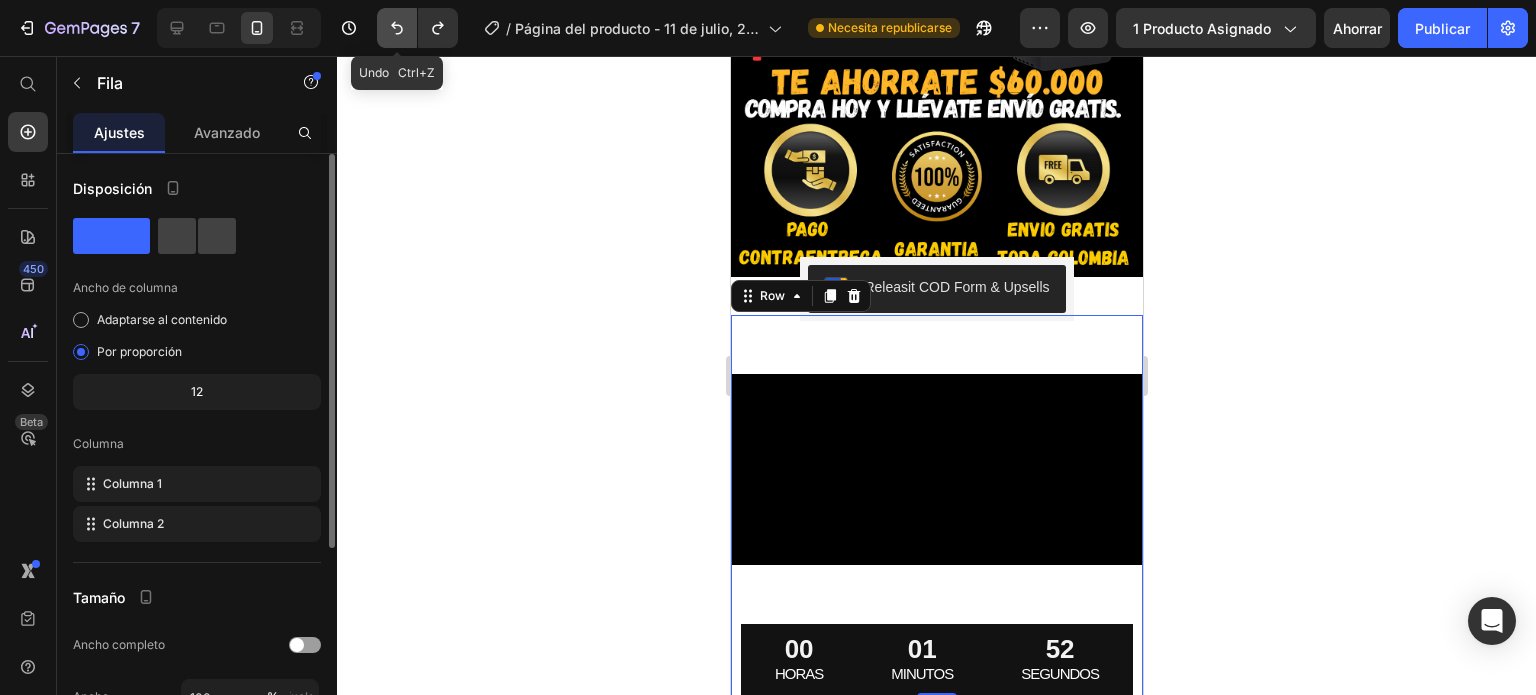 click 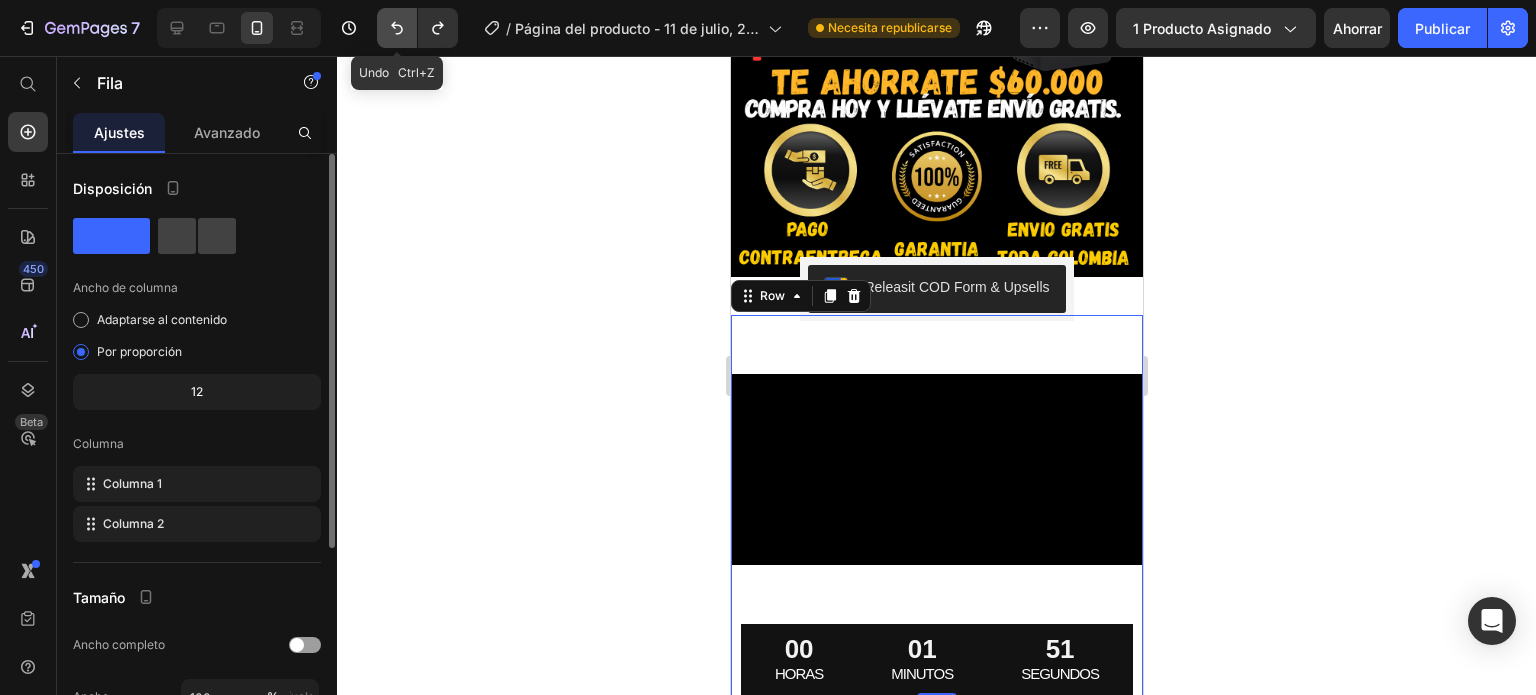 click 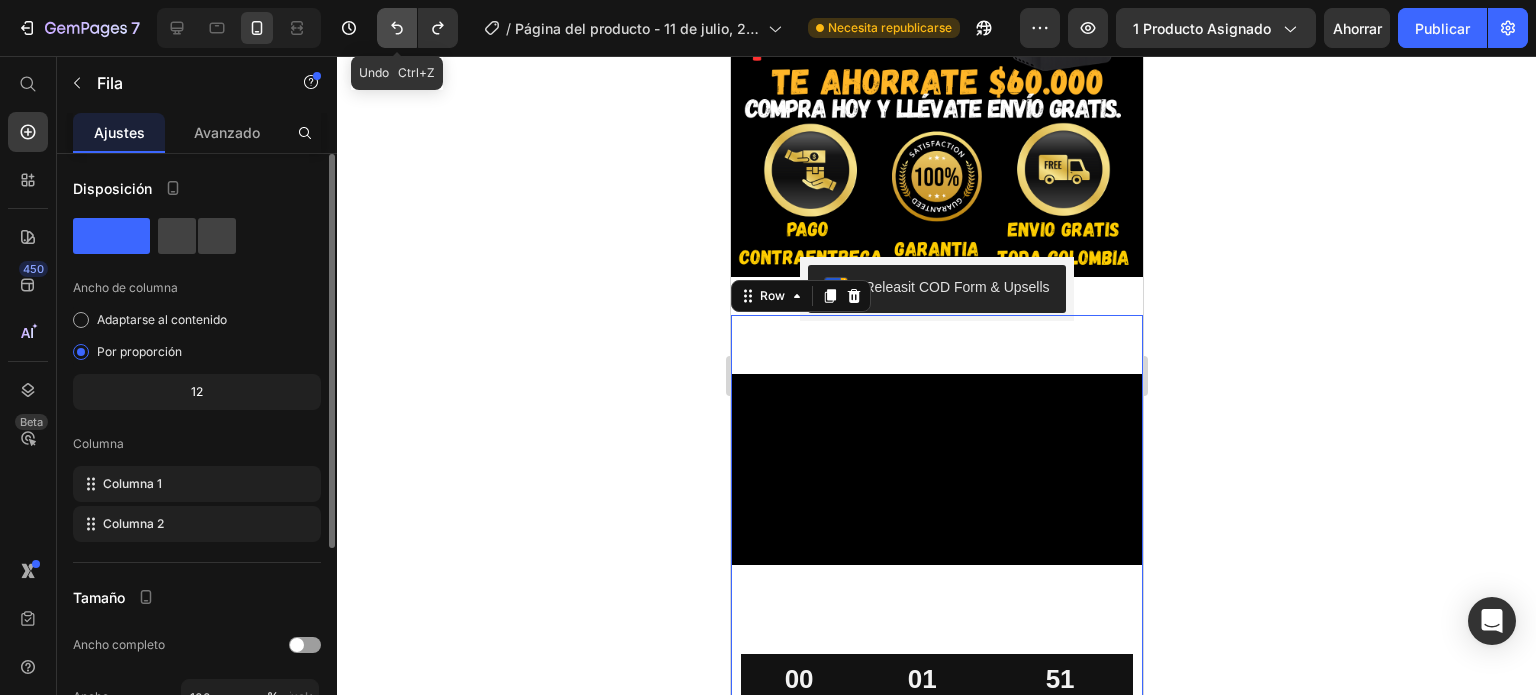 click 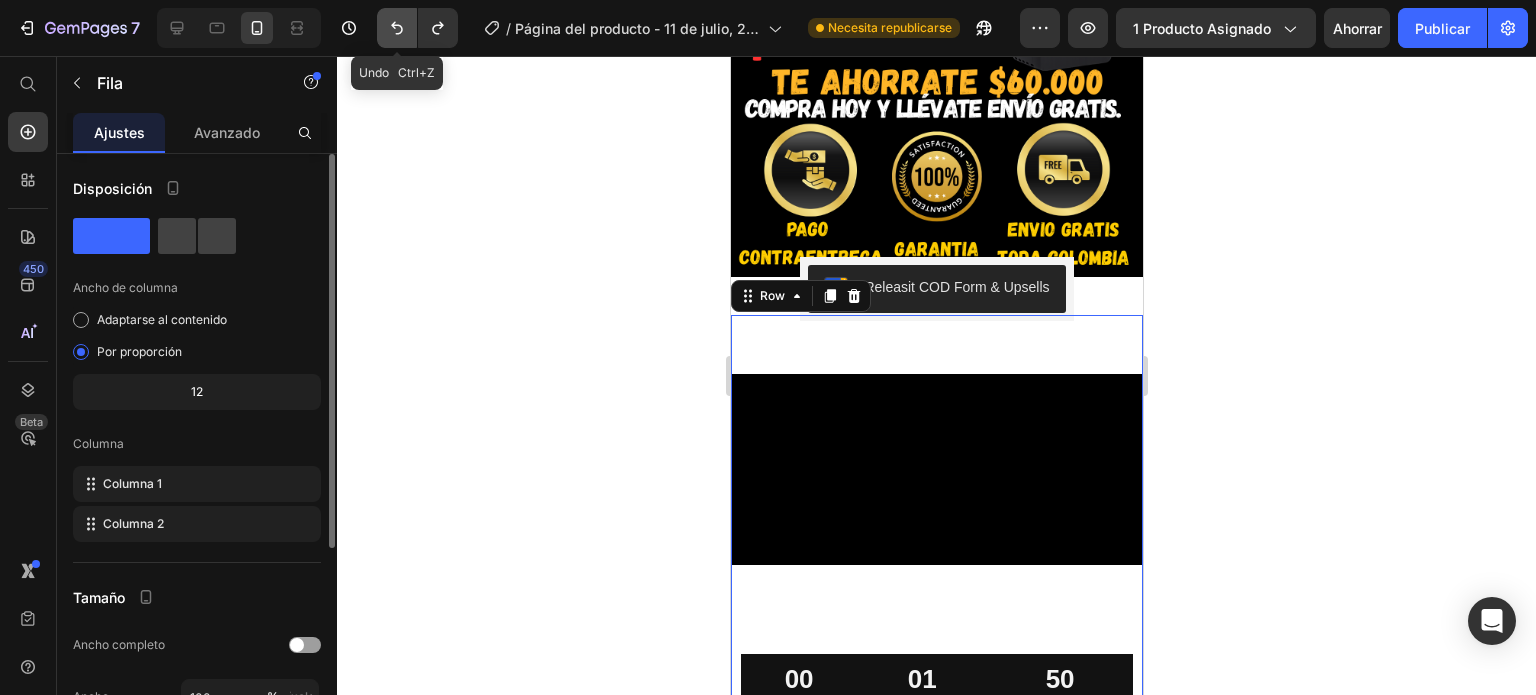 click 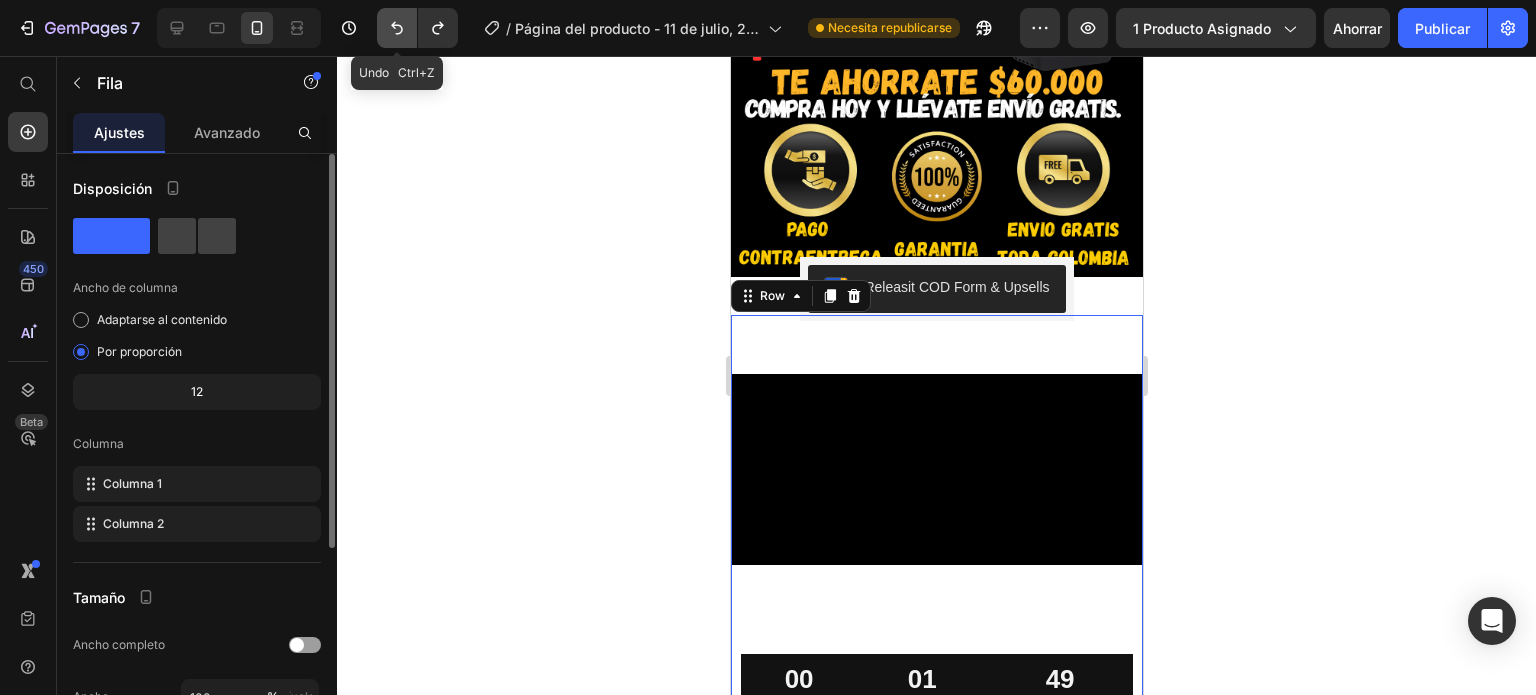 click 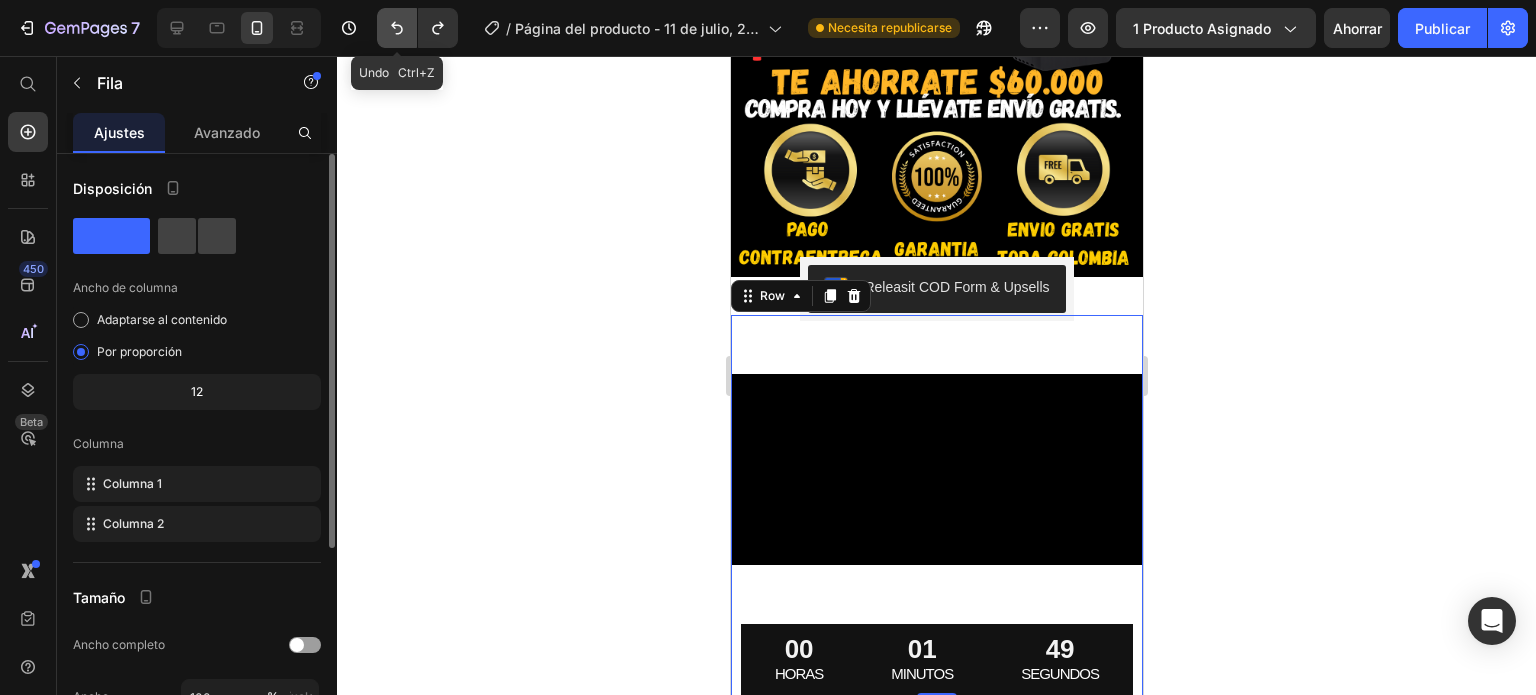 click 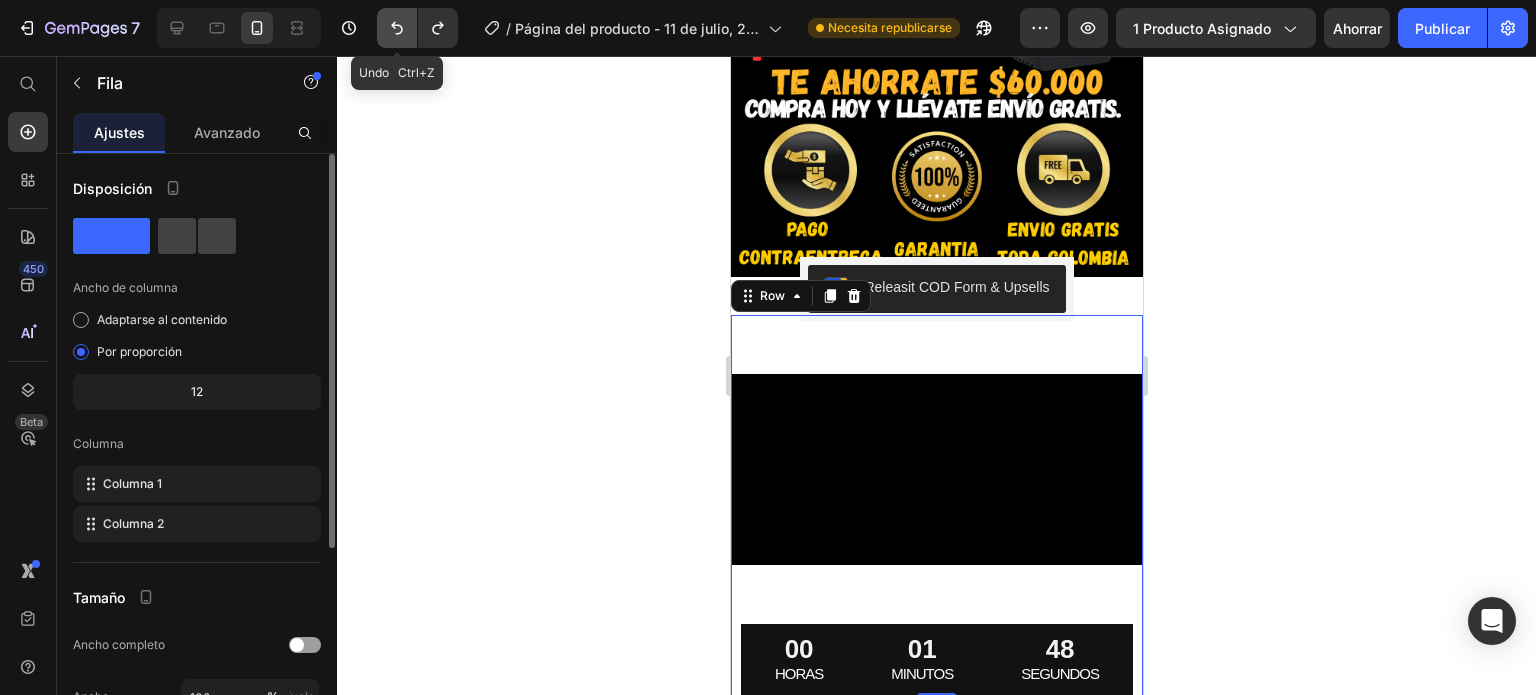 click 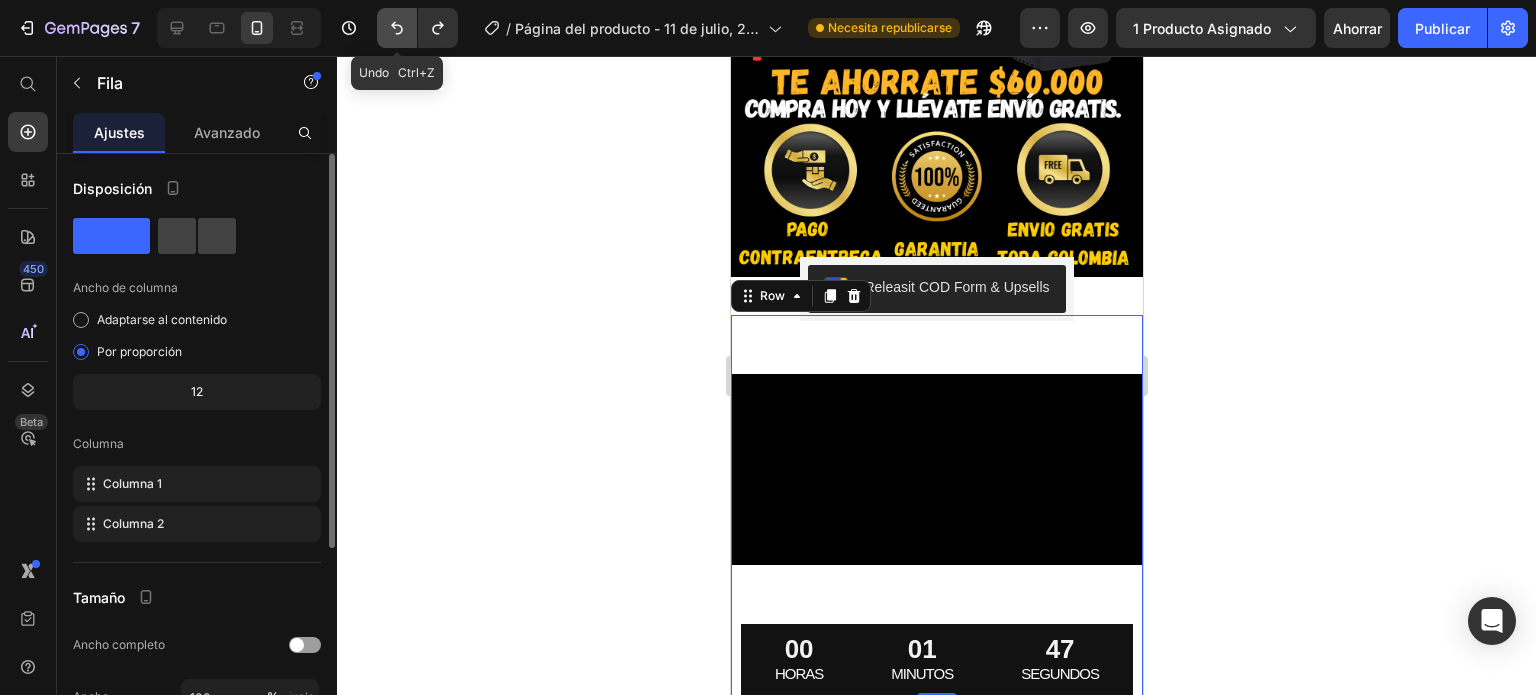 click 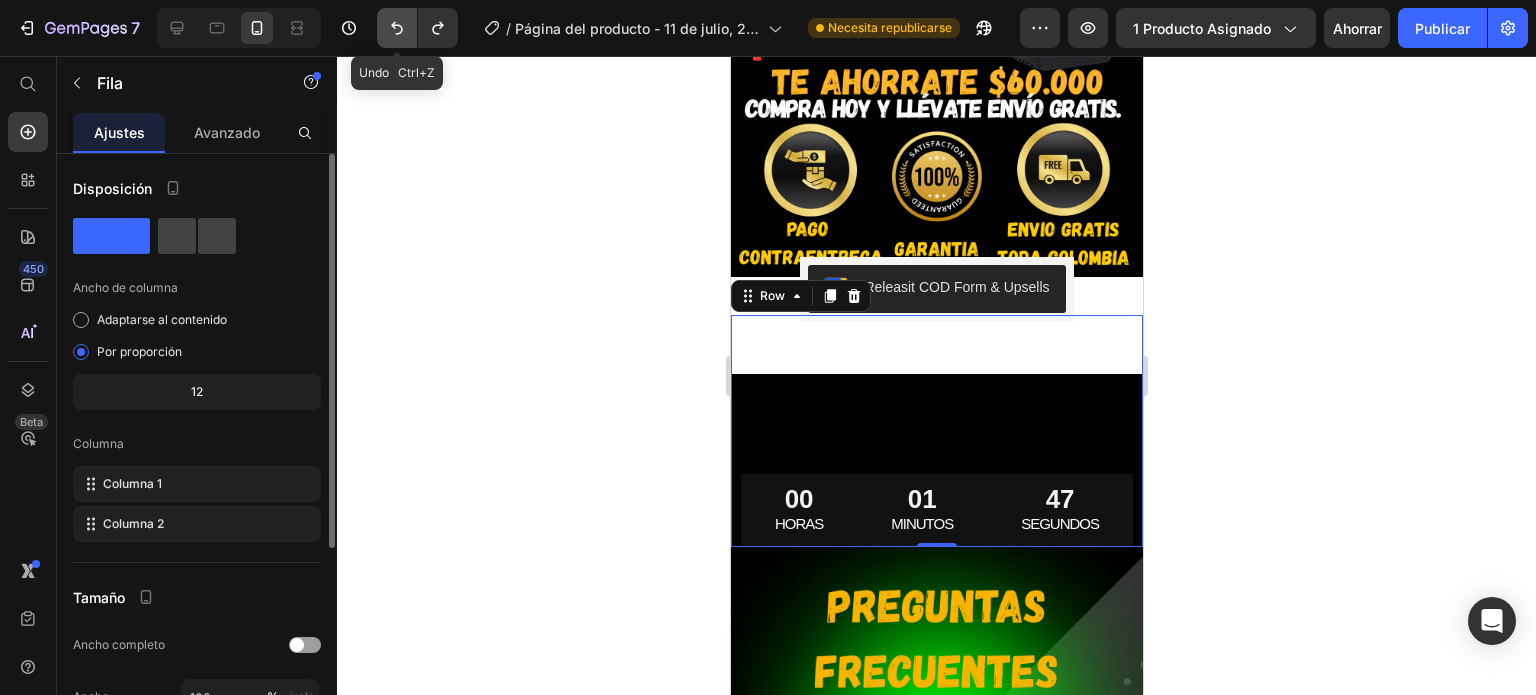 click 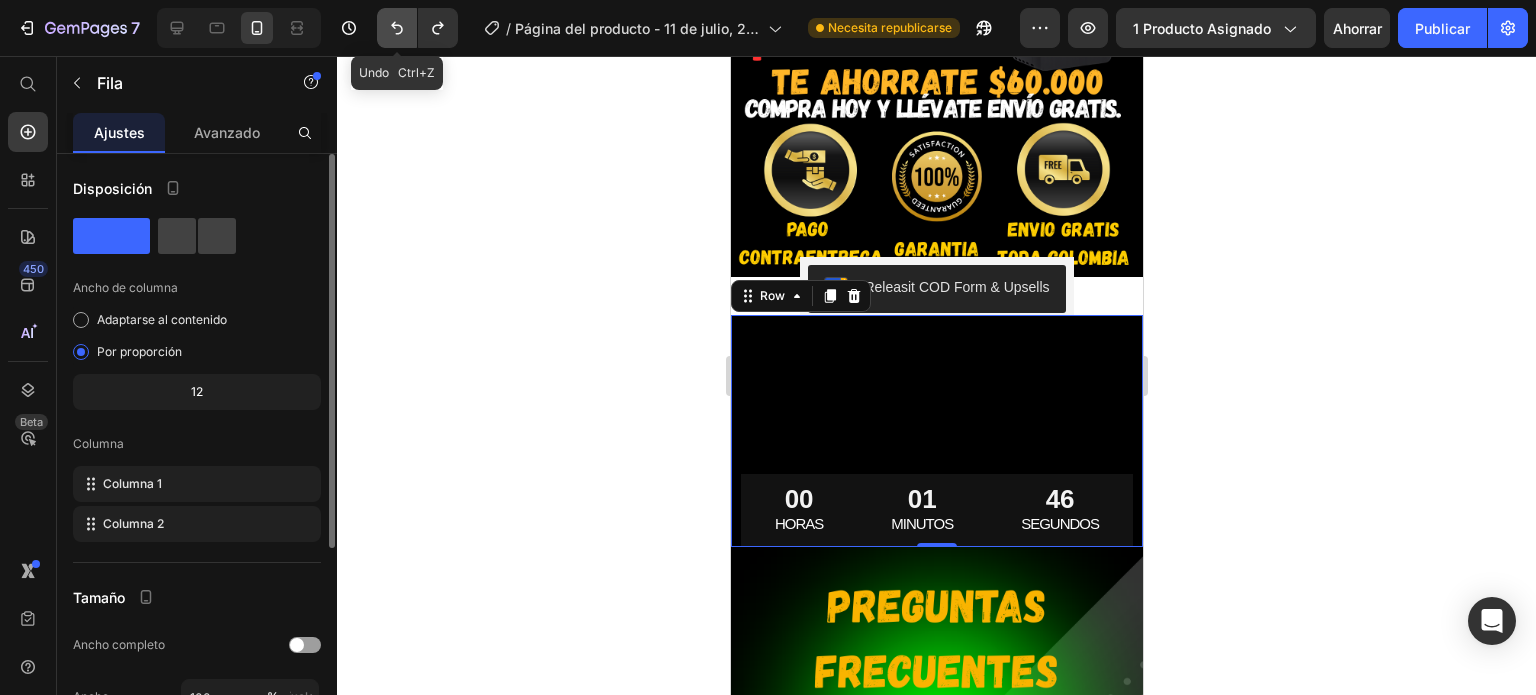 click 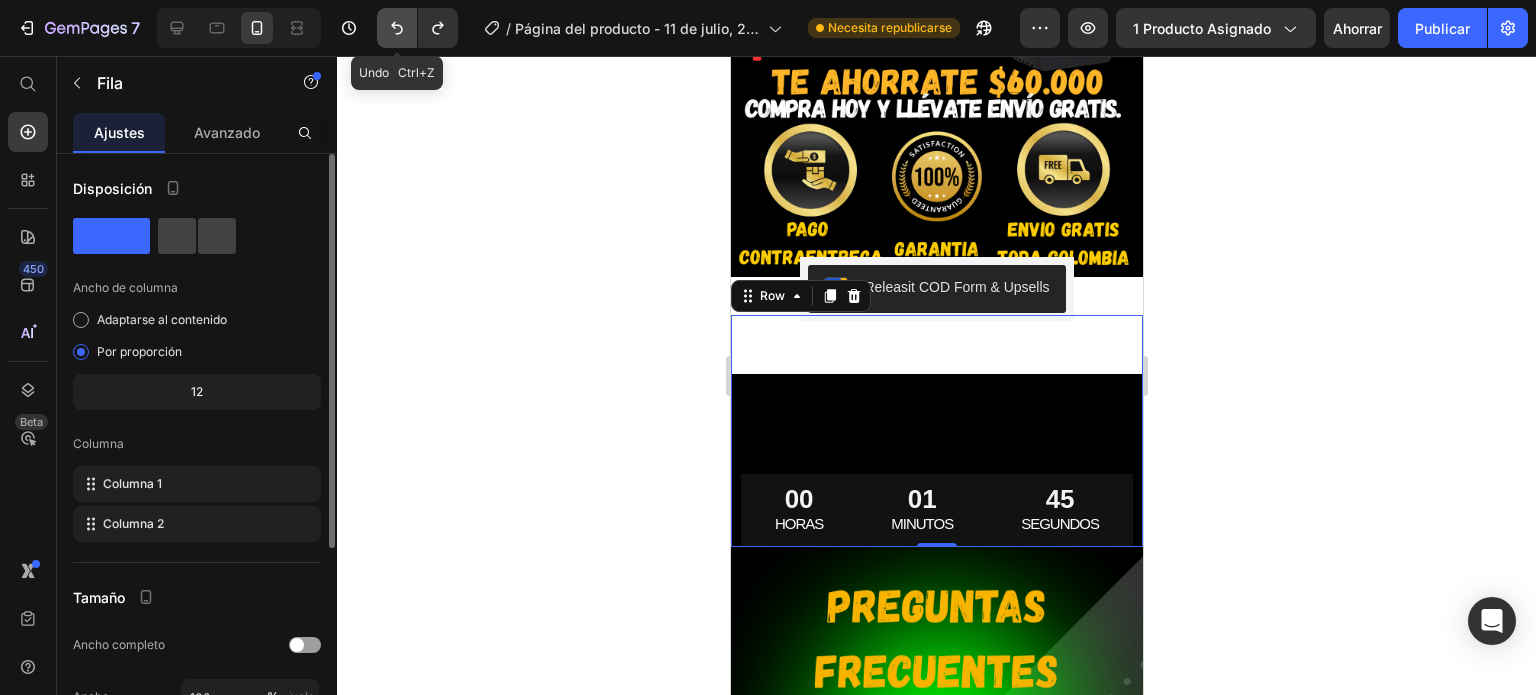 click 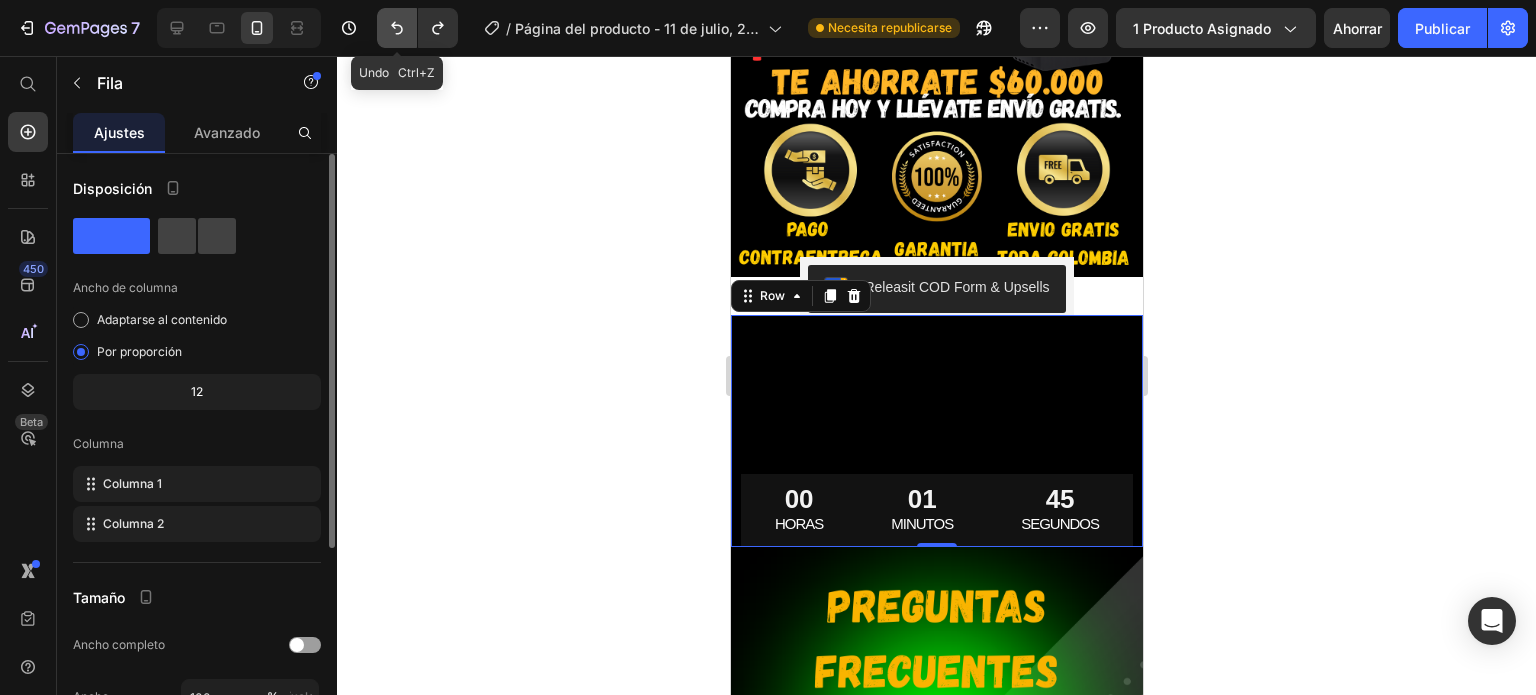 click 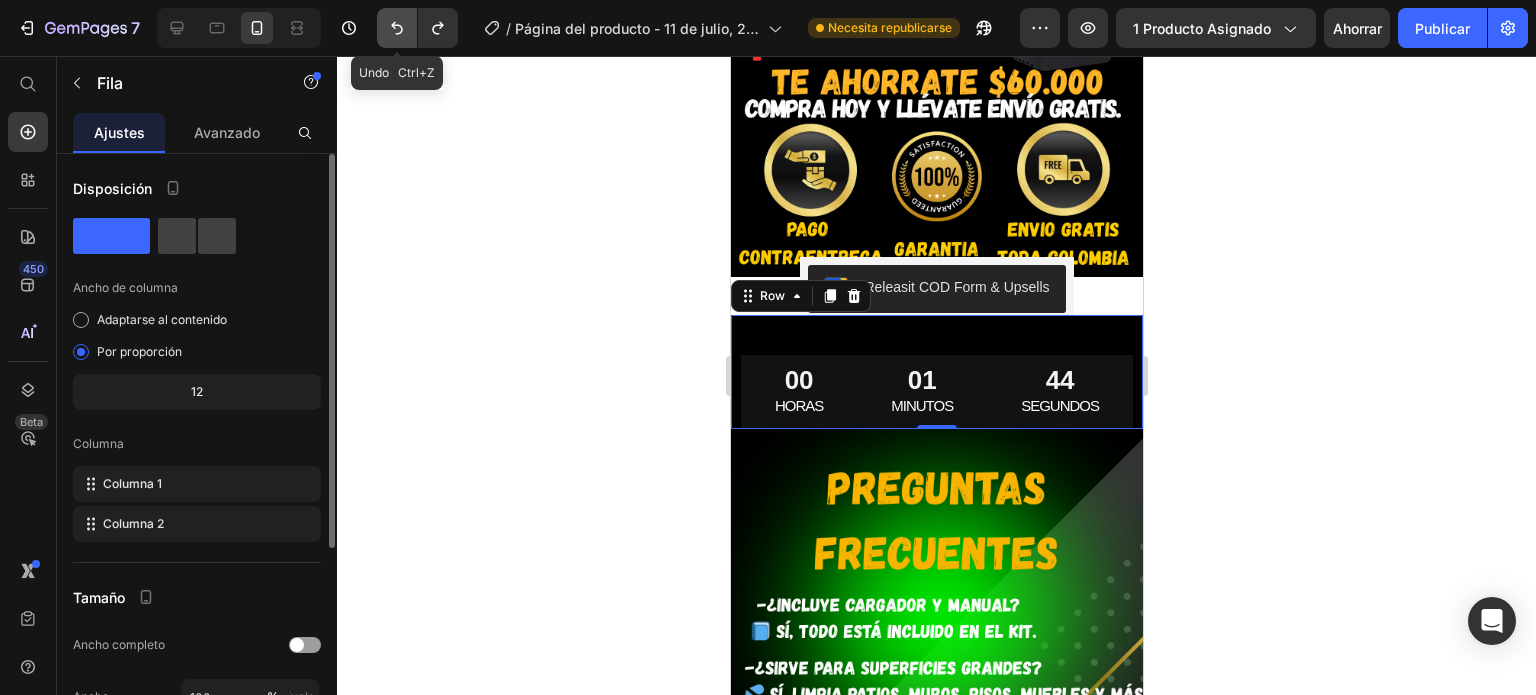 click 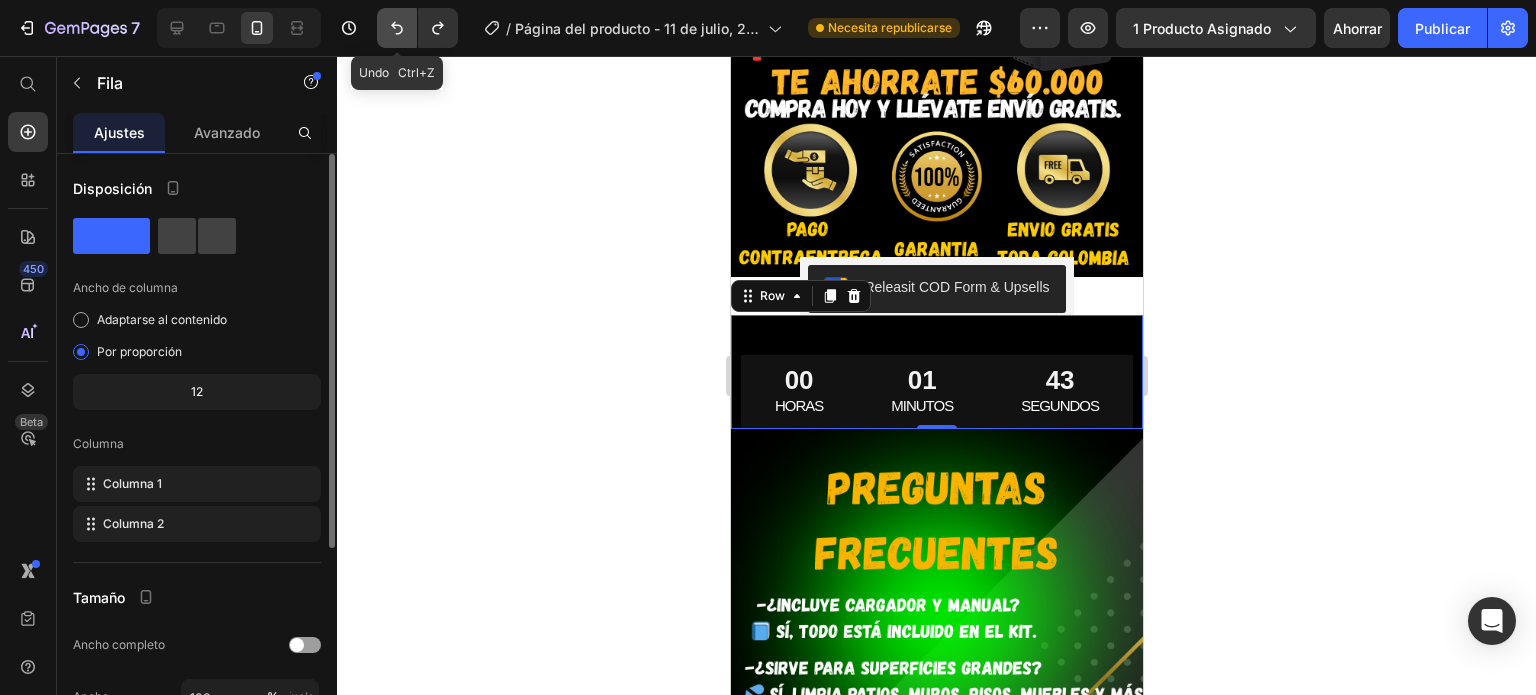 click 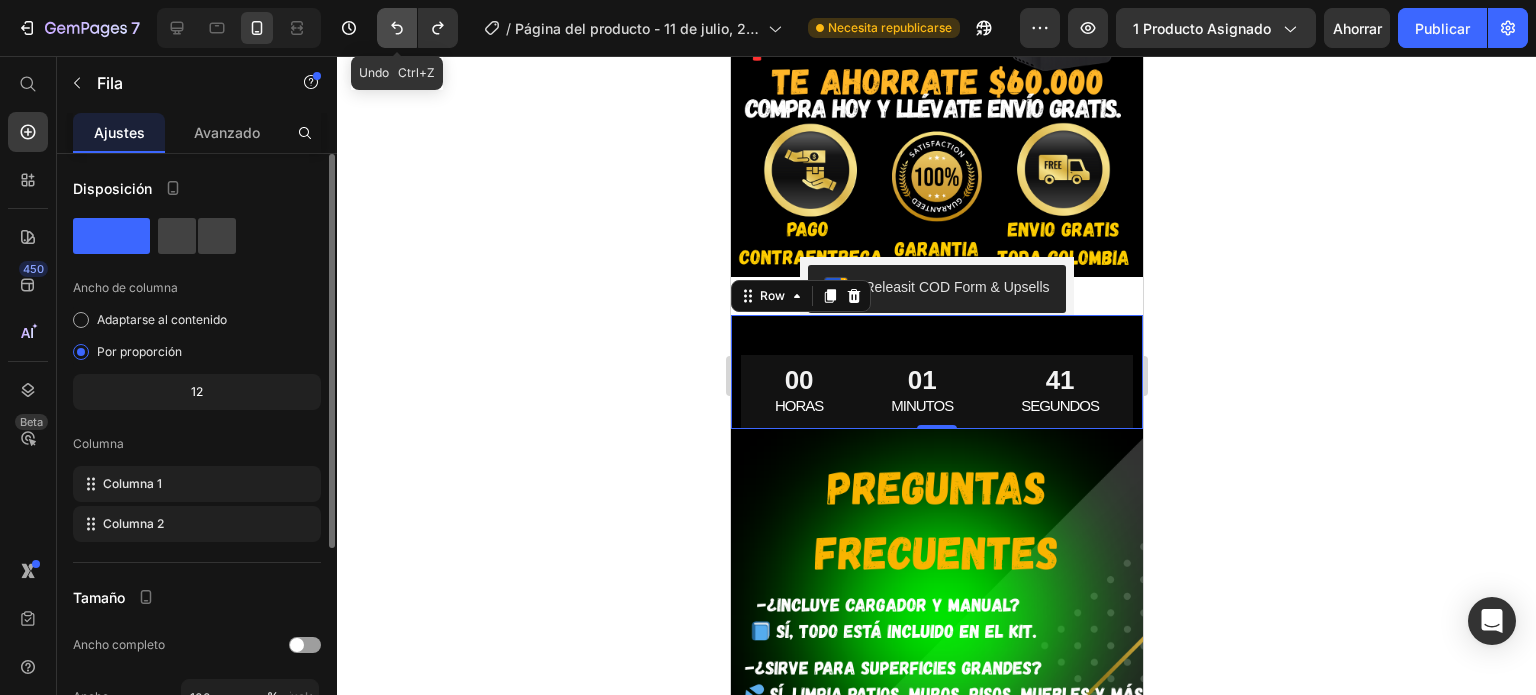 click 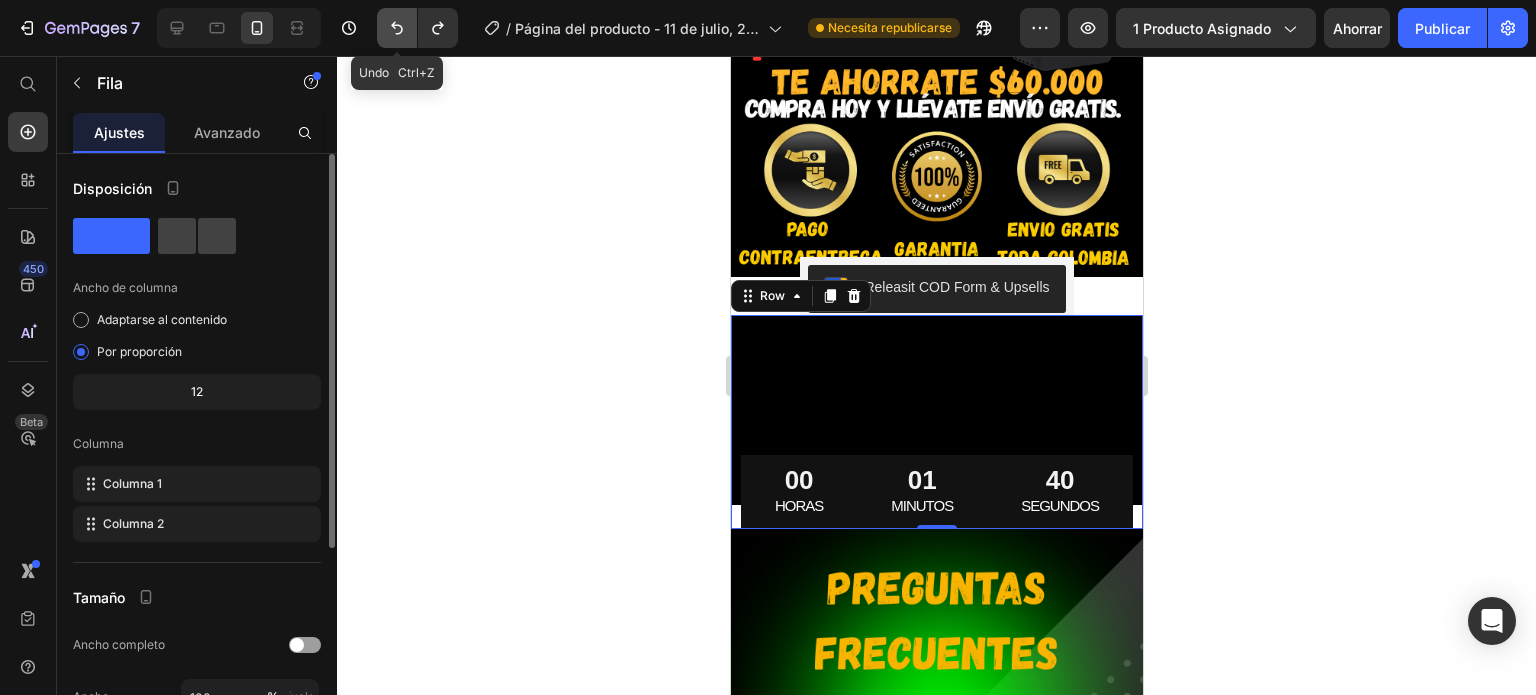 click 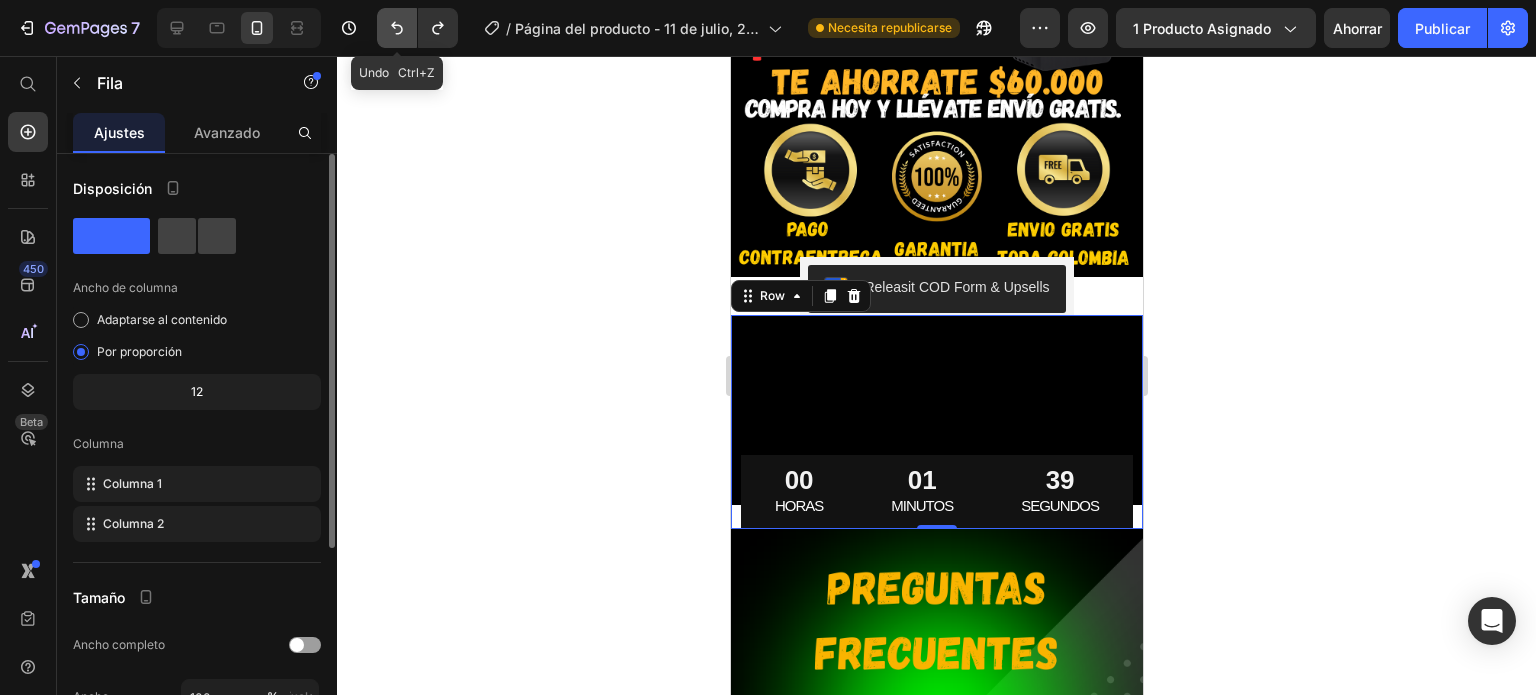 click 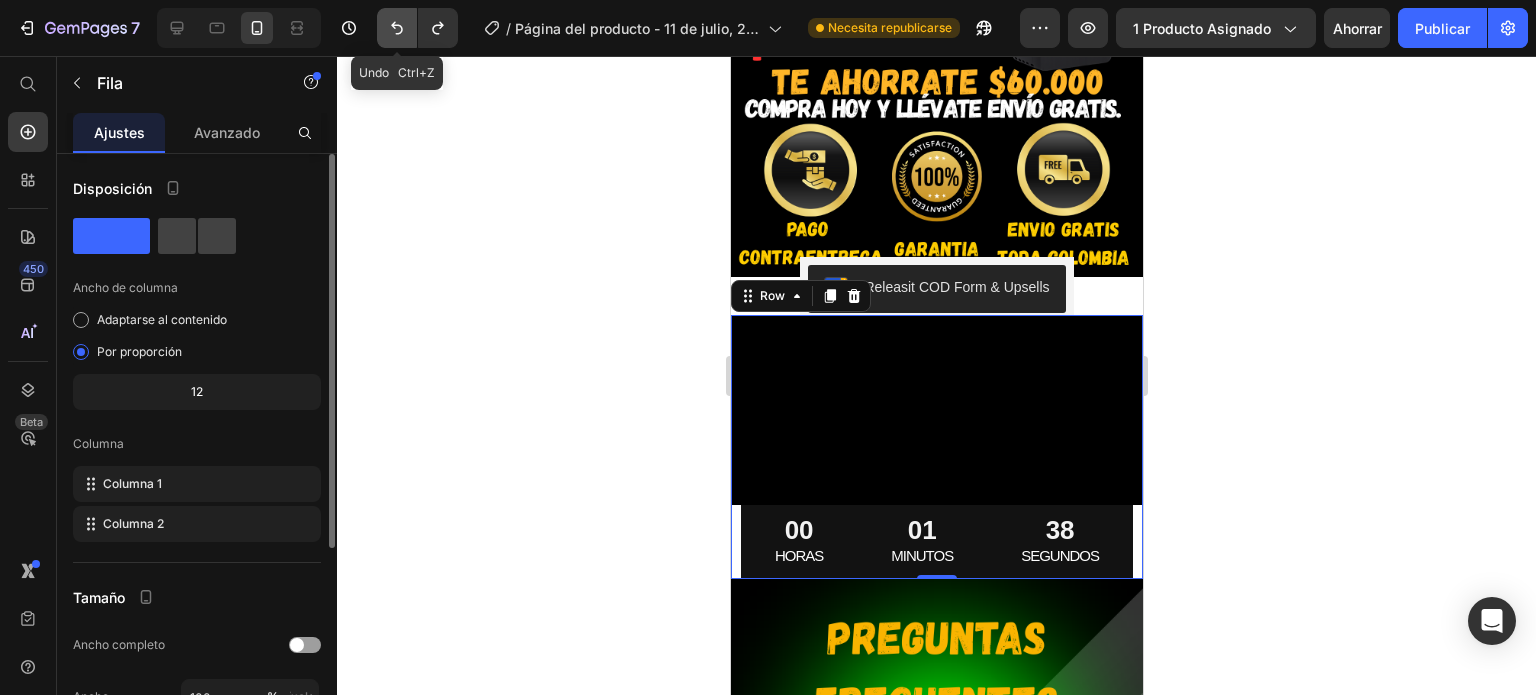 click 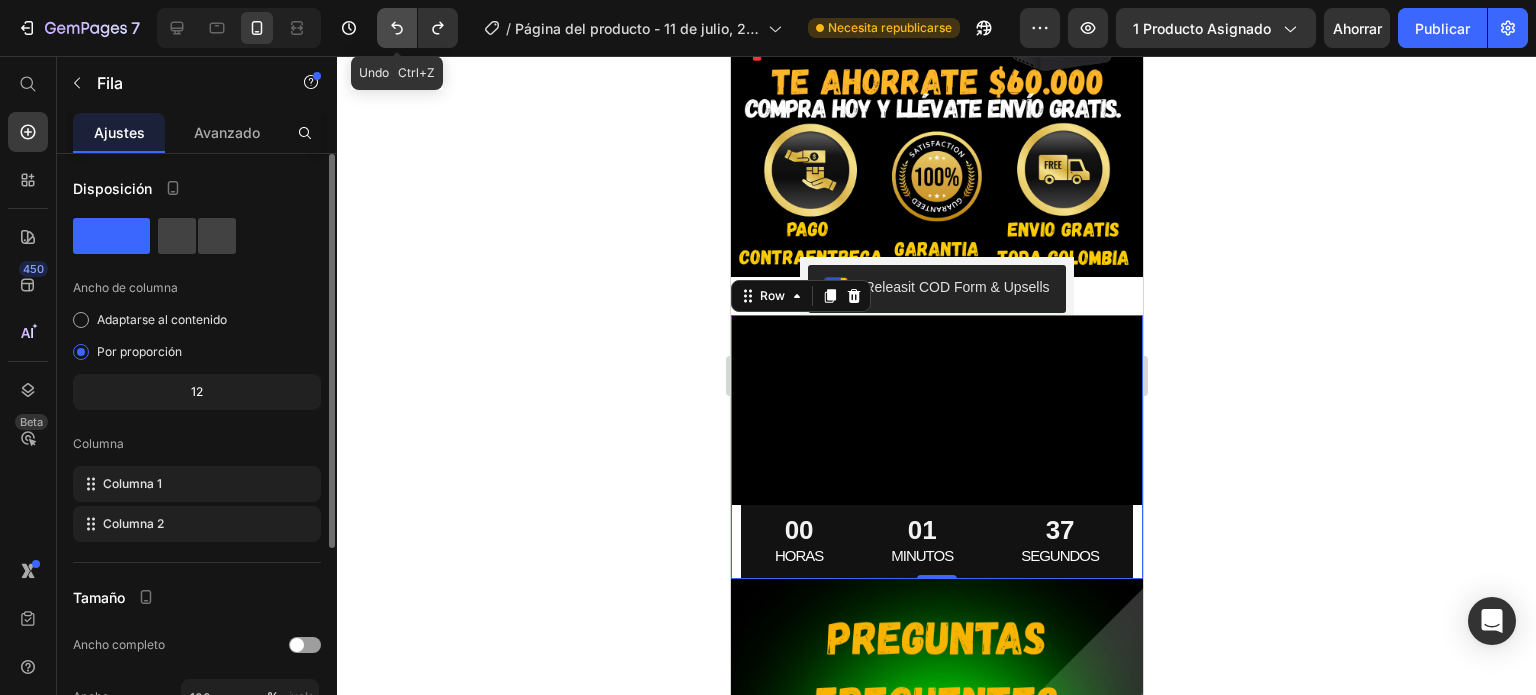 click 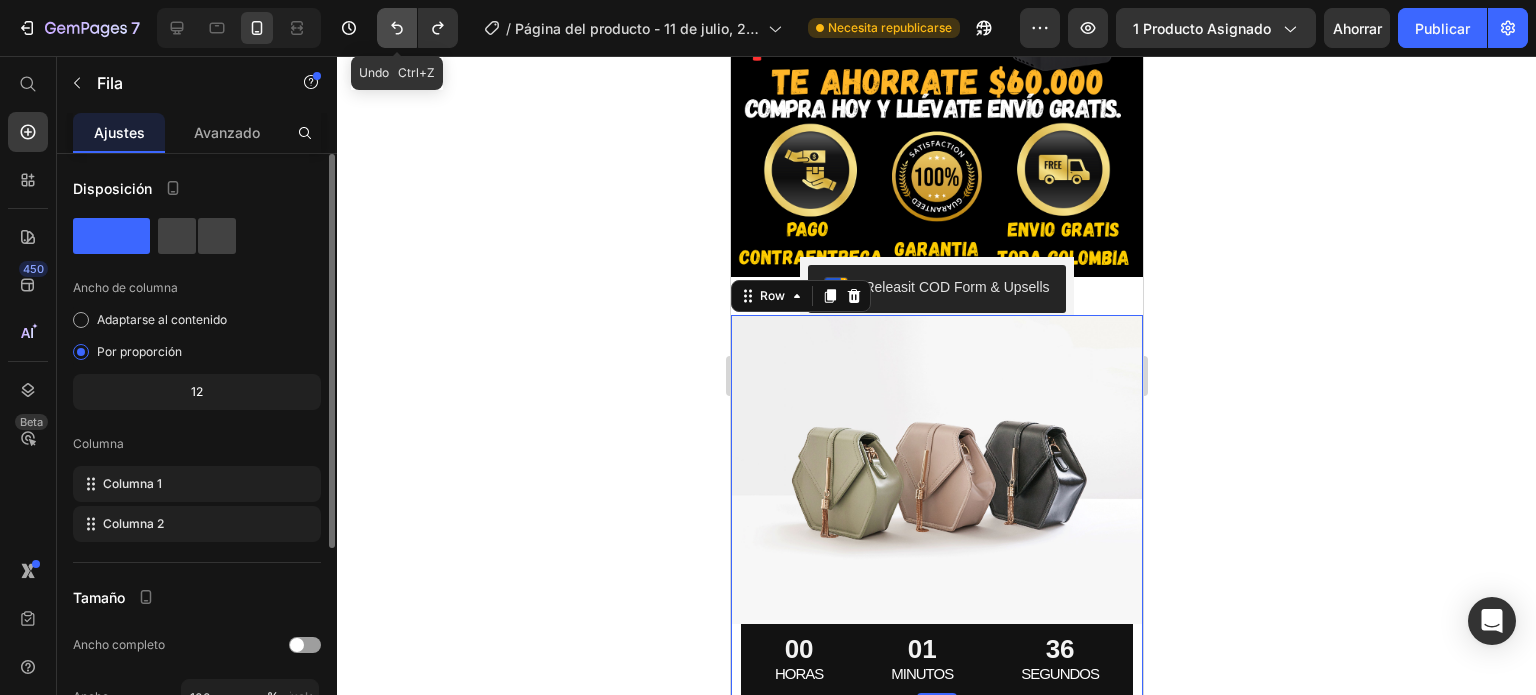 click 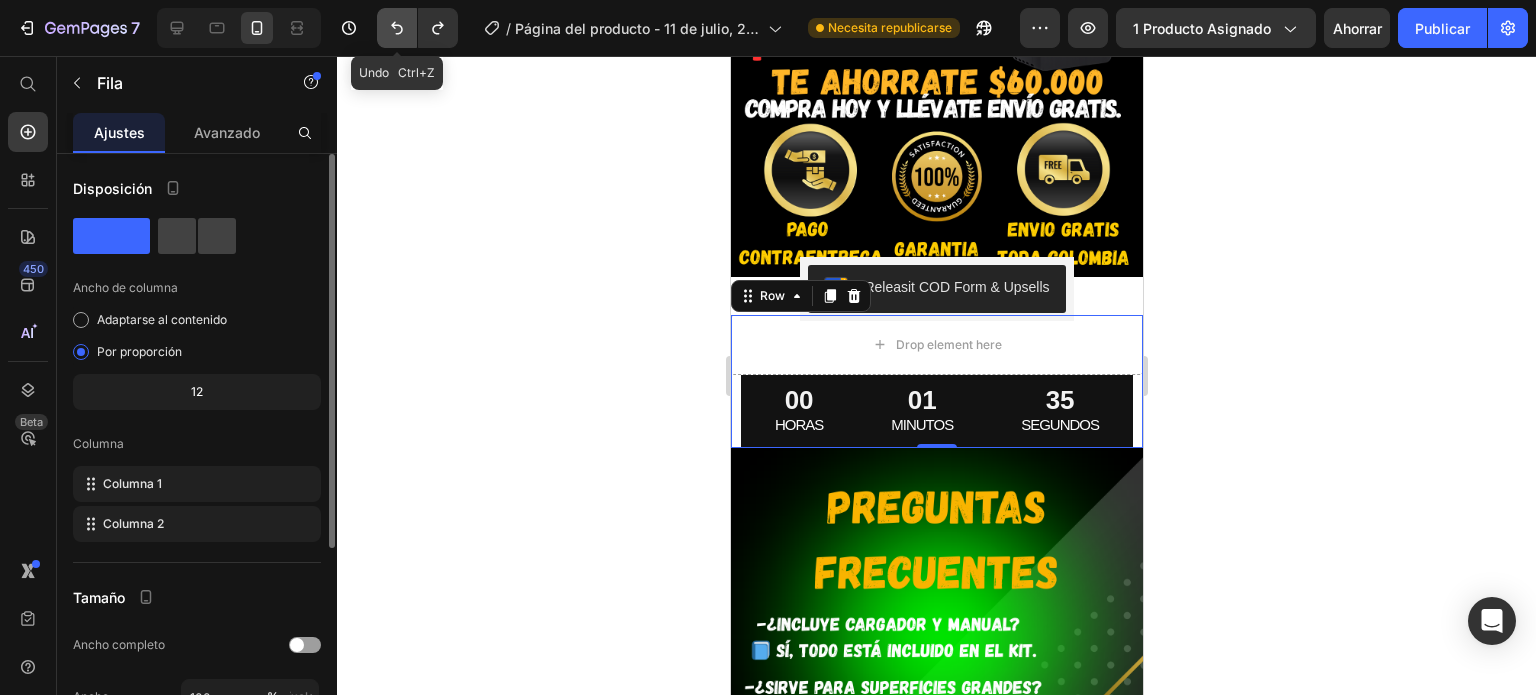 click 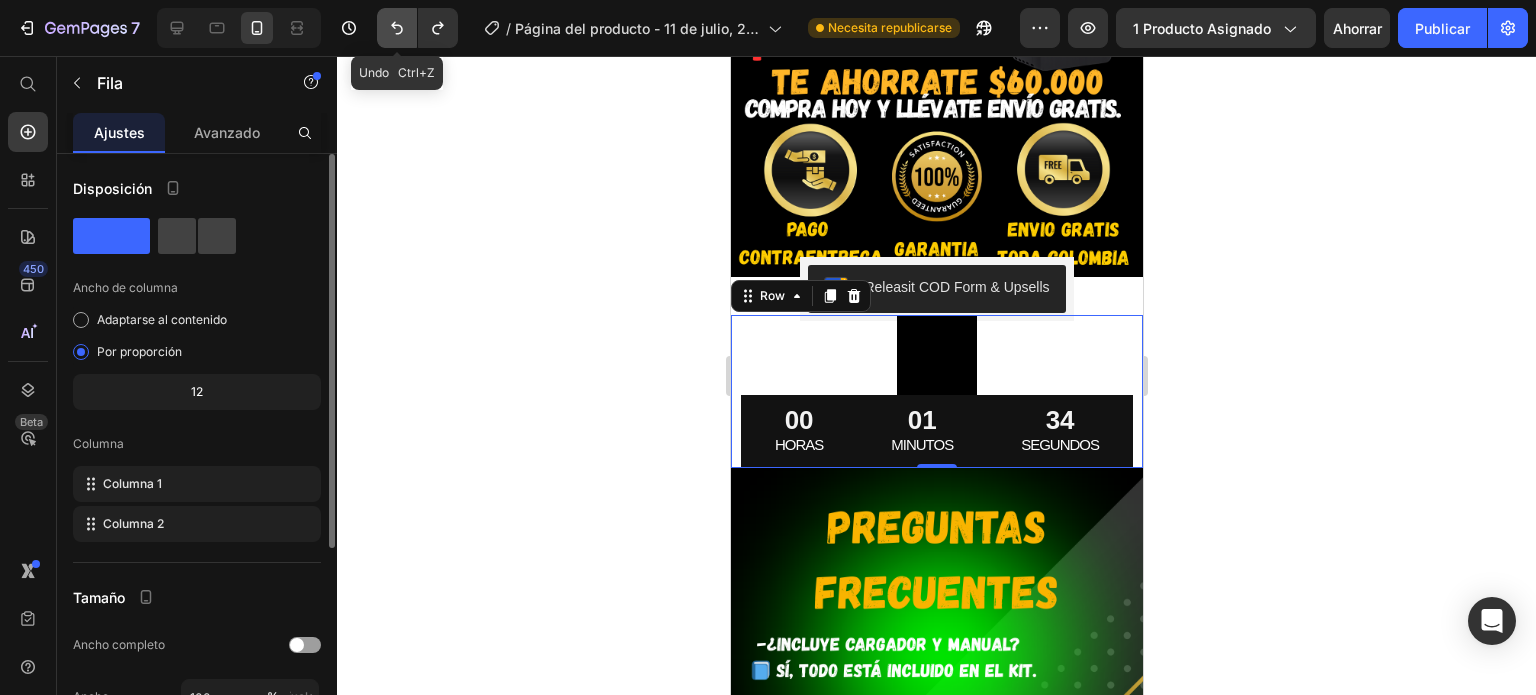 click 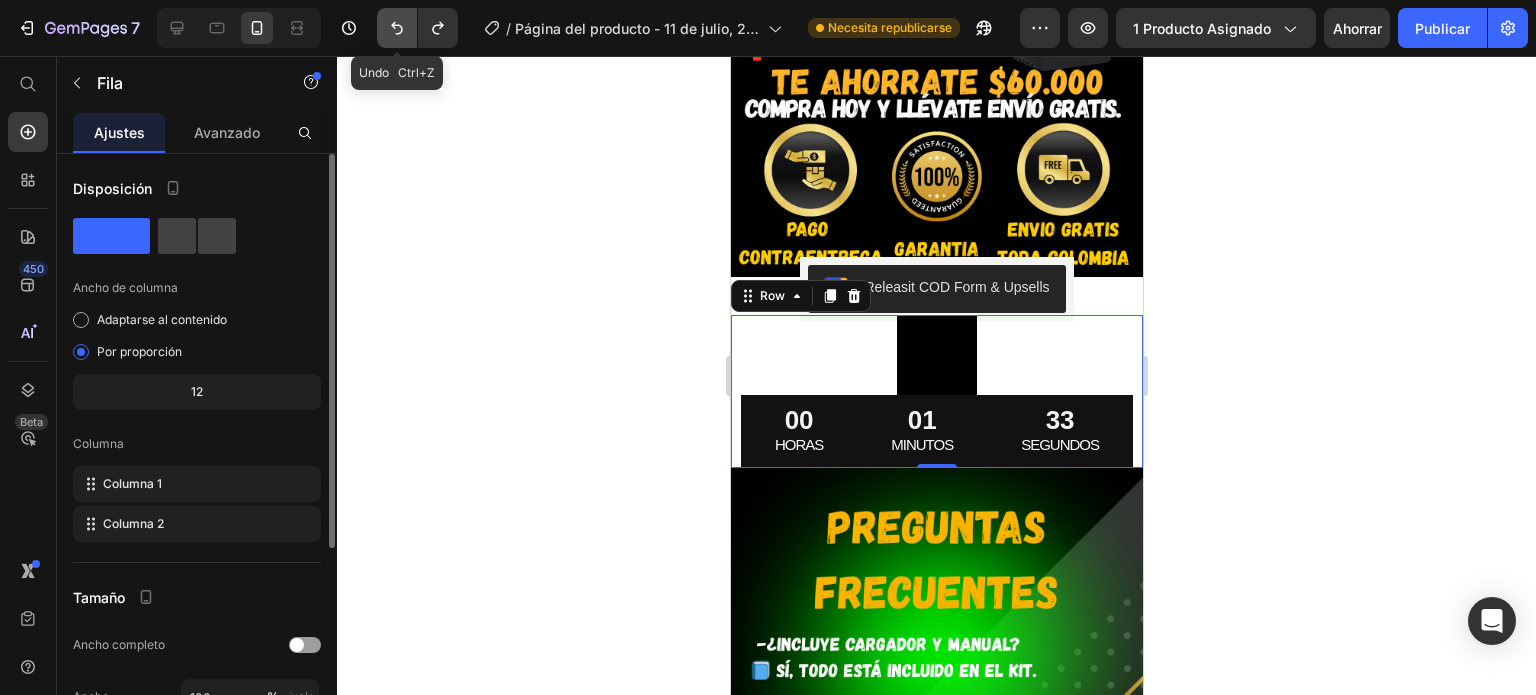 click 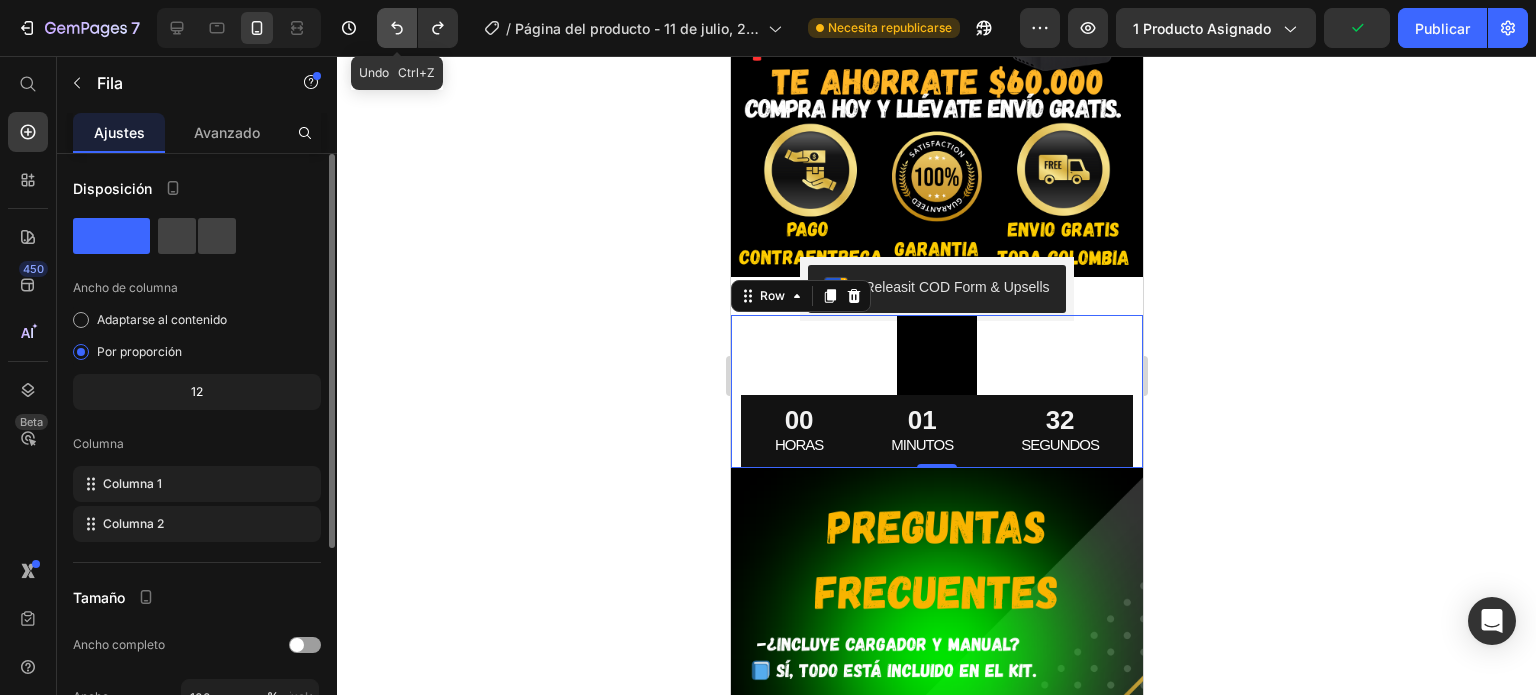 click 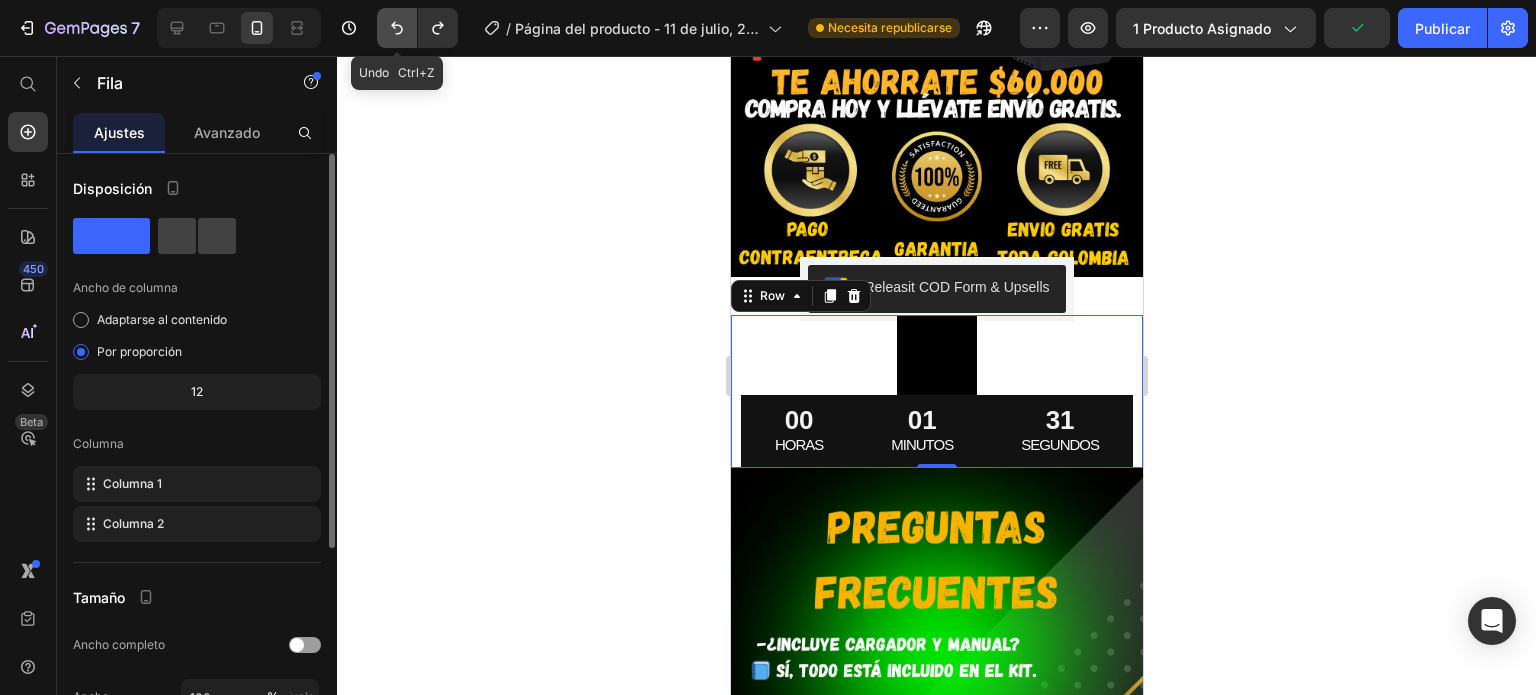 click 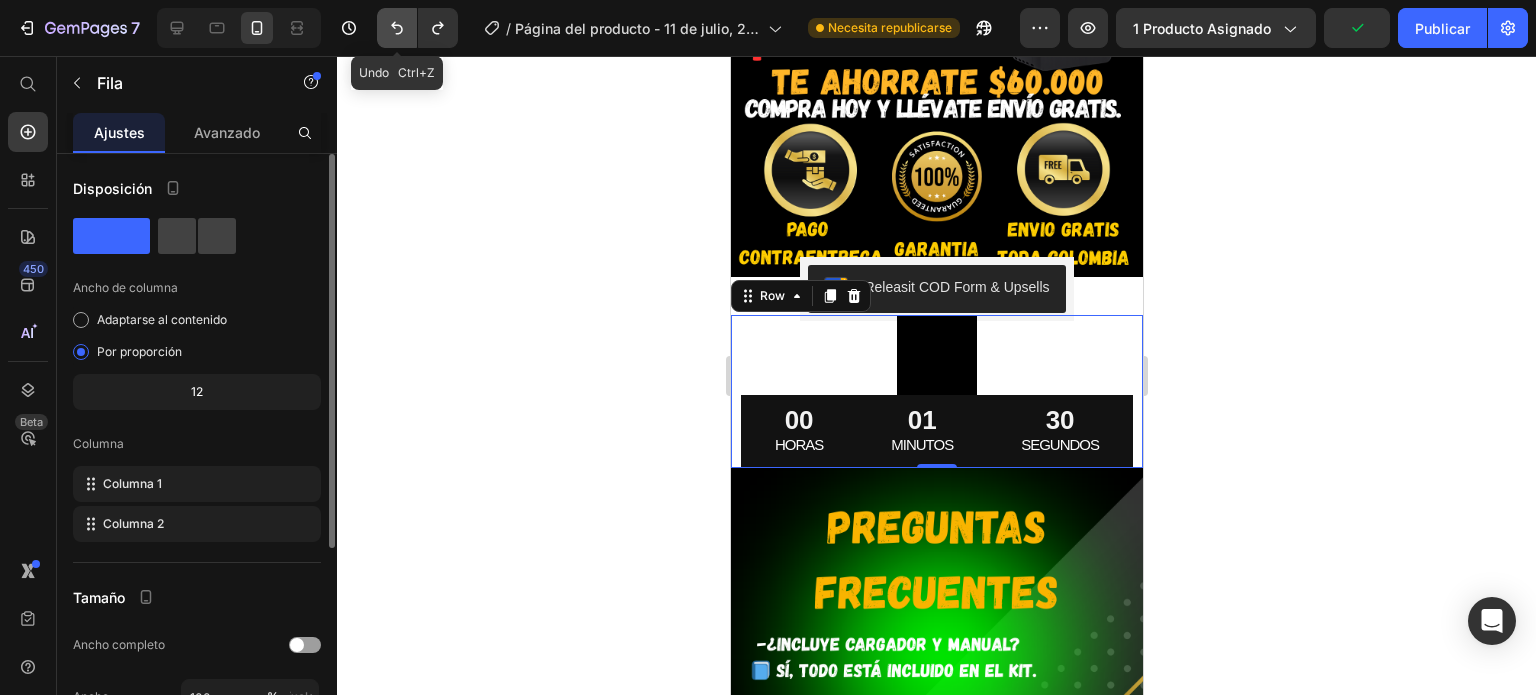 click 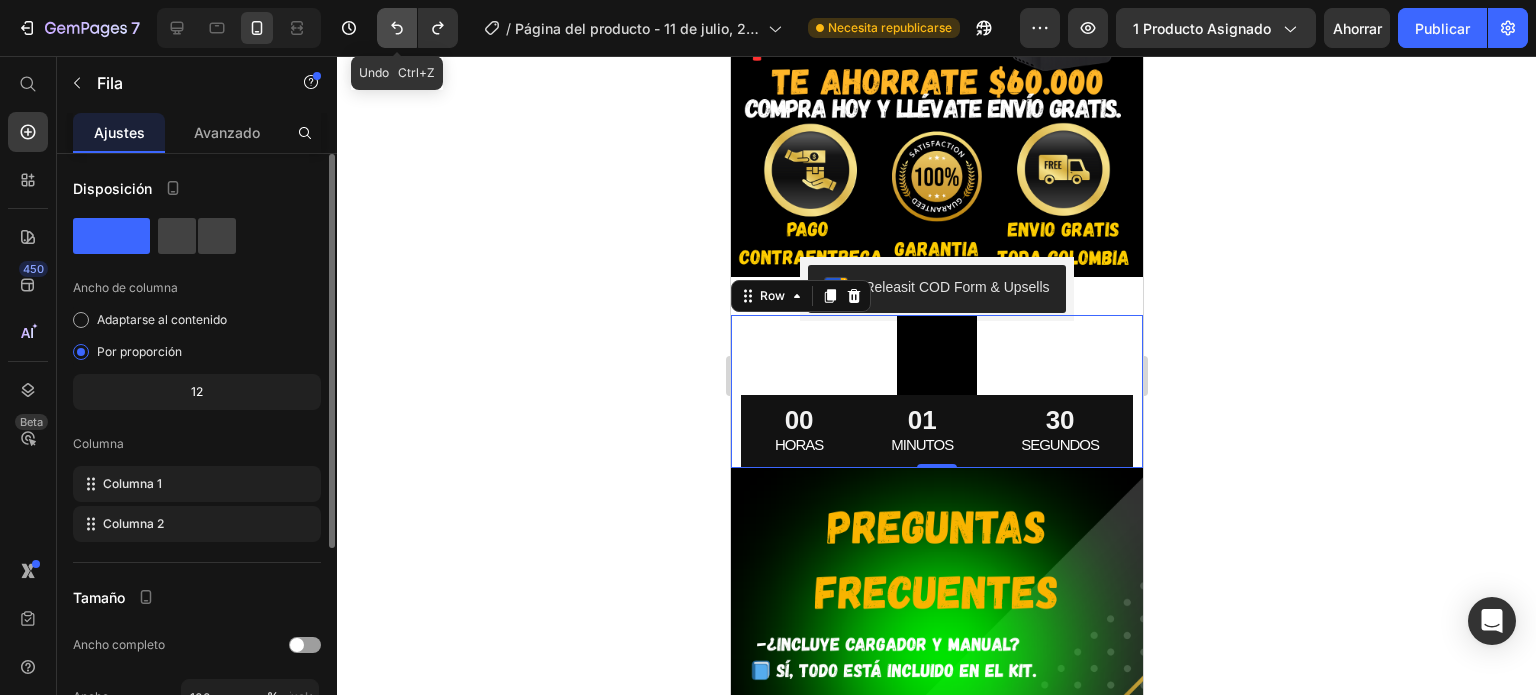 click 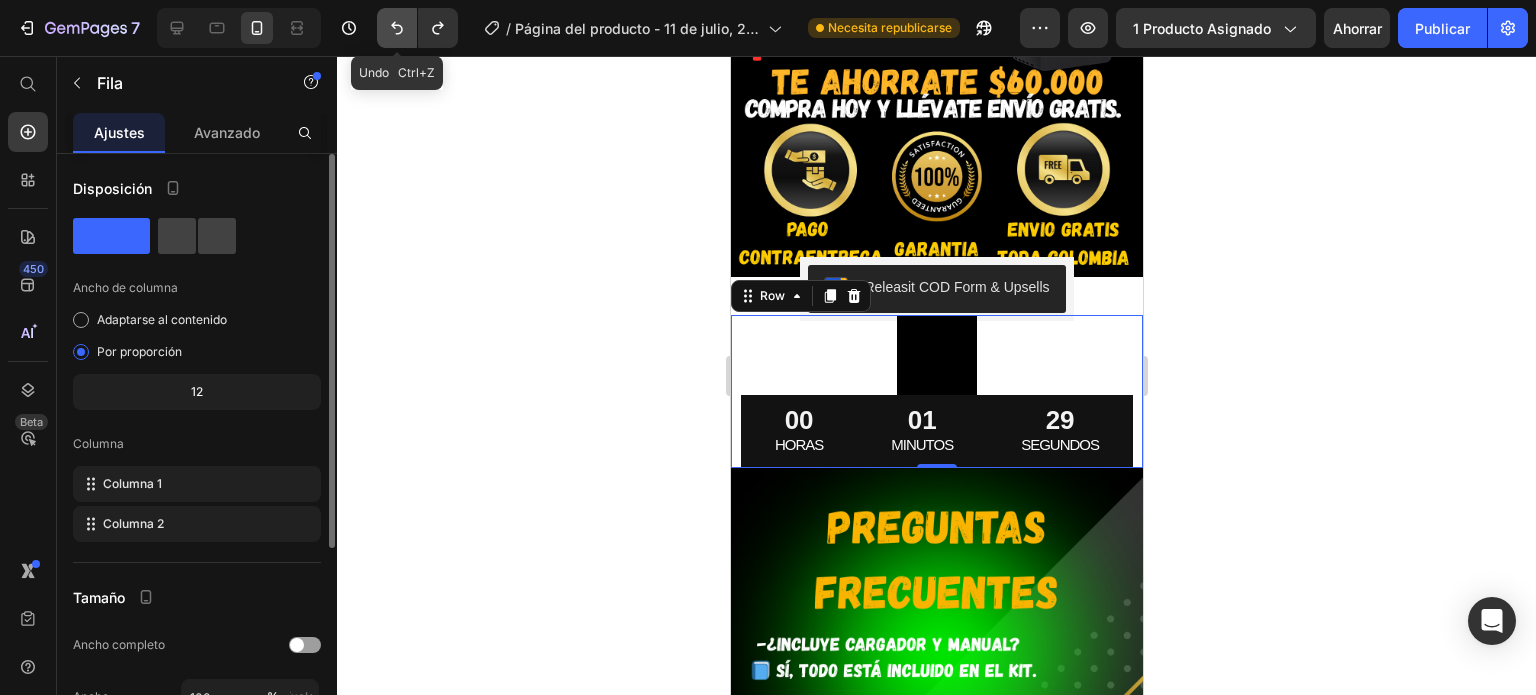 click 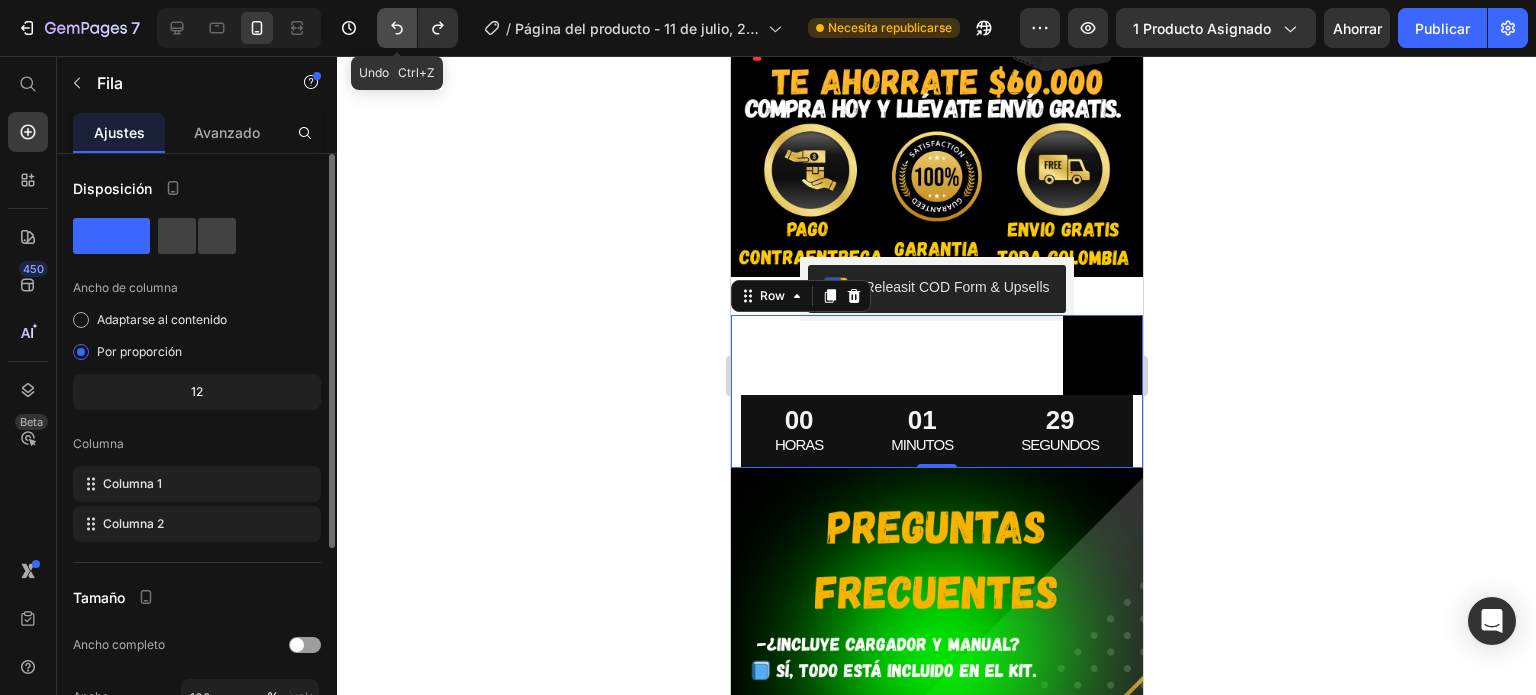click 